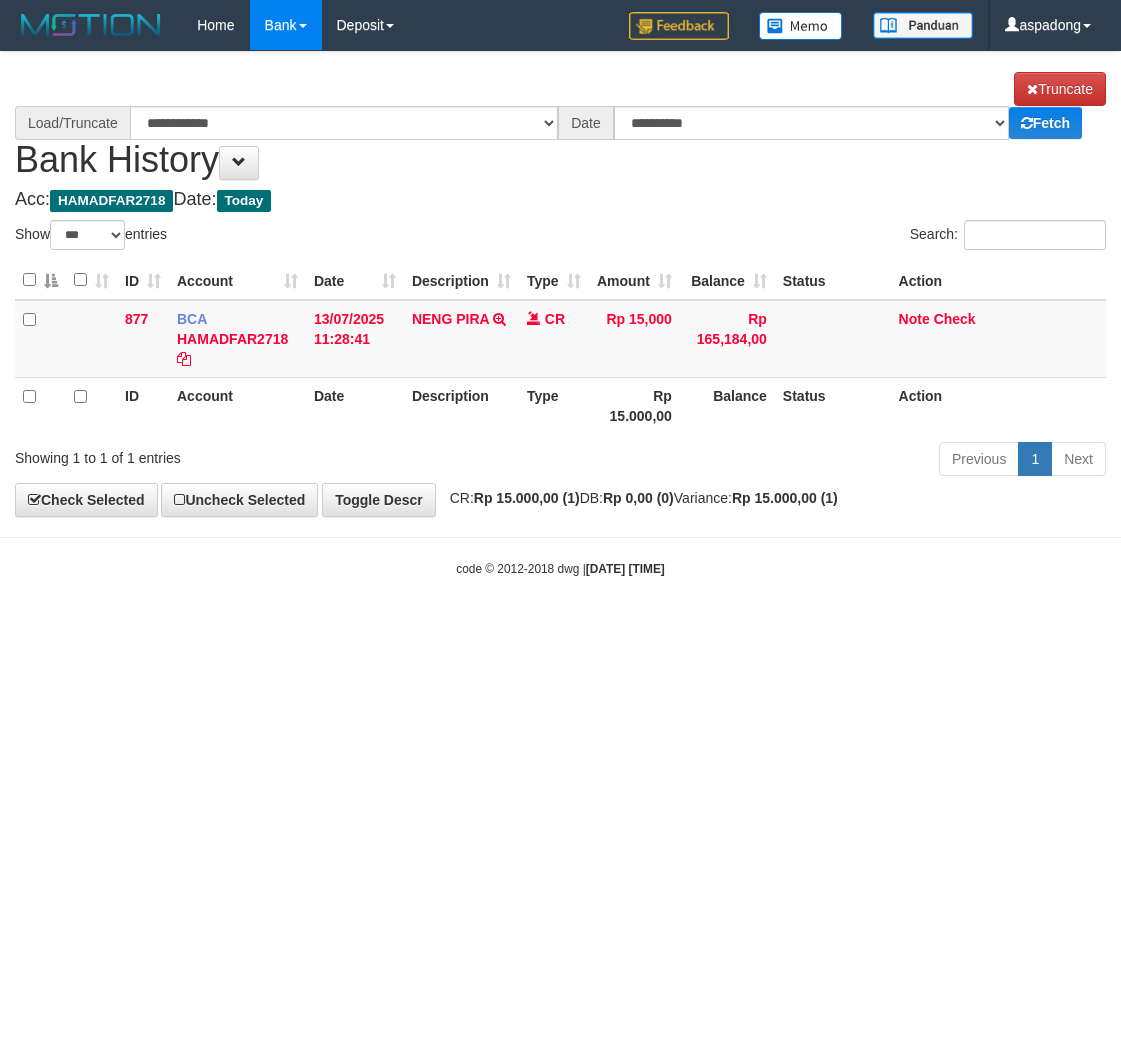 select on "***" 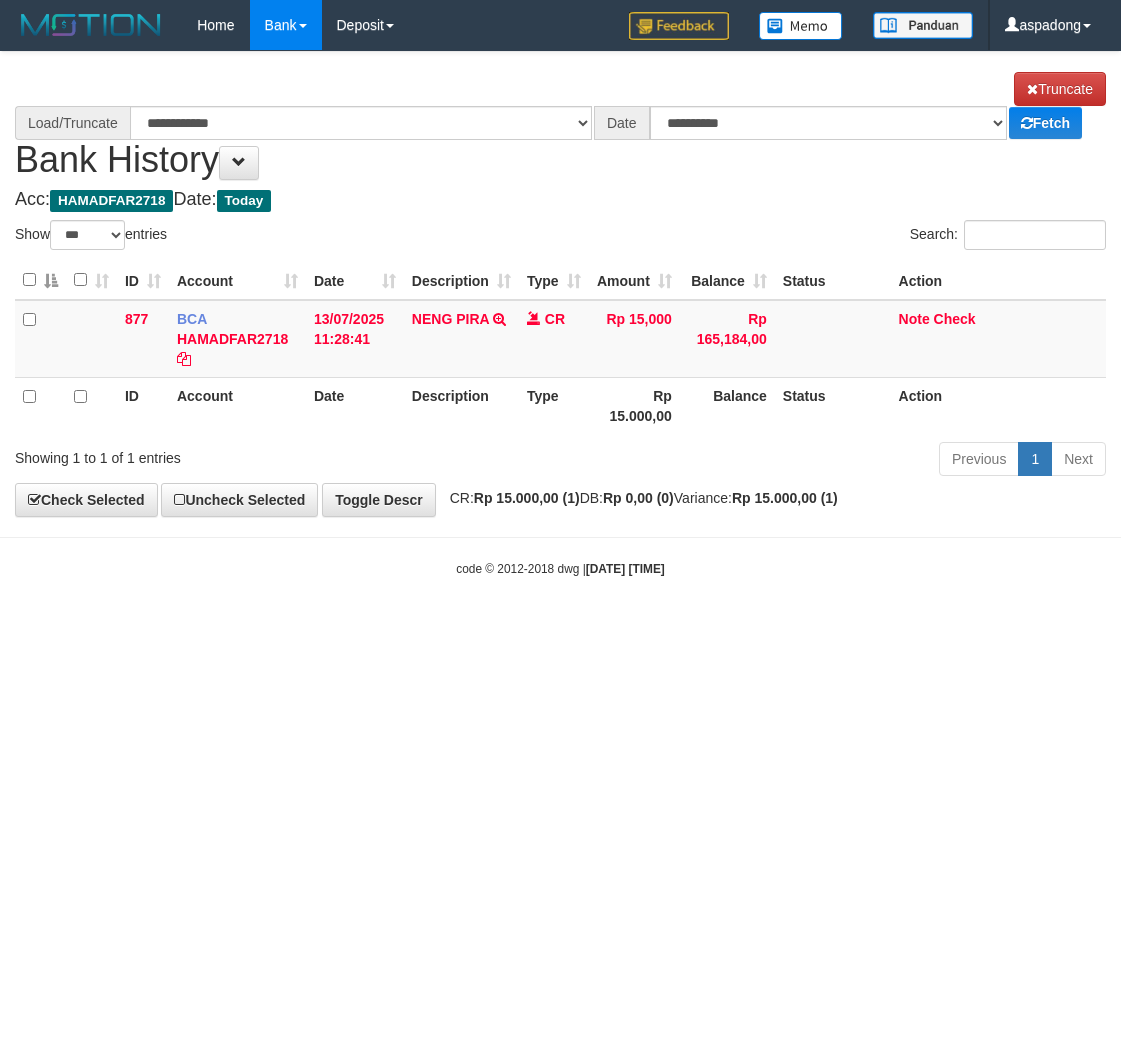 scroll, scrollTop: 0, scrollLeft: 0, axis: both 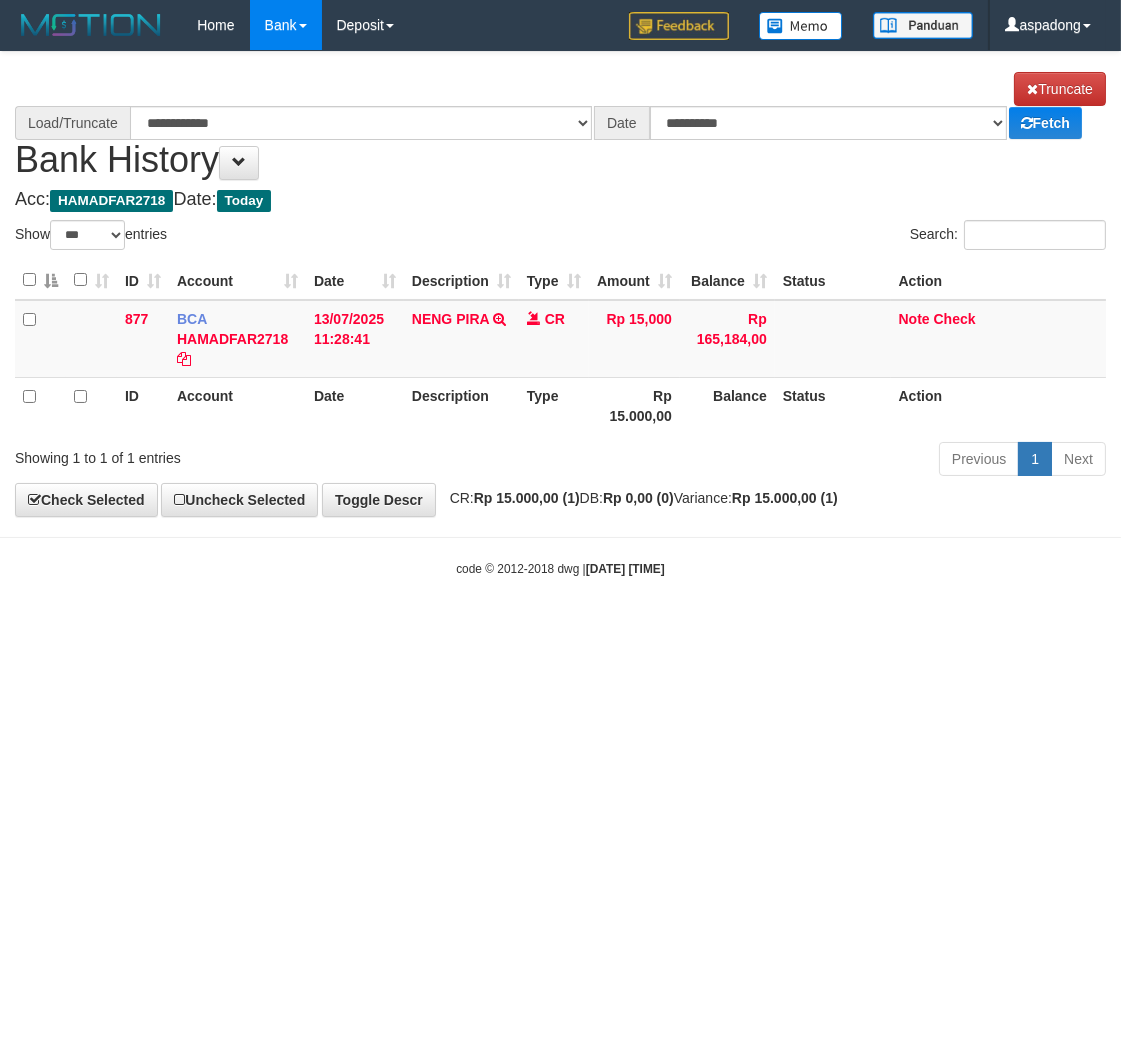 select on "****" 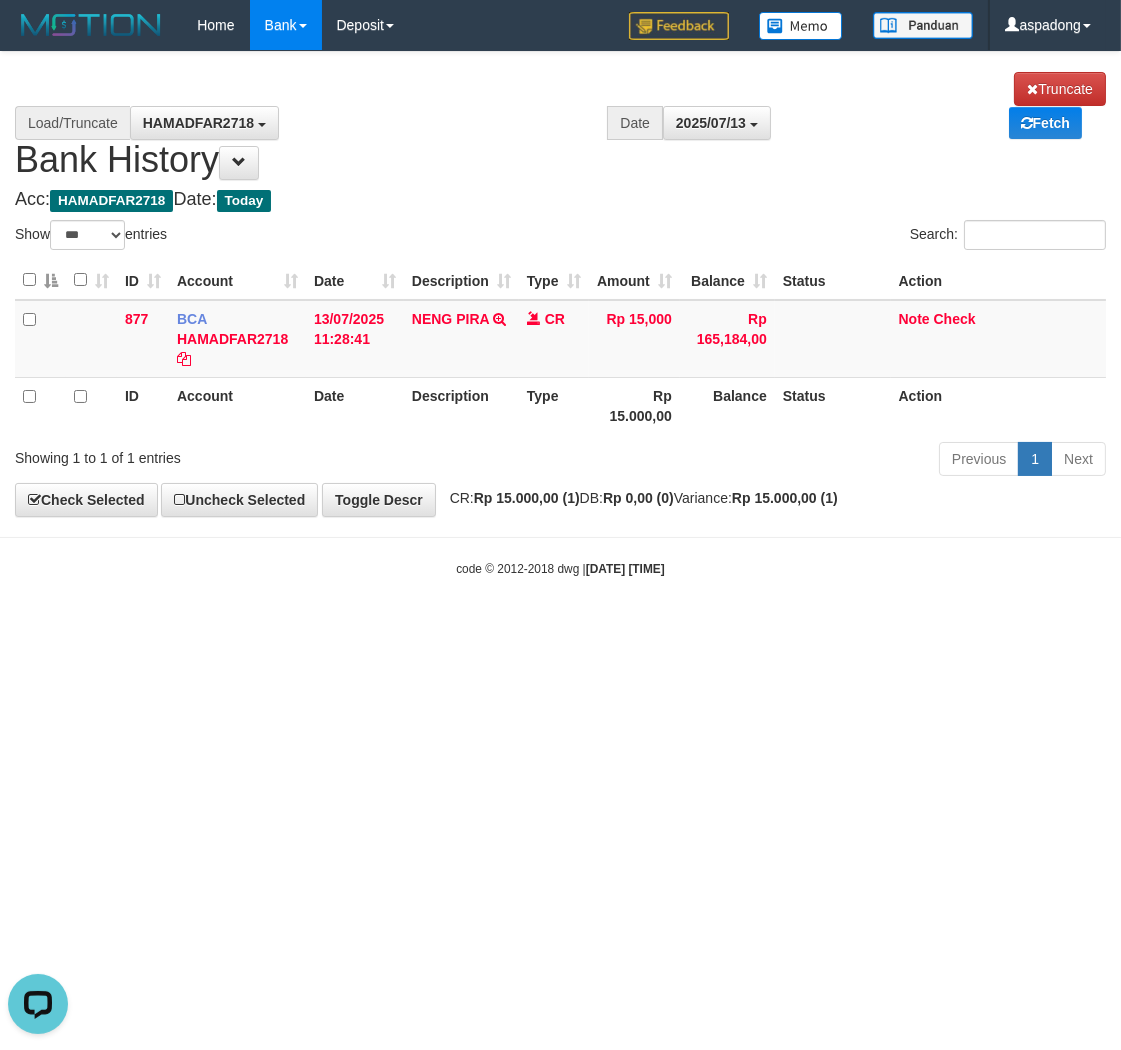 scroll, scrollTop: 0, scrollLeft: 0, axis: both 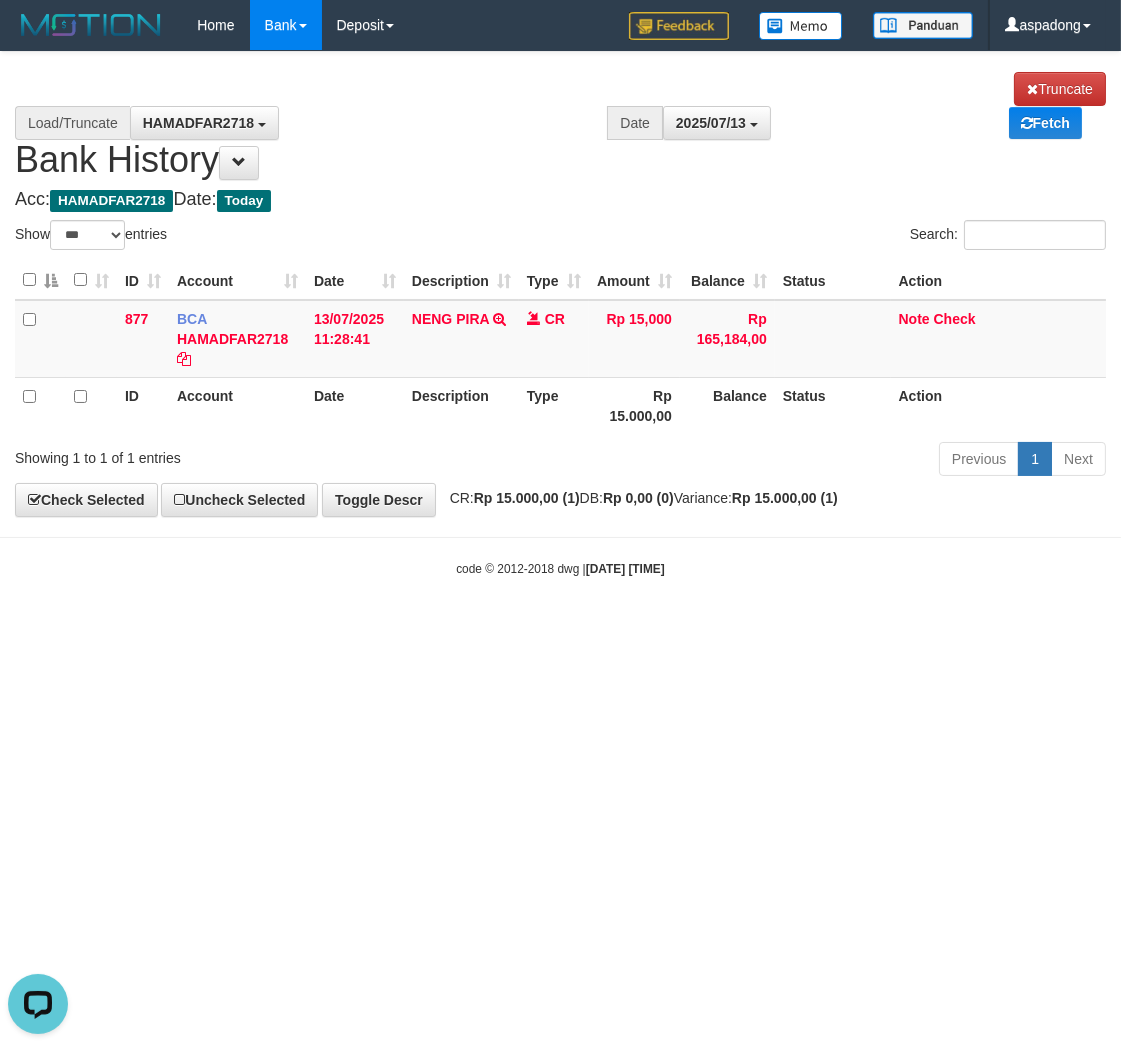 click on "Toggle navigation
Home
Bank
Account List
Load
By Website
Group
[ITOTO]													PRABUJITU
By Load Group (DPS)
Group asp-1
Mutasi Bank
Search
Sync
Note Mutasi
Deposit
DPS List" at bounding box center (560, 314) 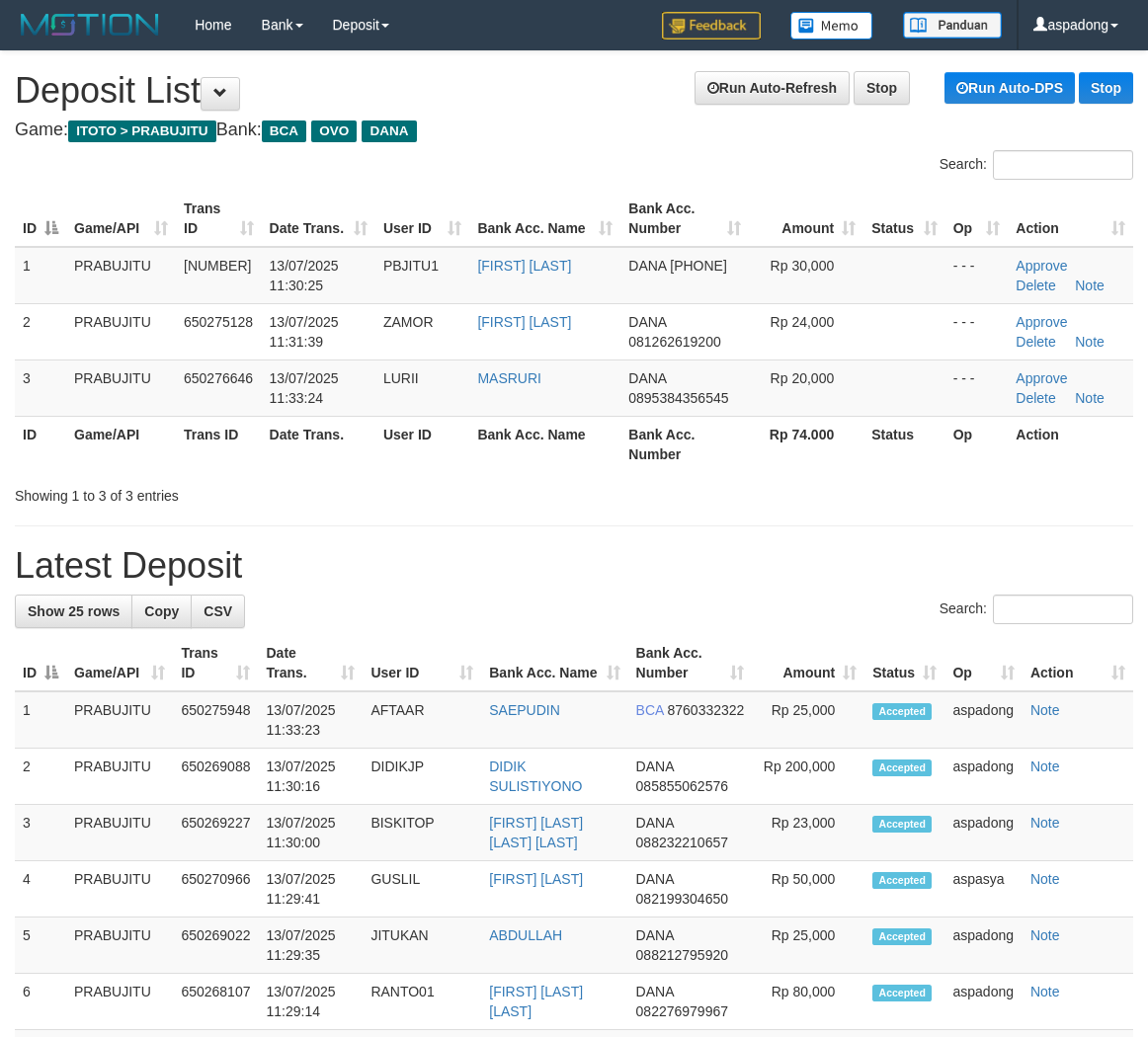 scroll, scrollTop: 0, scrollLeft: 0, axis: both 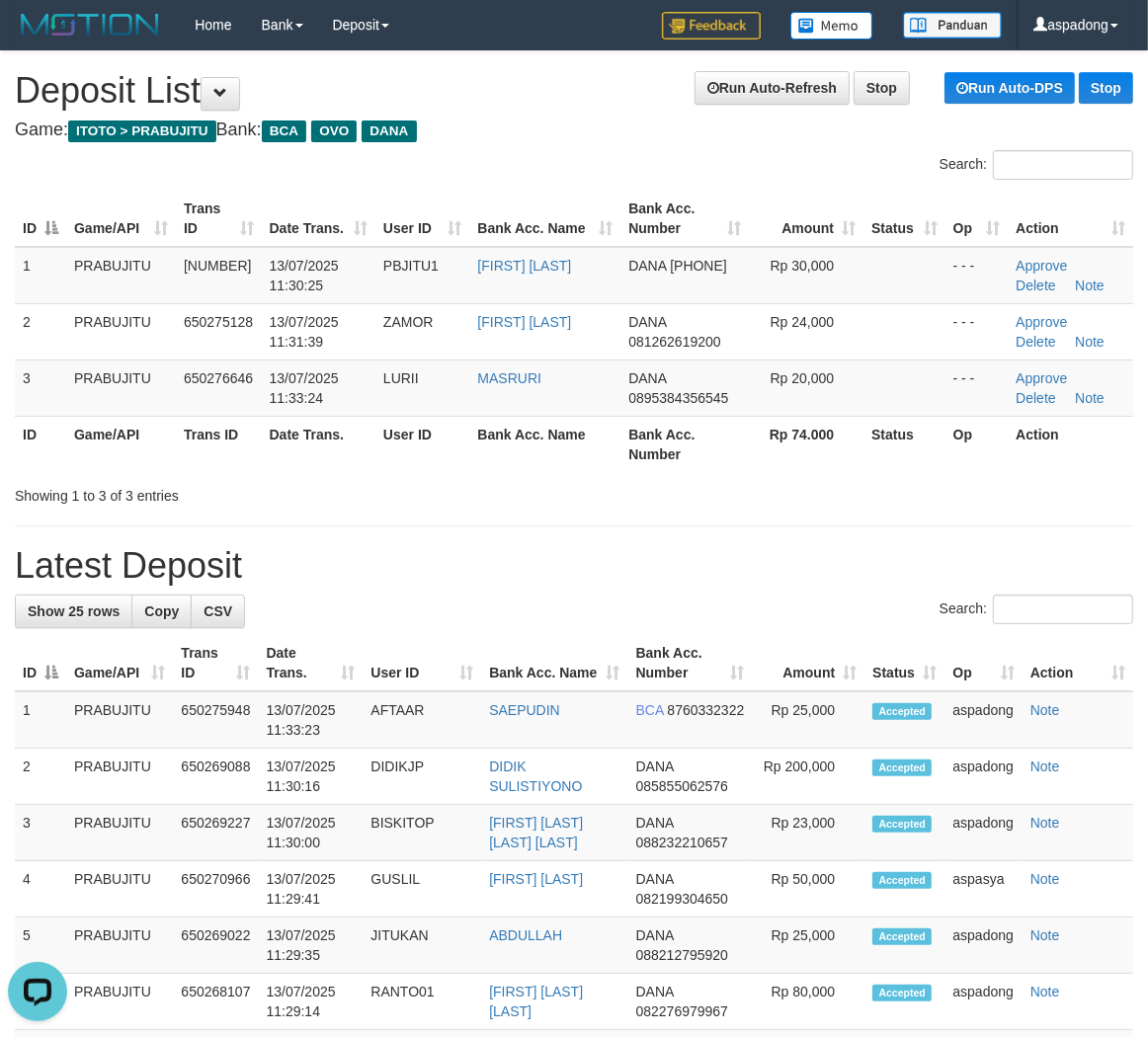 click on "Game:   ITOTO > PRABUJITU    		Bank:   BCA   OVO   DANA" at bounding box center (574, 130) 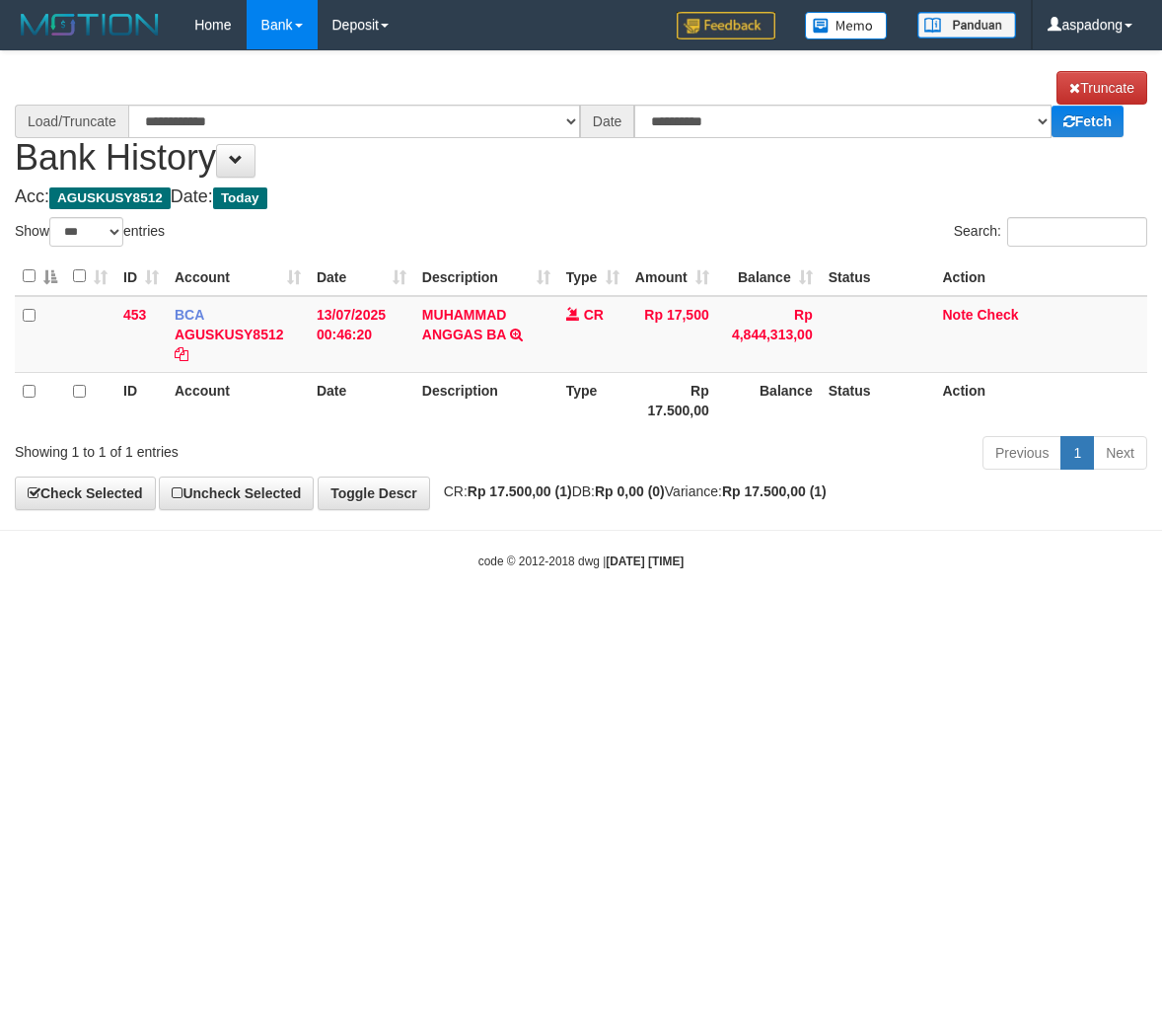select on "***" 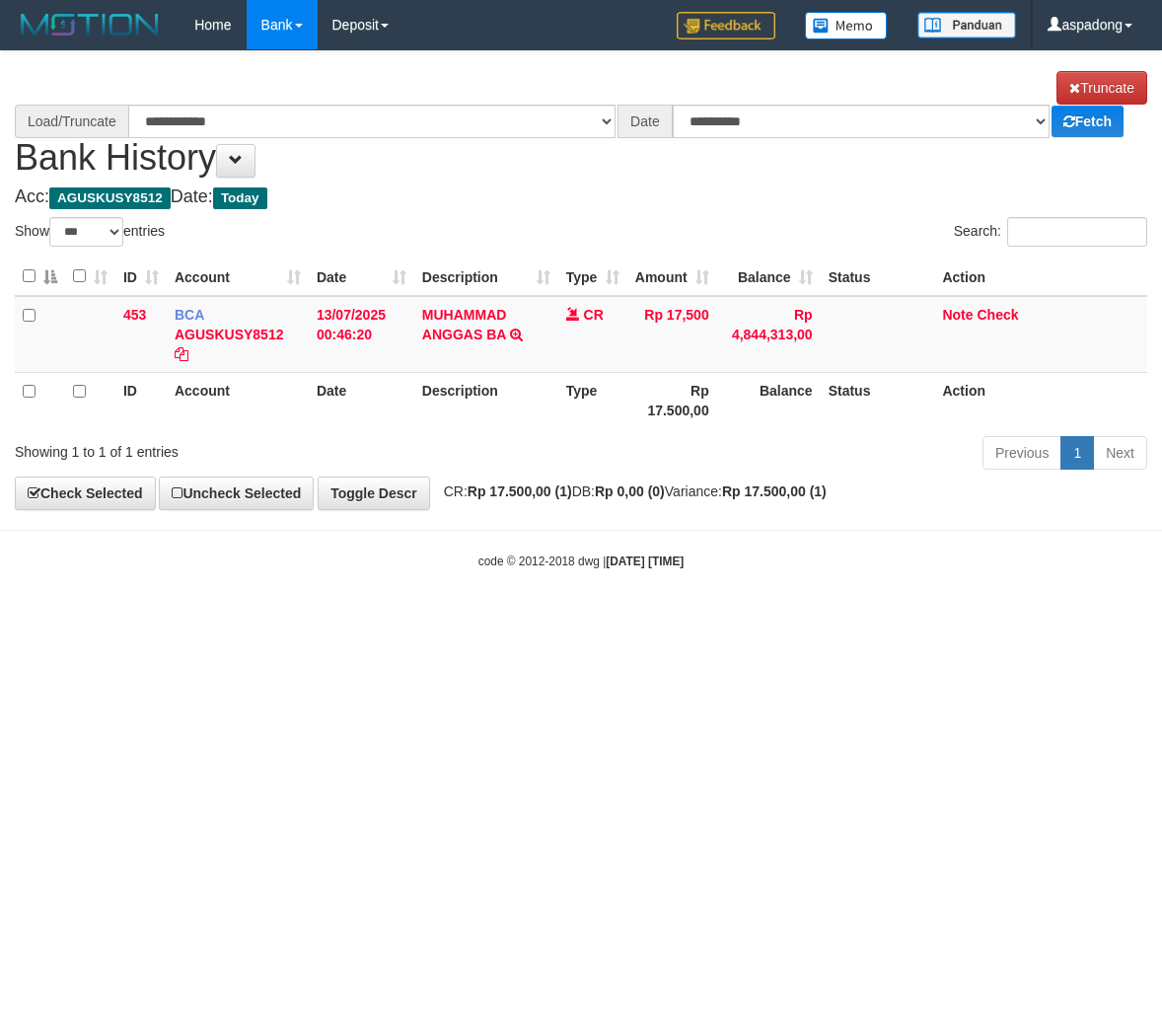 scroll, scrollTop: 0, scrollLeft: 0, axis: both 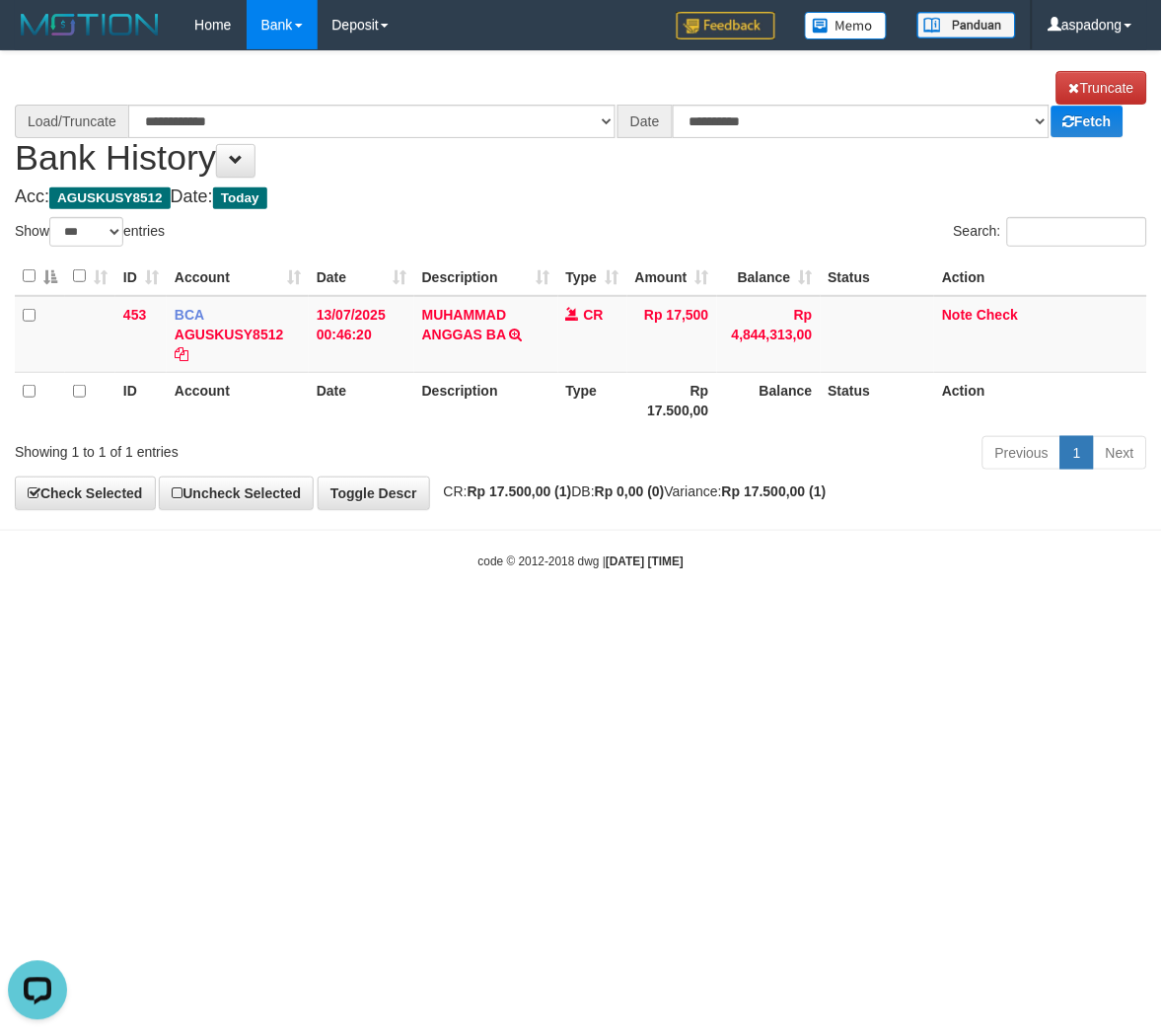 select on "****" 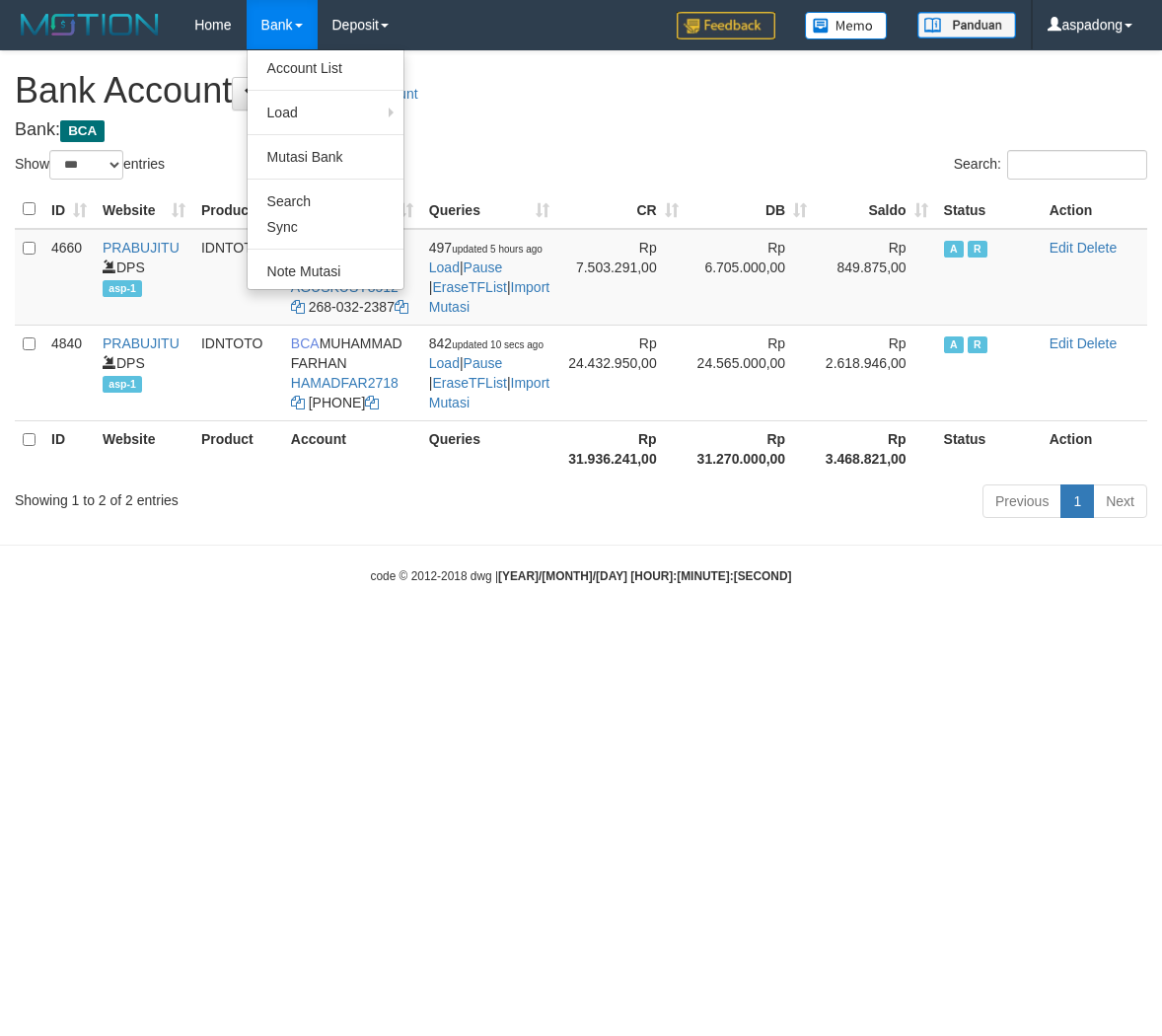 select on "***" 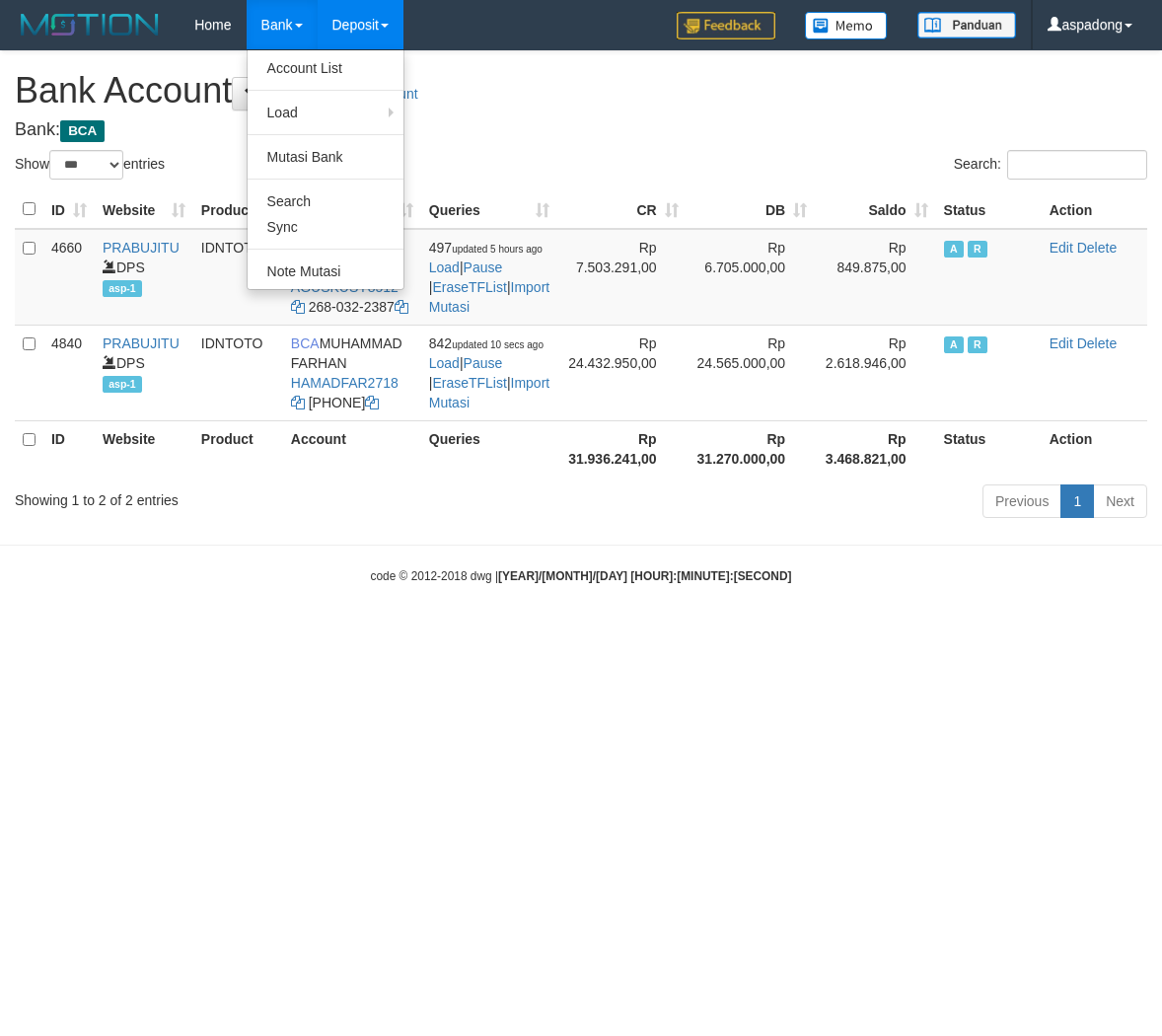 scroll, scrollTop: 0, scrollLeft: 0, axis: both 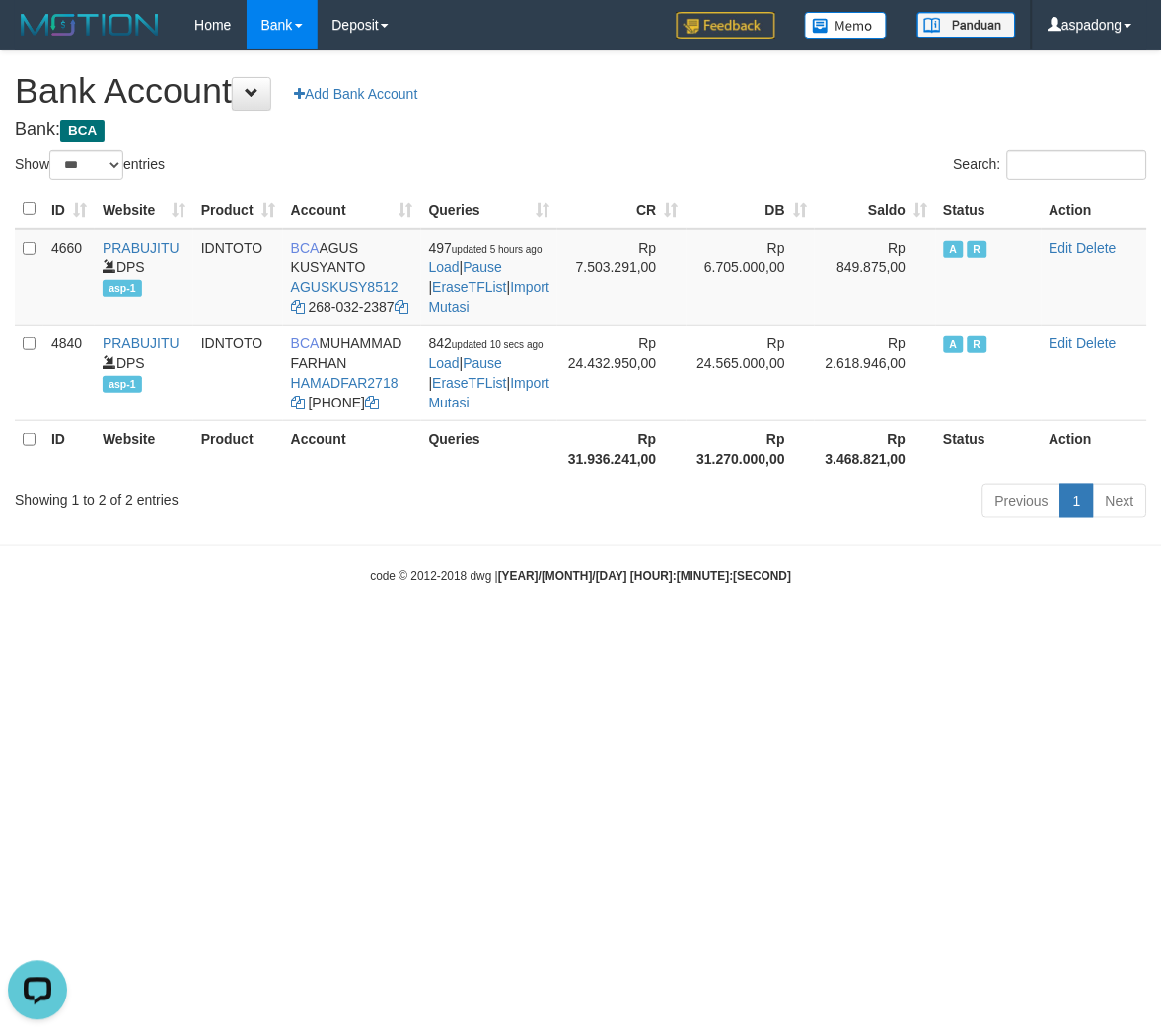 click on "Toggle navigation
Home
Bank
Account List
Load
By Website
Group
[ITOTO]													PRABUJITU
By Load Group (DPS)
Group asp-1
Mutasi Bank
Search
Sync
Note Mutasi
Deposit
DPS List" at bounding box center [581, 317] 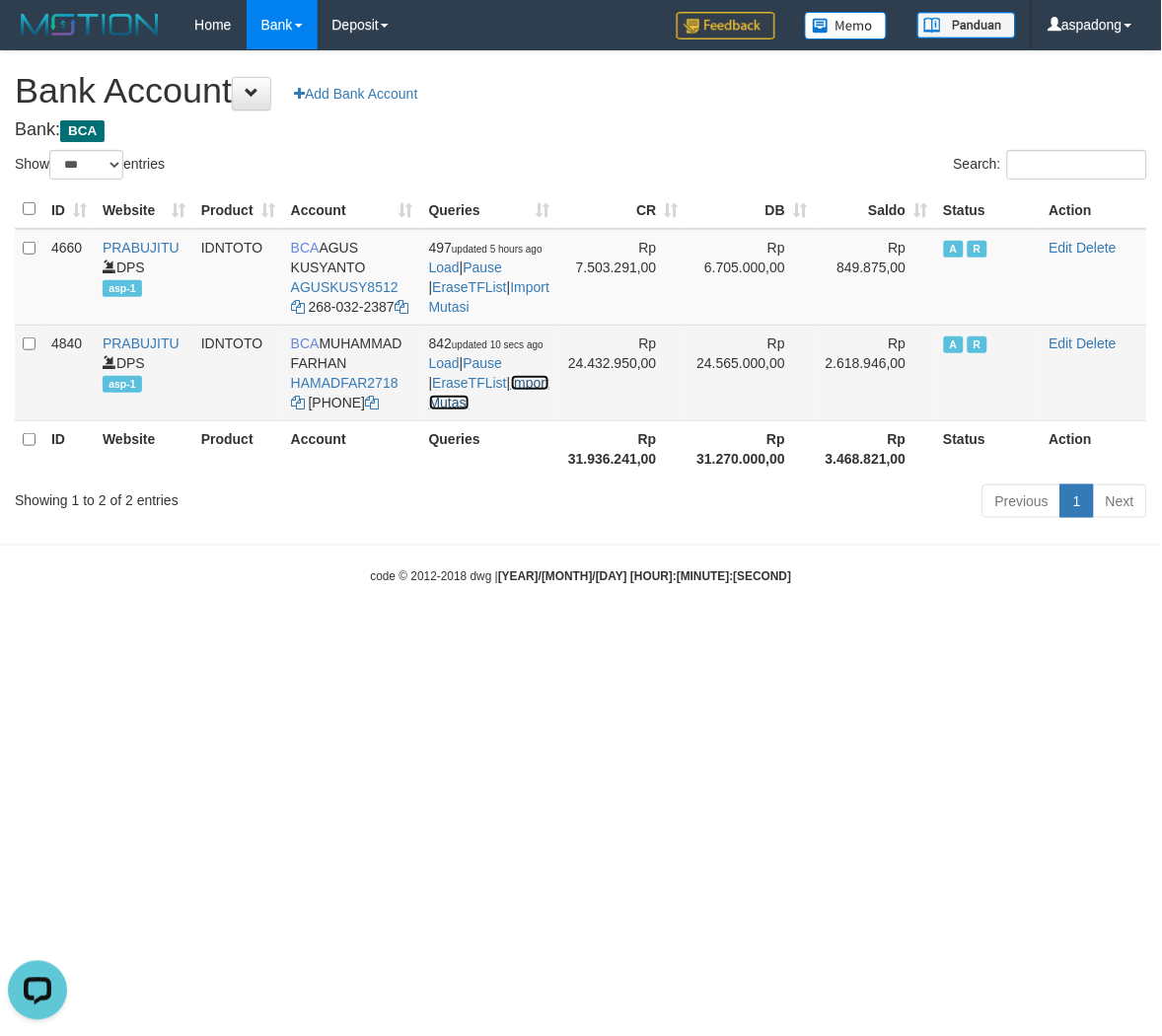 click on "Import Mutasi" at bounding box center (489, 393) 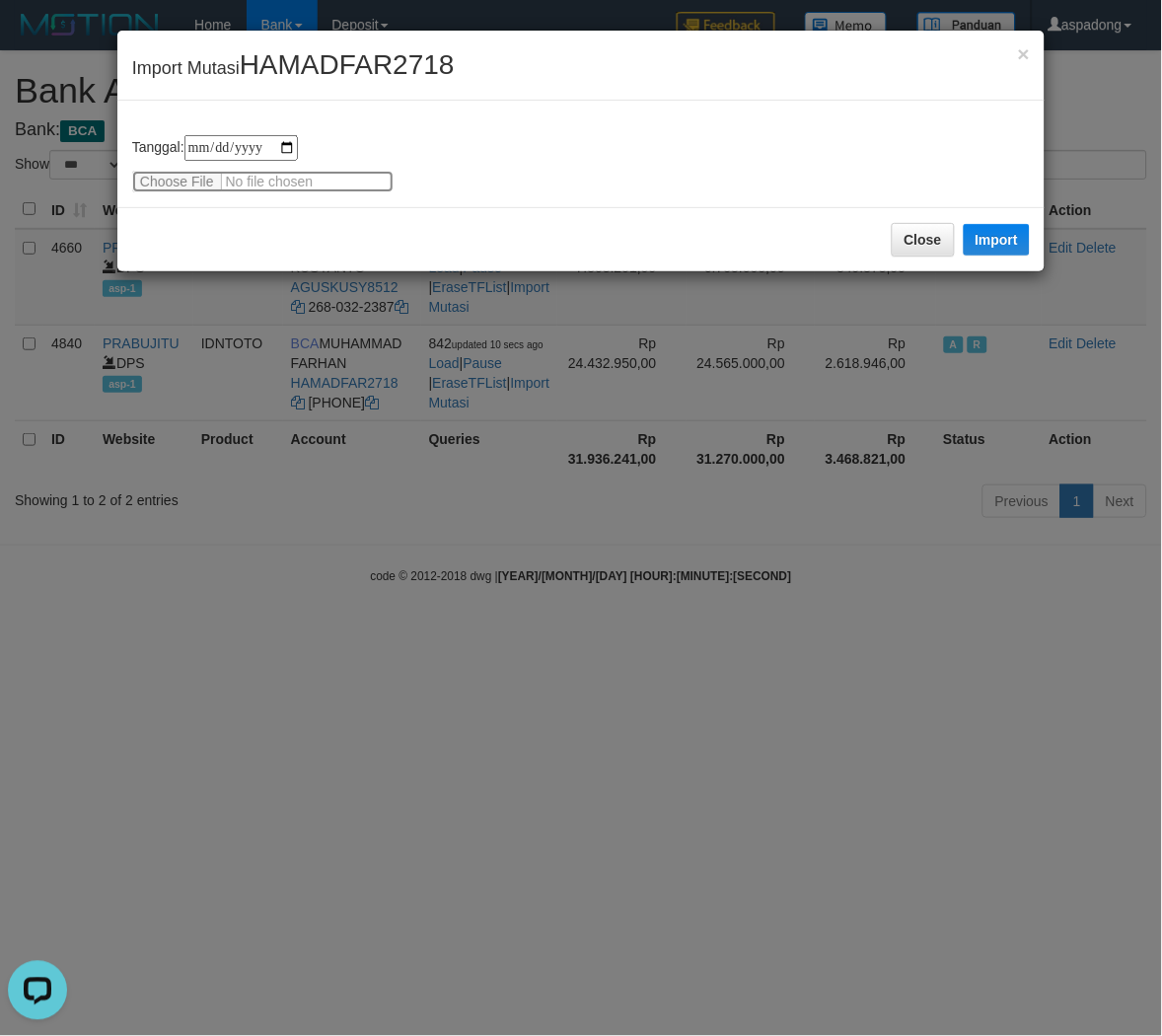 click at bounding box center [262, 182] 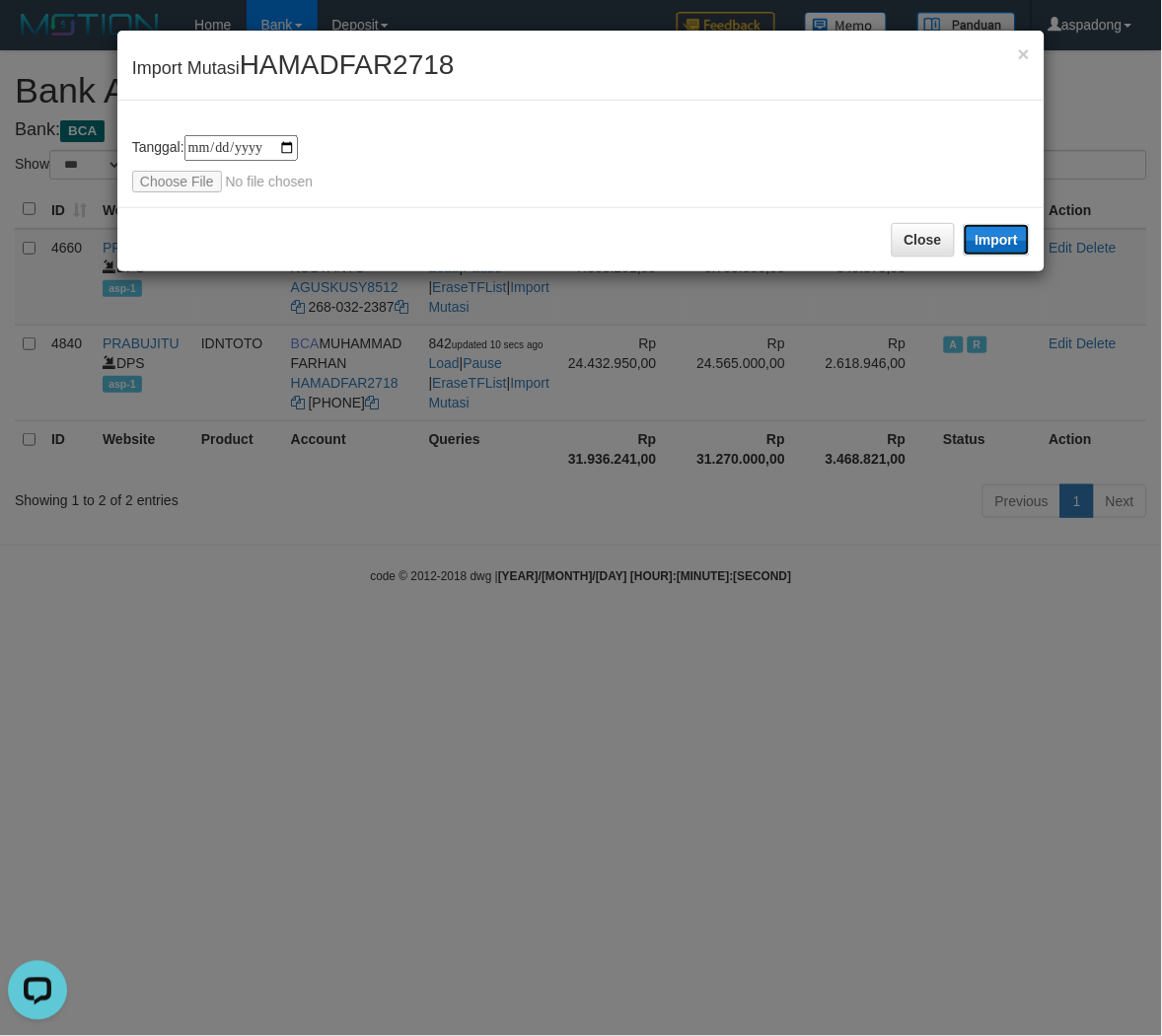 click on "Import" at bounding box center [997, 240] 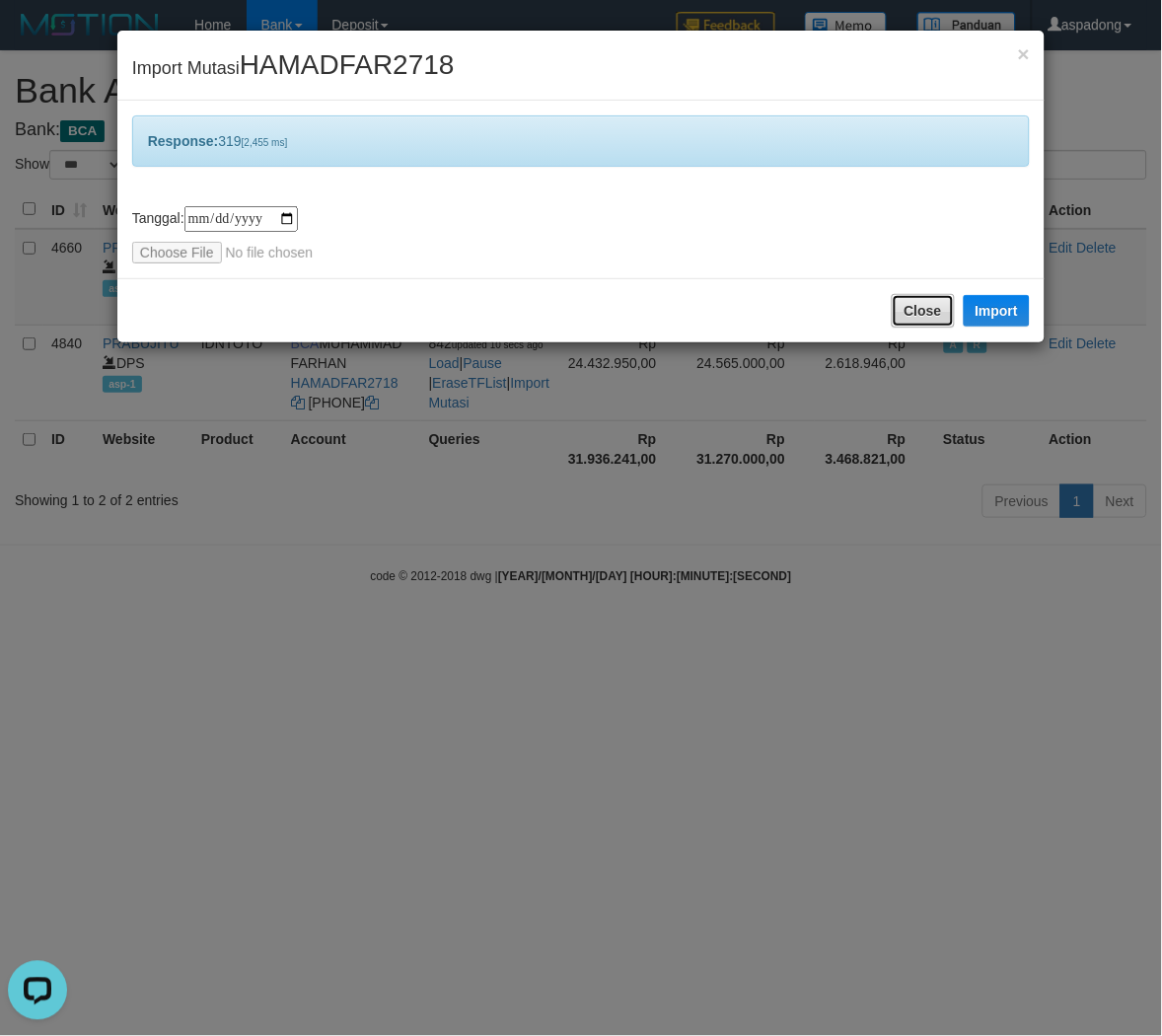 click on "Close" at bounding box center [923, 311] 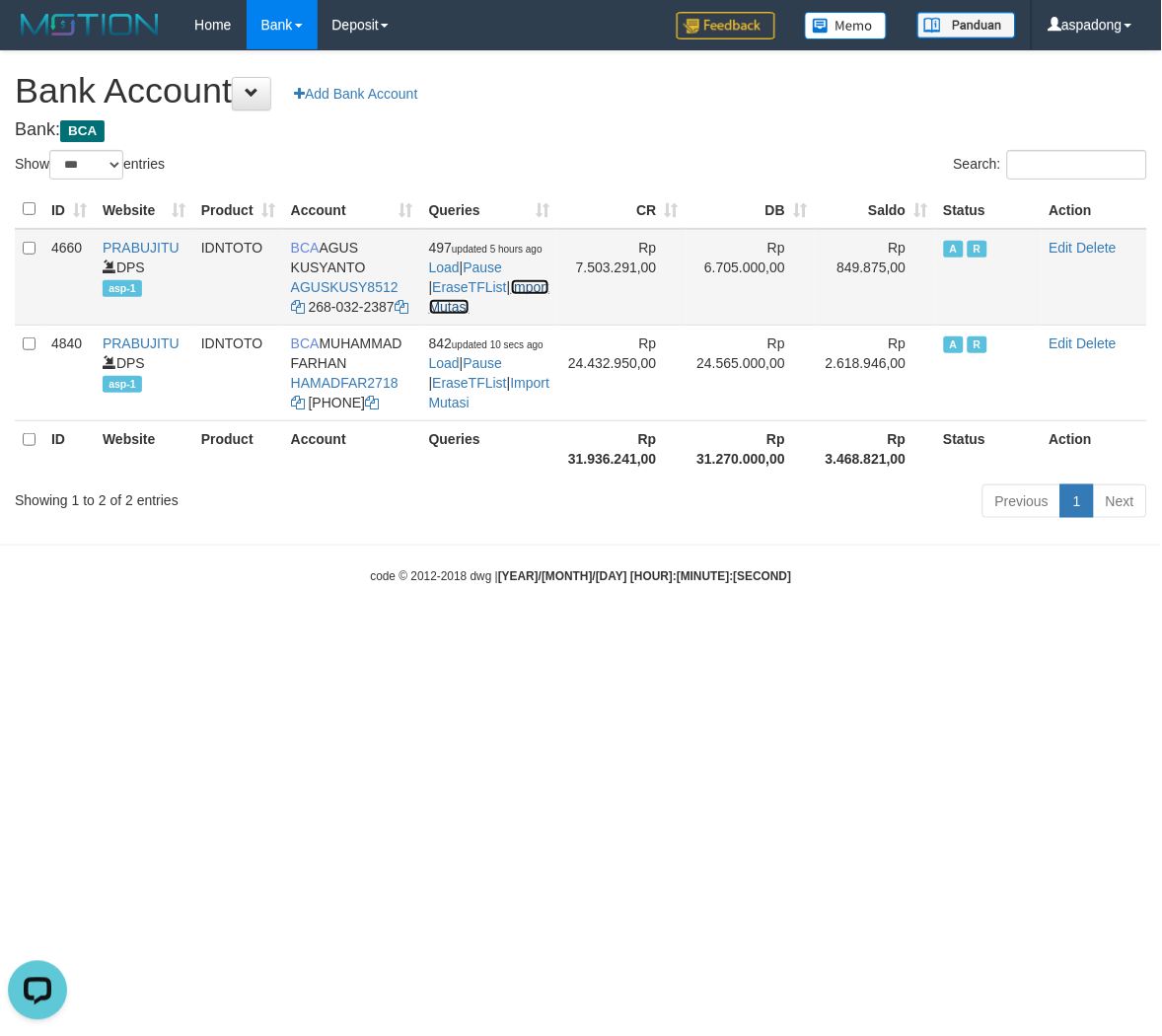 click on "Import Mutasi" at bounding box center [489, 297] 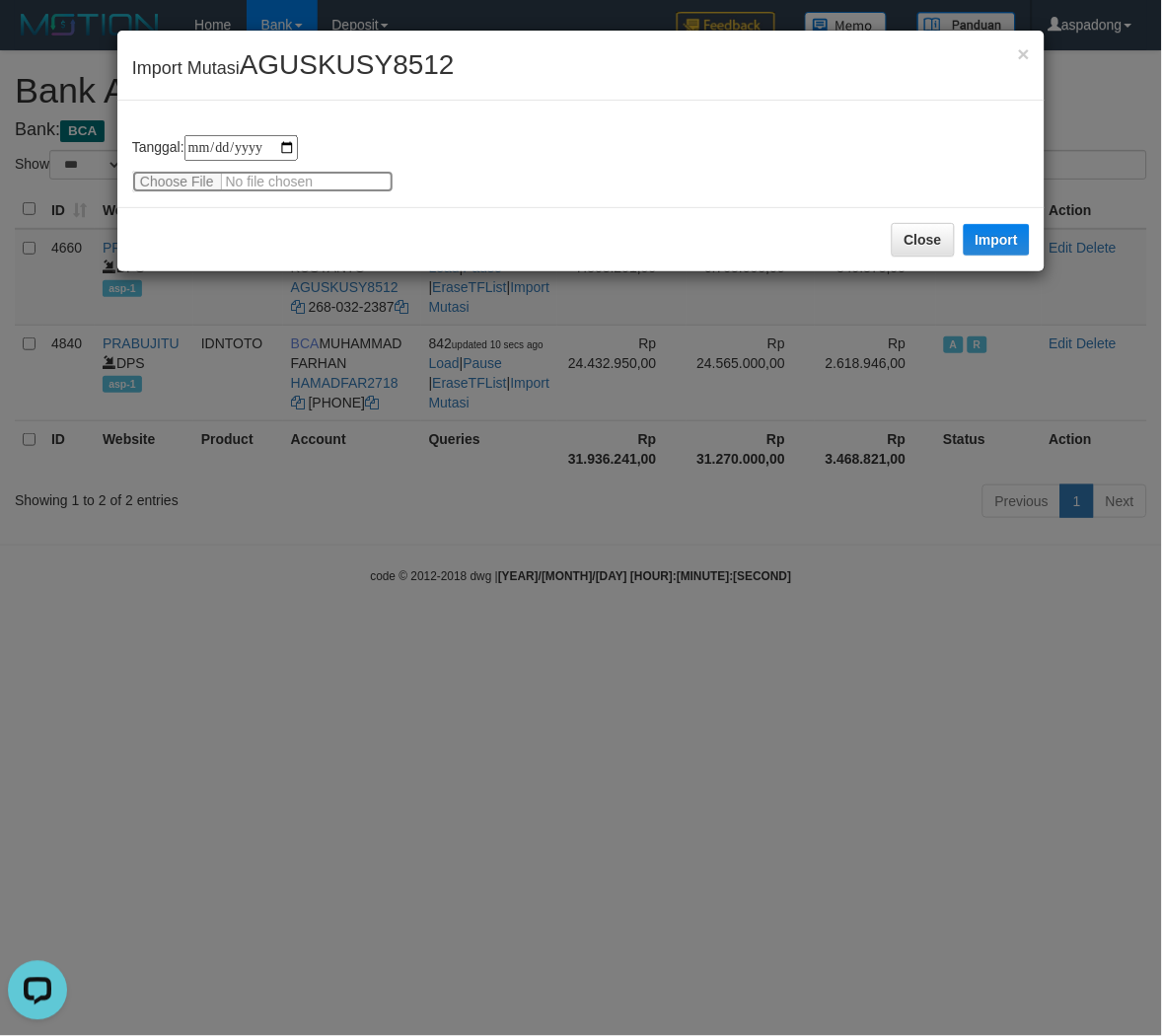 click at bounding box center (262, 182) 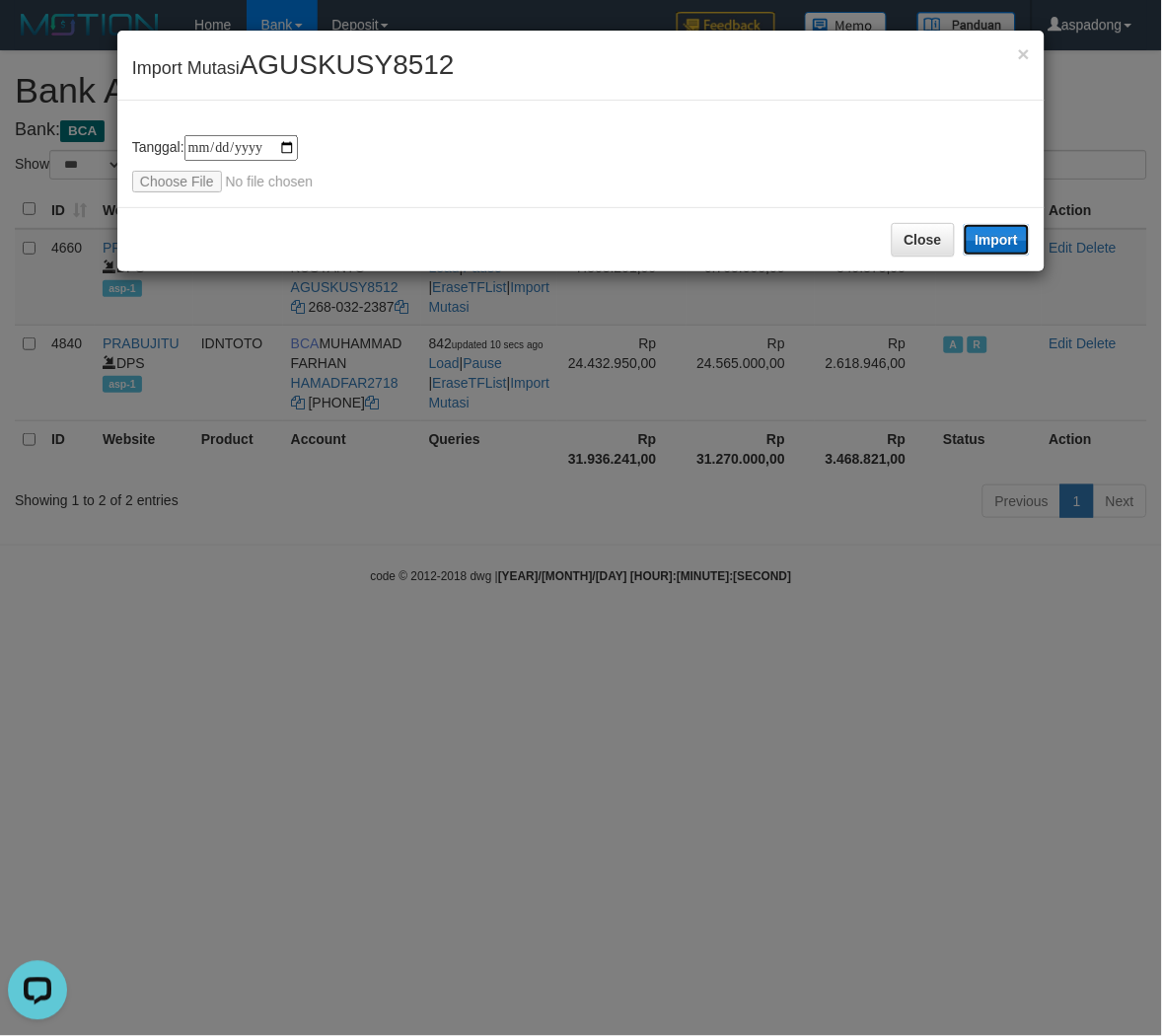 click on "Import" at bounding box center [997, 240] 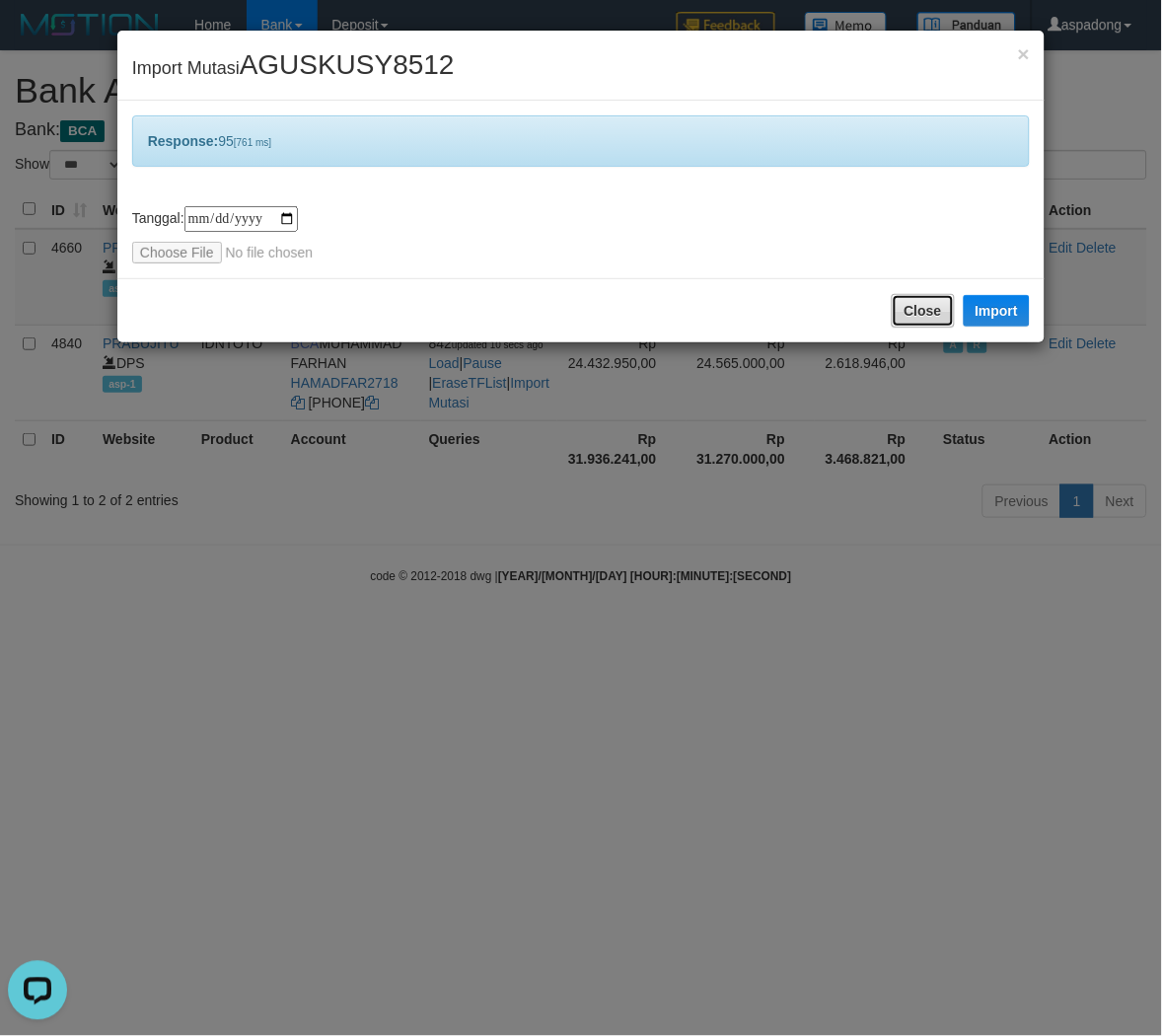 click on "Close" at bounding box center [923, 311] 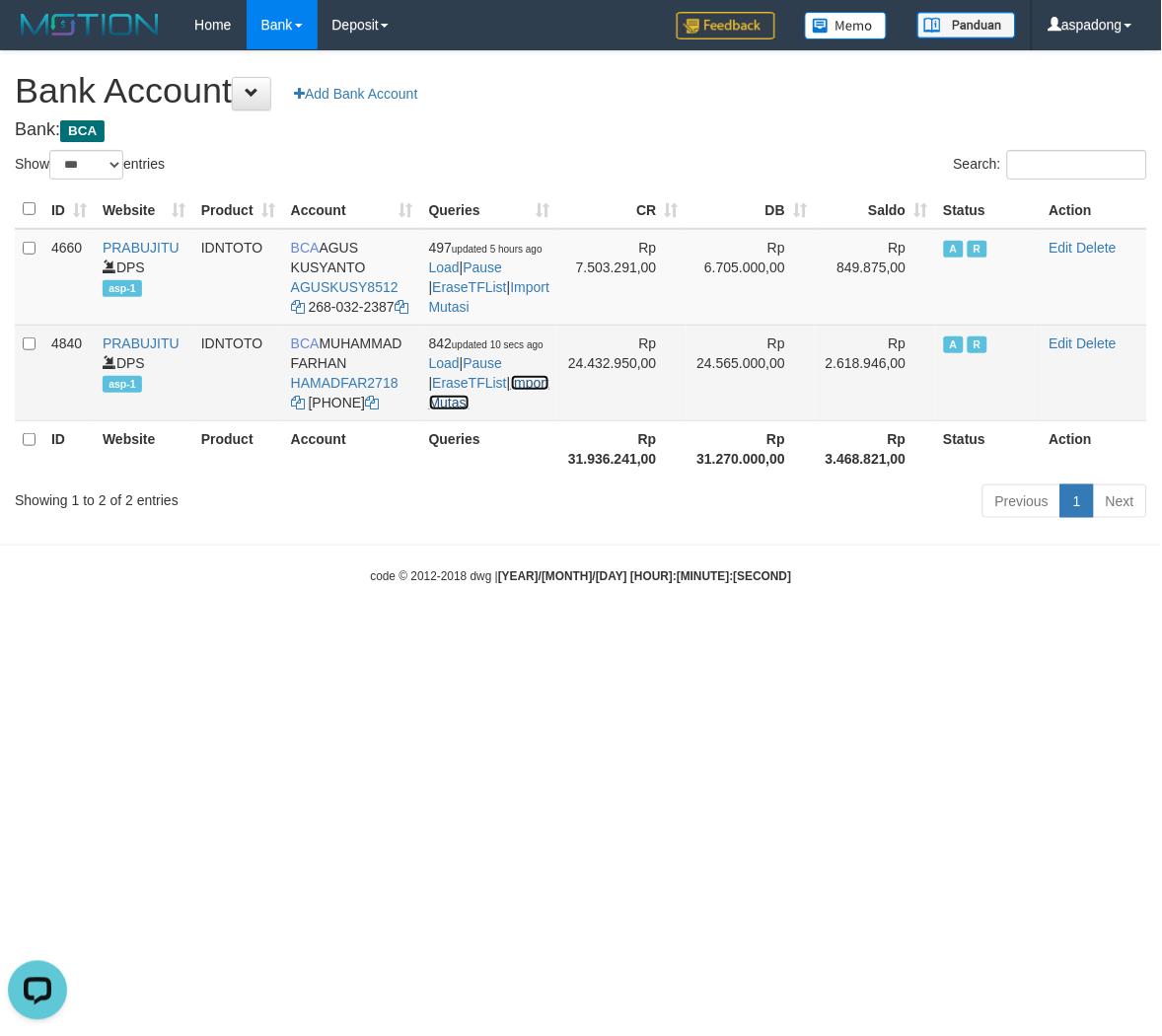 click on "Import Mutasi" at bounding box center (489, 393) 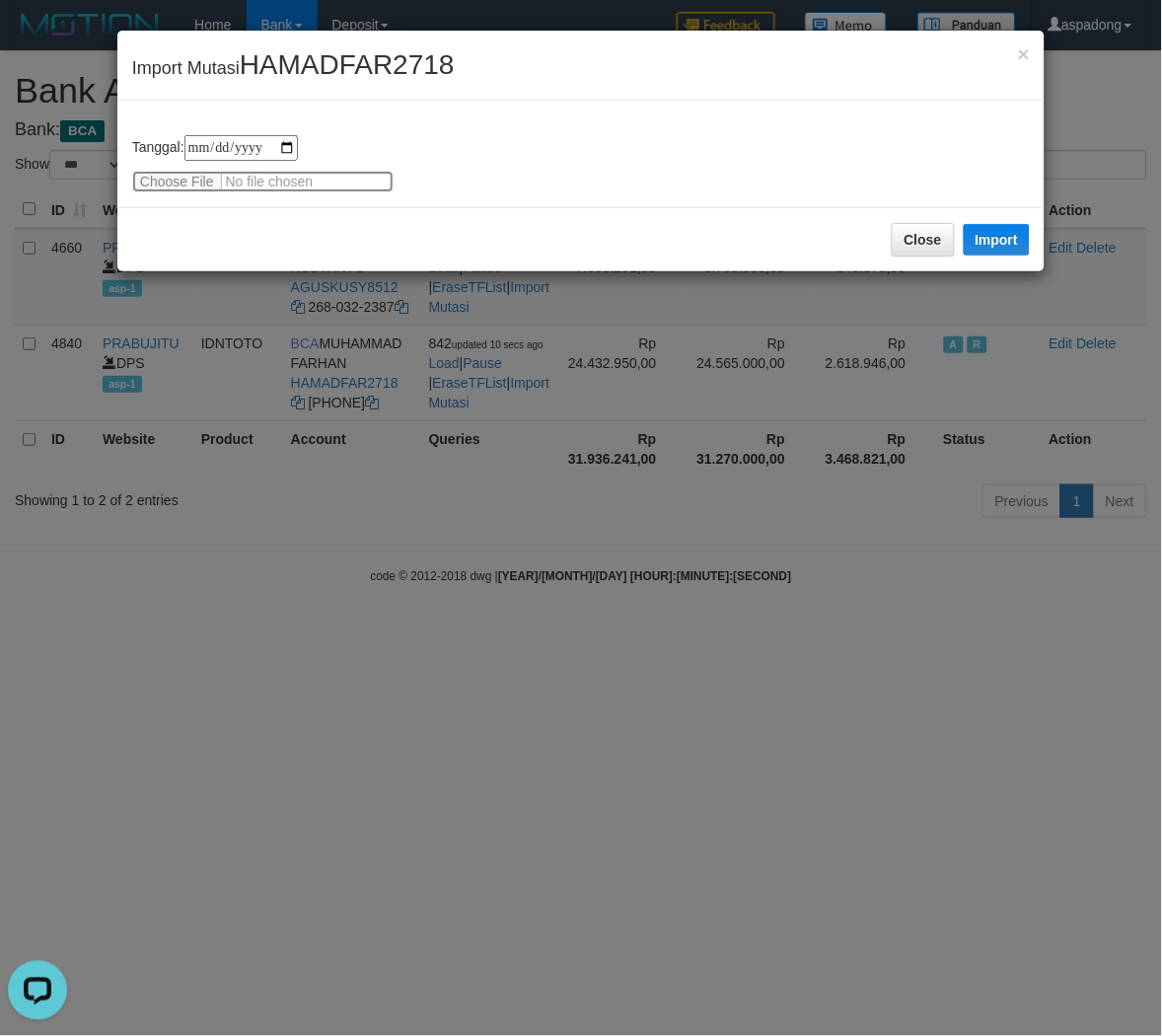 click at bounding box center (262, 182) 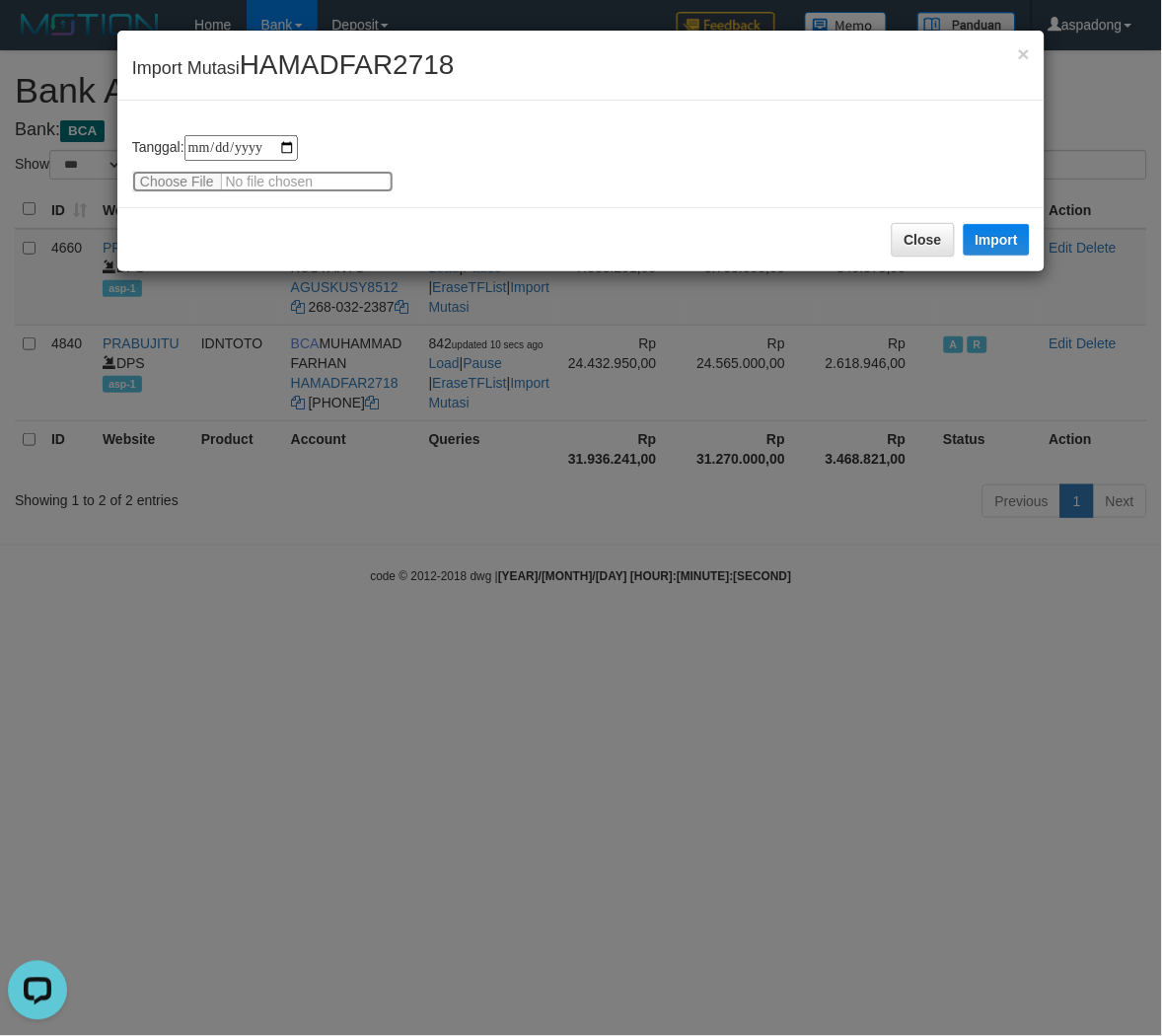 type on "**********" 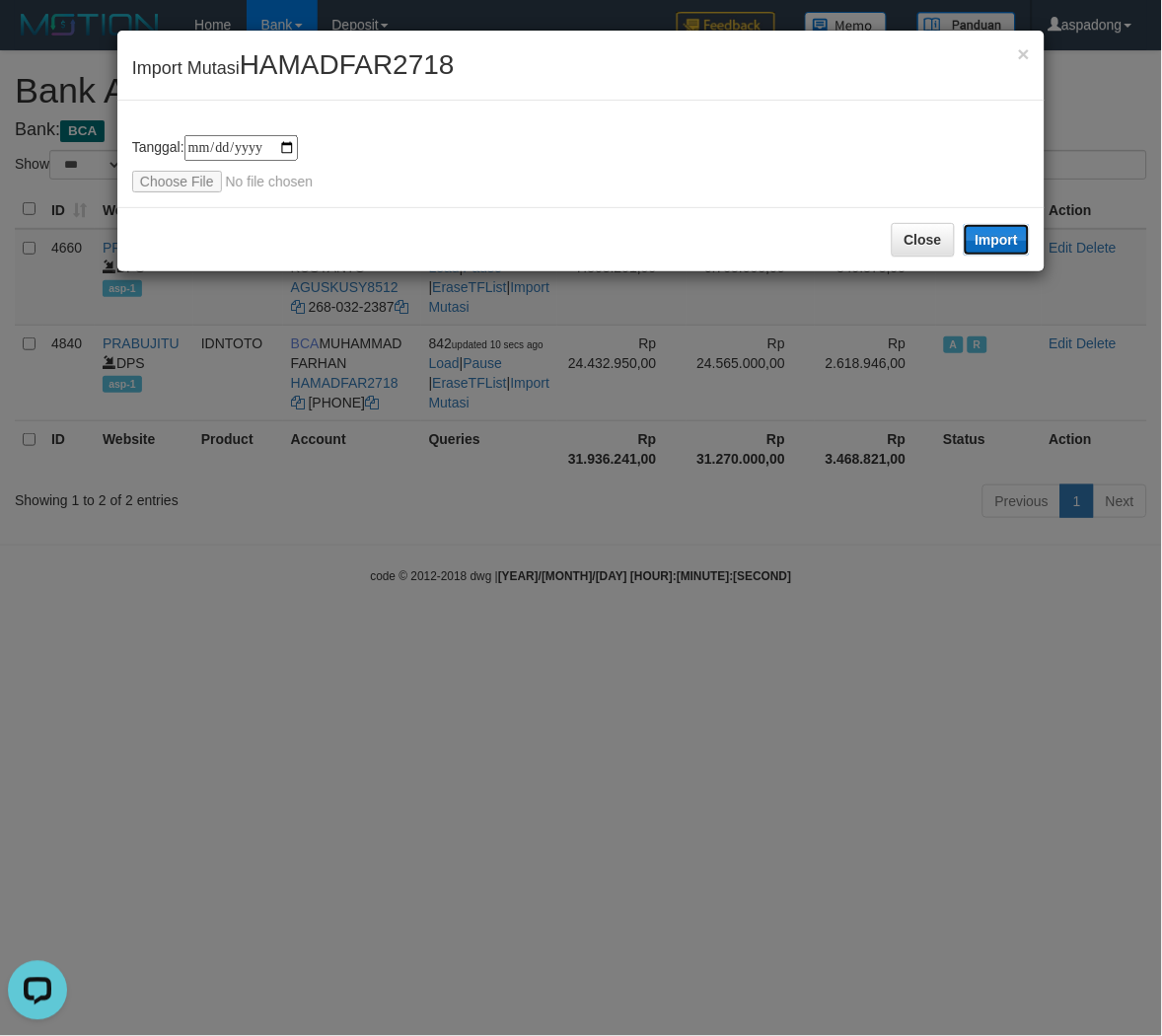 click on "Import" at bounding box center (997, 240) 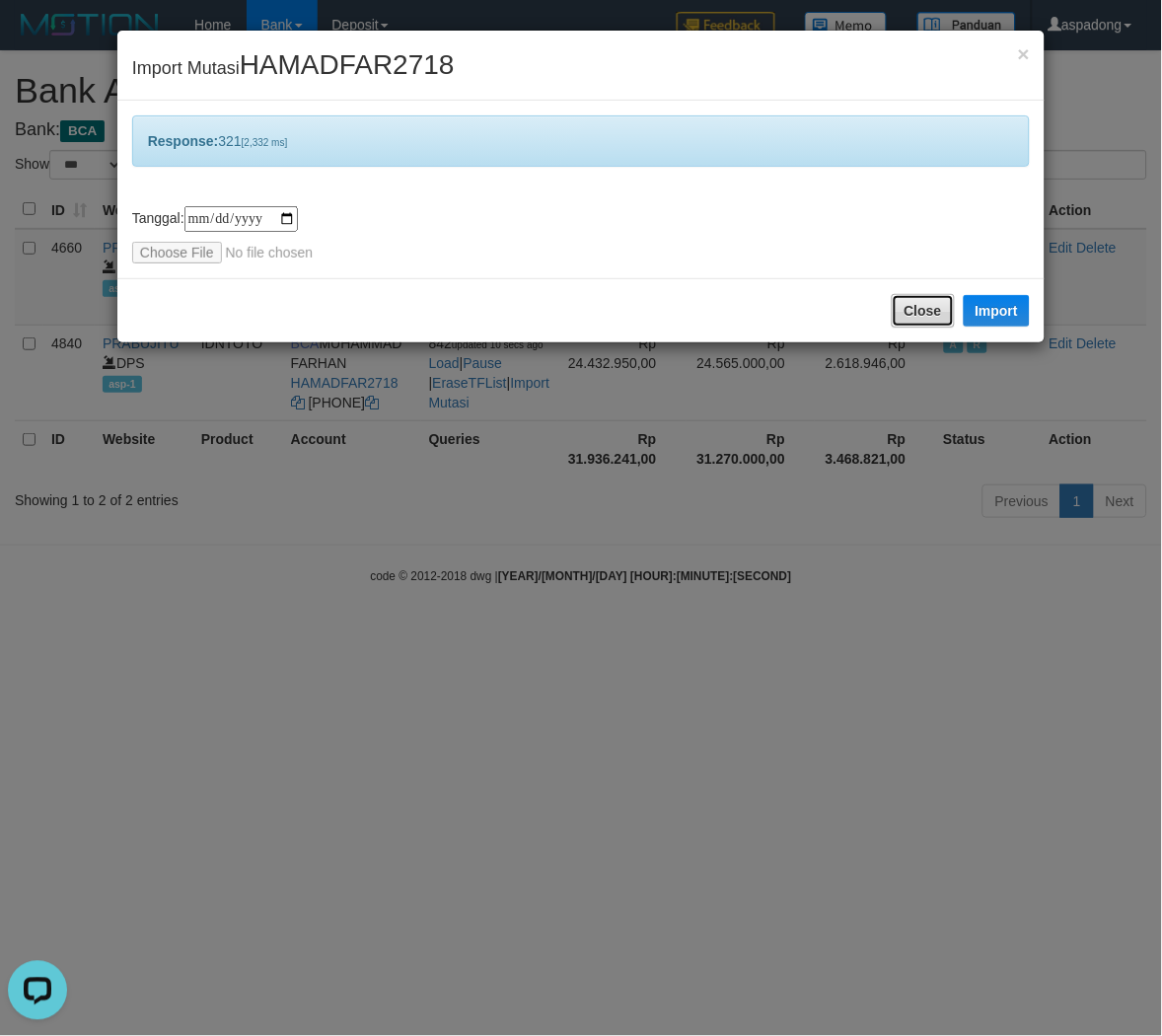 click on "Close" at bounding box center (923, 311) 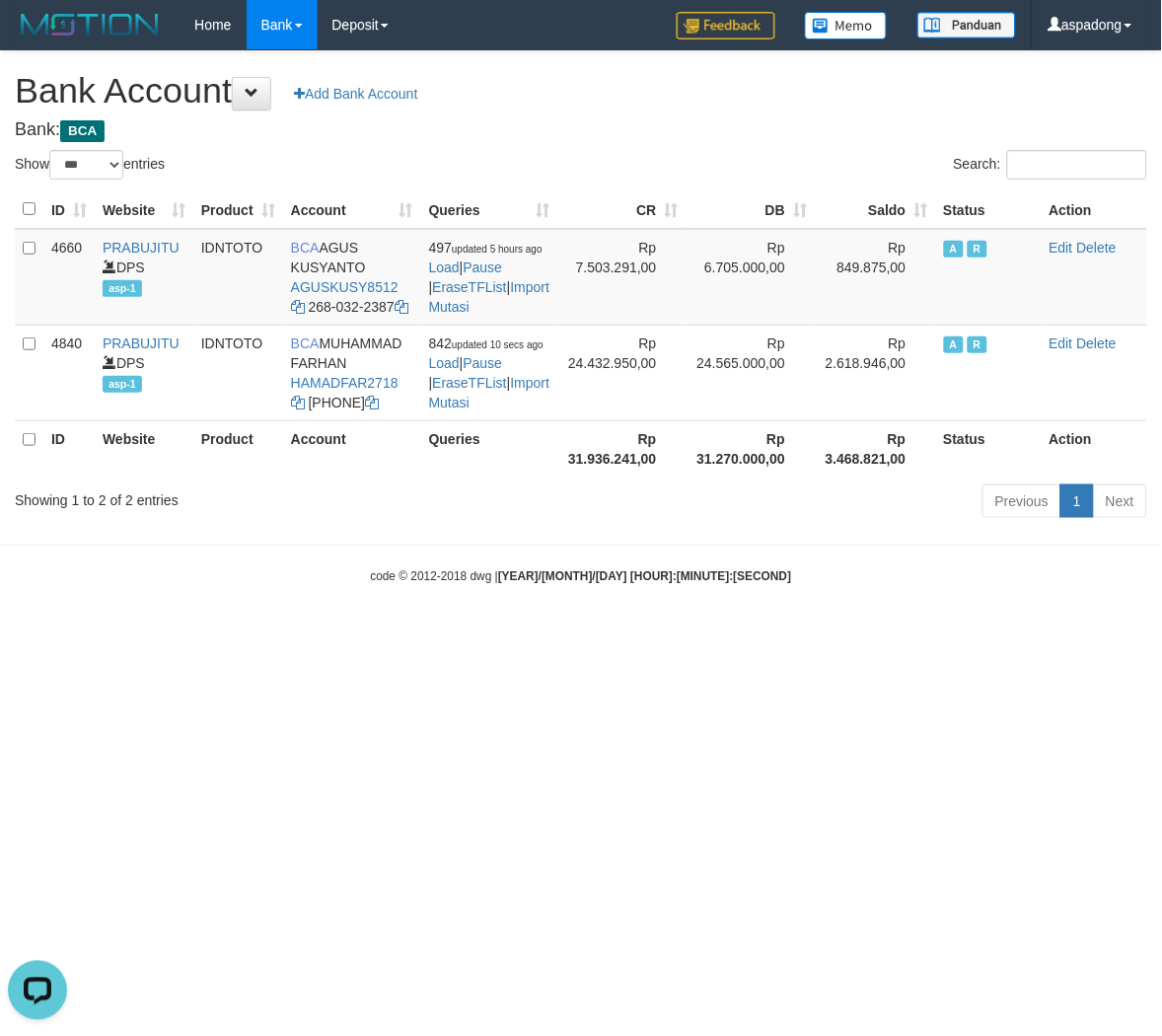 click on "Toggle navigation
Home
Bank
Account List
Load
By Website
Group
[ITOTO]													PRABUJITU
By Load Group (DPS)
Group asp-1
Mutasi Bank
Search
Sync
Note Mutasi
Deposit
DPS List" at bounding box center (581, 317) 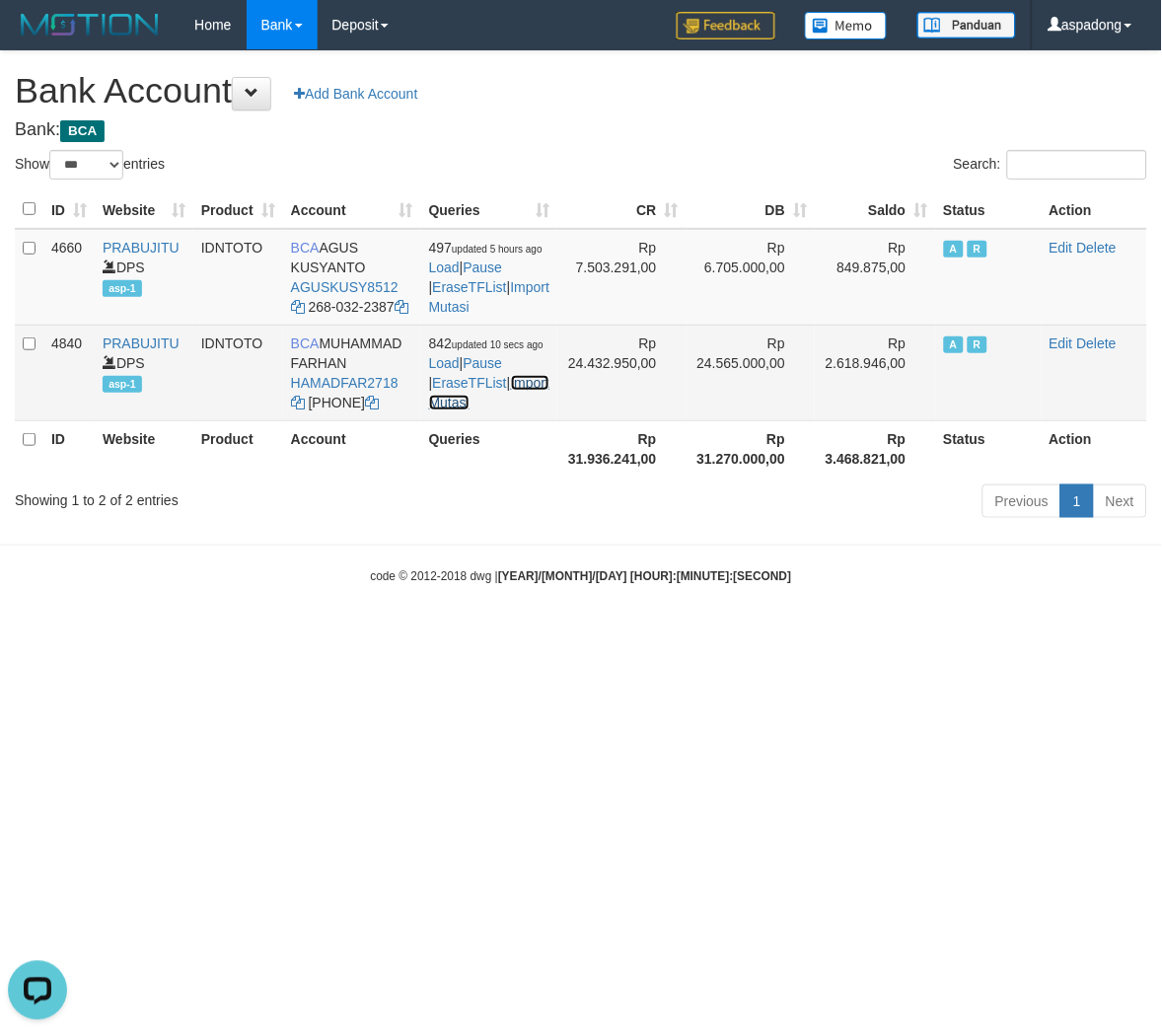 click on "Import Mutasi" at bounding box center [489, 393] 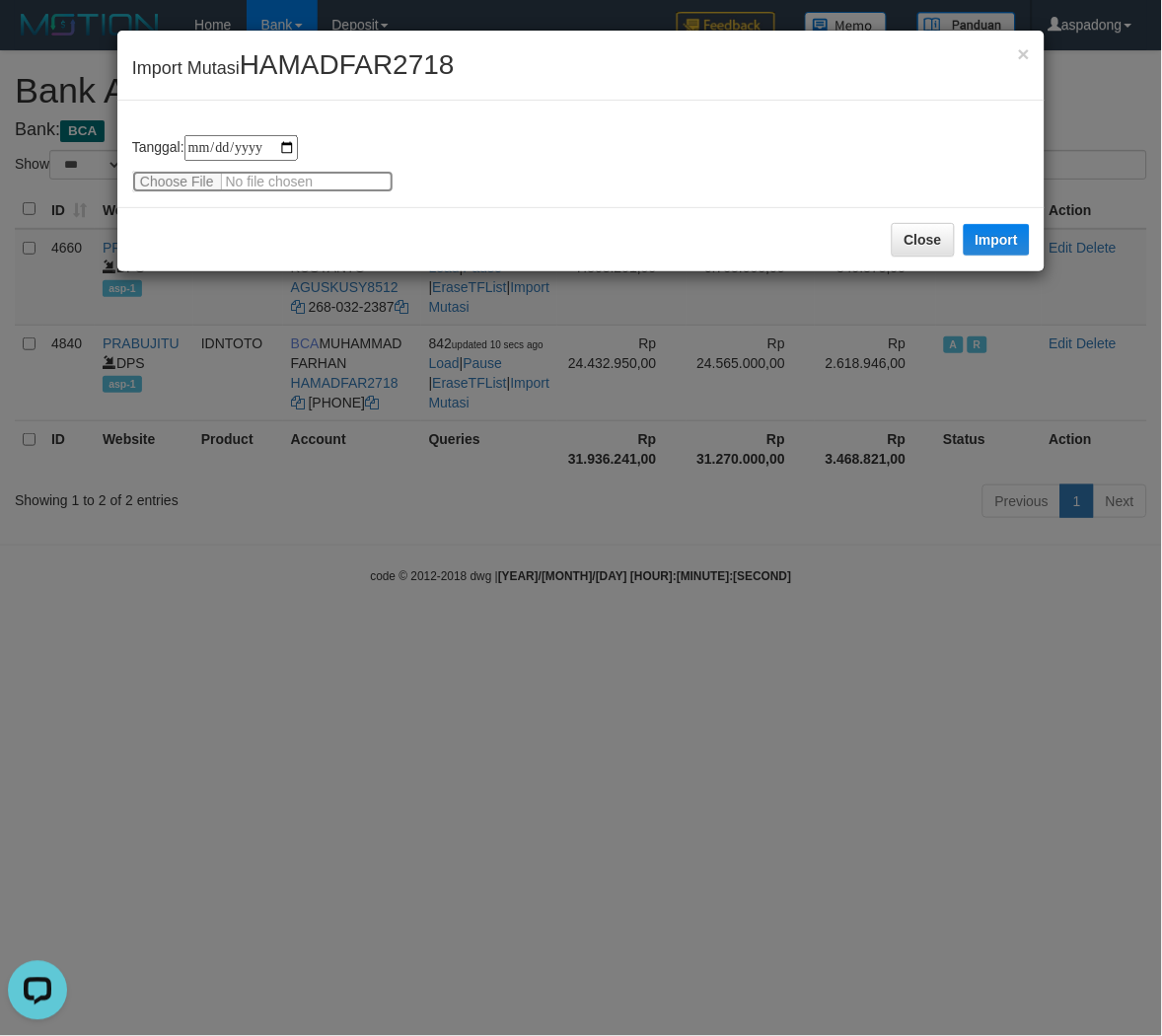 click at bounding box center (262, 182) 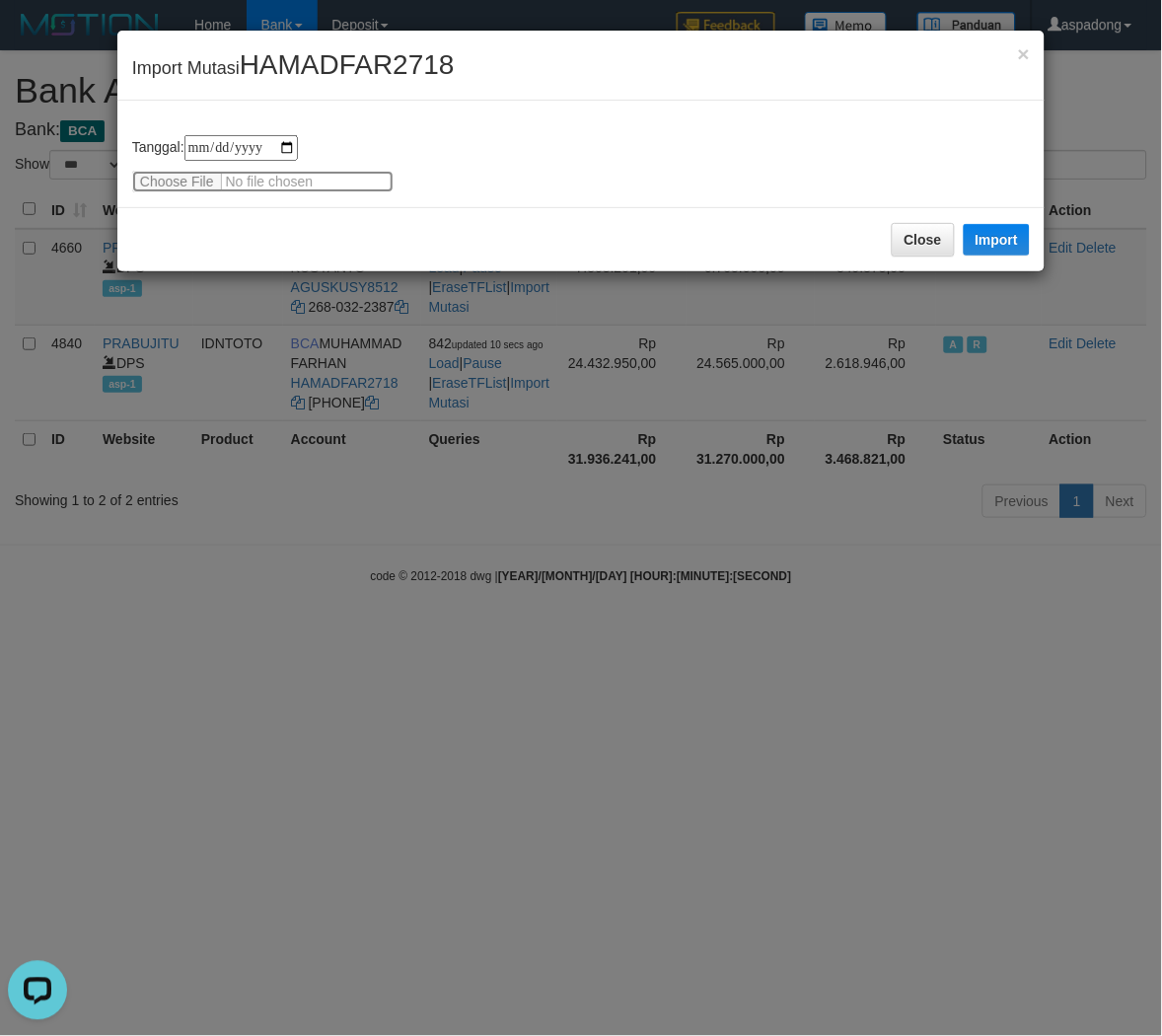 type on "**********" 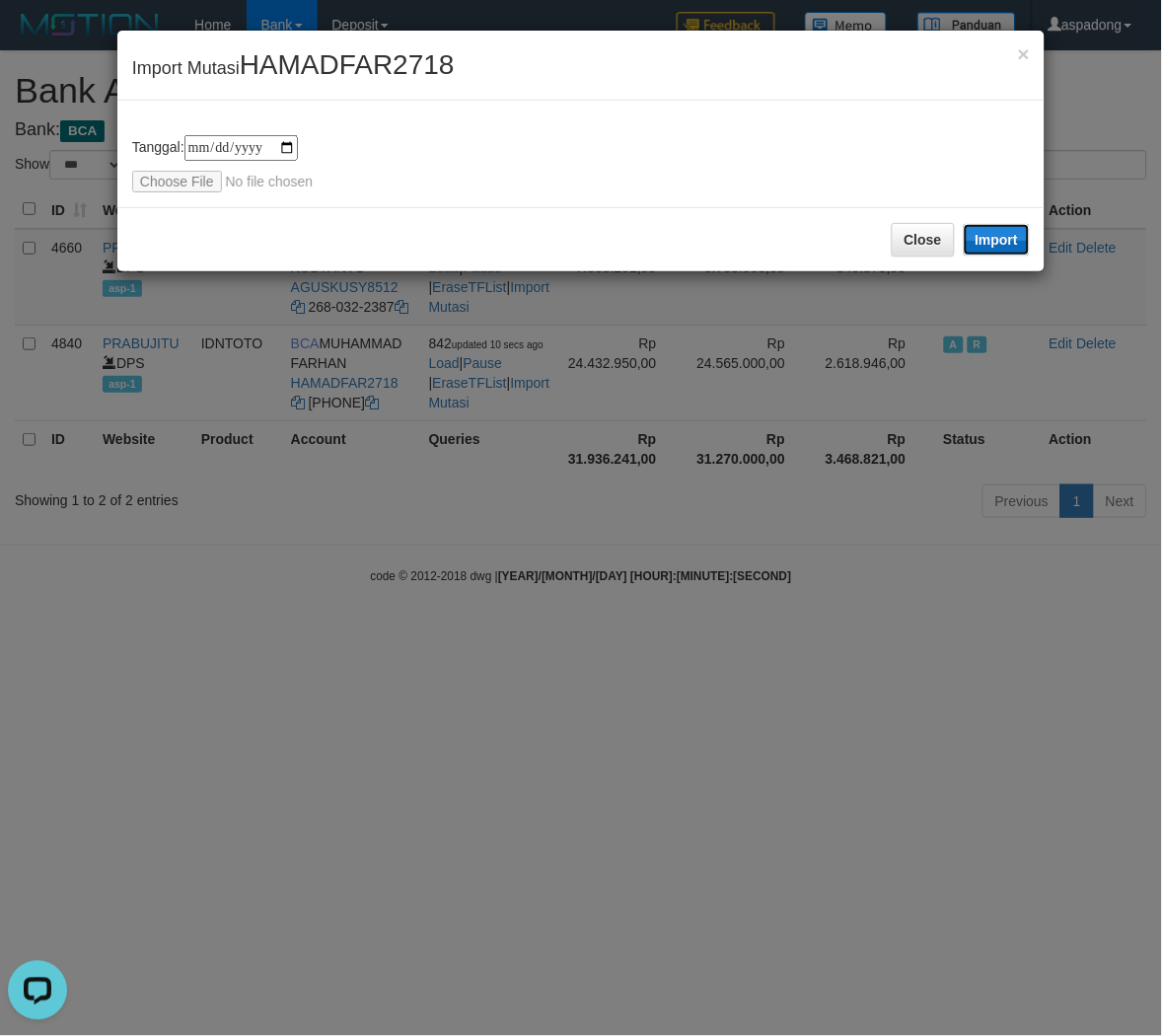 click on "Import" at bounding box center [997, 240] 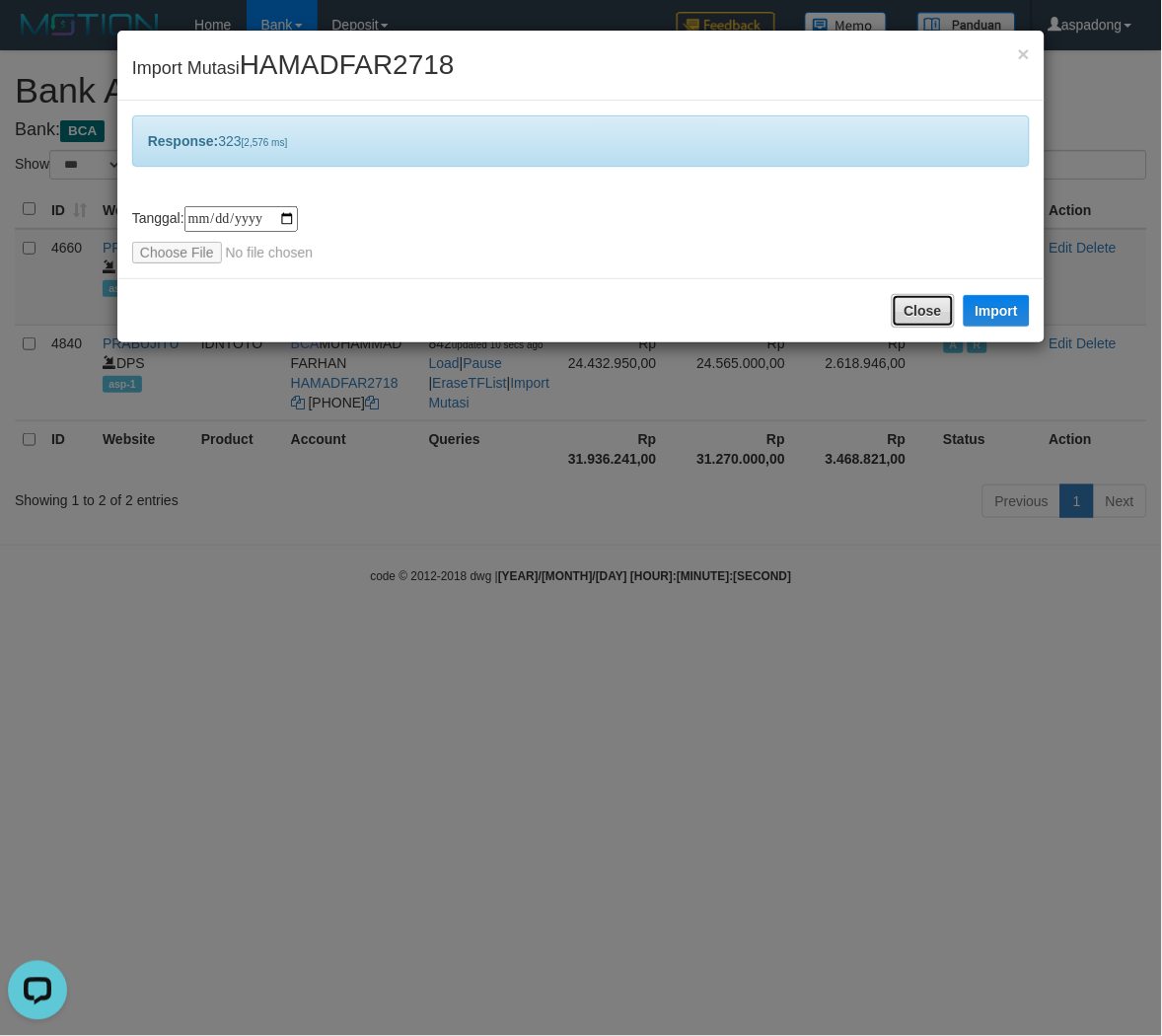 click on "Close" at bounding box center (923, 311) 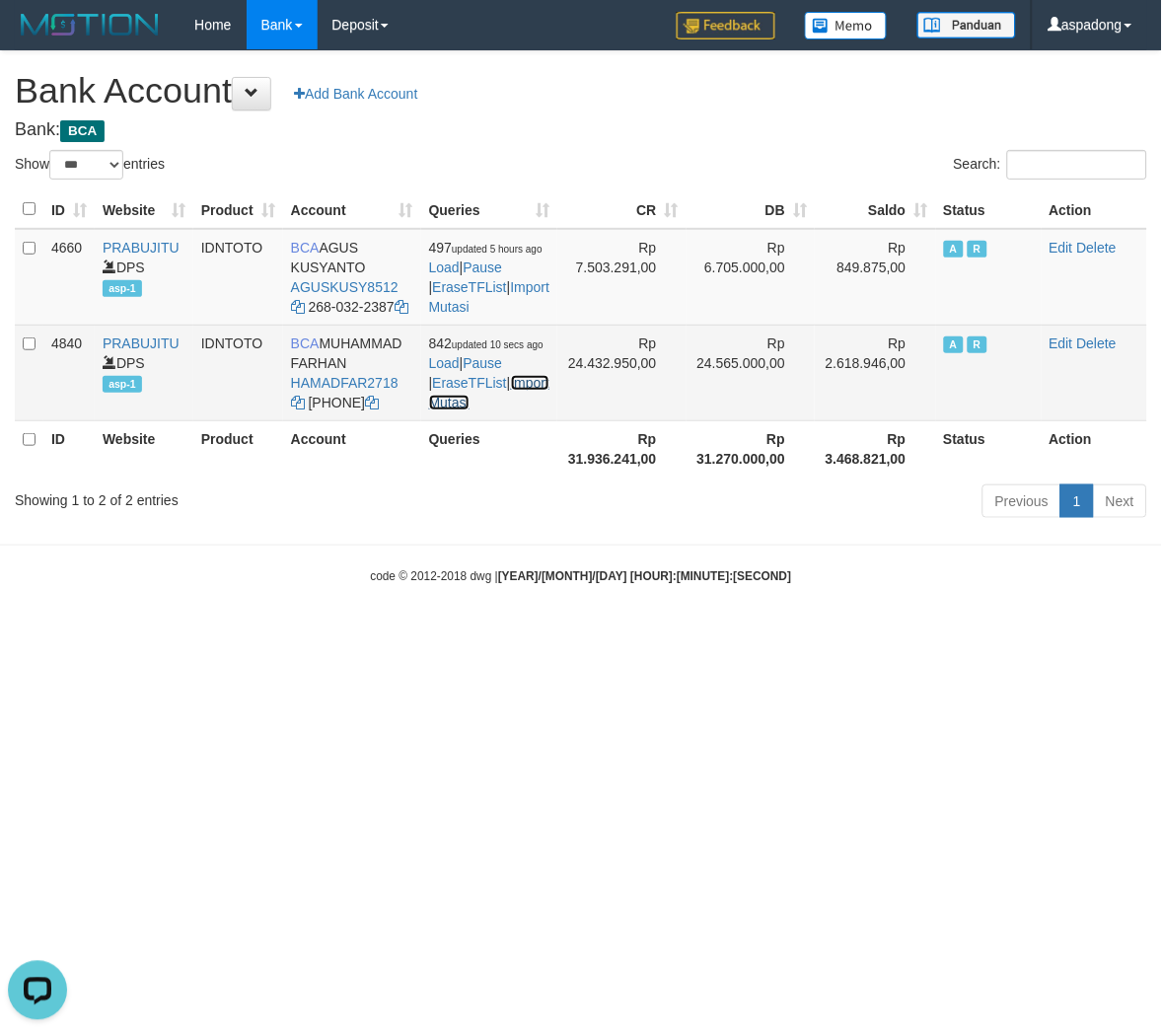 click on "Import Mutasi" at bounding box center [489, 393] 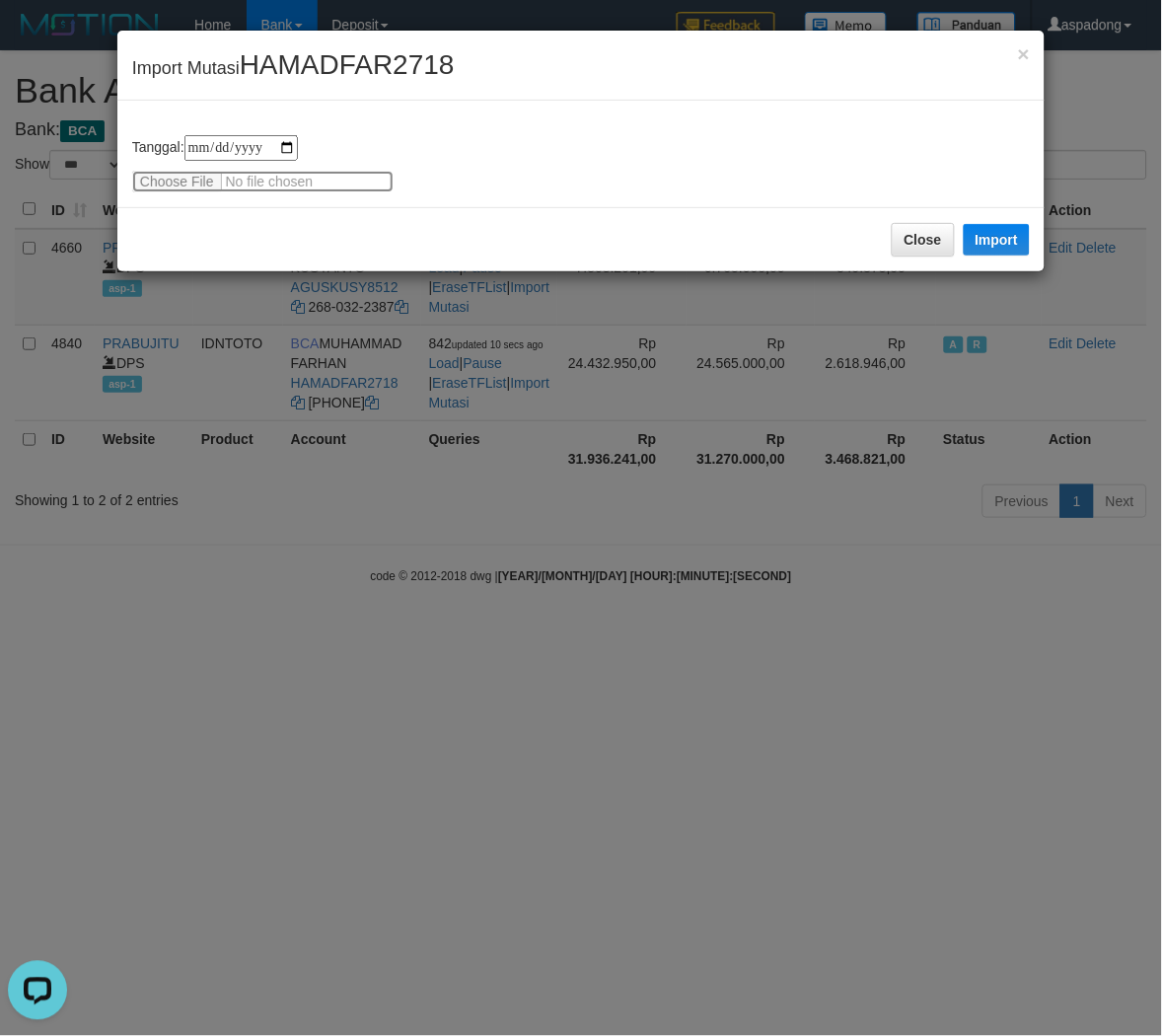 click at bounding box center (262, 182) 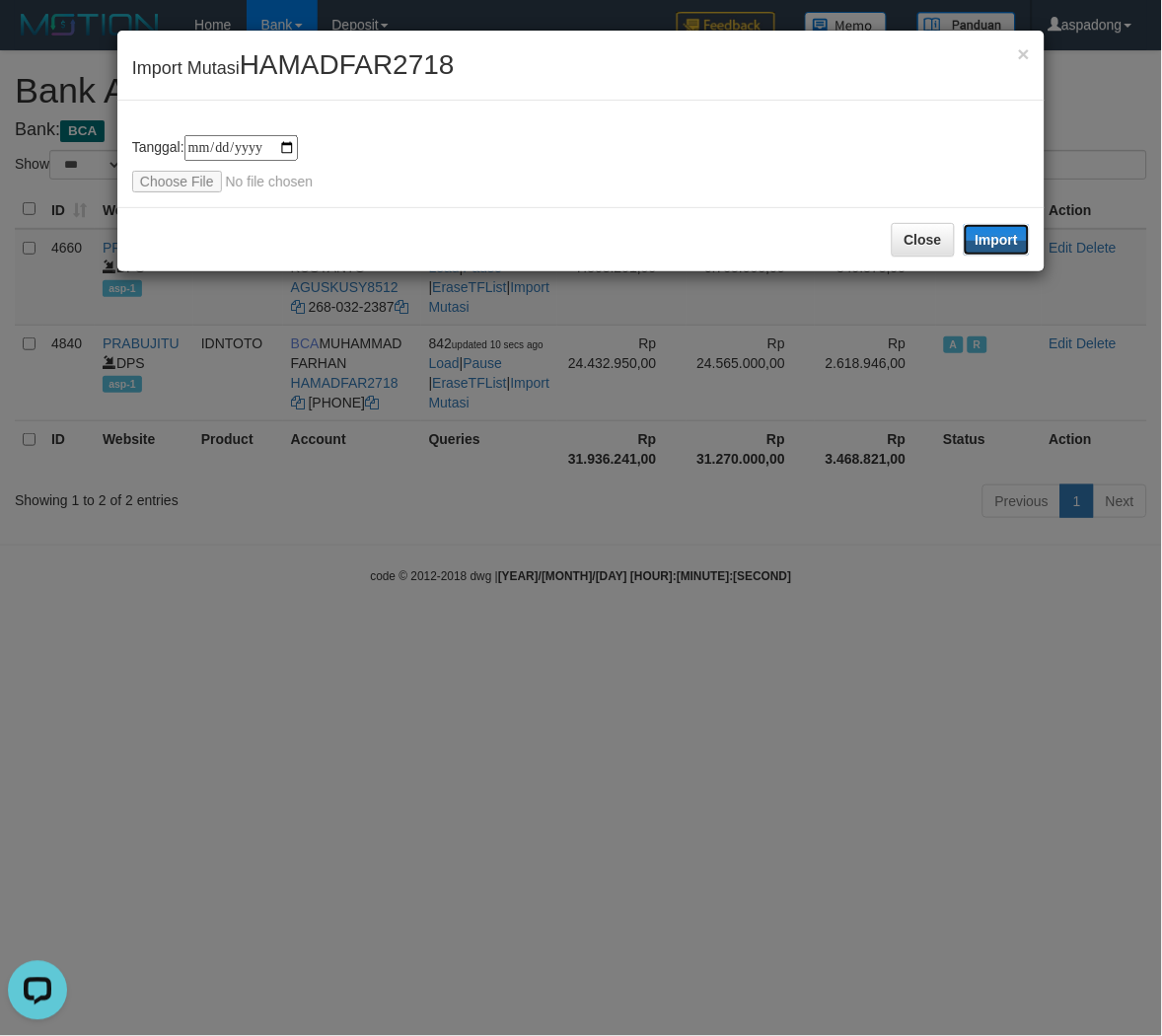 drag, startPoint x: 994, startPoint y: 239, endPoint x: 720, endPoint y: 309, distance: 282.80028 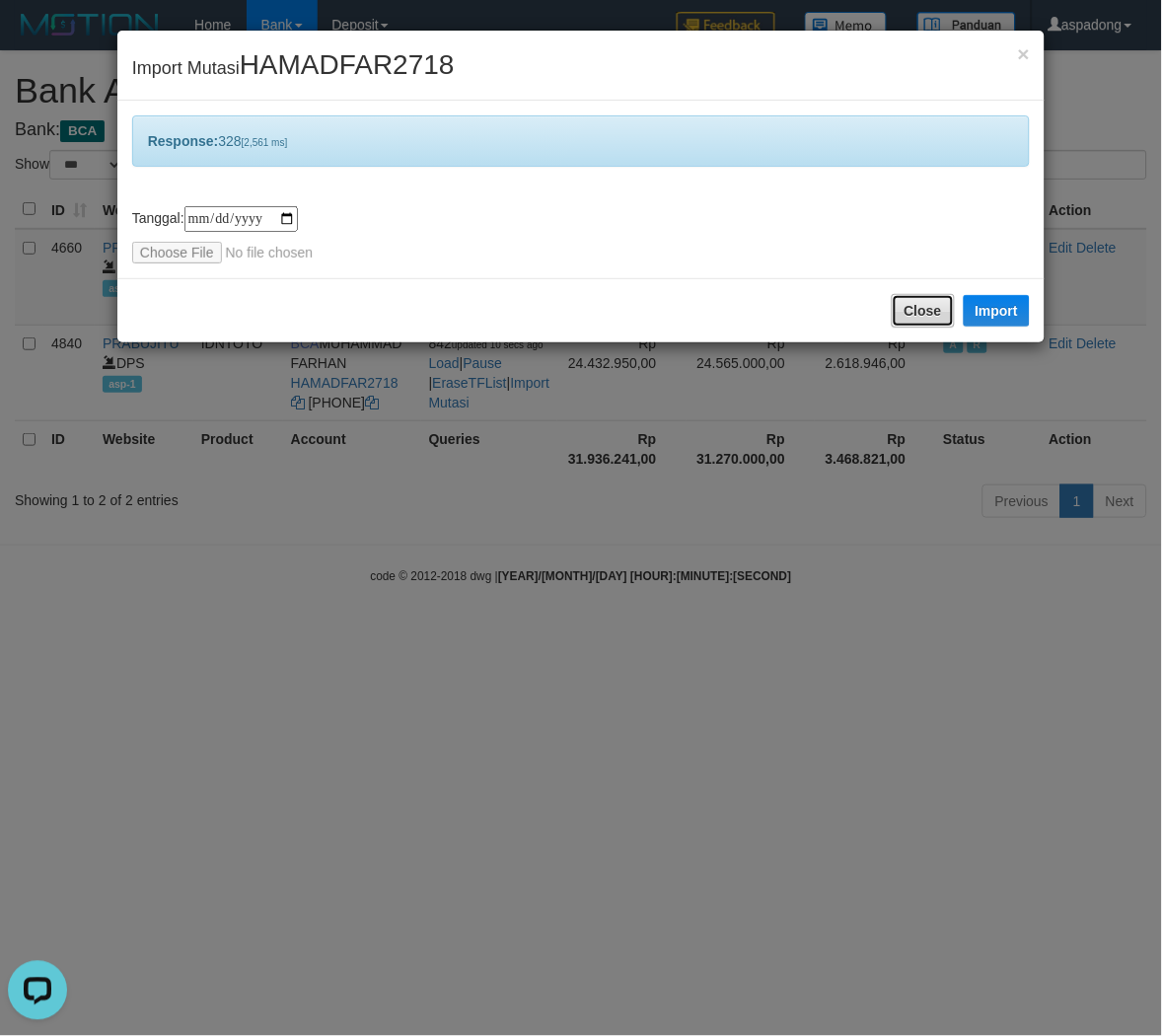 click on "Close" at bounding box center (923, 311) 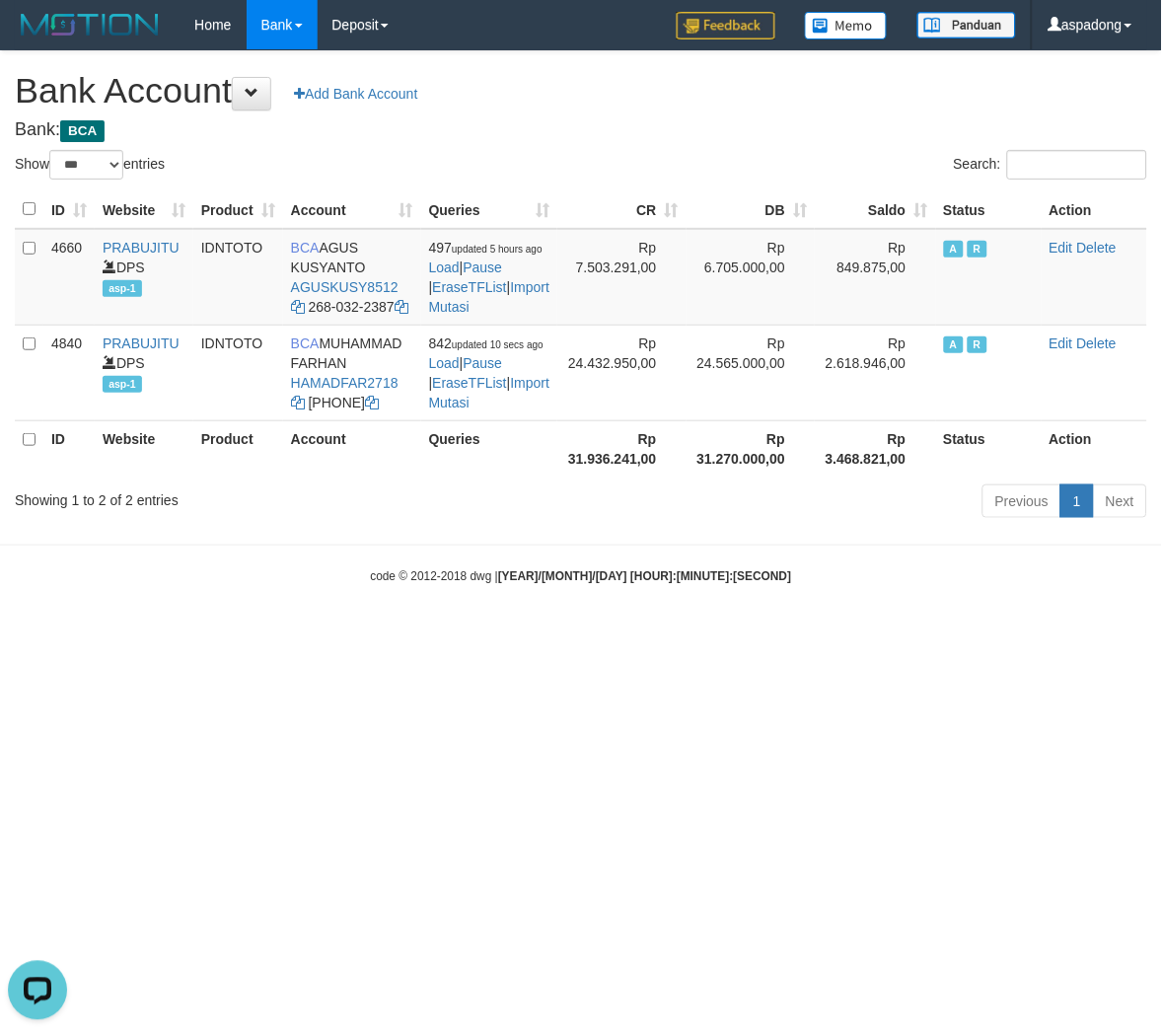 drag, startPoint x: 316, startPoint y: 777, endPoint x: 523, endPoint y: 175, distance: 636.5948 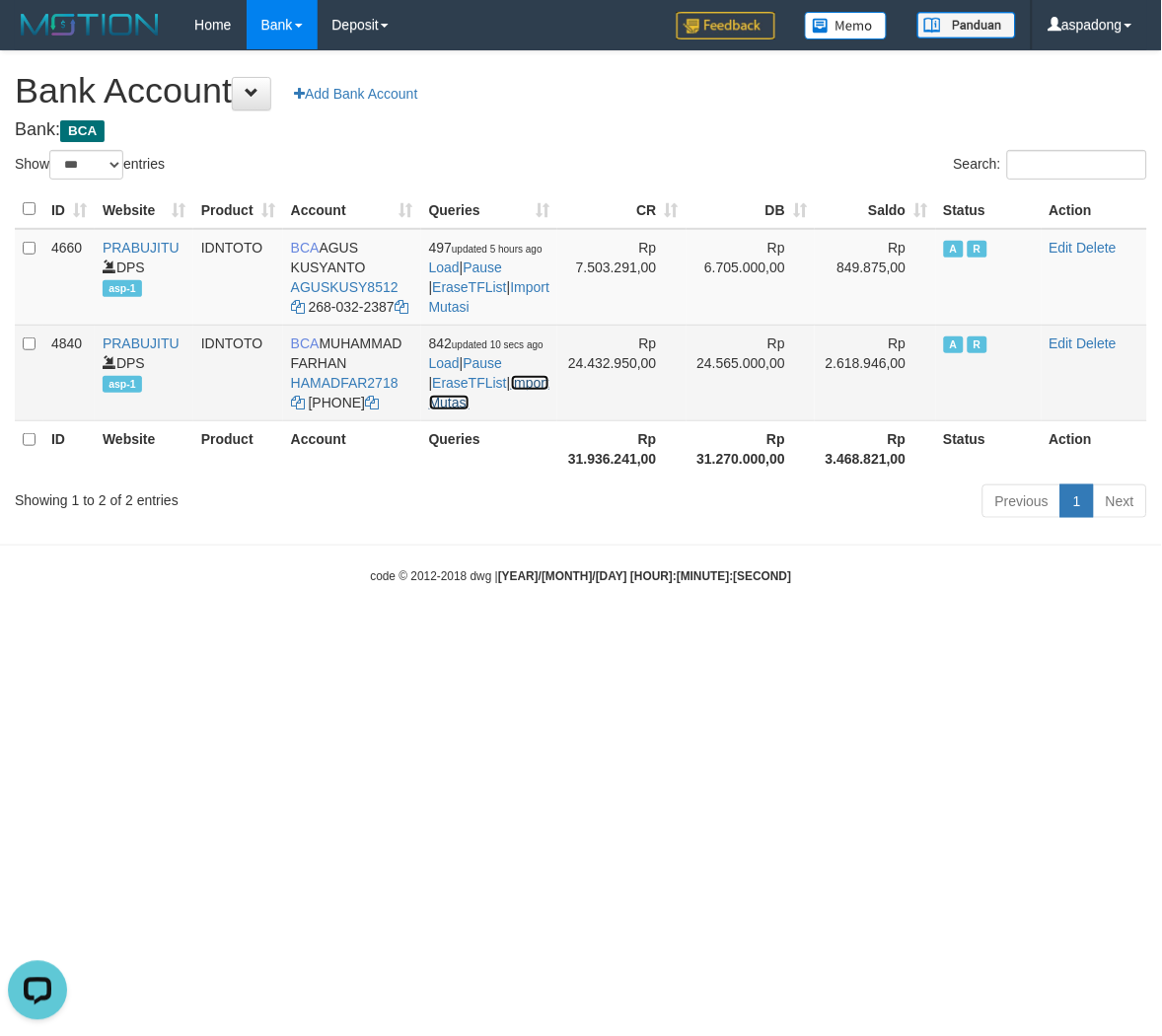click on "Import Mutasi" at bounding box center [489, 393] 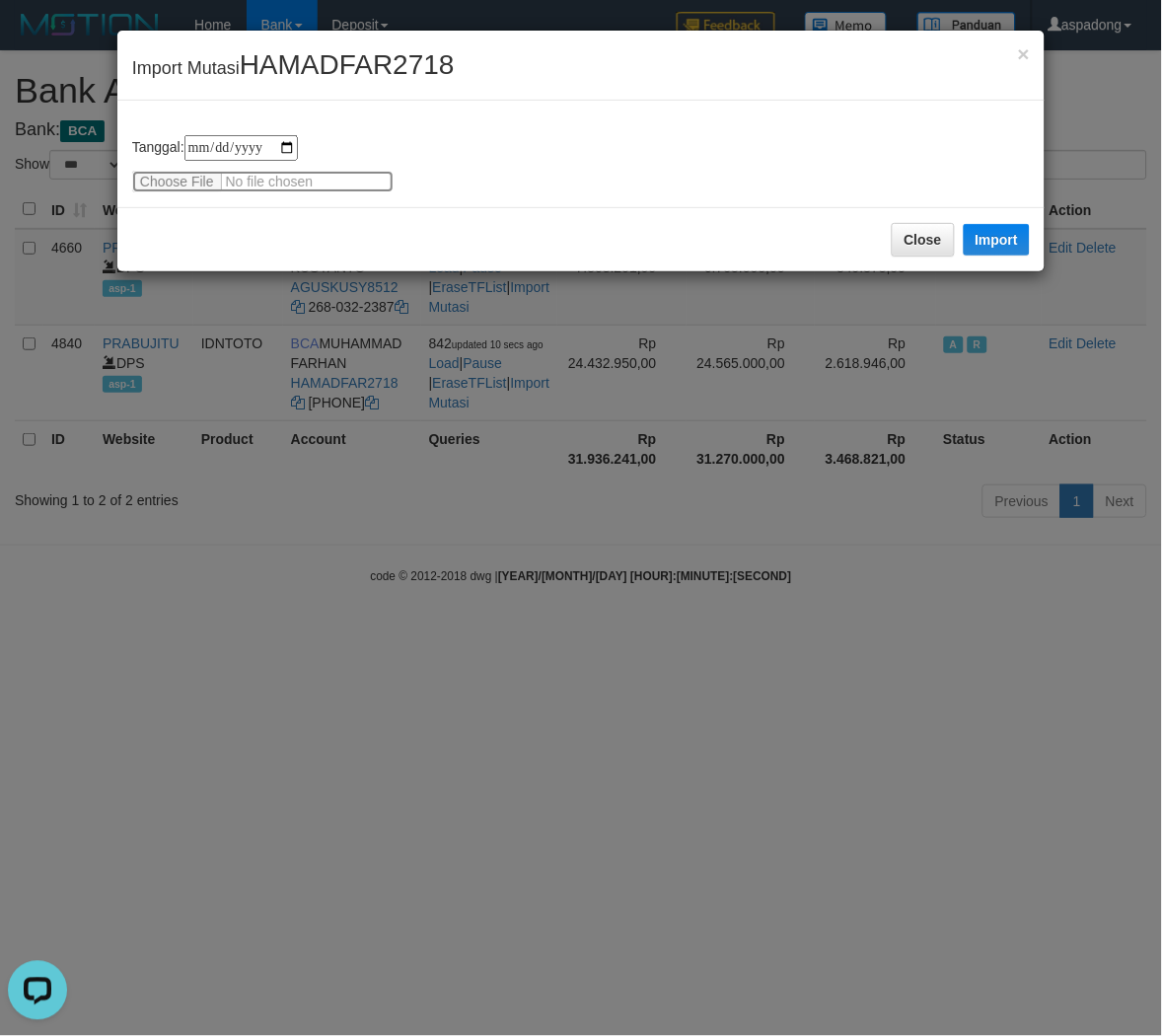 click at bounding box center [262, 182] 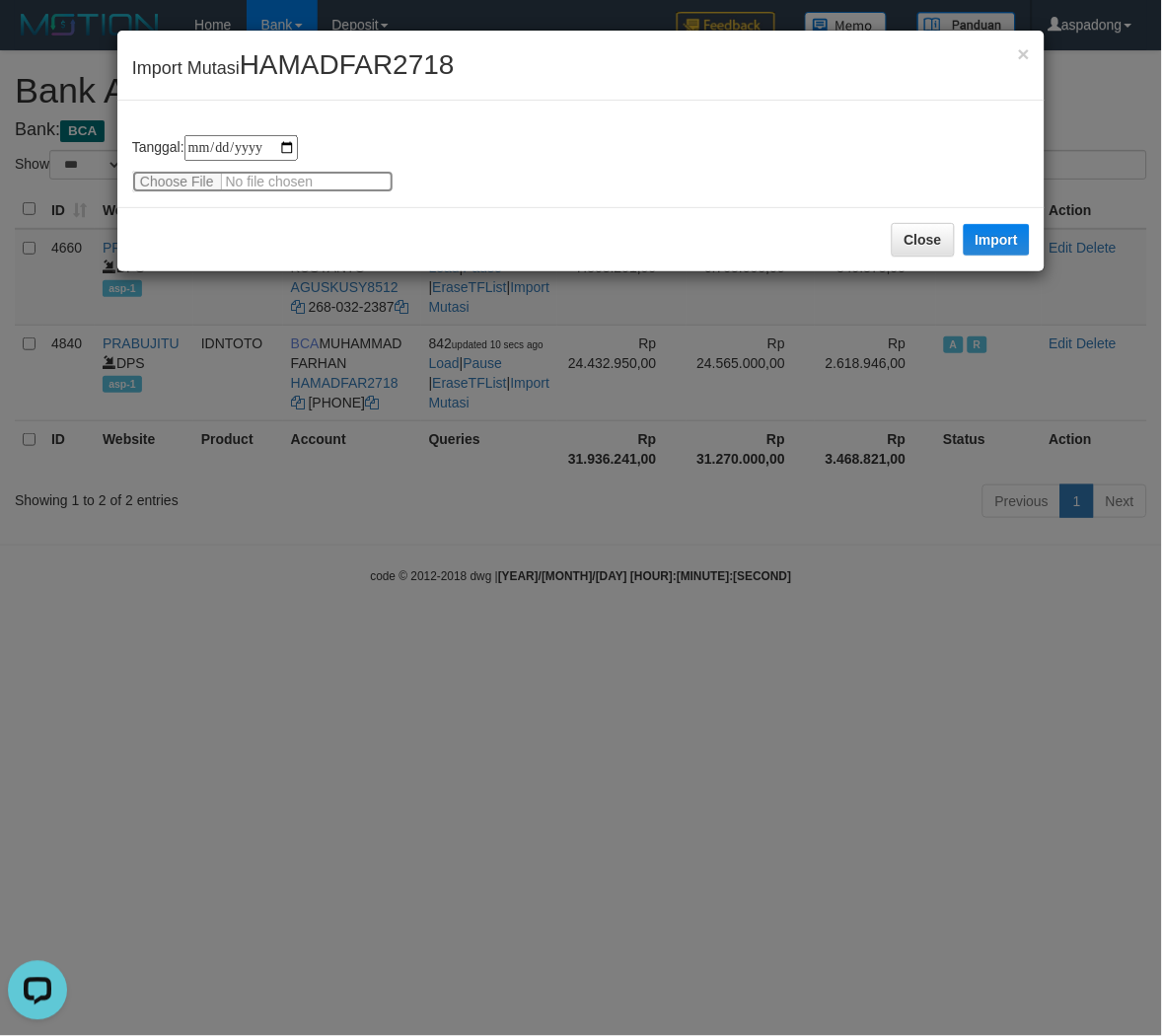 type on "**********" 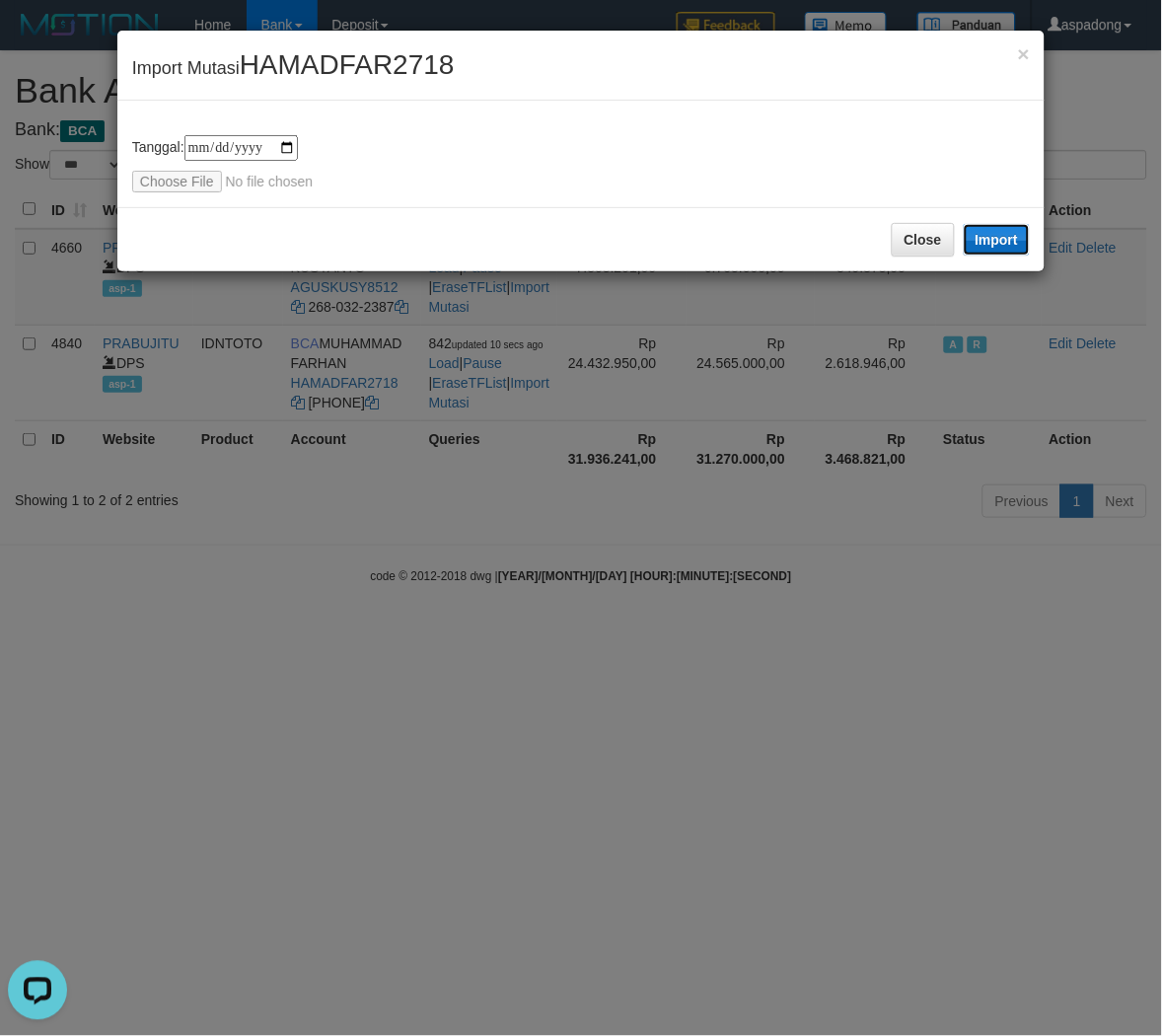 click on "Import" at bounding box center [997, 240] 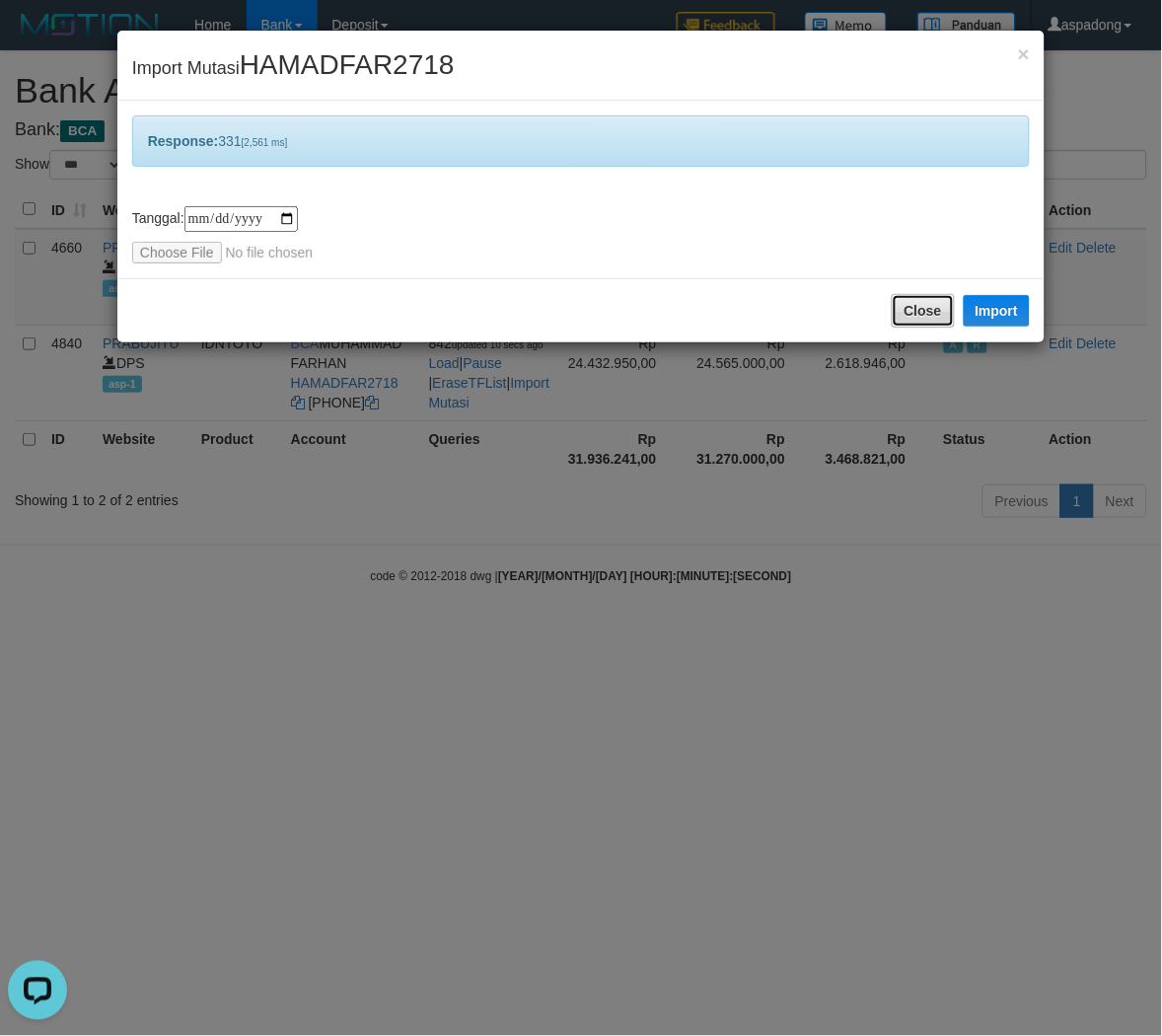 click on "Close" at bounding box center [923, 311] 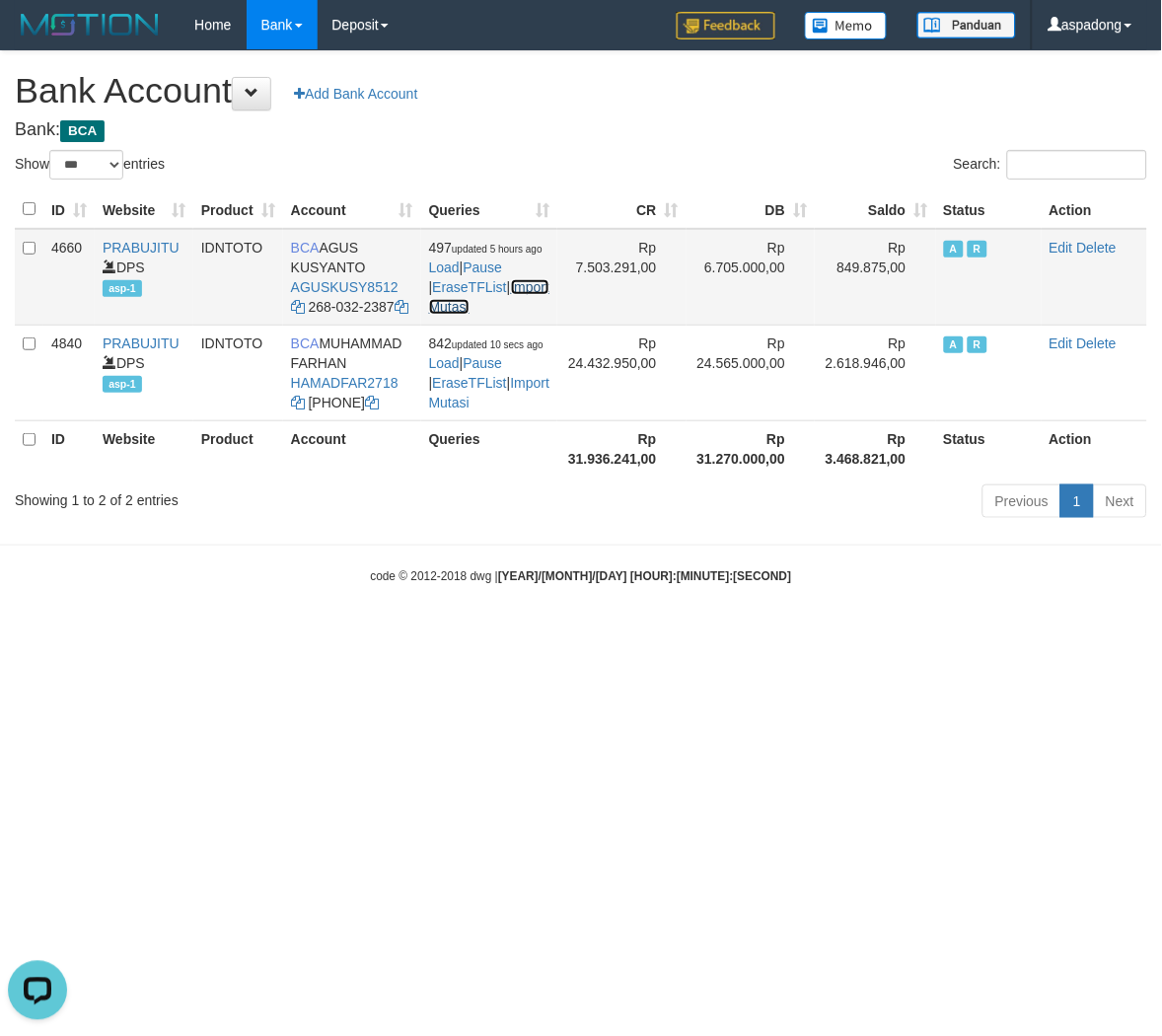 click on "Import Mutasi" at bounding box center [489, 297] 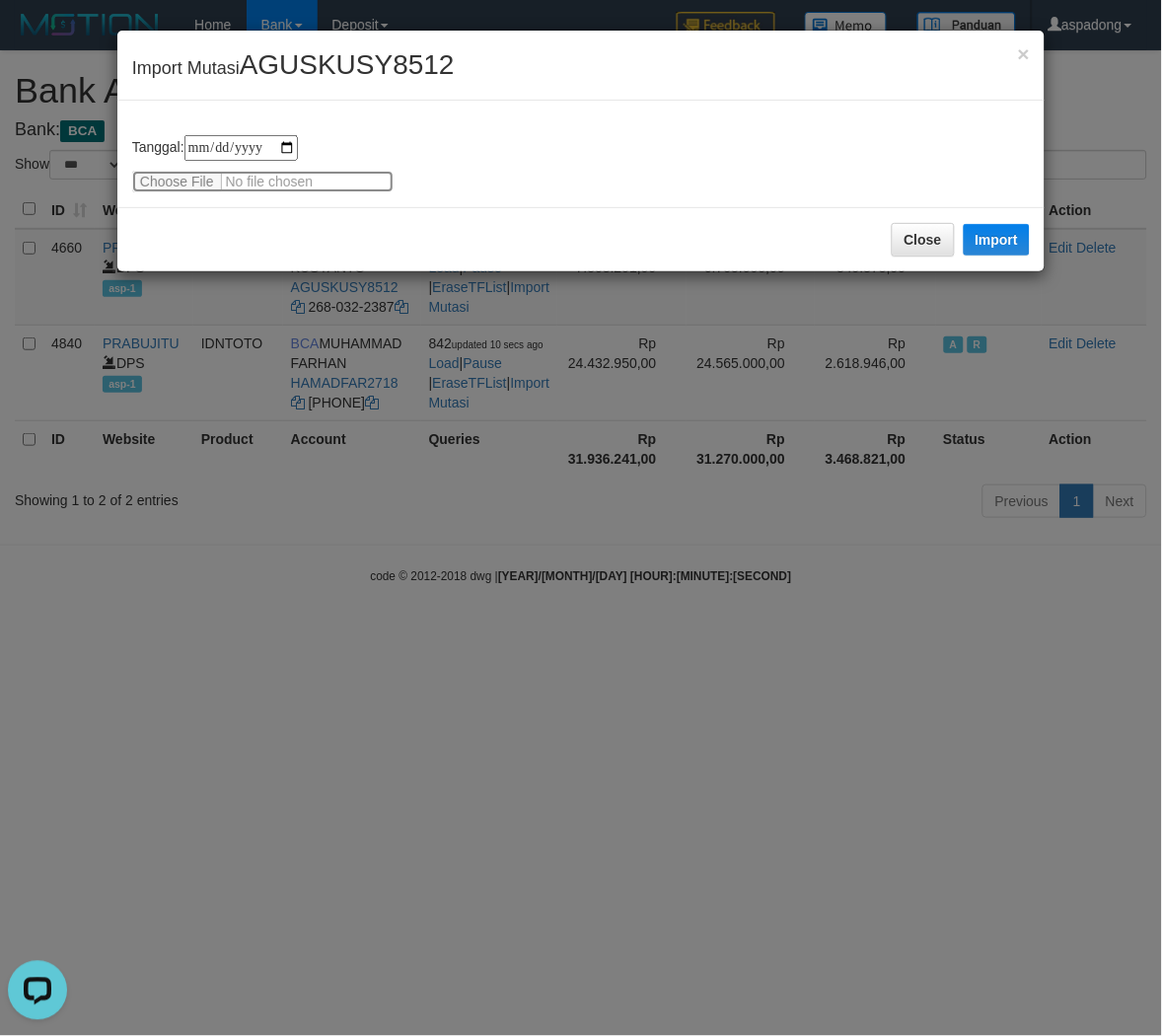 click at bounding box center (262, 182) 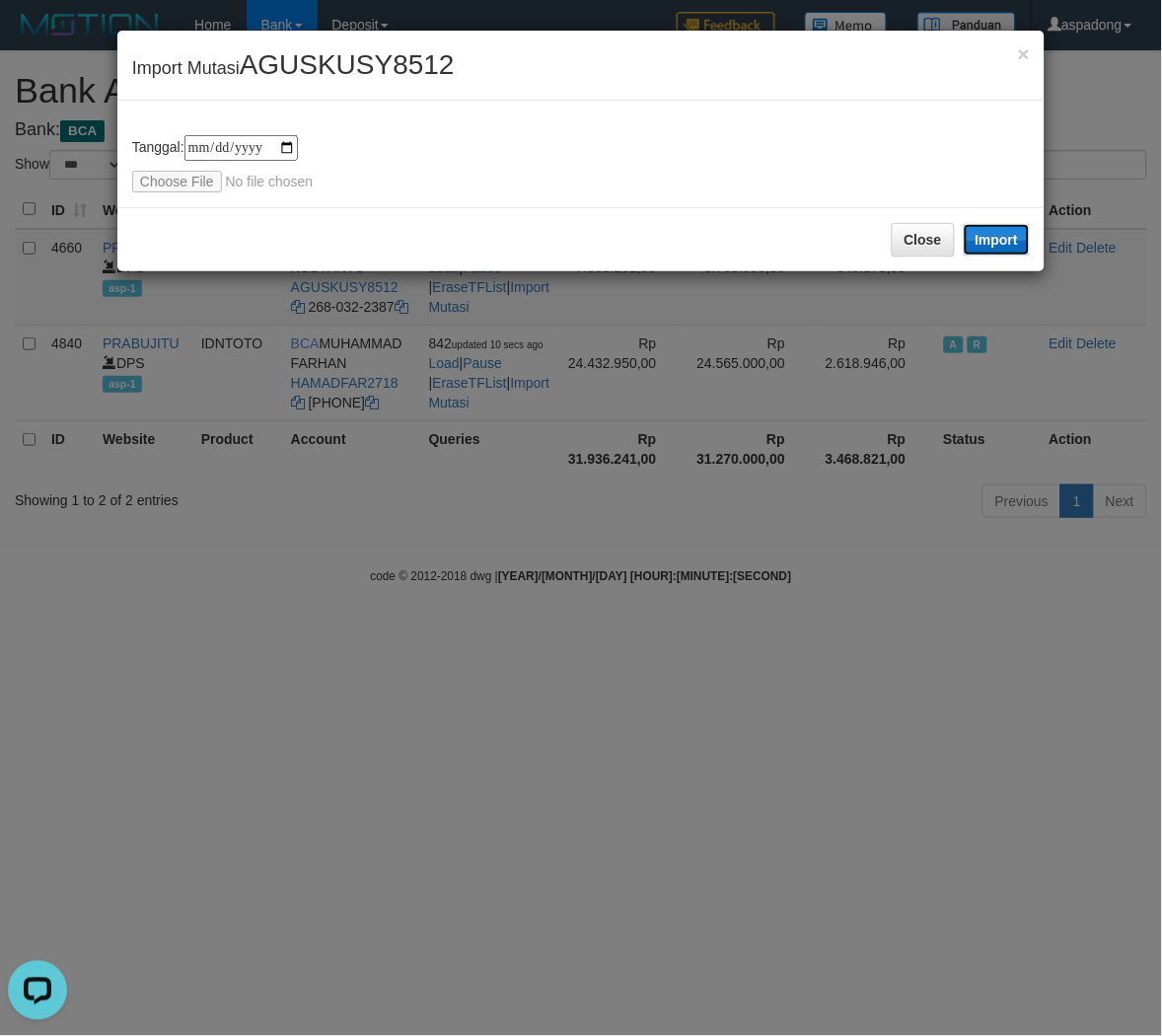 click on "Import" at bounding box center [997, 240] 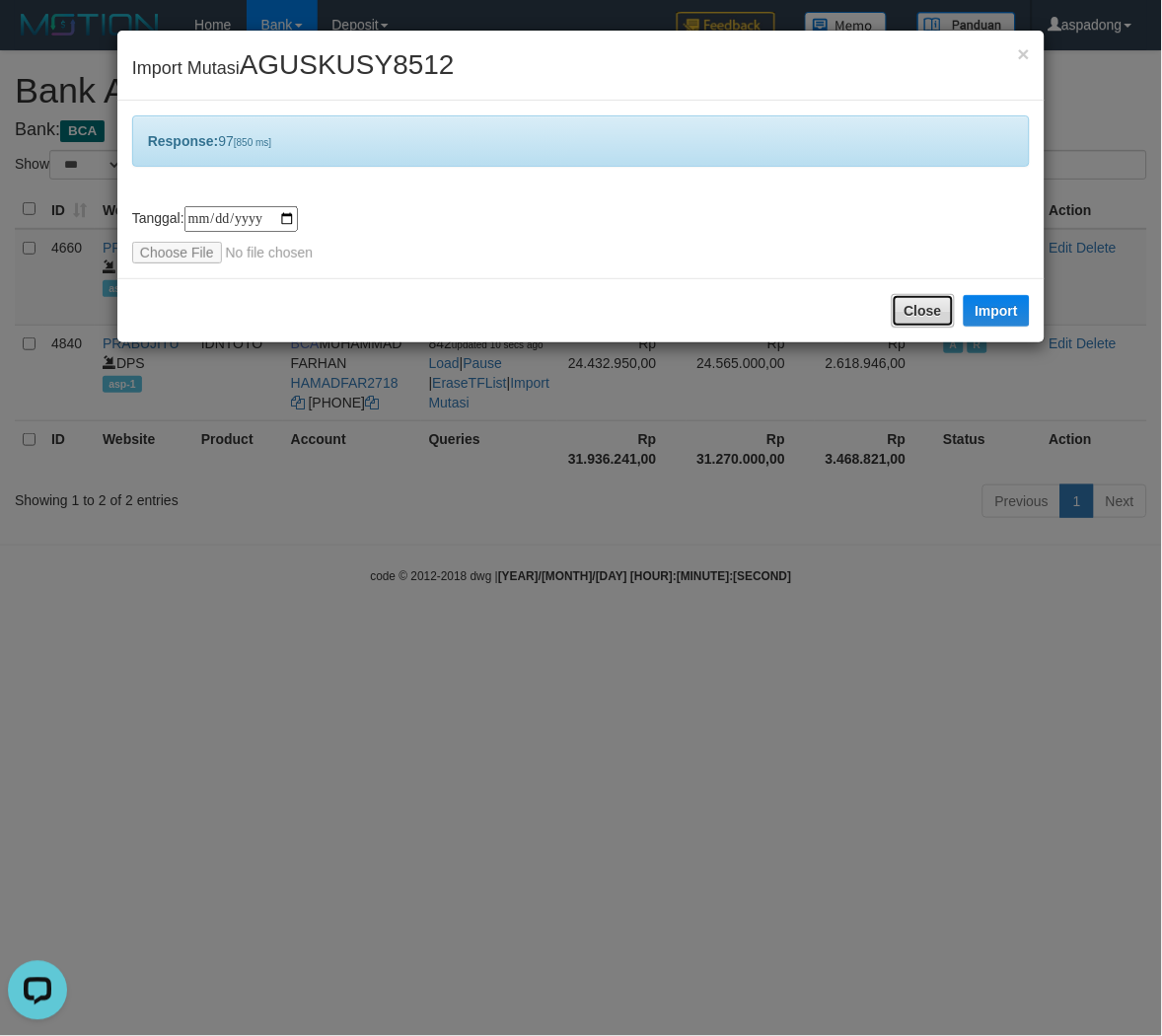 click on "Close" at bounding box center (923, 311) 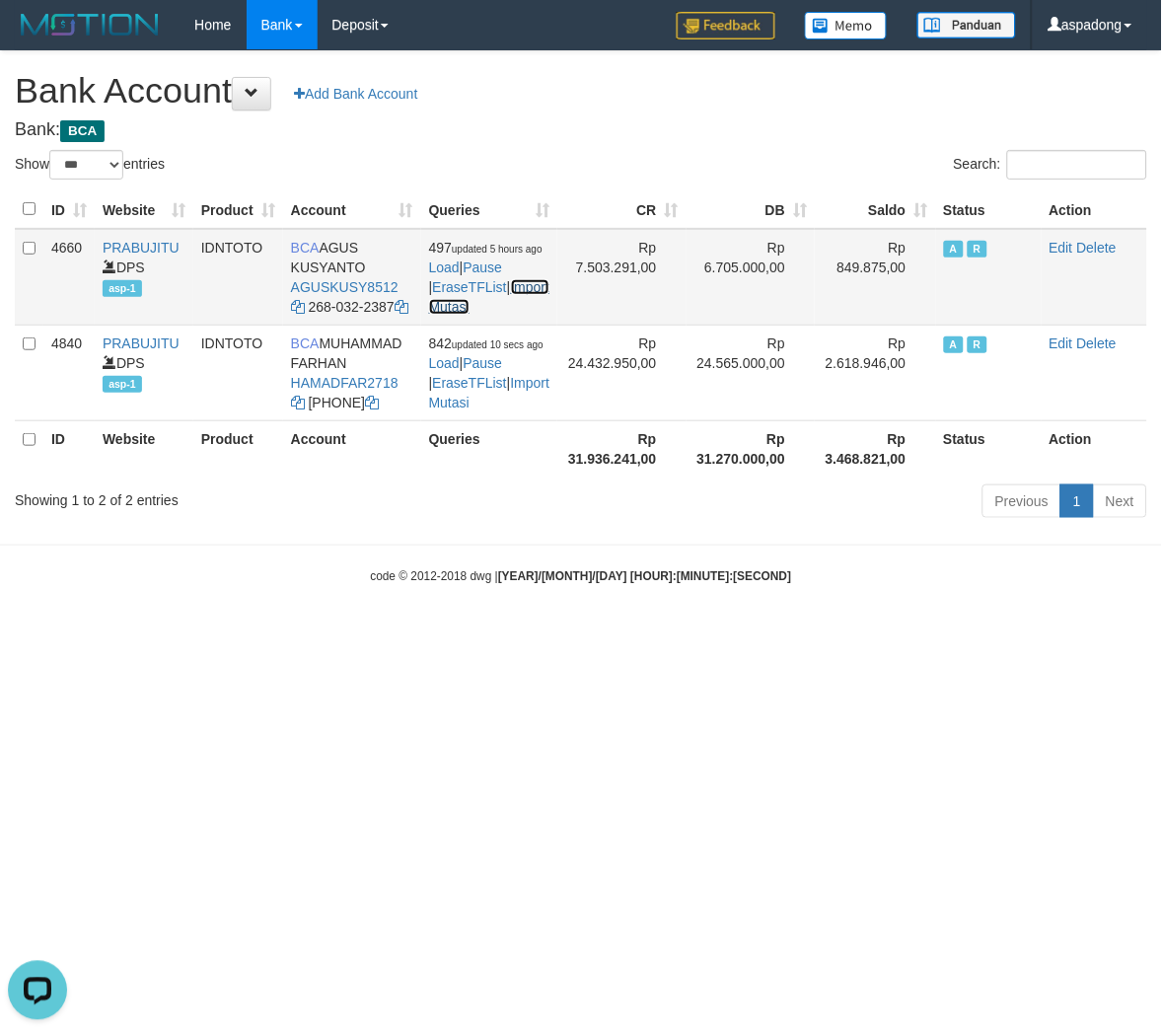 click on "Import Mutasi" at bounding box center (489, 297) 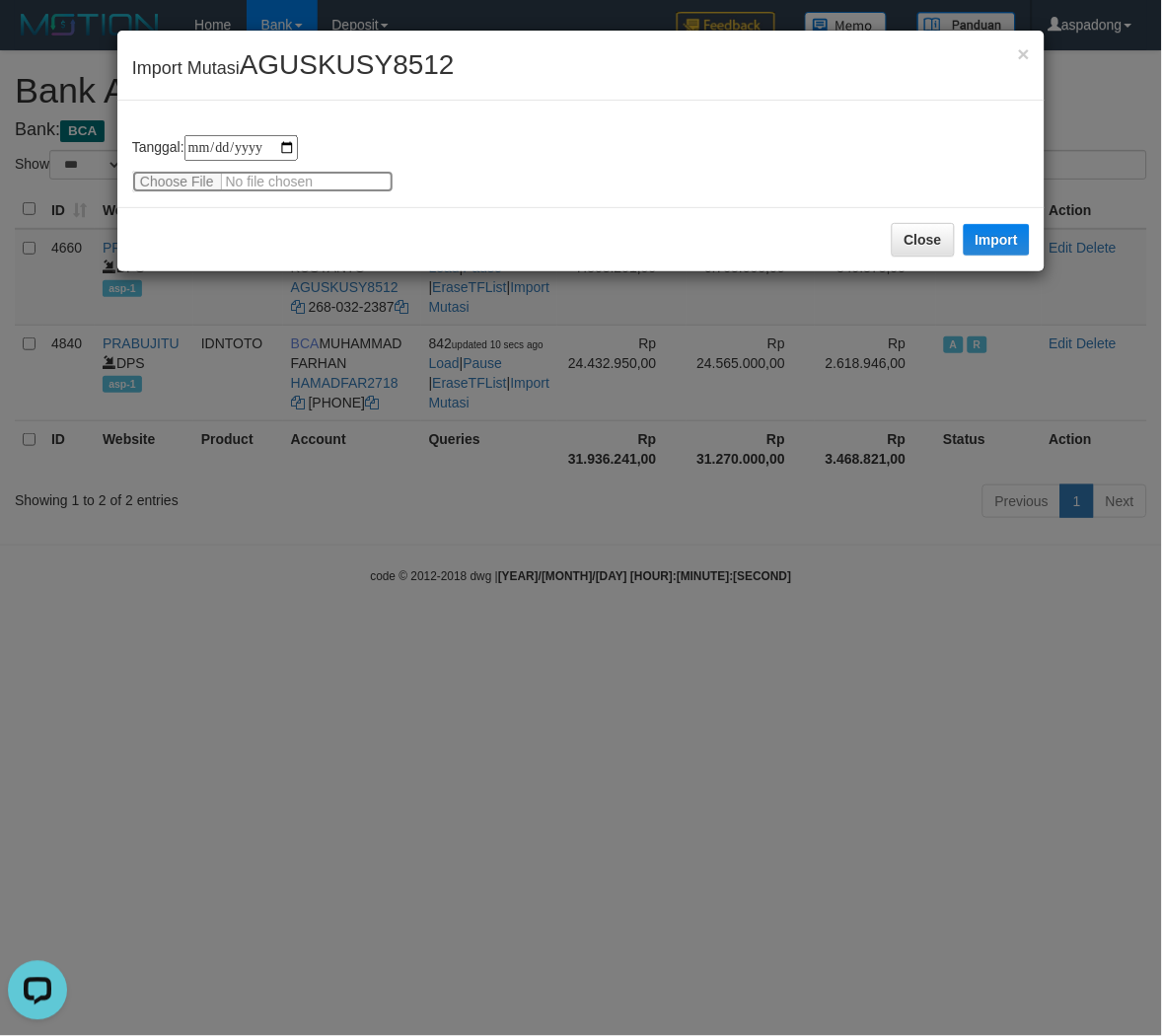 click at bounding box center [262, 182] 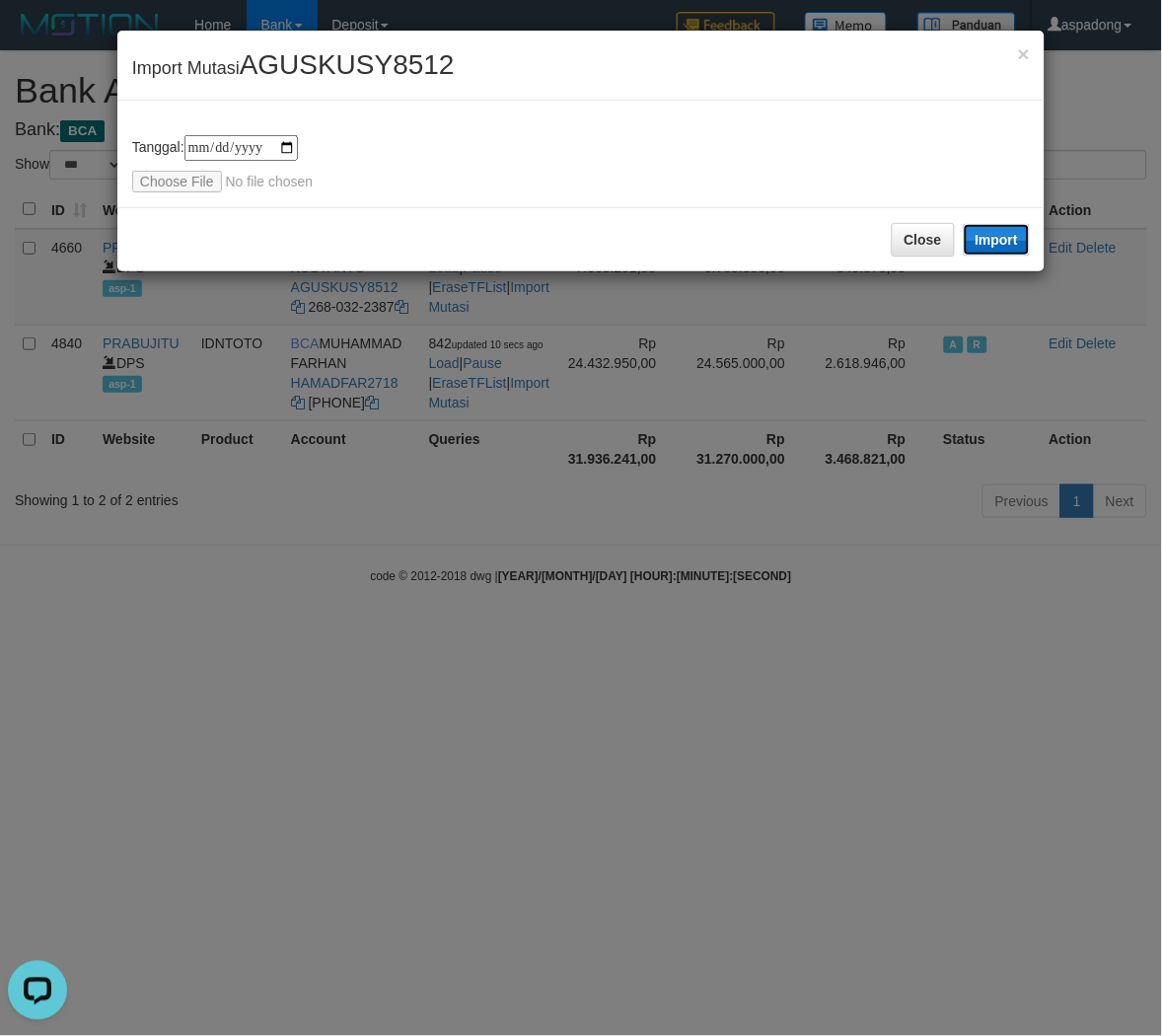 click on "Import" at bounding box center [997, 240] 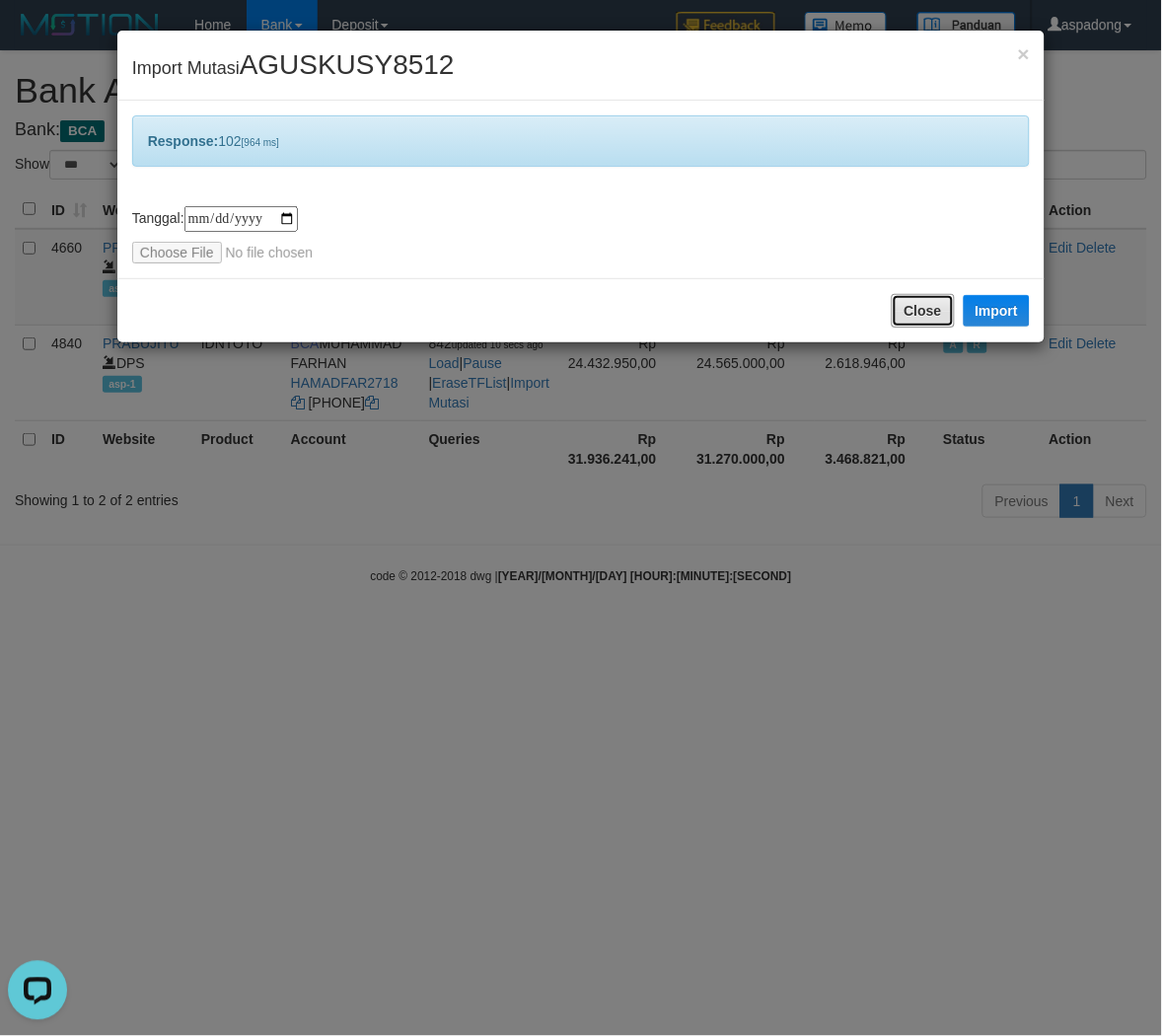 click on "Close" at bounding box center (923, 311) 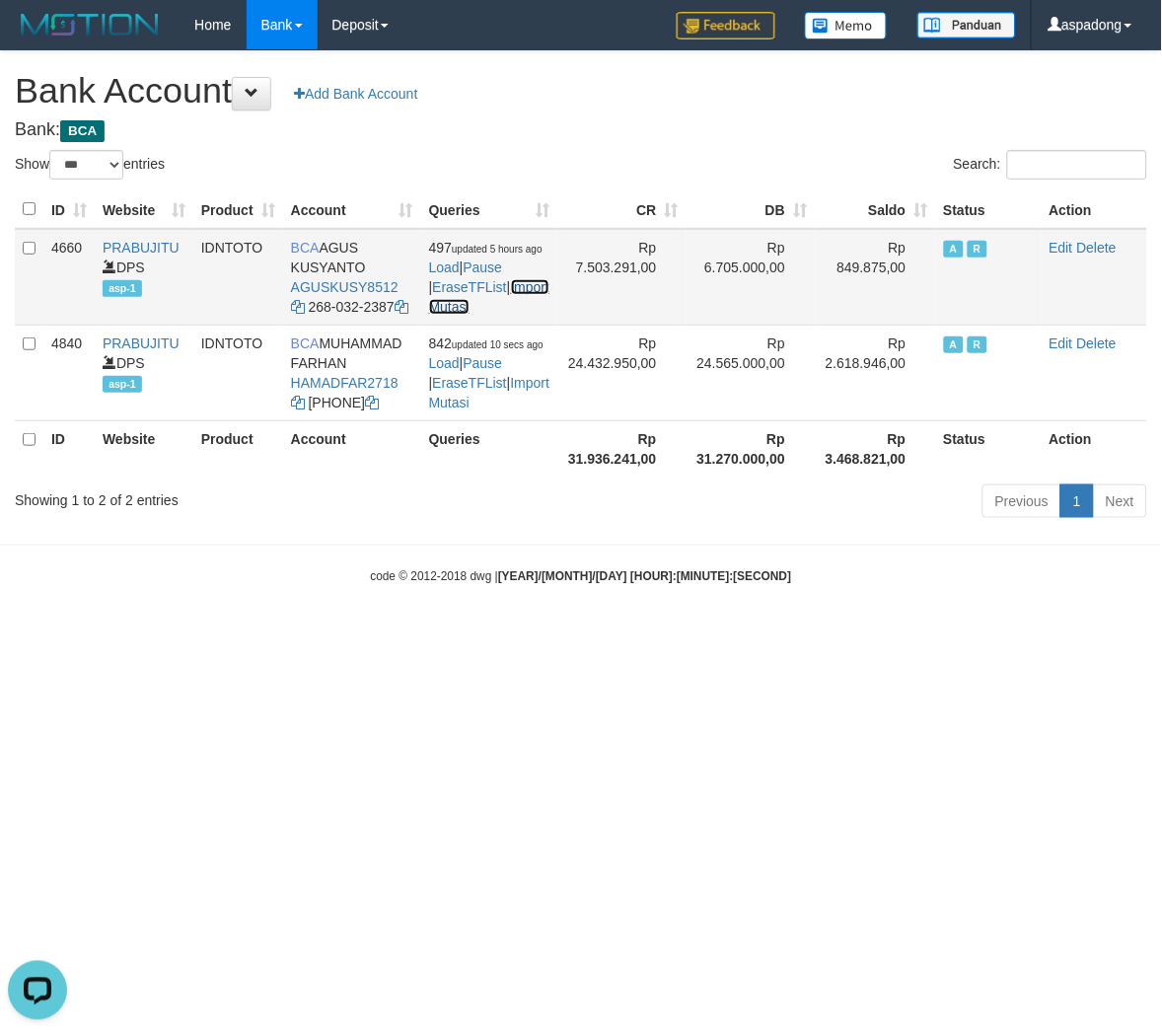 click on "Import Mutasi" at bounding box center [489, 297] 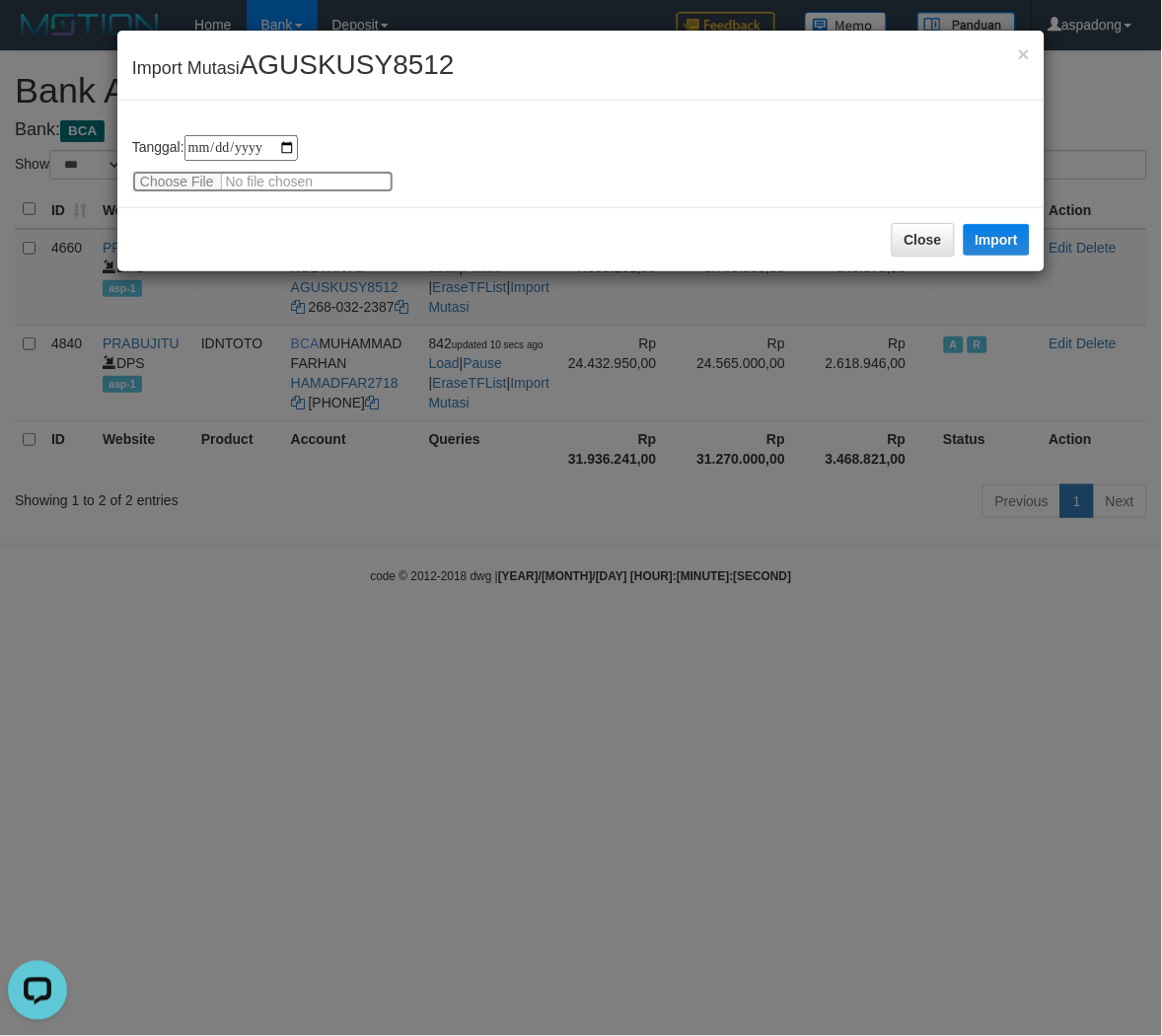 click at bounding box center [262, 182] 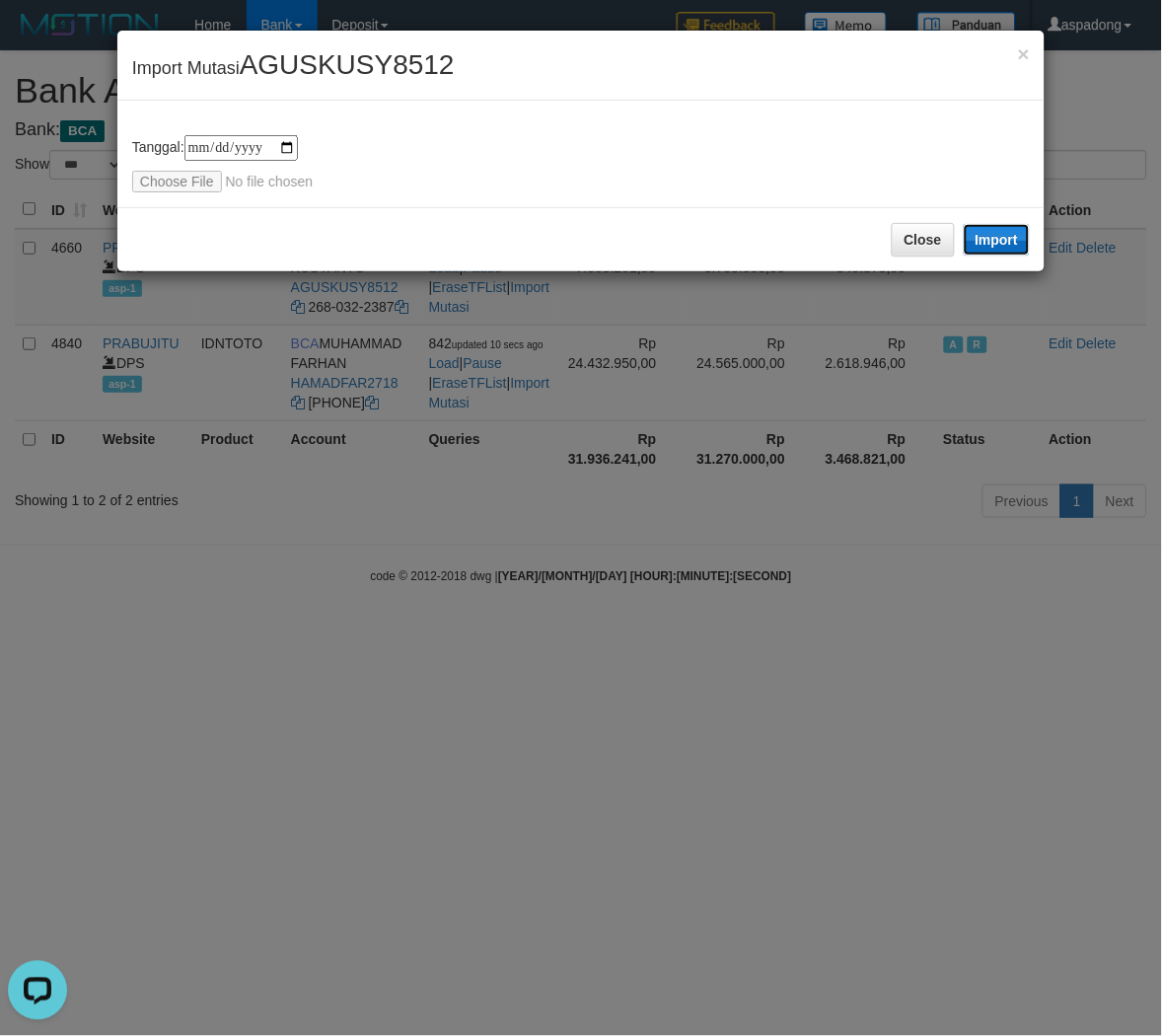 click on "Import" at bounding box center [997, 240] 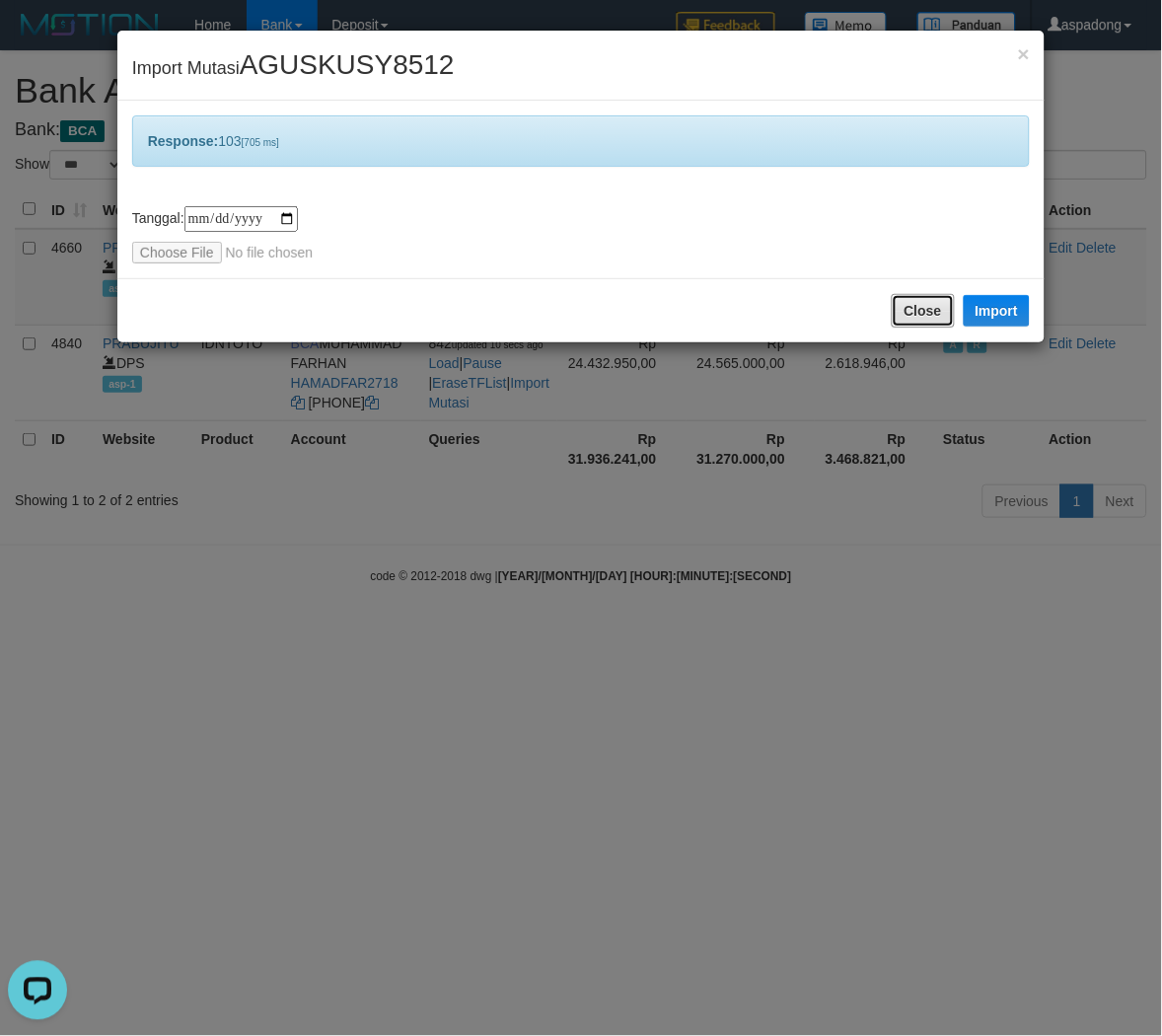 click on "Close" at bounding box center [923, 311] 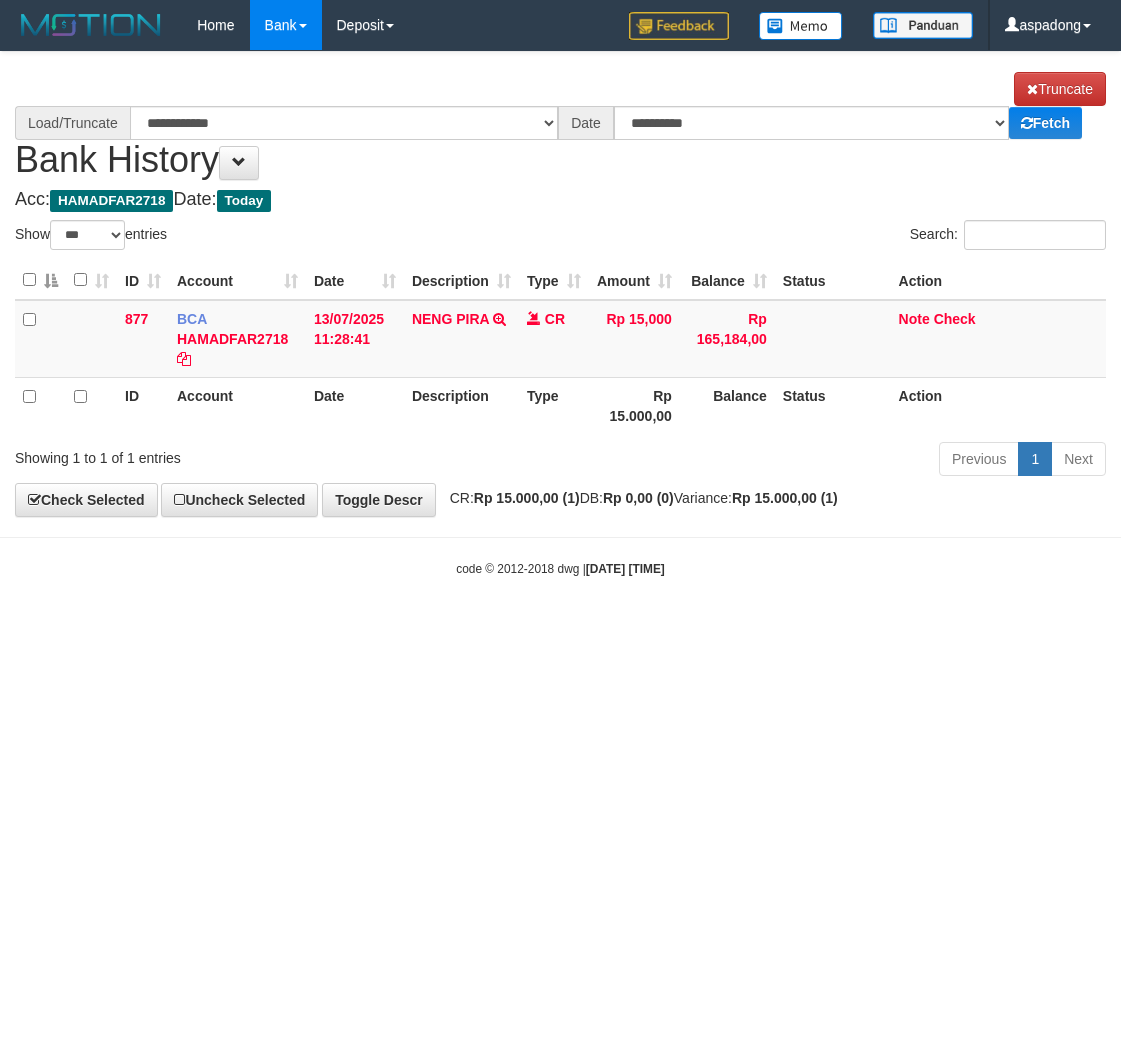 select on "***" 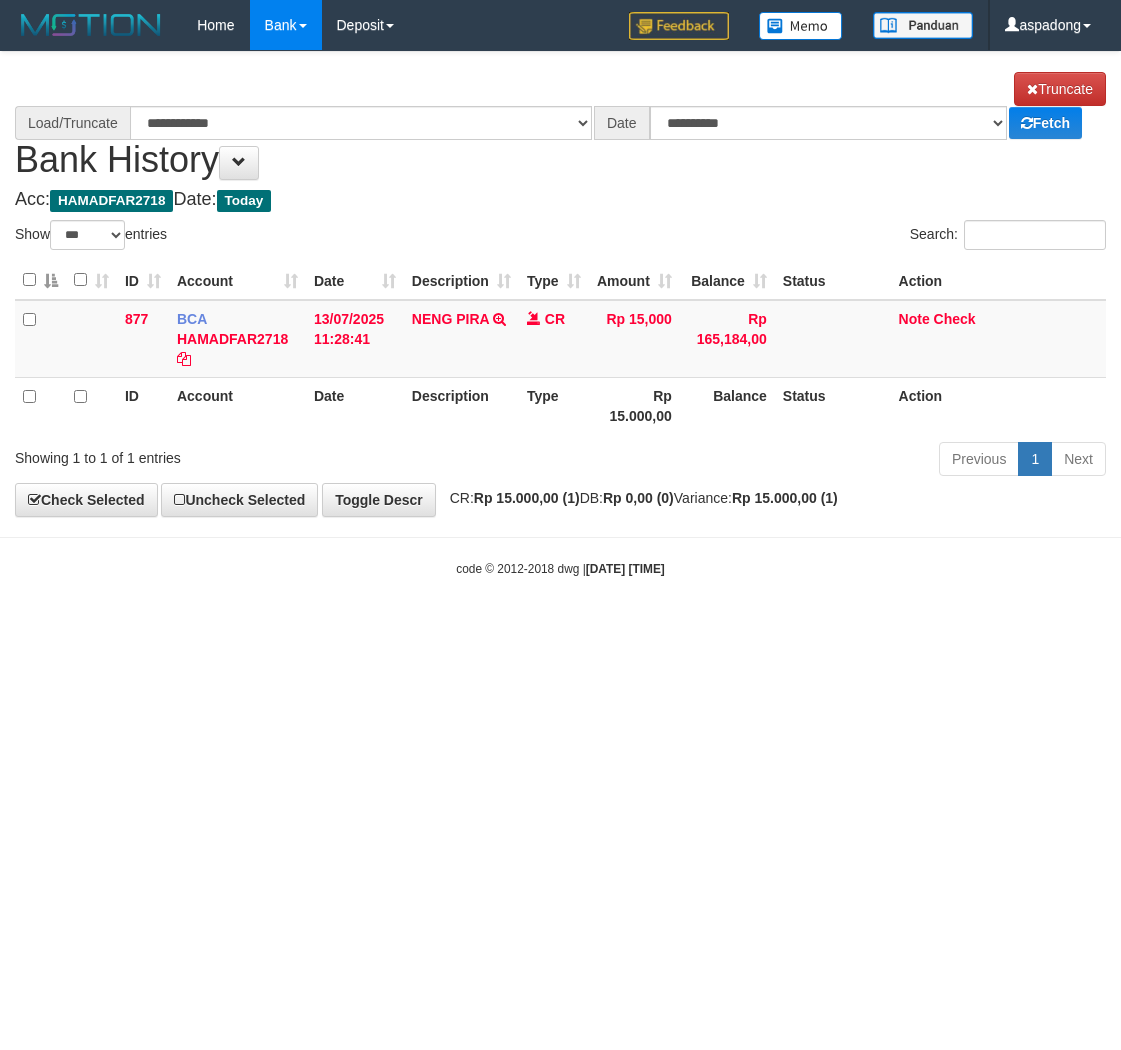scroll, scrollTop: 0, scrollLeft: 0, axis: both 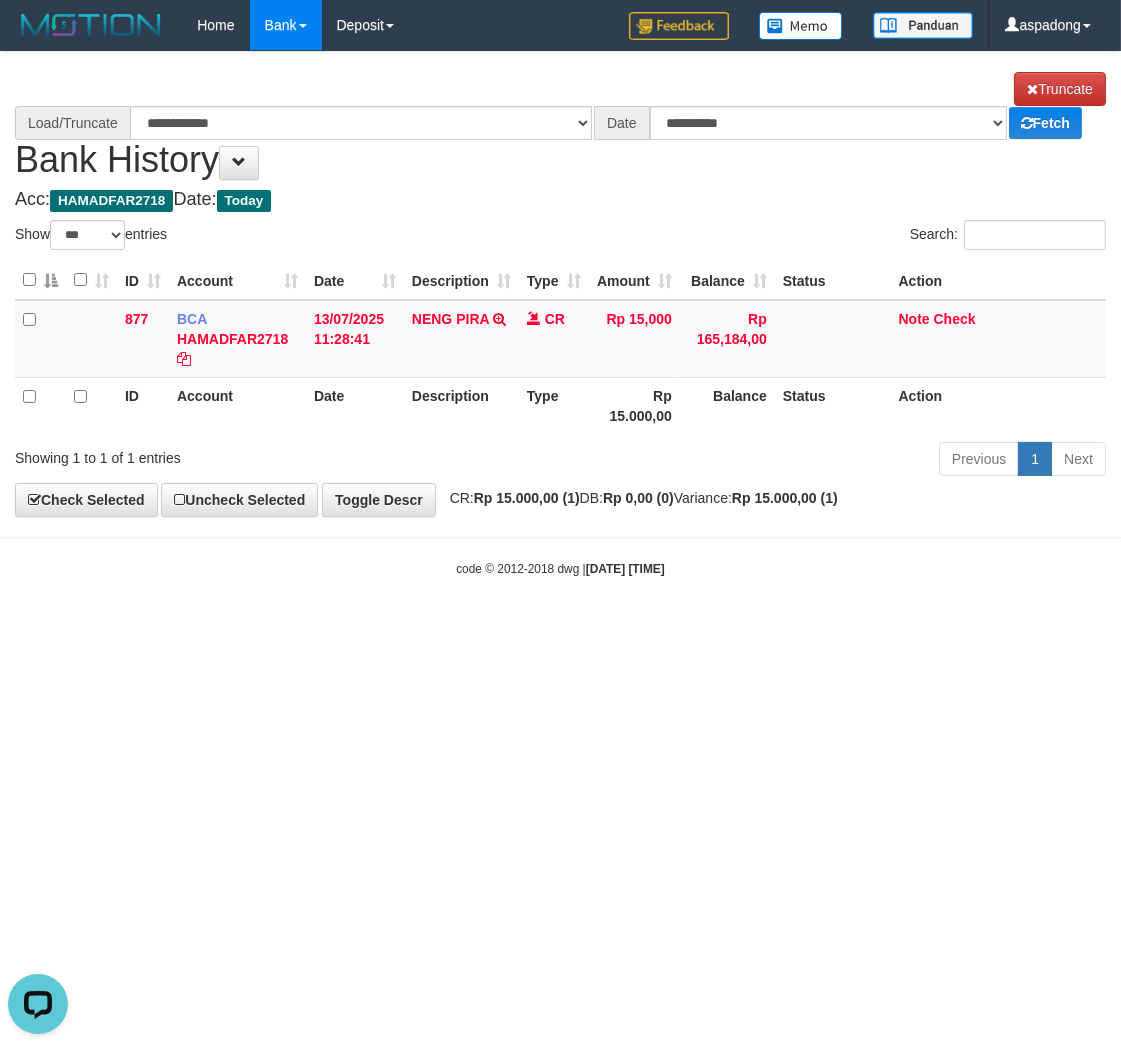 select on "****" 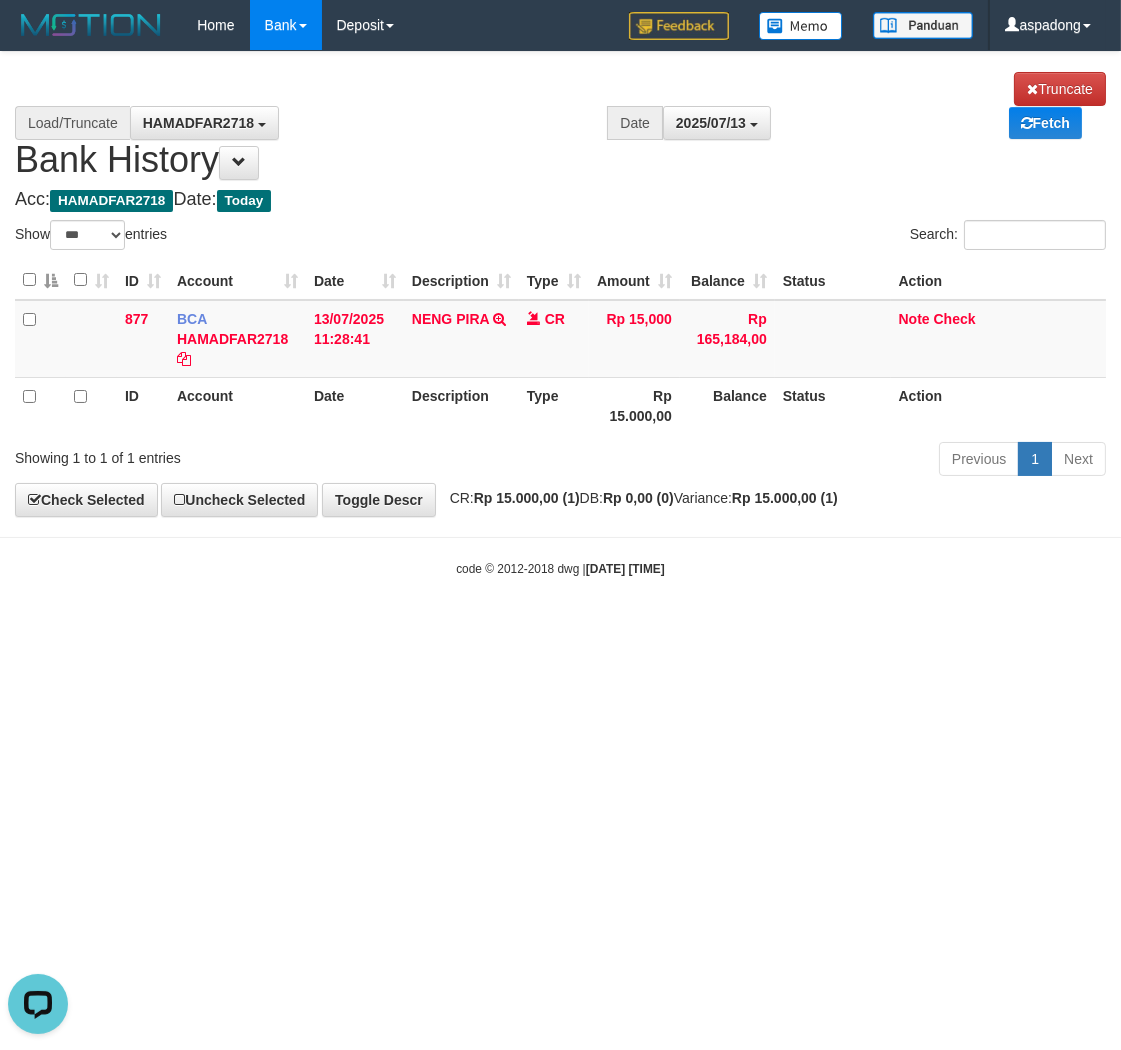 click on "Toggle navigation
Home
Bank
Account List
Load
By Website
Group
[ITOTO]													PRABUJITU
By Load Group (DPS)
Group asp-1
Mutasi Bank
Search
Sync
Note Mutasi
Deposit
DPS List" at bounding box center (560, 314) 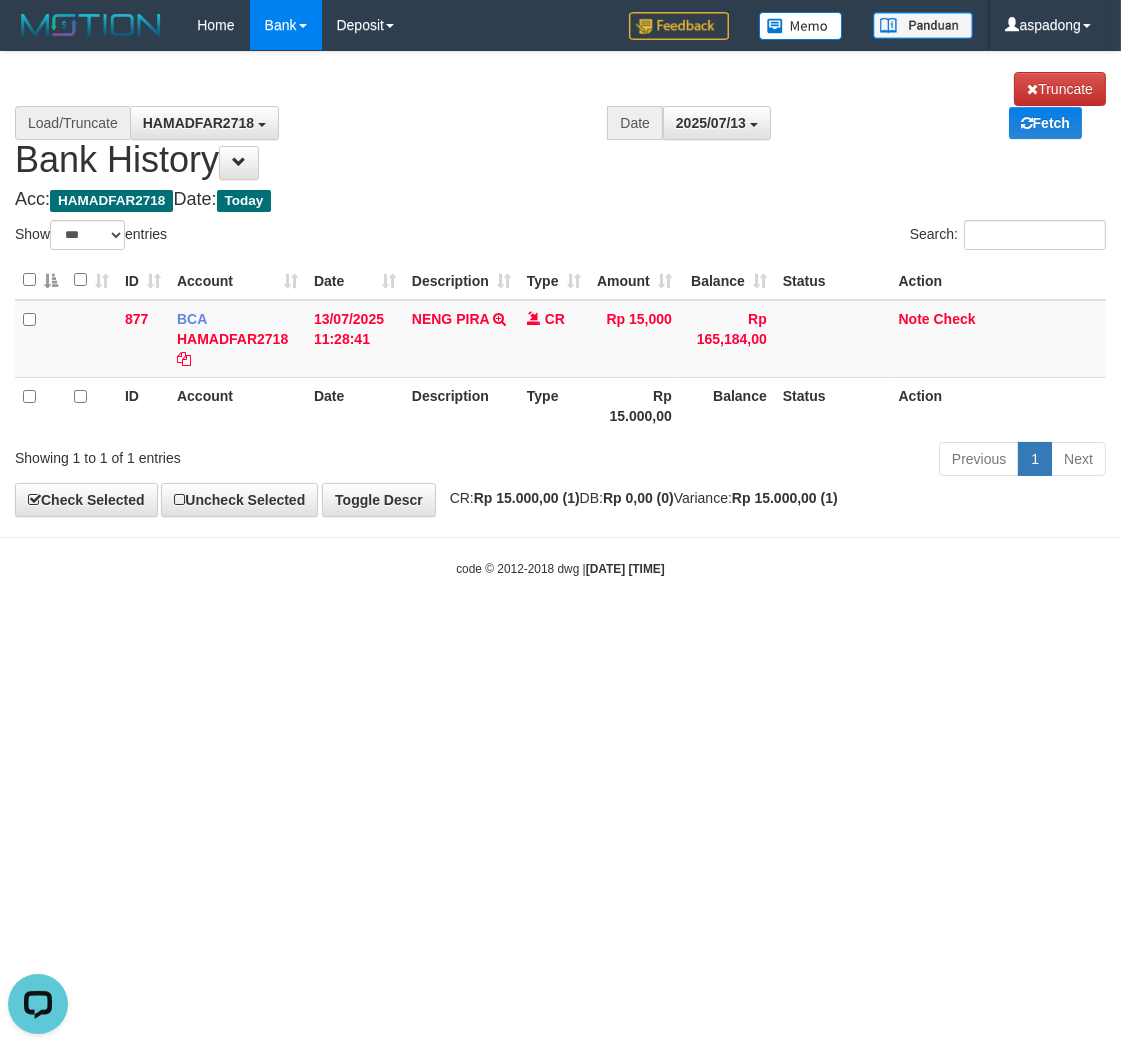 click on "Toggle navigation
Home
Bank
Account List
Load
By Website
Group
[ITOTO]													PRABUJITU
By Load Group (DPS)
Group asp-1
Mutasi Bank
Search
Sync
Note Mutasi
Deposit
DPS List" at bounding box center (560, 314) 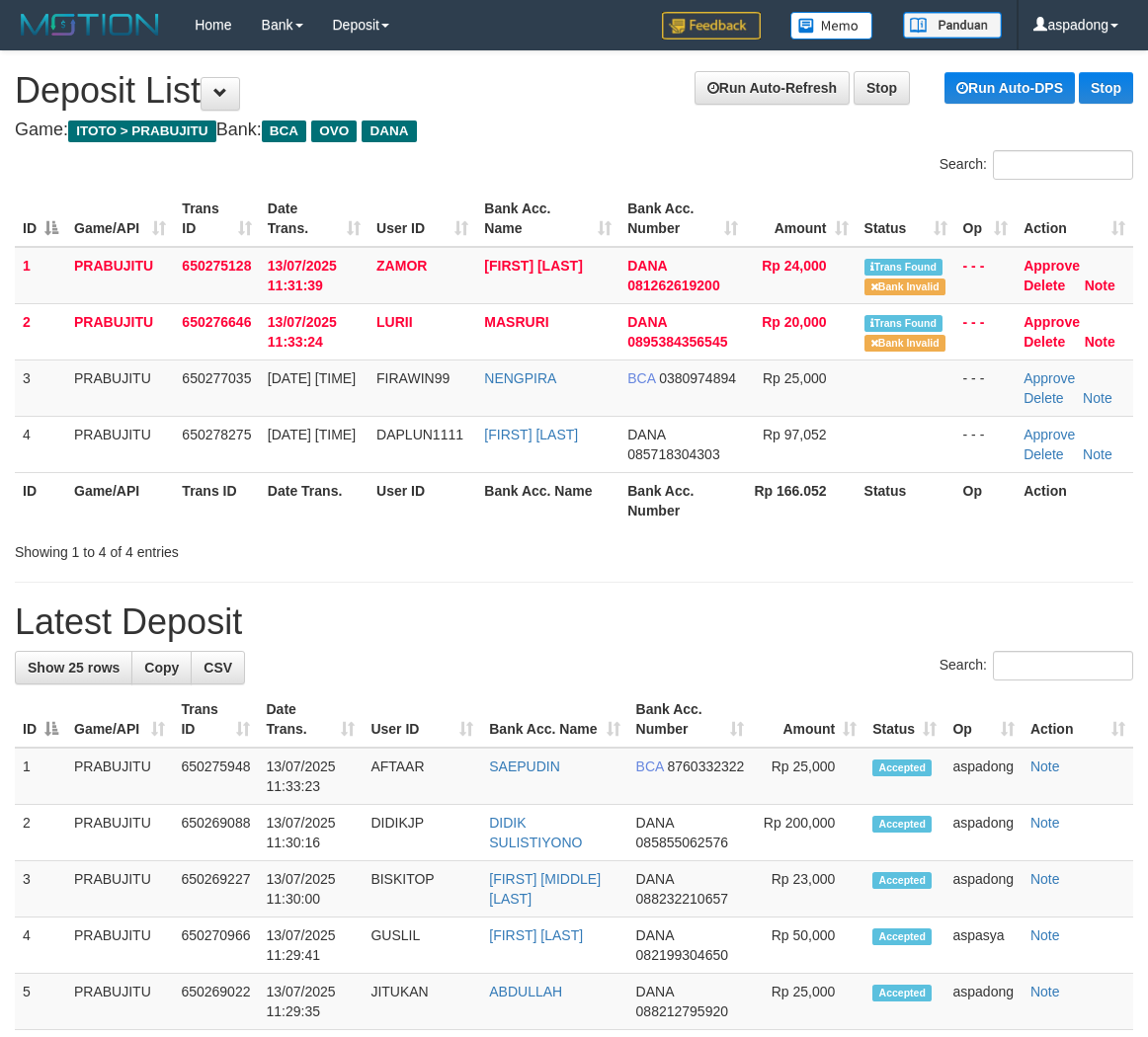 scroll, scrollTop: 0, scrollLeft: 0, axis: both 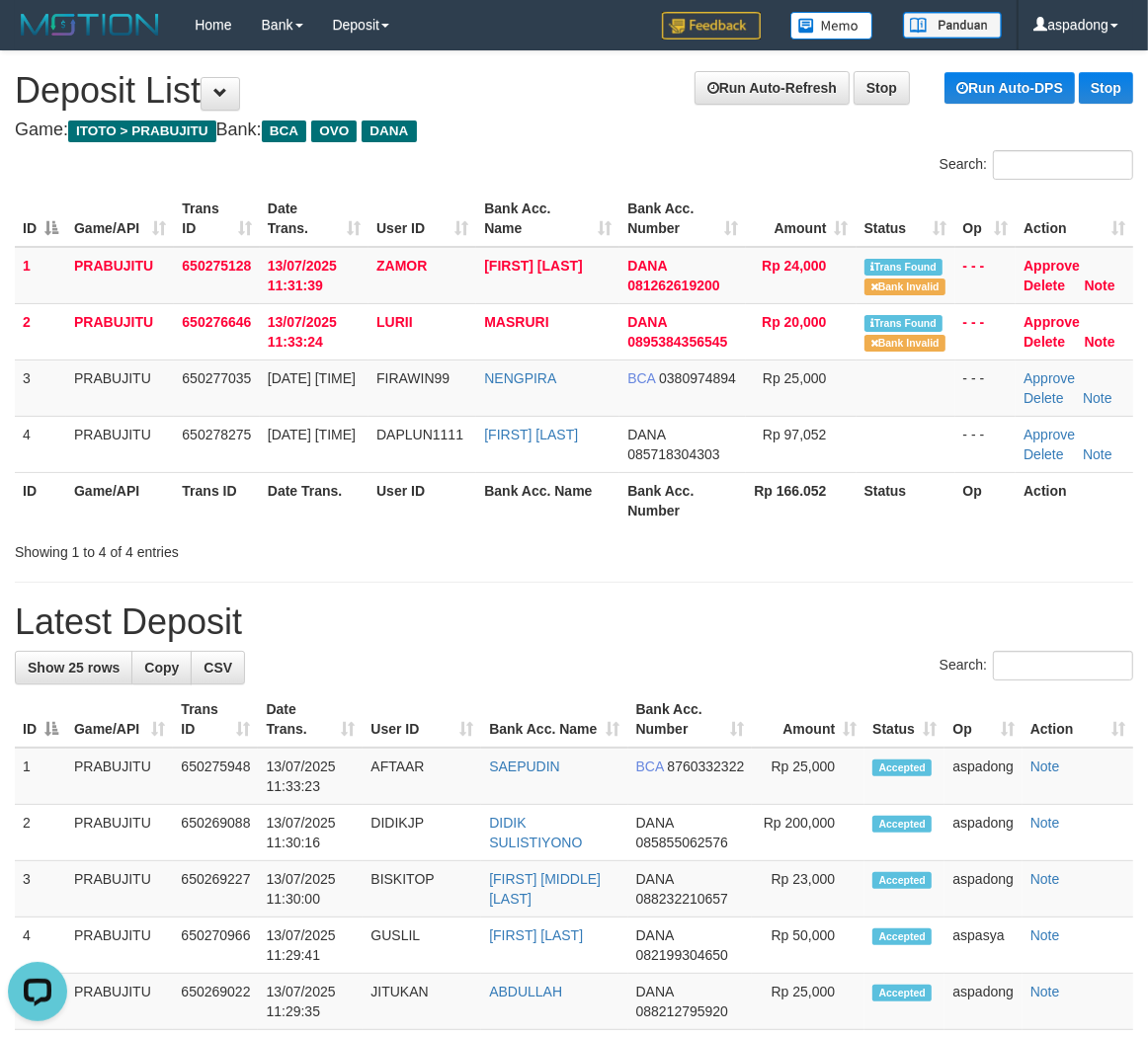 drag, startPoint x: 703, startPoint y: 629, endPoint x: 705, endPoint y: 640, distance: 11.18034 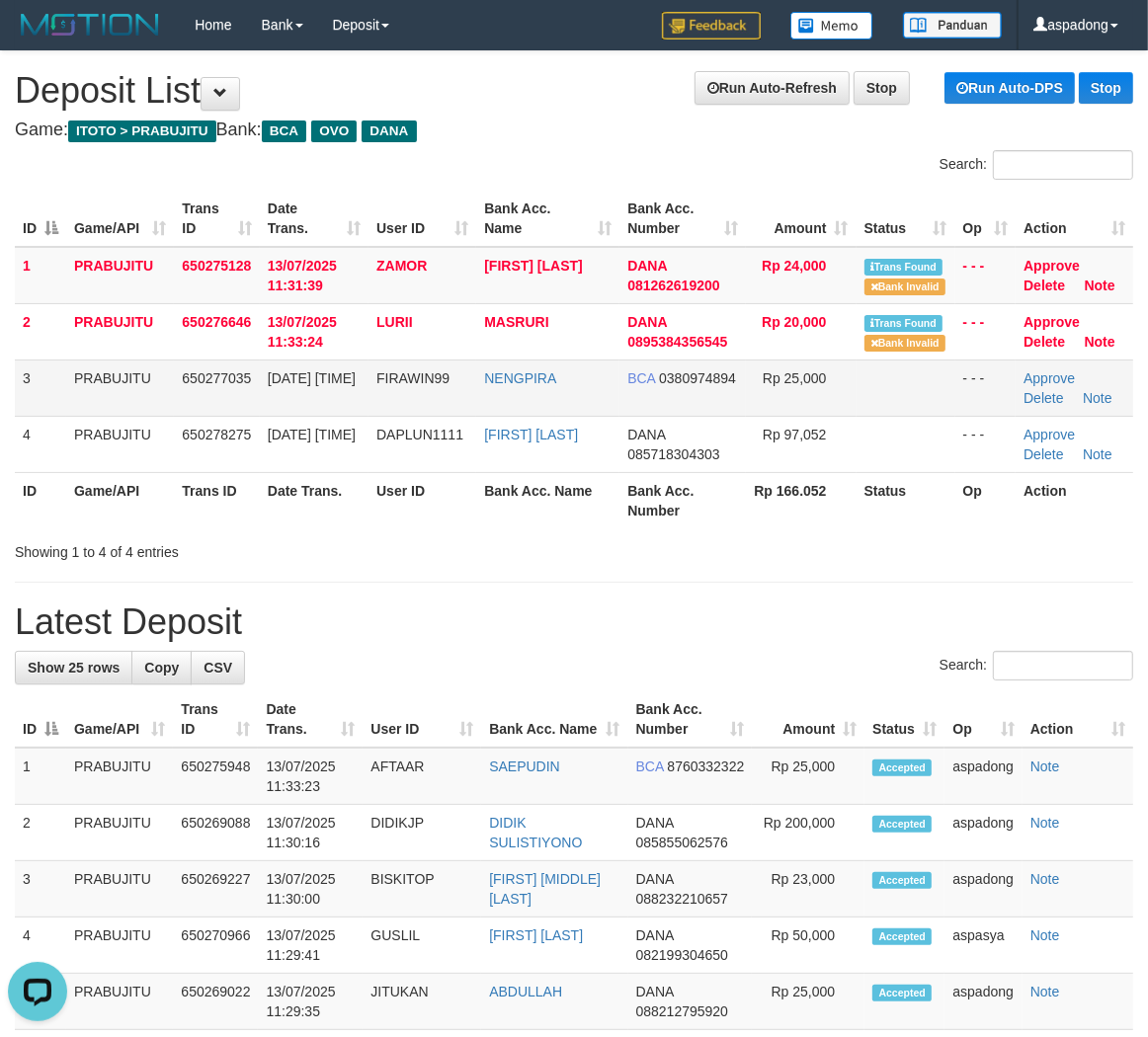 click on "FIRAWIN99" at bounding box center (413, 378) 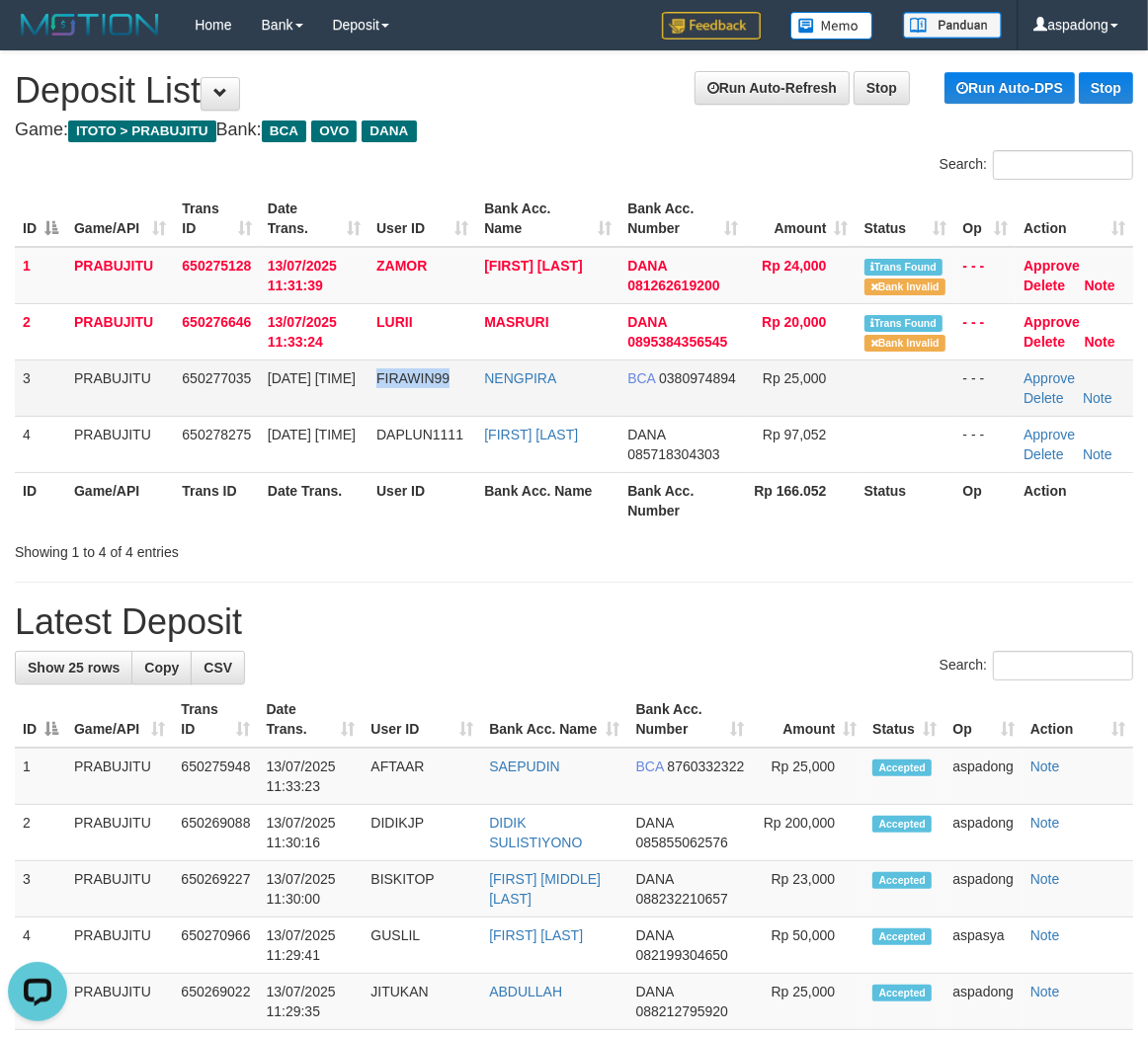click on "FIRAWIN99" at bounding box center [413, 378] 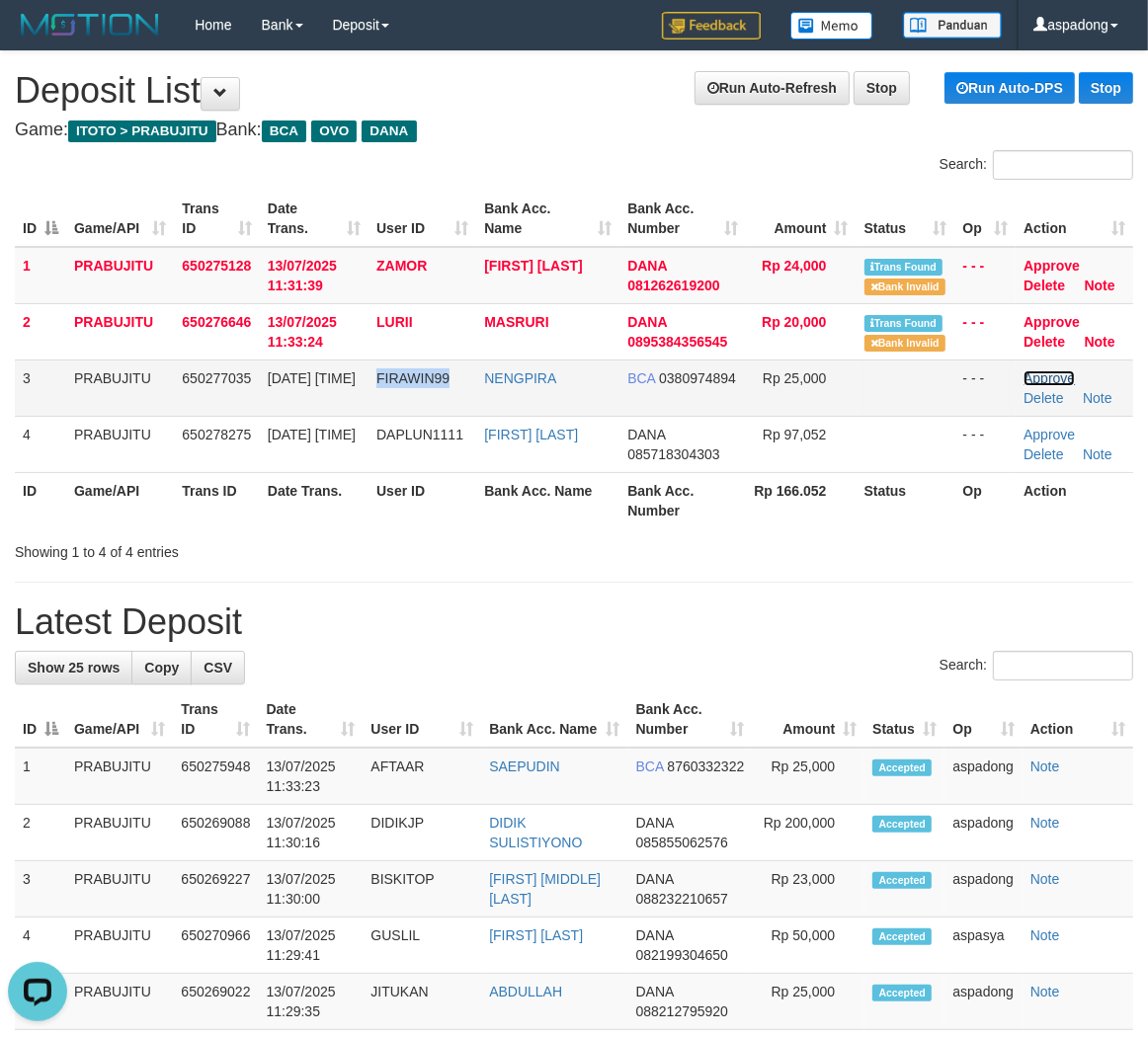 click on "Approve" at bounding box center [1049, 378] 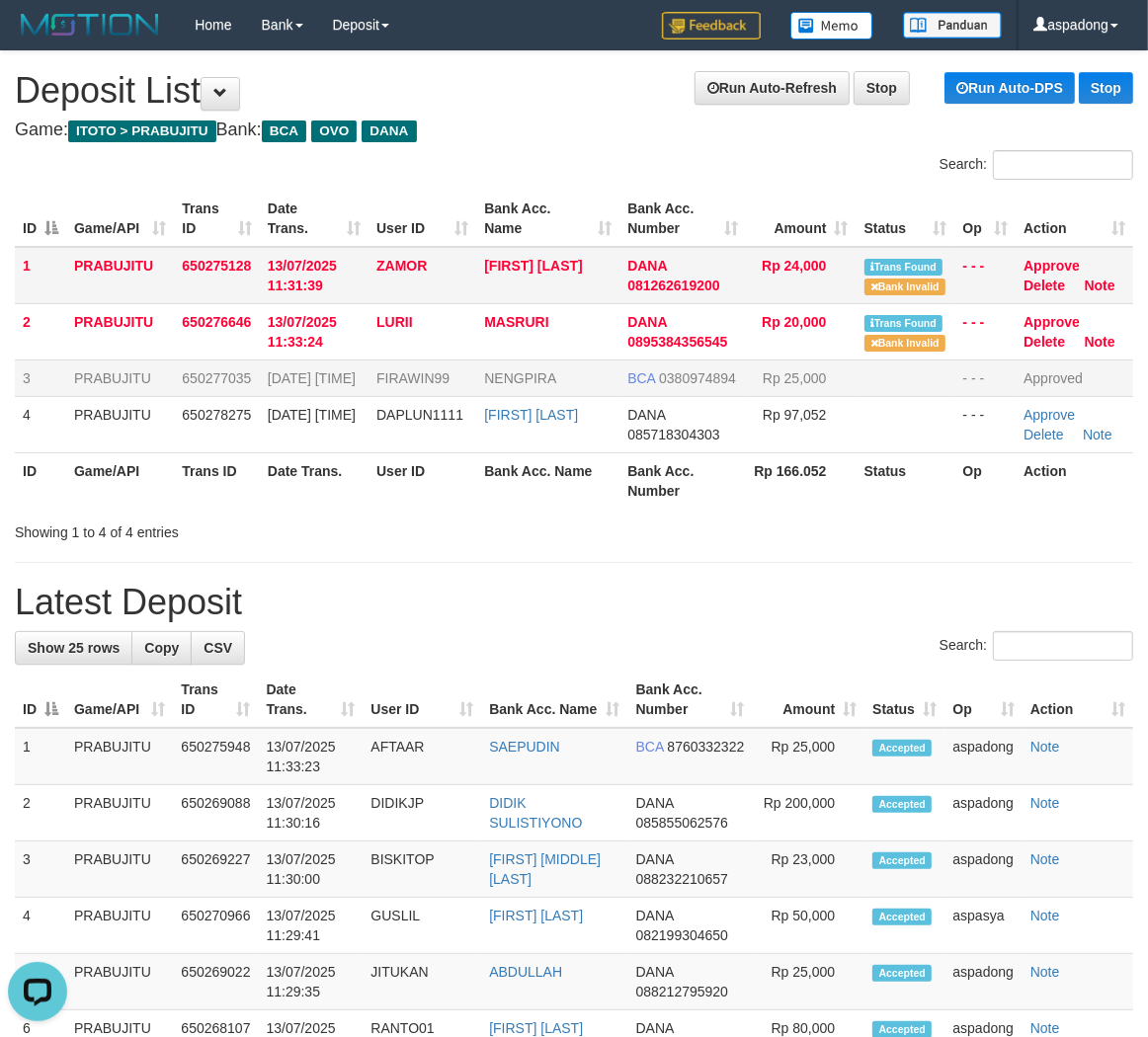 click on "ZAMOR" at bounding box center [401, 266] 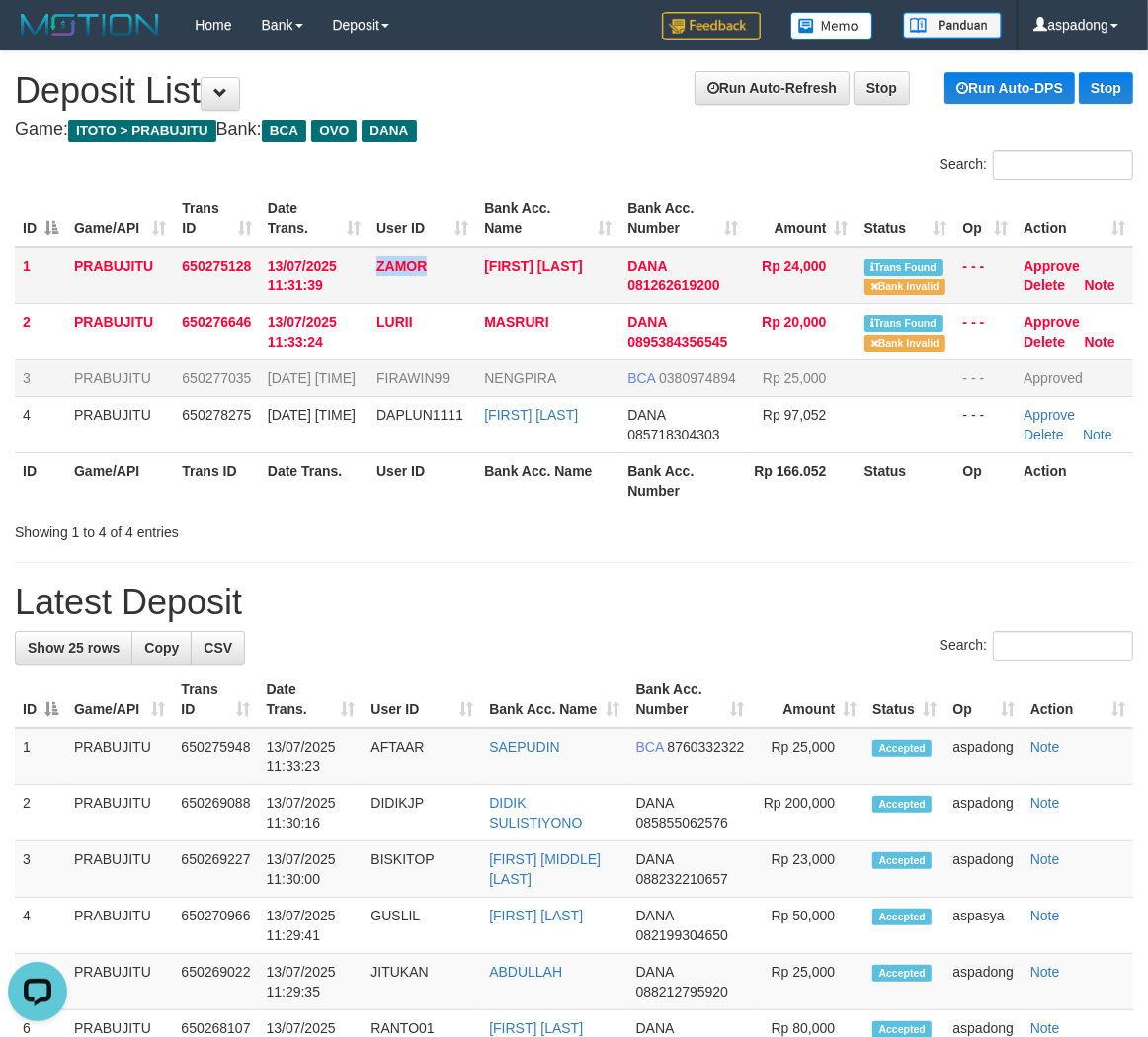 click on "ZAMOR" at bounding box center (401, 266) 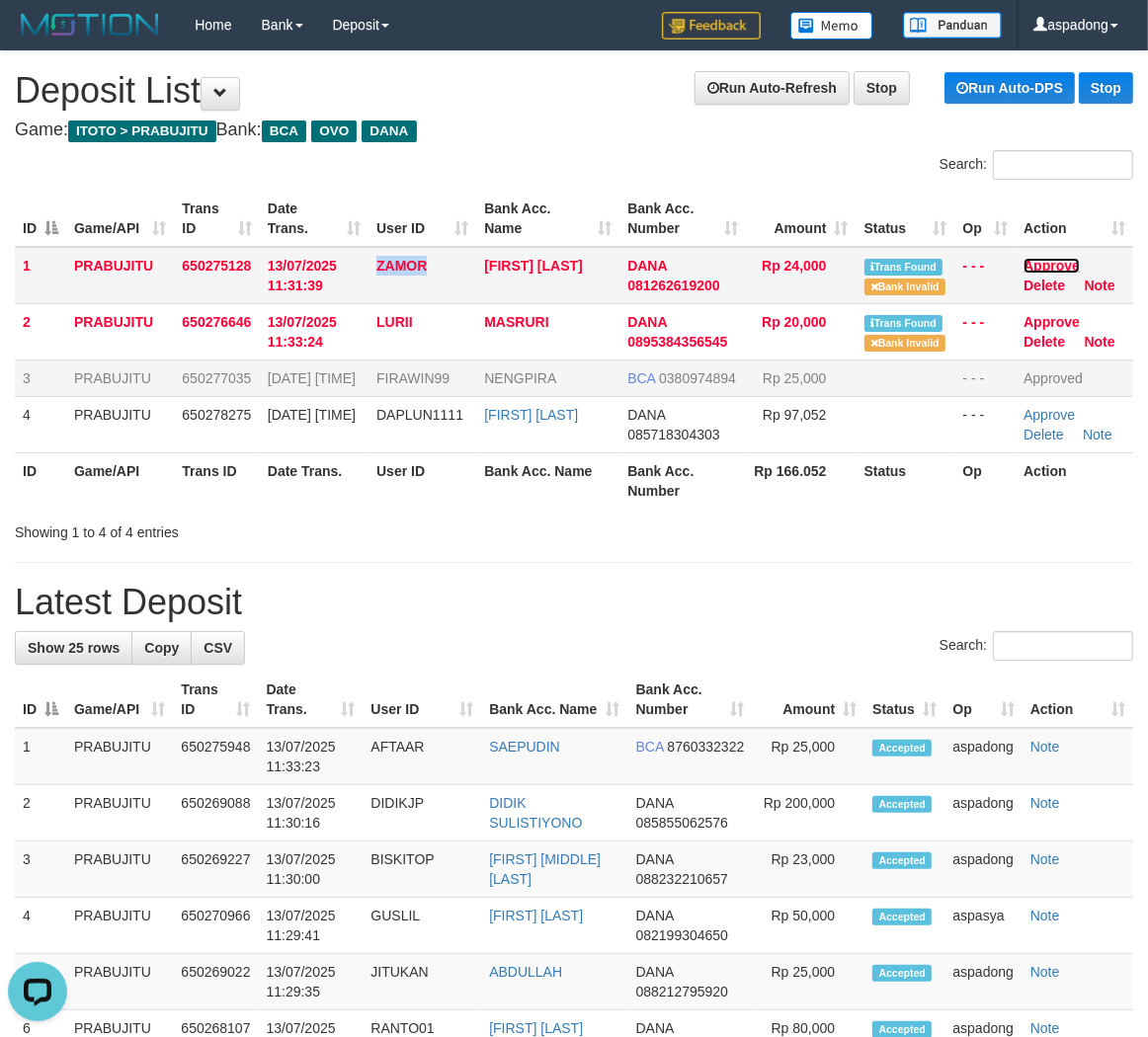 click on "Approve" at bounding box center (1051, 266) 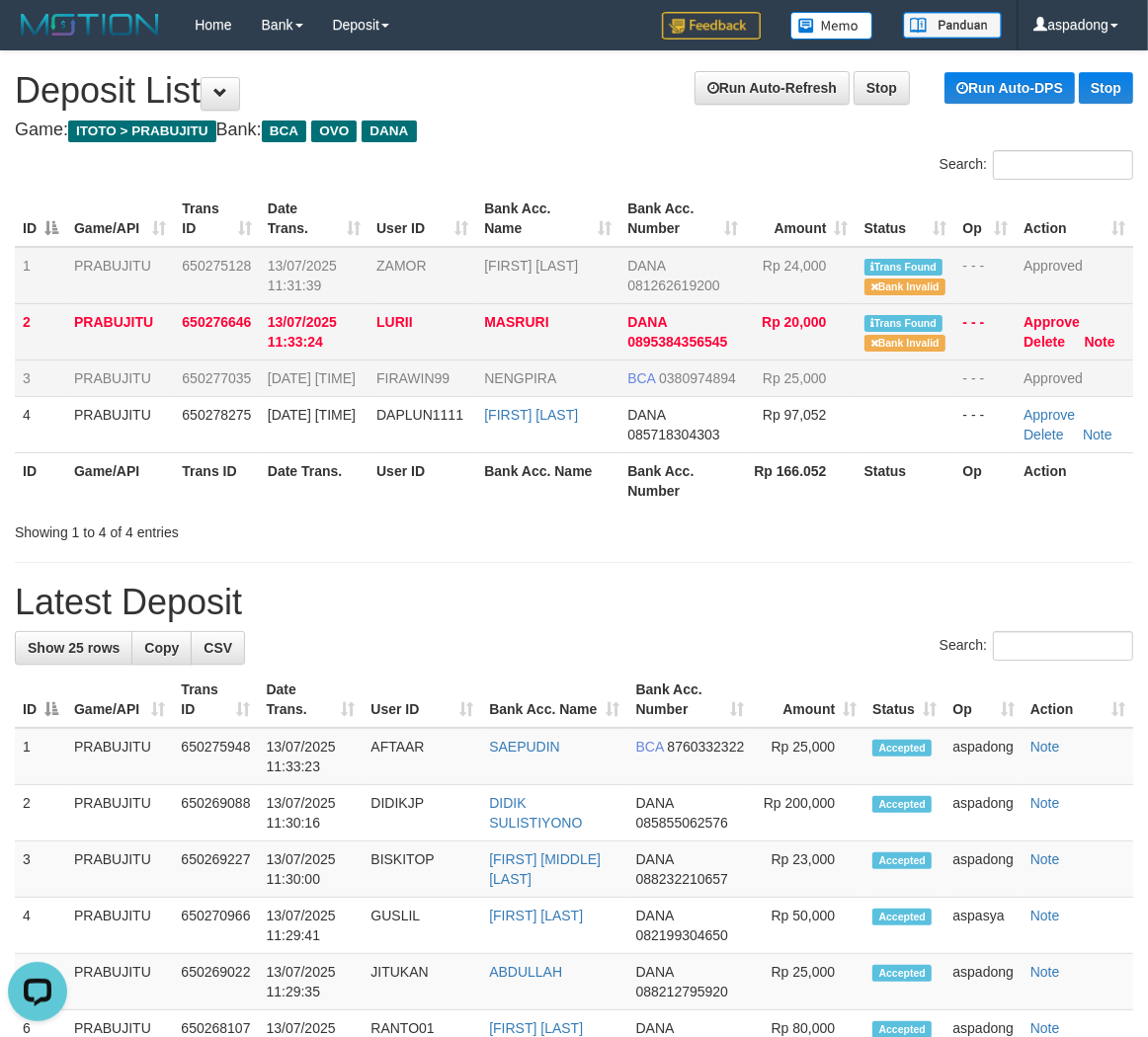click on "LURII" at bounding box center [394, 322] 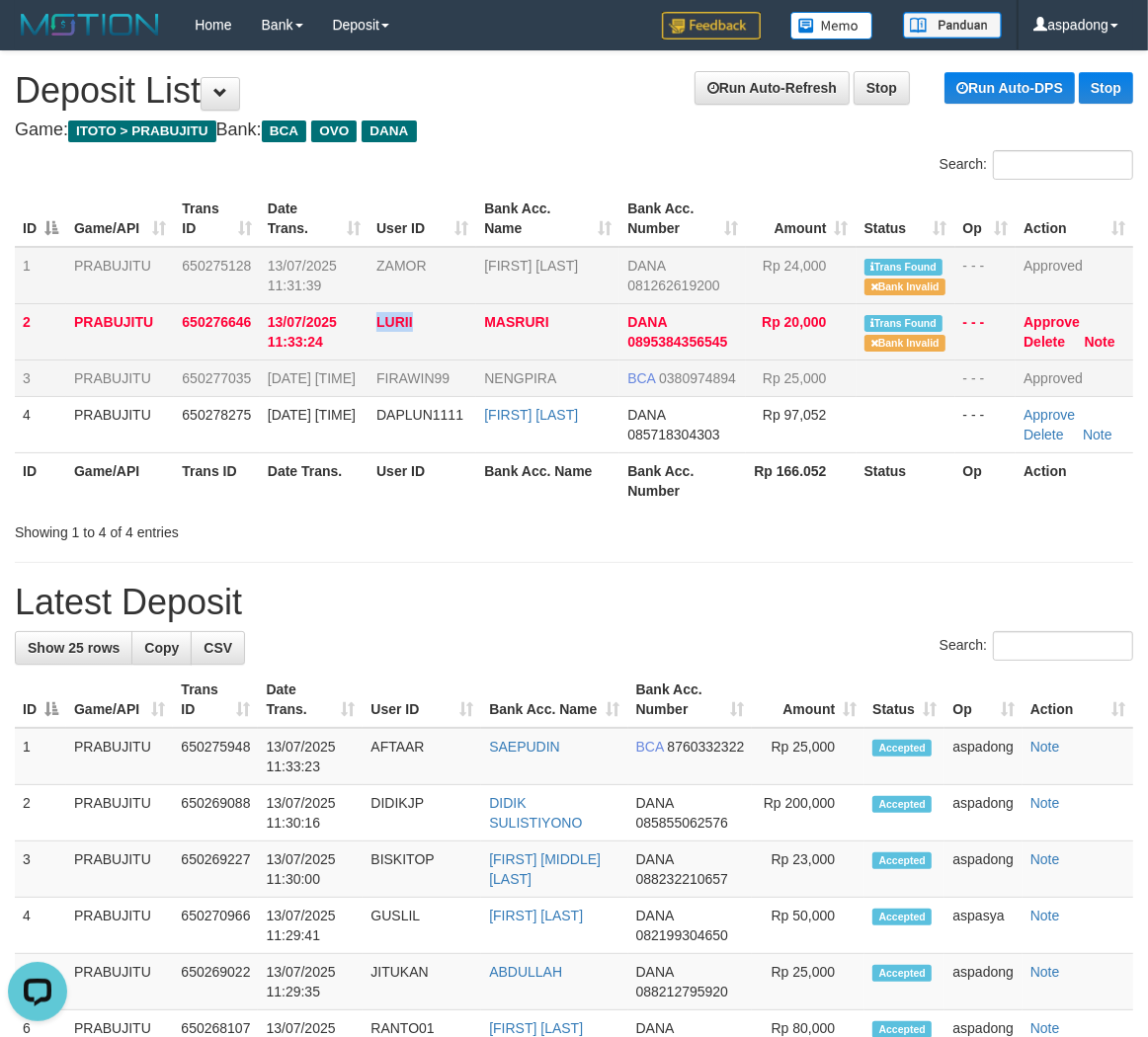 click on "LURII" at bounding box center [394, 322] 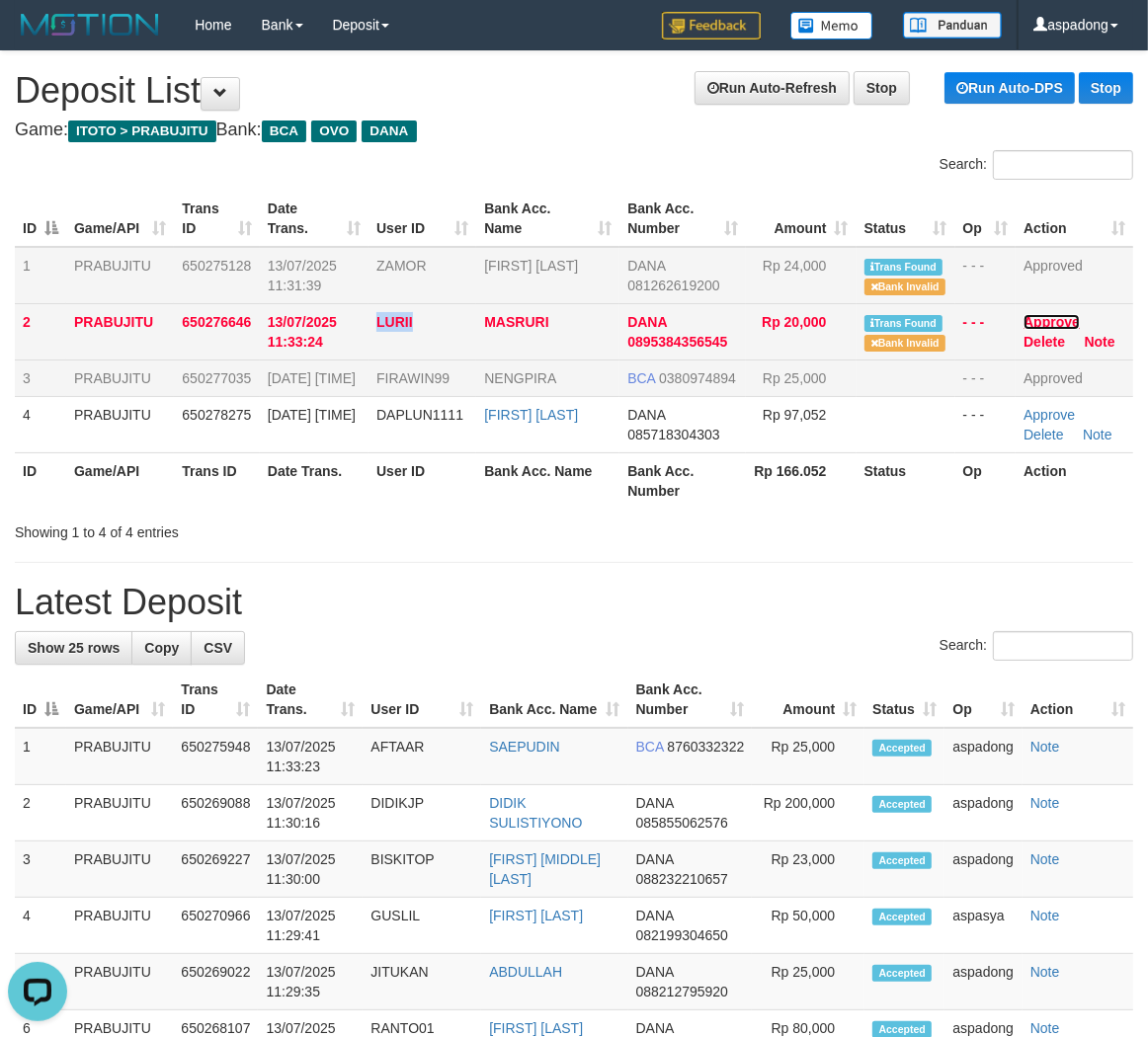 click on "Approve" at bounding box center [1051, 322] 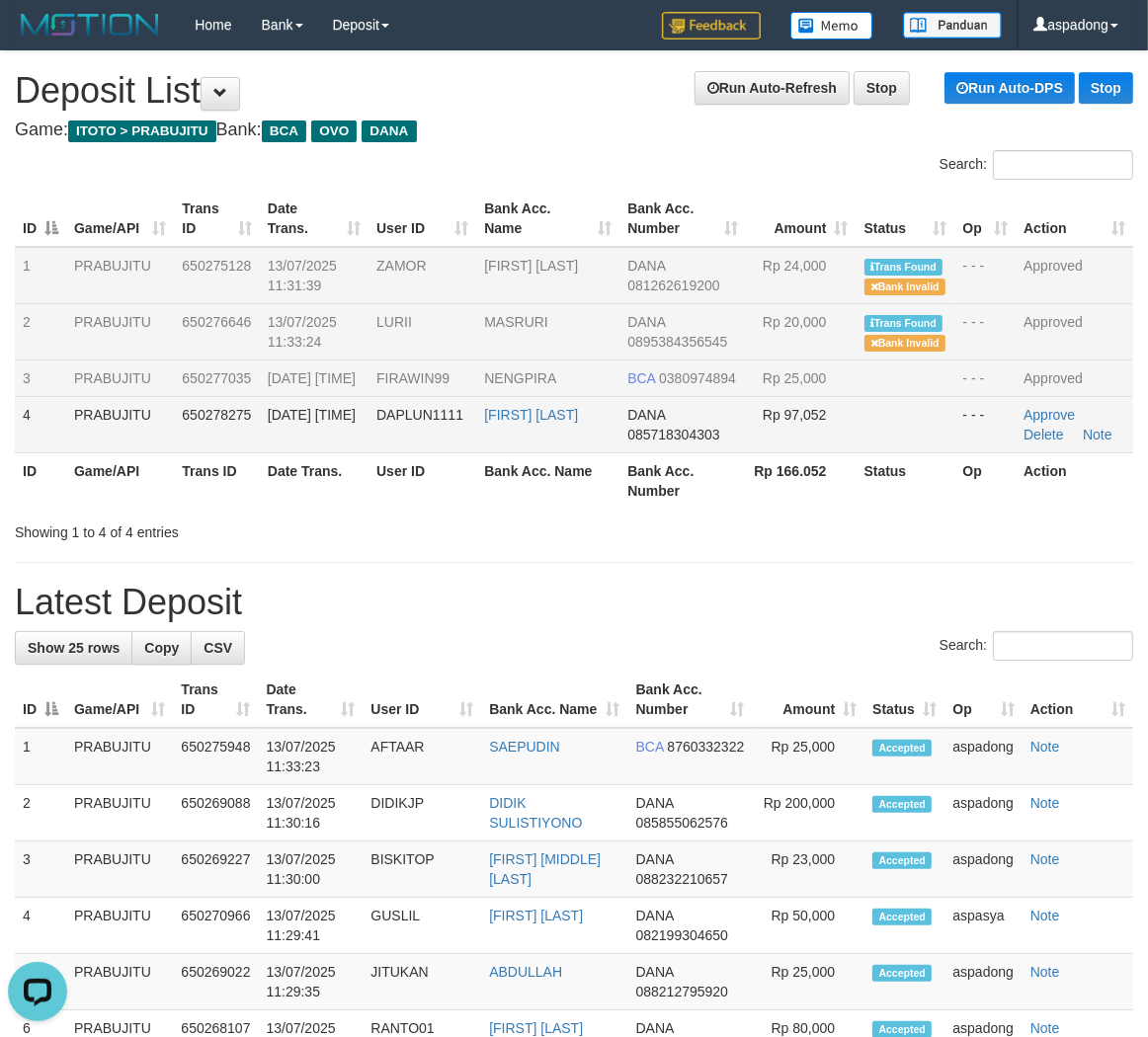 click on "DAPLUN1111" at bounding box center (420, 415) 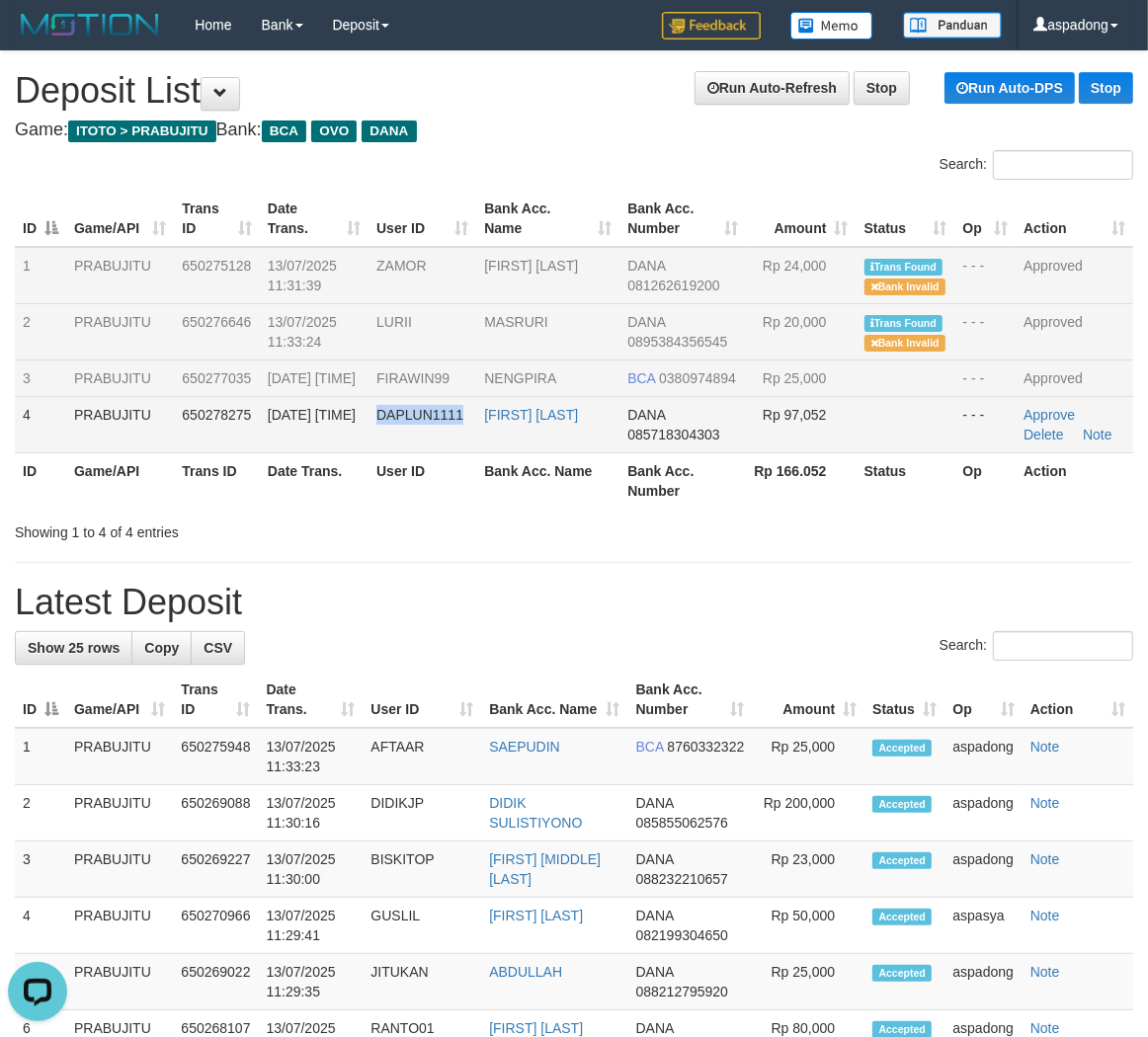 click on "DAPLUN1111" at bounding box center [420, 415] 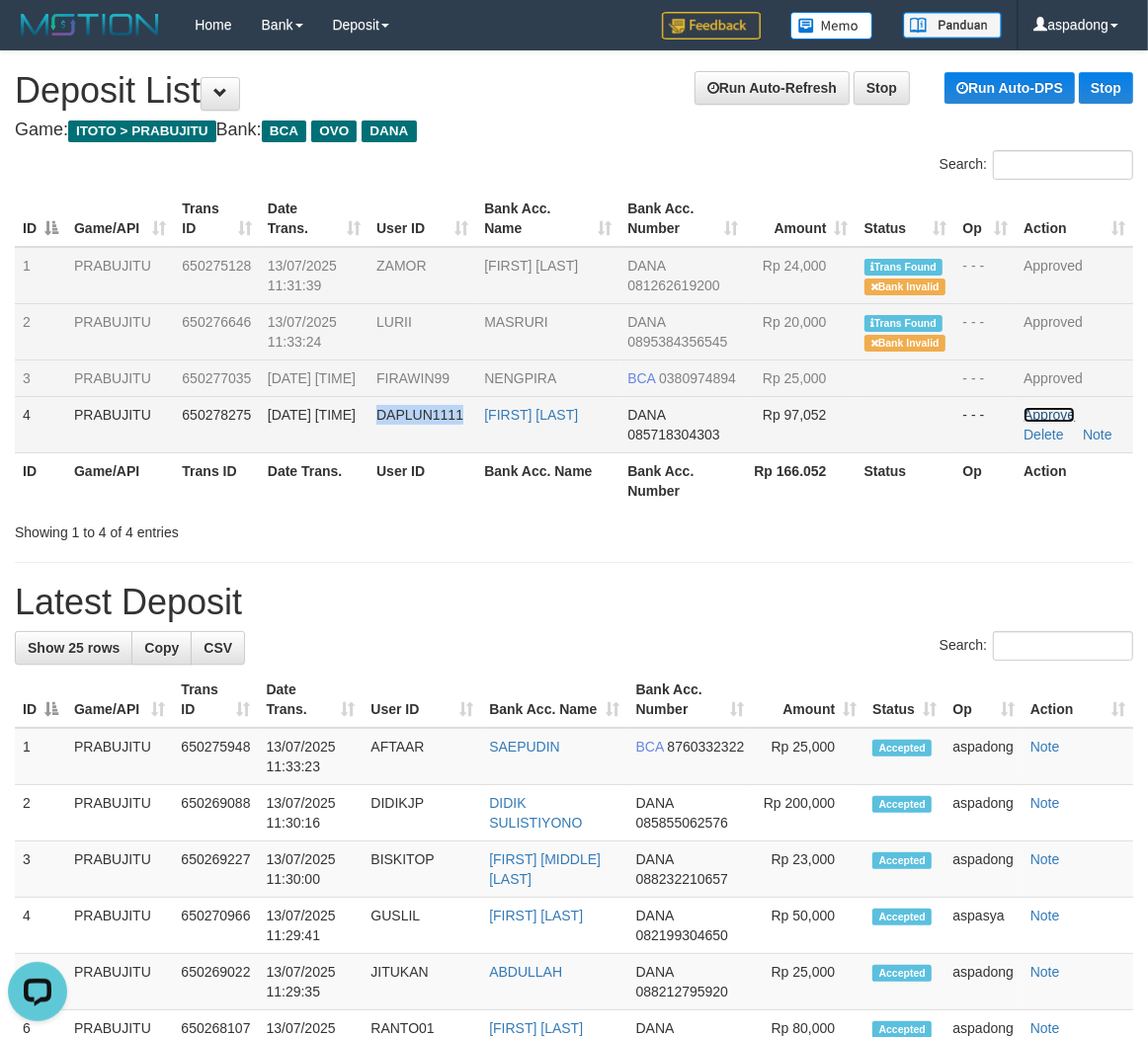 click on "Approve" at bounding box center (1049, 415) 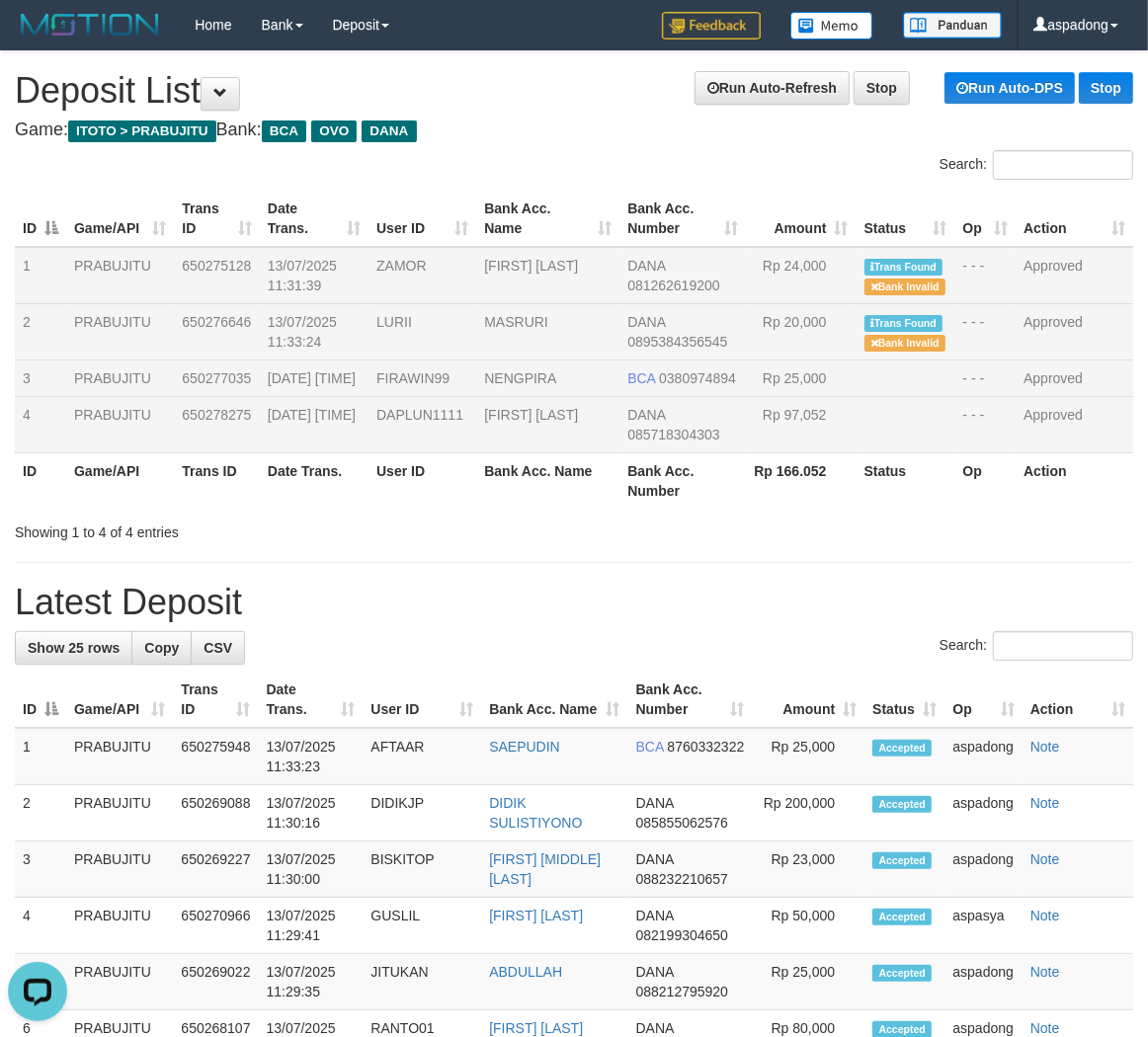 click on "Latest Deposit" at bounding box center (574, 602) 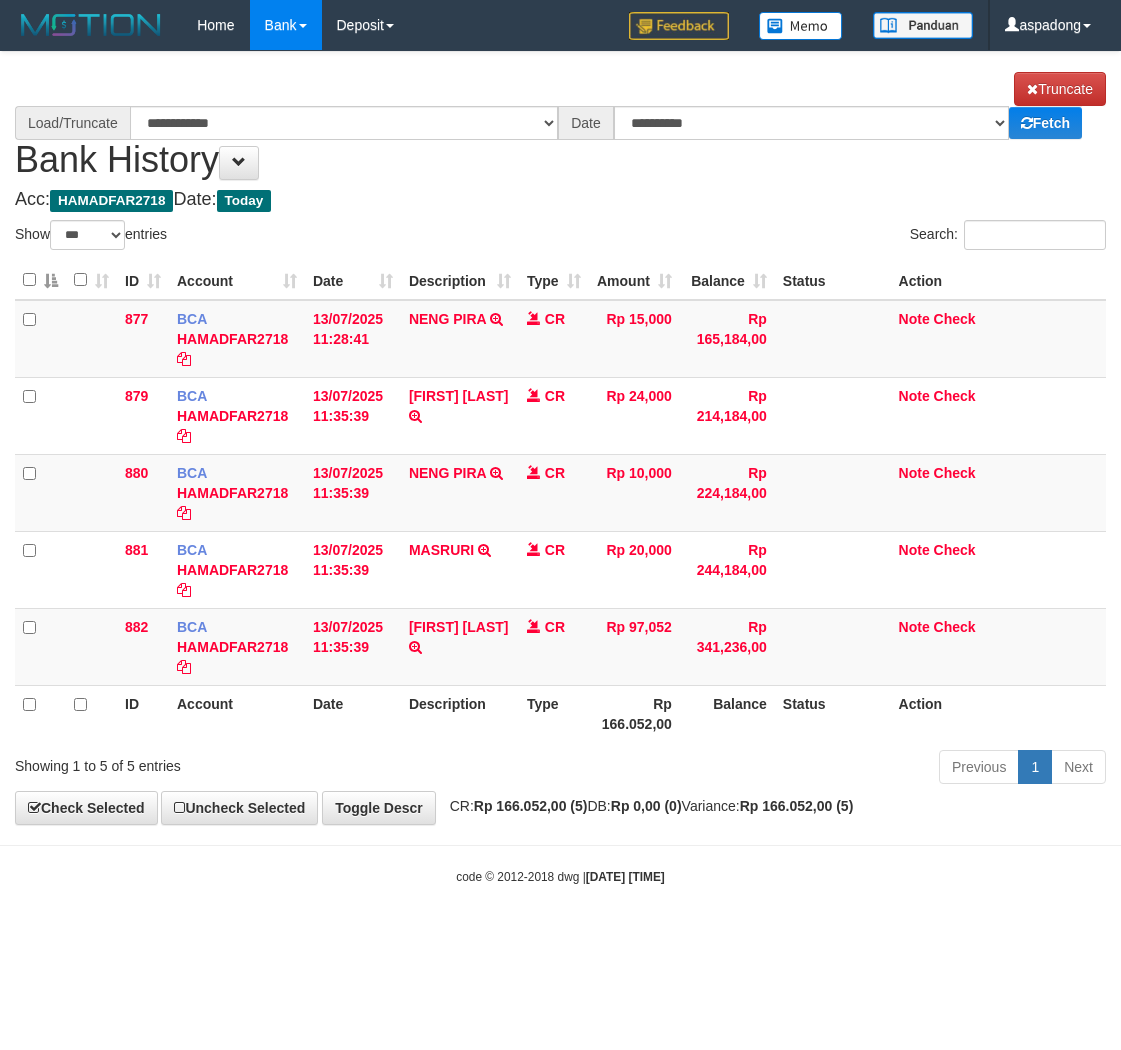 select on "***" 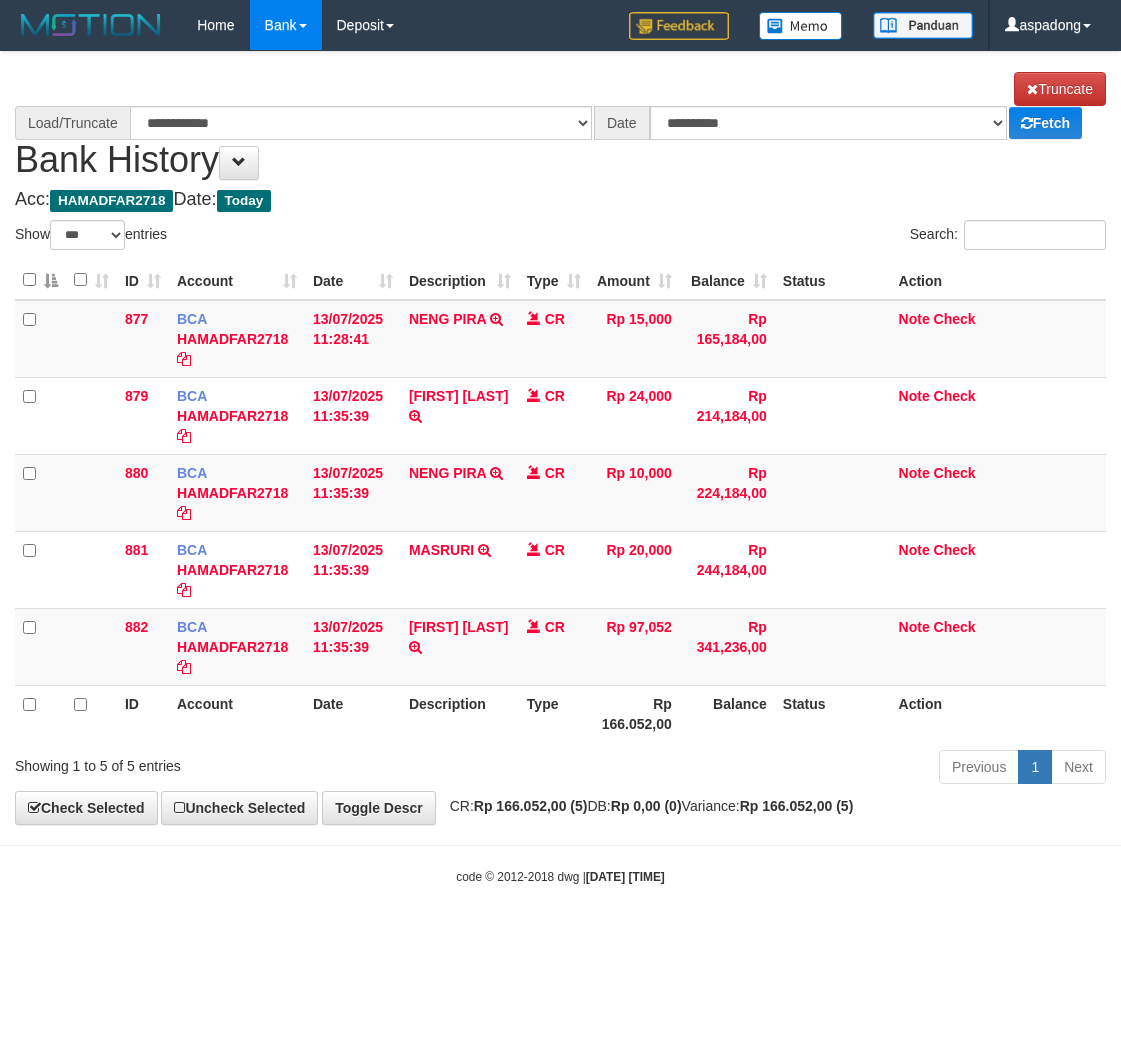 scroll, scrollTop: 0, scrollLeft: 0, axis: both 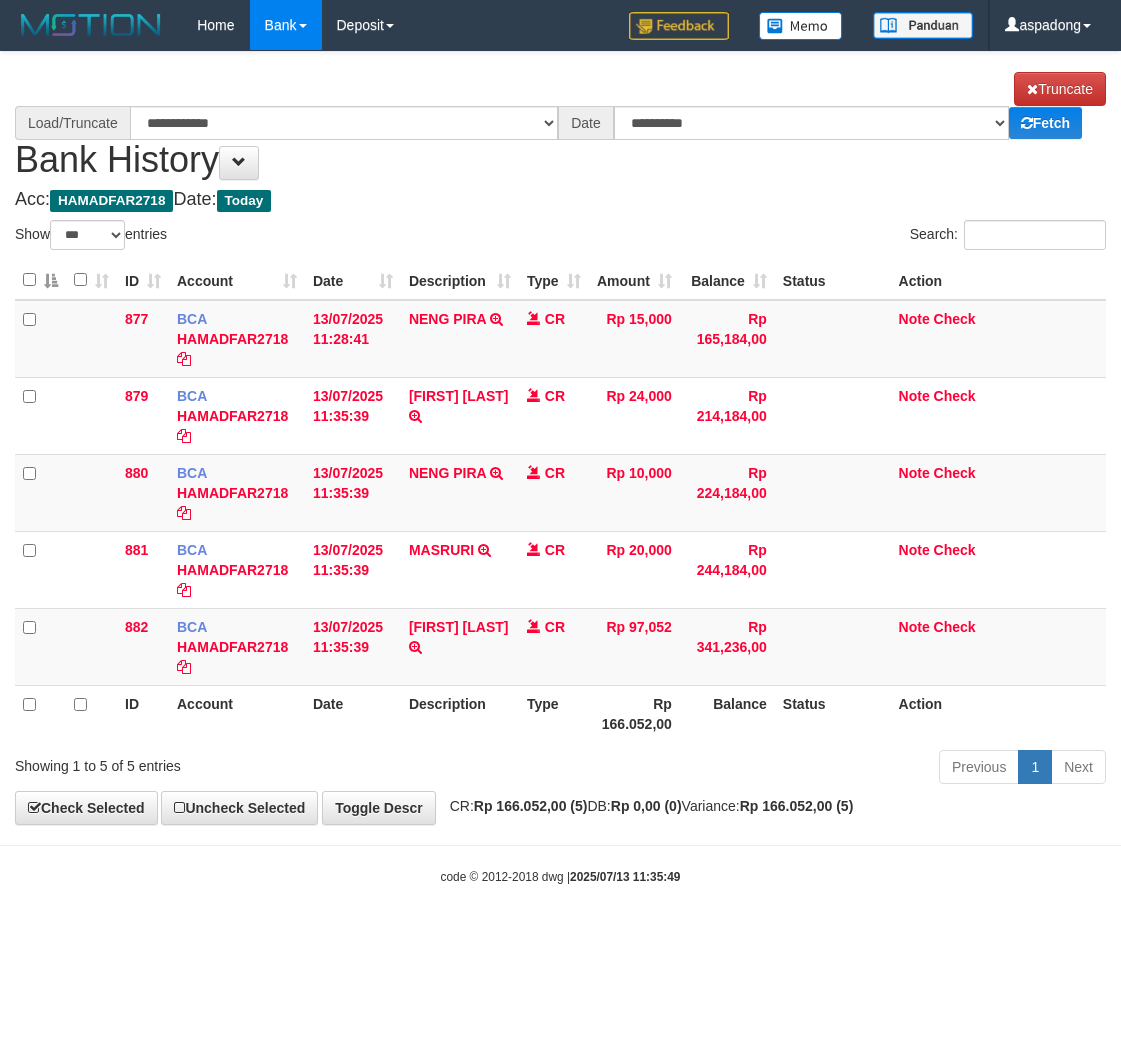 select on "***" 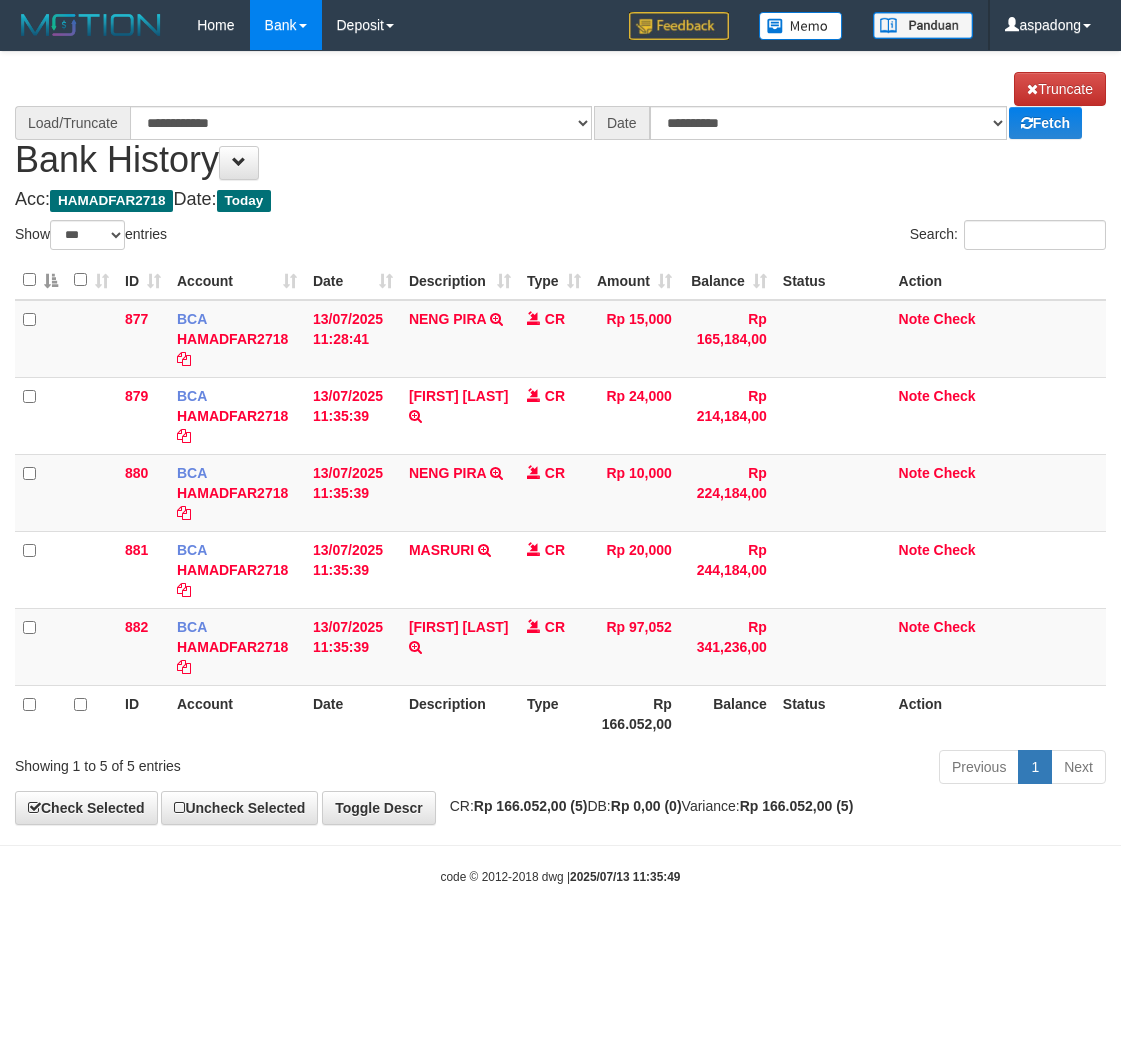 scroll, scrollTop: 0, scrollLeft: 0, axis: both 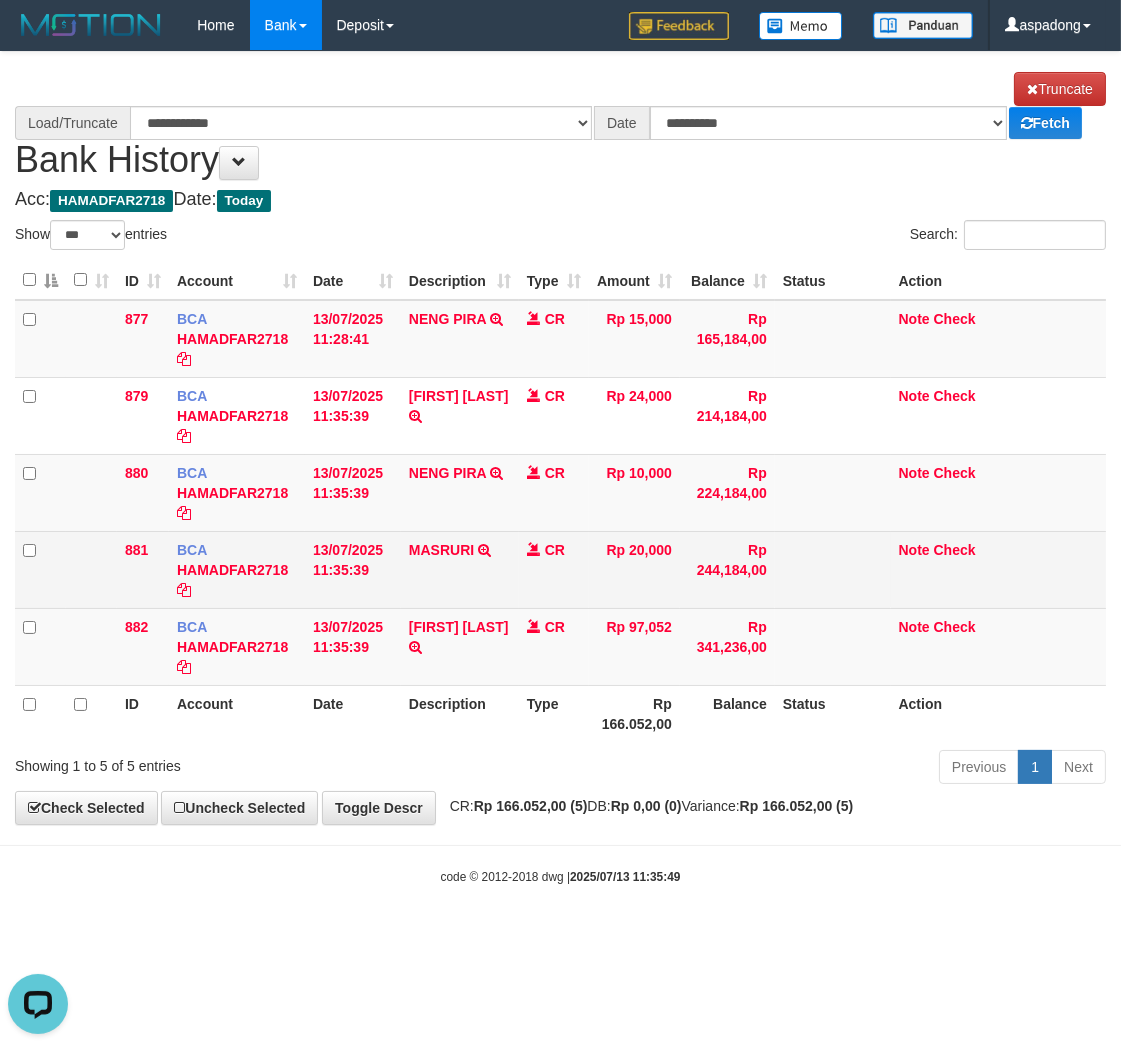 select on "****" 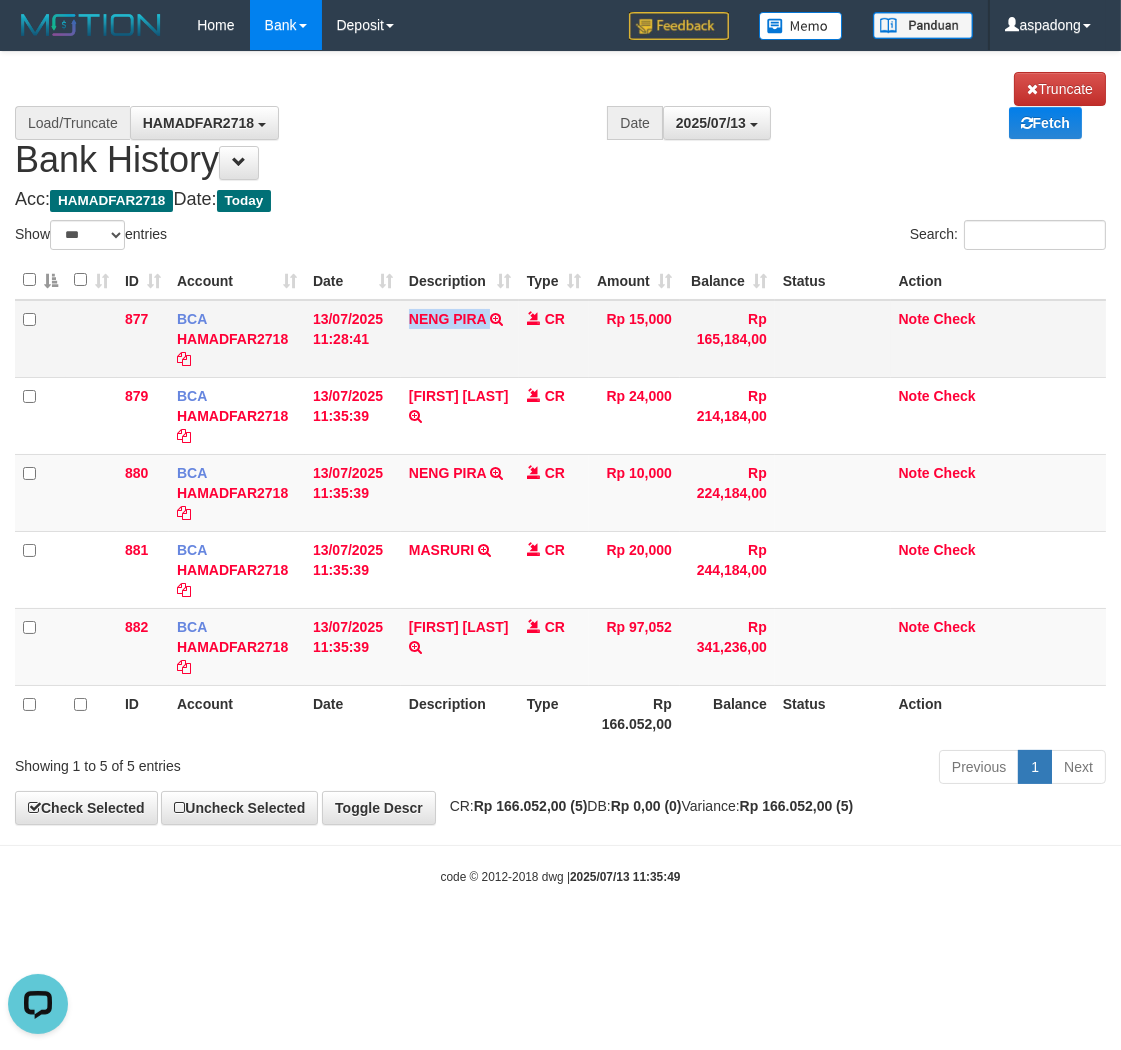 drag, startPoint x: 404, startPoint y: 313, endPoint x: 496, endPoint y: 343, distance: 96.76776 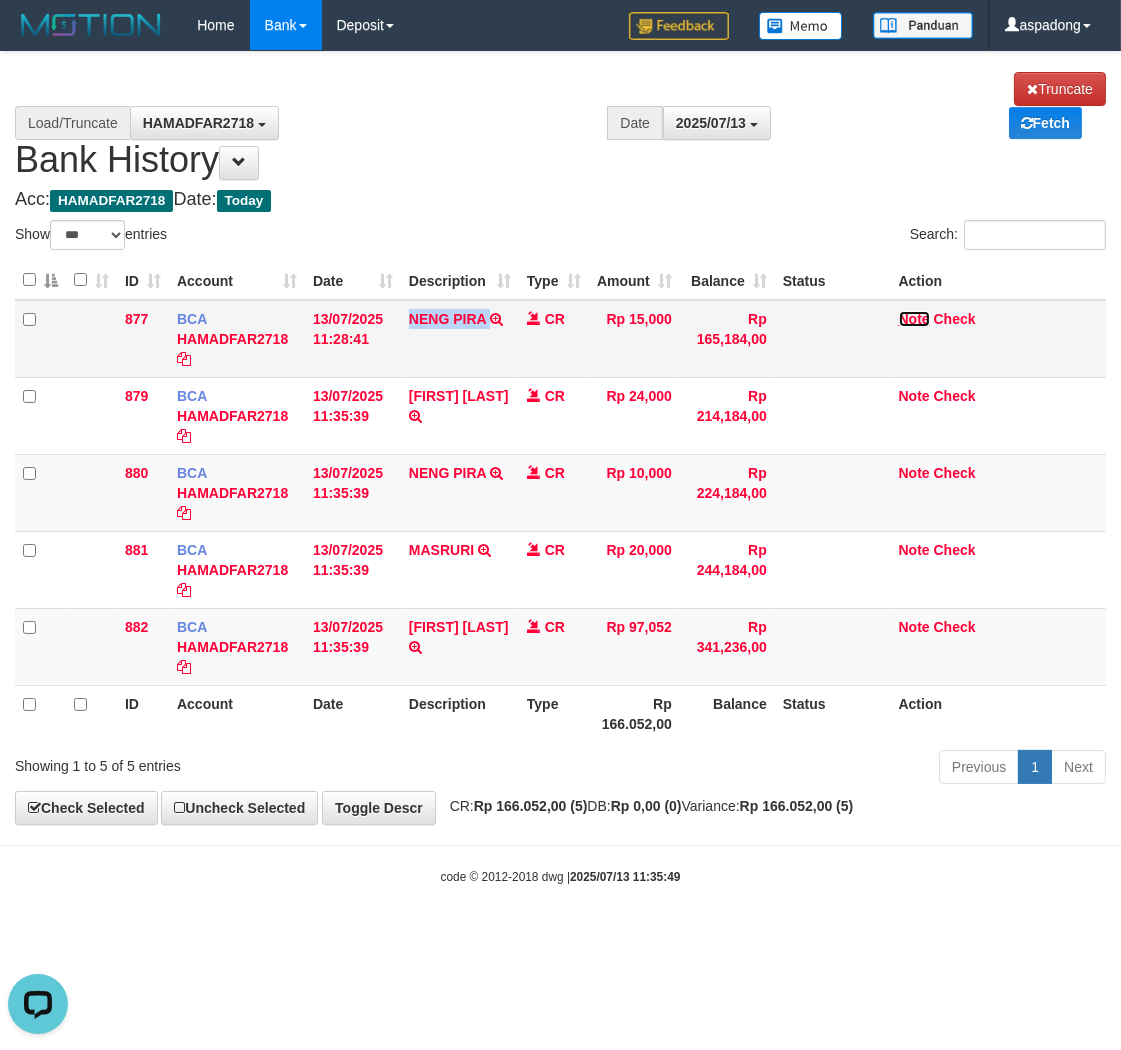 click on "Note" at bounding box center (914, 319) 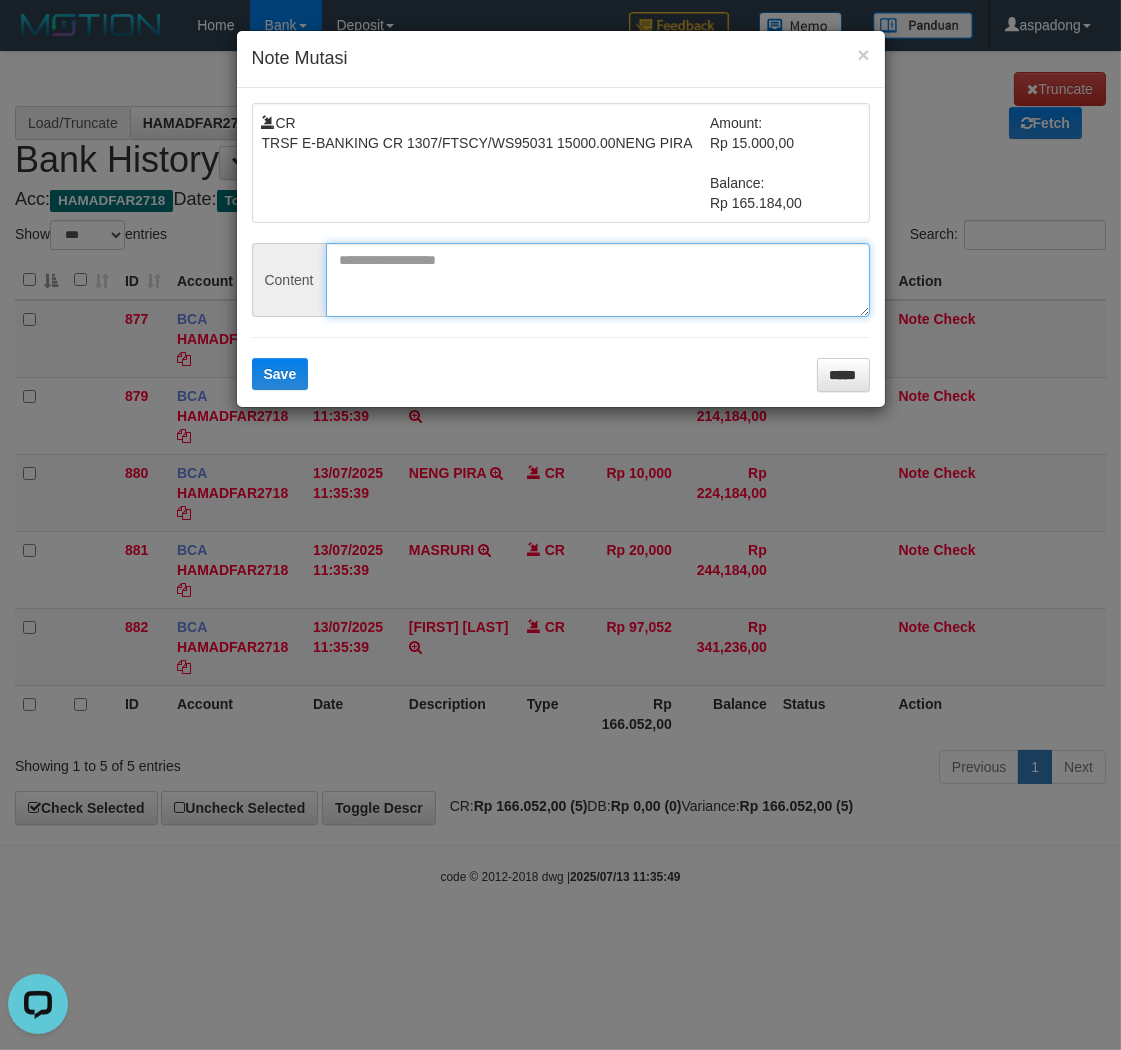click at bounding box center [598, 280] 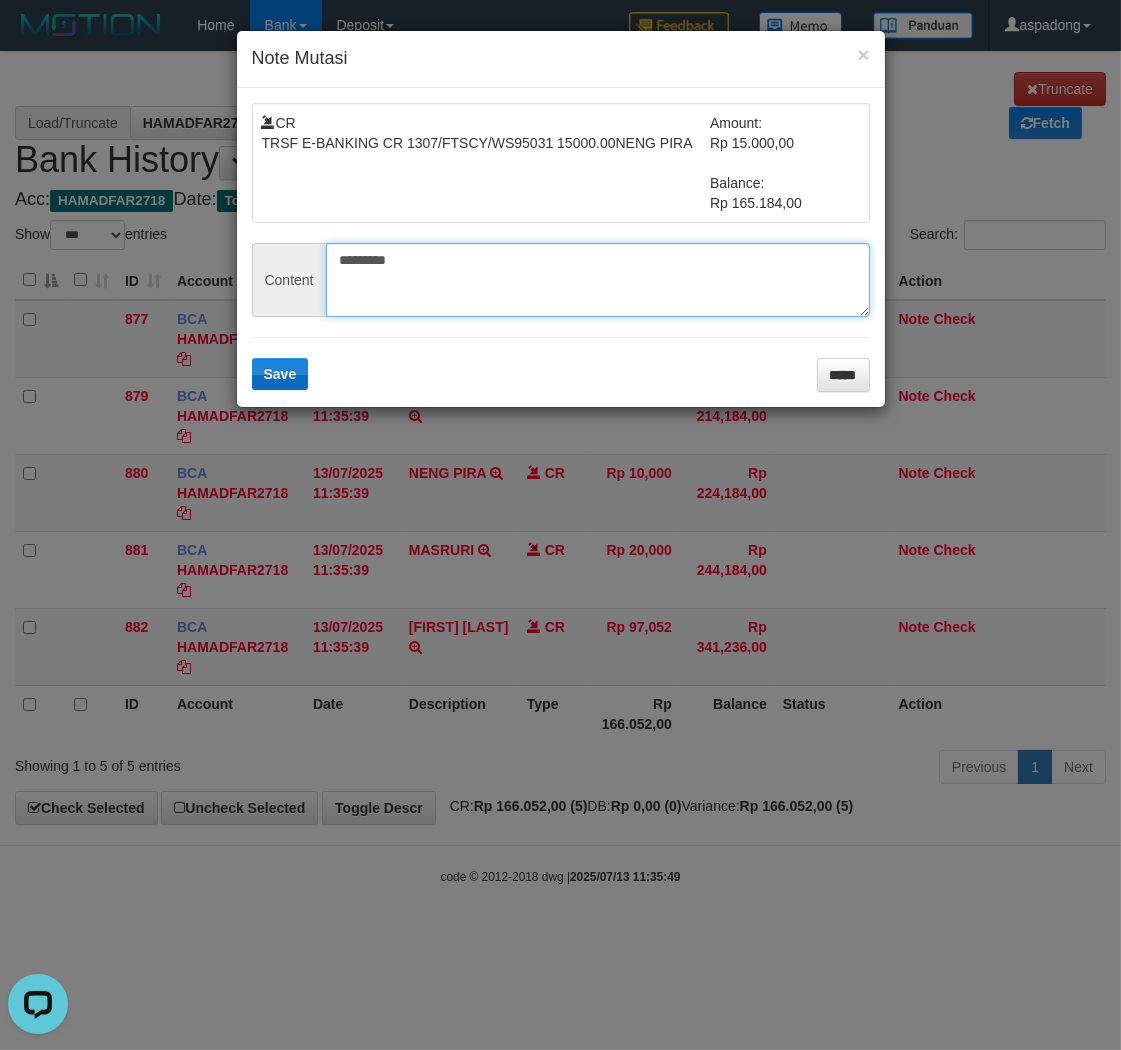 type on "*********" 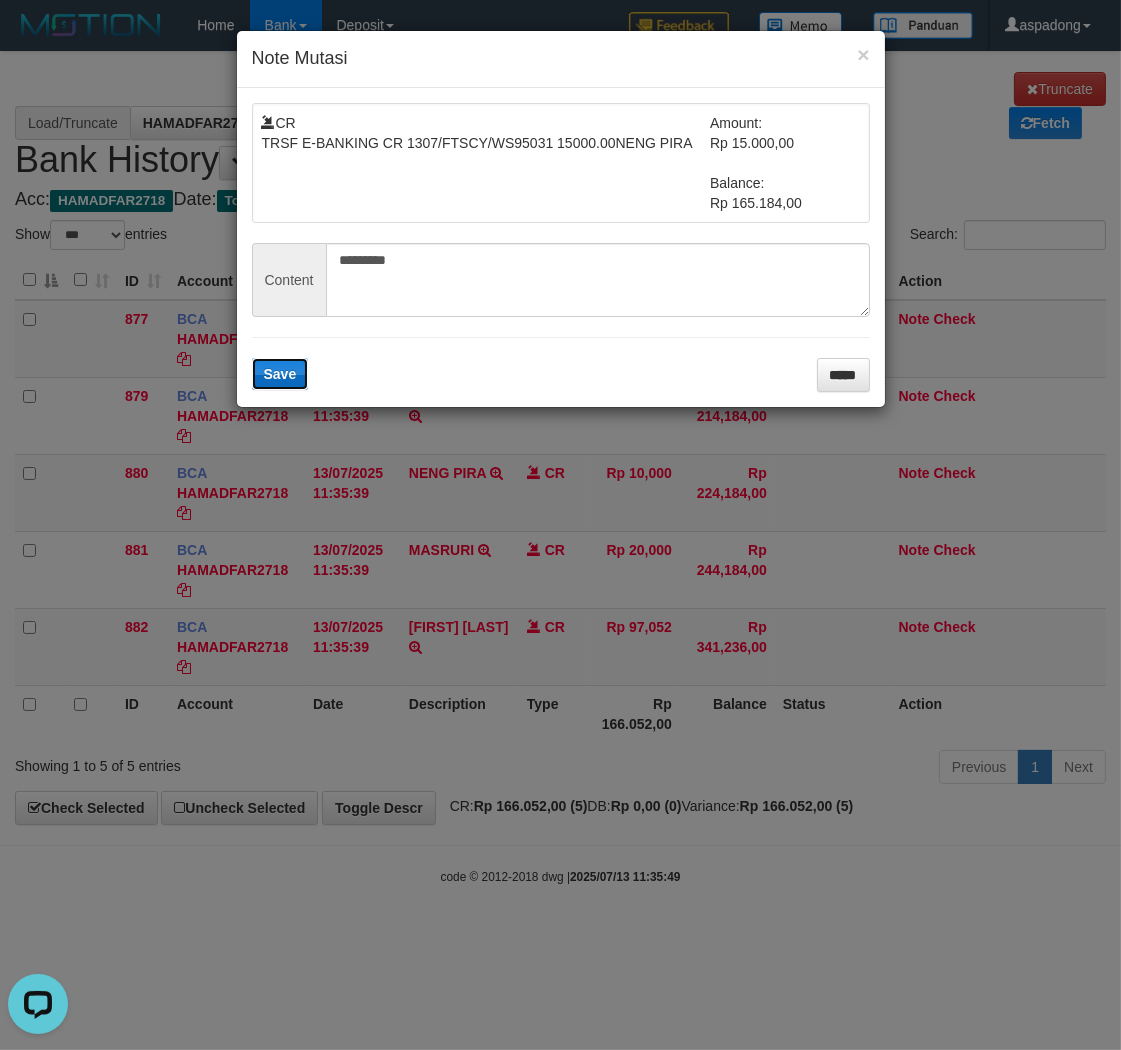 click on "Save" at bounding box center (280, 374) 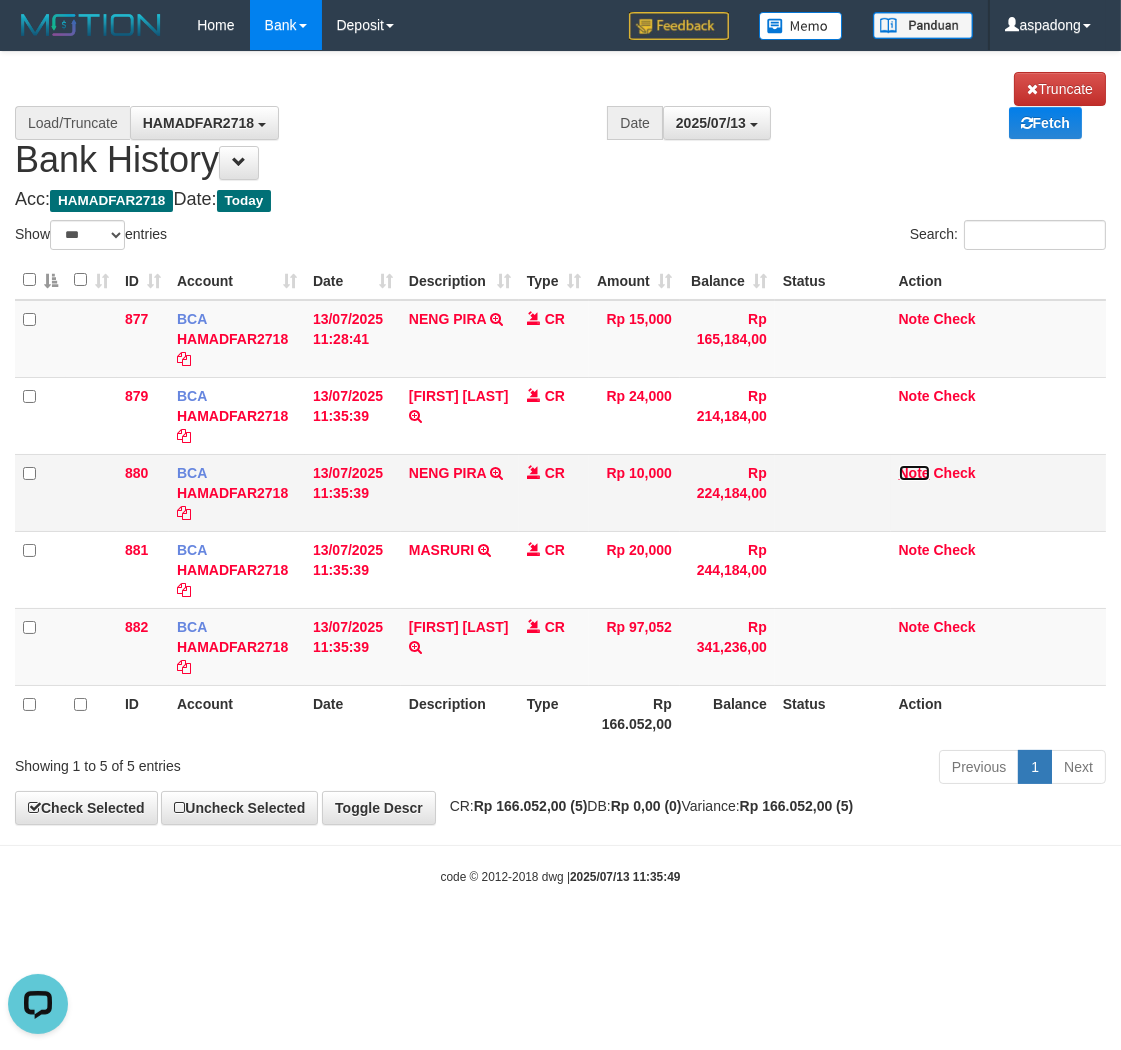 click on "Note" at bounding box center [914, 473] 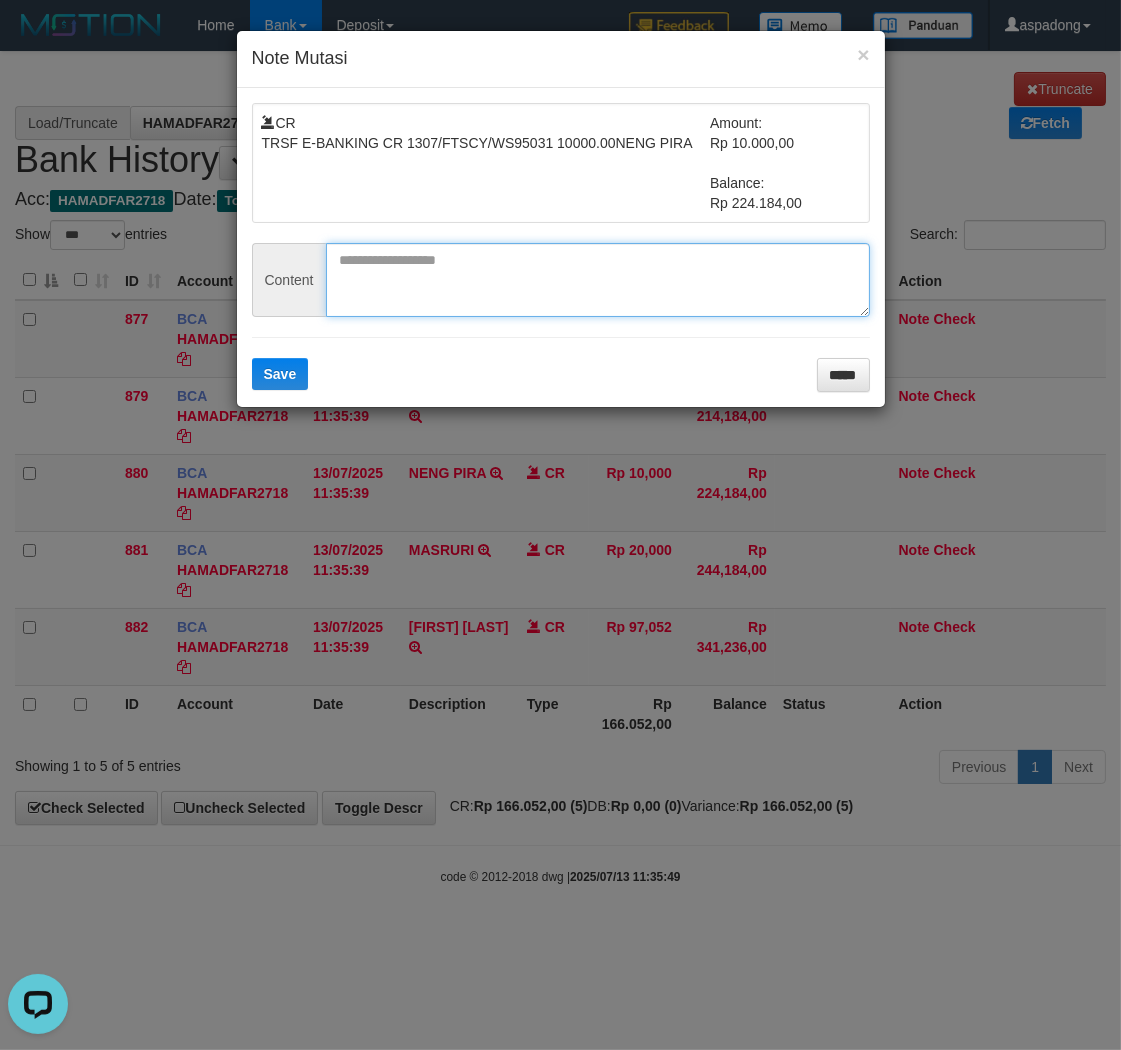 click at bounding box center (598, 280) 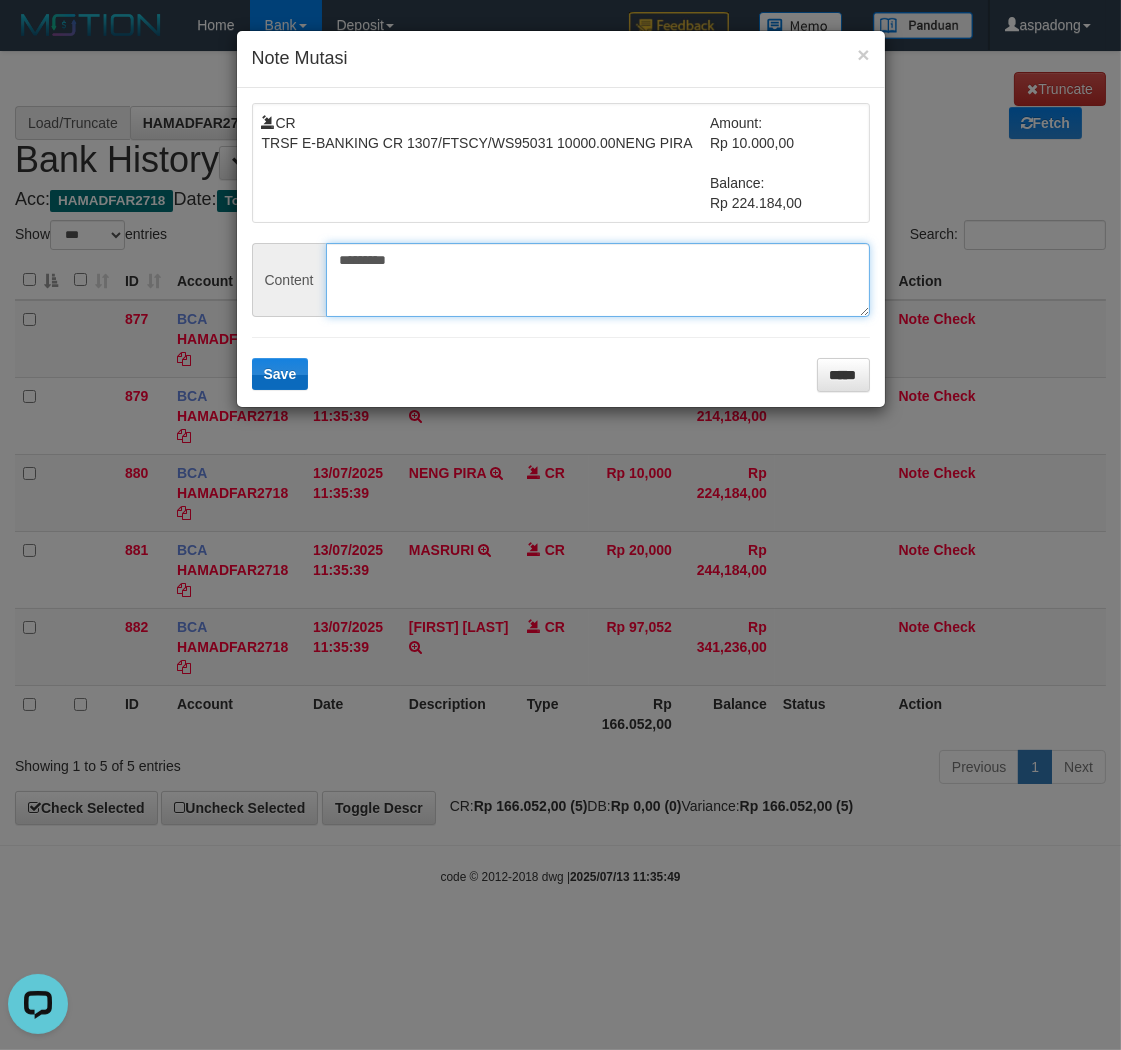 type on "*********" 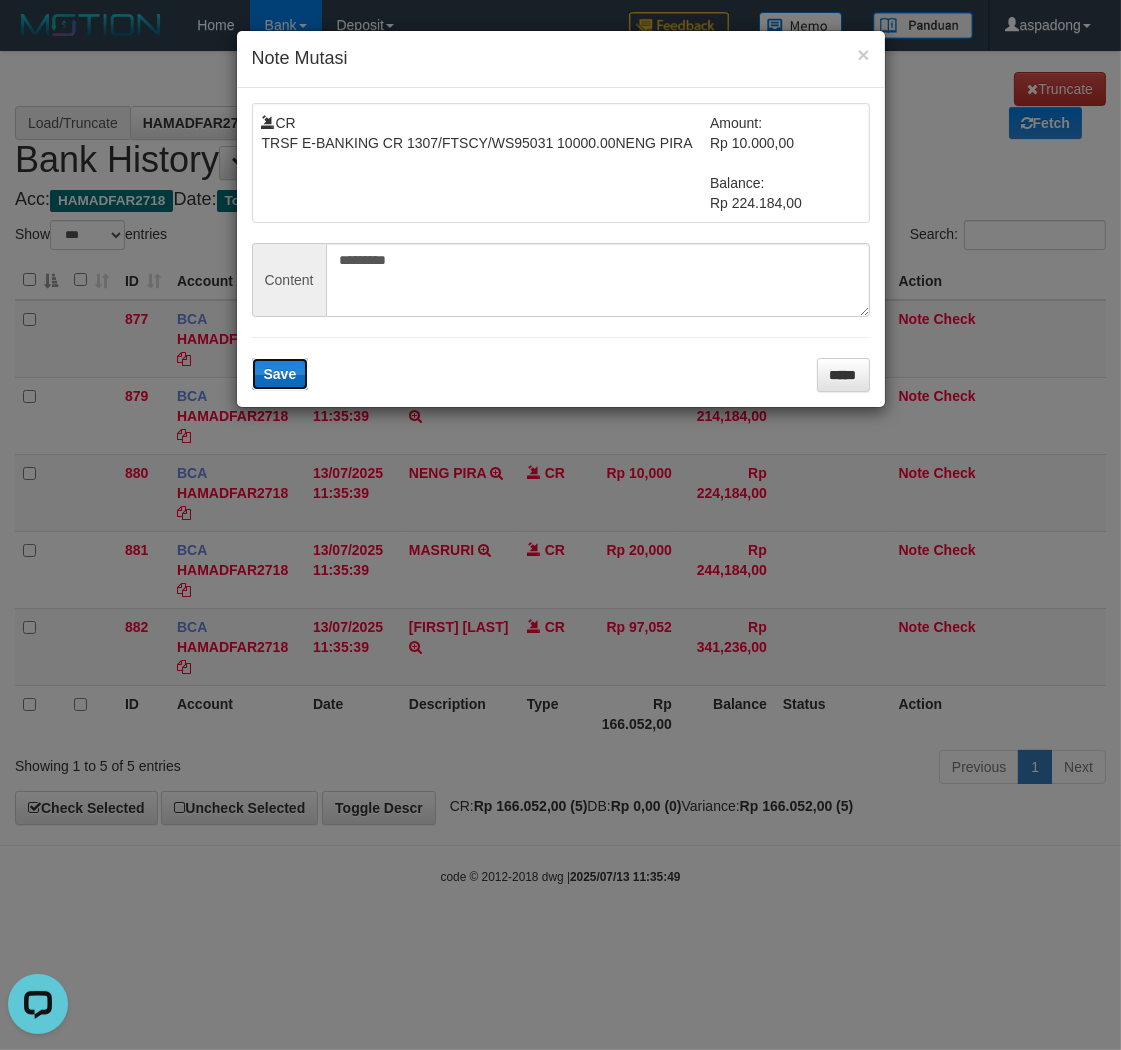 click on "Save" at bounding box center (280, 374) 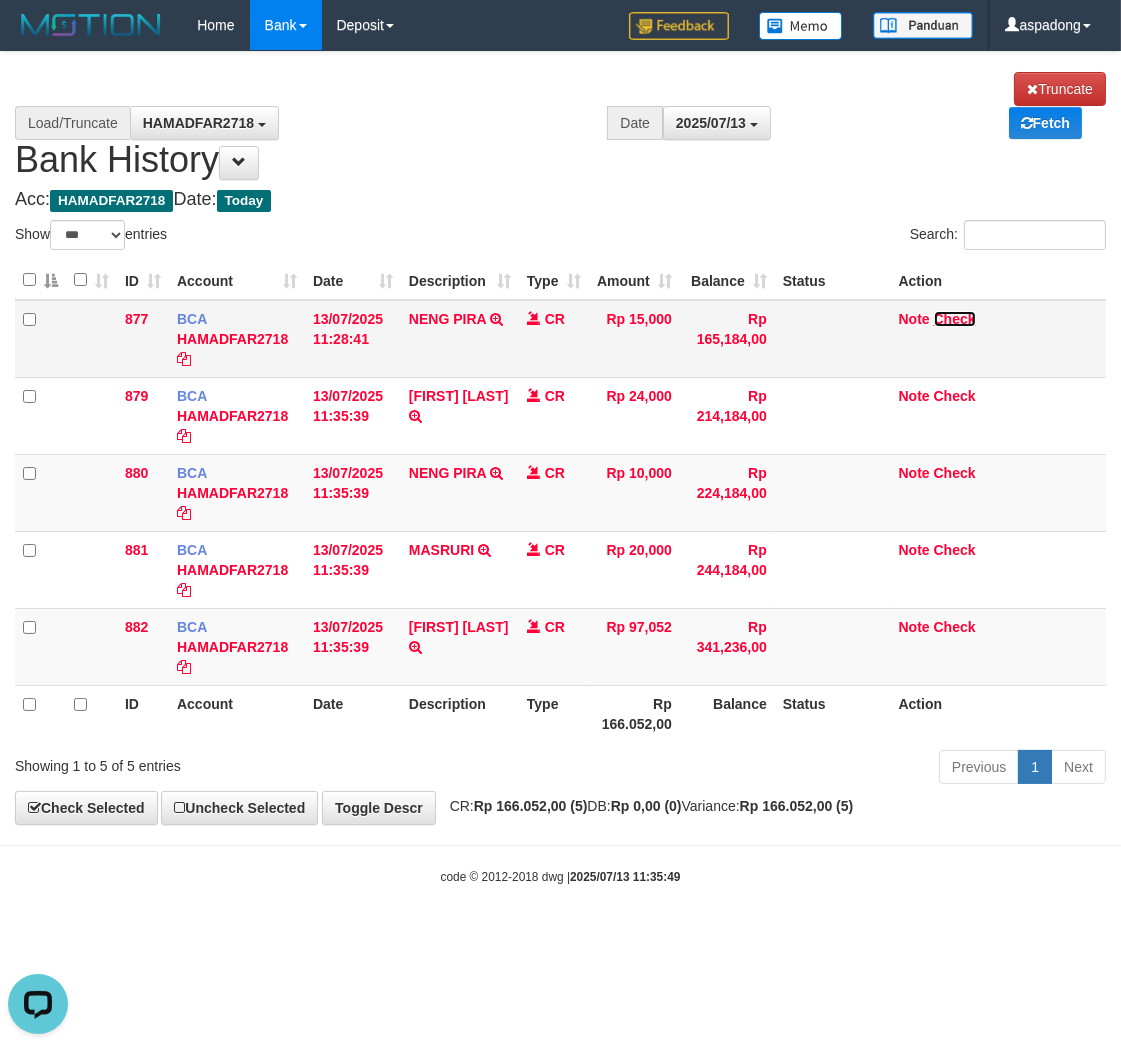 click on "Check" at bounding box center (955, 319) 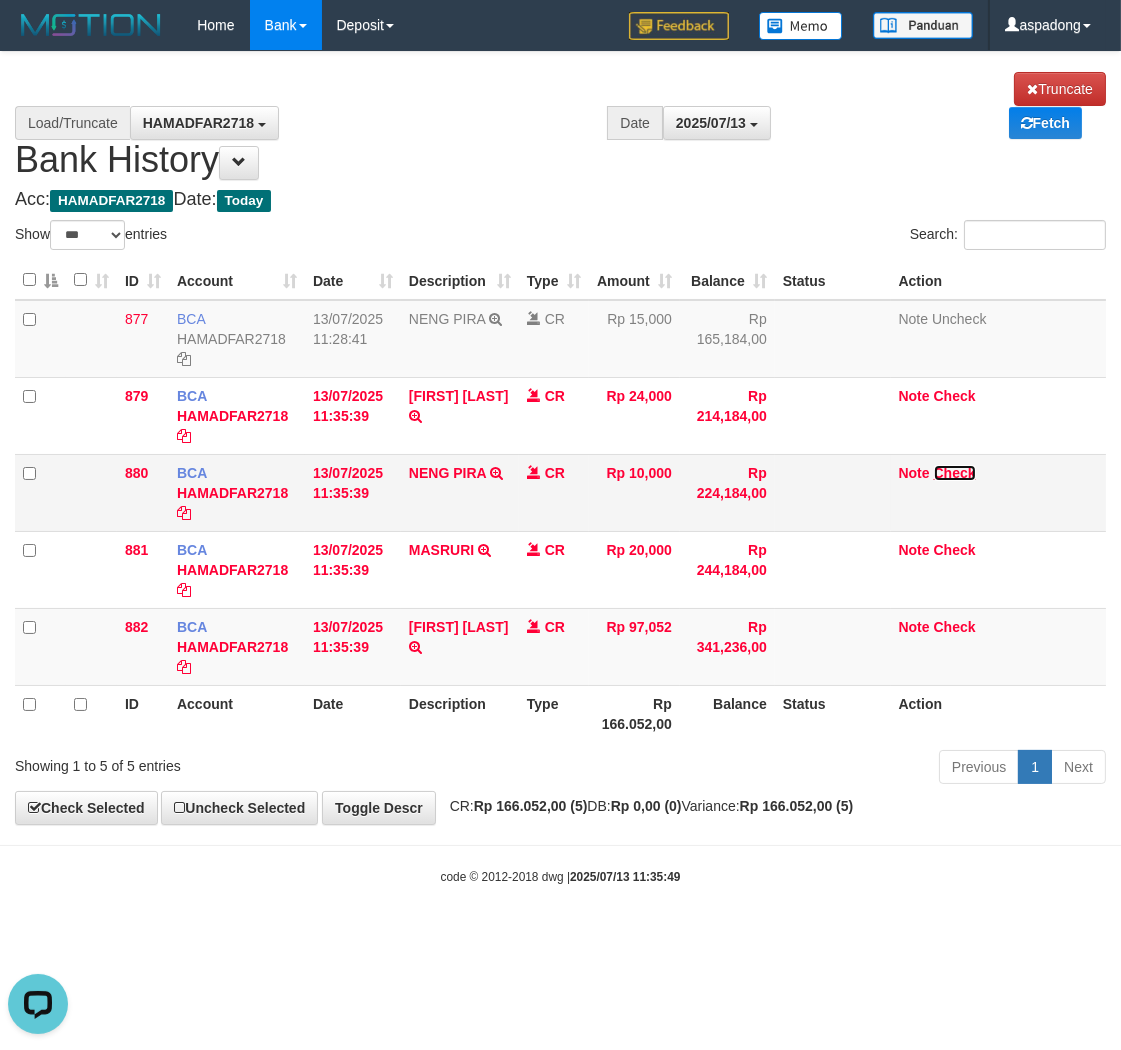 click on "Check" at bounding box center [955, 473] 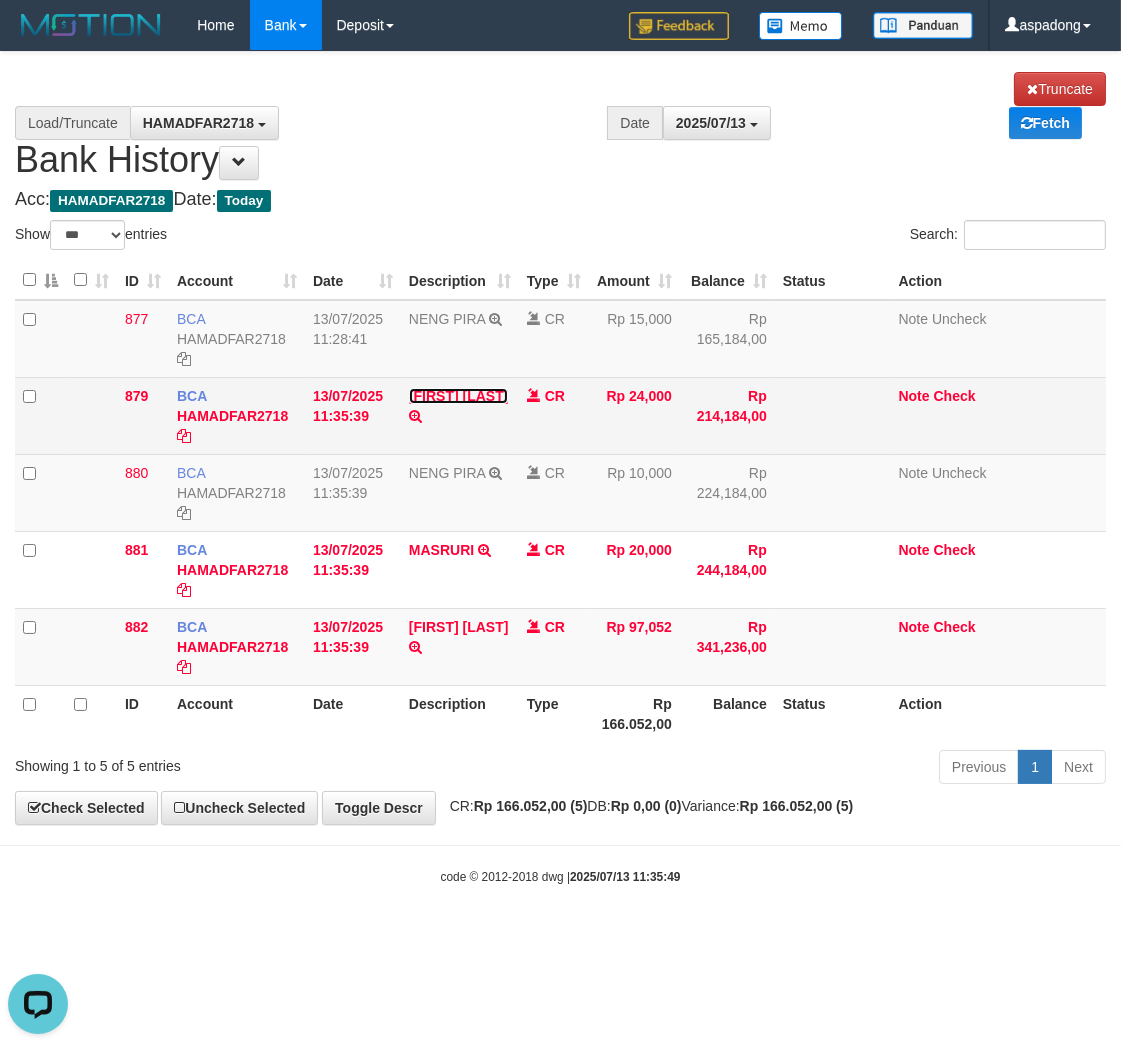 click on "[FIRST] [LAST]" at bounding box center (459, 396) 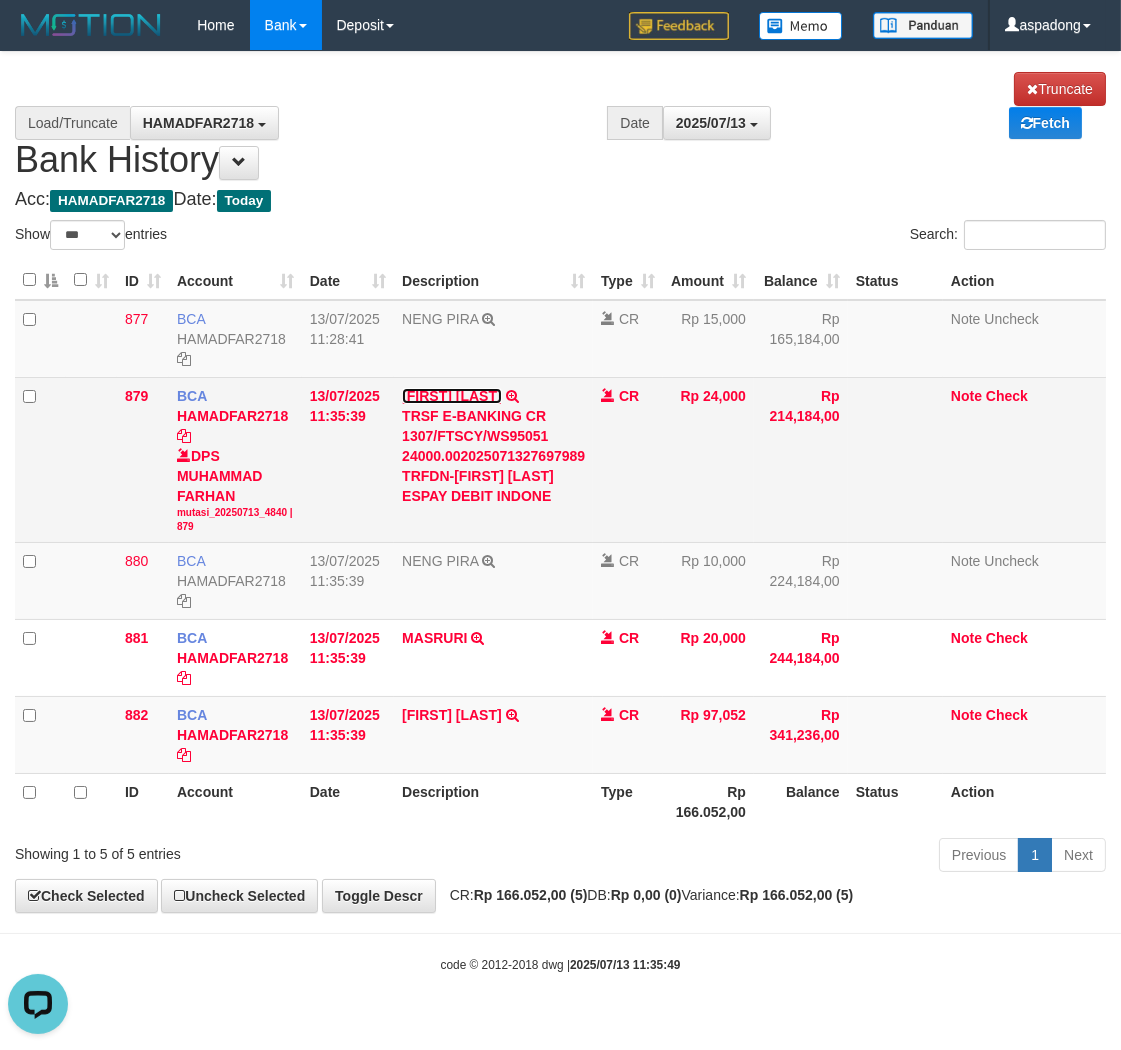 click on "[FIRST] [LAST]" at bounding box center [452, 396] 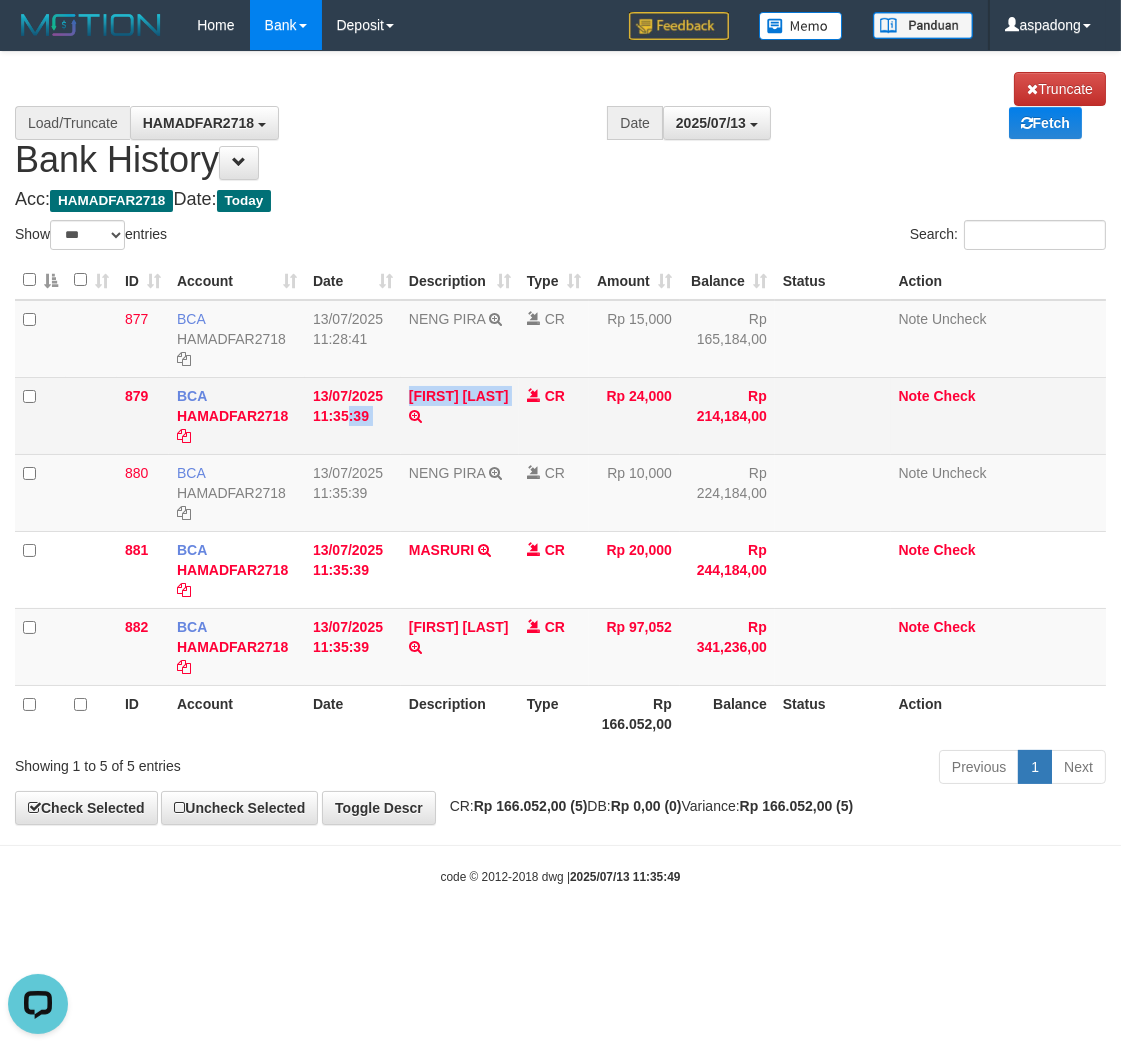 drag, startPoint x: 398, startPoint y: 396, endPoint x: 507, endPoint y: 408, distance: 109.65856 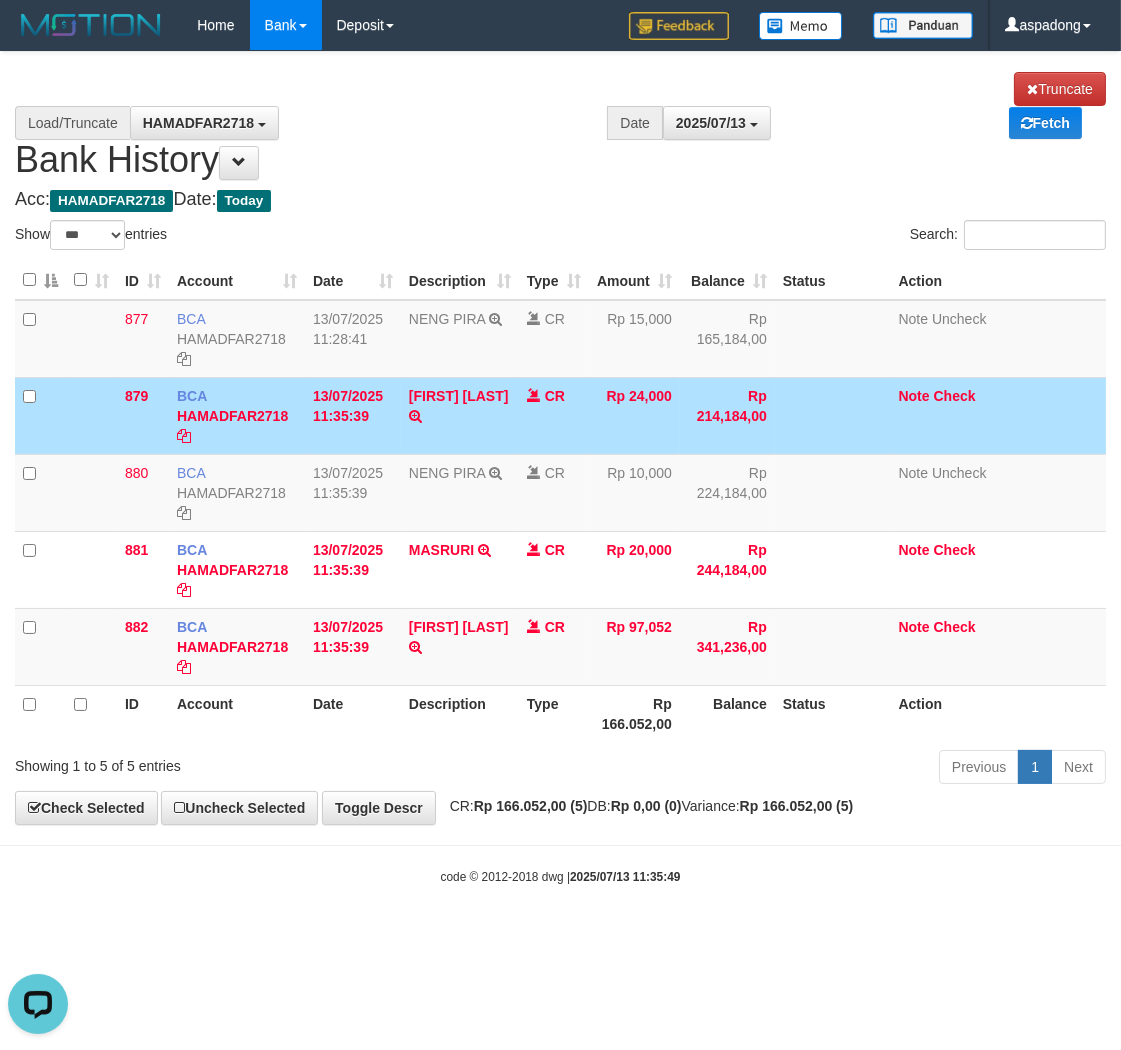 click on "ZUL PAHMAN       TRSF E-BANKING CR 1307/FTSCY/WS95051
24000.002025071327697989 TRFDN-ZUL PAHMAN ESPAY DEBIT INDONE" at bounding box center (460, 415) 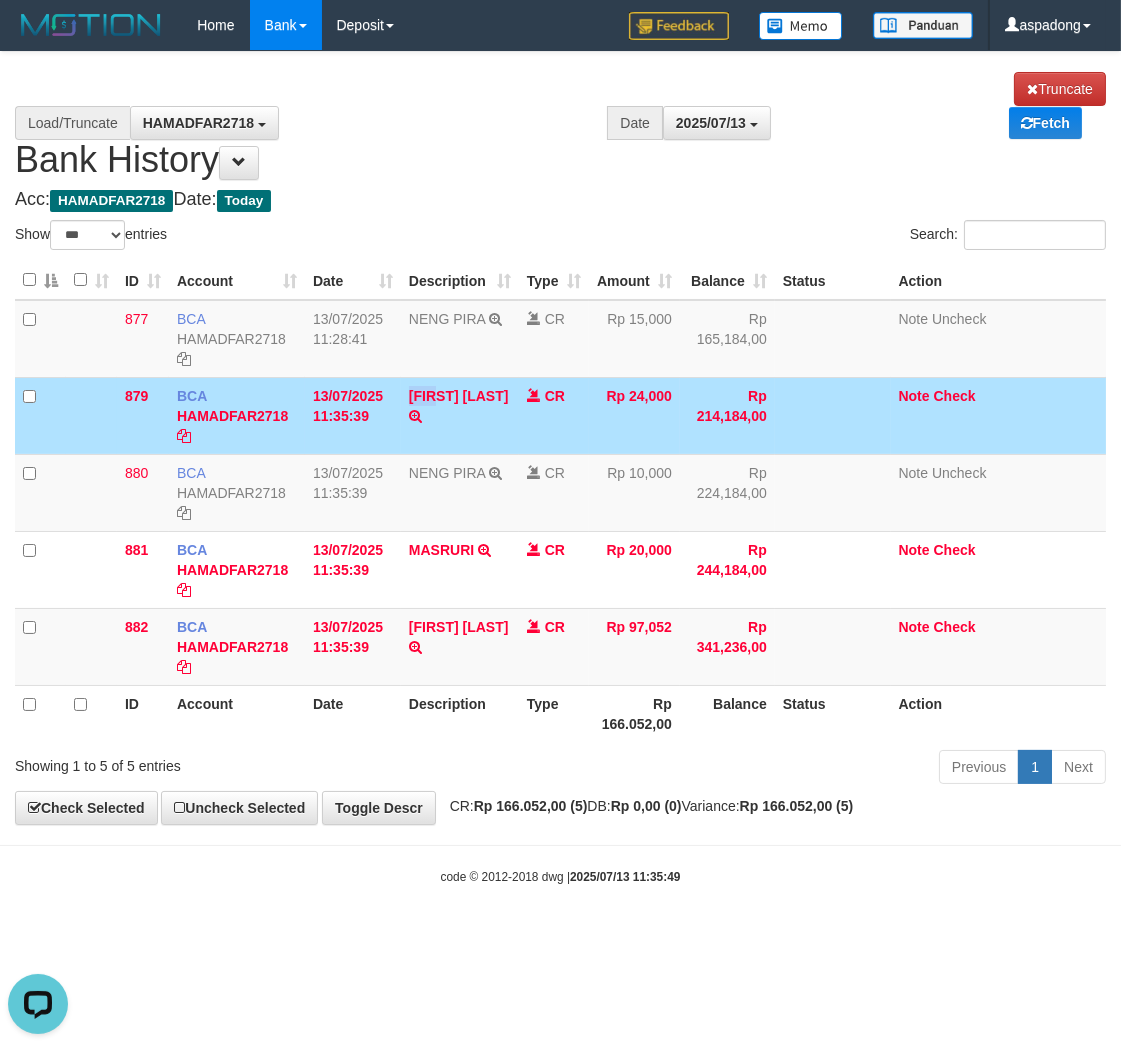 click on "ZUL PAHMAN       TRSF E-BANKING CR 1307/FTSCY/WS95051
24000.002025071327697989 TRFDN-ZUL PAHMAN ESPAY DEBIT INDONE" at bounding box center [460, 415] 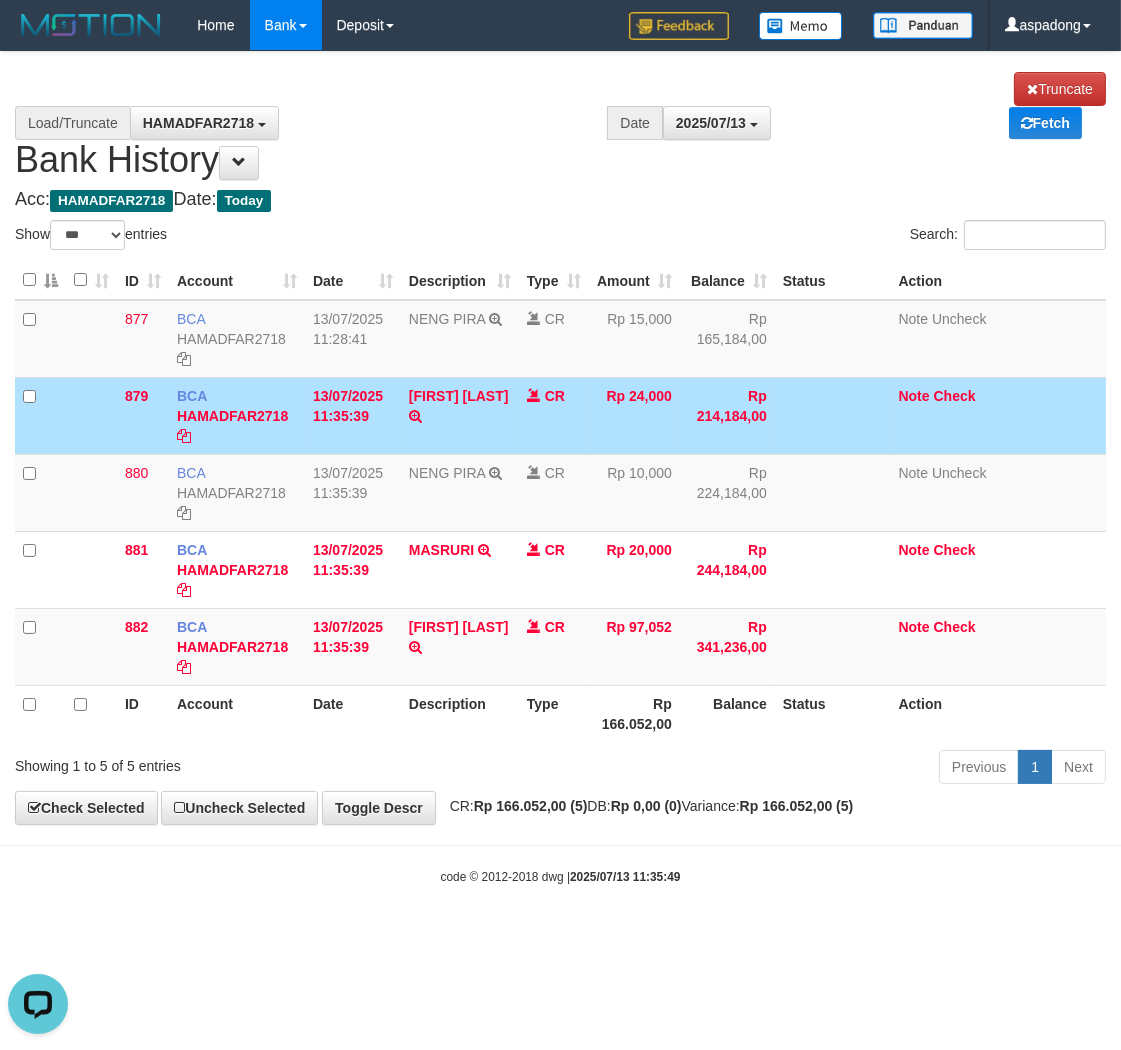 click on "**********" at bounding box center [560, 126] 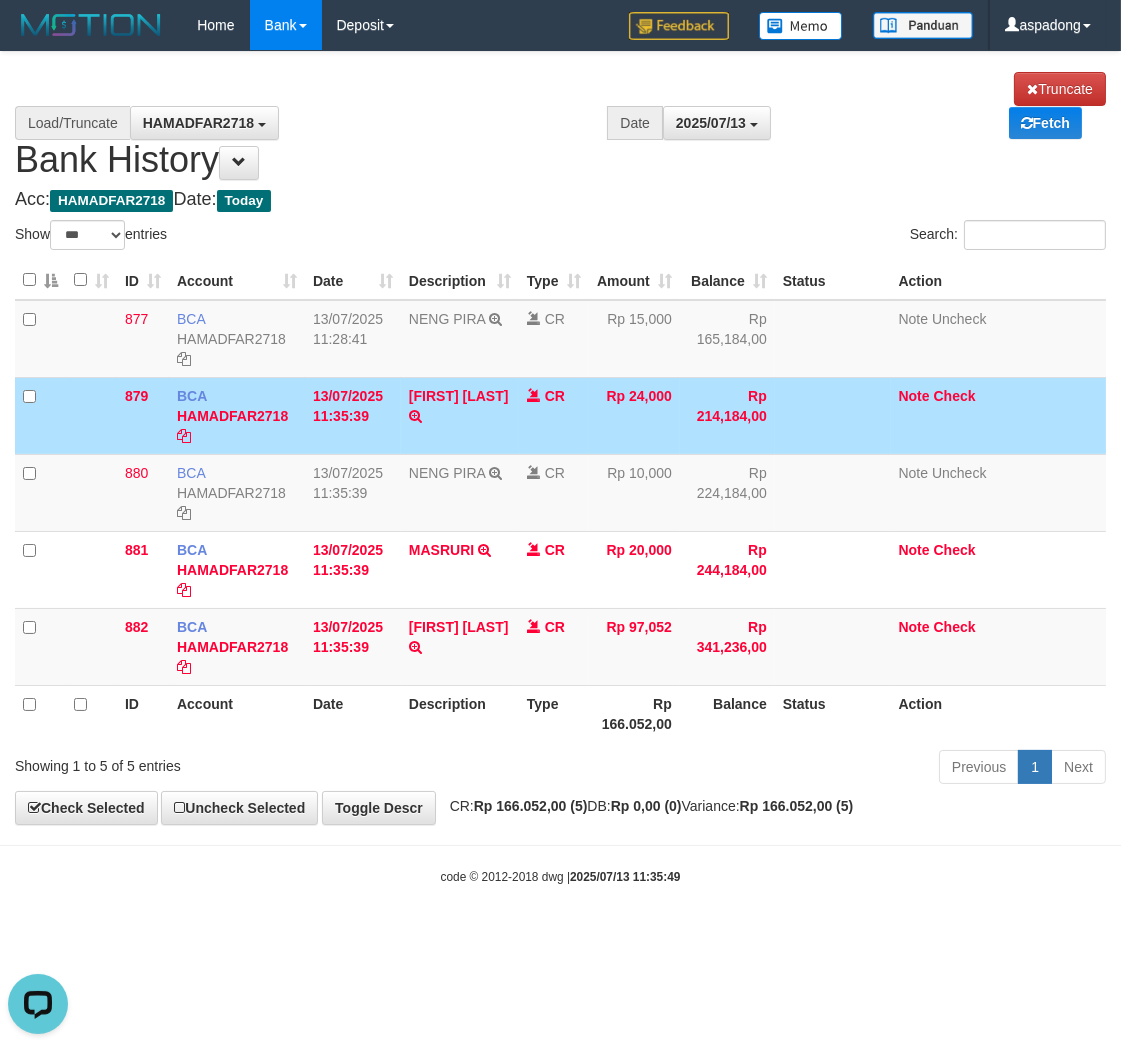 click on "13/07/2025 11:35:39" at bounding box center (353, 415) 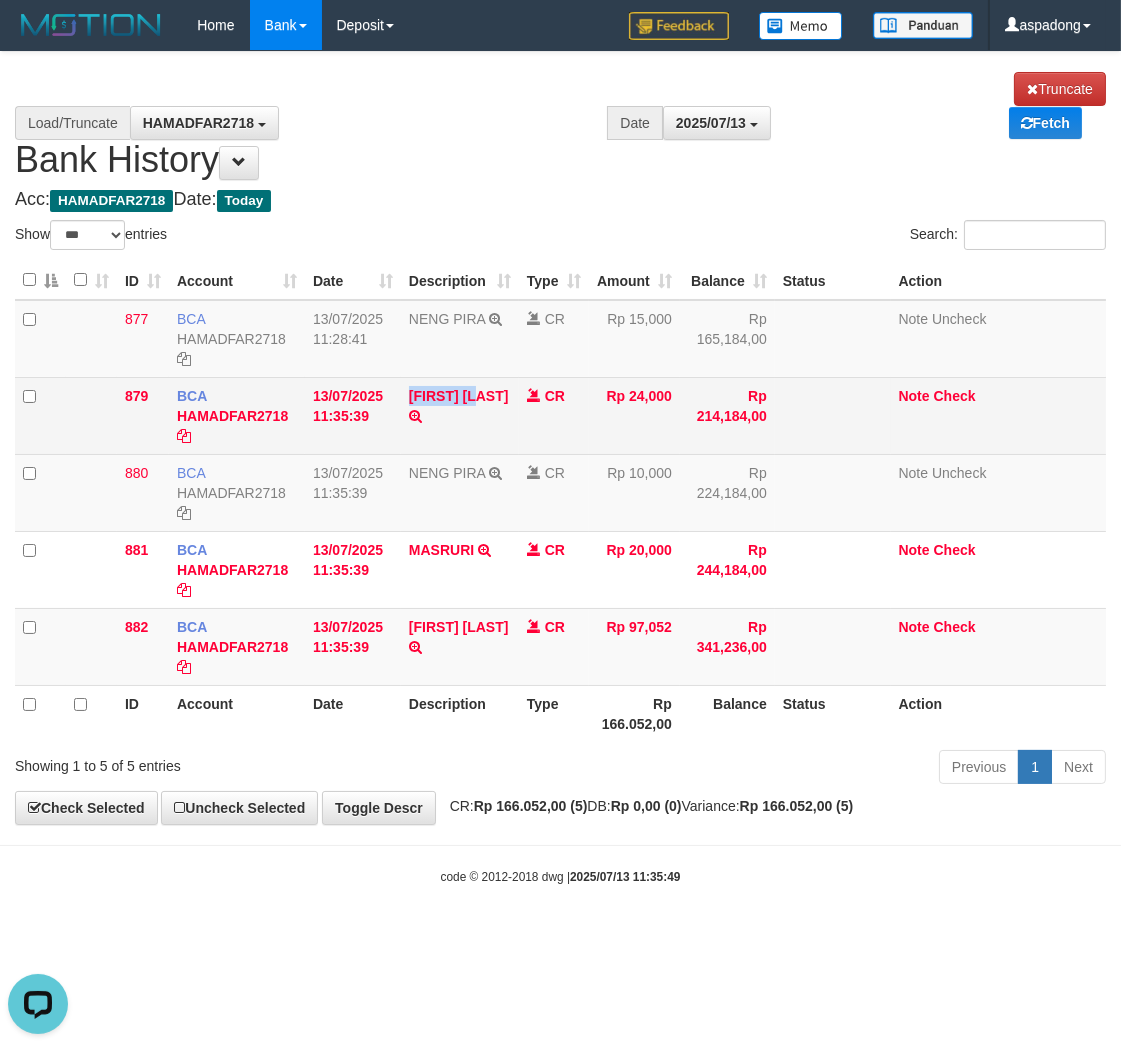 drag, startPoint x: 403, startPoint y: 391, endPoint x: 505, endPoint y: 406, distance: 103.09704 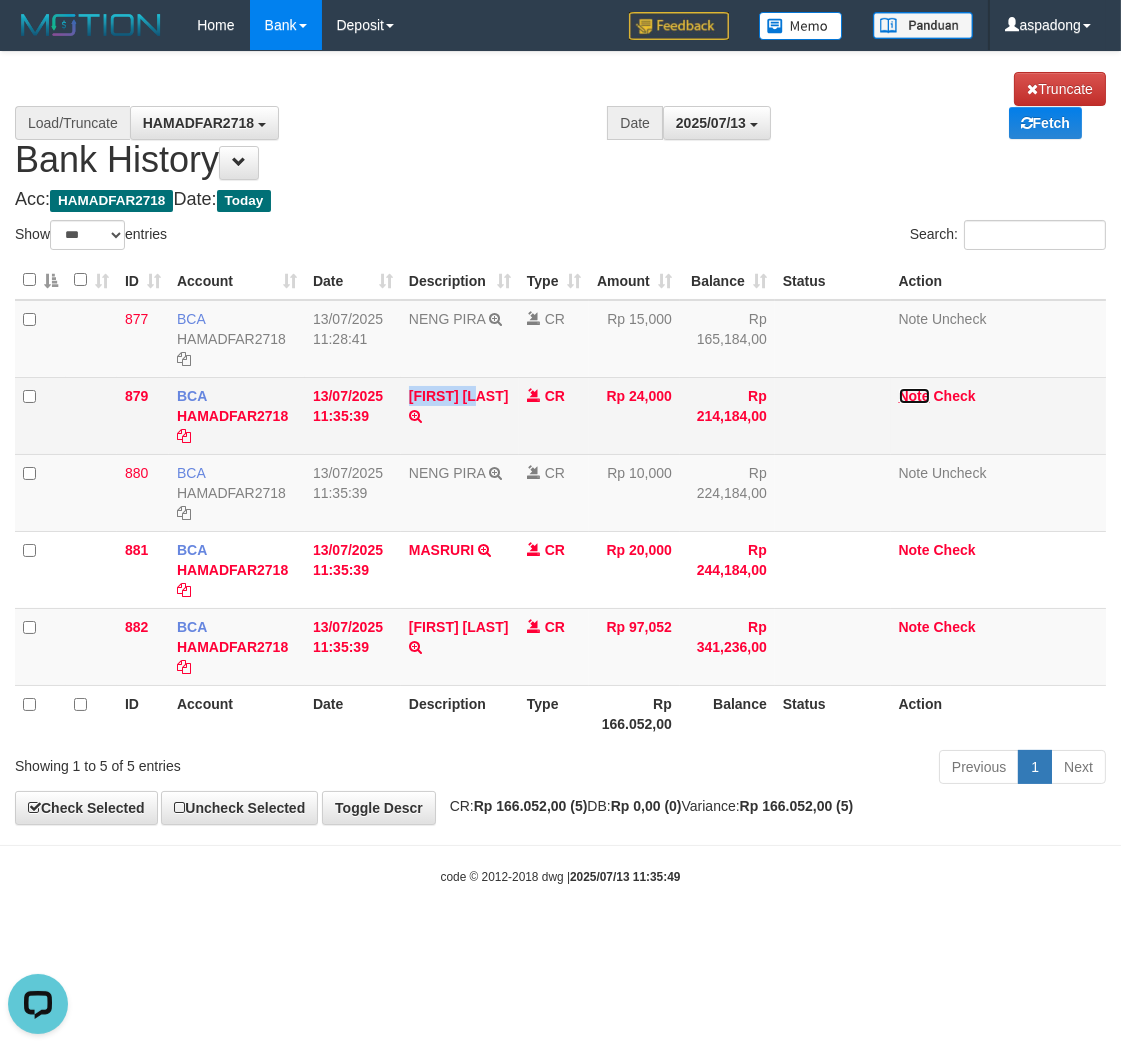 click on "Note" at bounding box center (914, 396) 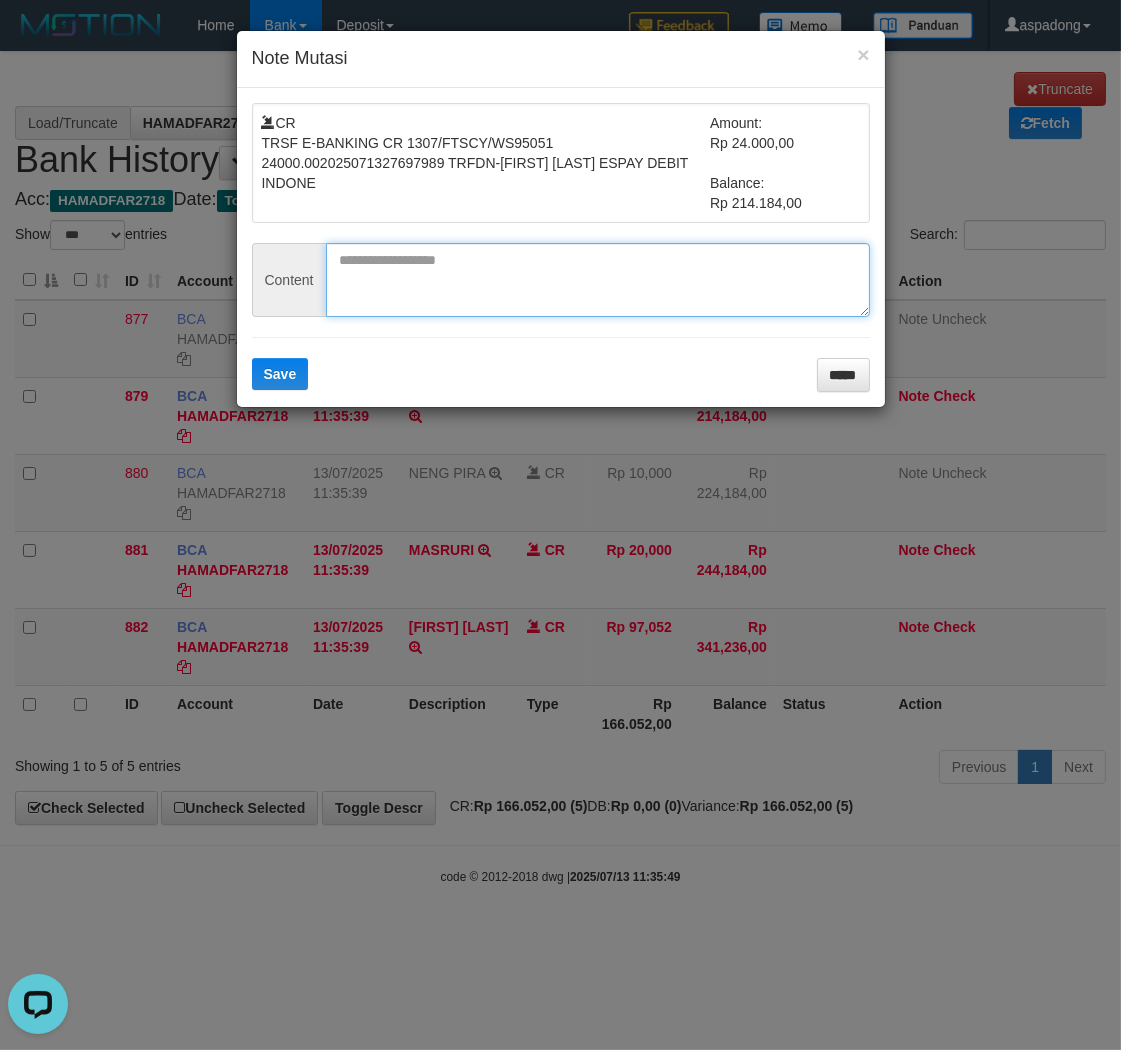 click at bounding box center (598, 280) 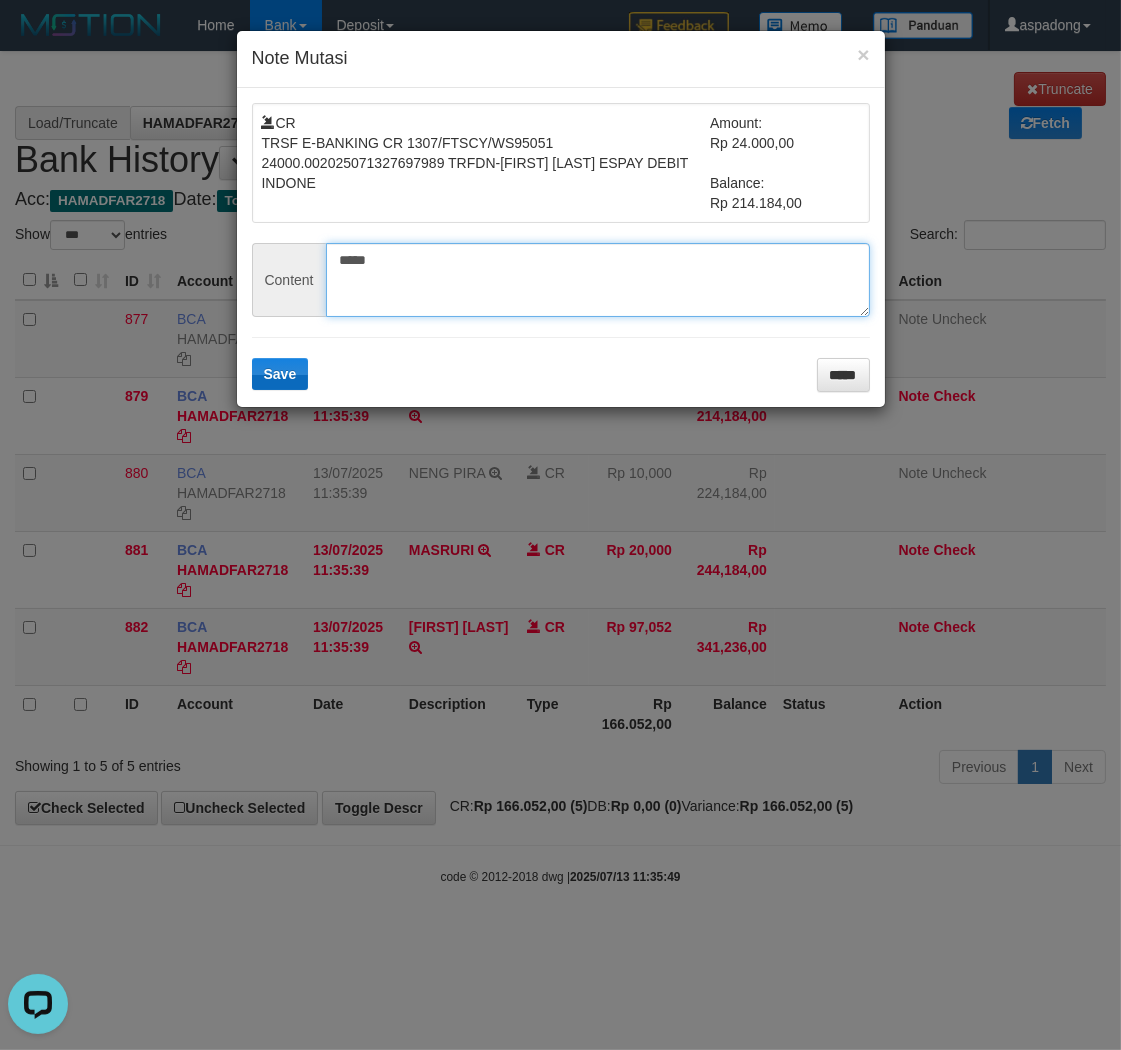 type on "*****" 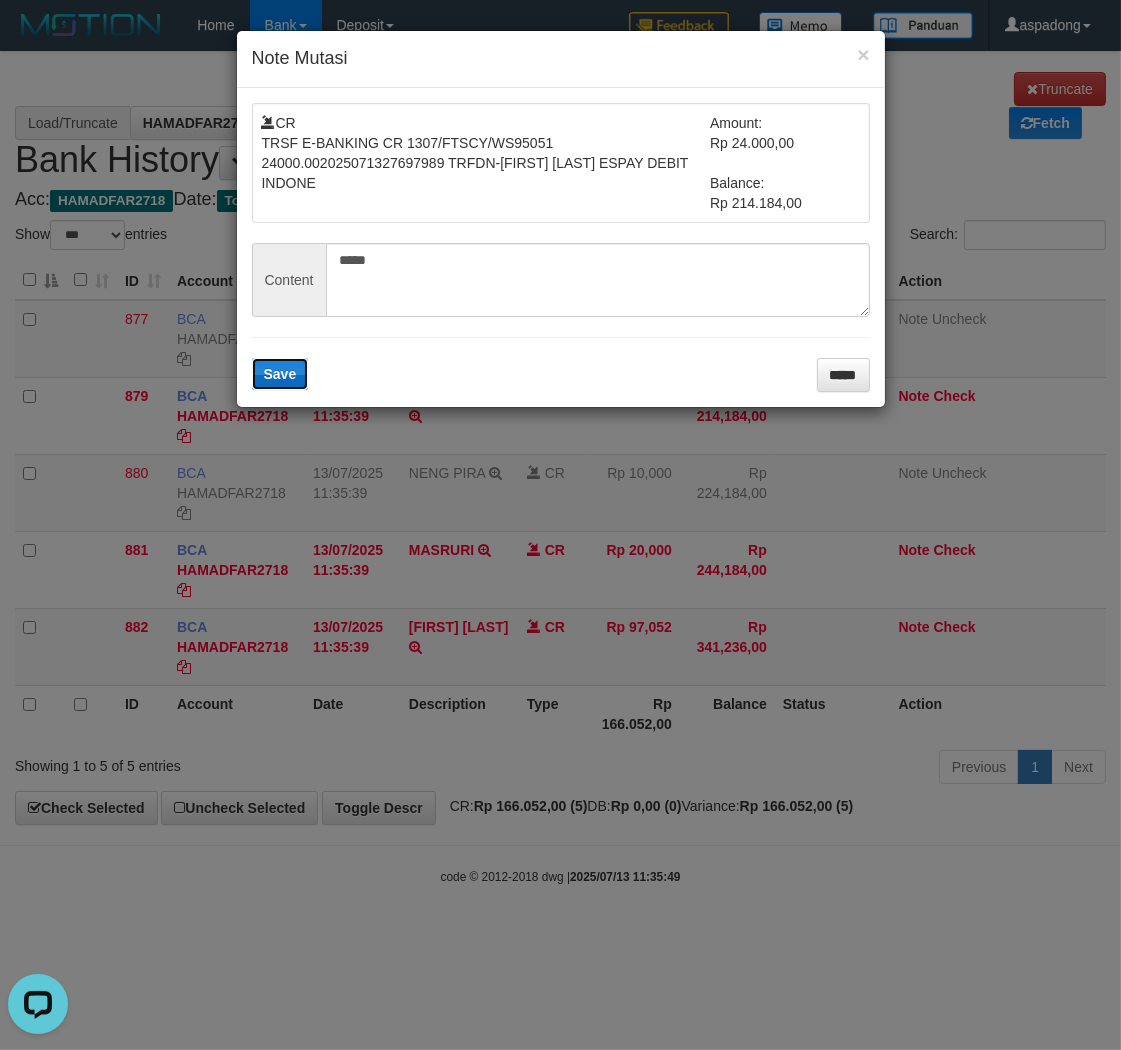 click on "Save" at bounding box center [280, 374] 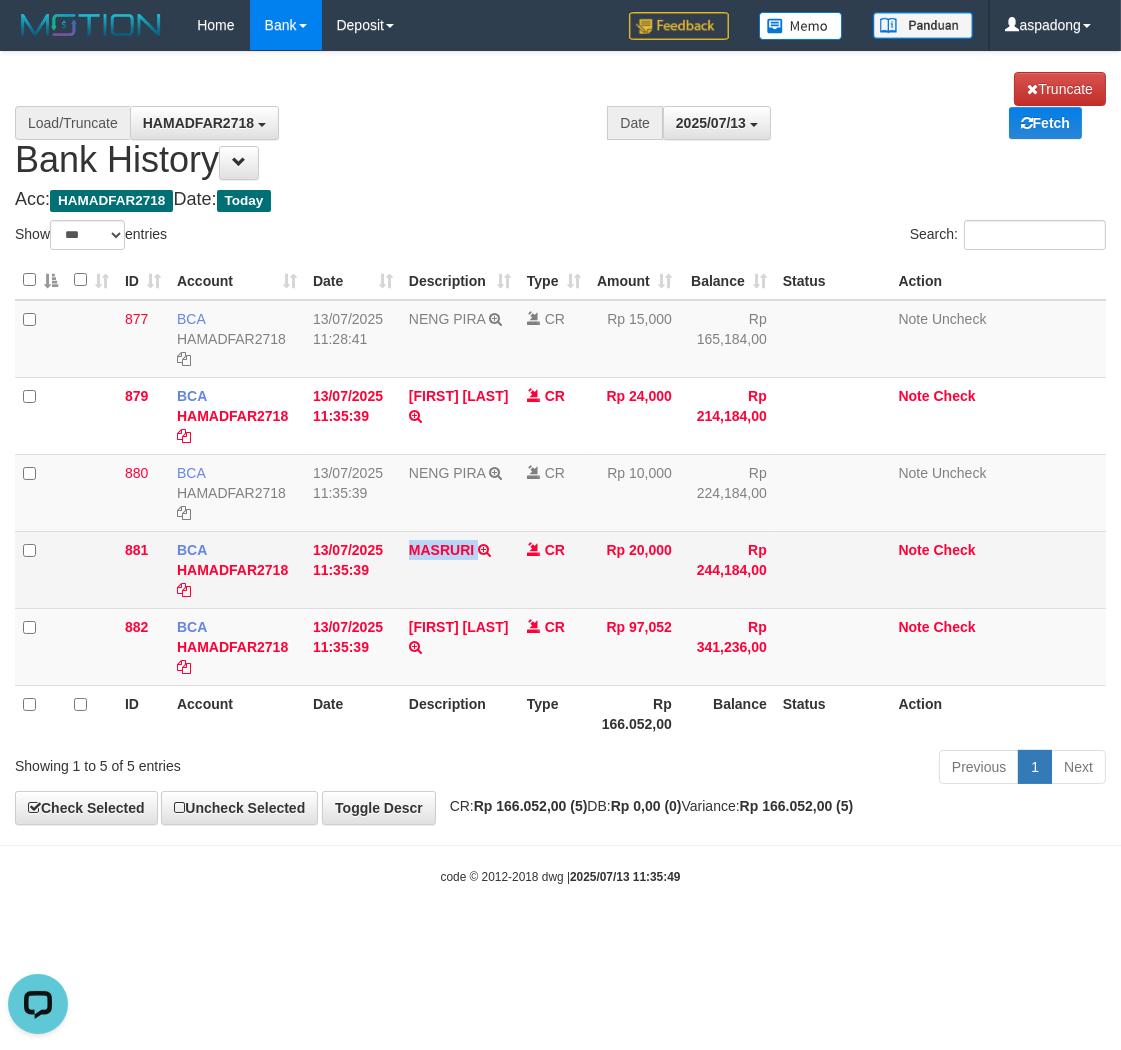 drag, startPoint x: 401, startPoint y: 552, endPoint x: 485, endPoint y: 568, distance: 85.51023 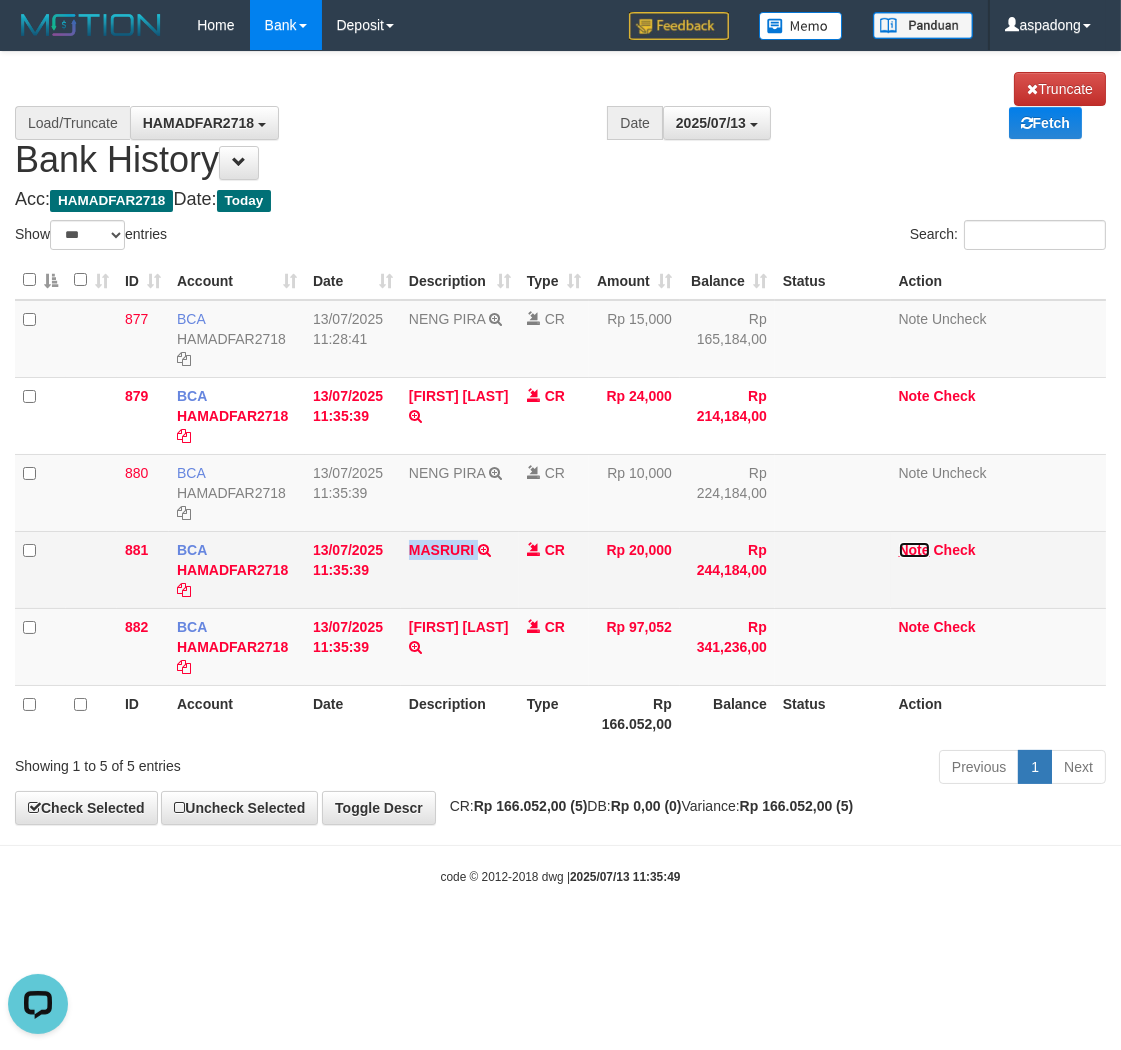 click on "Note" at bounding box center (914, 550) 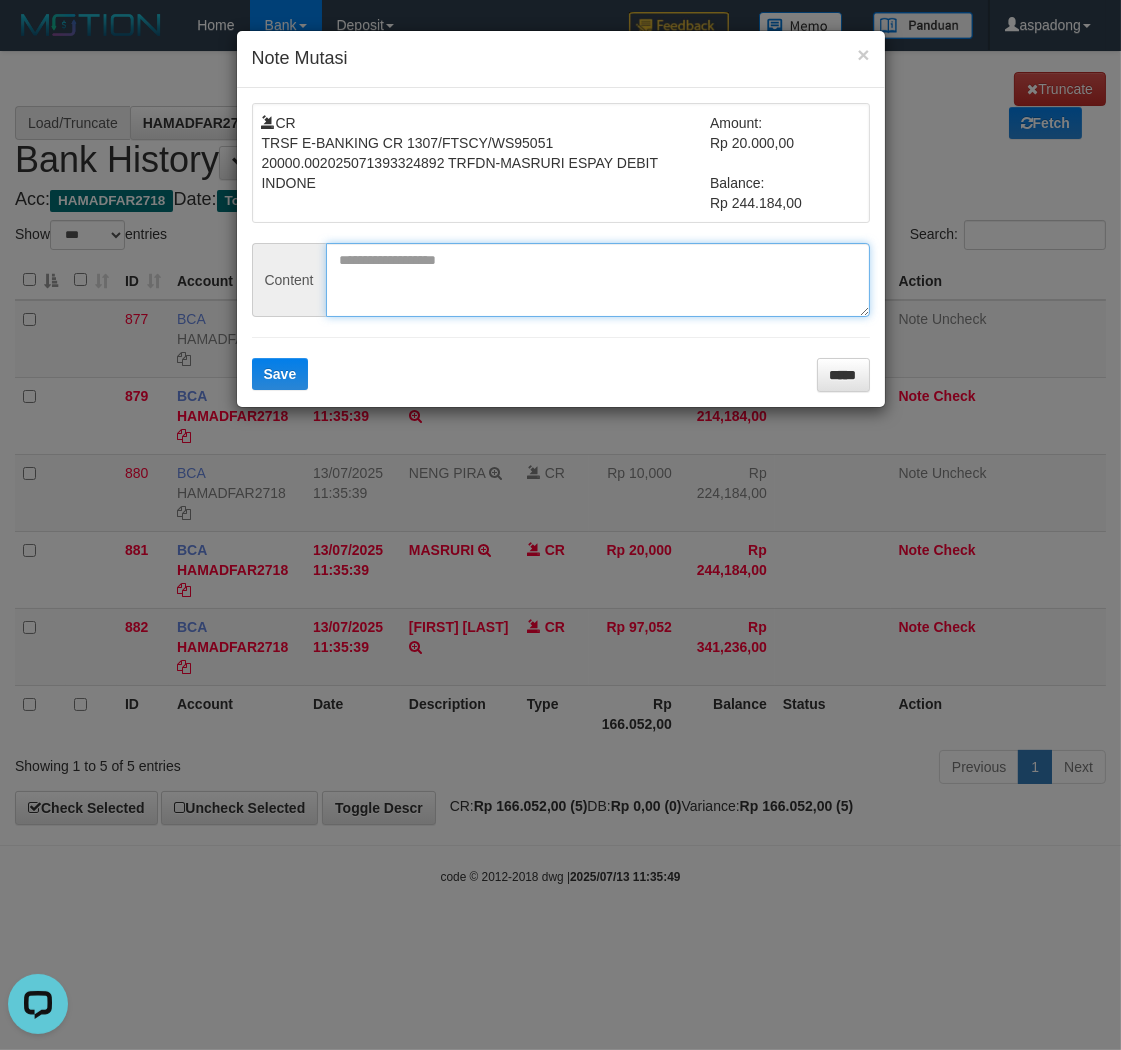 click at bounding box center [598, 280] 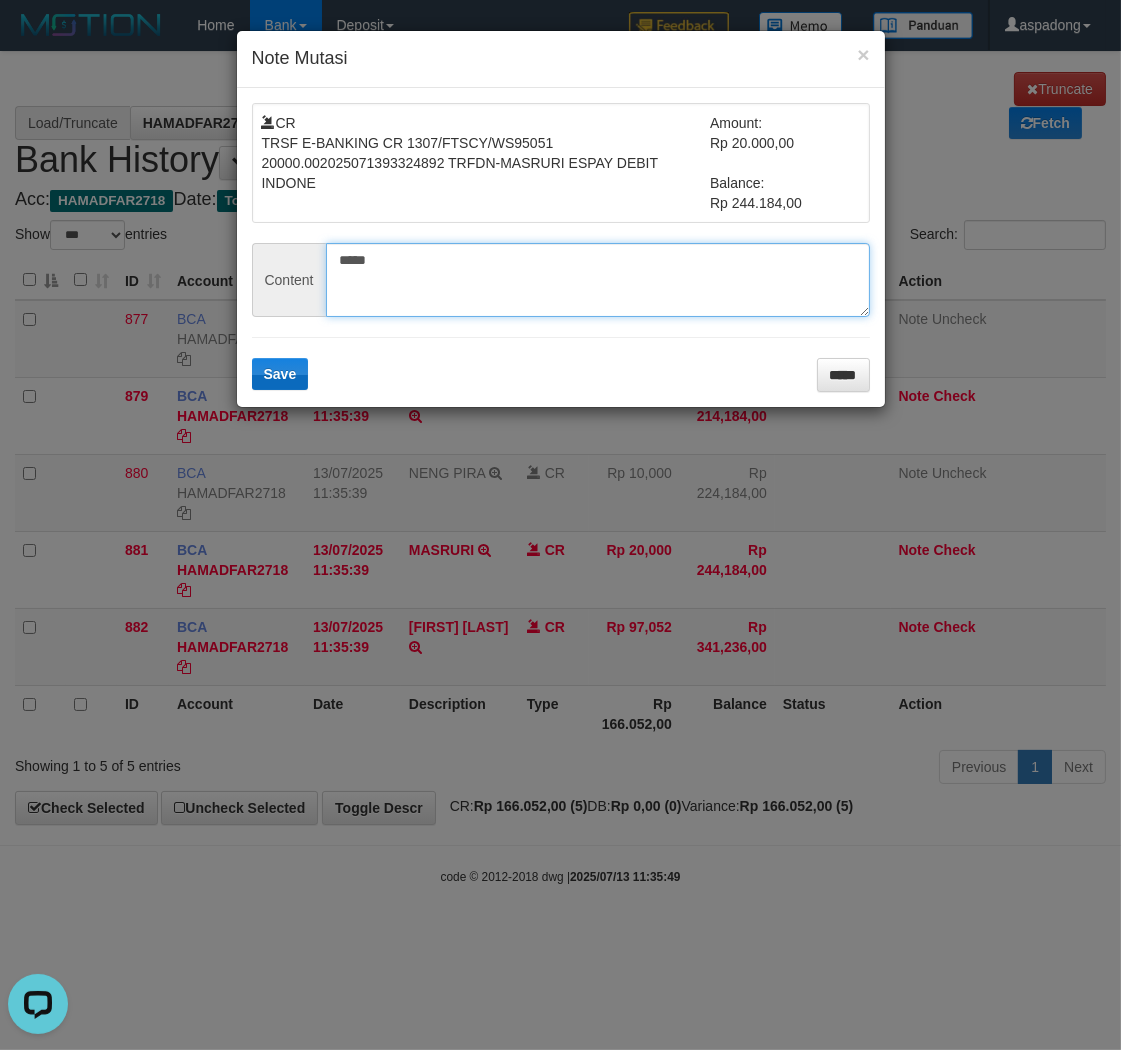 type on "*****" 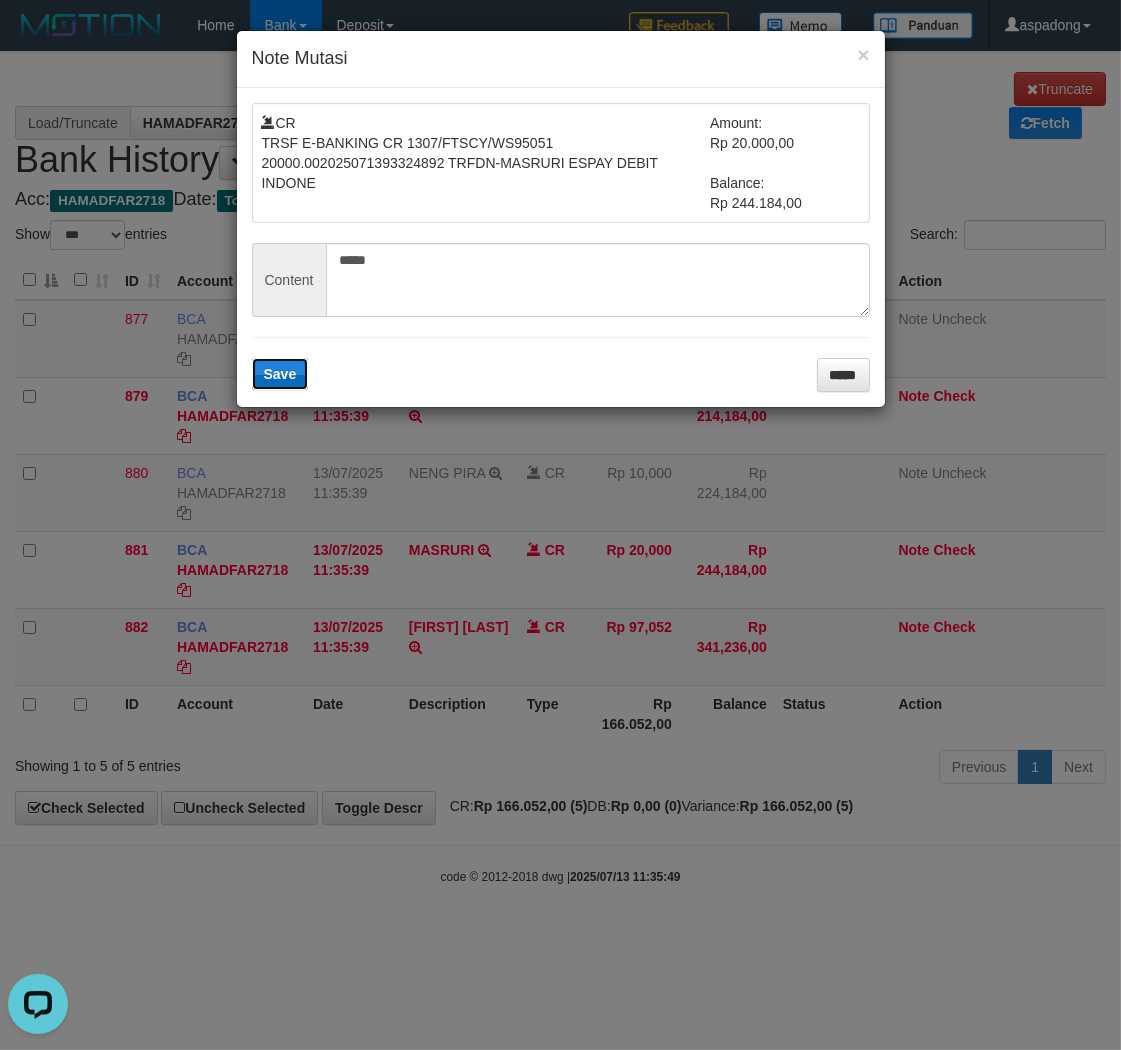 click on "Save" at bounding box center (280, 374) 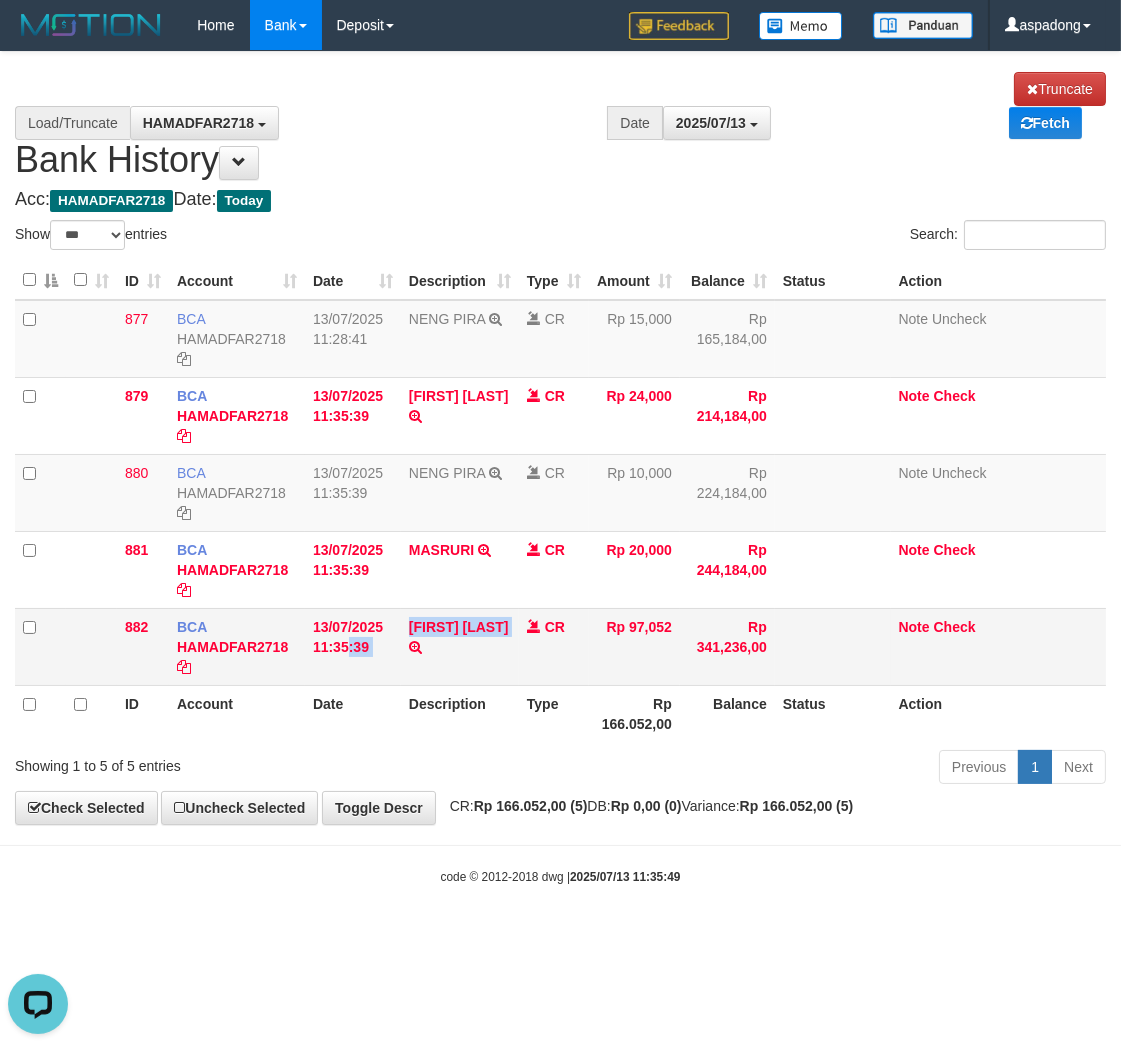 drag, startPoint x: 397, startPoint y: 623, endPoint x: 485, endPoint y: 638, distance: 89.26926 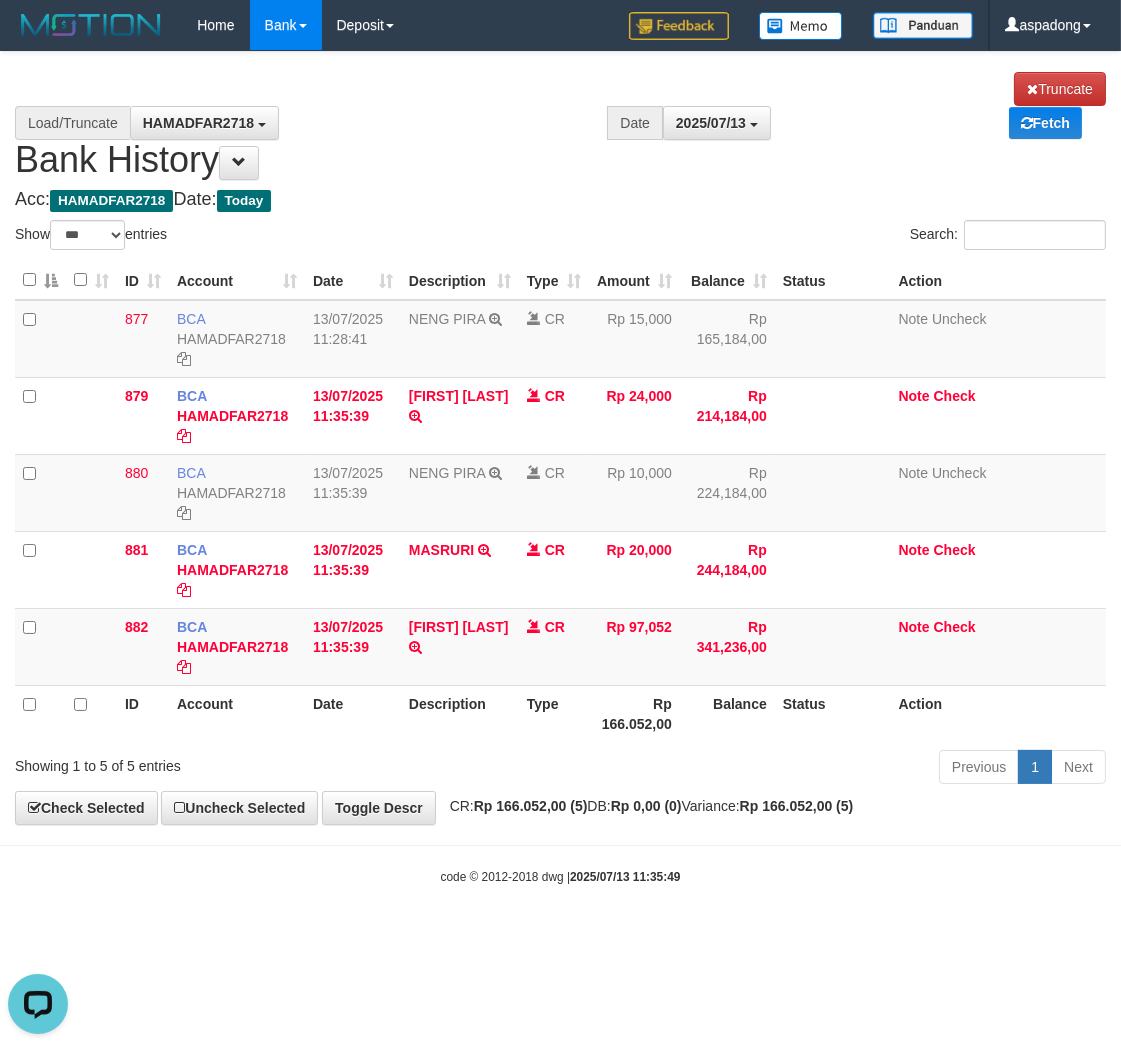 click on "Date" at bounding box center (353, 713) 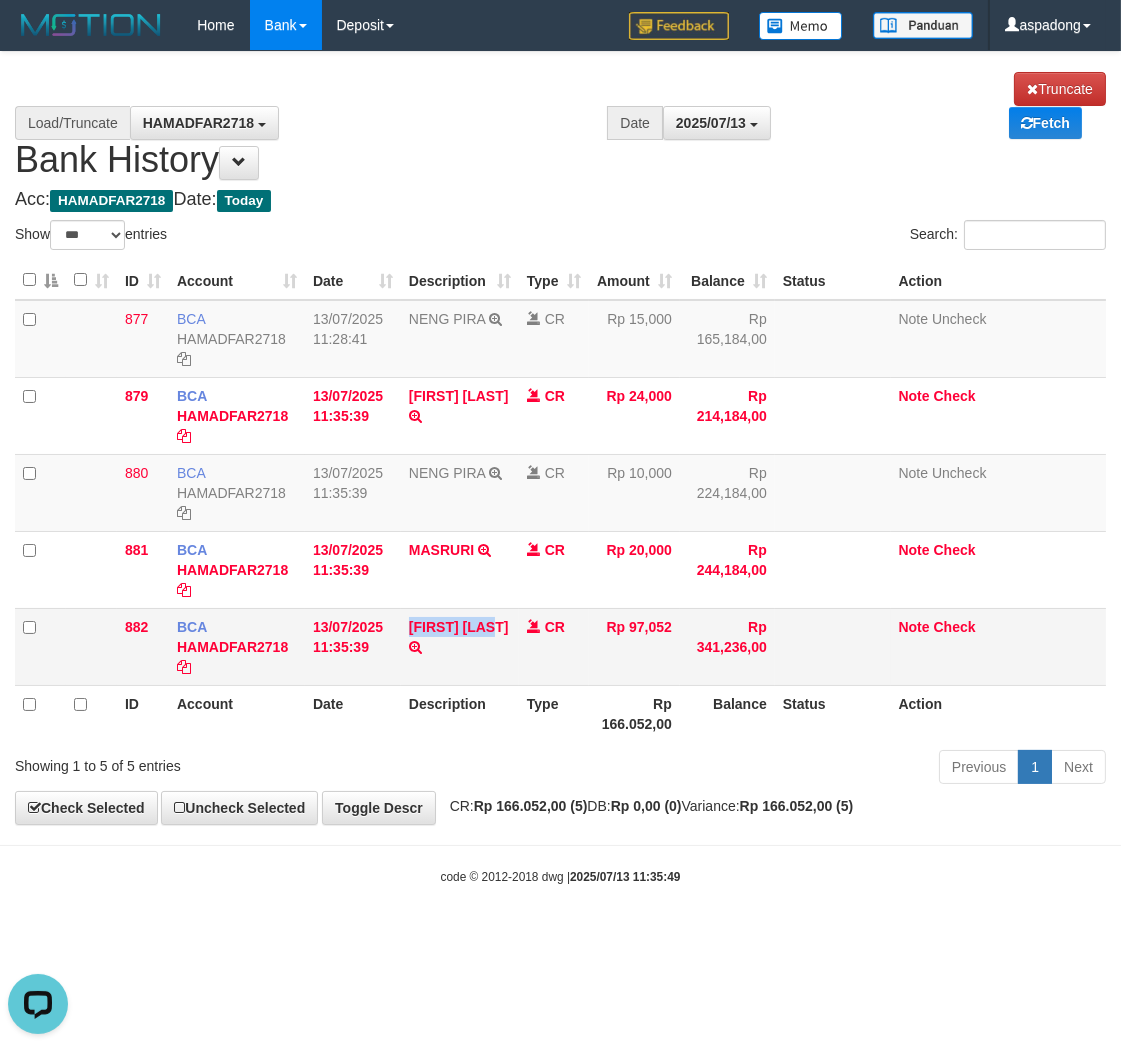 drag, startPoint x: 401, startPoint y: 624, endPoint x: 510, endPoint y: 637, distance: 109.77249 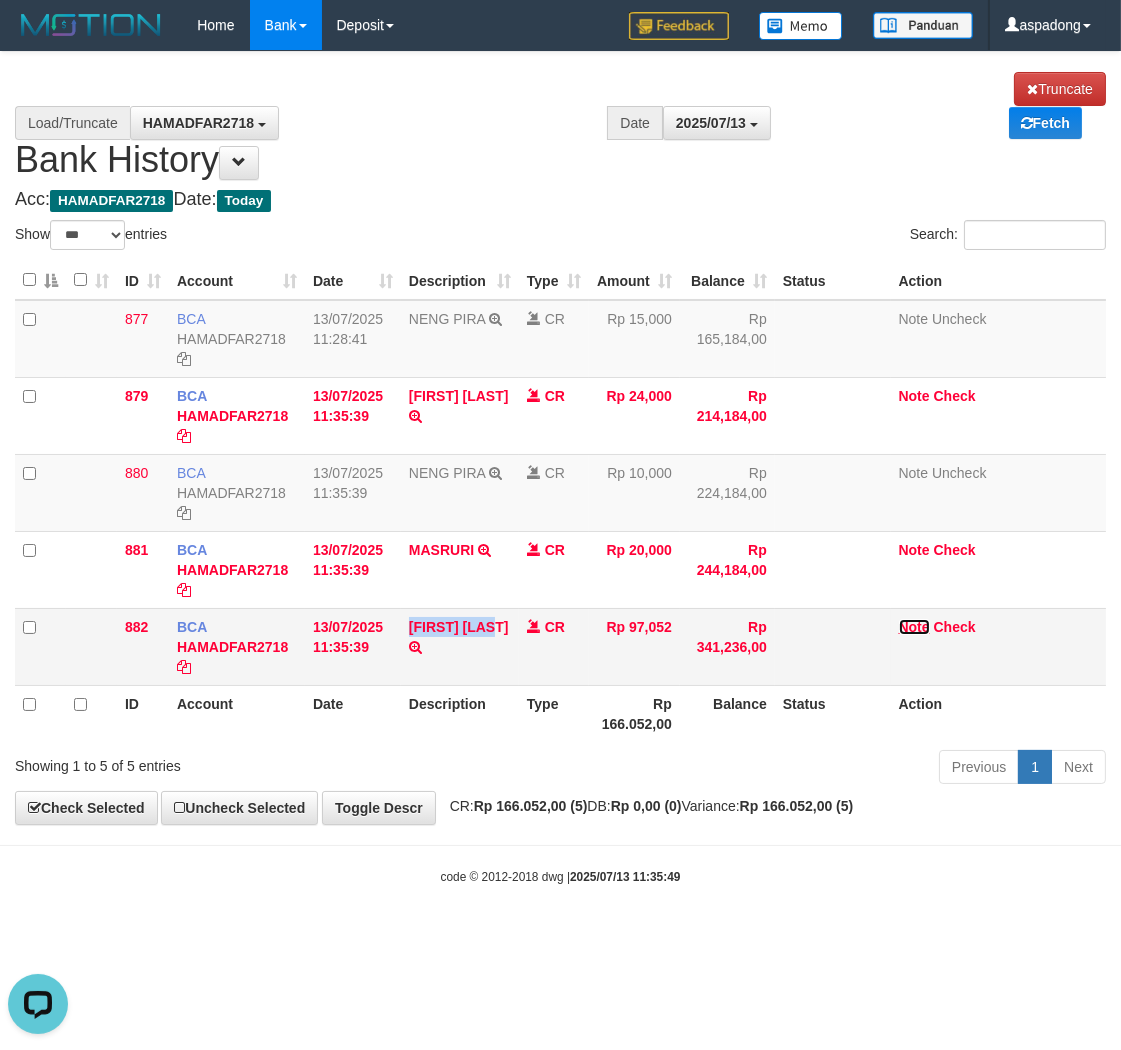 click on "Note" at bounding box center [914, 627] 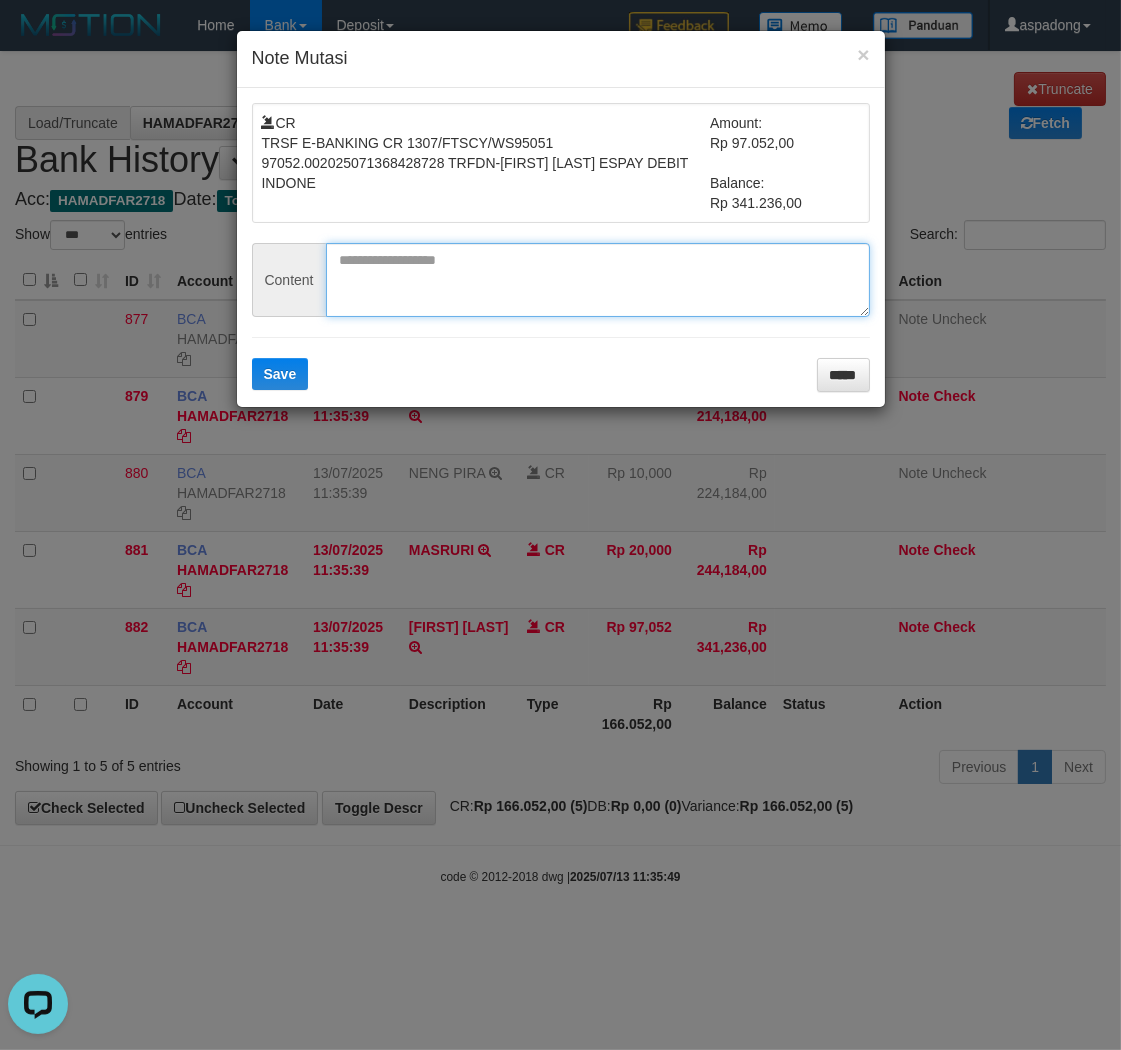 click at bounding box center [598, 280] 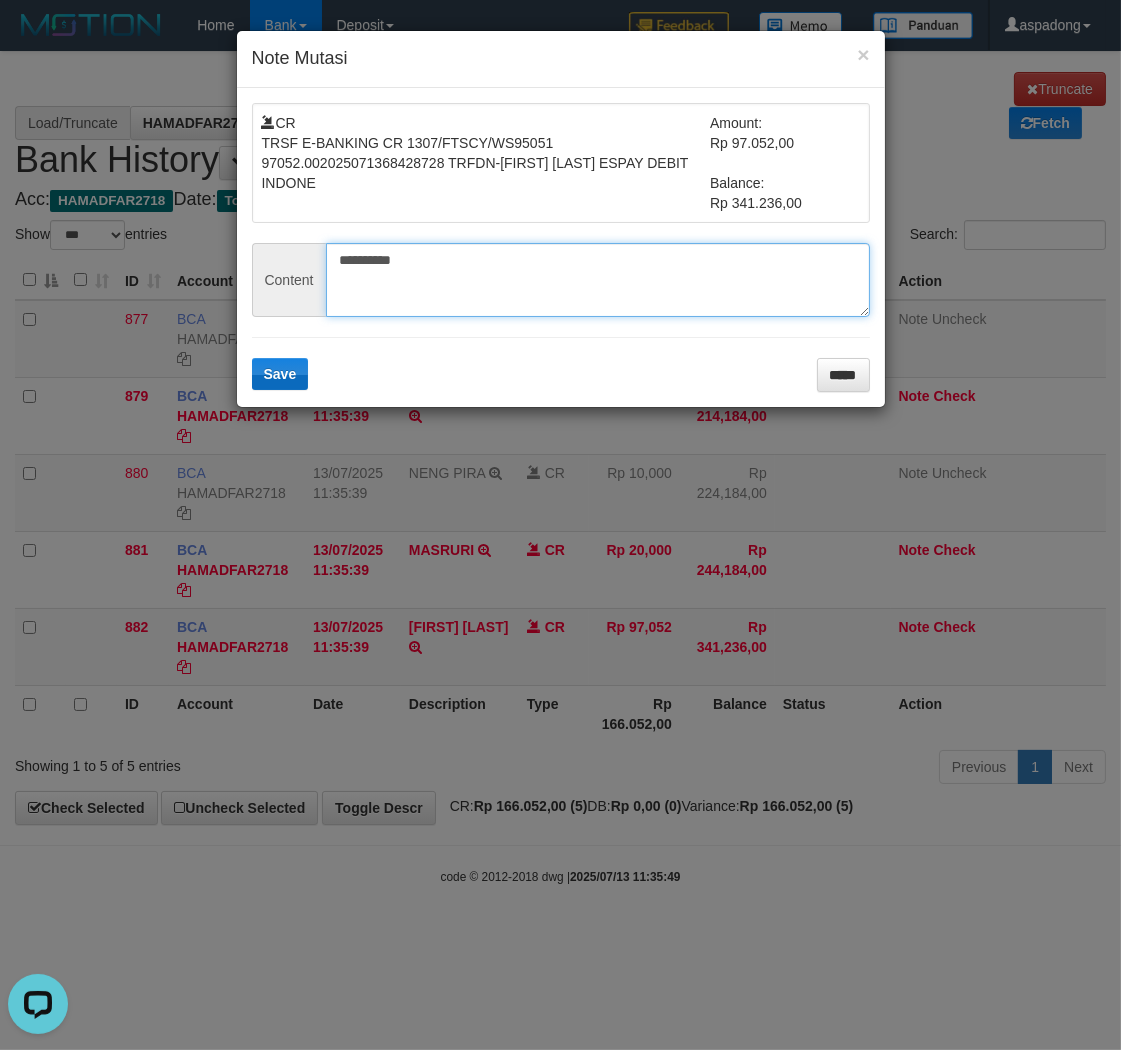 type on "**********" 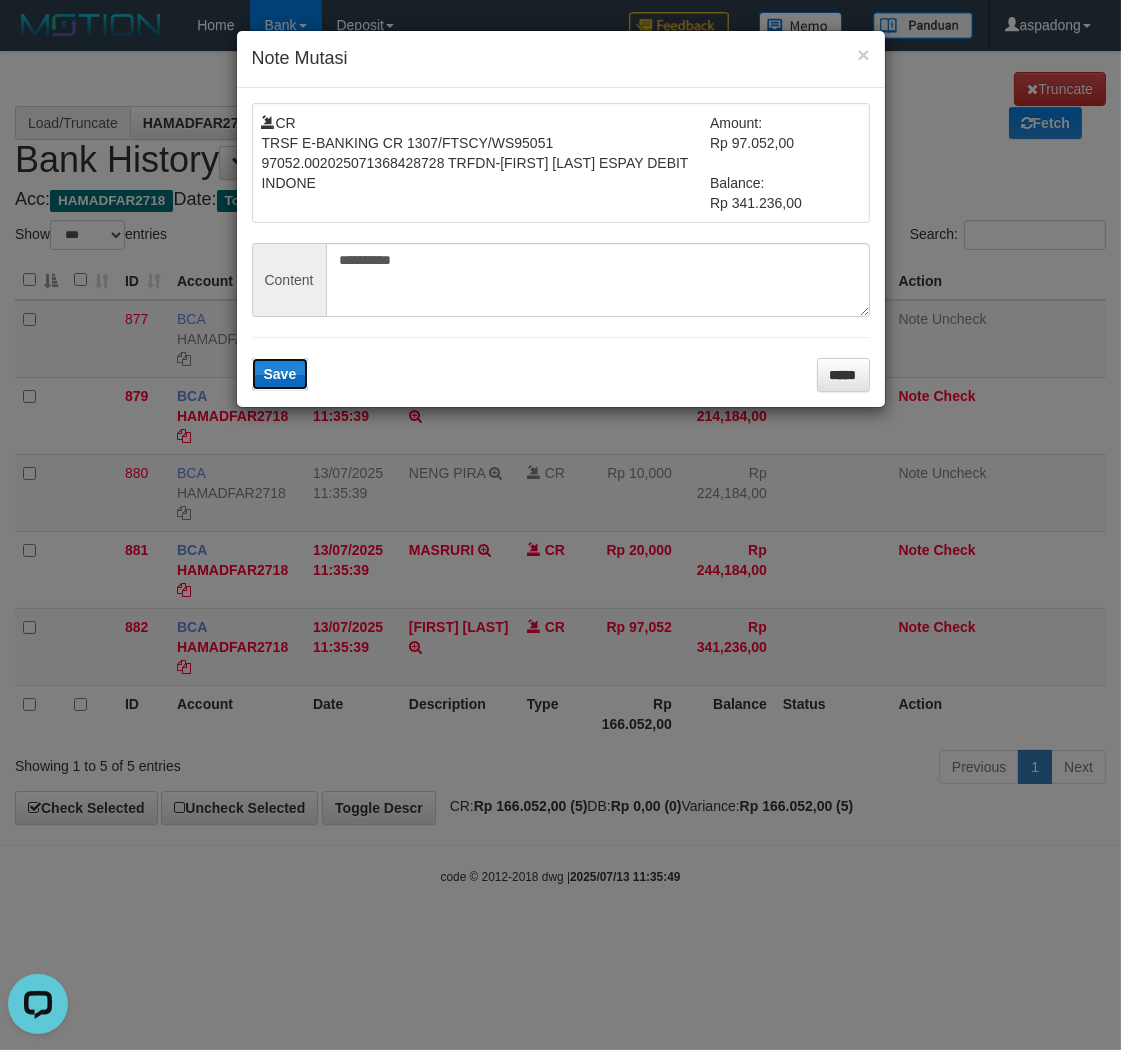click on "Save" at bounding box center (280, 374) 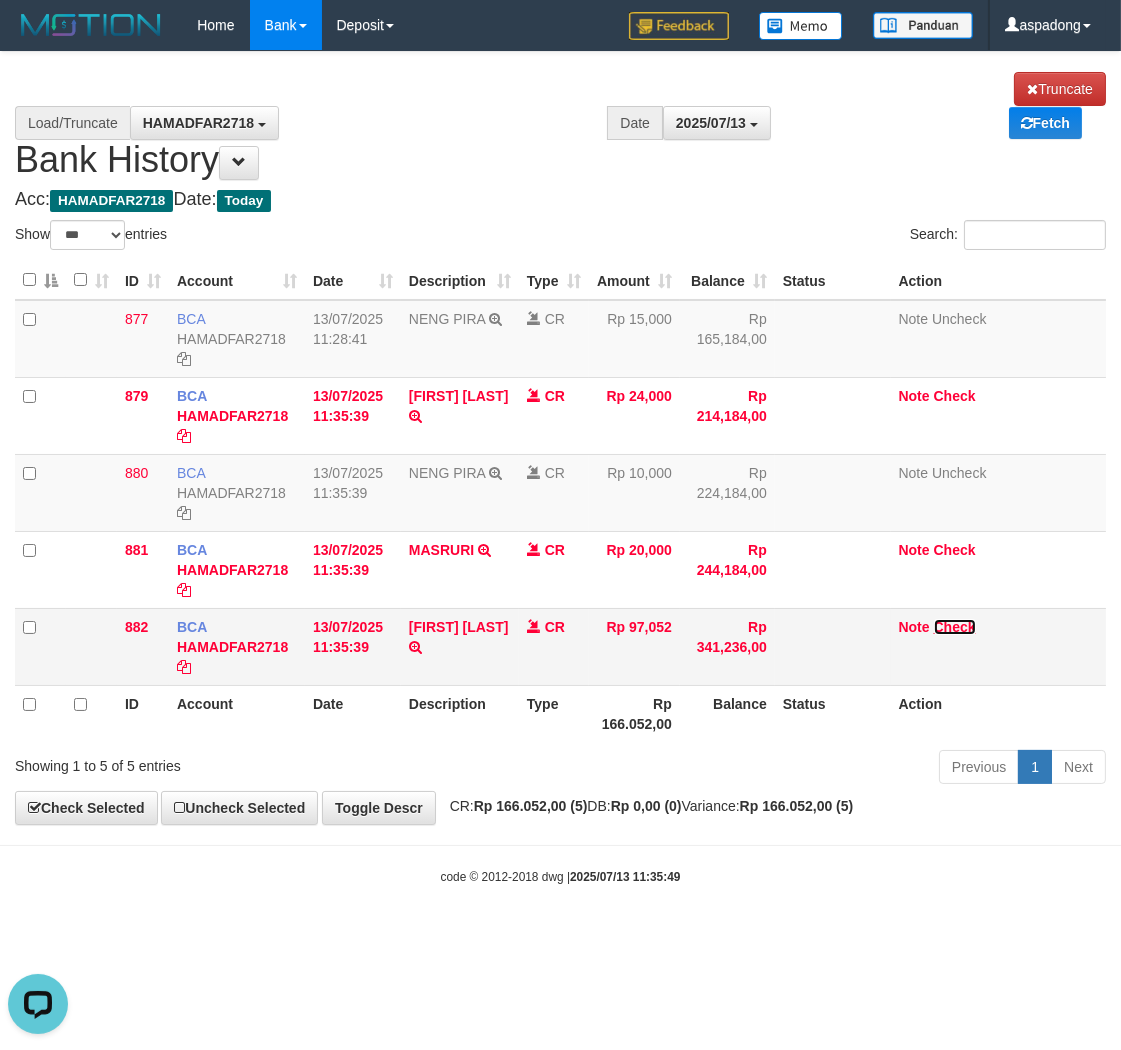 click on "Check" at bounding box center (955, 627) 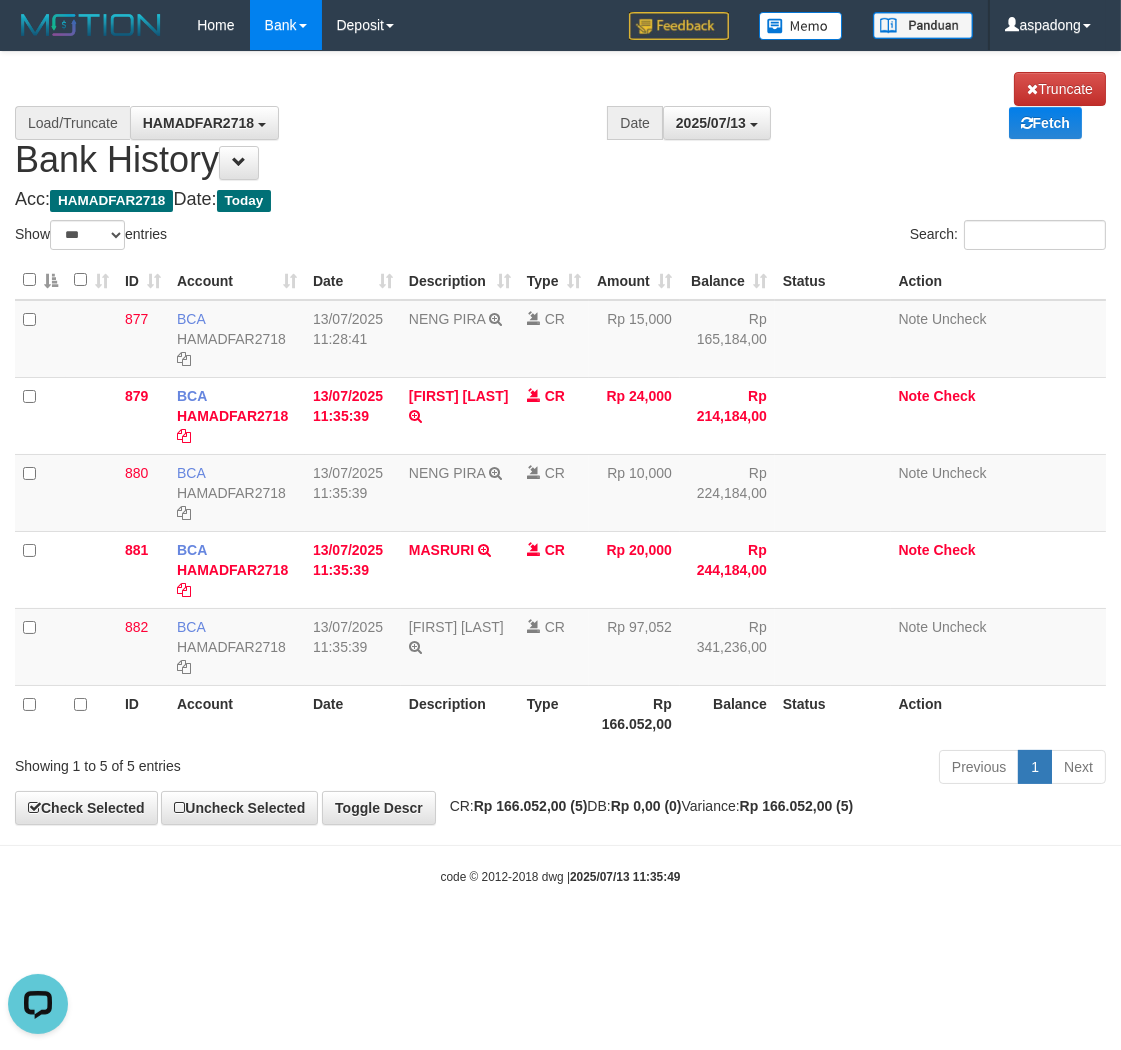 click on "Toggle navigation
Home
Bank
Account List
Load
By Website
Group
[ITOTO]													PRABUJITU
By Load Group (DPS)
Group asp-1
Mutasi Bank
Search
Sync
Note Mutasi
Deposit
DPS Fetch -" at bounding box center (560, 468) 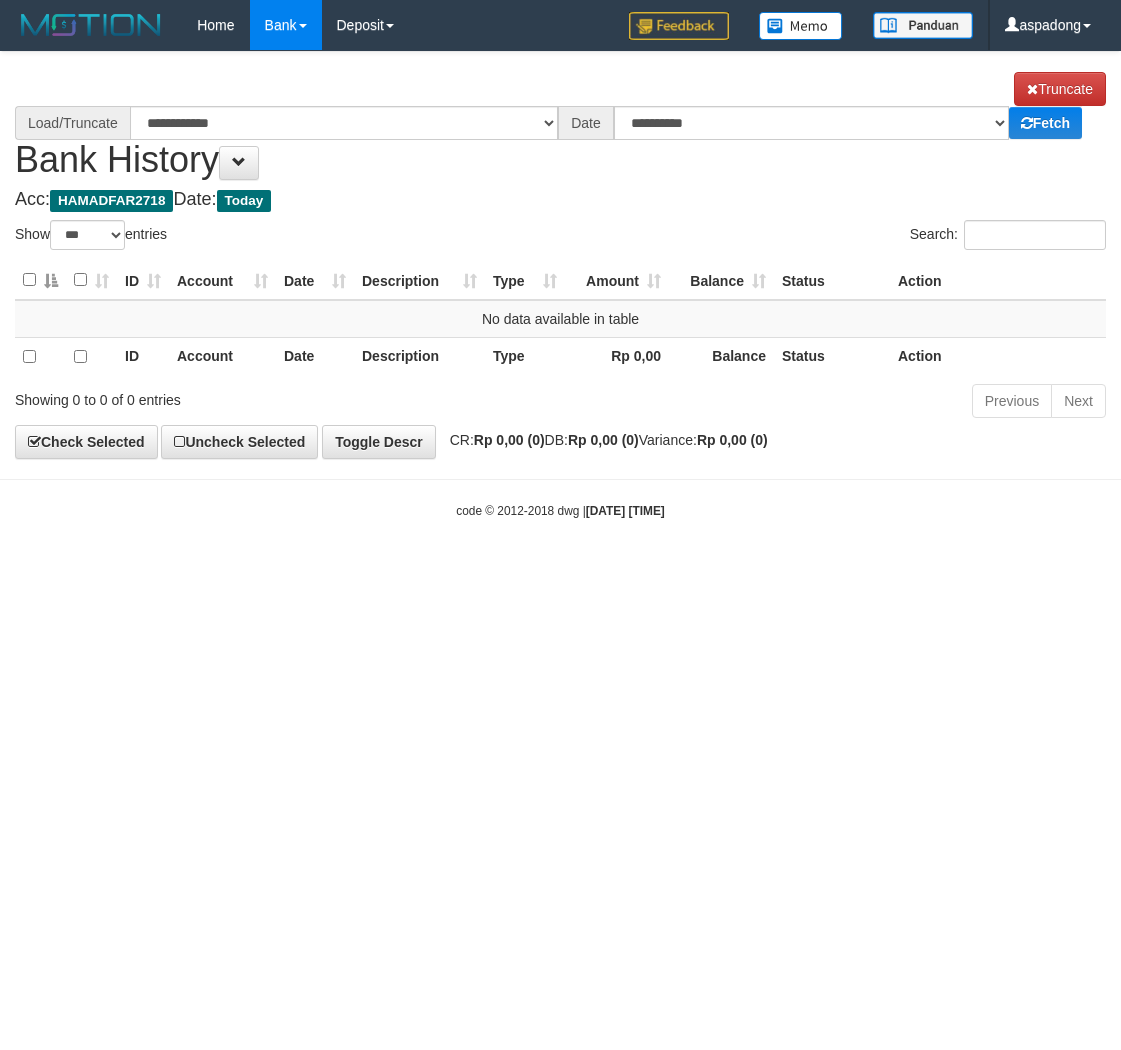 select on "***" 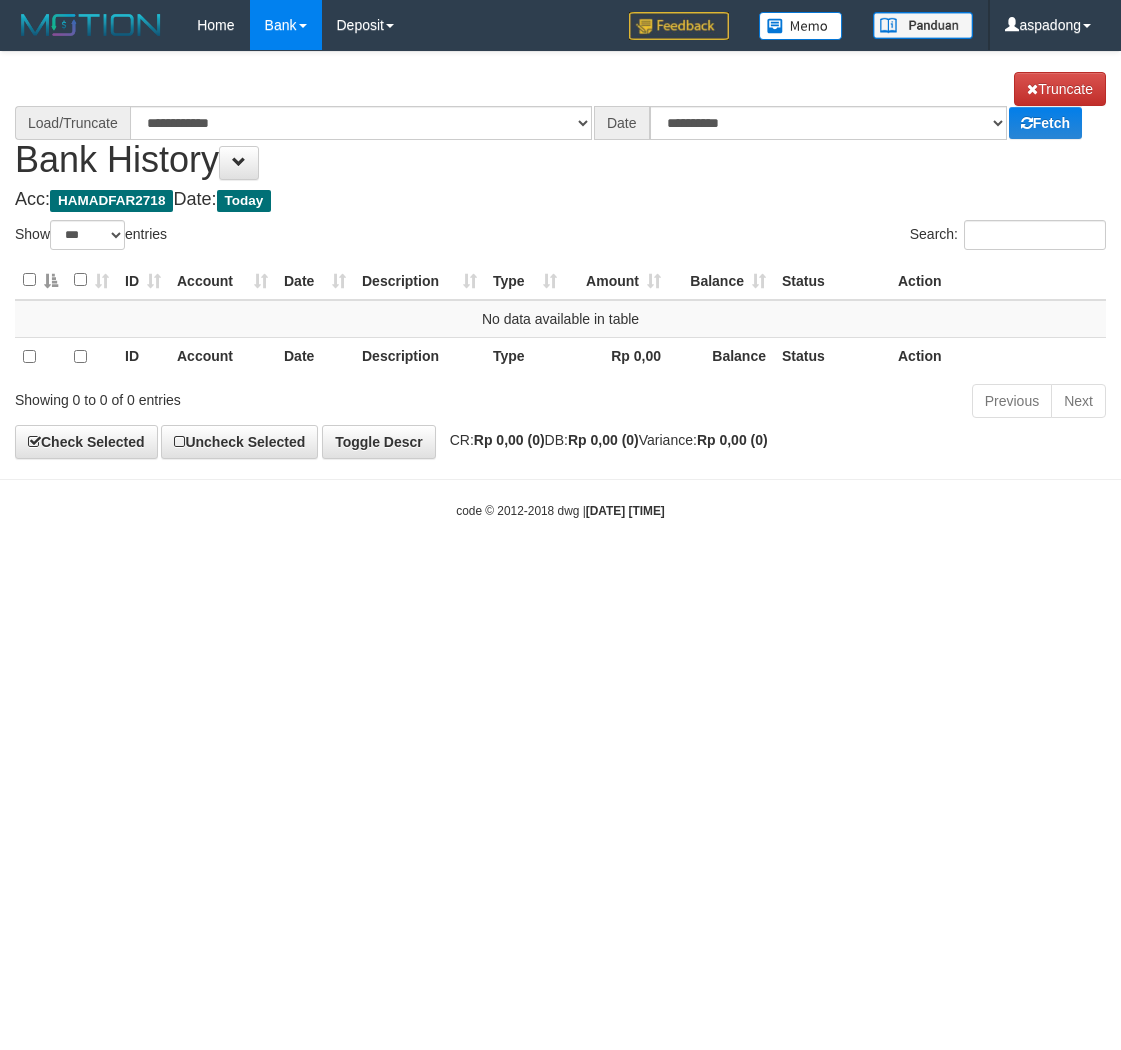 scroll, scrollTop: 0, scrollLeft: 0, axis: both 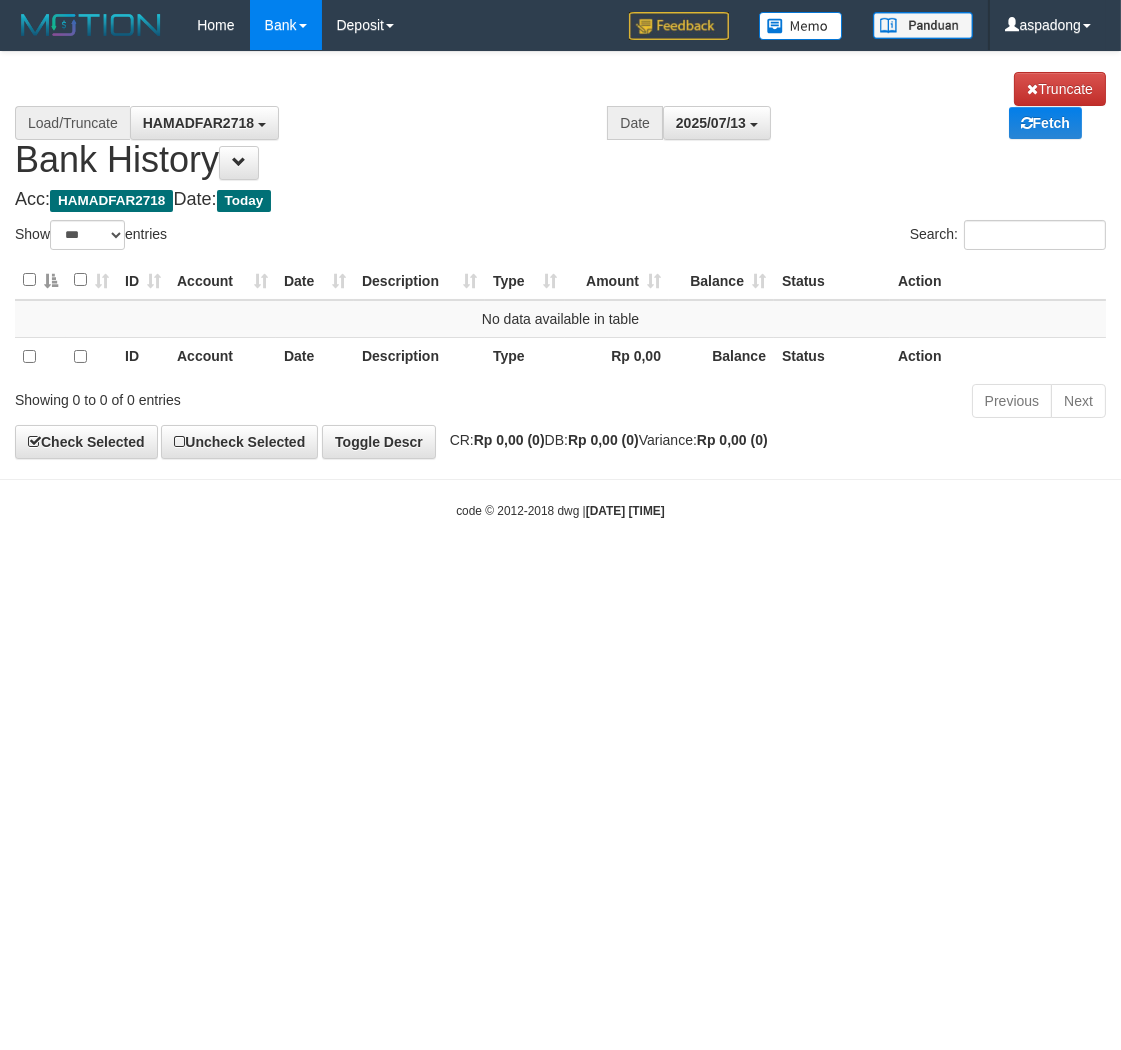 select on "****" 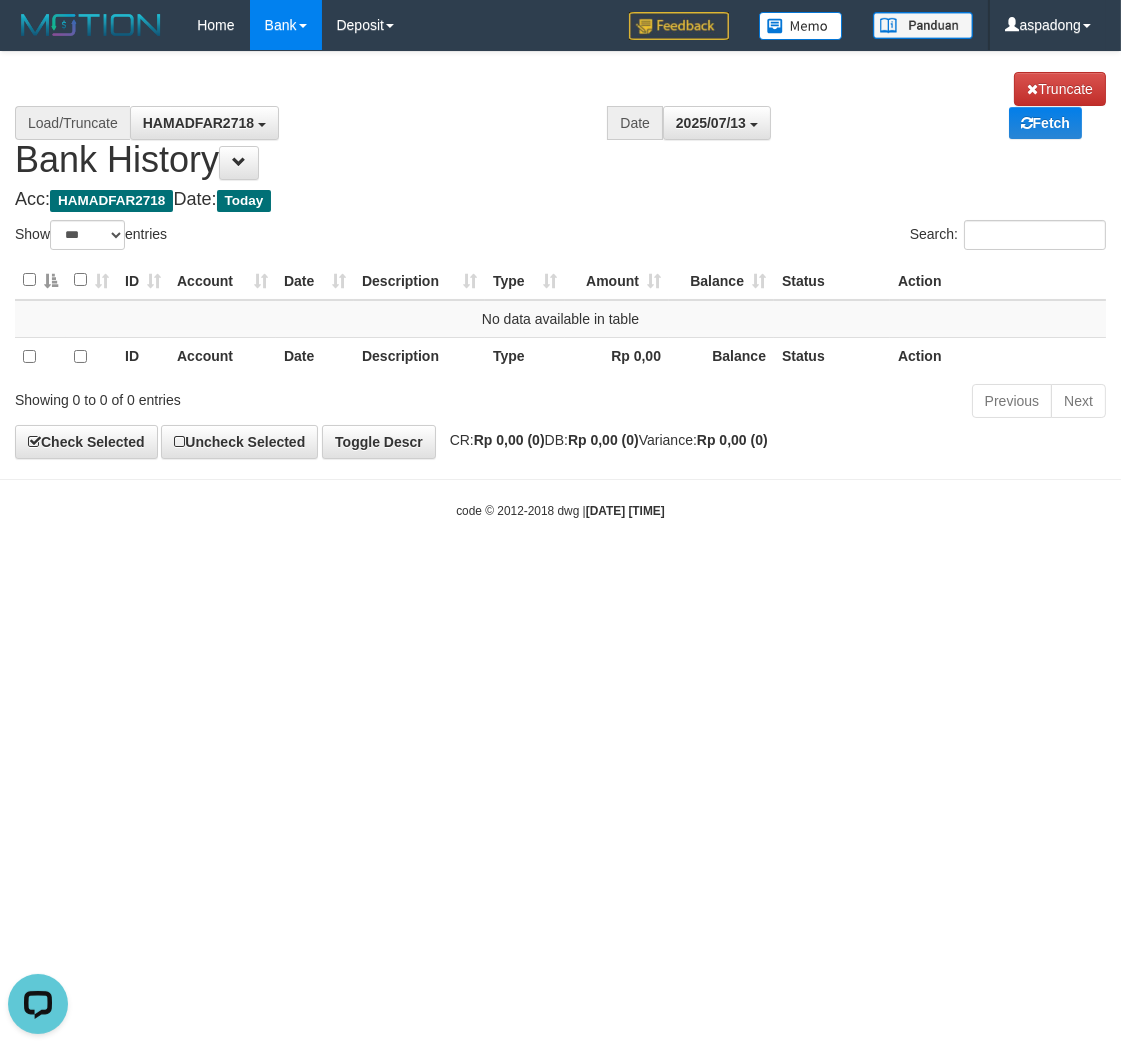 scroll, scrollTop: 0, scrollLeft: 0, axis: both 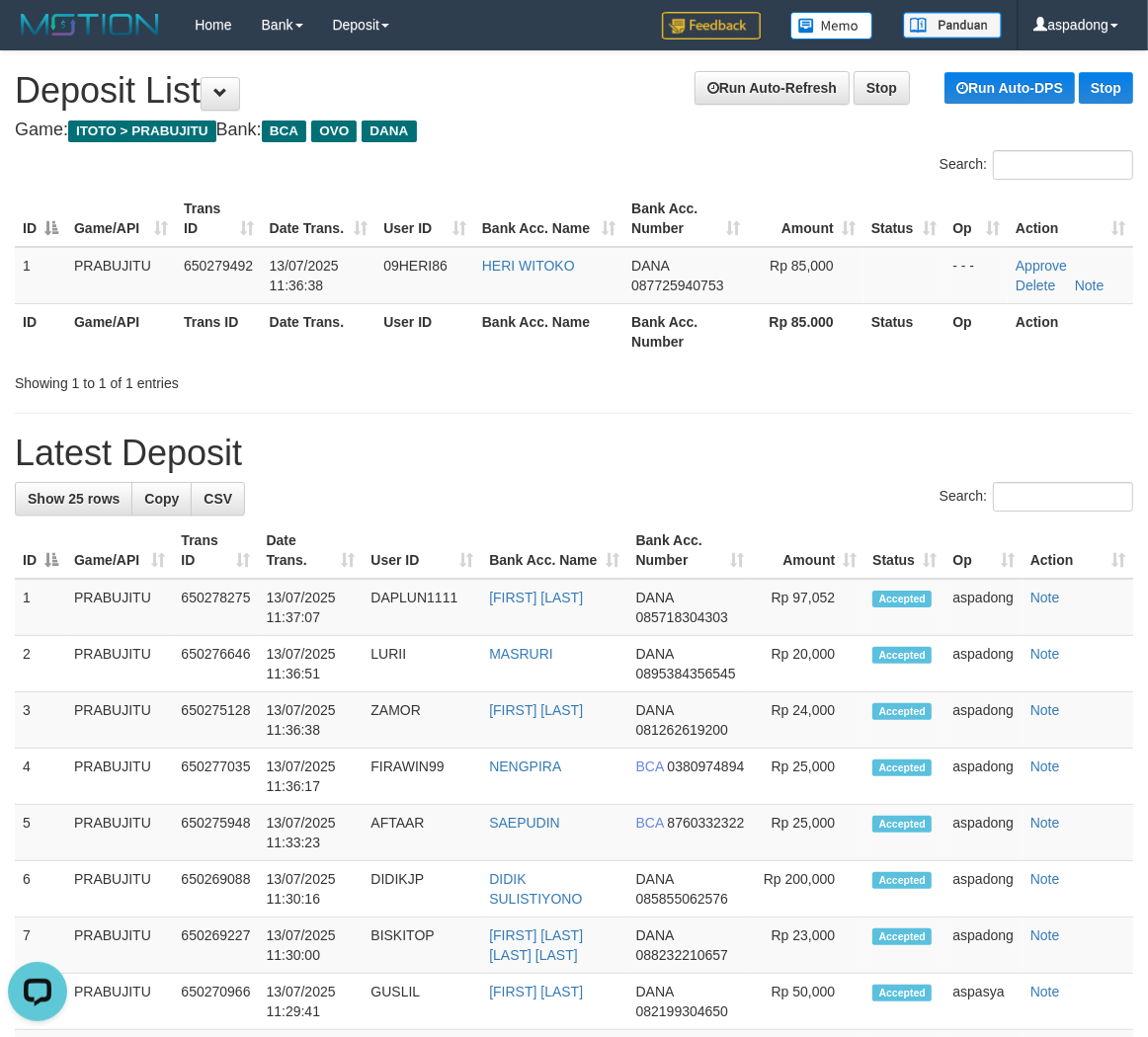 click on "**********" at bounding box center (574, 1065) 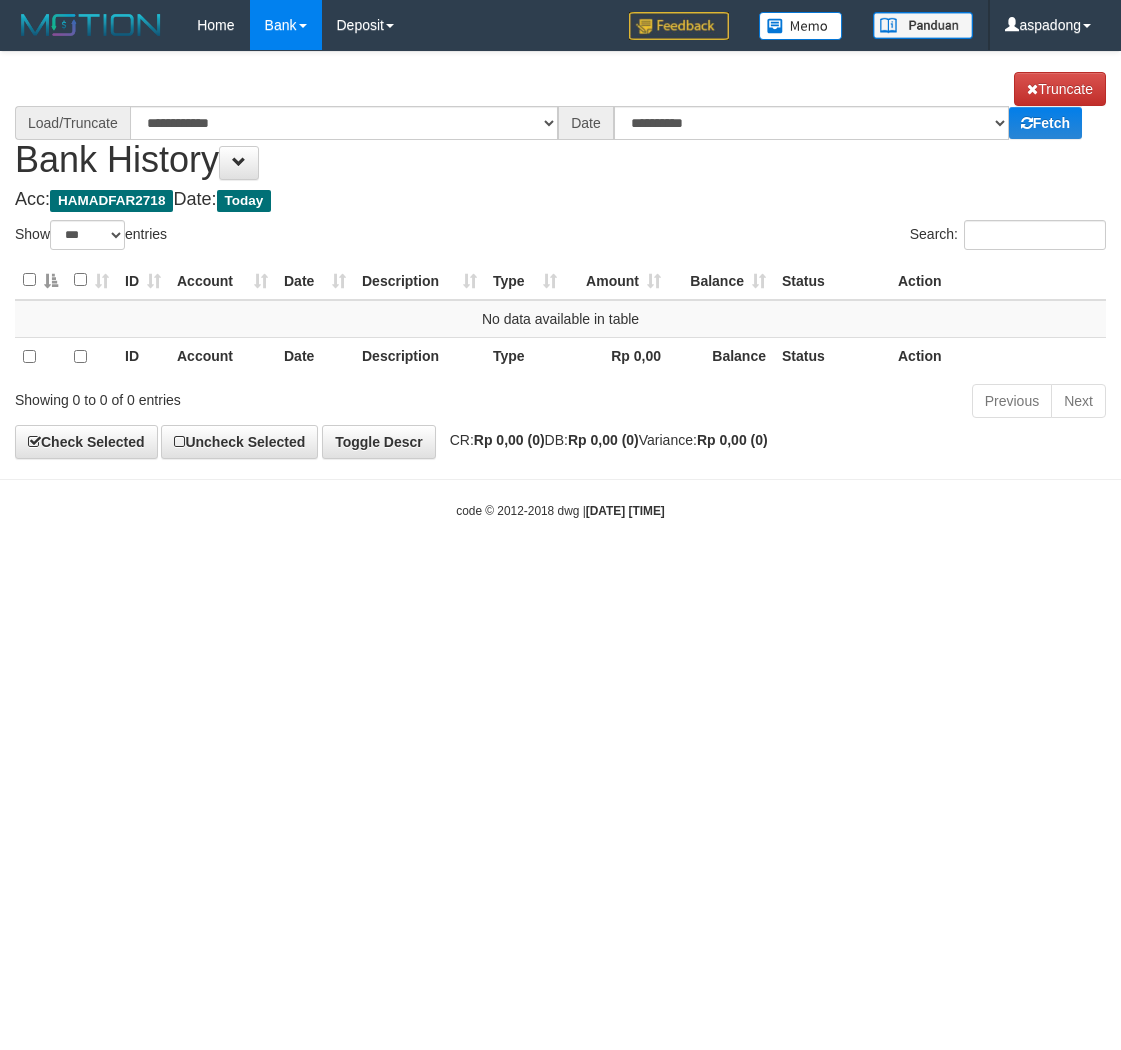 select on "***" 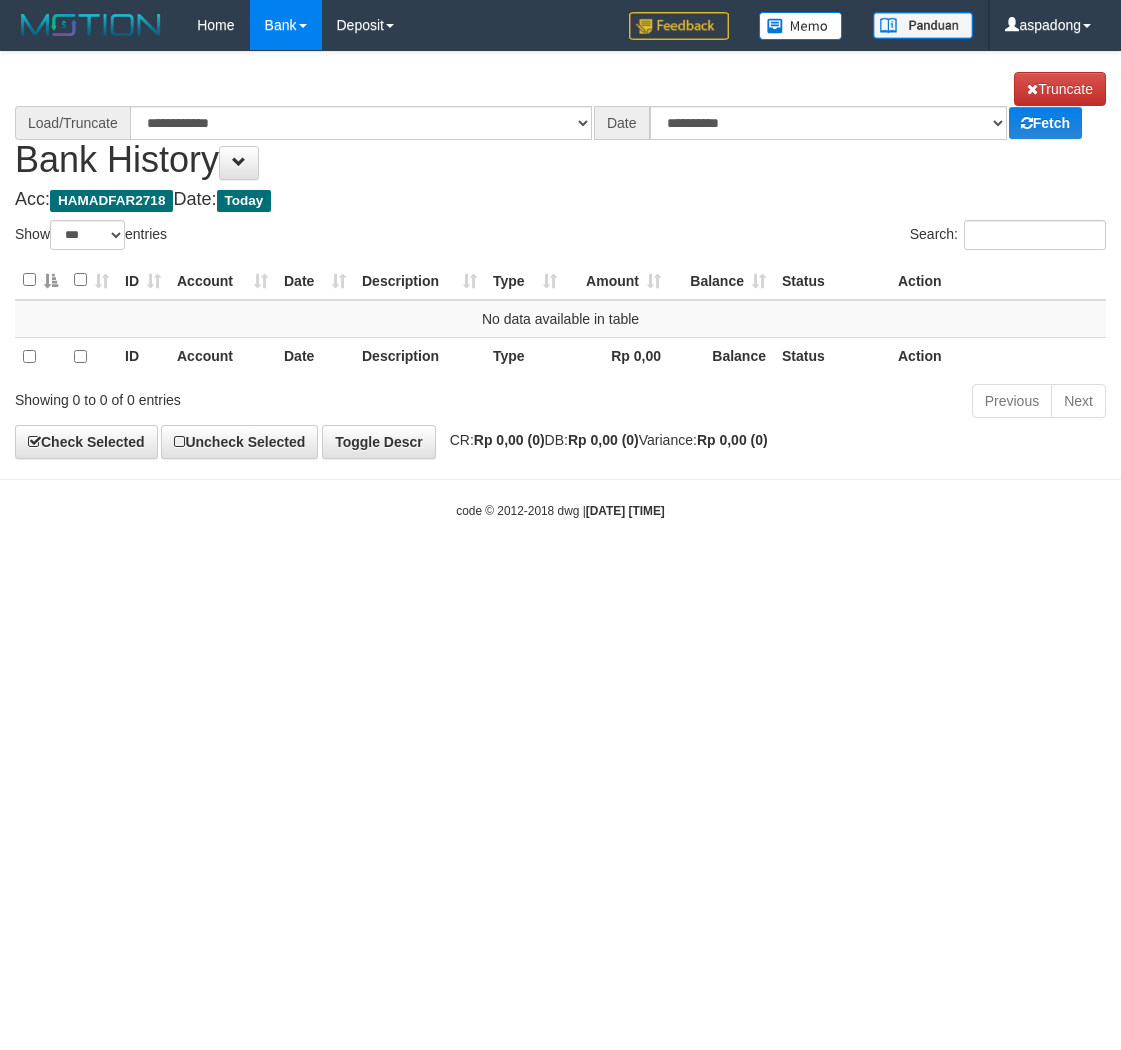 scroll, scrollTop: 0, scrollLeft: 0, axis: both 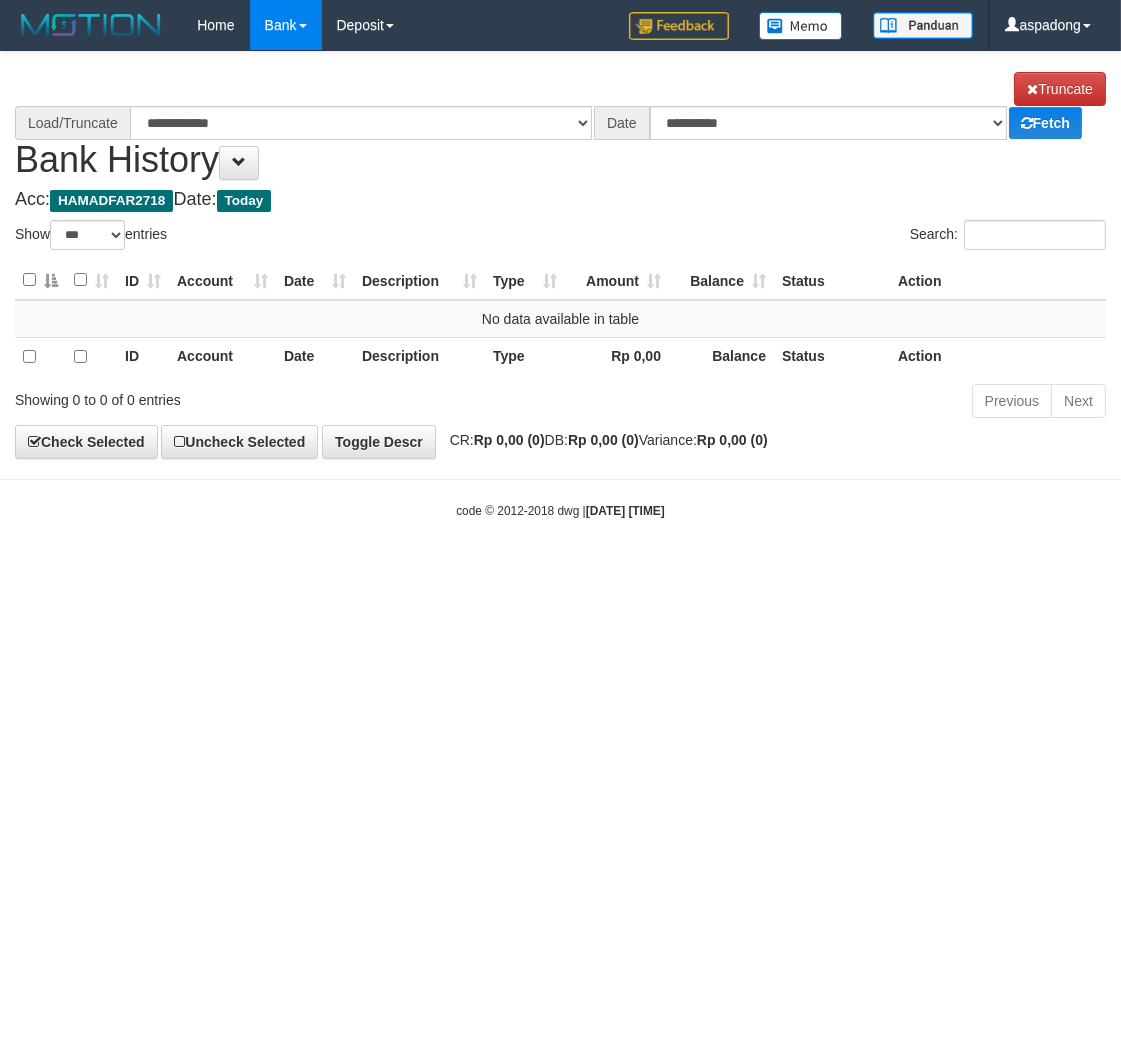 click on "Toggle navigation
Home
Bank
Account List
Load
By Website
Group
[ITOTO]													PRABUJITU
By Load Group (DPS)
Group asp-1
Mutasi Bank
Search
Sync
Note Mutasi
Deposit
DPS List" at bounding box center (560, 285) 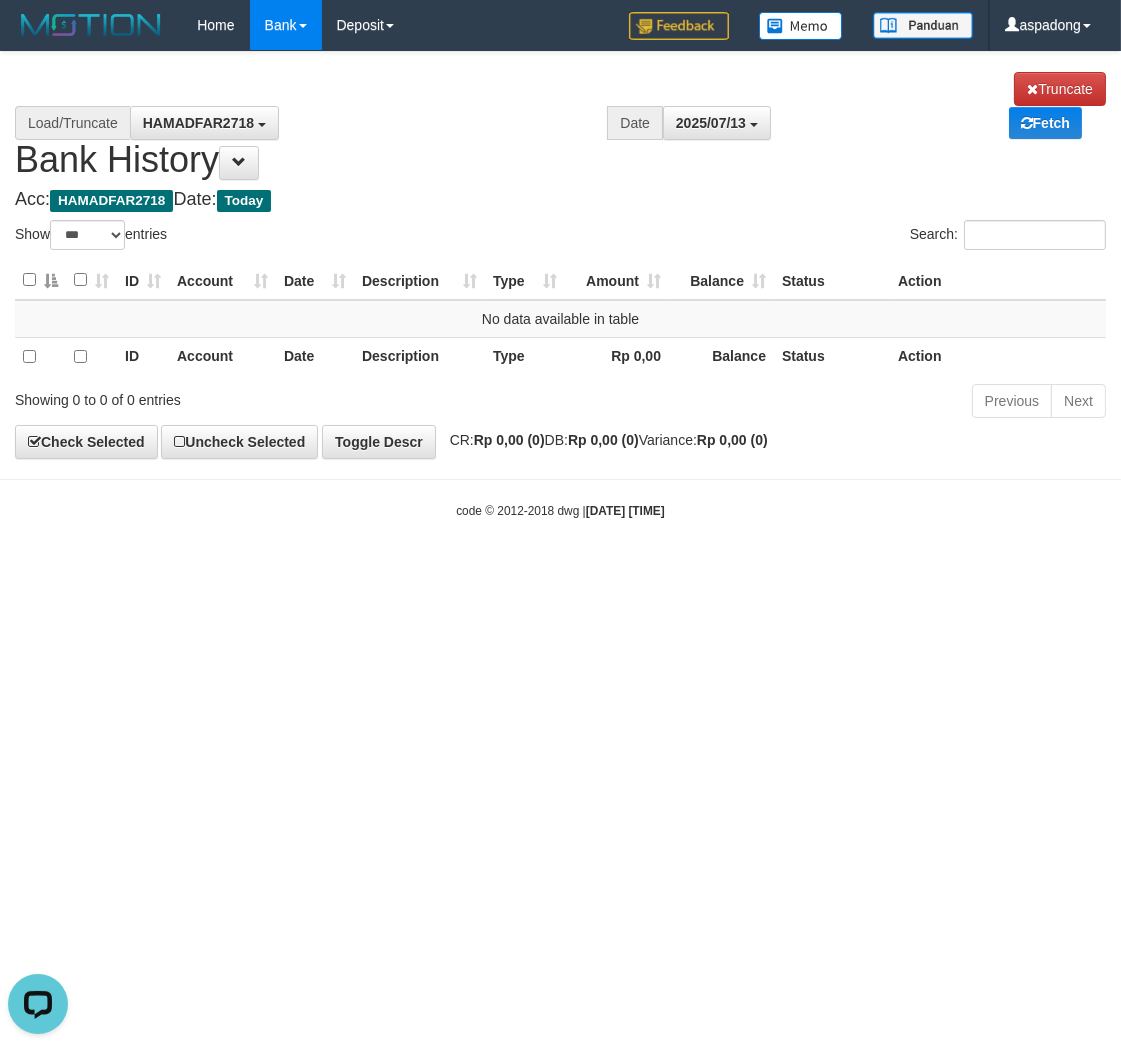 scroll, scrollTop: 0, scrollLeft: 0, axis: both 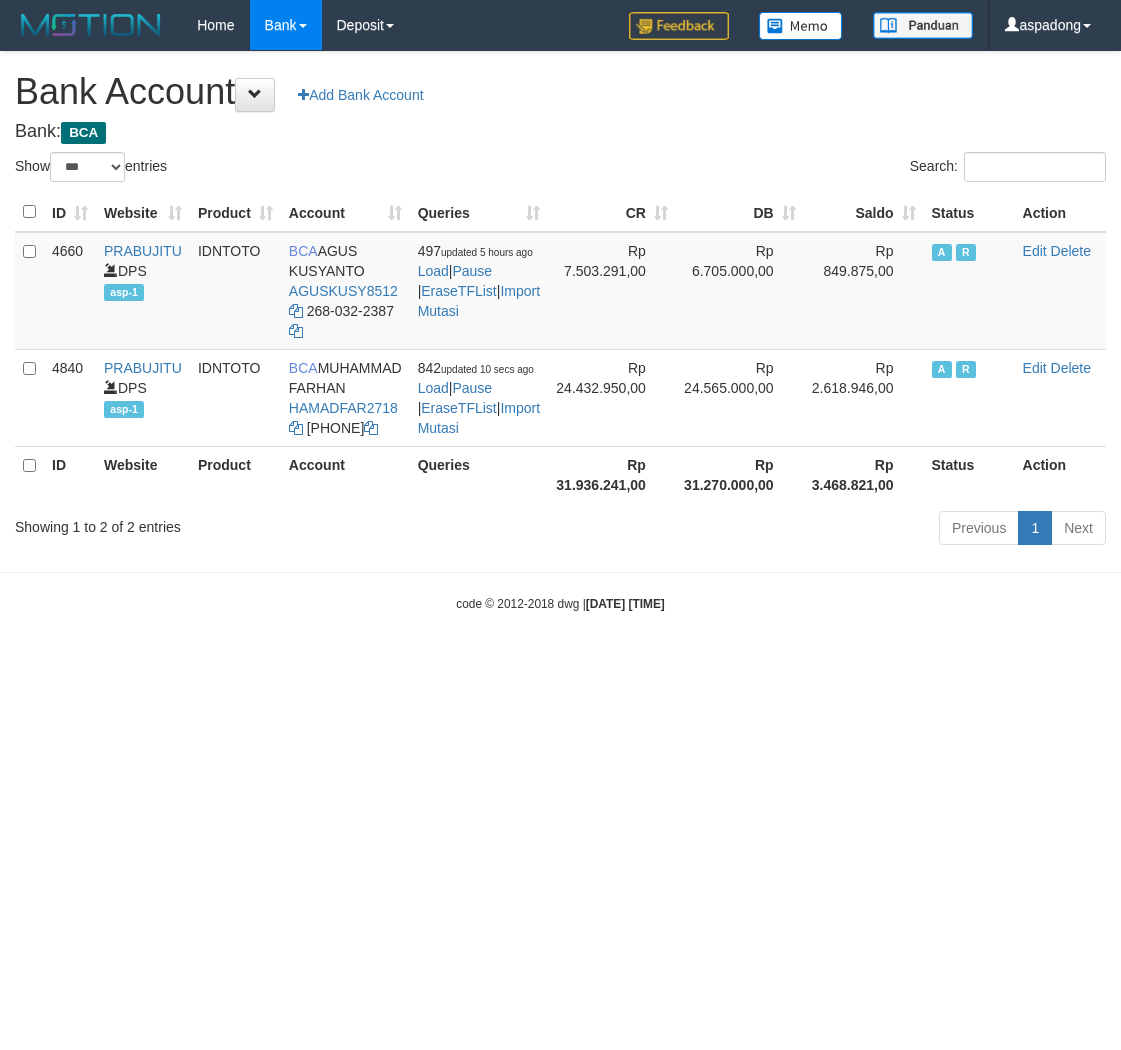 select on "***" 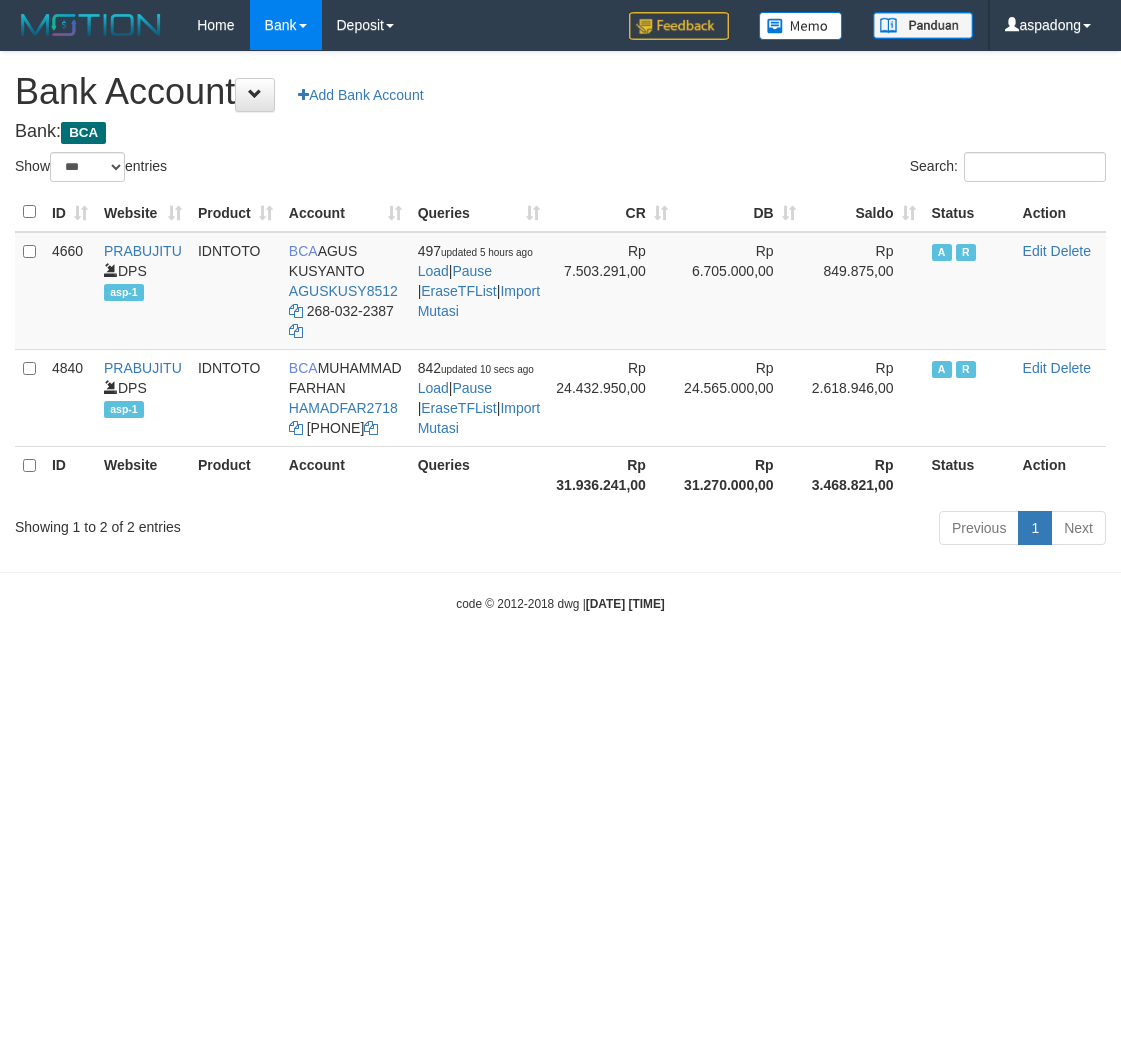 scroll, scrollTop: 0, scrollLeft: 0, axis: both 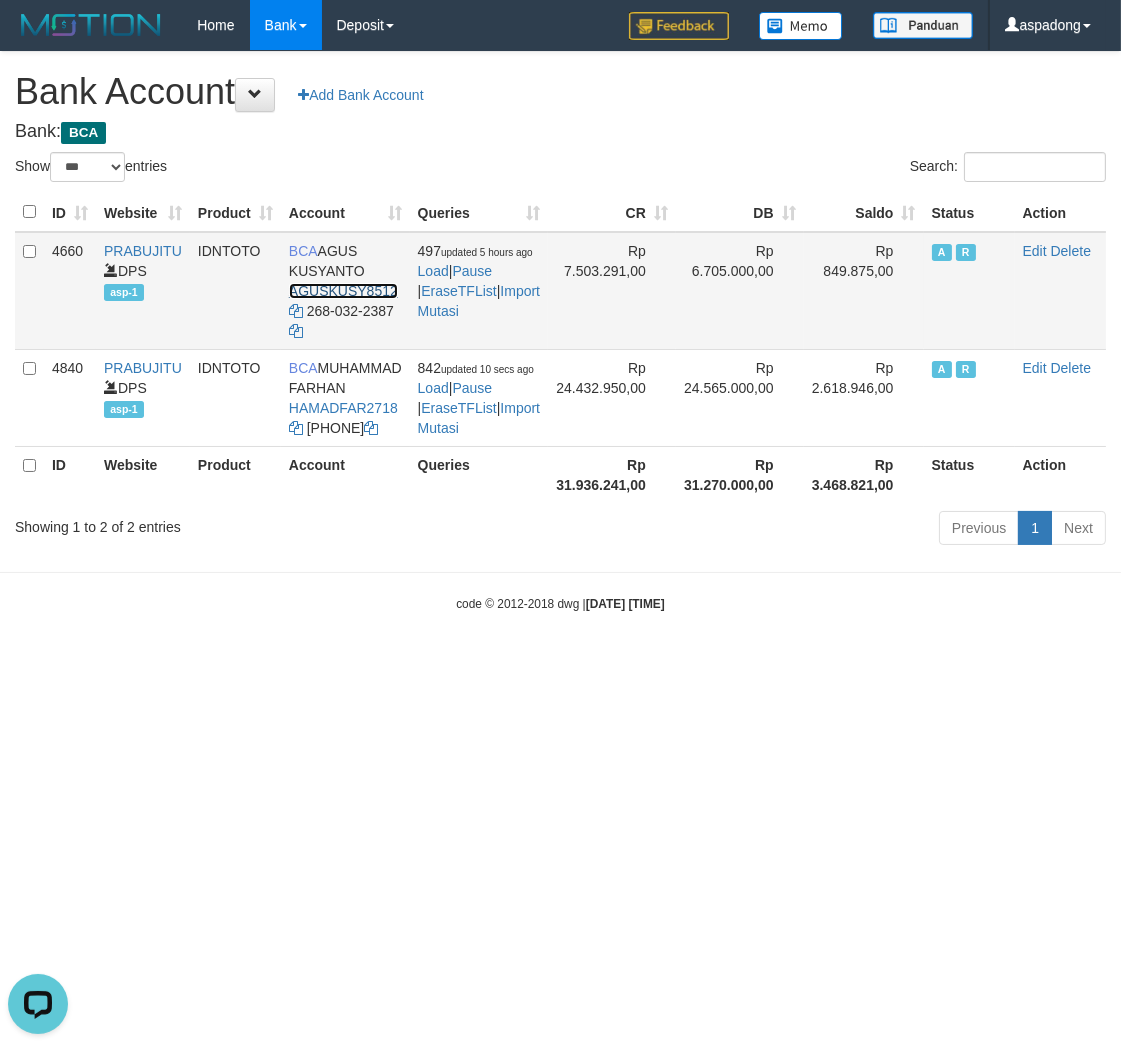 click on "AGUSKUSY8512" at bounding box center (343, 291) 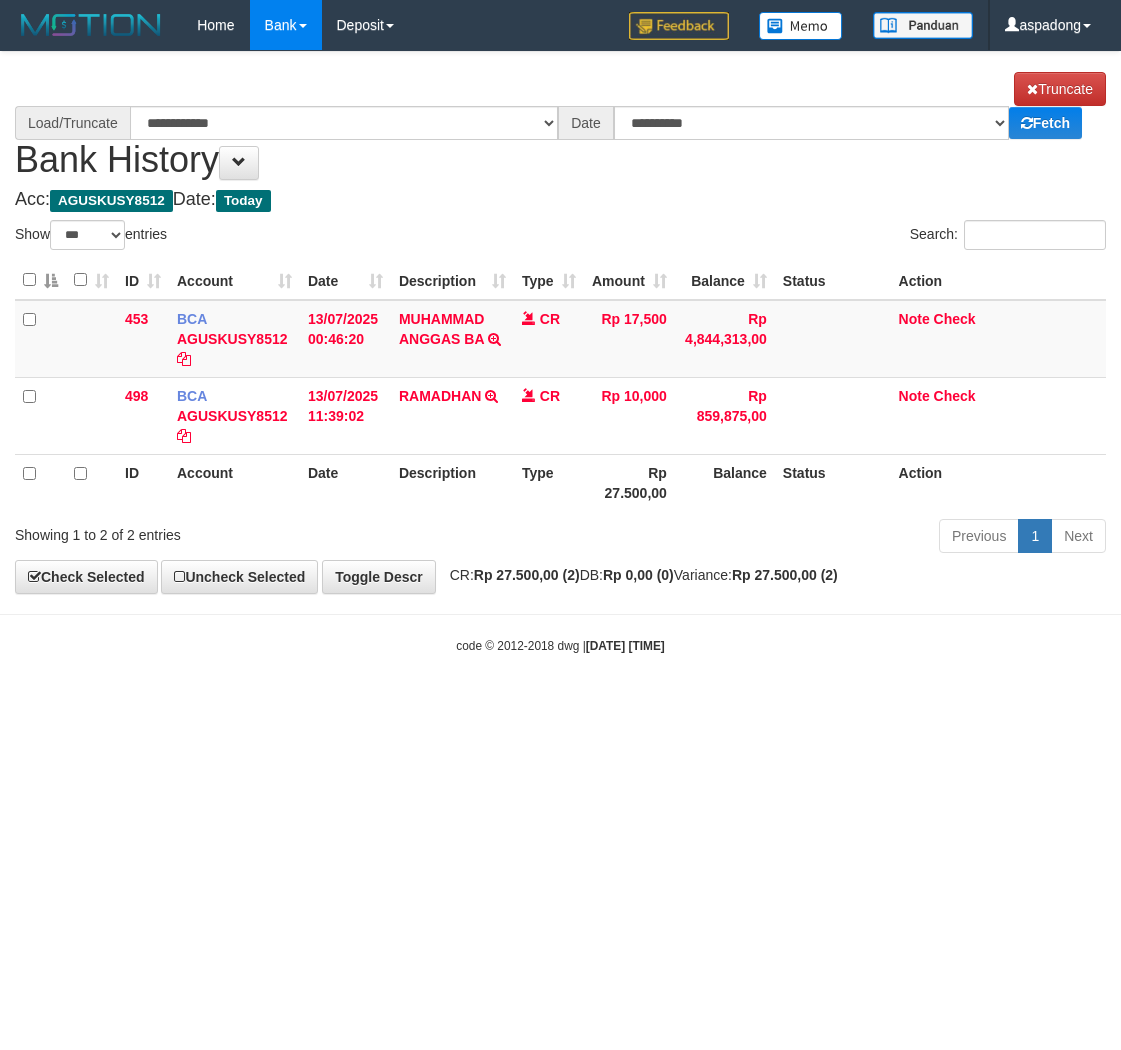 select on "***" 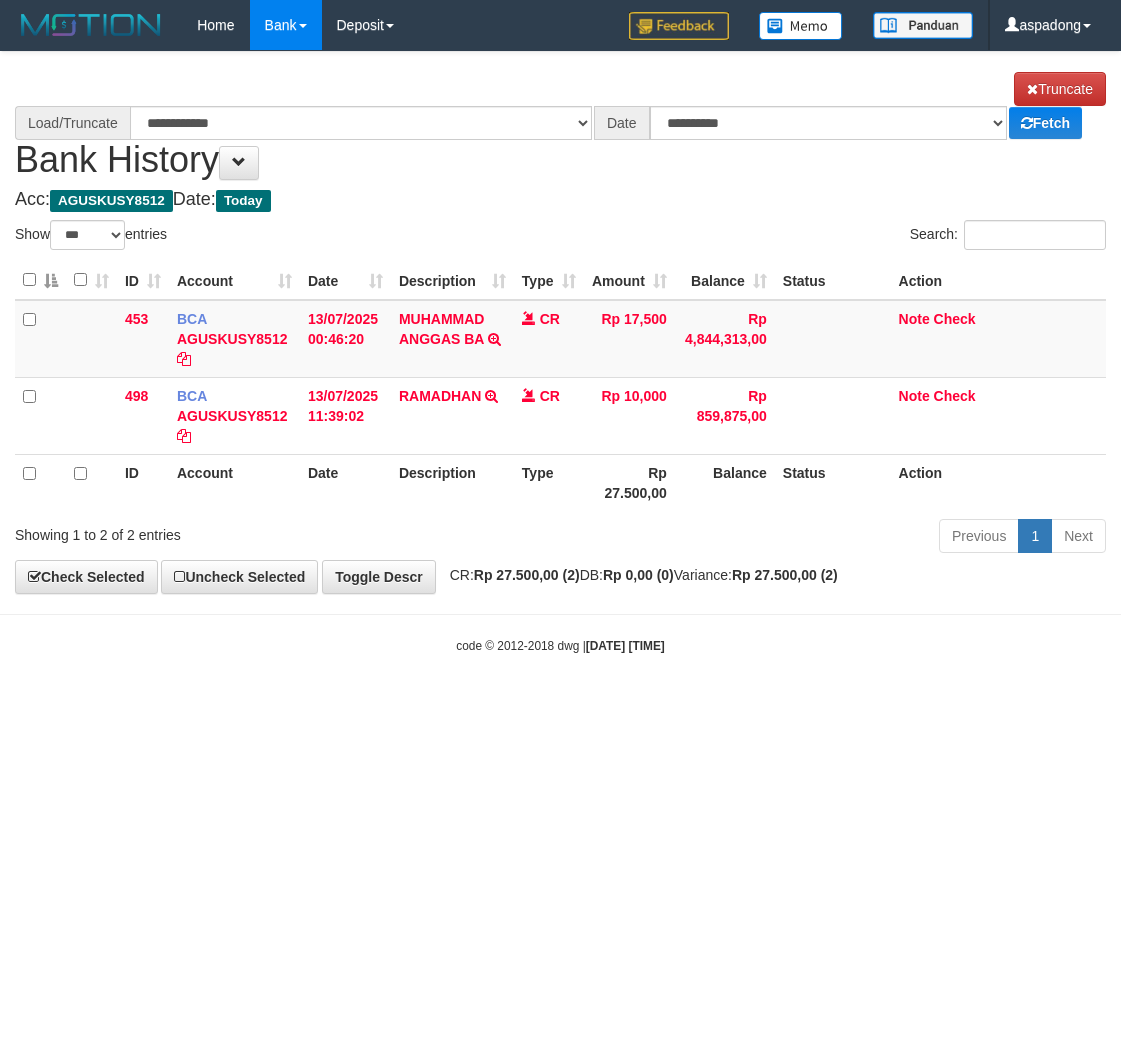 scroll, scrollTop: 0, scrollLeft: 0, axis: both 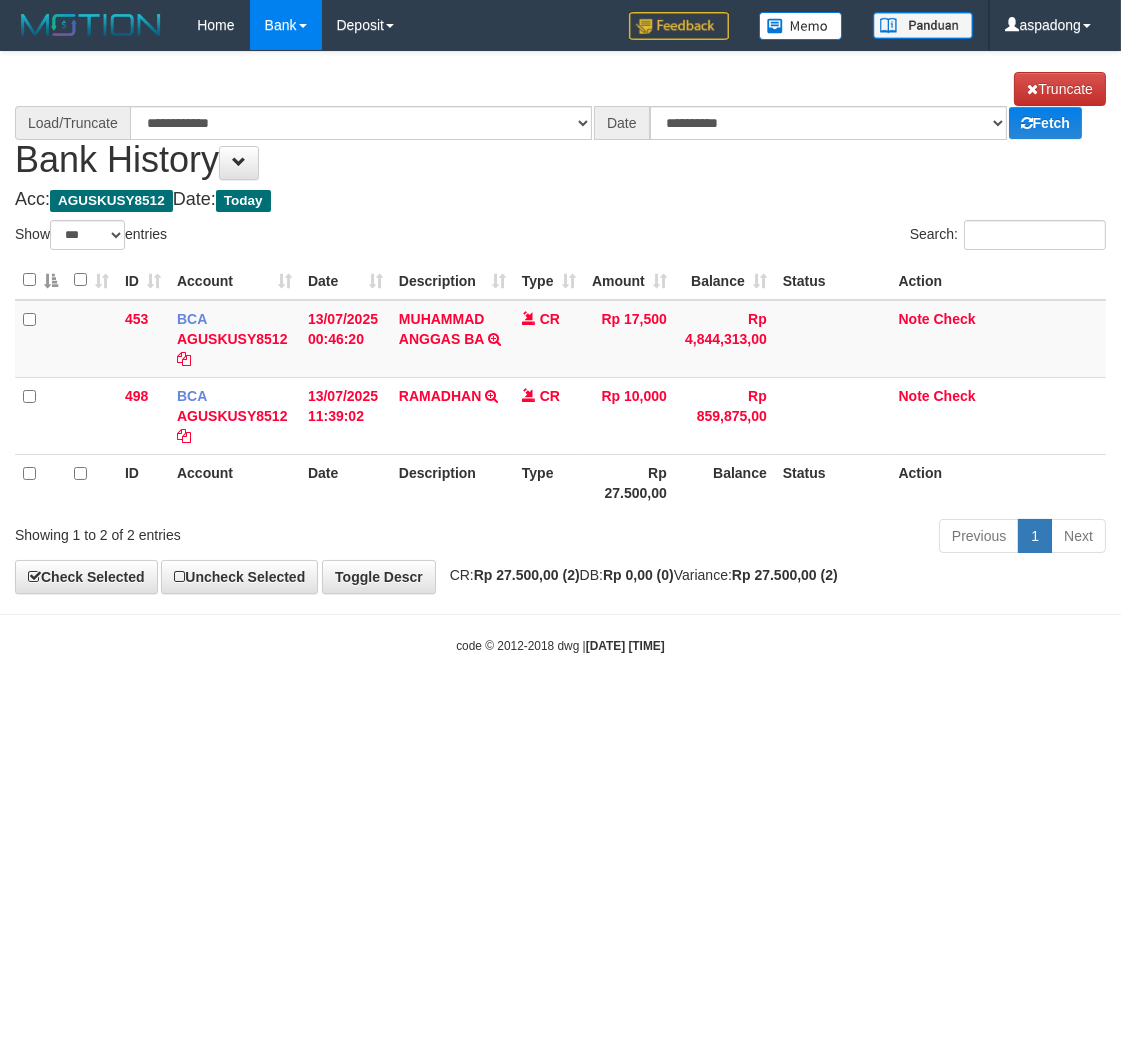 select on "****" 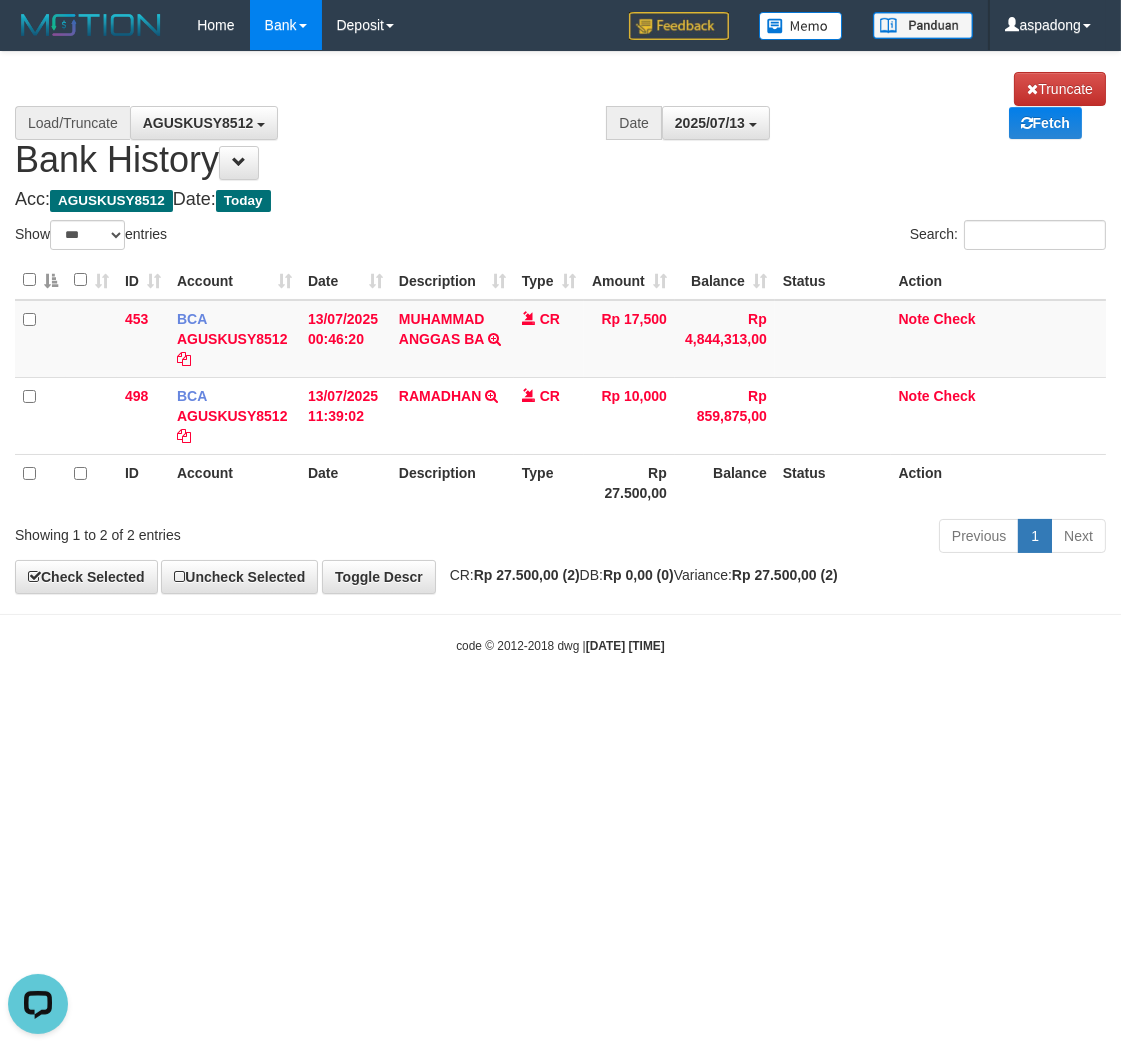 scroll, scrollTop: 0, scrollLeft: 0, axis: both 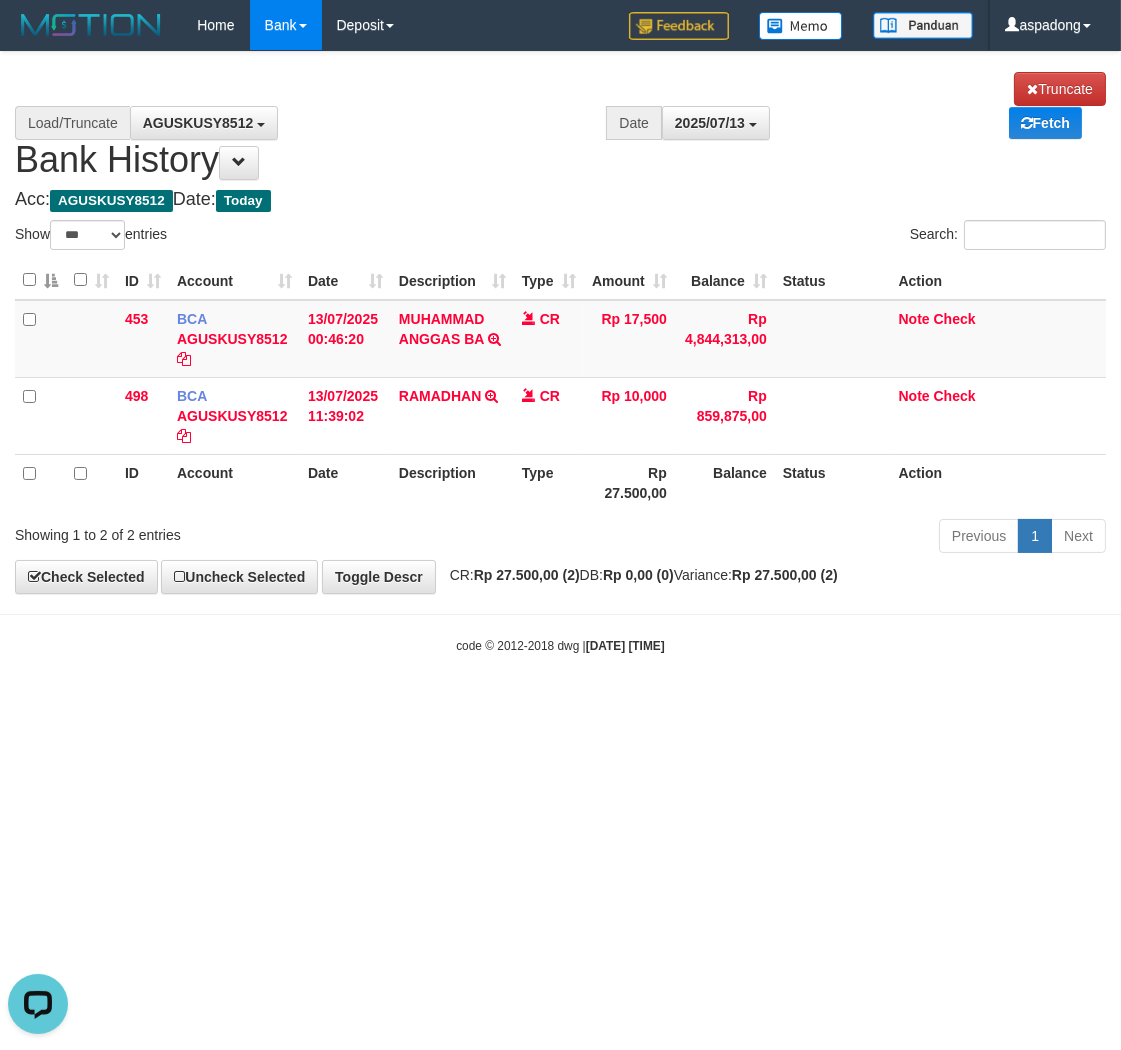 click on "Toggle navigation
Home
Bank
Account List
Load
By Website
Group
[ITOTO]													PRABUJITU
By Load Group (DPS)
Group asp-1
Mutasi Bank
Search
Sync
Note Mutasi
Deposit
DPS List" at bounding box center [560, 352] 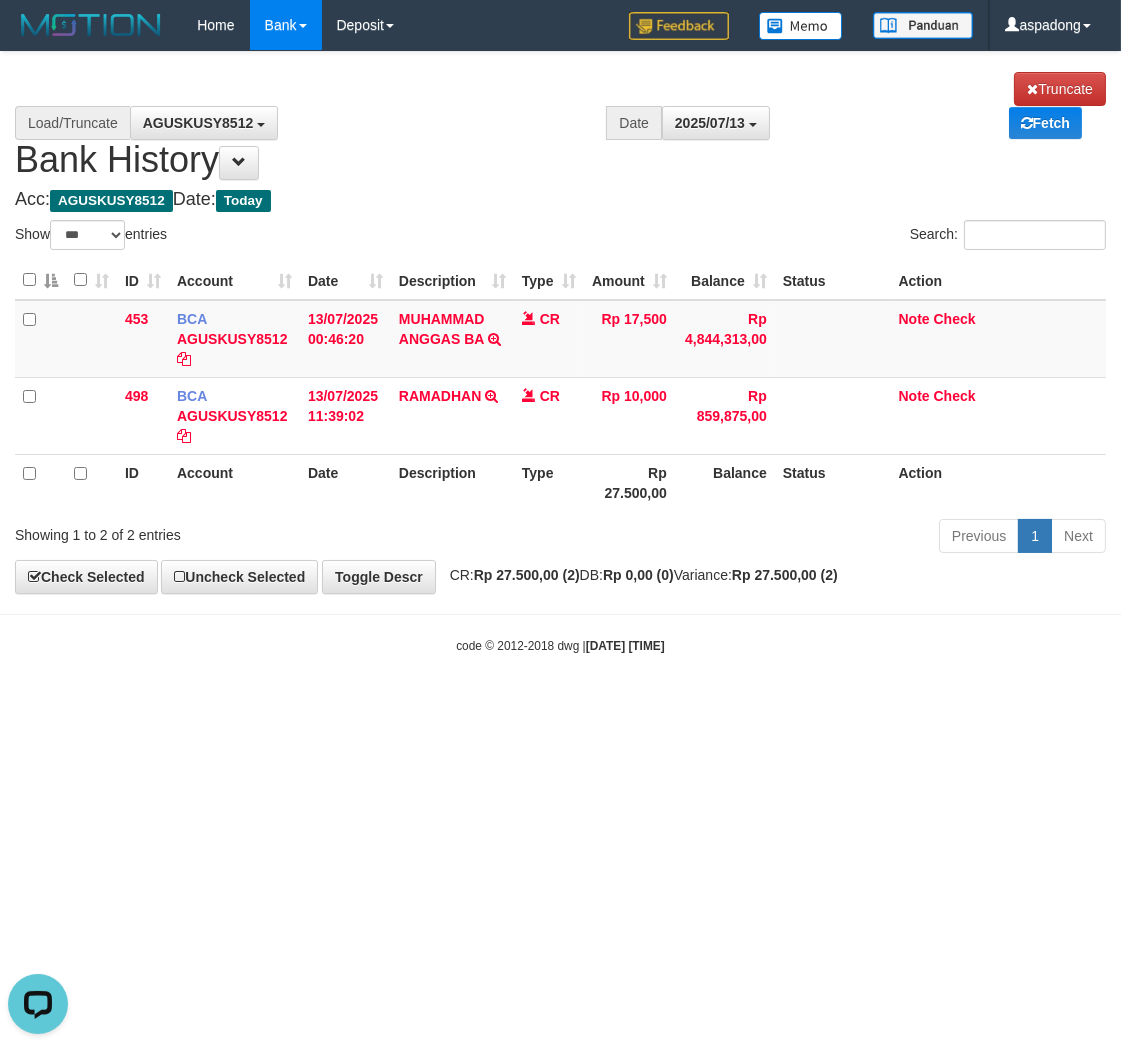 drag, startPoint x: 782, startPoint y: 971, endPoint x: 770, endPoint y: 926, distance: 46.572525 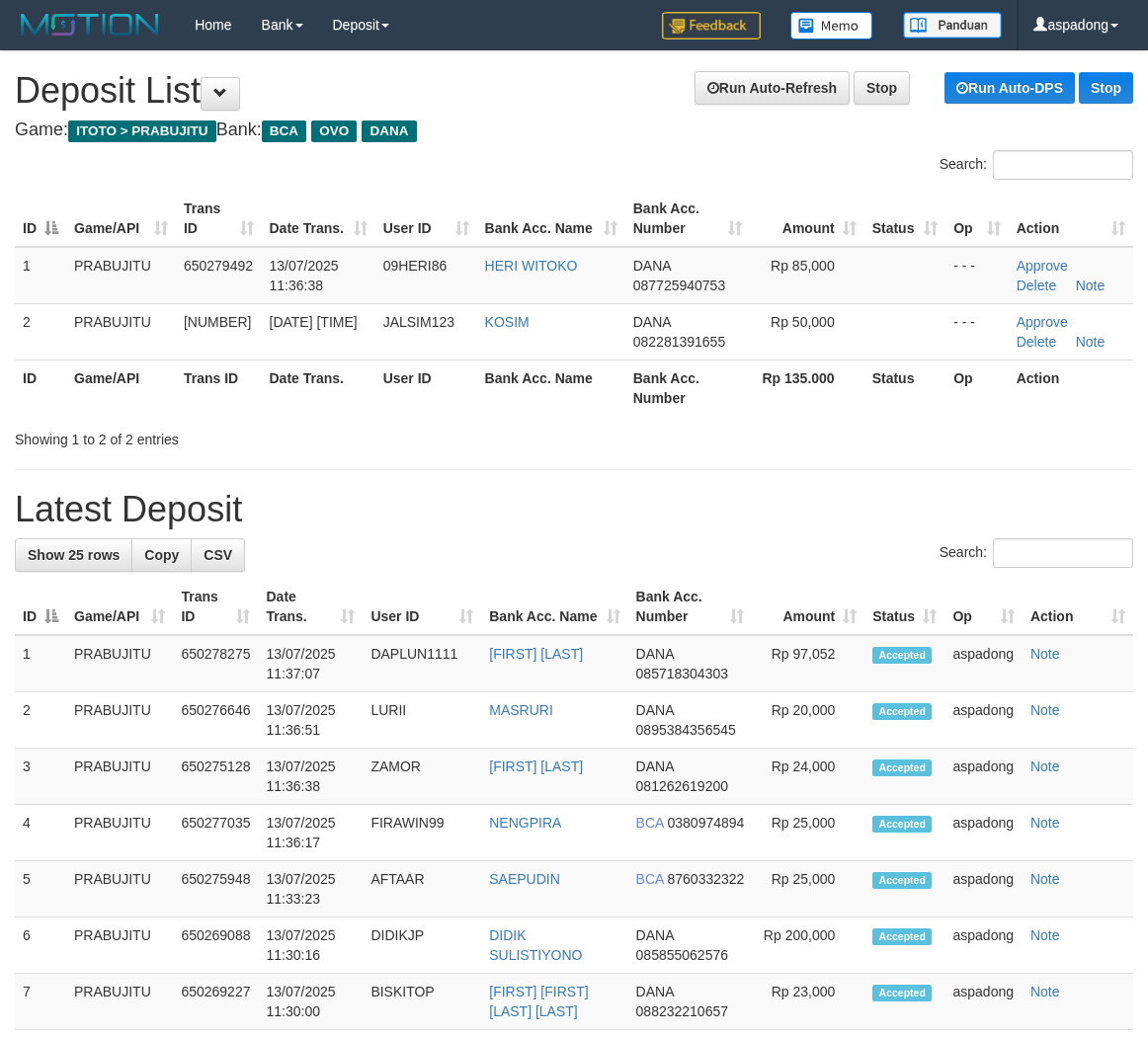 scroll, scrollTop: 0, scrollLeft: 0, axis: both 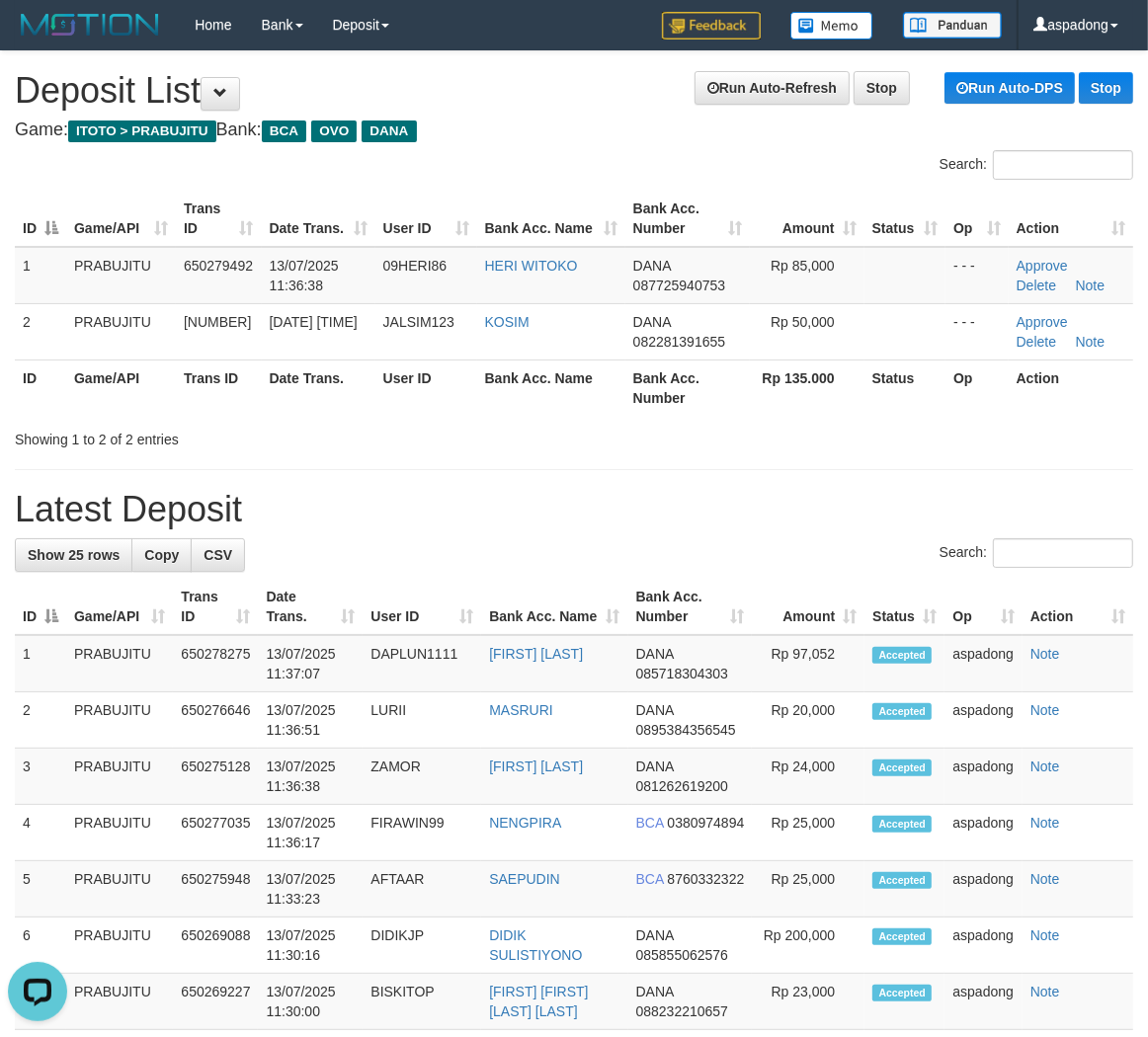 click on "Latest Deposit" at bounding box center (574, 510) 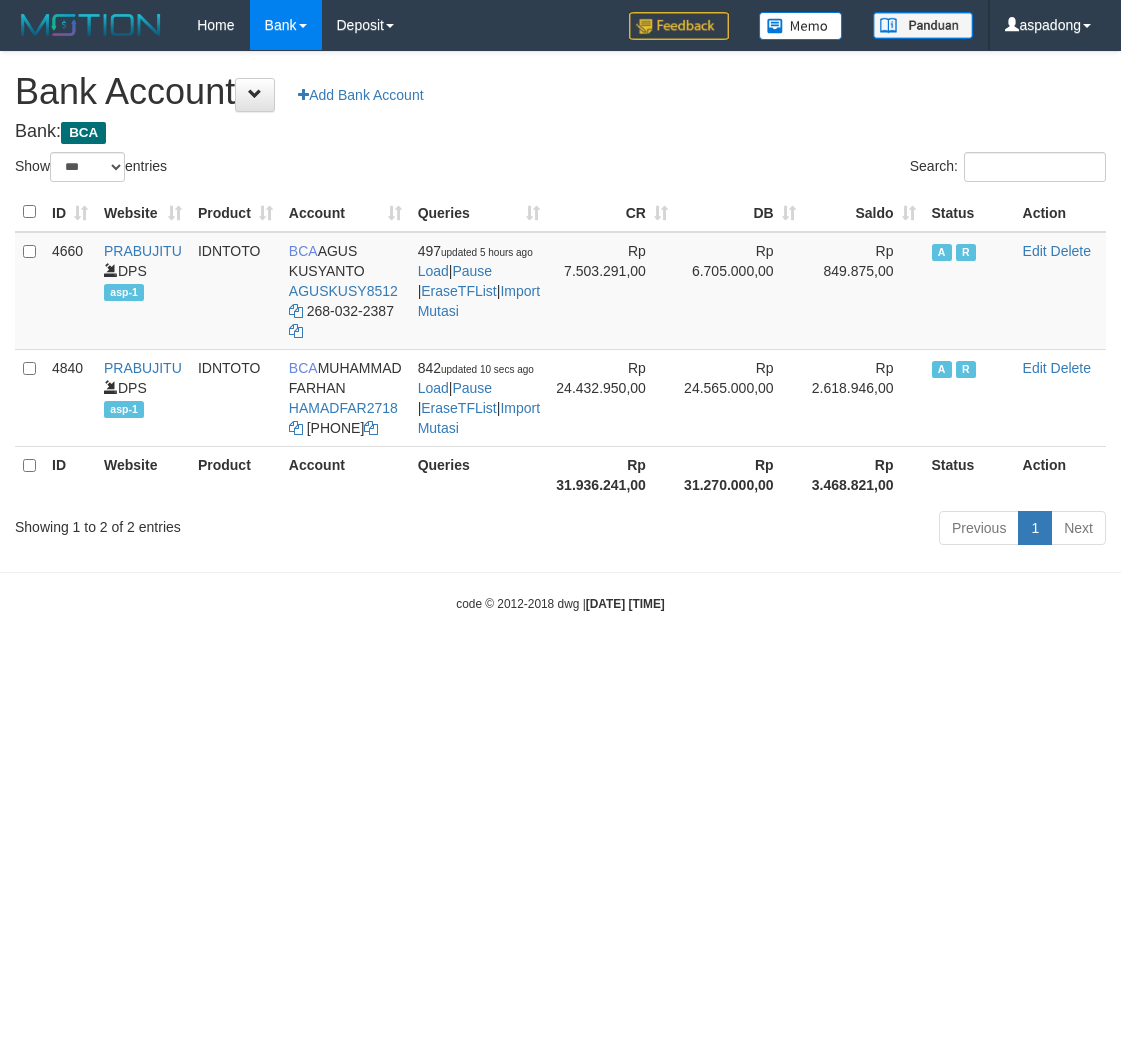 select on "***" 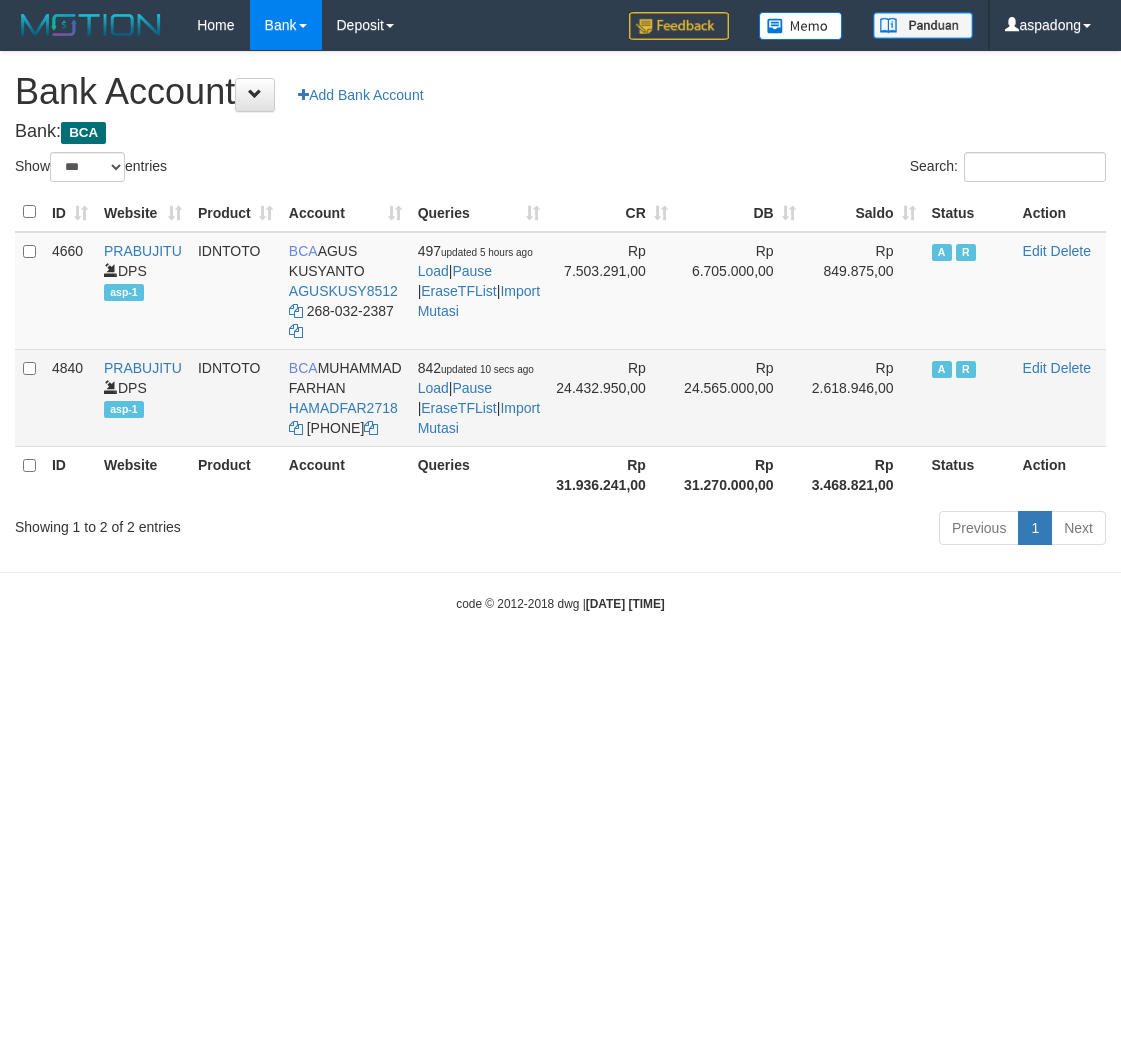 scroll, scrollTop: 0, scrollLeft: 0, axis: both 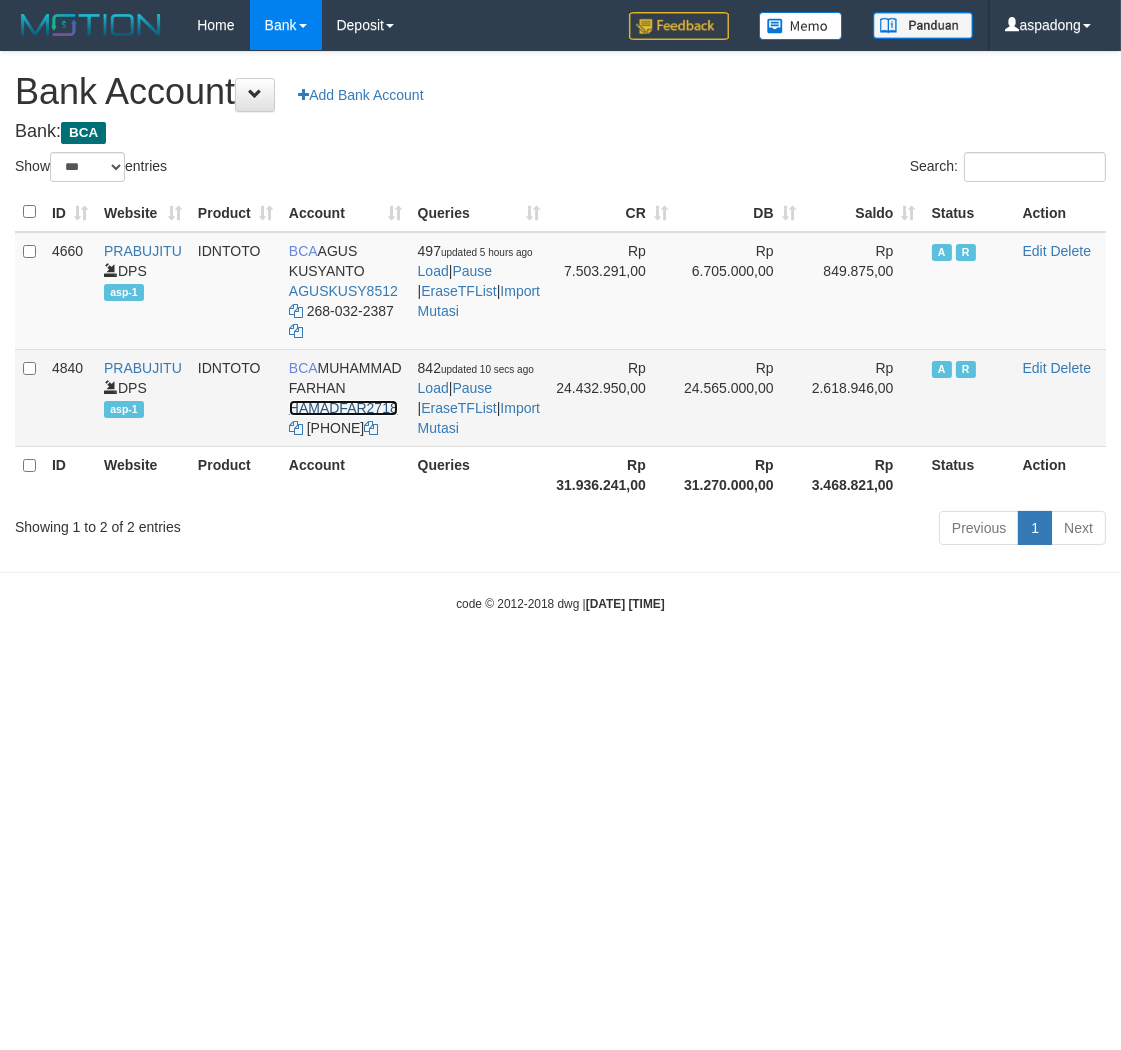 click on "HAMADFAR2718" at bounding box center [343, 408] 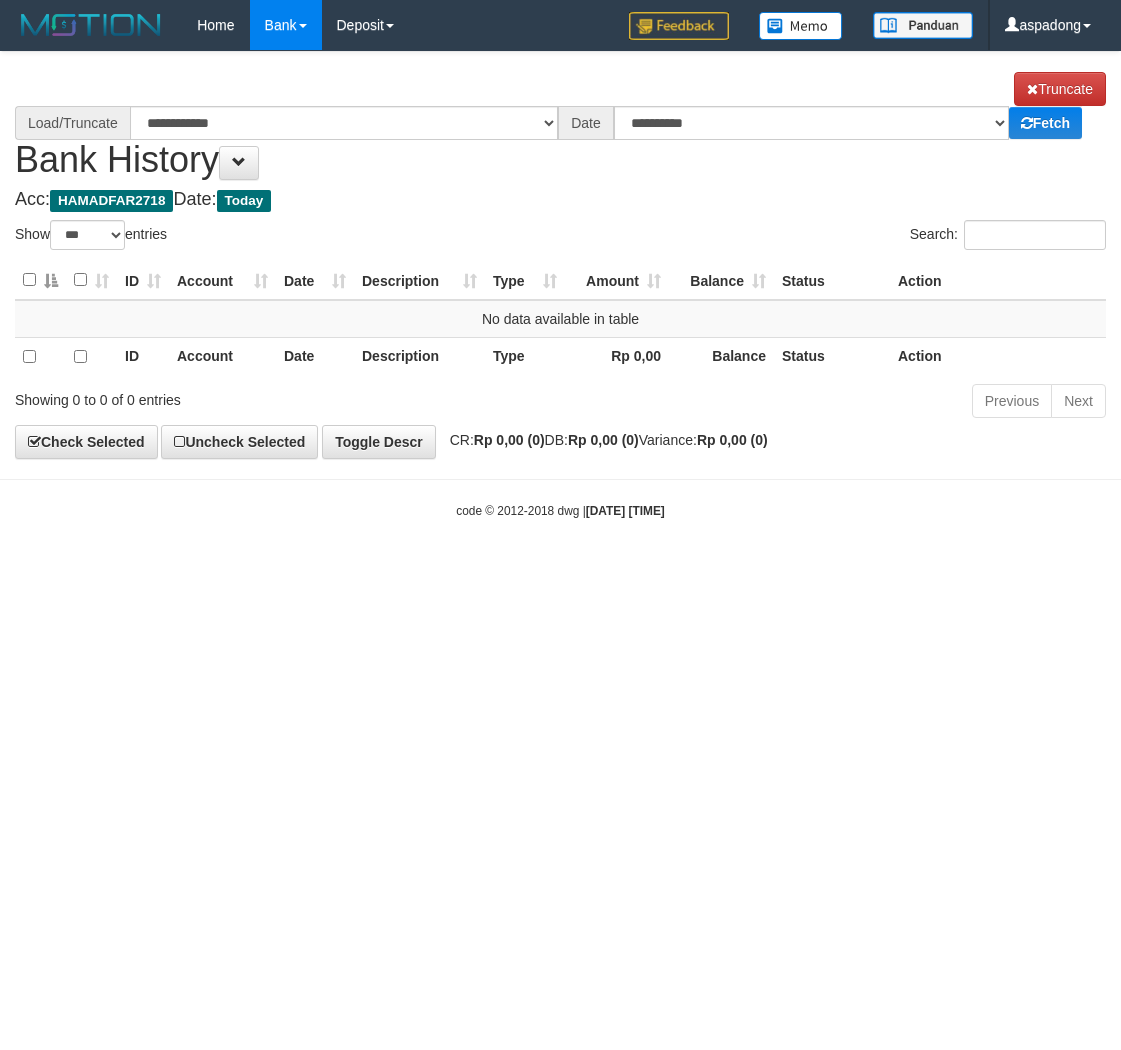 select on "***" 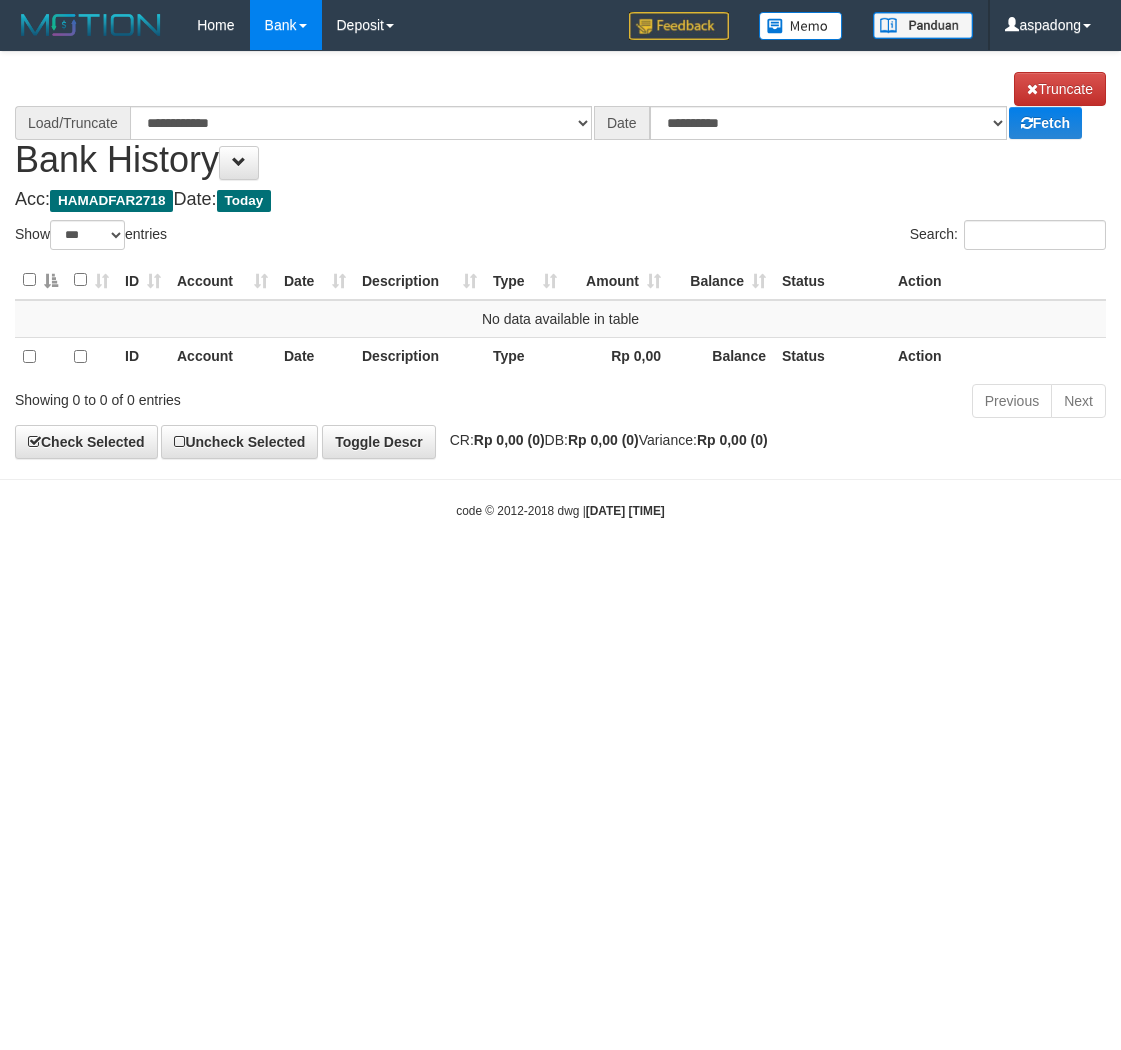 scroll, scrollTop: 0, scrollLeft: 0, axis: both 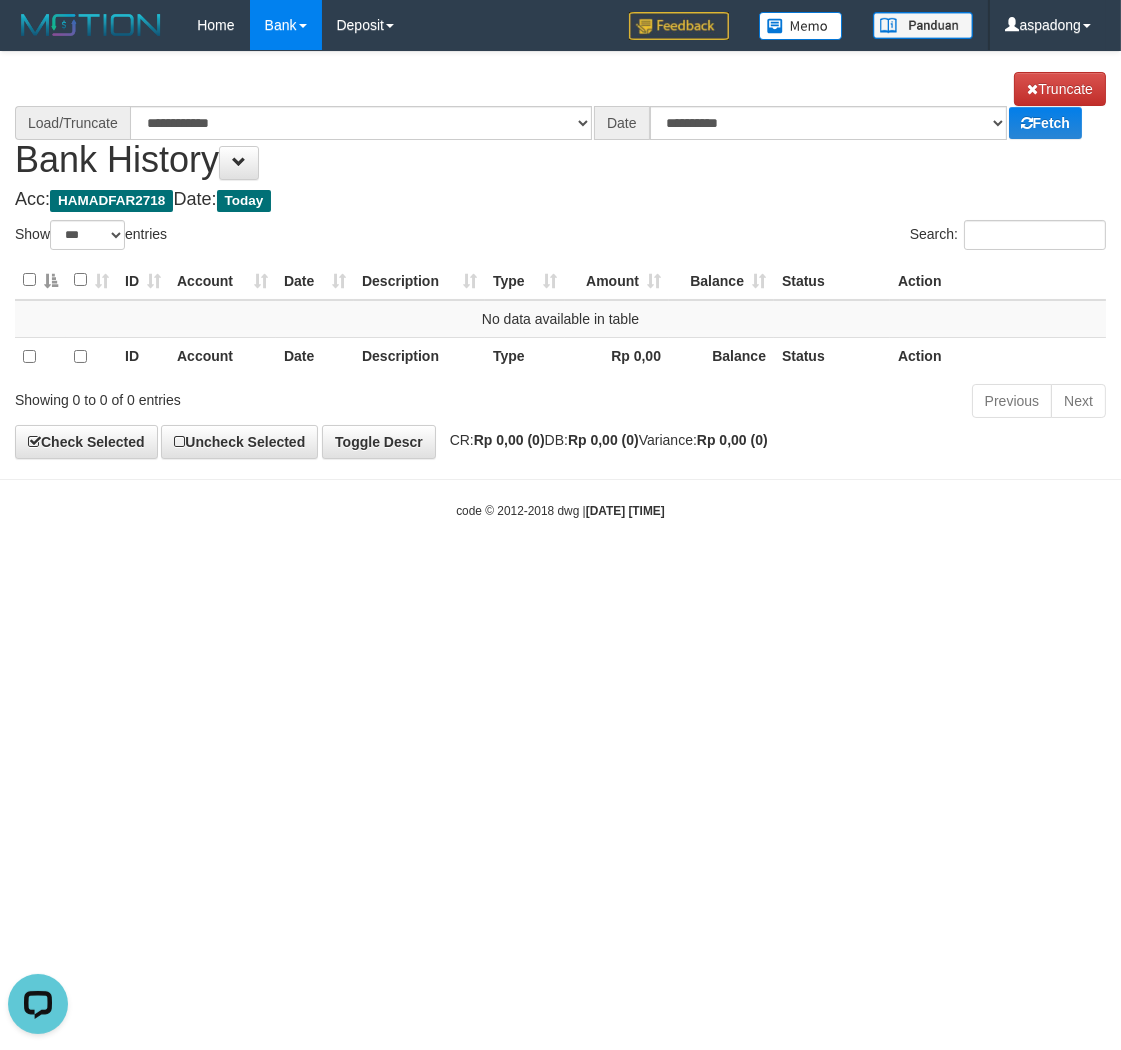 select on "****" 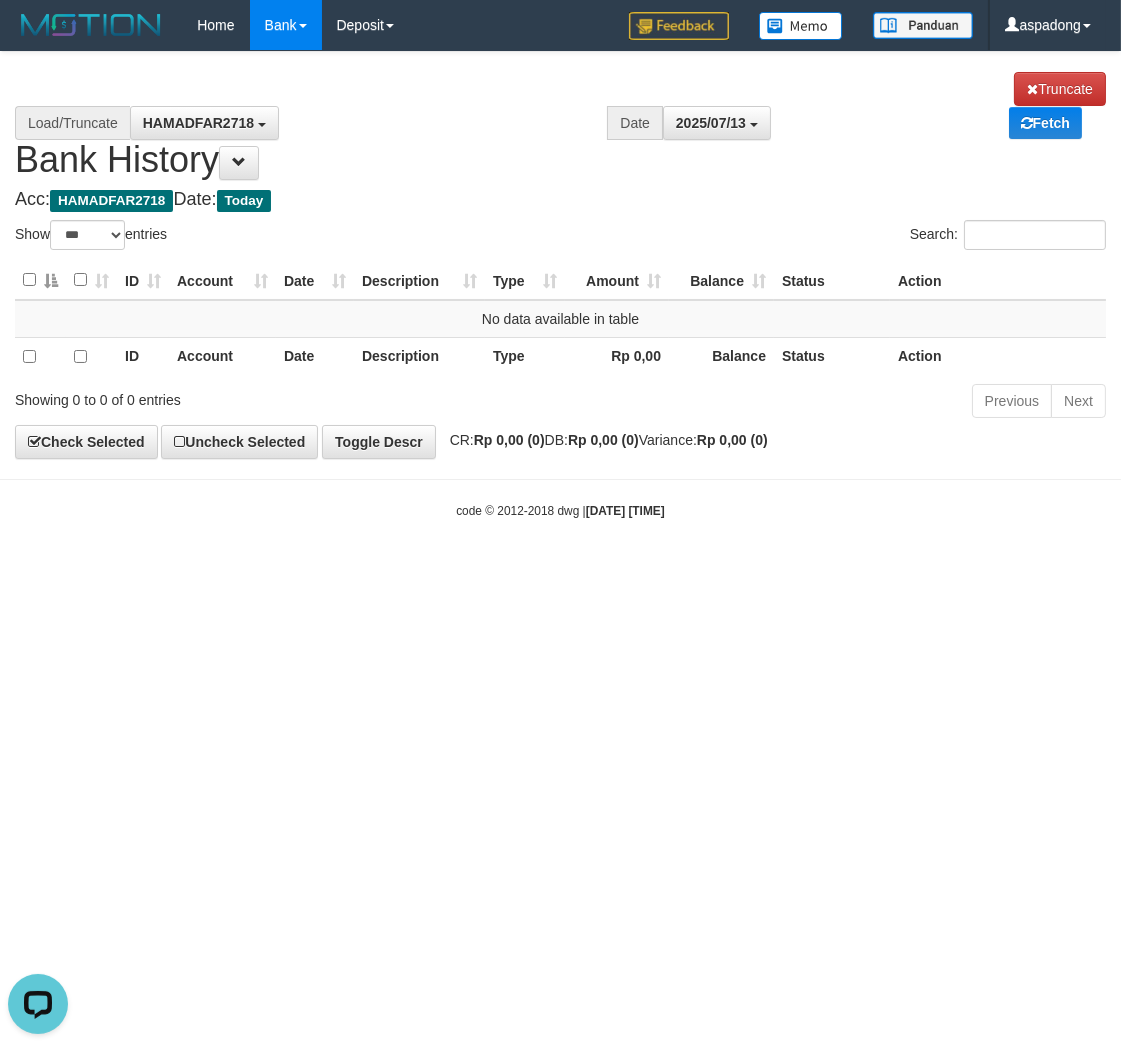 drag, startPoint x: 420, startPoint y: 698, endPoint x: 420, endPoint y: 686, distance: 12 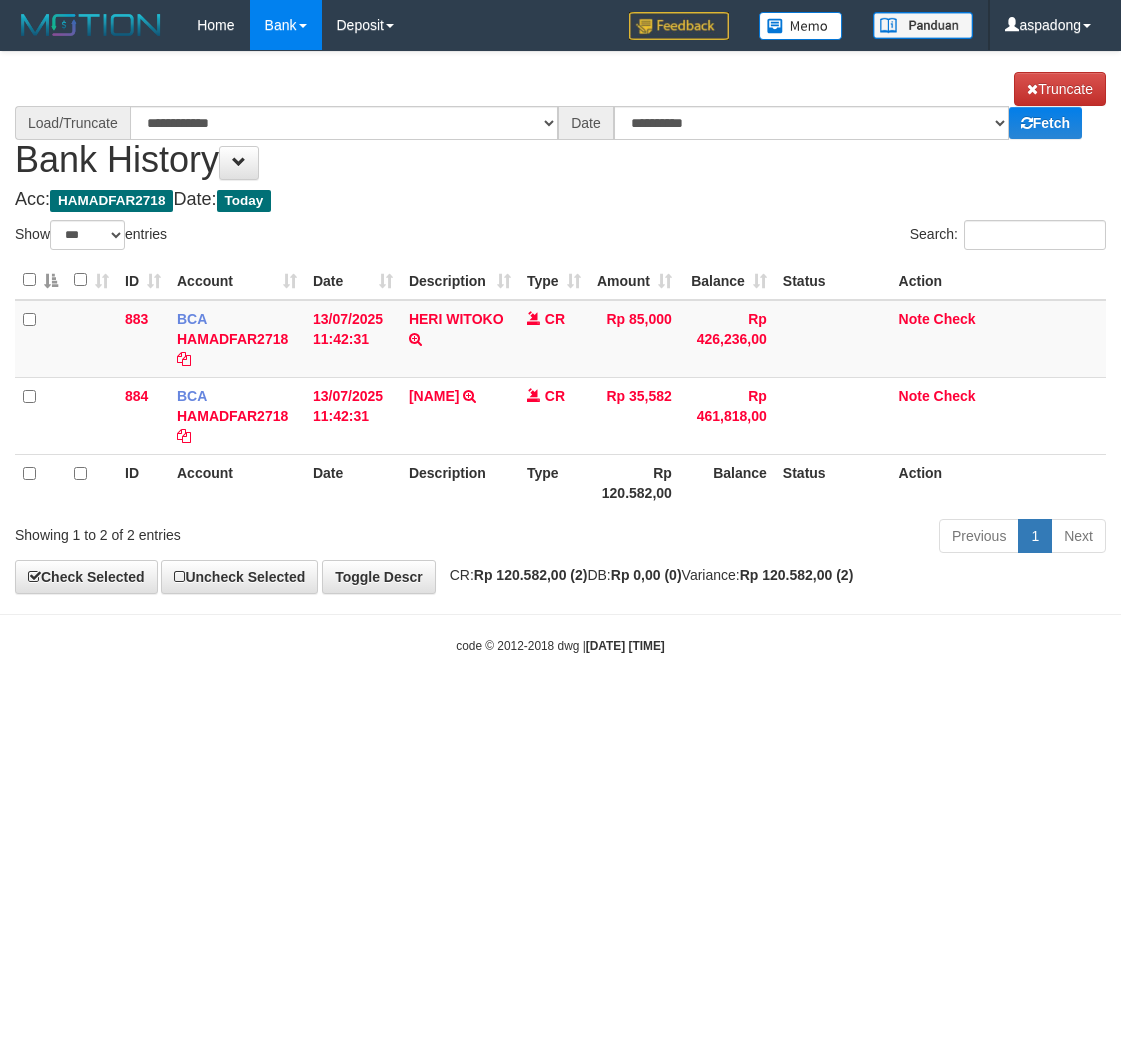 select on "***" 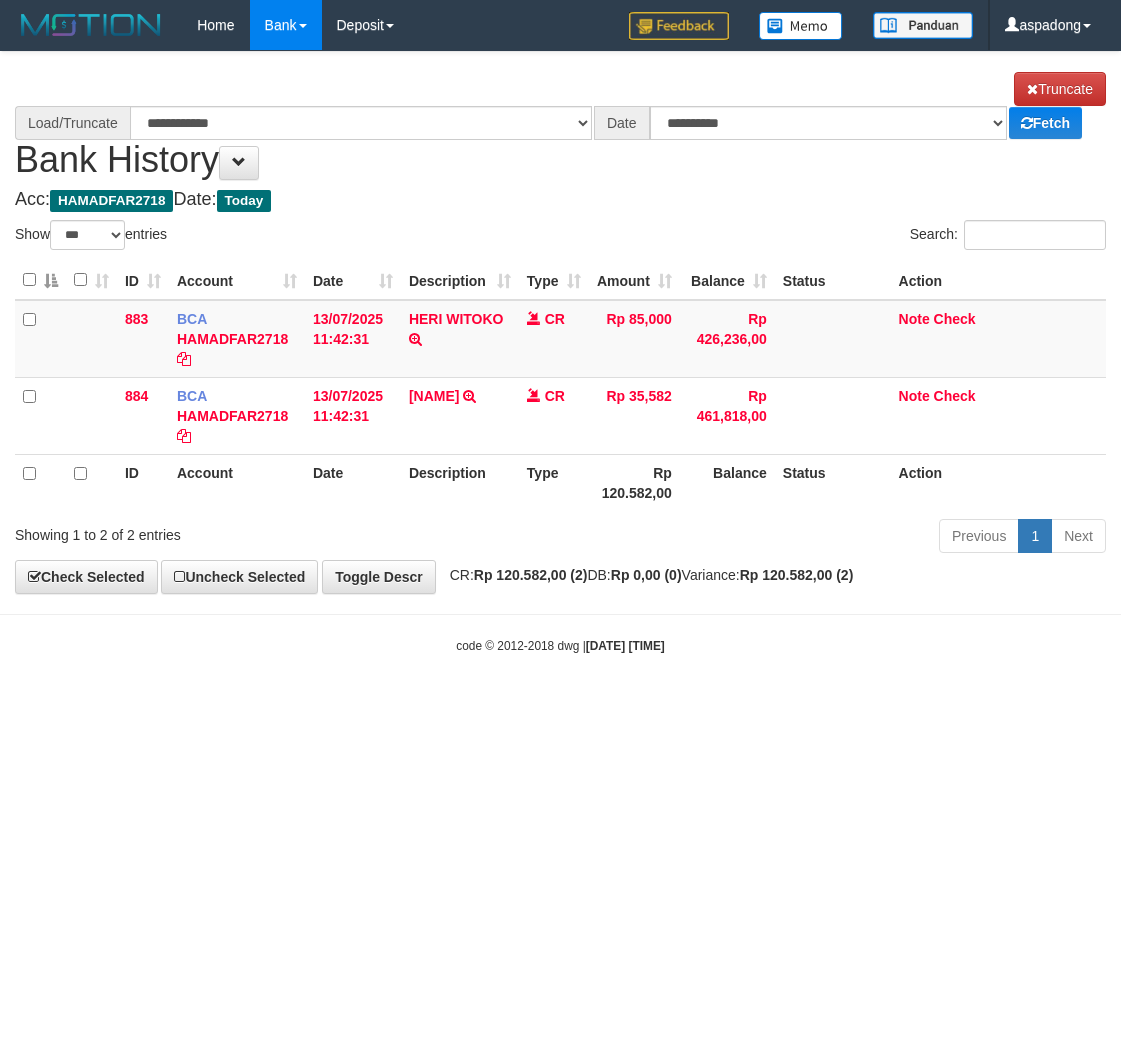 scroll, scrollTop: 0, scrollLeft: 0, axis: both 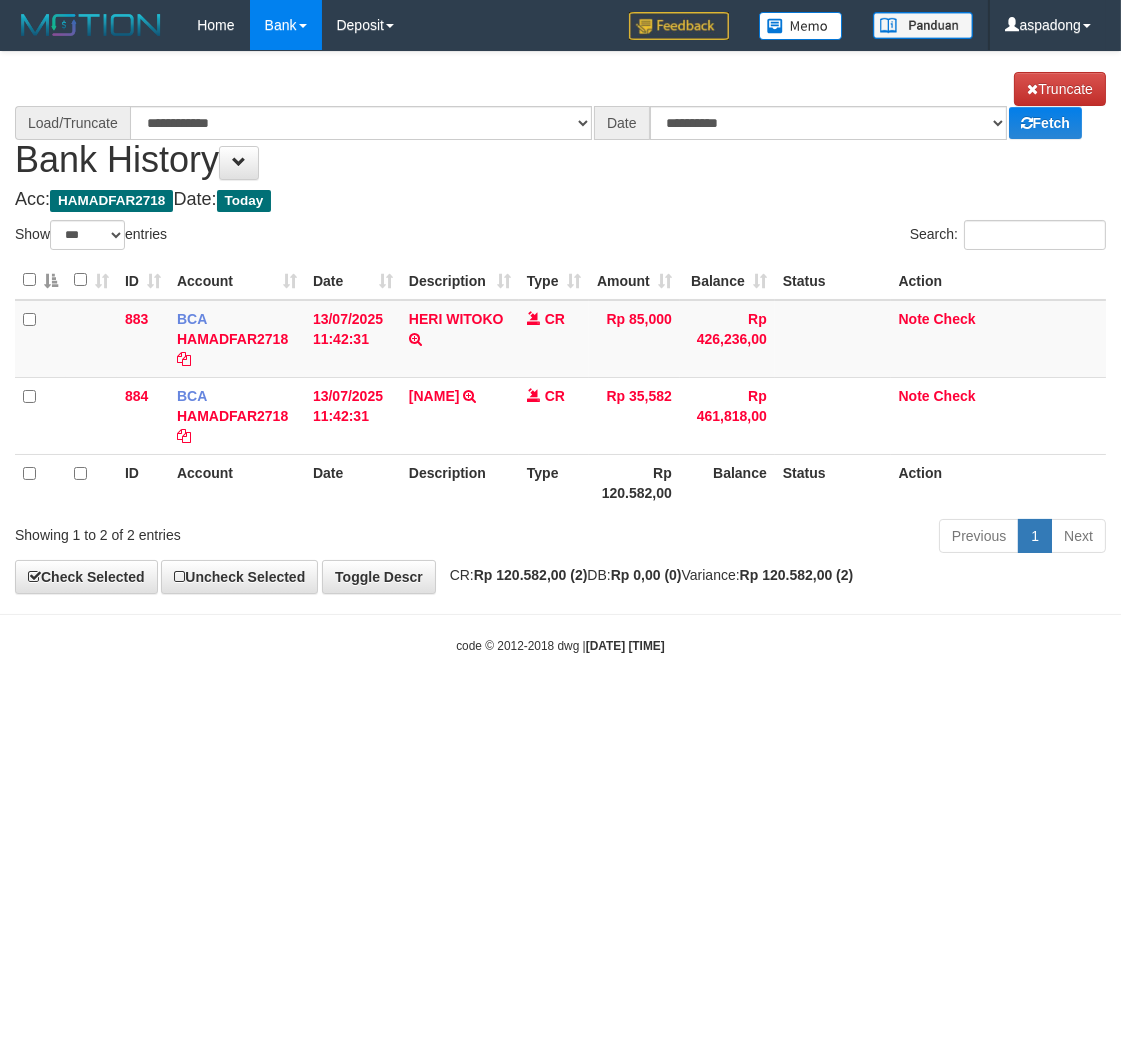 select on "****" 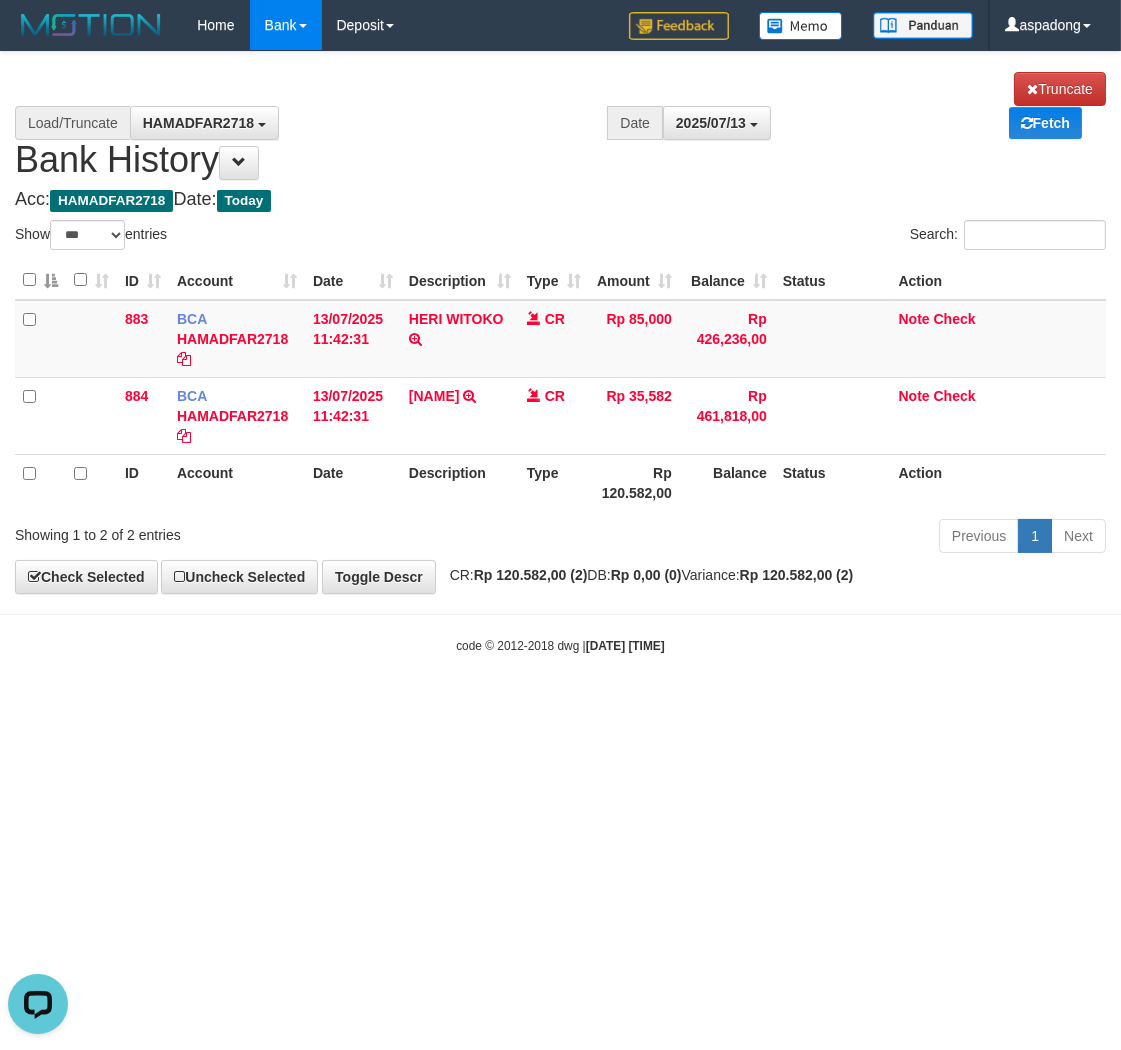 scroll, scrollTop: 0, scrollLeft: 0, axis: both 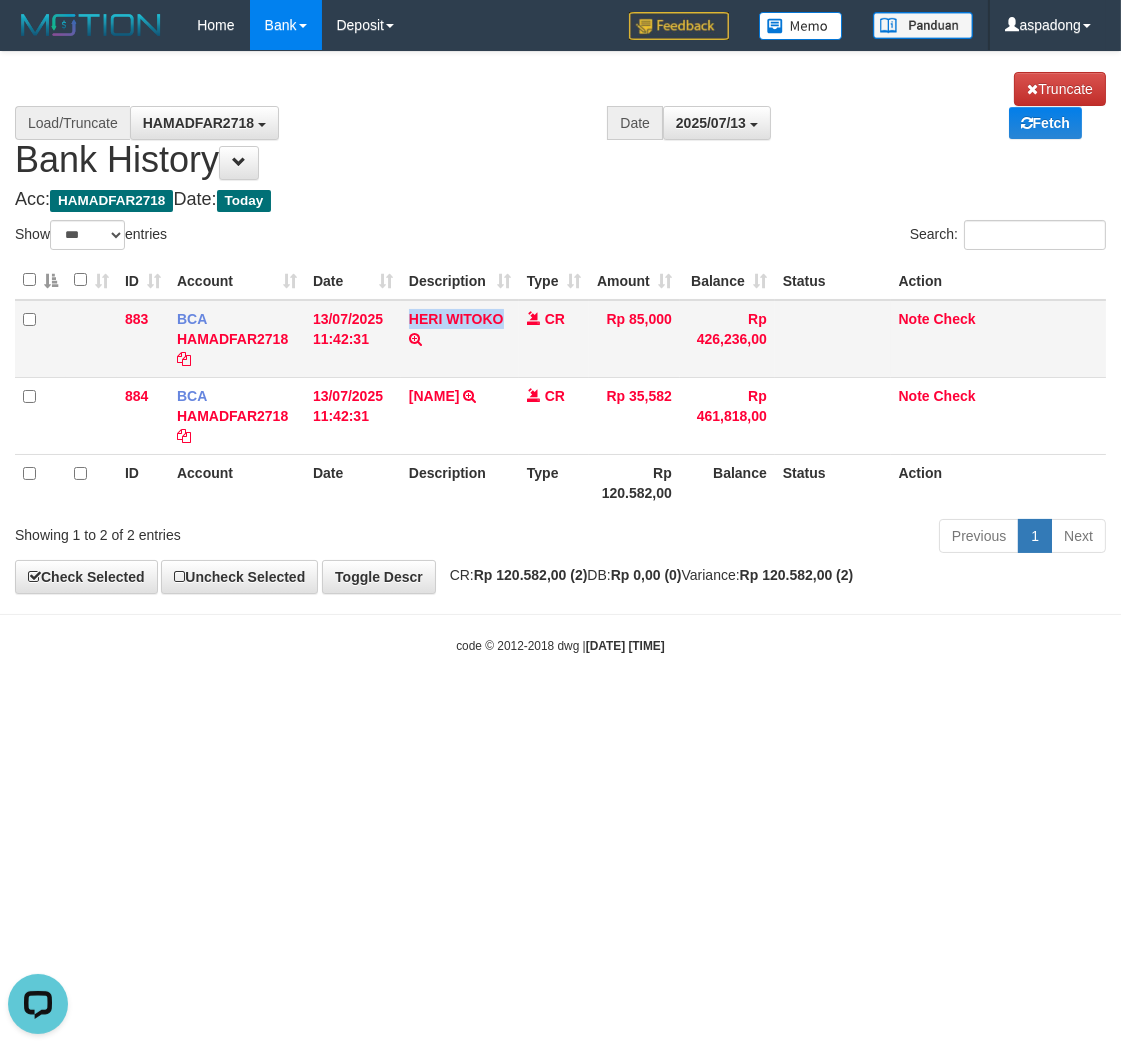 drag, startPoint x: 400, startPoint y: 311, endPoint x: 507, endPoint y: 325, distance: 107.912 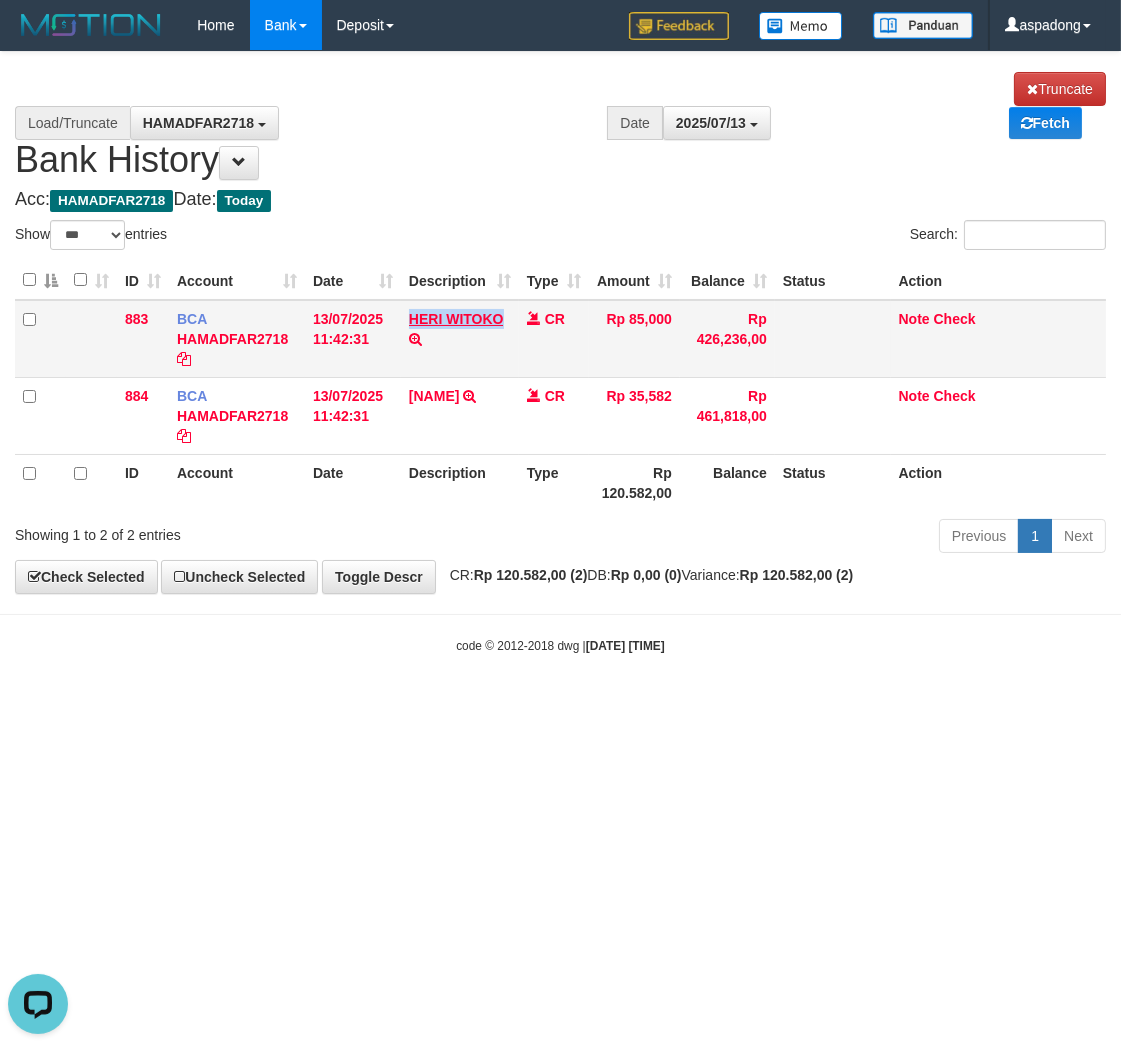 copy on "HERI WITOKO" 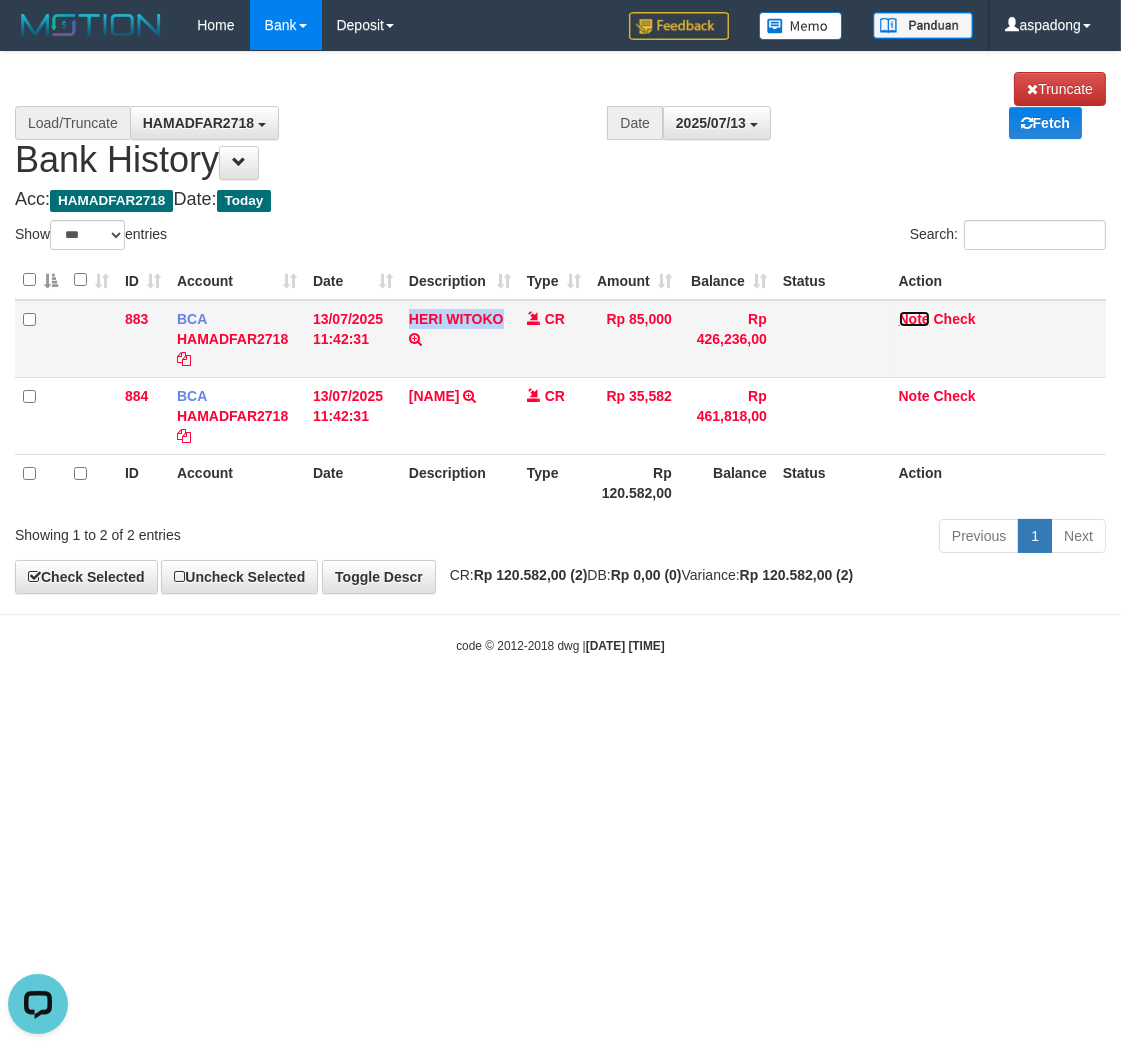 click on "Note" at bounding box center [914, 319] 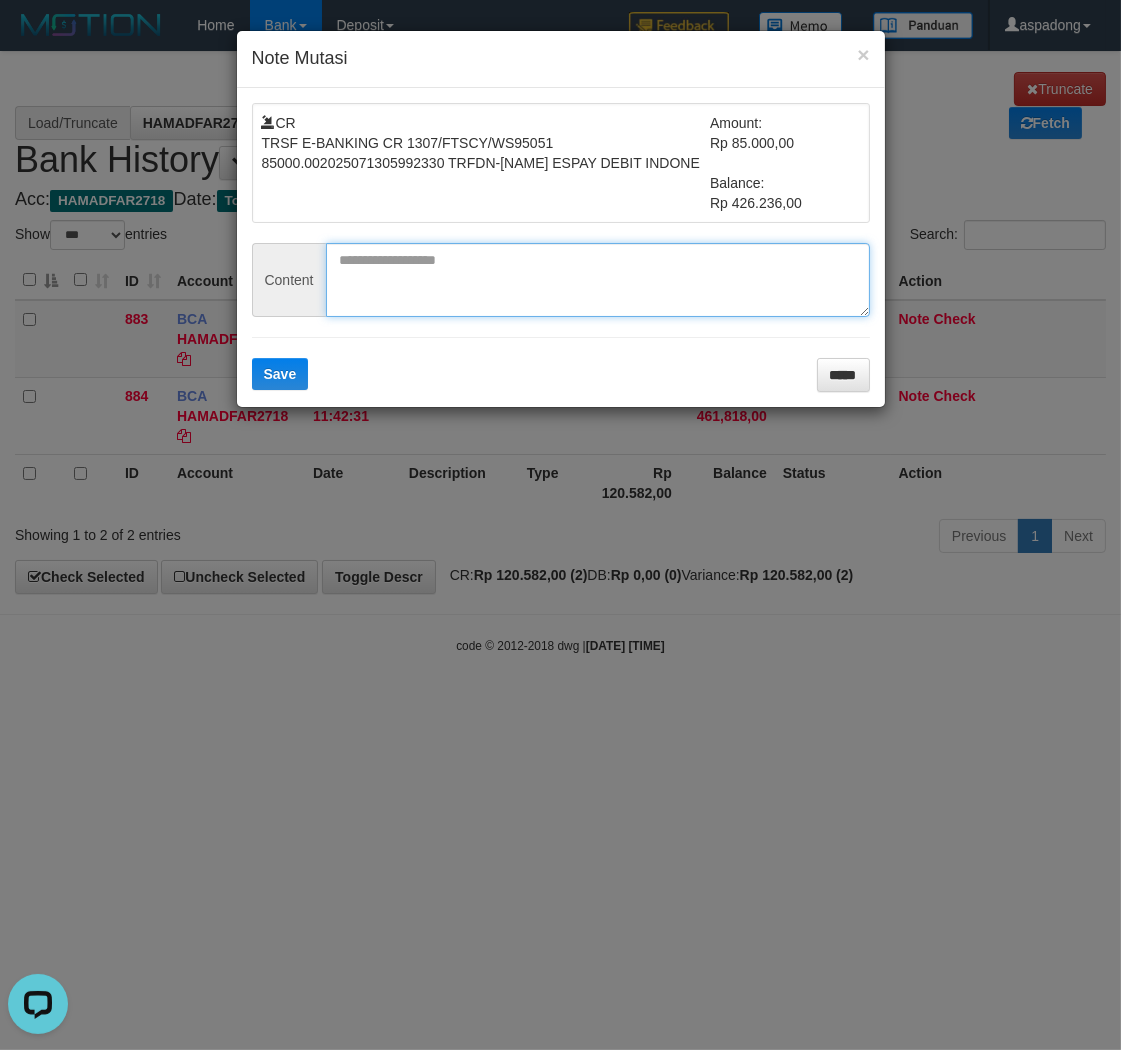 click at bounding box center (598, 280) 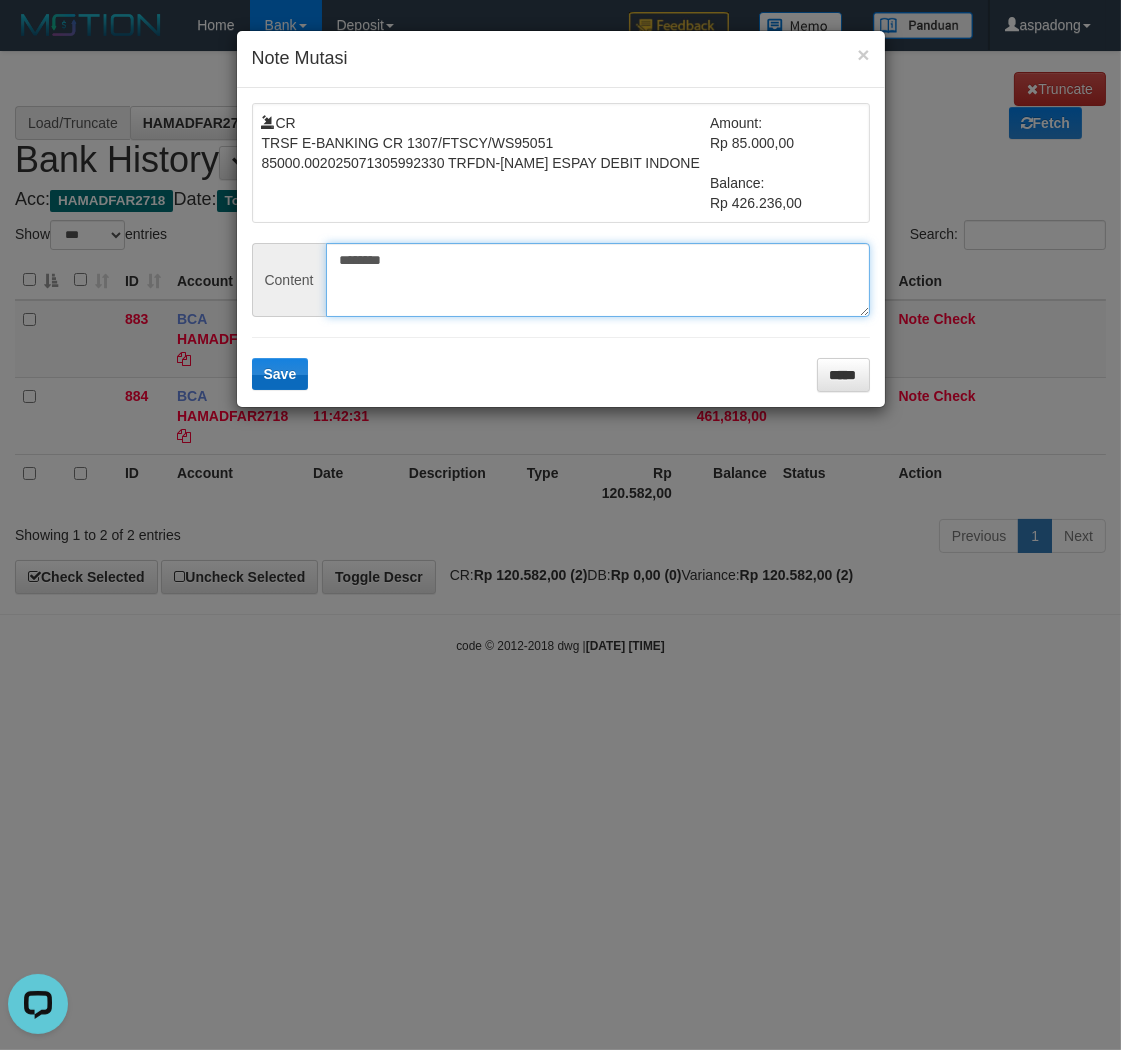 type on "********" 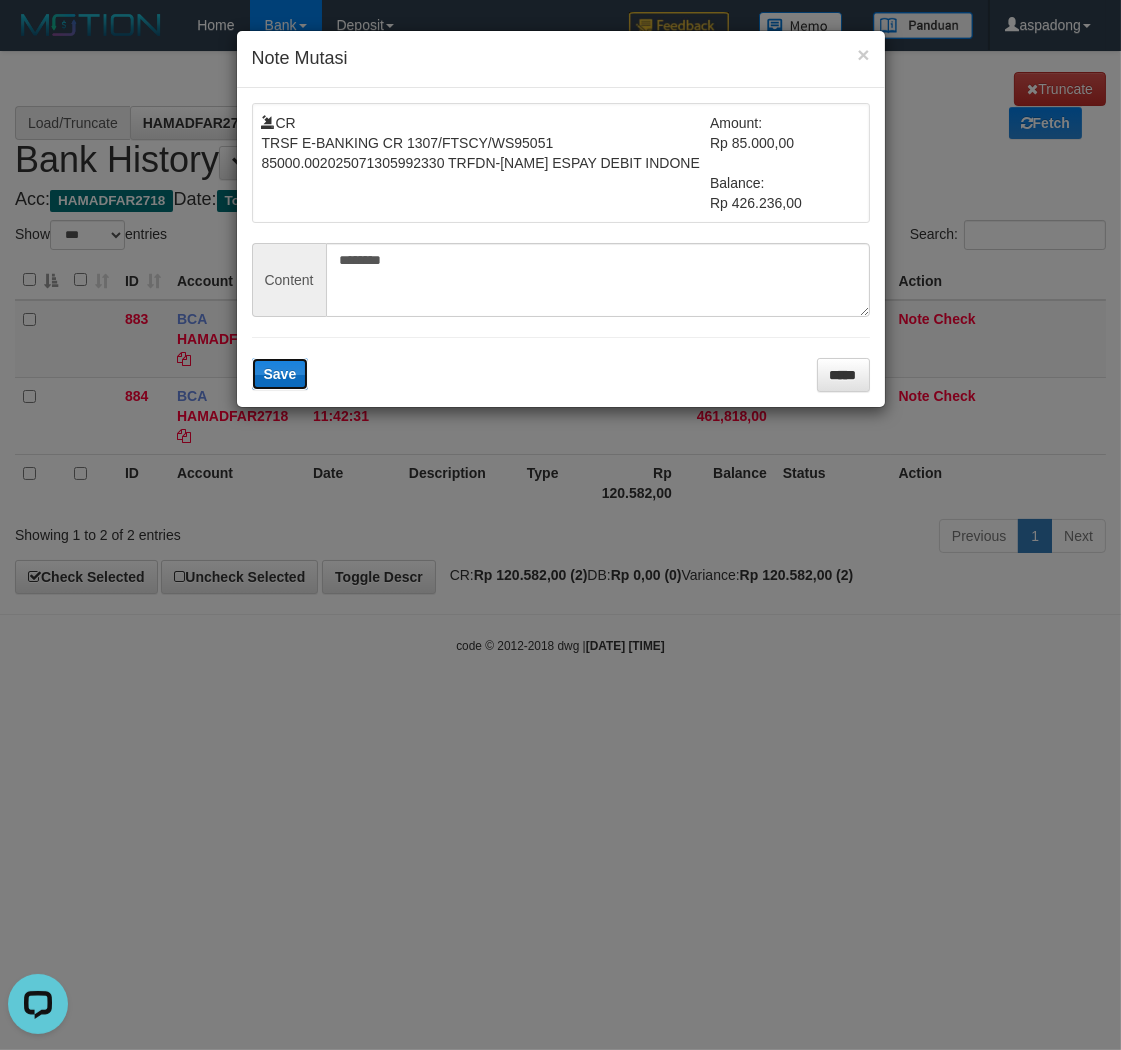click on "Save" at bounding box center (280, 374) 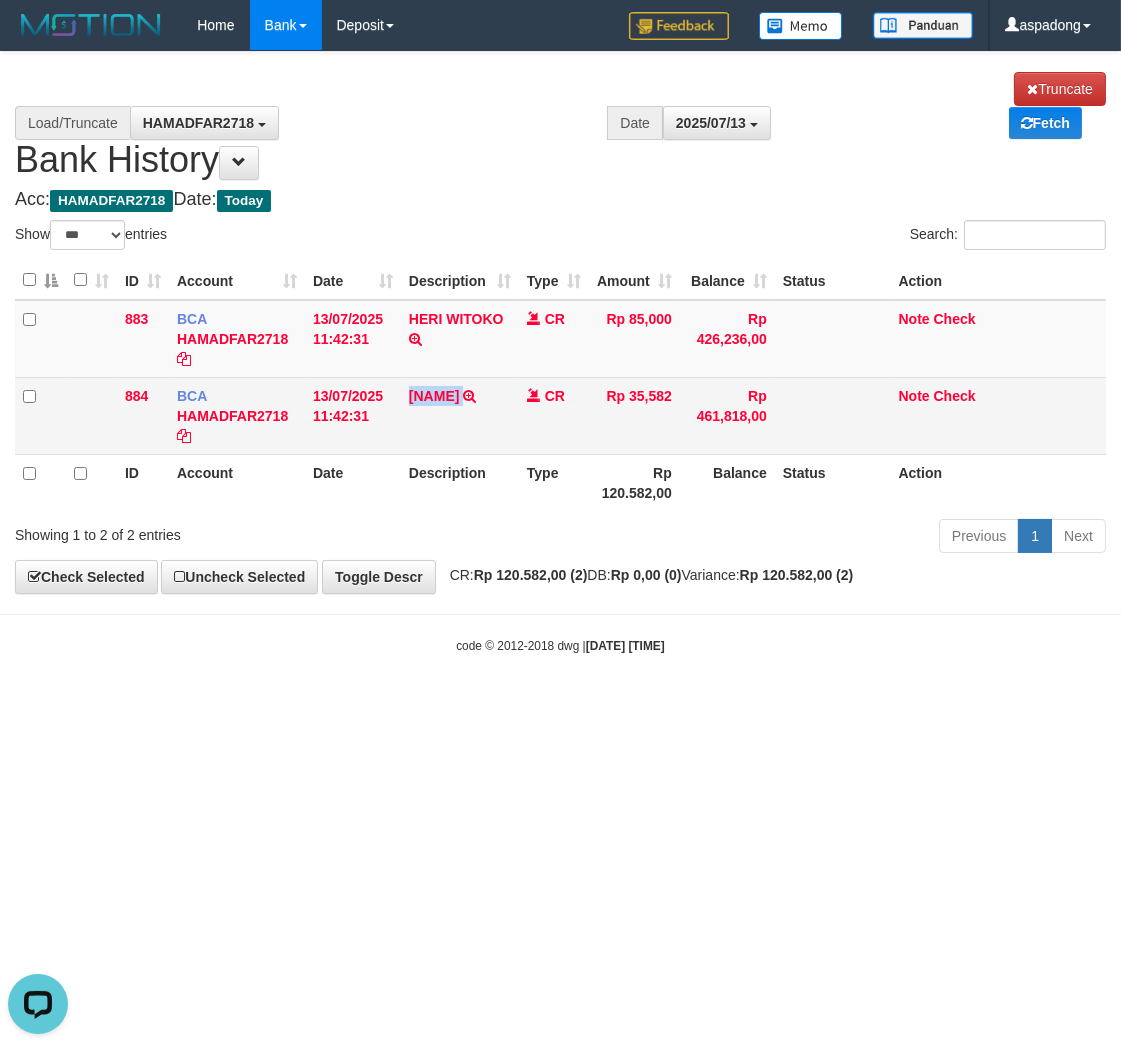 drag, startPoint x: 400, startPoint y: 394, endPoint x: 525, endPoint y: 395, distance: 125.004 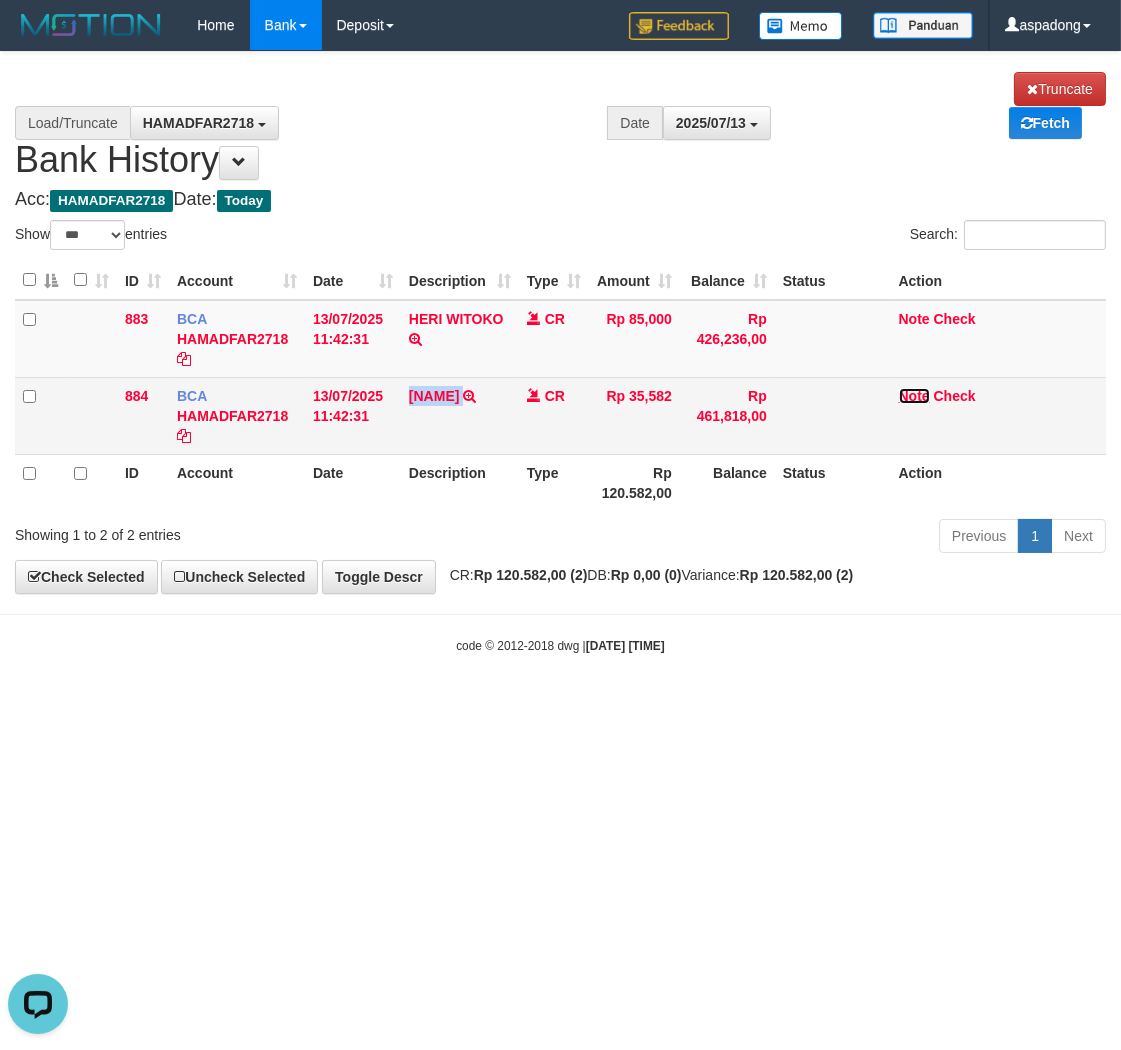 click on "Note" at bounding box center (914, 396) 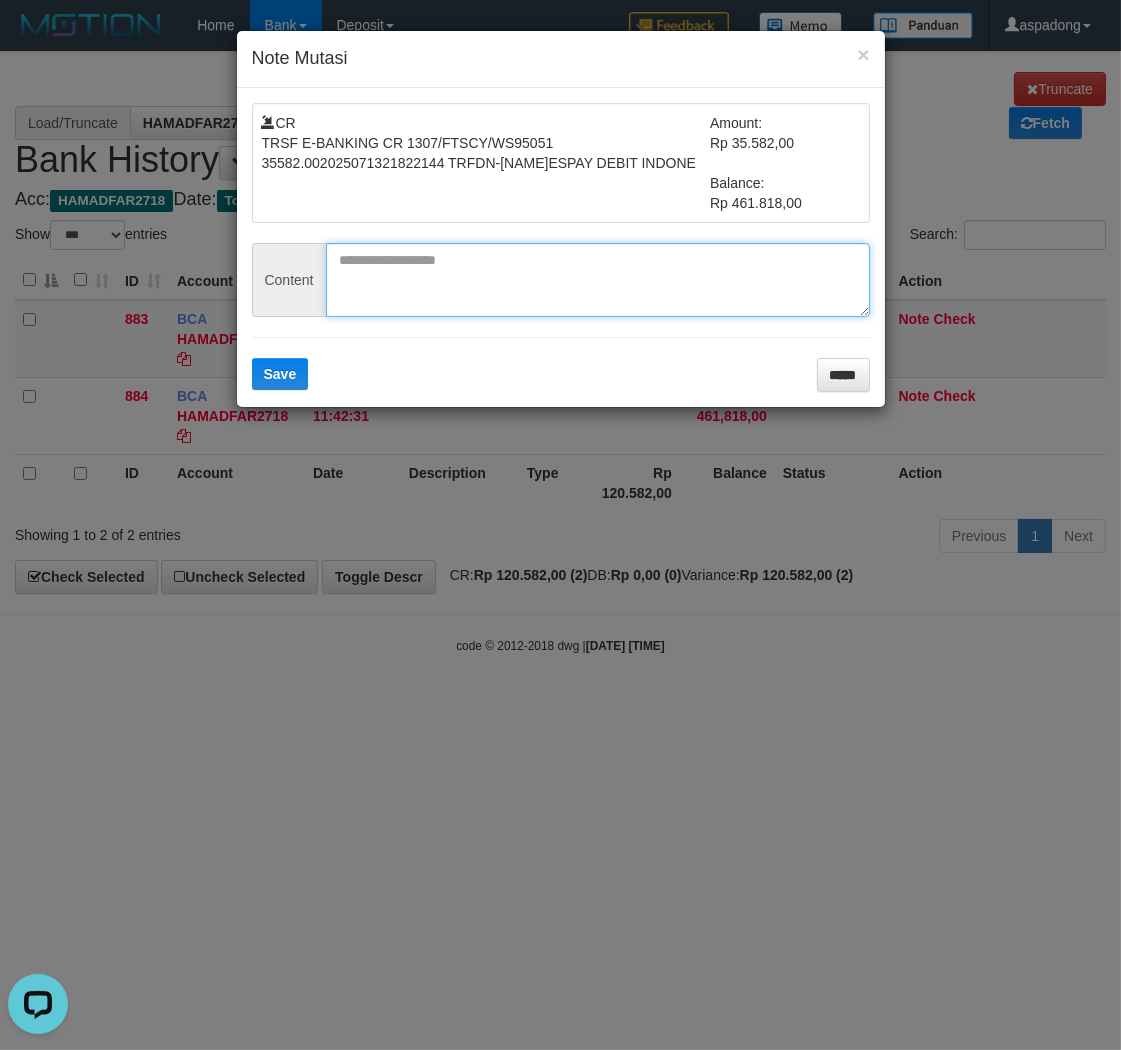 click at bounding box center [598, 280] 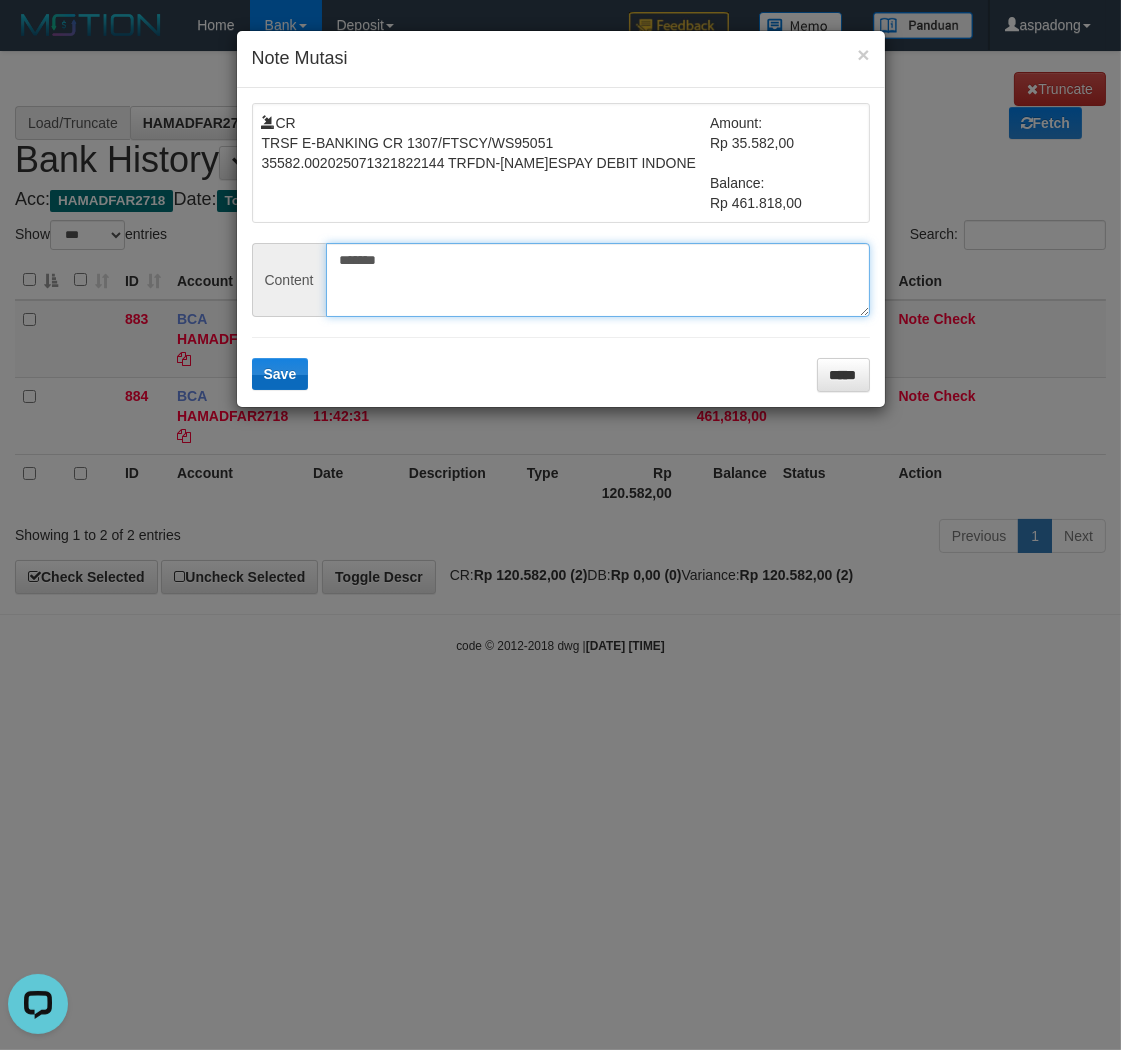 type on "*******" 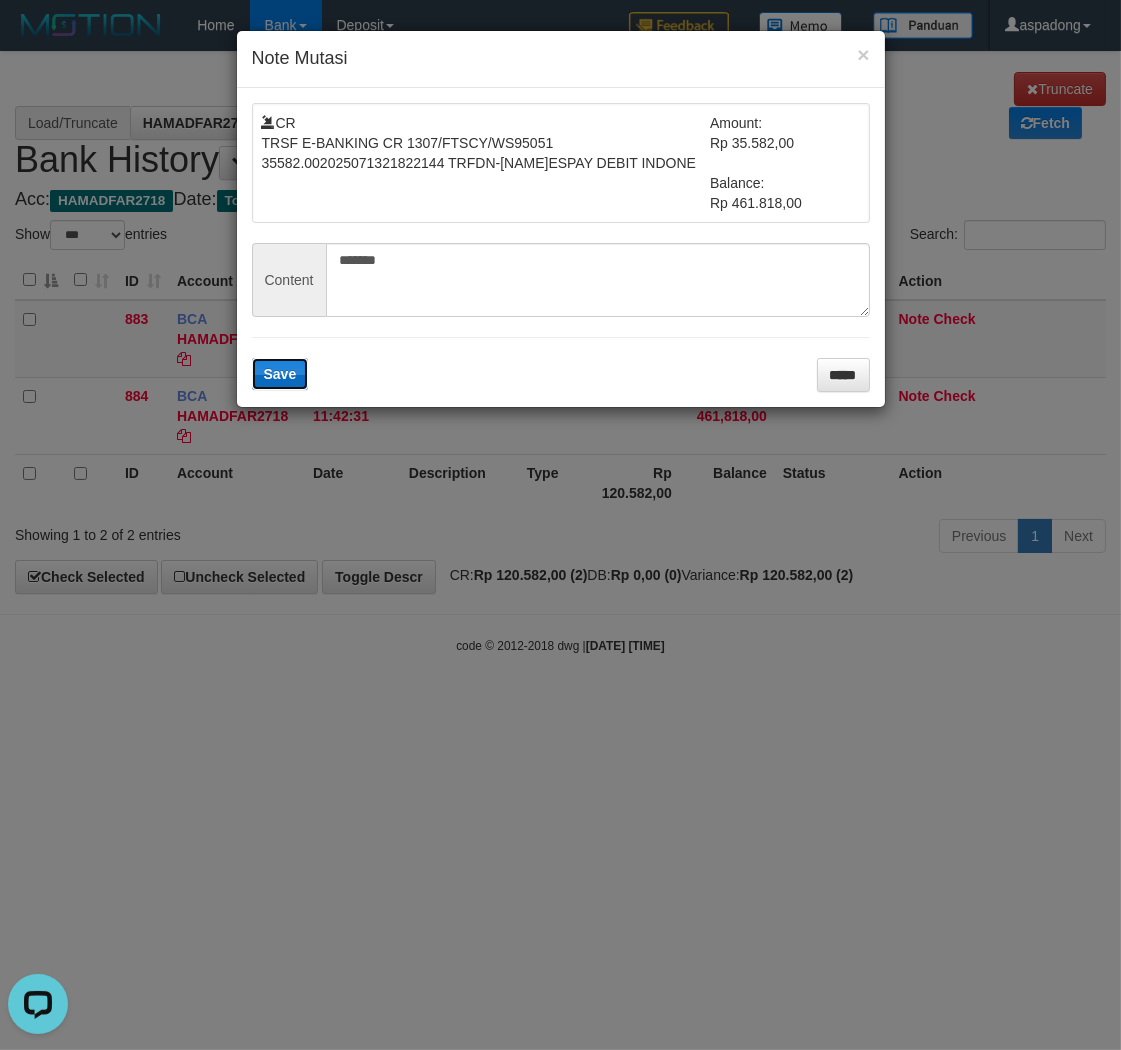 click on "Save" at bounding box center (280, 374) 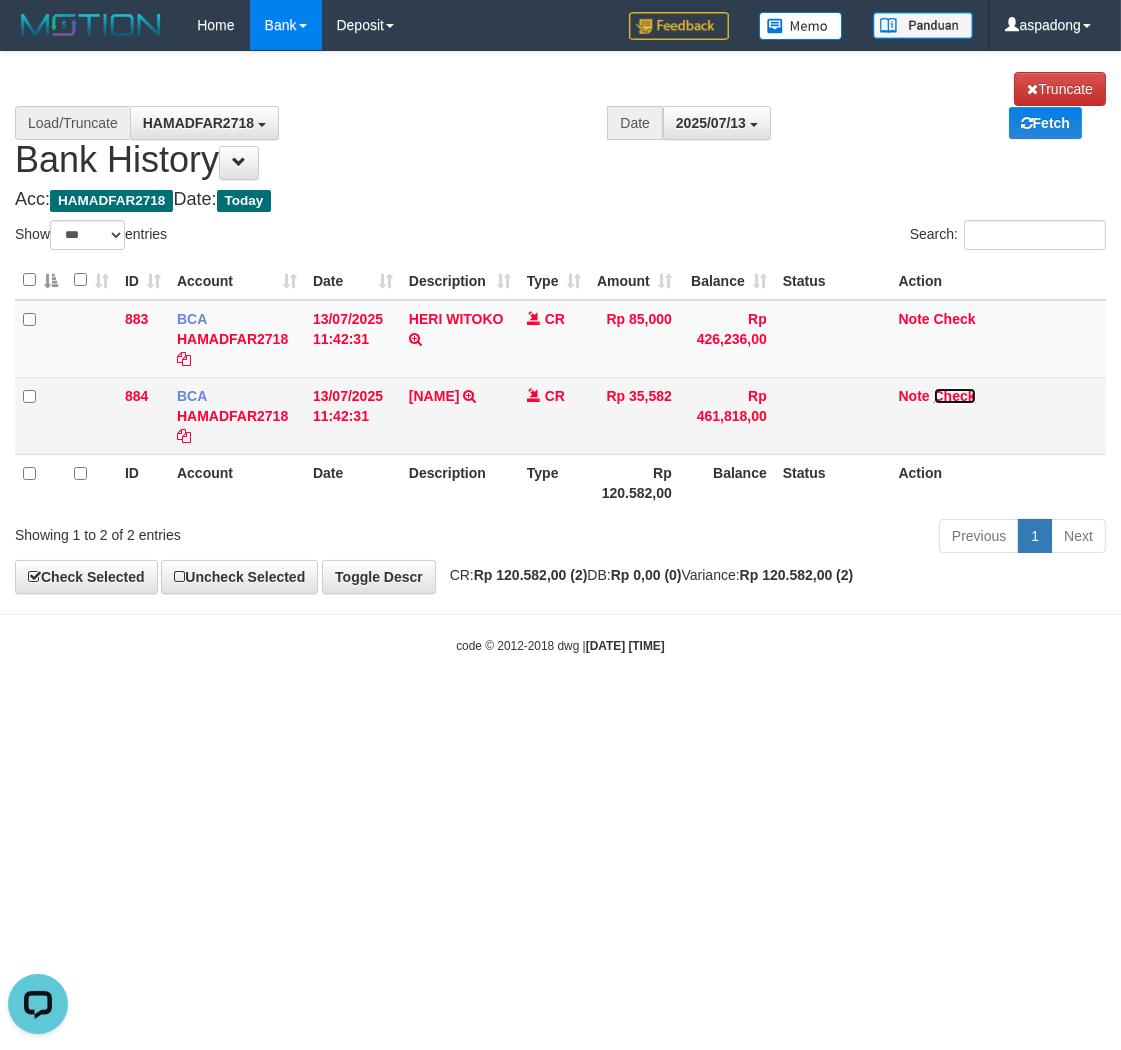 click on "Check" at bounding box center [955, 396] 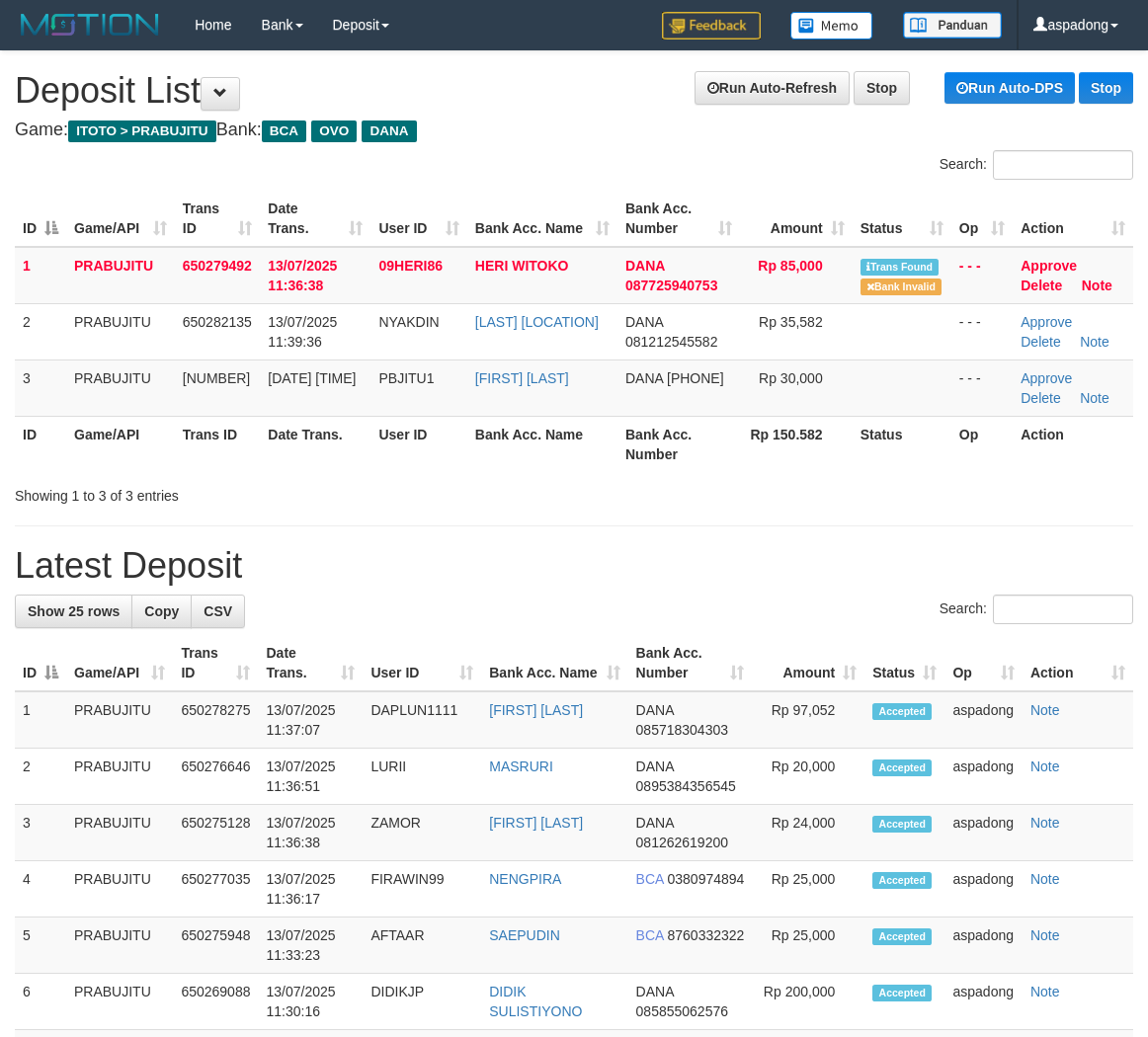 scroll, scrollTop: 0, scrollLeft: 0, axis: both 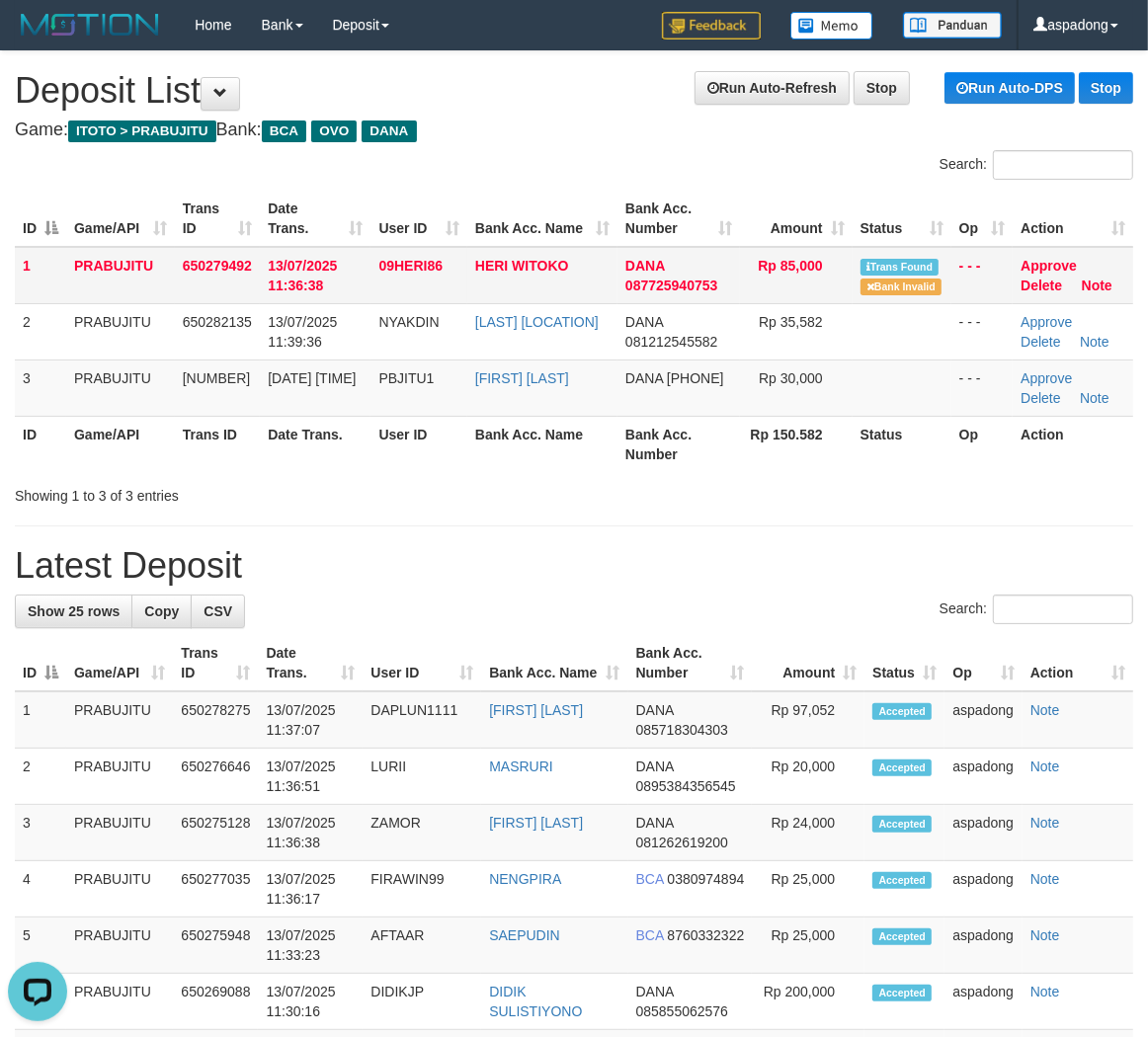 click on "09HERI86" at bounding box center [410, 266] 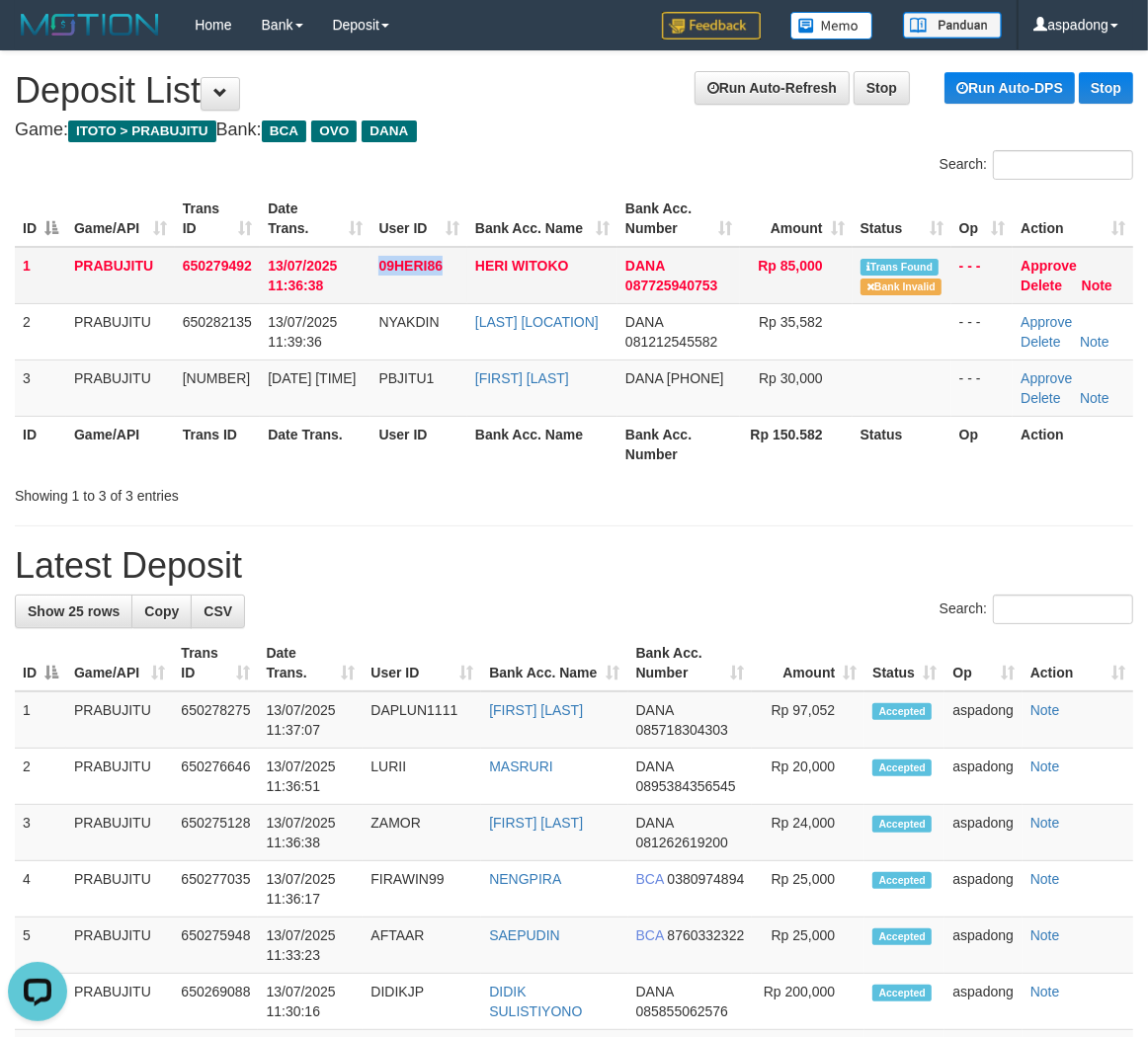 click on "09HERI86" at bounding box center [410, 266] 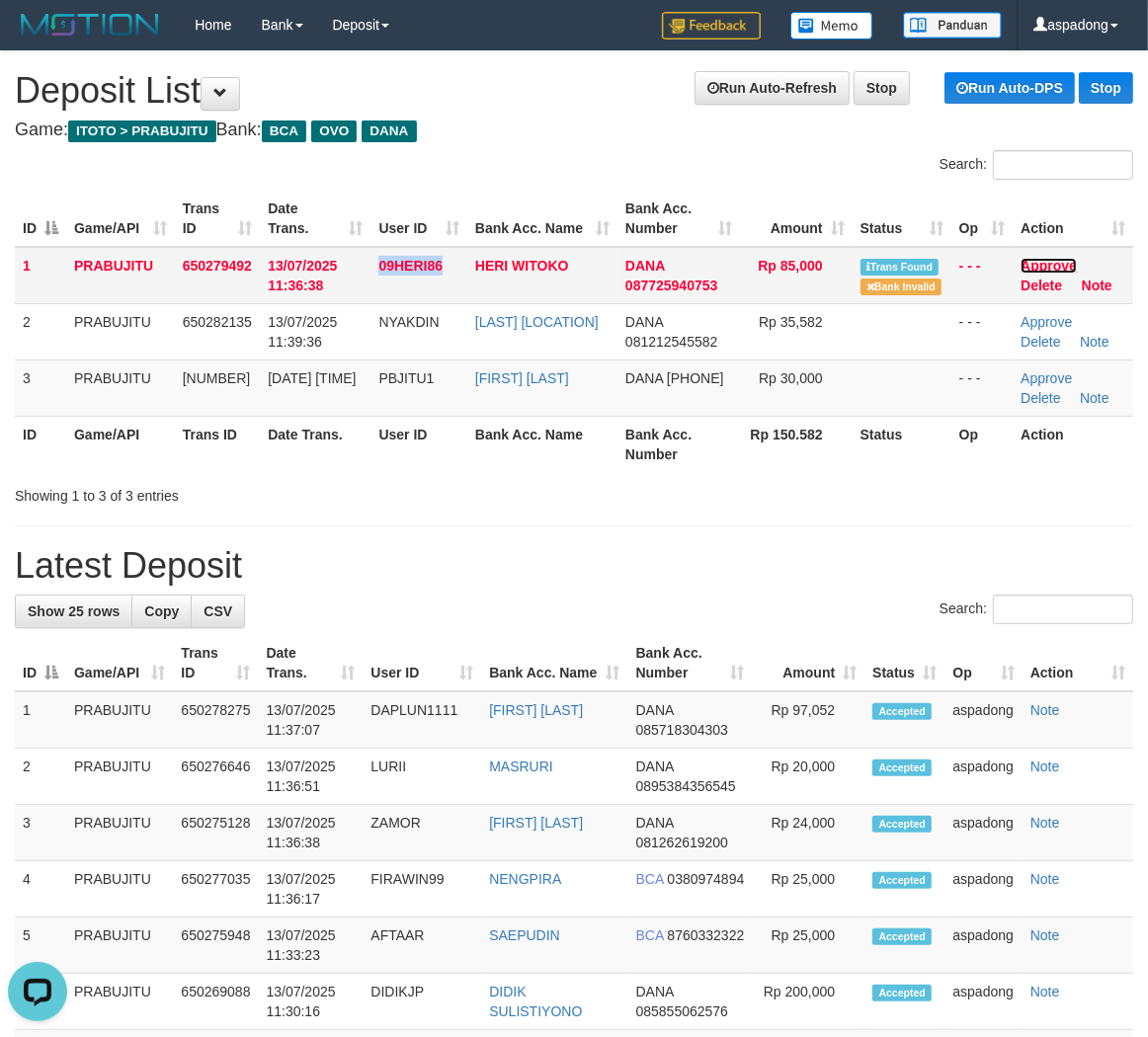 click on "Approve" at bounding box center [1048, 266] 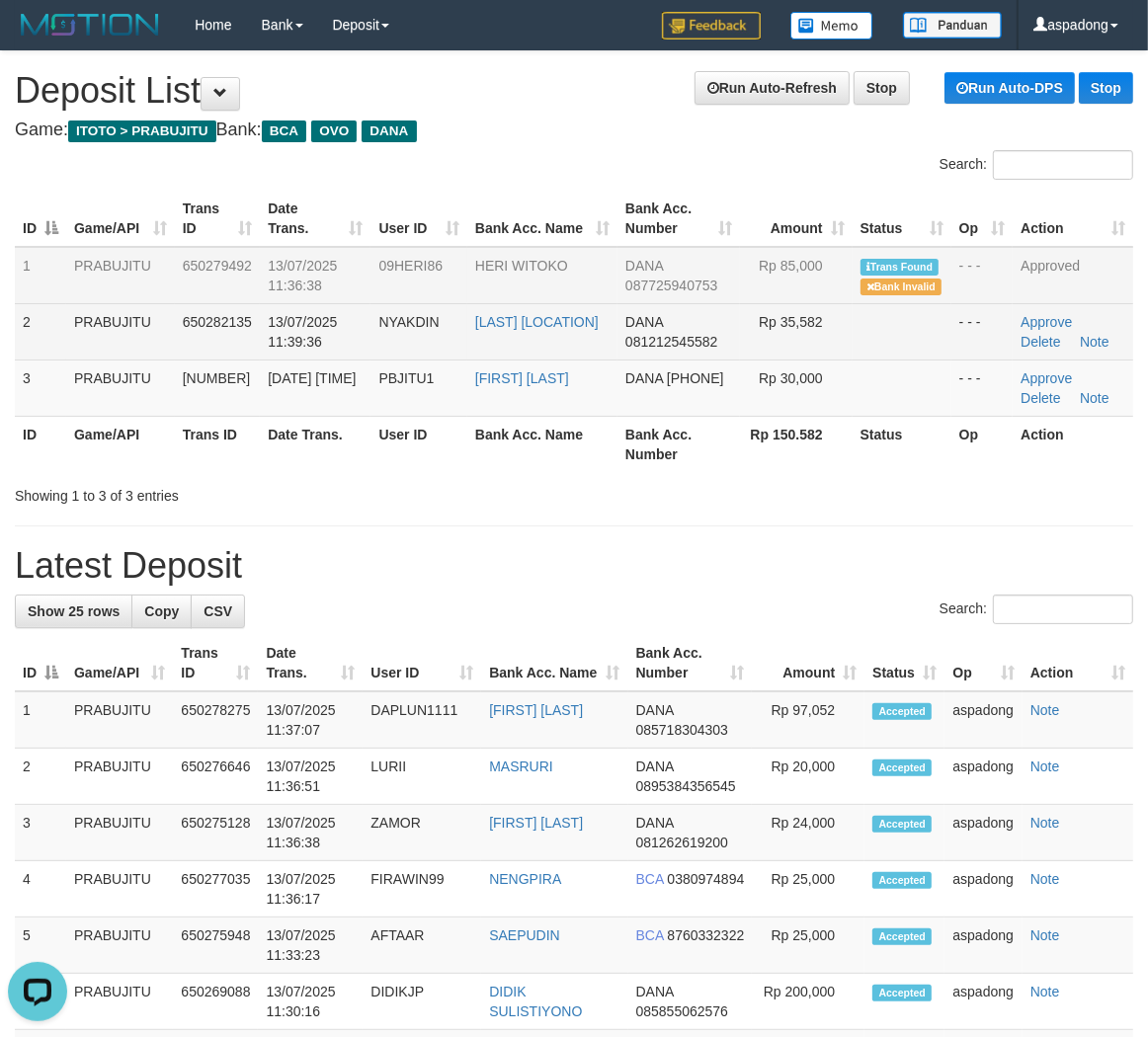 click on "NYAKDIN" at bounding box center (408, 322) 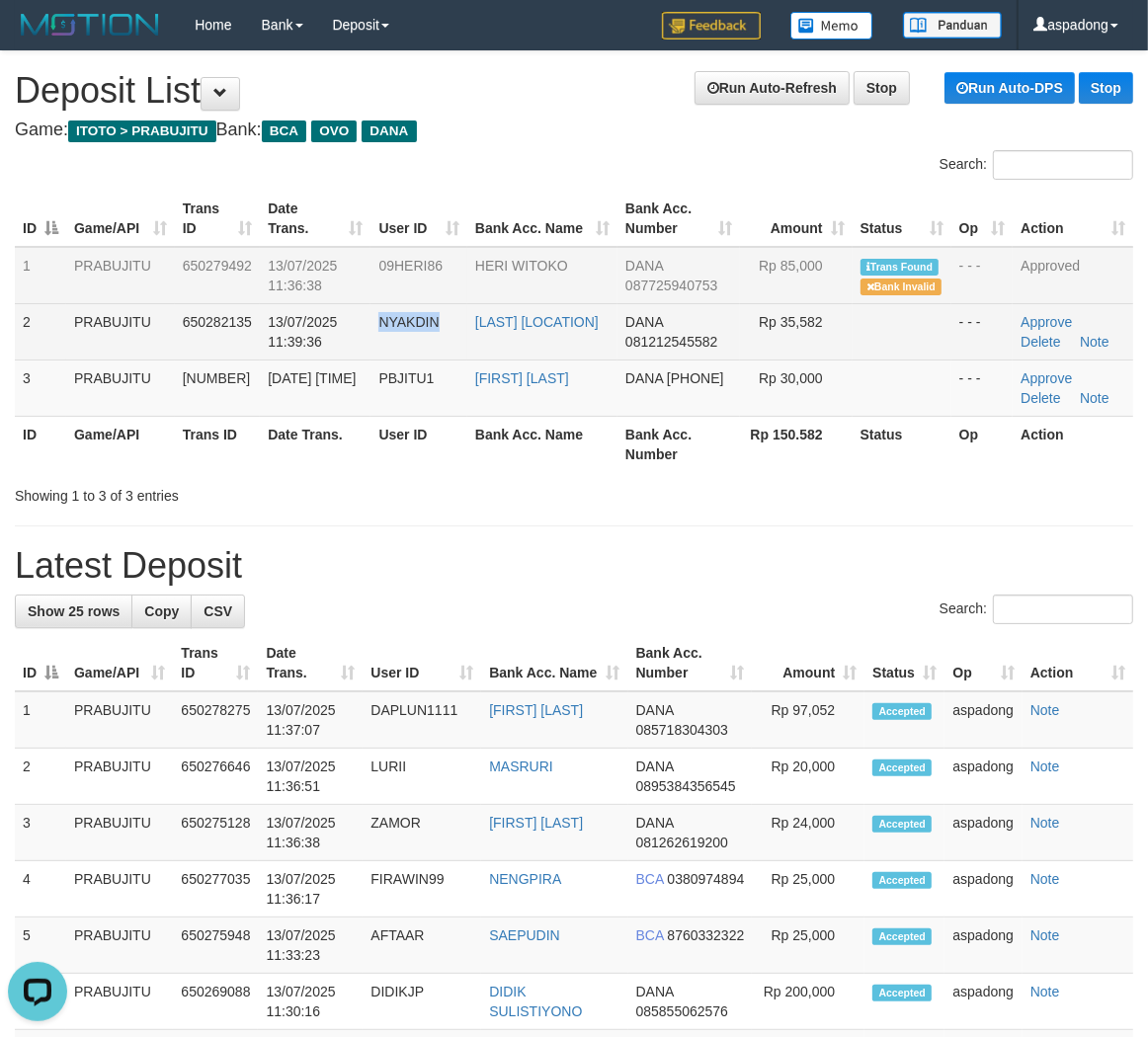 click on "NYAKDIN" at bounding box center [408, 322] 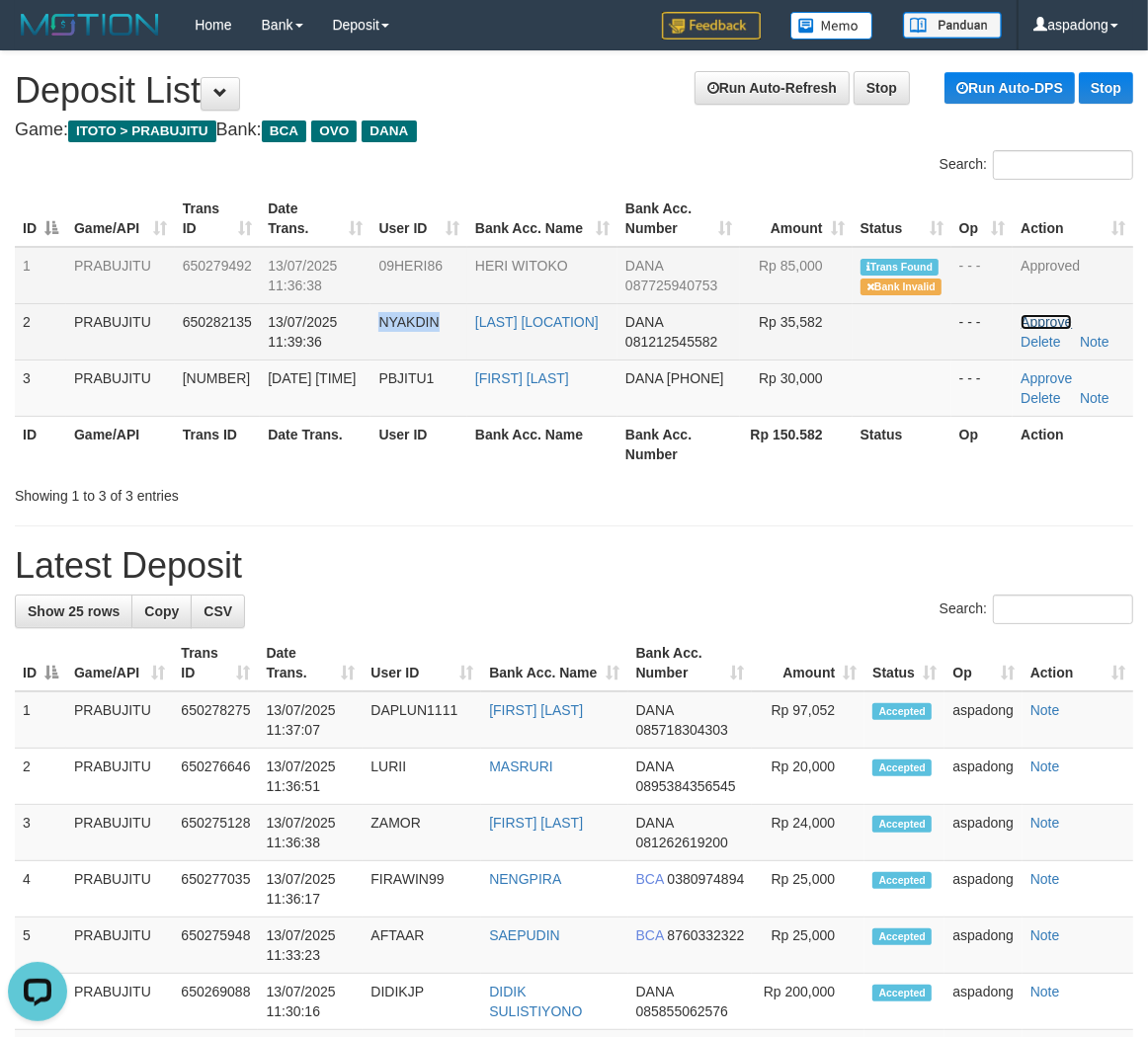 click on "Approve" at bounding box center (1046, 322) 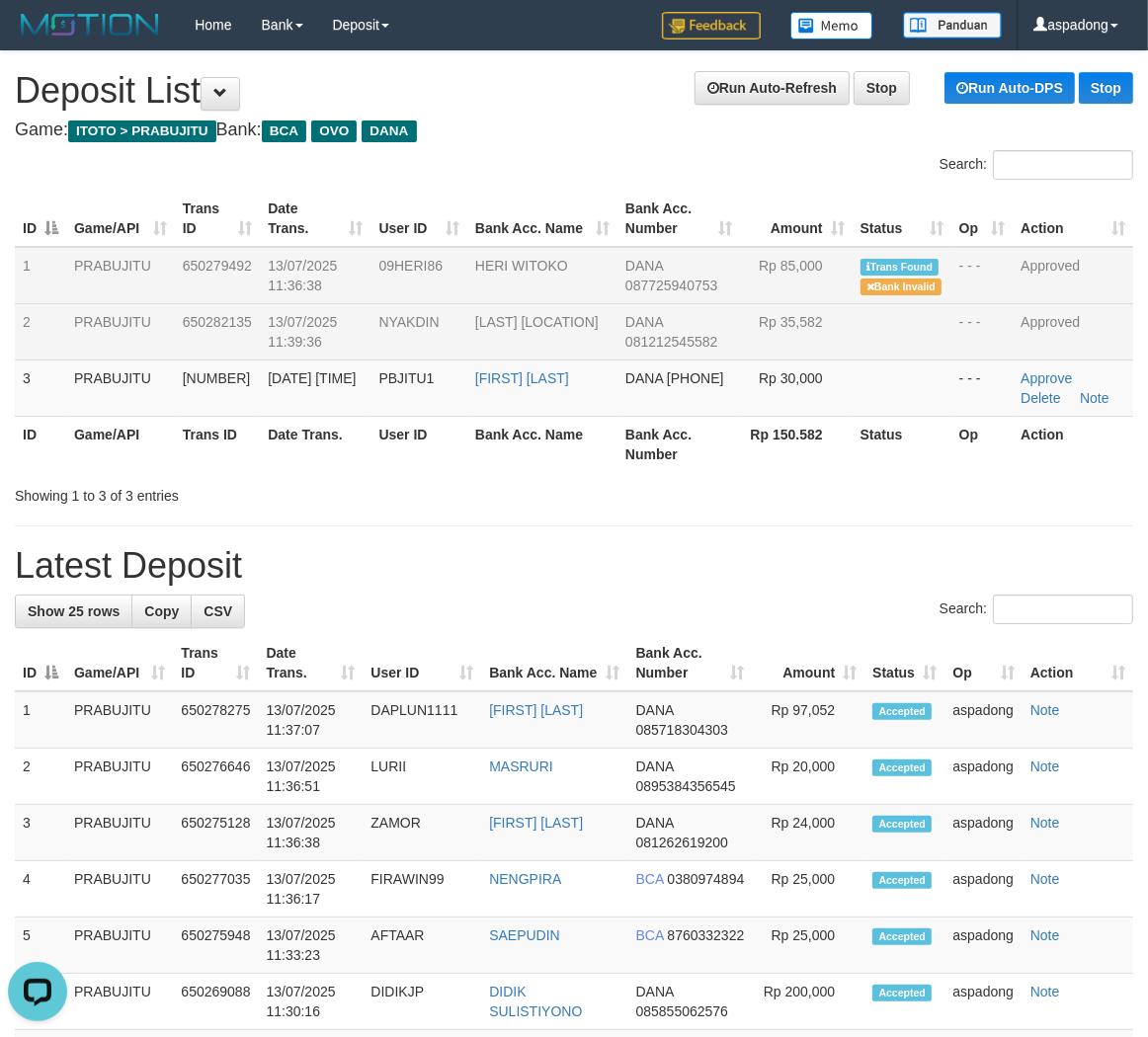 click on "**********" at bounding box center (574, 1121) 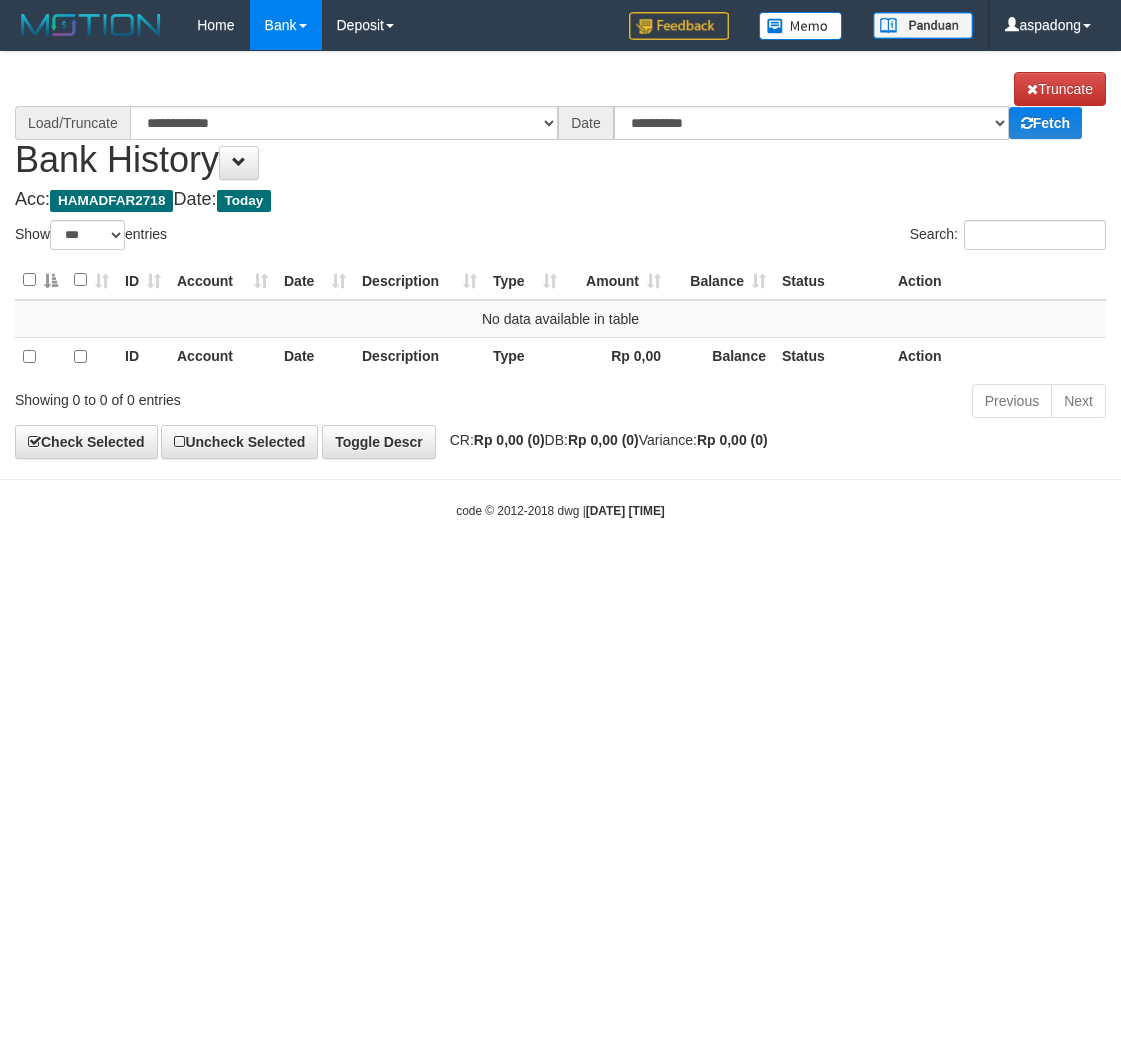 select on "***" 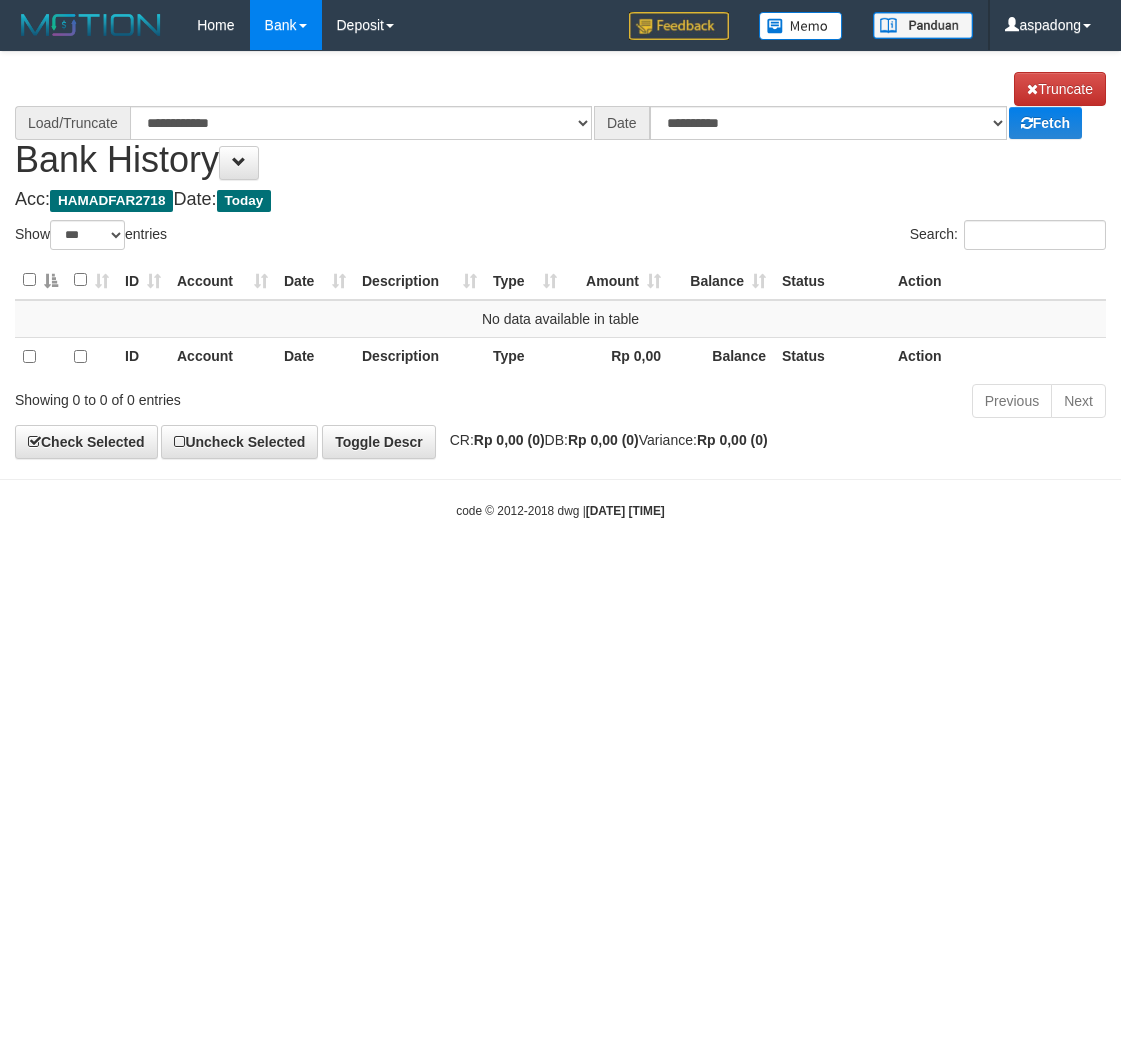 scroll, scrollTop: 0, scrollLeft: 0, axis: both 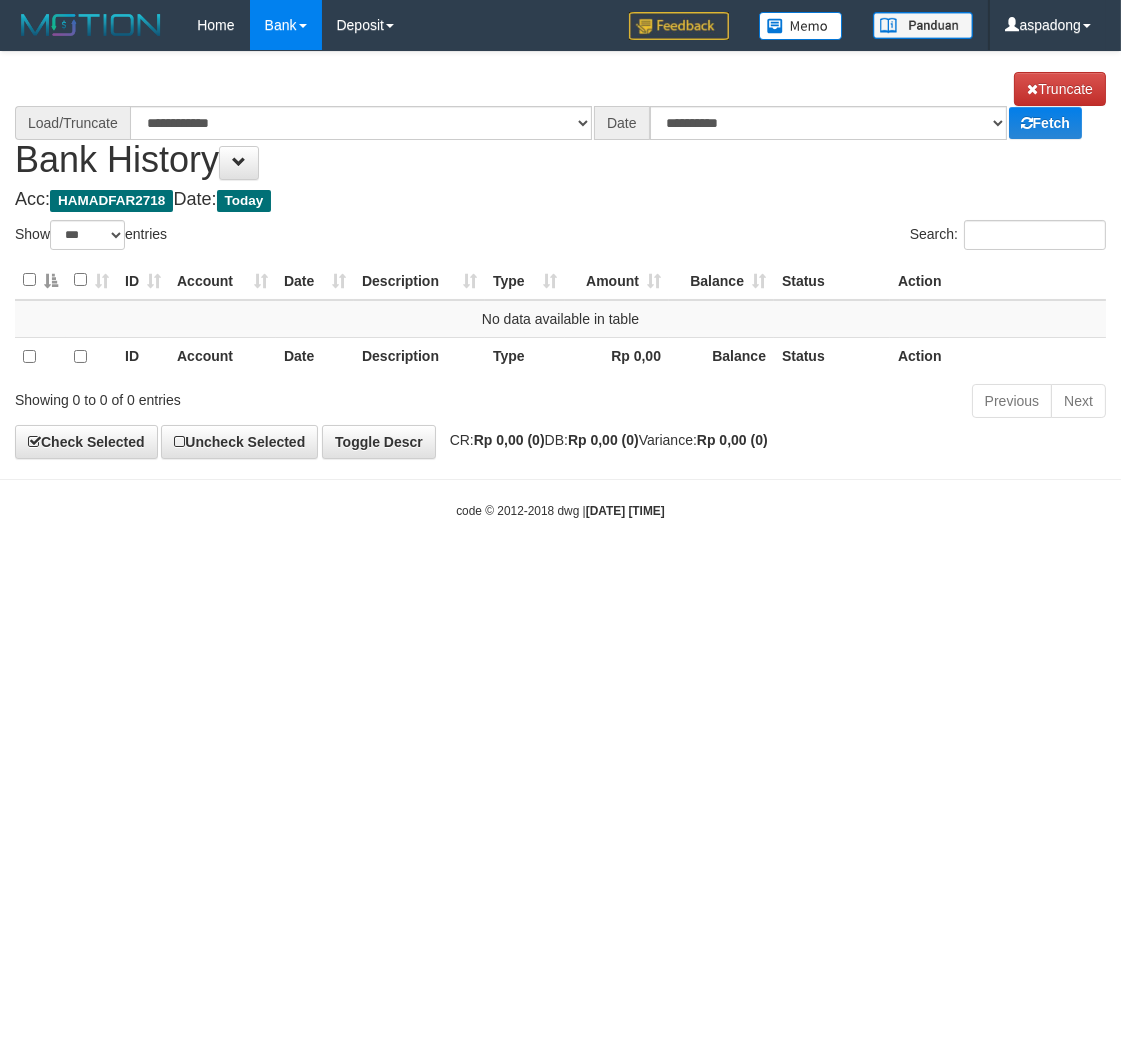 select on "****" 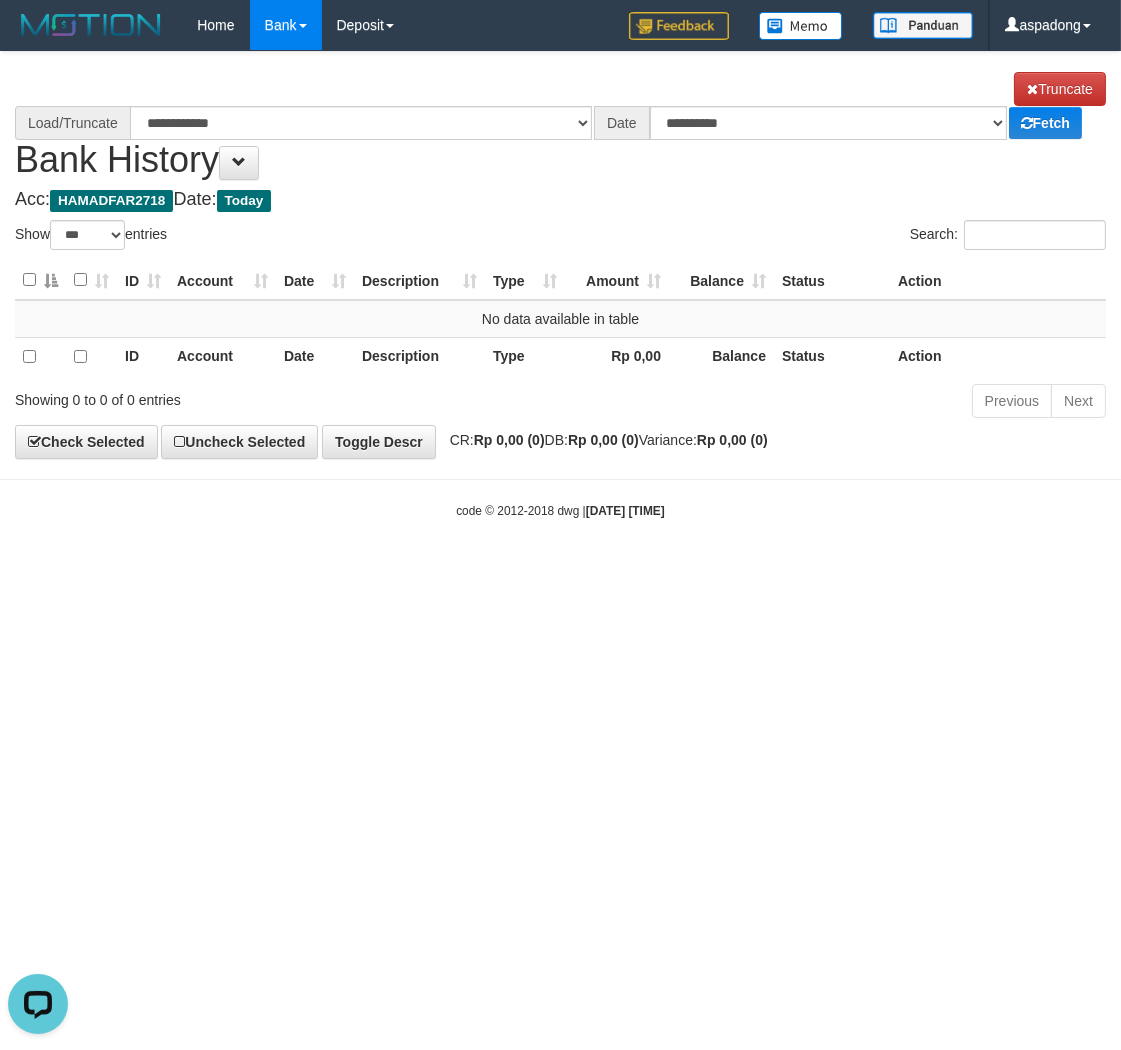 scroll, scrollTop: 0, scrollLeft: 0, axis: both 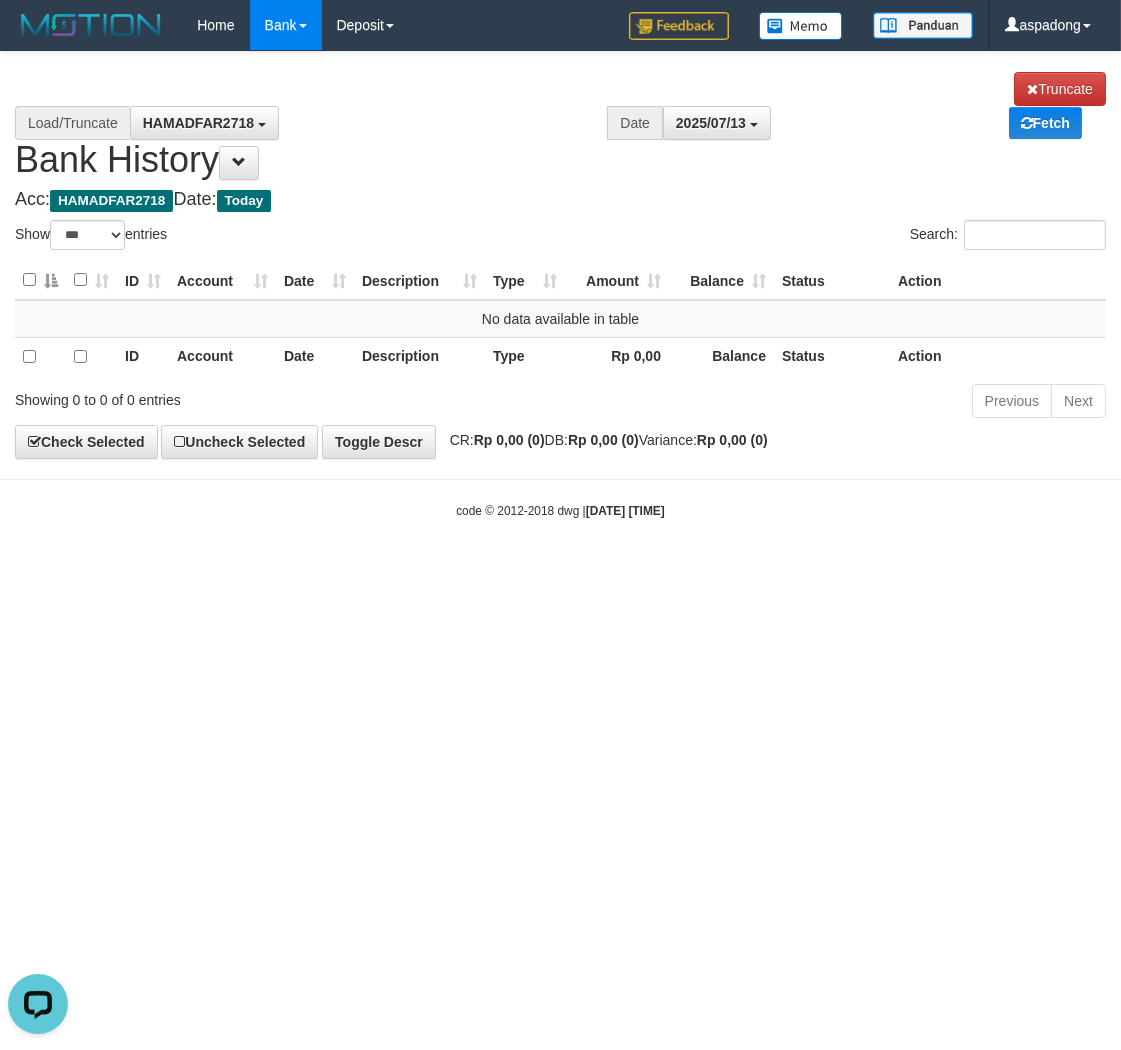 click on "Search:" at bounding box center [841, 237] 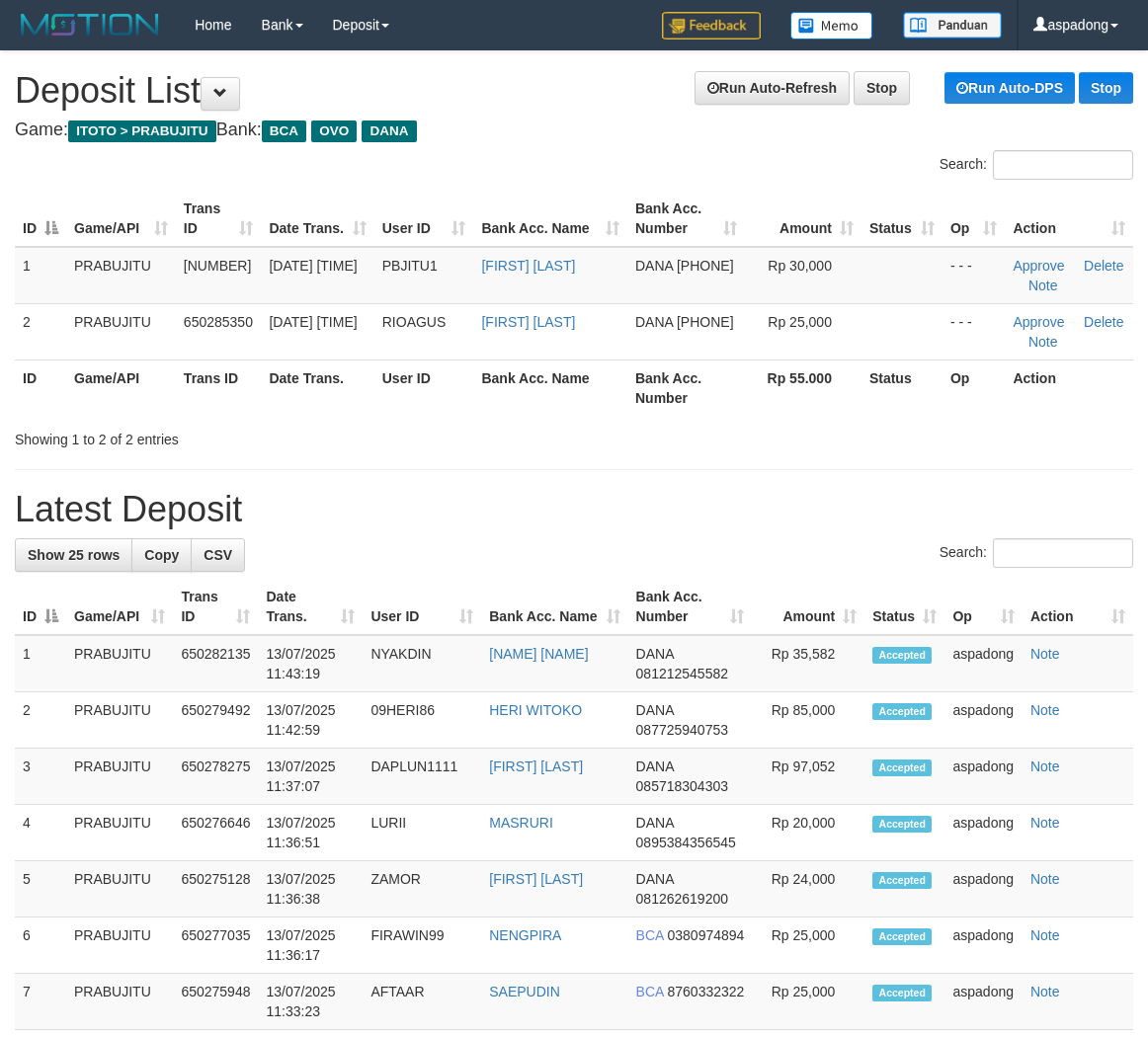 scroll, scrollTop: 0, scrollLeft: 0, axis: both 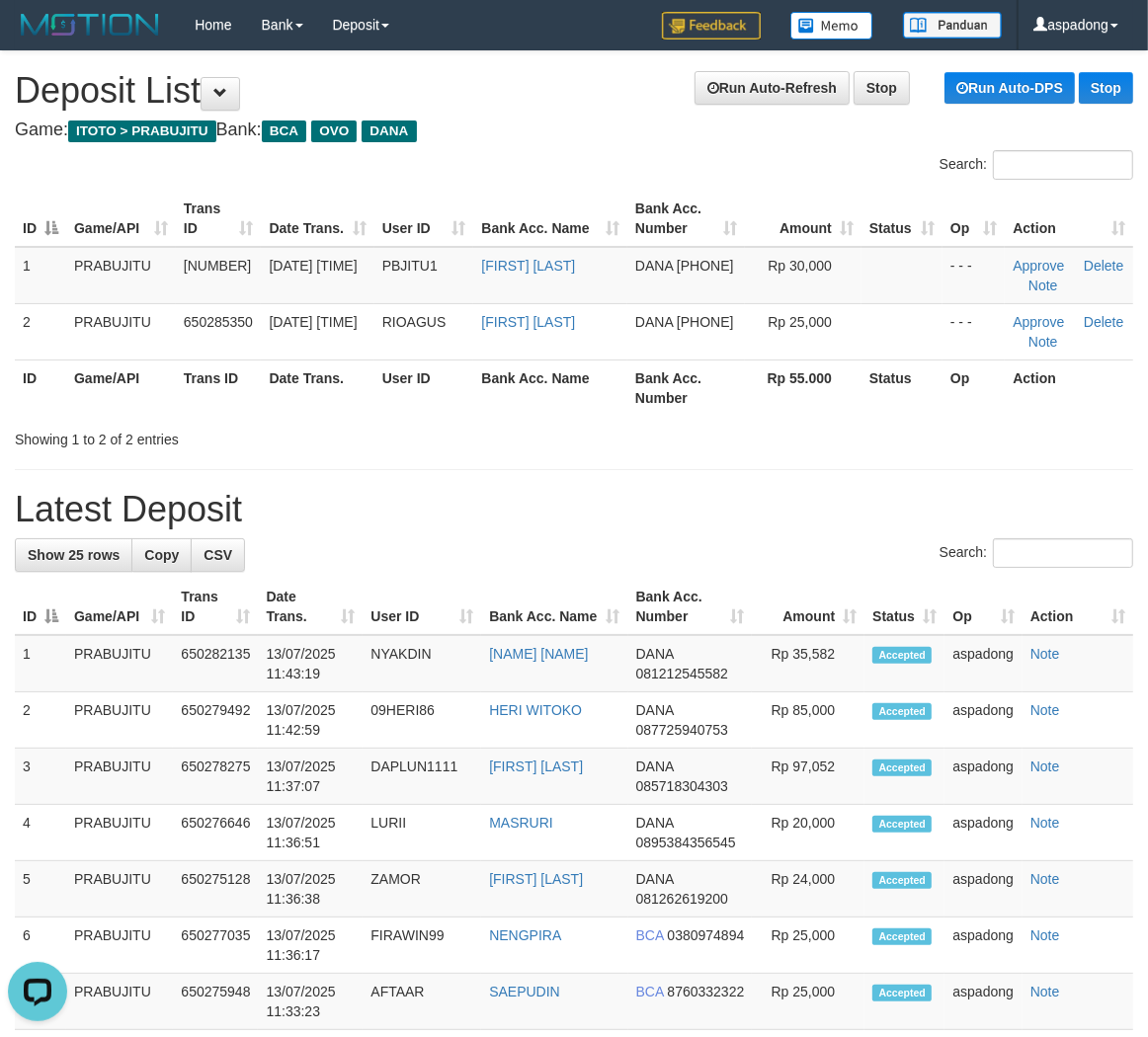 drag, startPoint x: 574, startPoint y: 138, endPoint x: 498, endPoint y: 36, distance: 127.20063 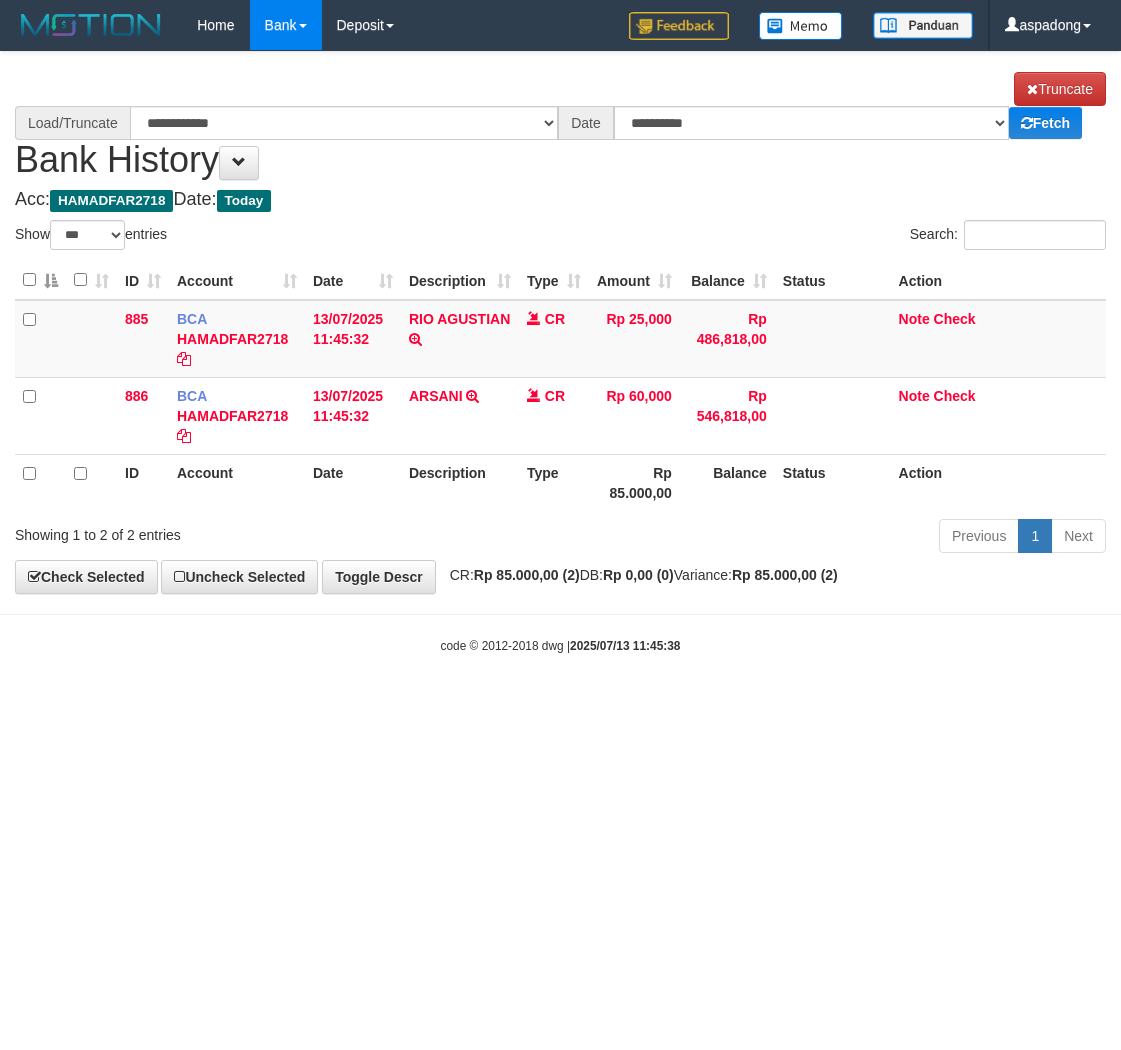 select on "***" 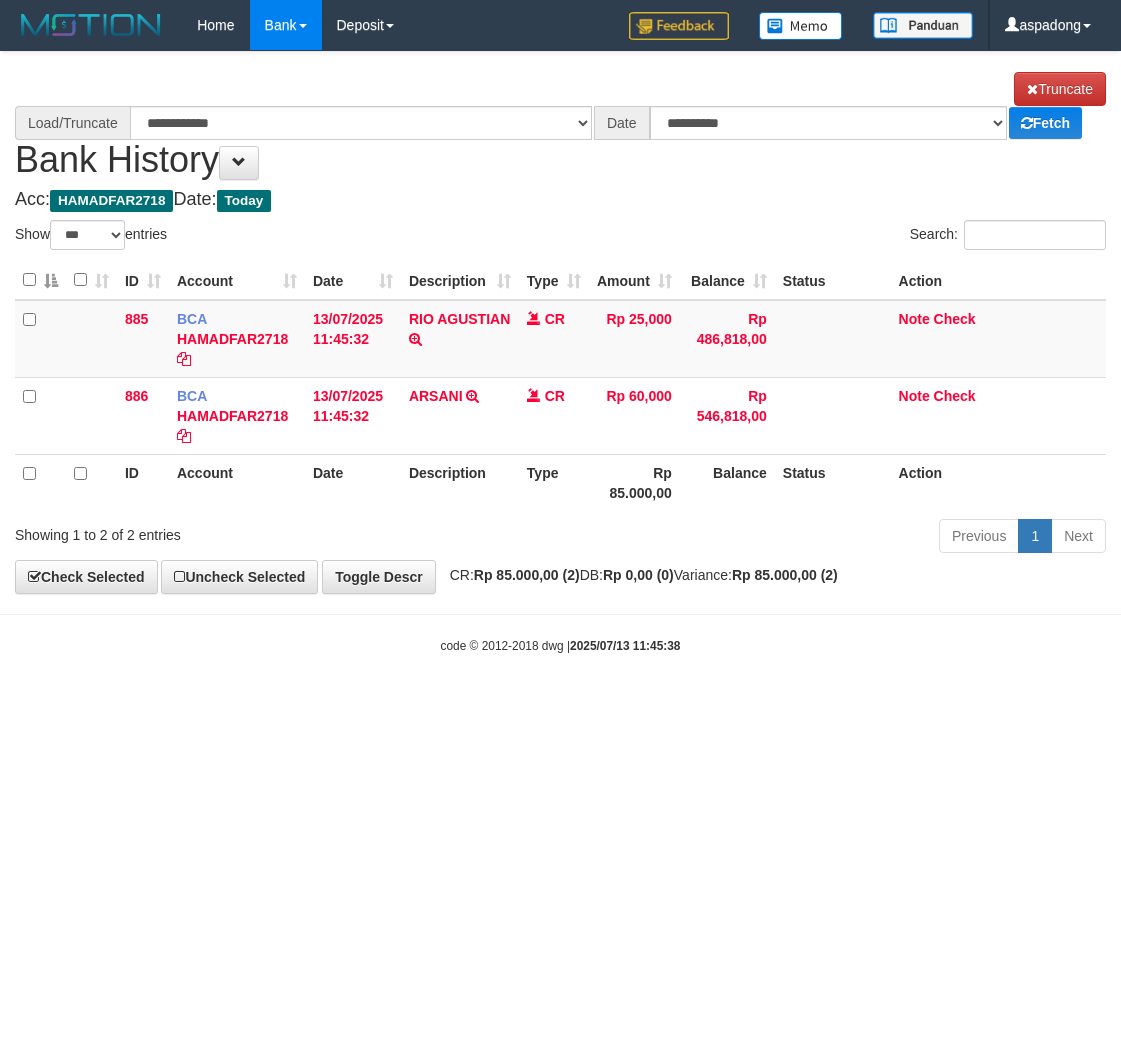 scroll, scrollTop: 0, scrollLeft: 0, axis: both 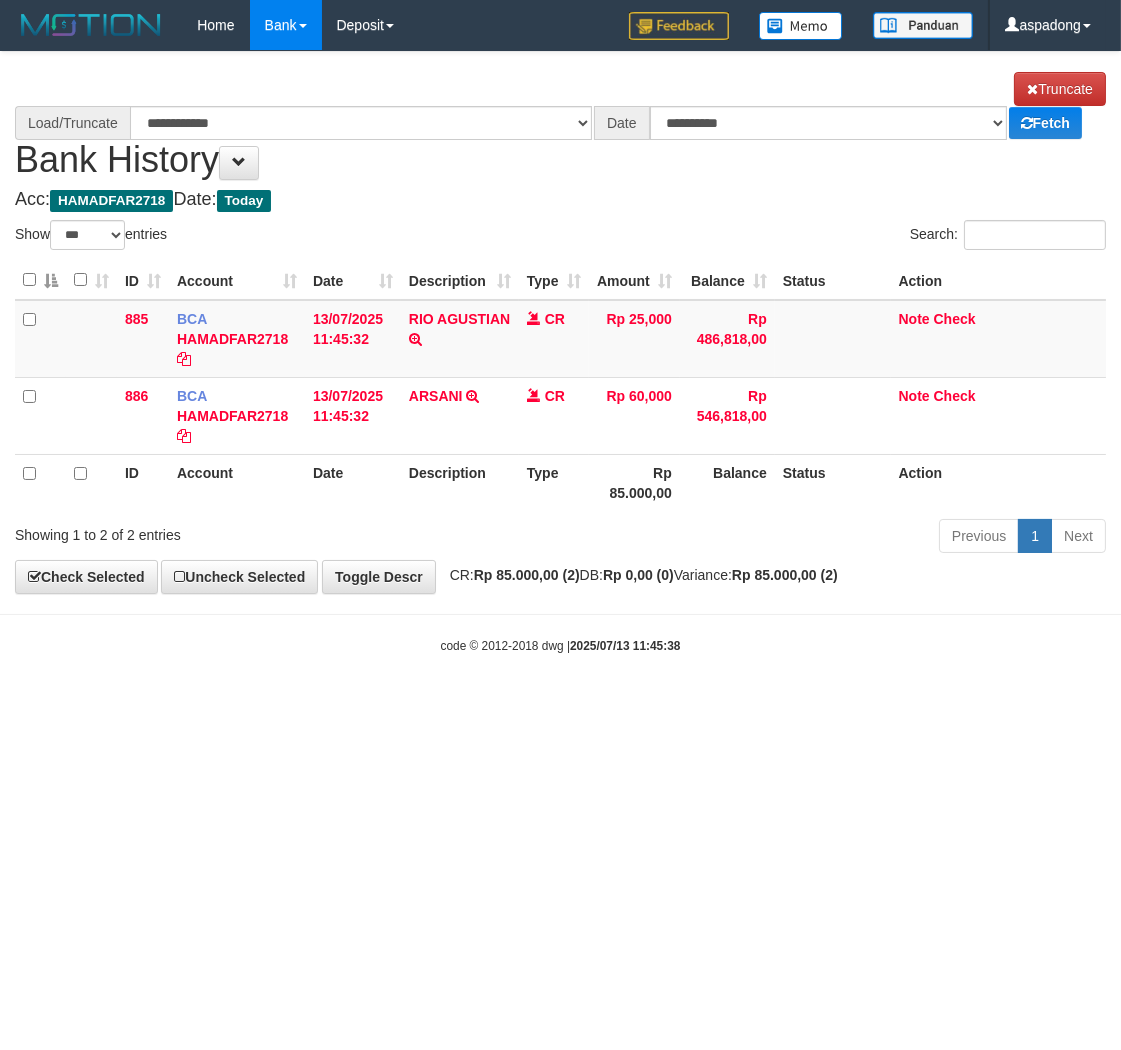 select on "****" 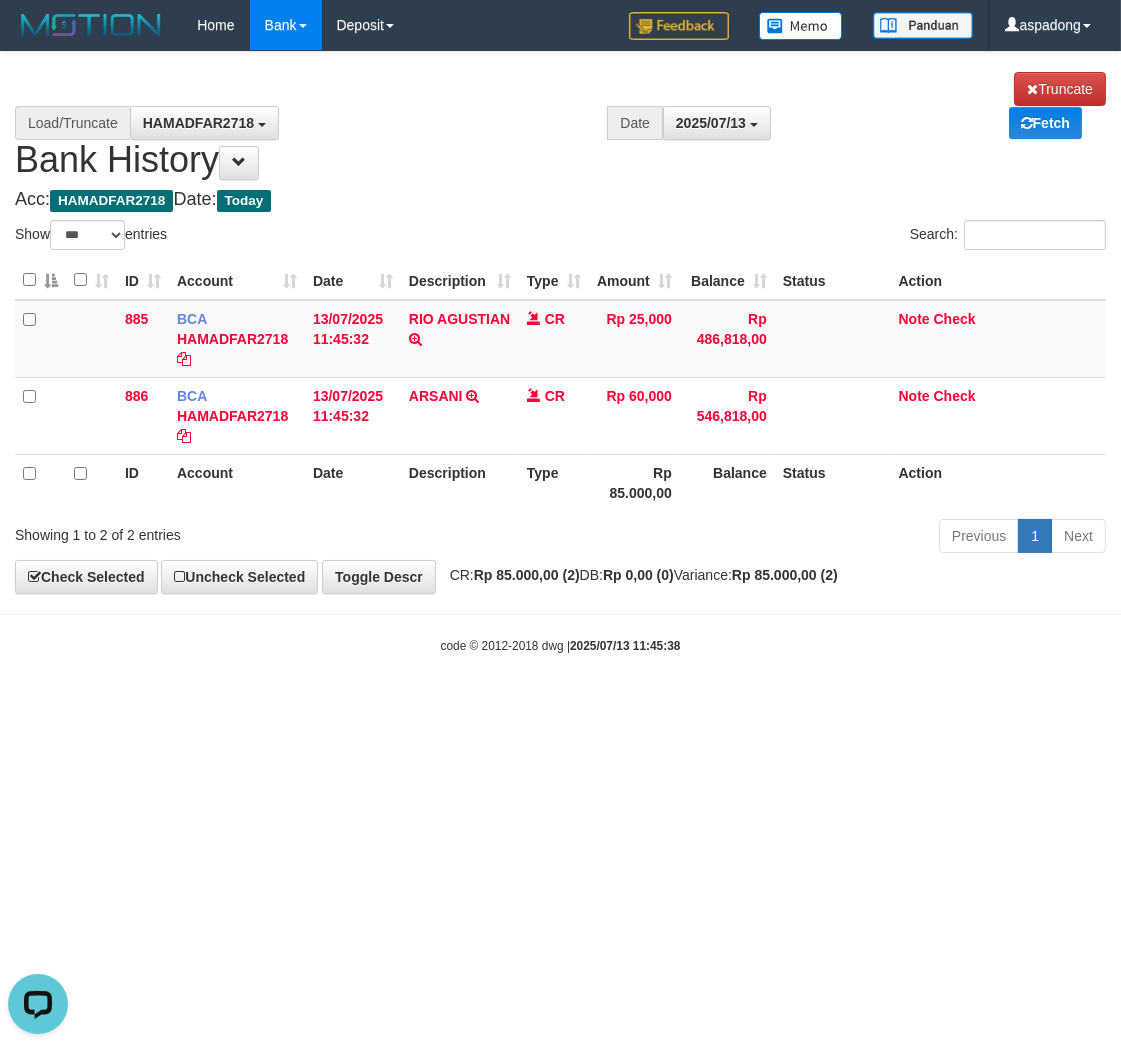 scroll, scrollTop: 0, scrollLeft: 0, axis: both 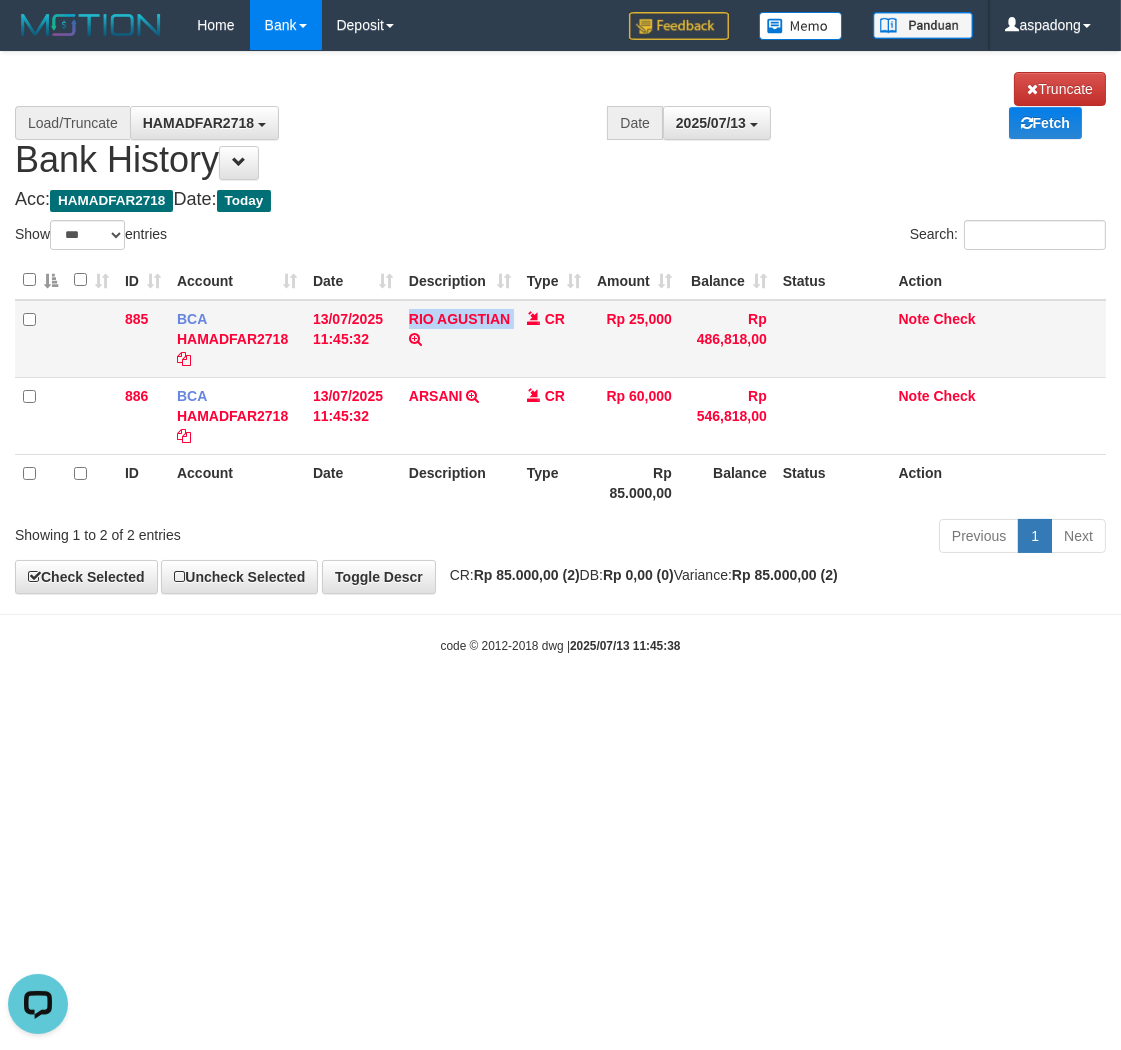 drag, startPoint x: 401, startPoint y: 317, endPoint x: 520, endPoint y: 328, distance: 119.507324 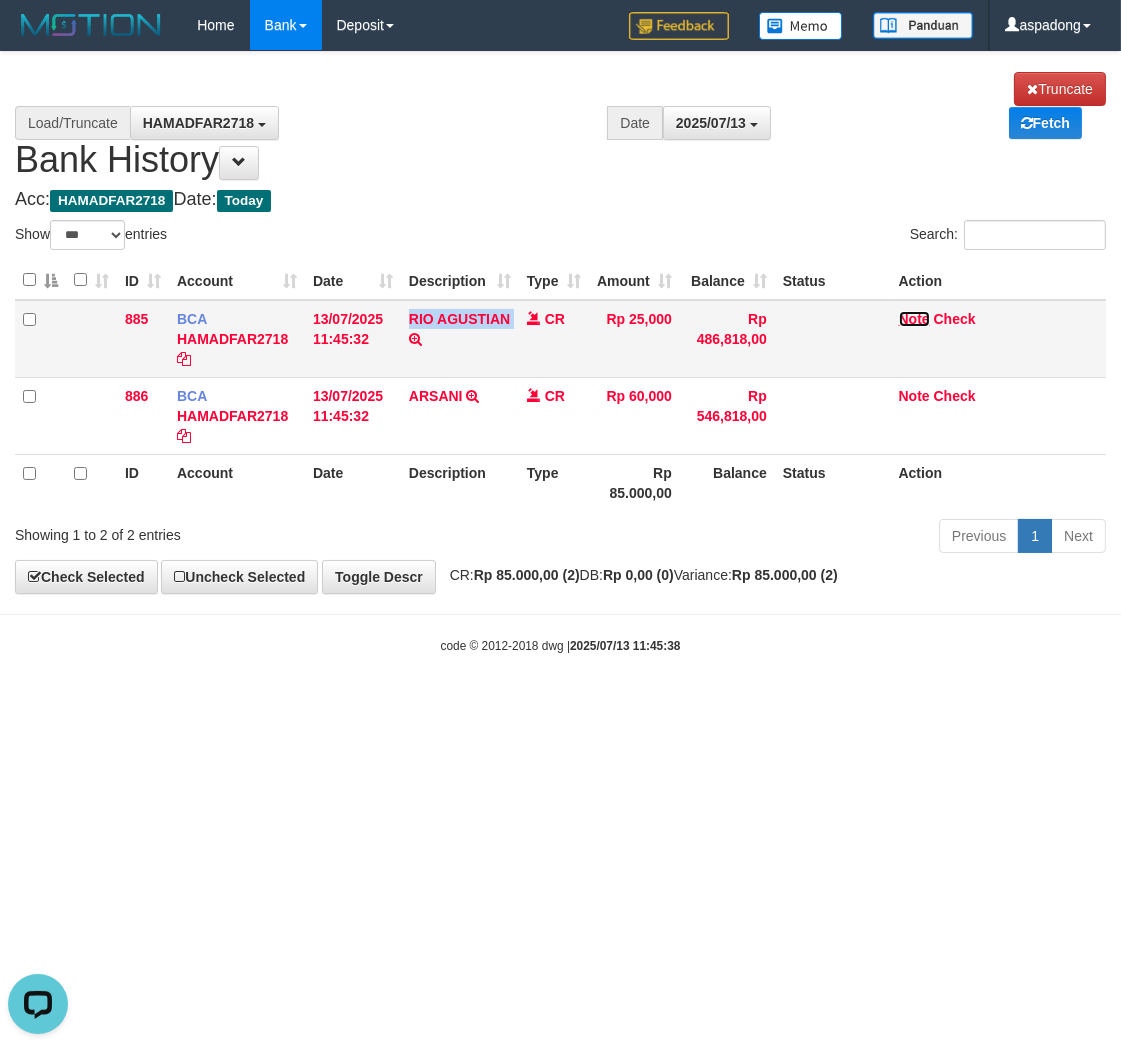 click on "Note" at bounding box center (914, 319) 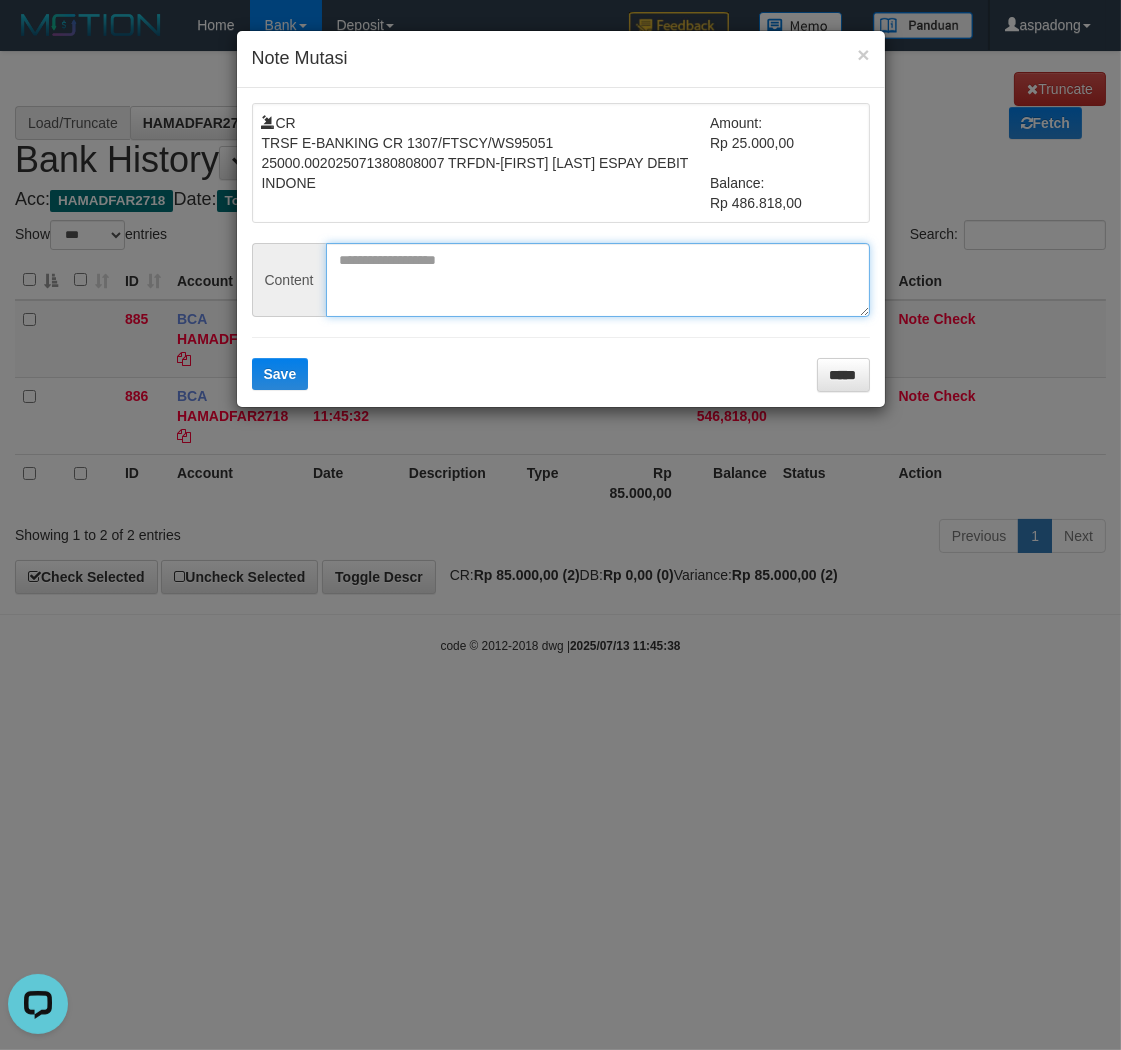 click at bounding box center (598, 280) 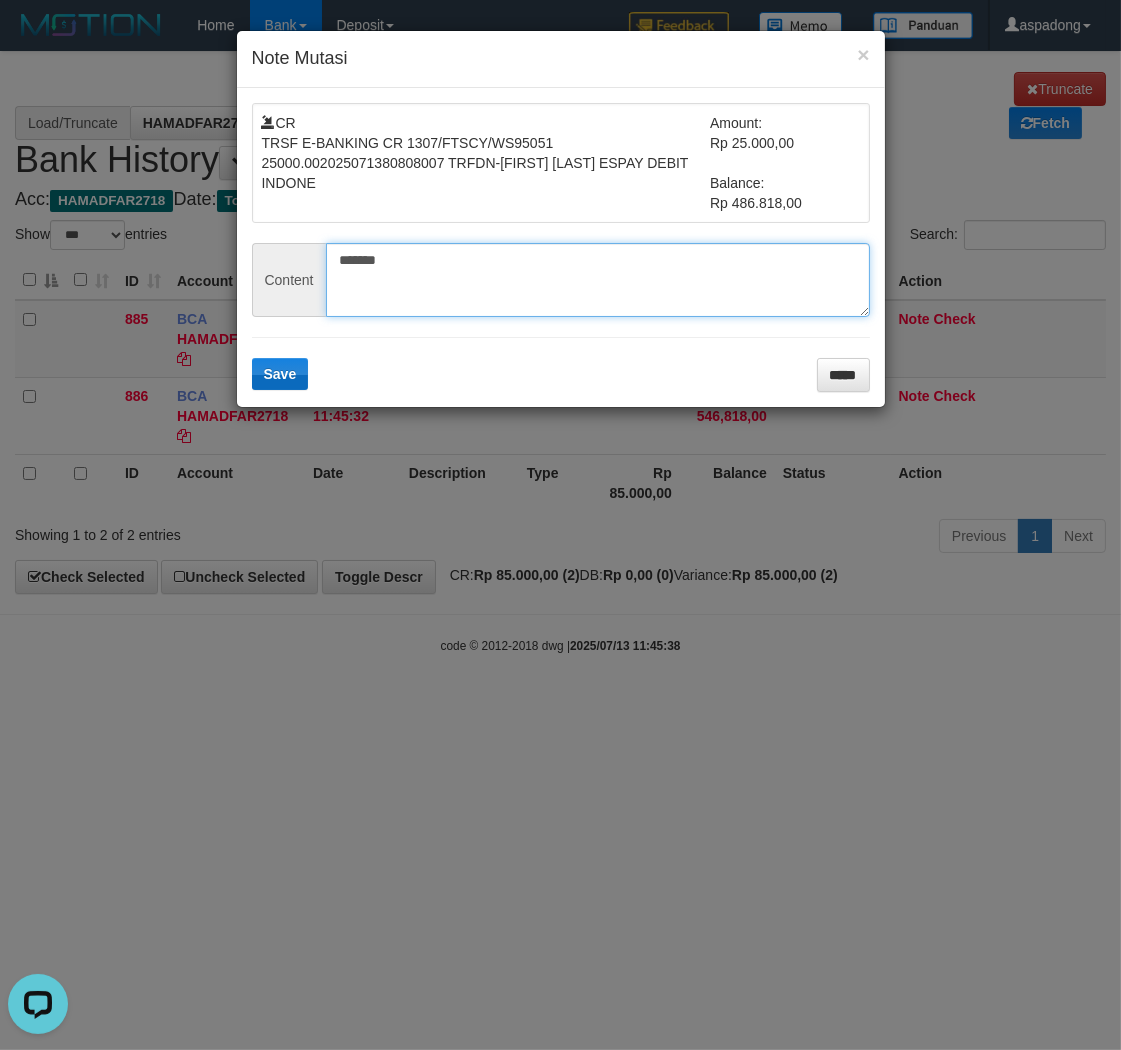 type on "*******" 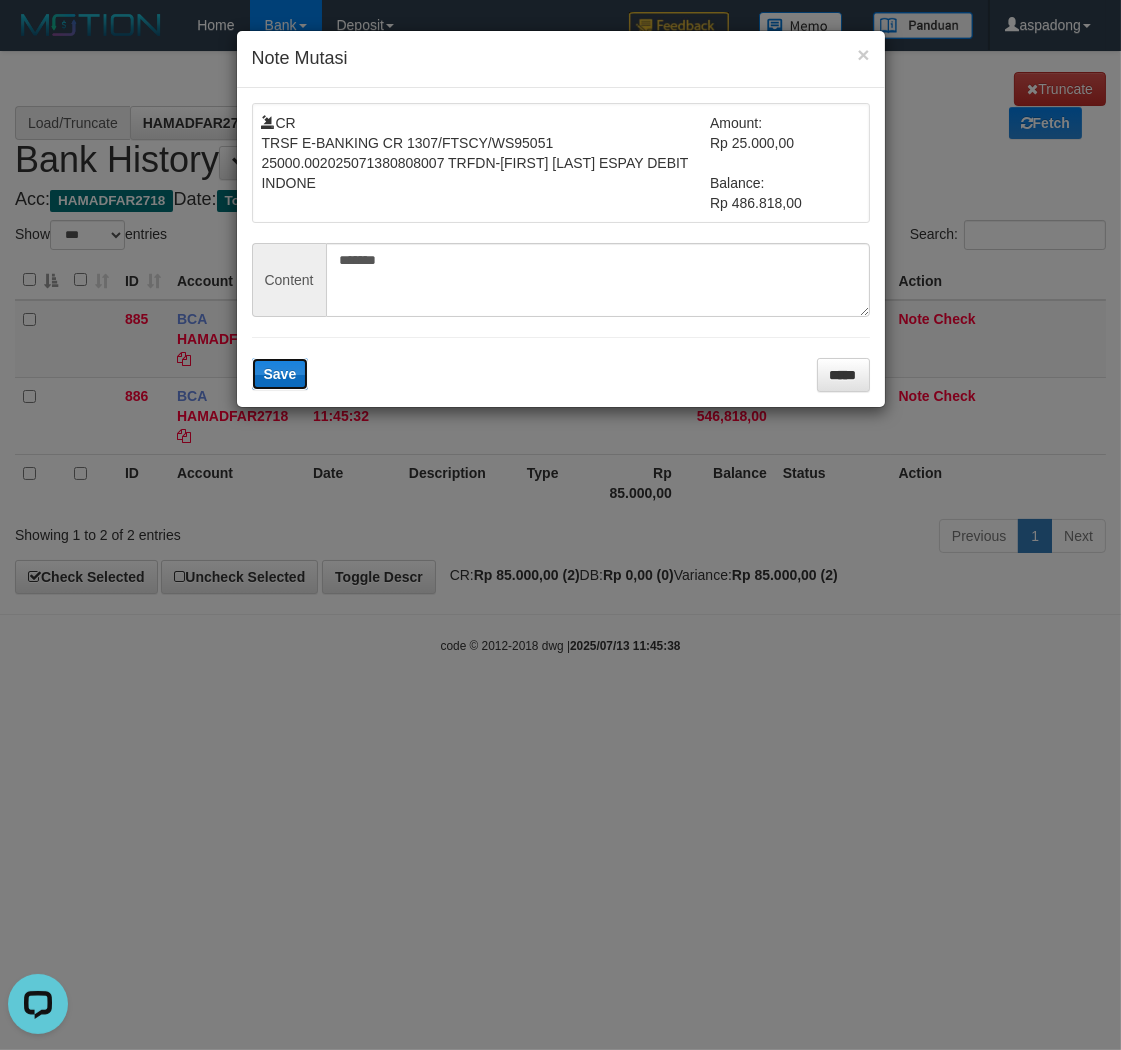 click on "Save" at bounding box center [280, 374] 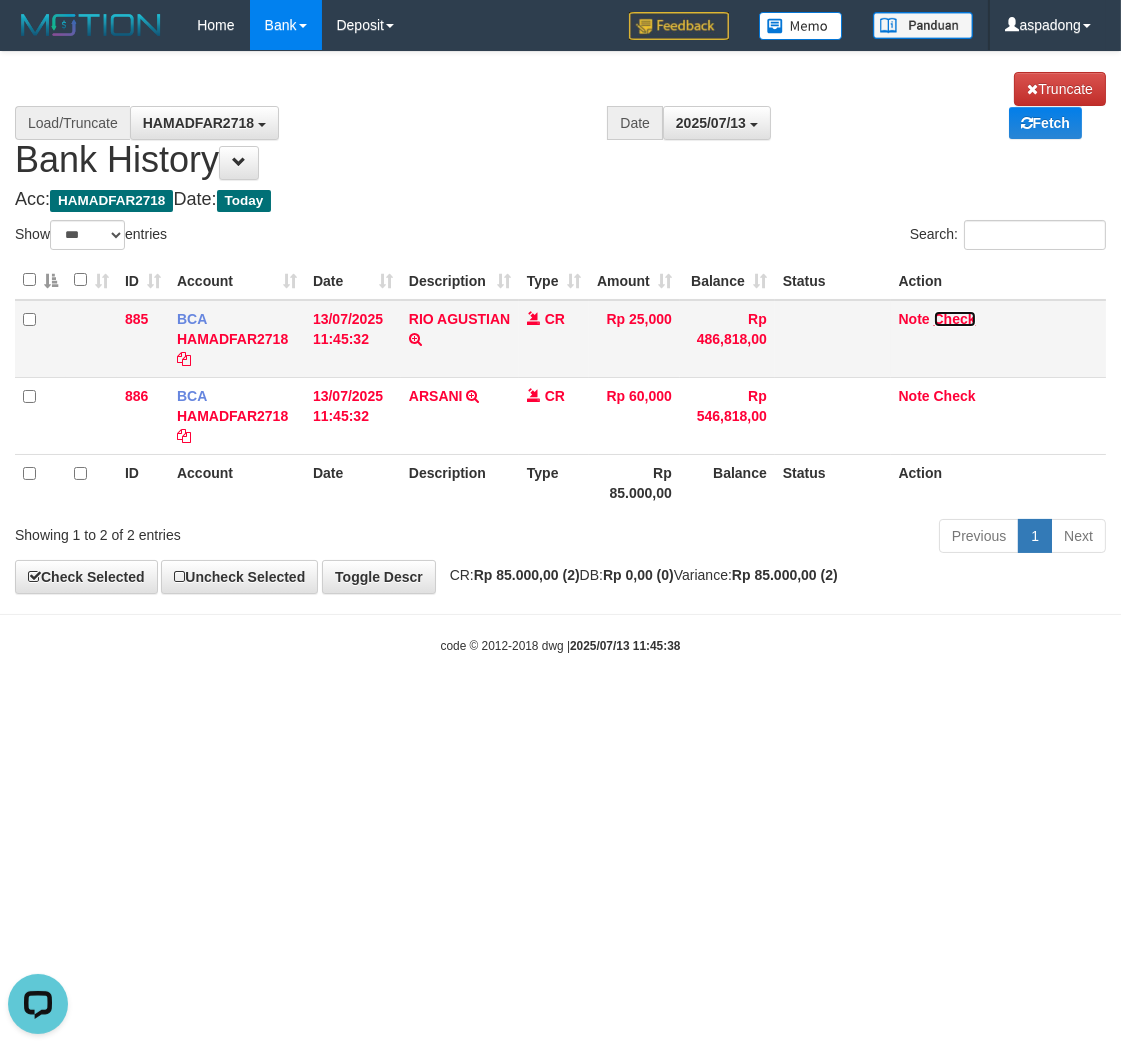 click on "Check" at bounding box center (955, 319) 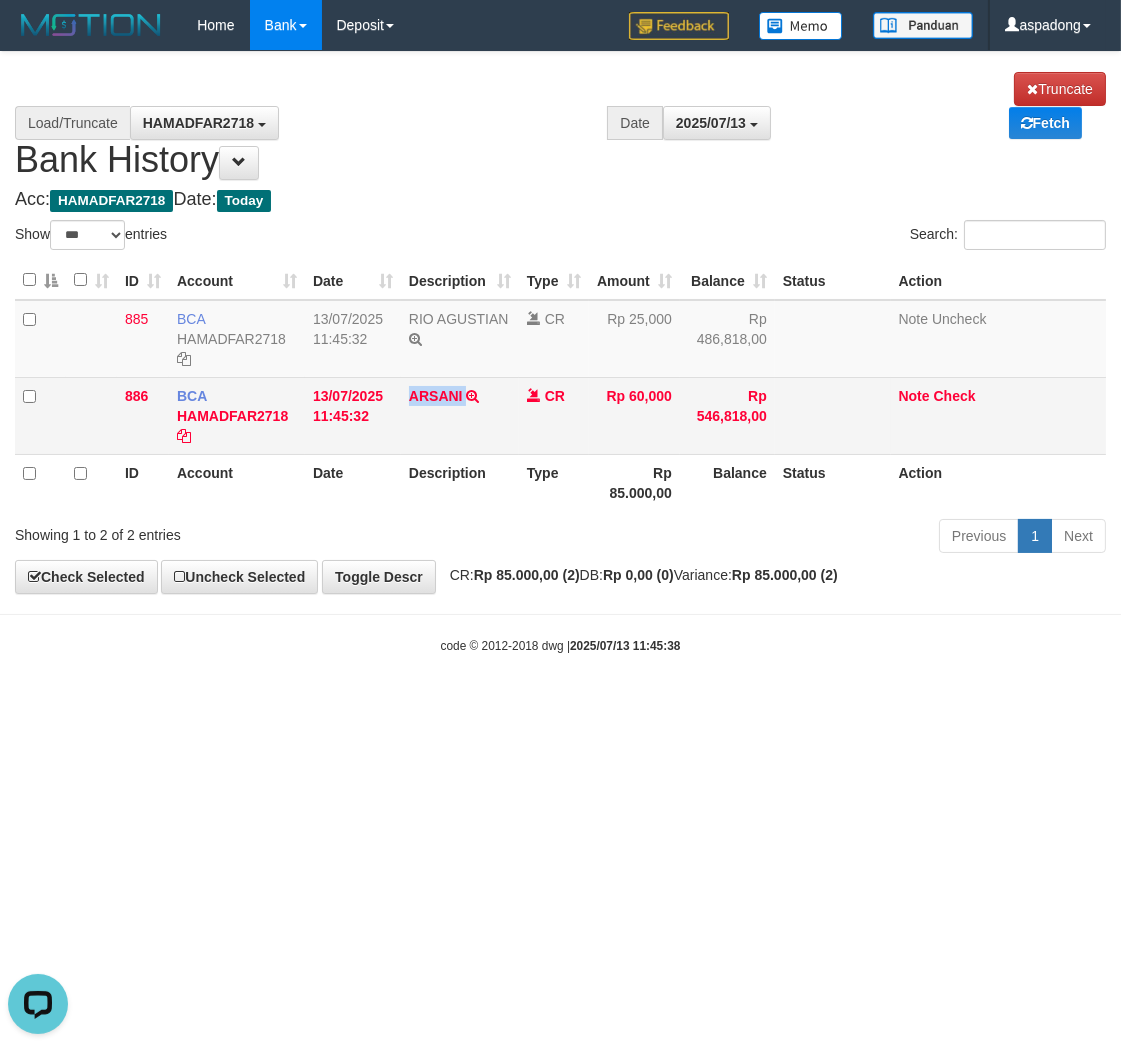drag, startPoint x: 404, startPoint y: 394, endPoint x: 477, endPoint y: 400, distance: 73.24616 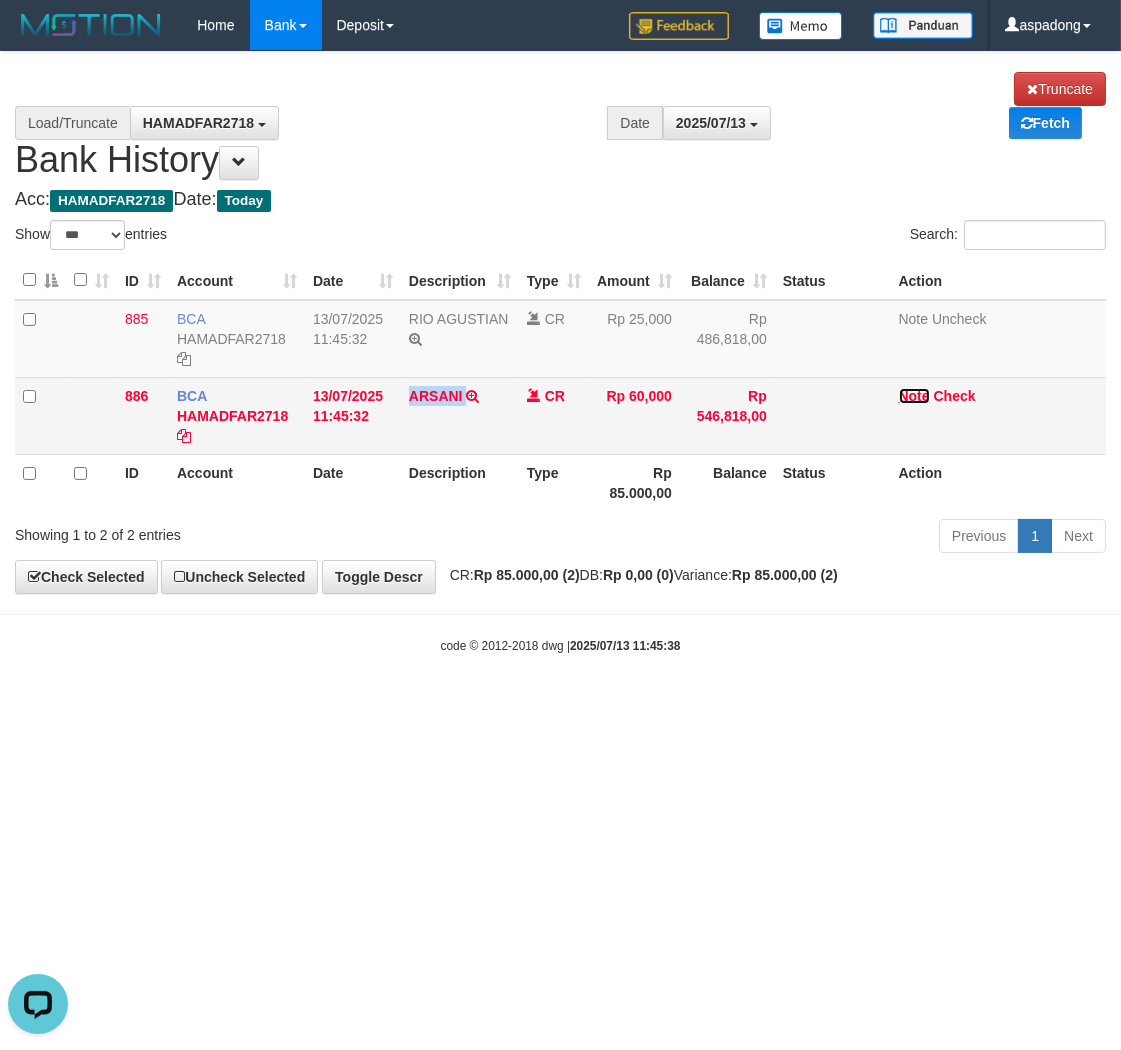 click on "Note" at bounding box center (914, 396) 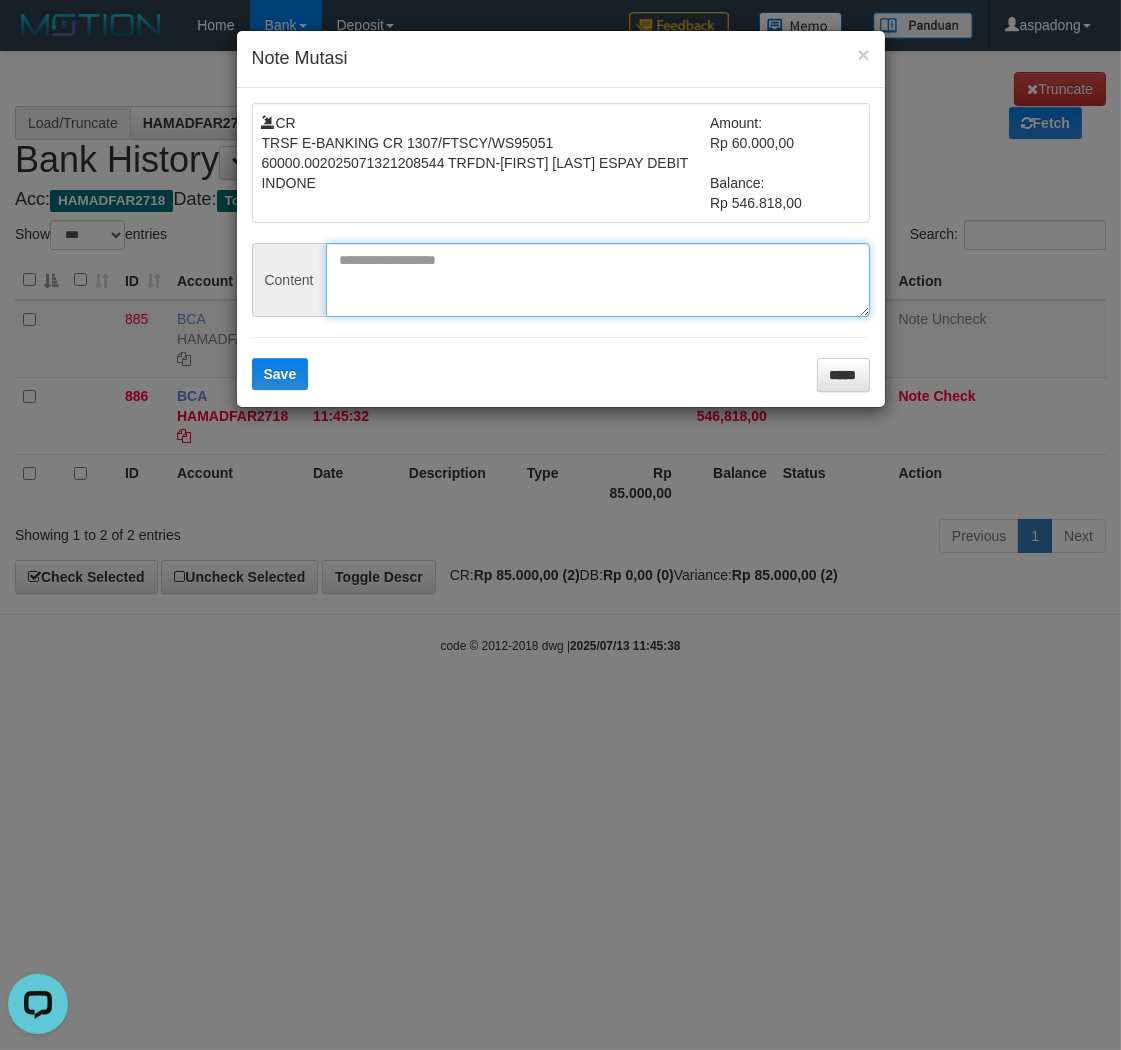 click at bounding box center (598, 280) 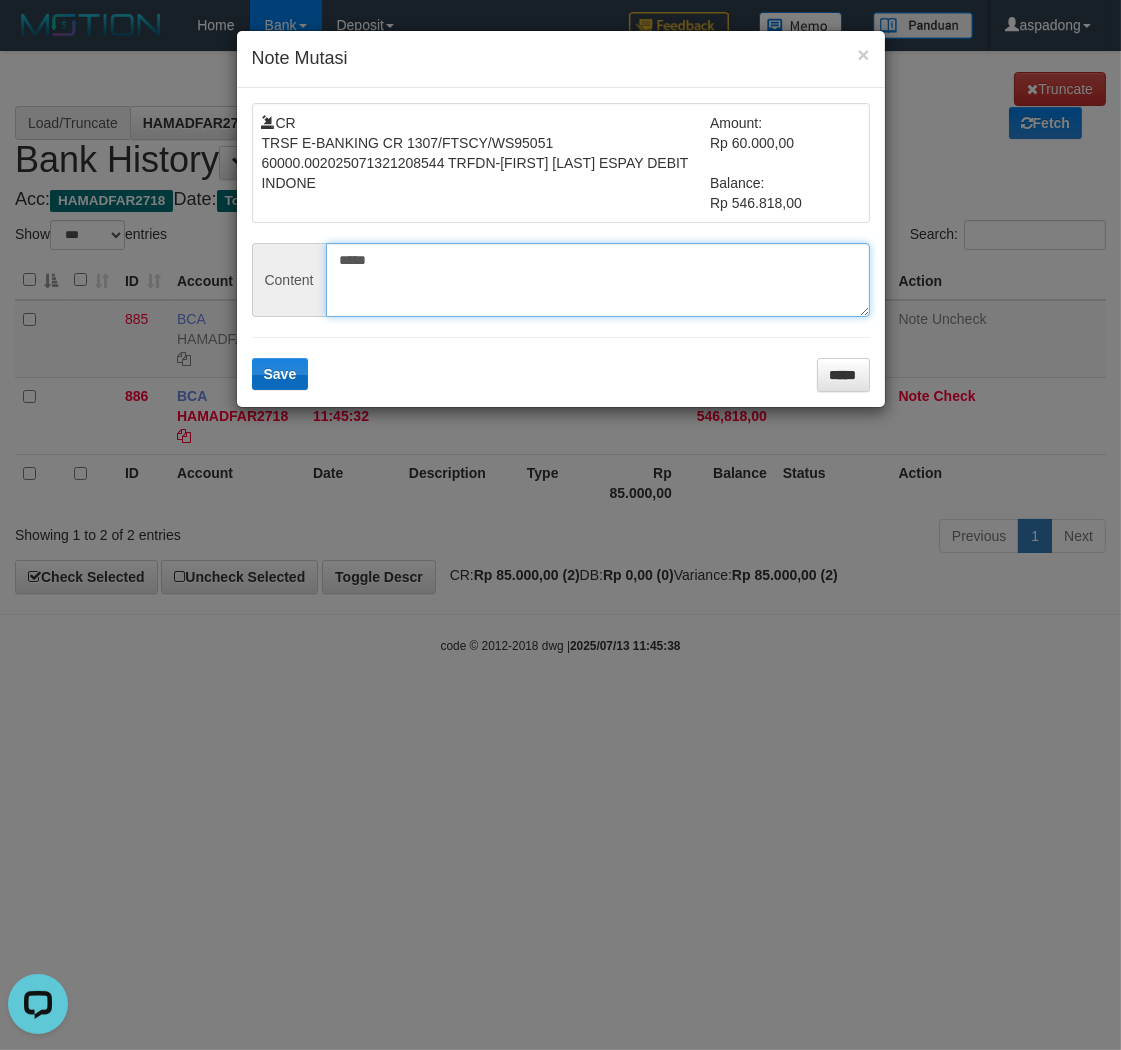 type on "*****" 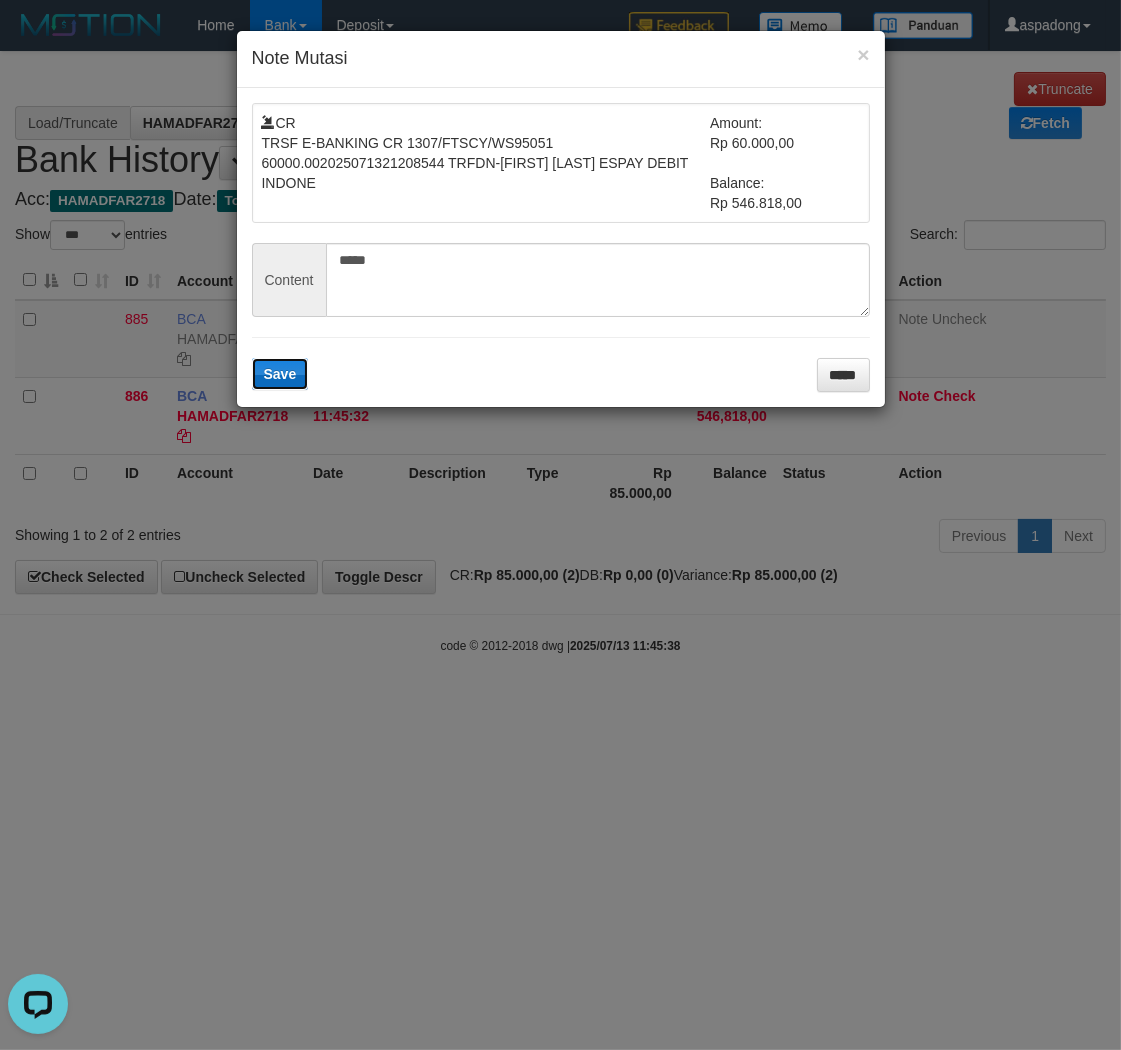 click on "Save" at bounding box center (280, 374) 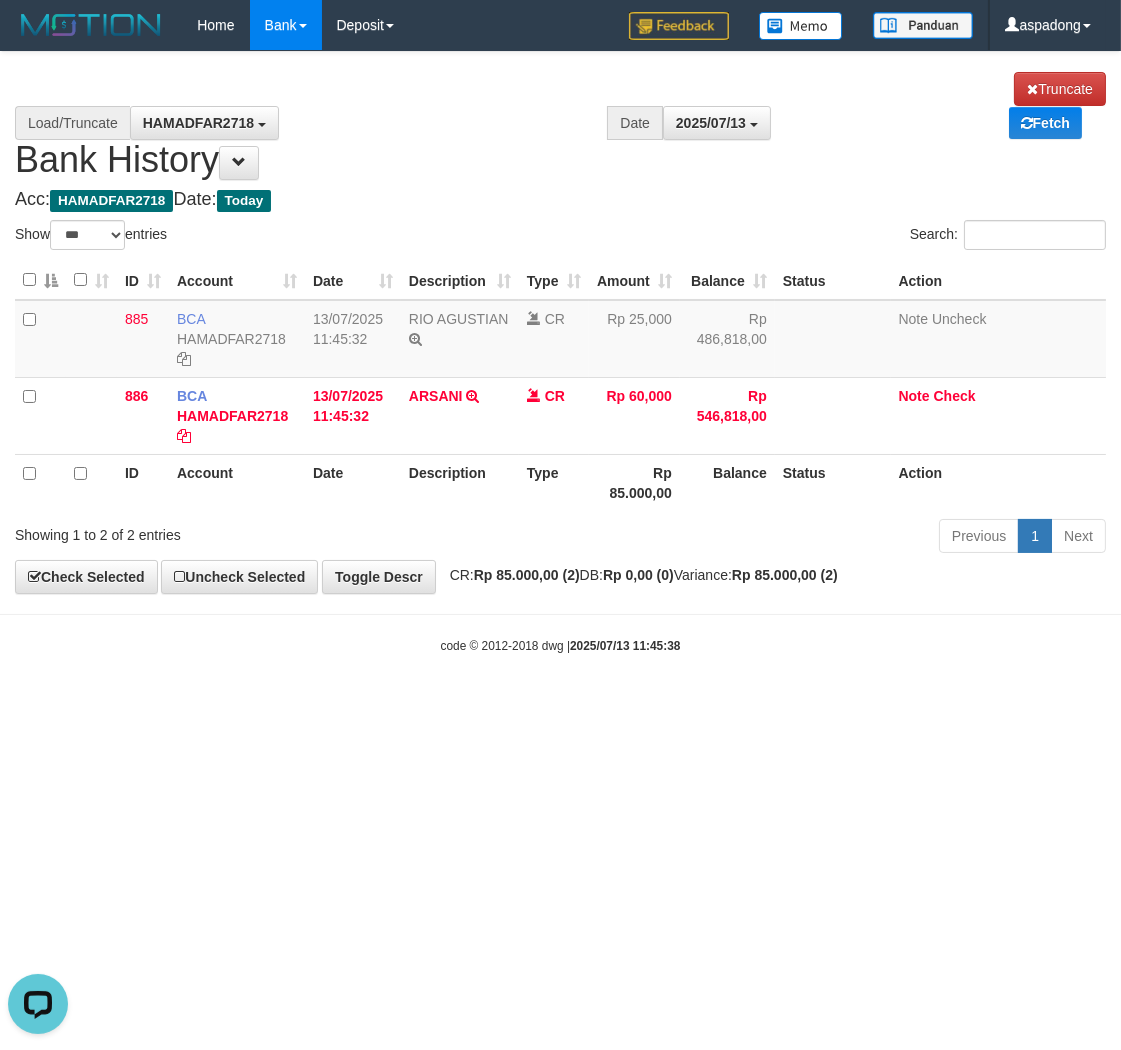 click on "Toggle navigation
Home
Bank
Account List
Load
By Website
Group
[ITOTO]													PRABUJITU
By Load Group (DPS)
Group asp-1
Mutasi Bank
Search
Sync
Note Mutasi
Deposit
DPS List" at bounding box center (560, 352) 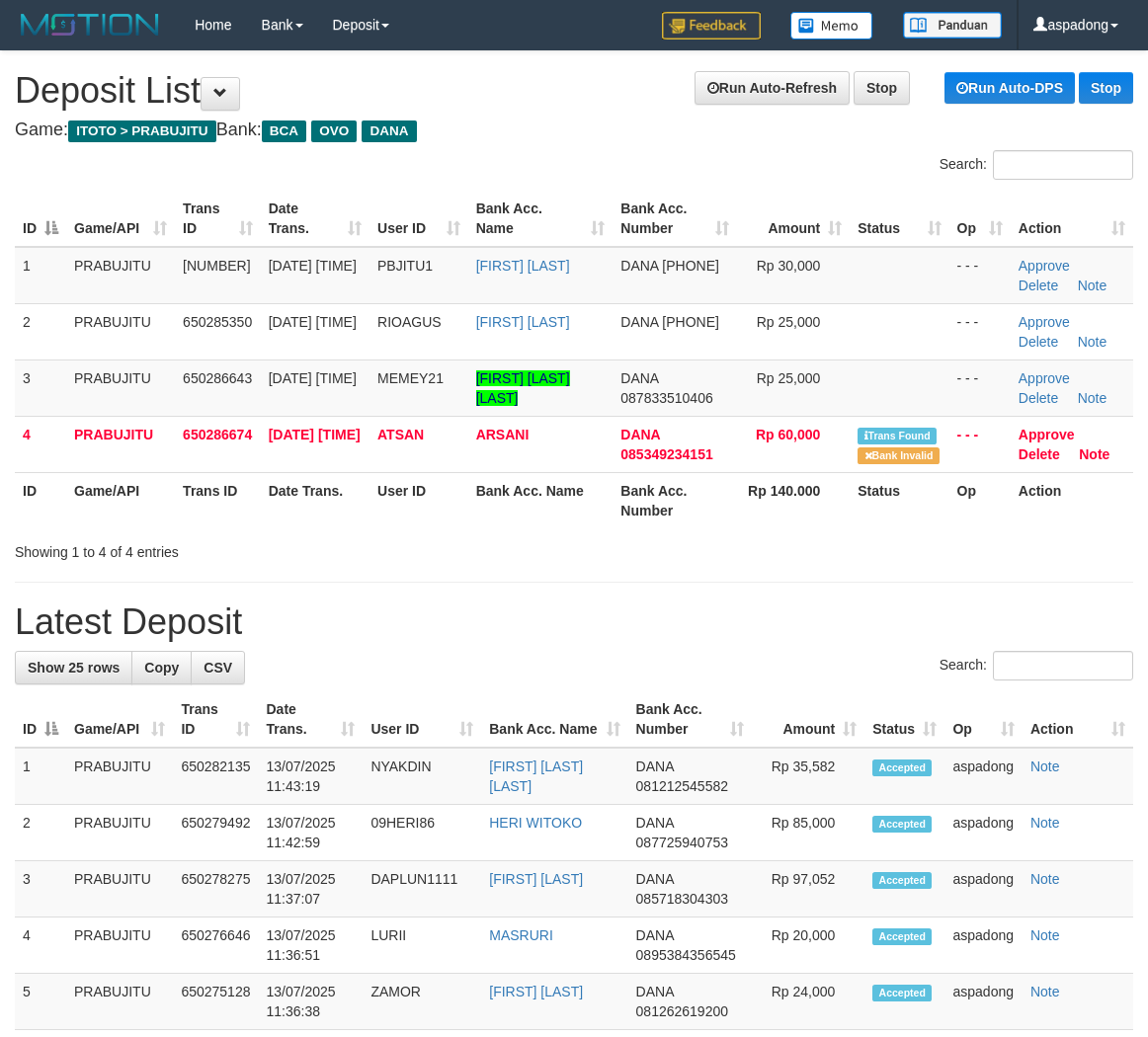 scroll, scrollTop: 0, scrollLeft: 0, axis: both 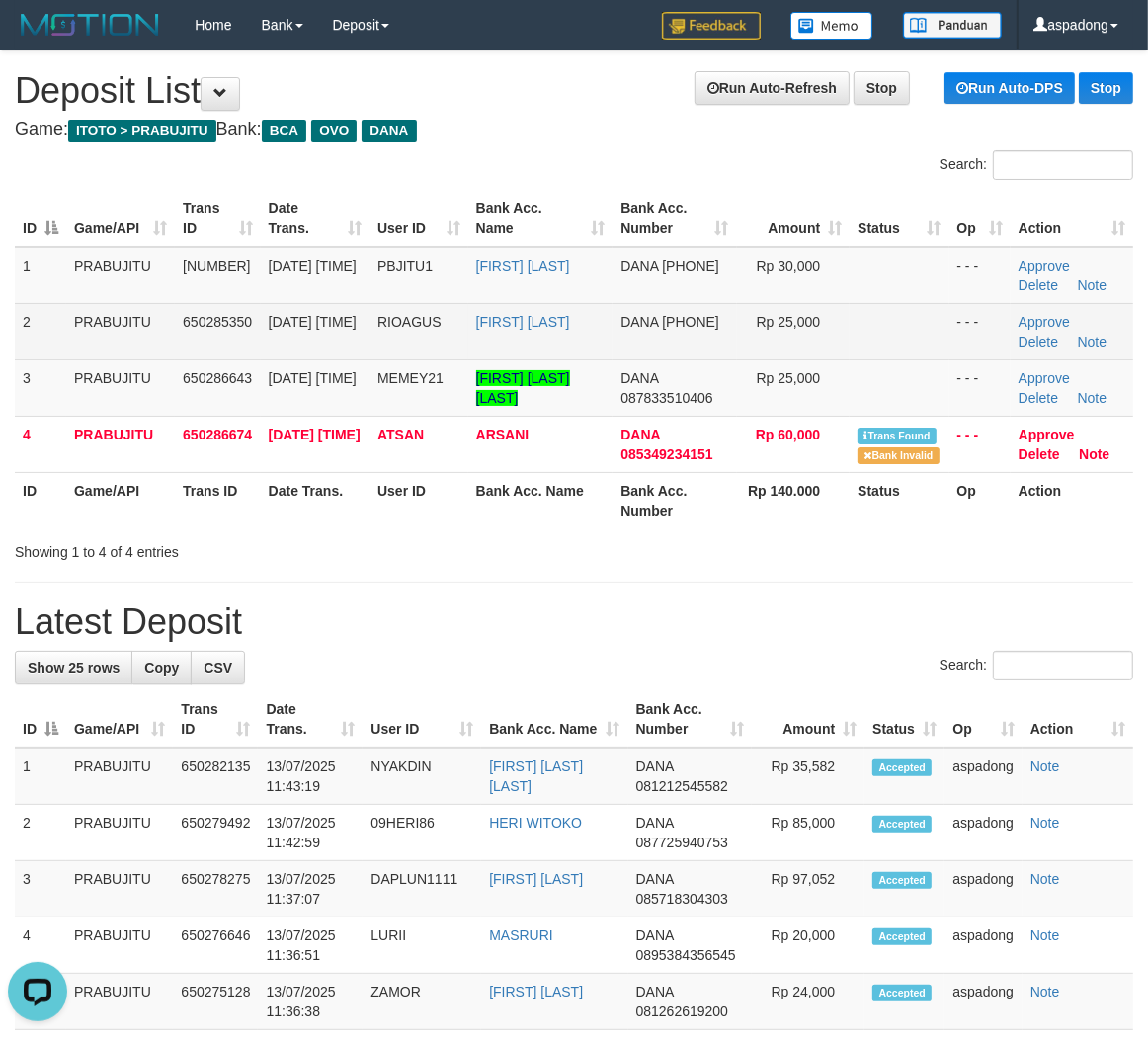 click on "RIOAGUS" at bounding box center (409, 322) 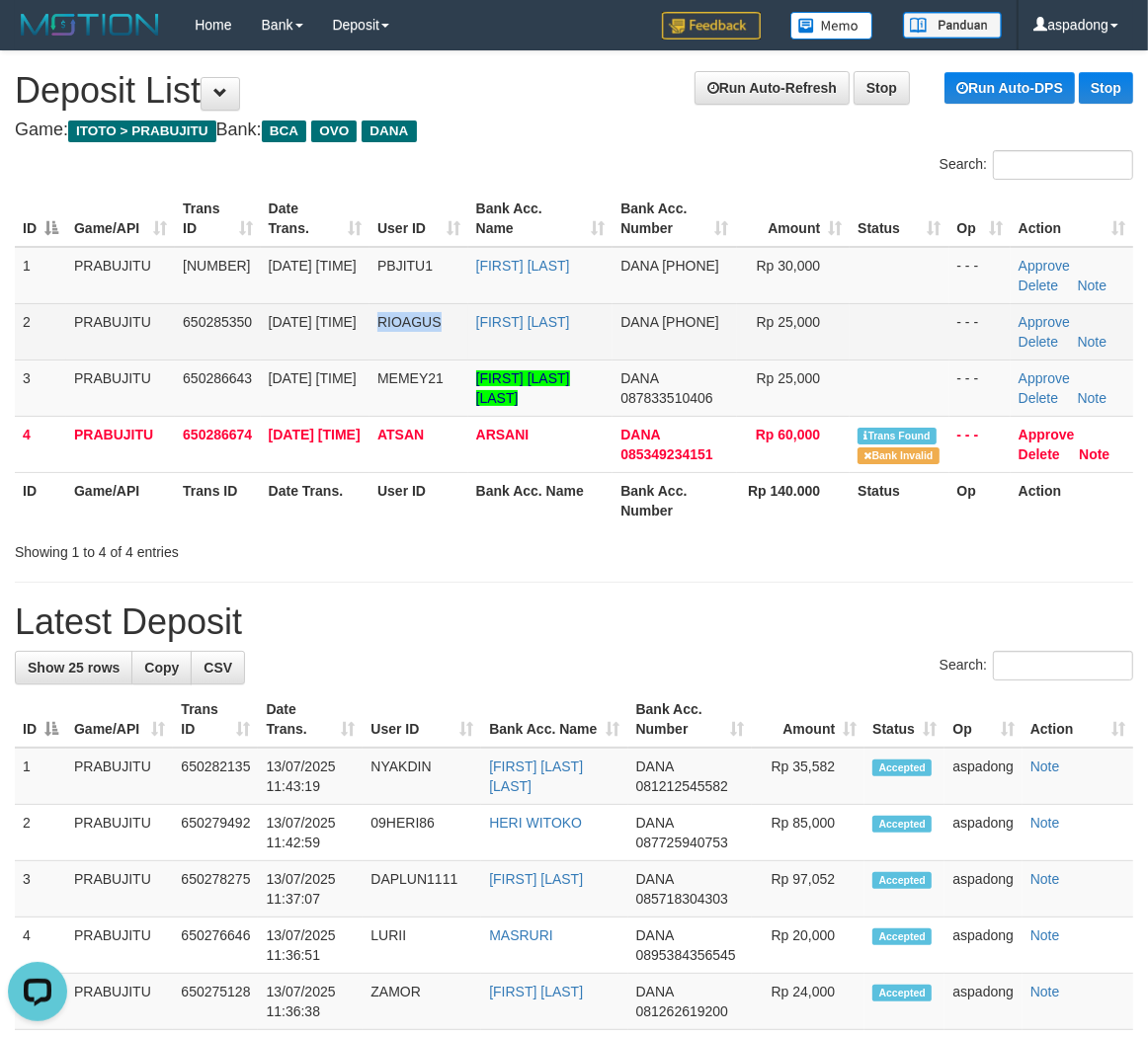 click on "RIOAGUS" at bounding box center [409, 322] 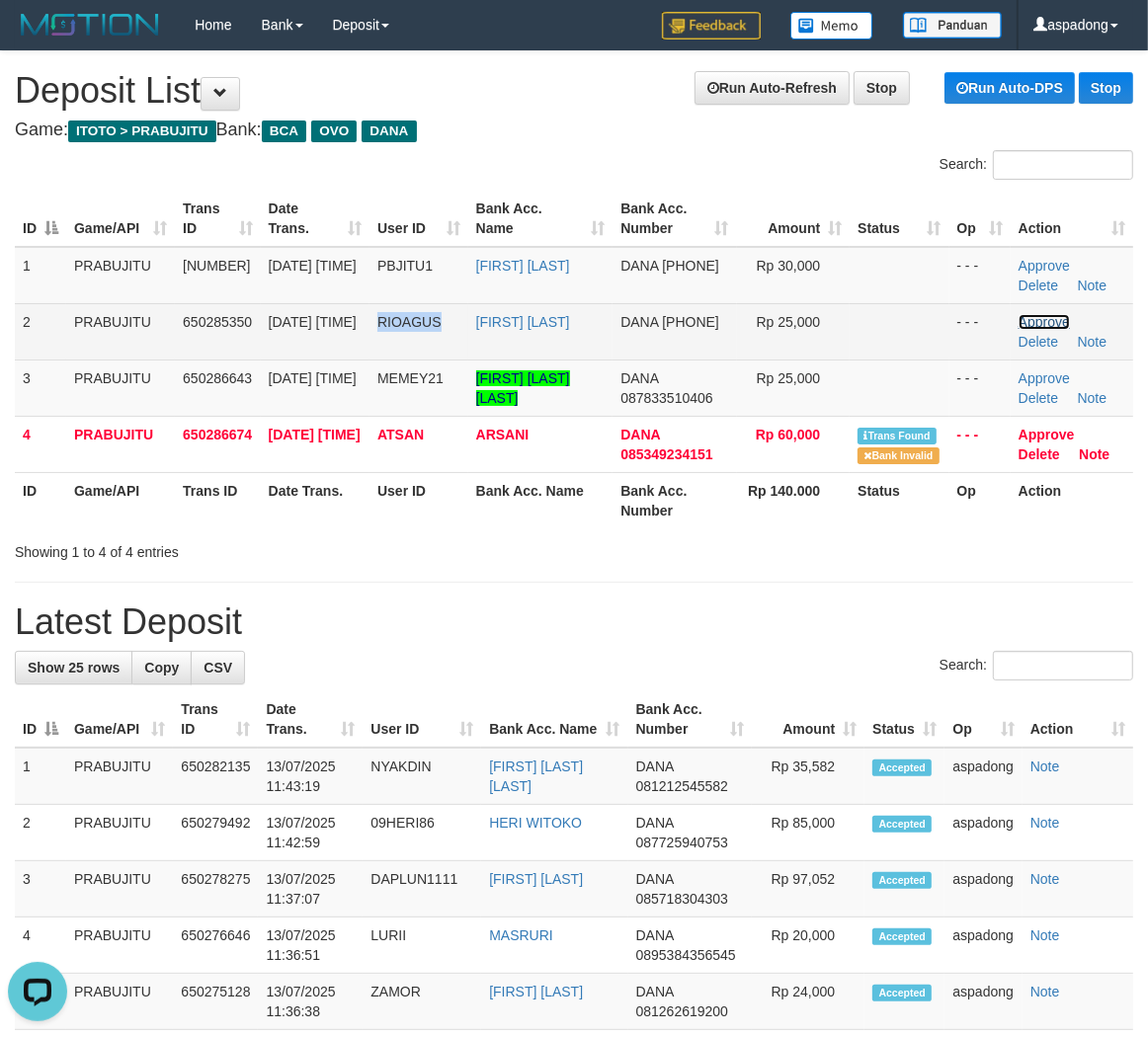 click on "Approve" at bounding box center (1044, 322) 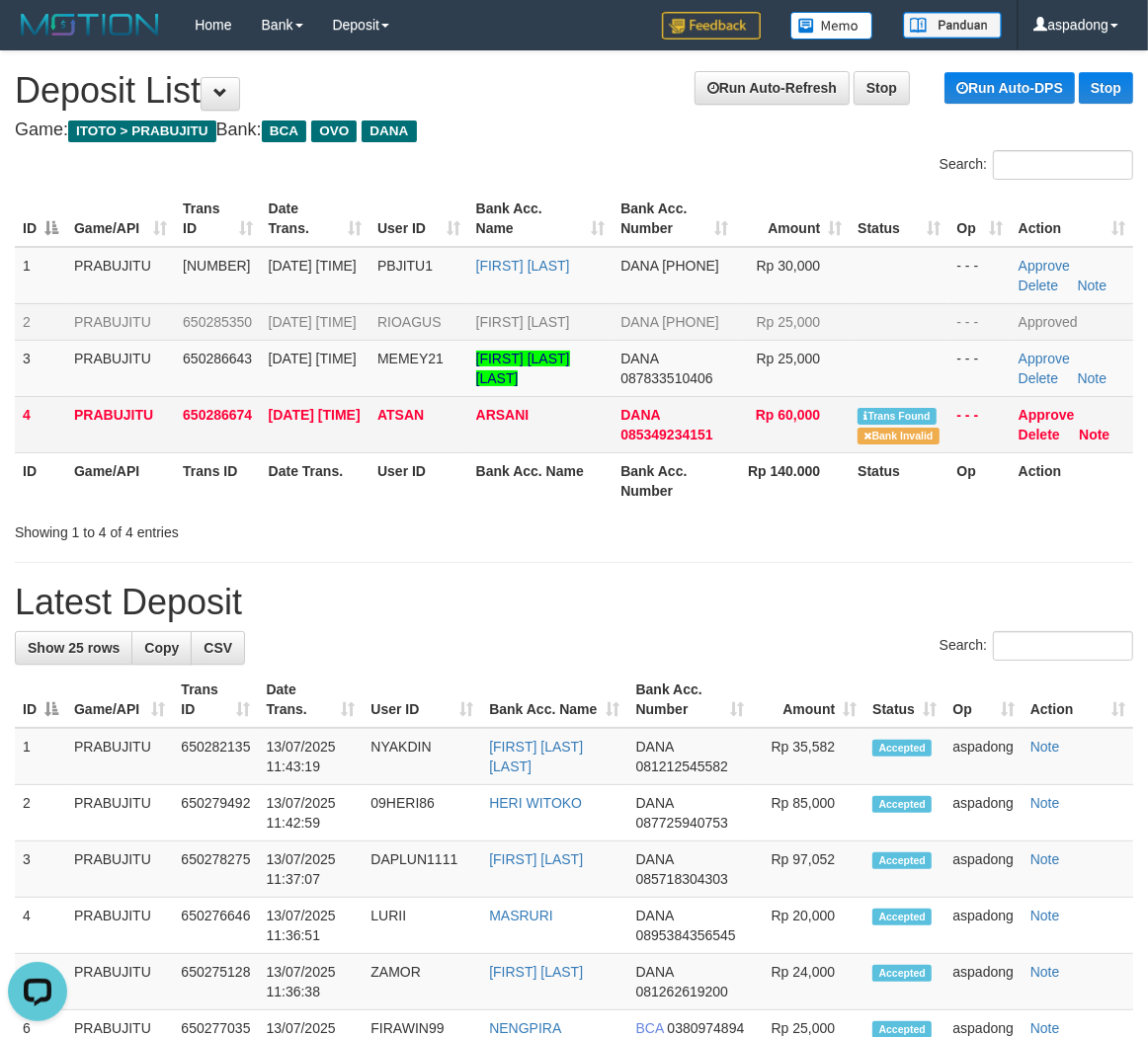 click on "ATSAN" at bounding box center [400, 415] 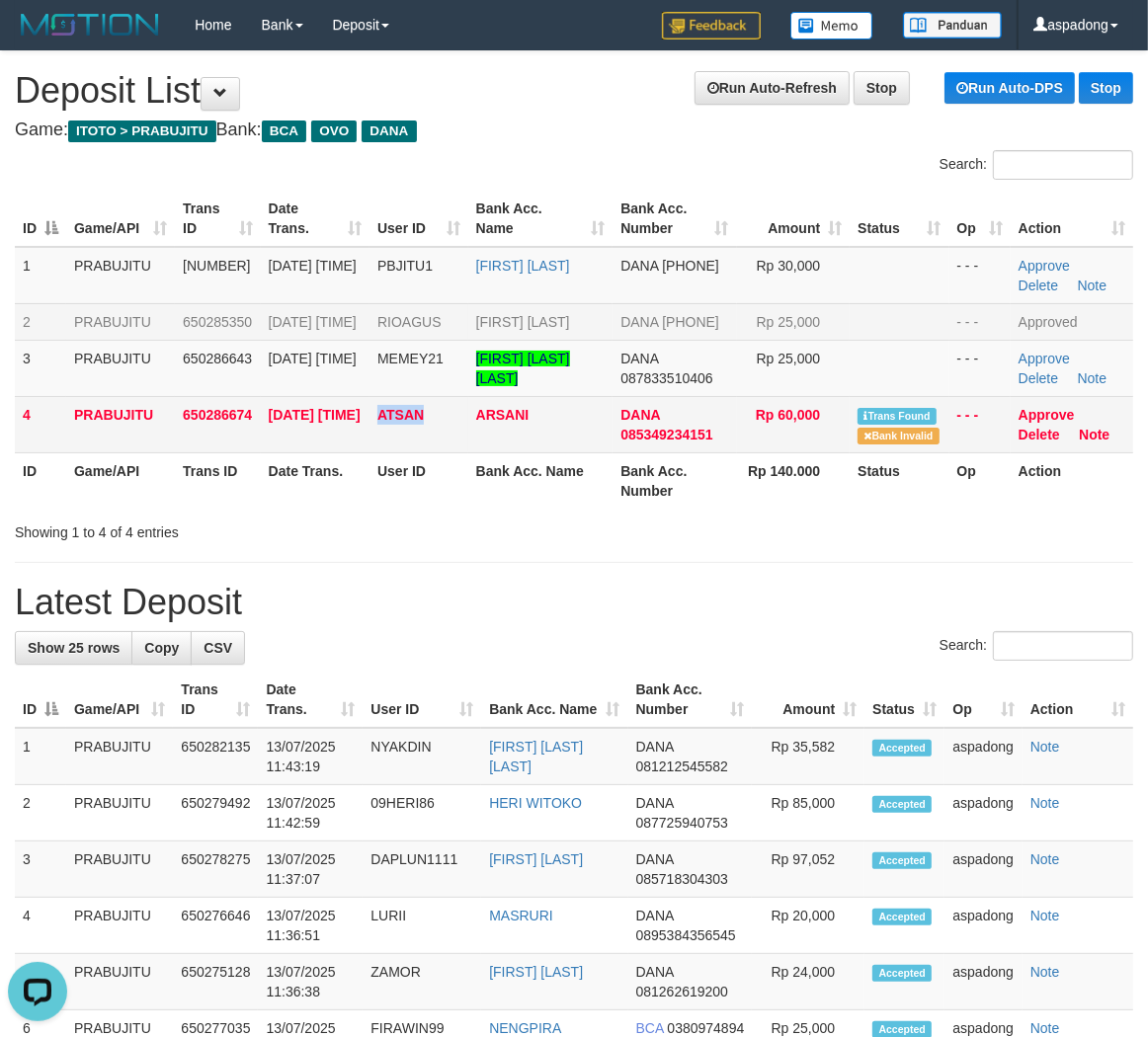 click on "ATSAN" at bounding box center (400, 415) 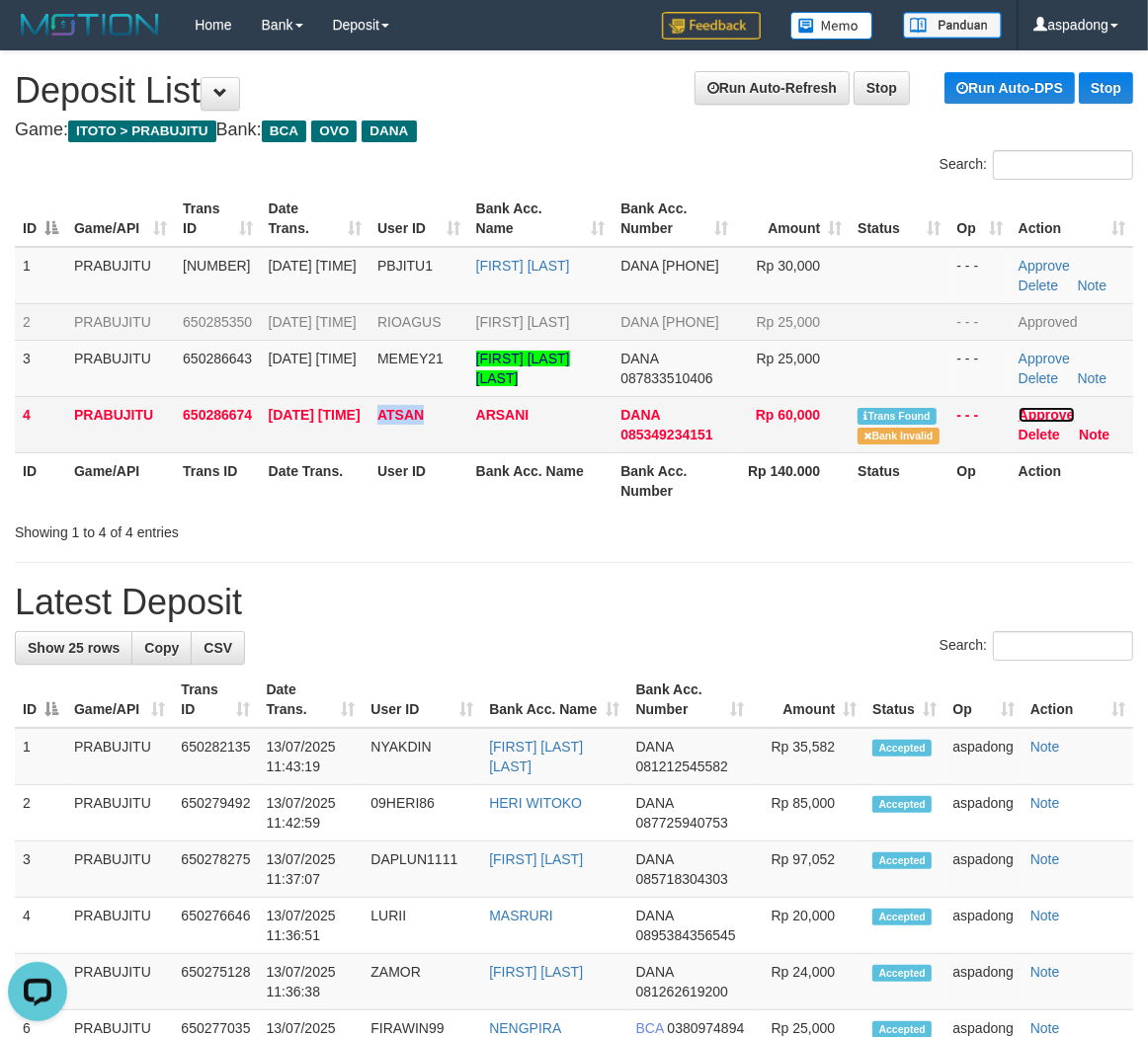 click on "Approve" at bounding box center [1046, 415] 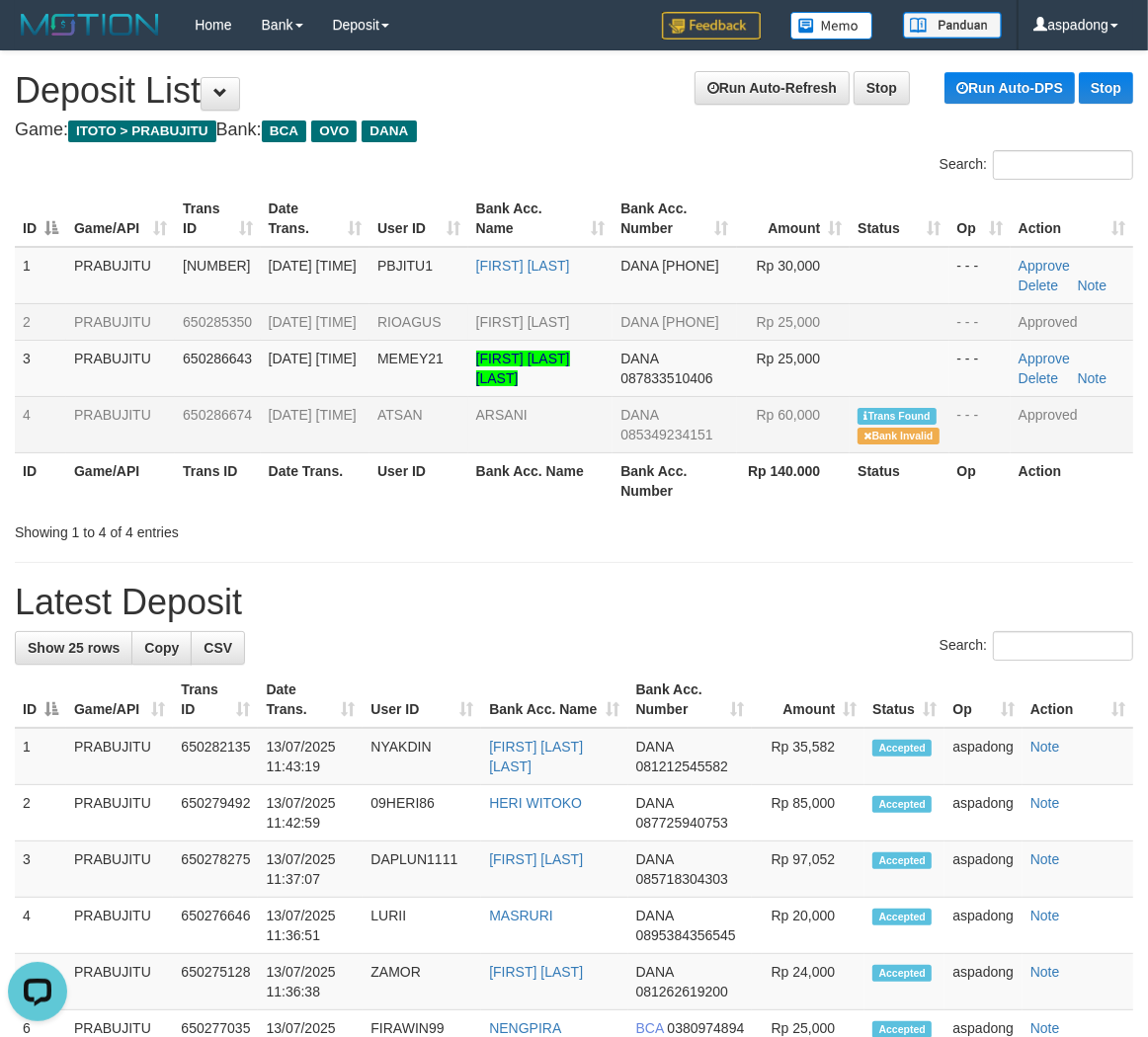 click on "**********" at bounding box center [574, 1150] 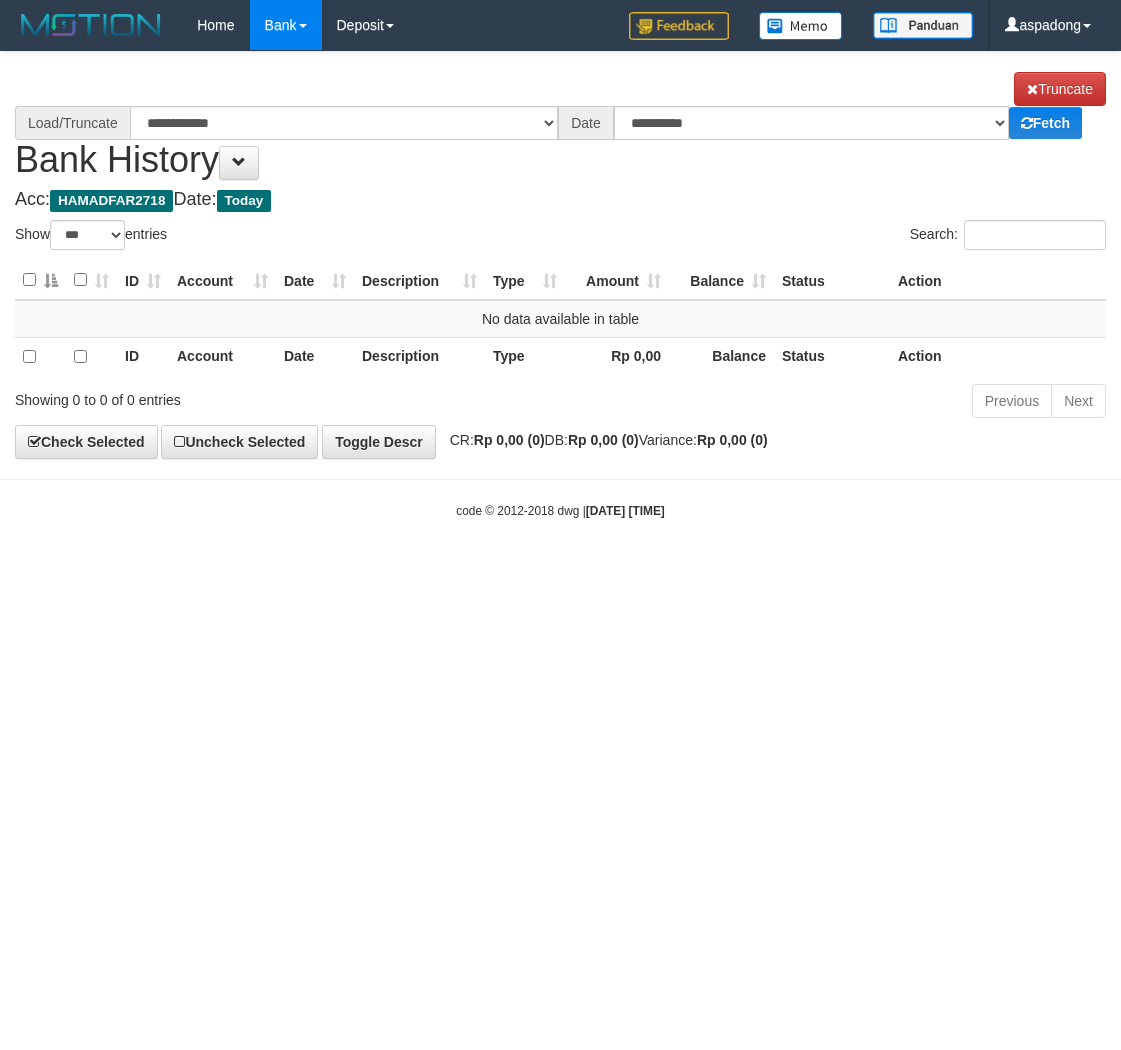 select on "***" 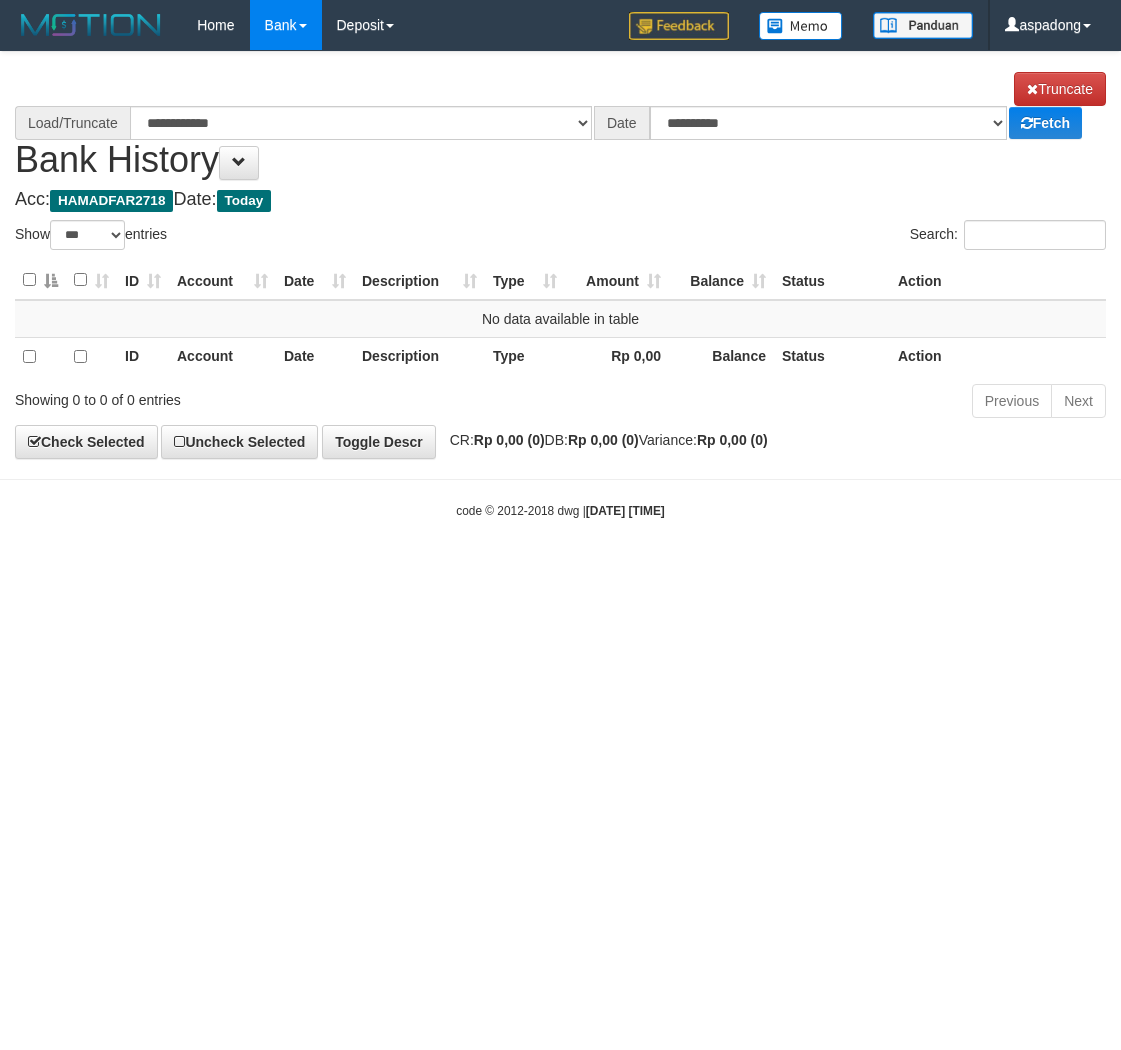 scroll, scrollTop: 0, scrollLeft: 0, axis: both 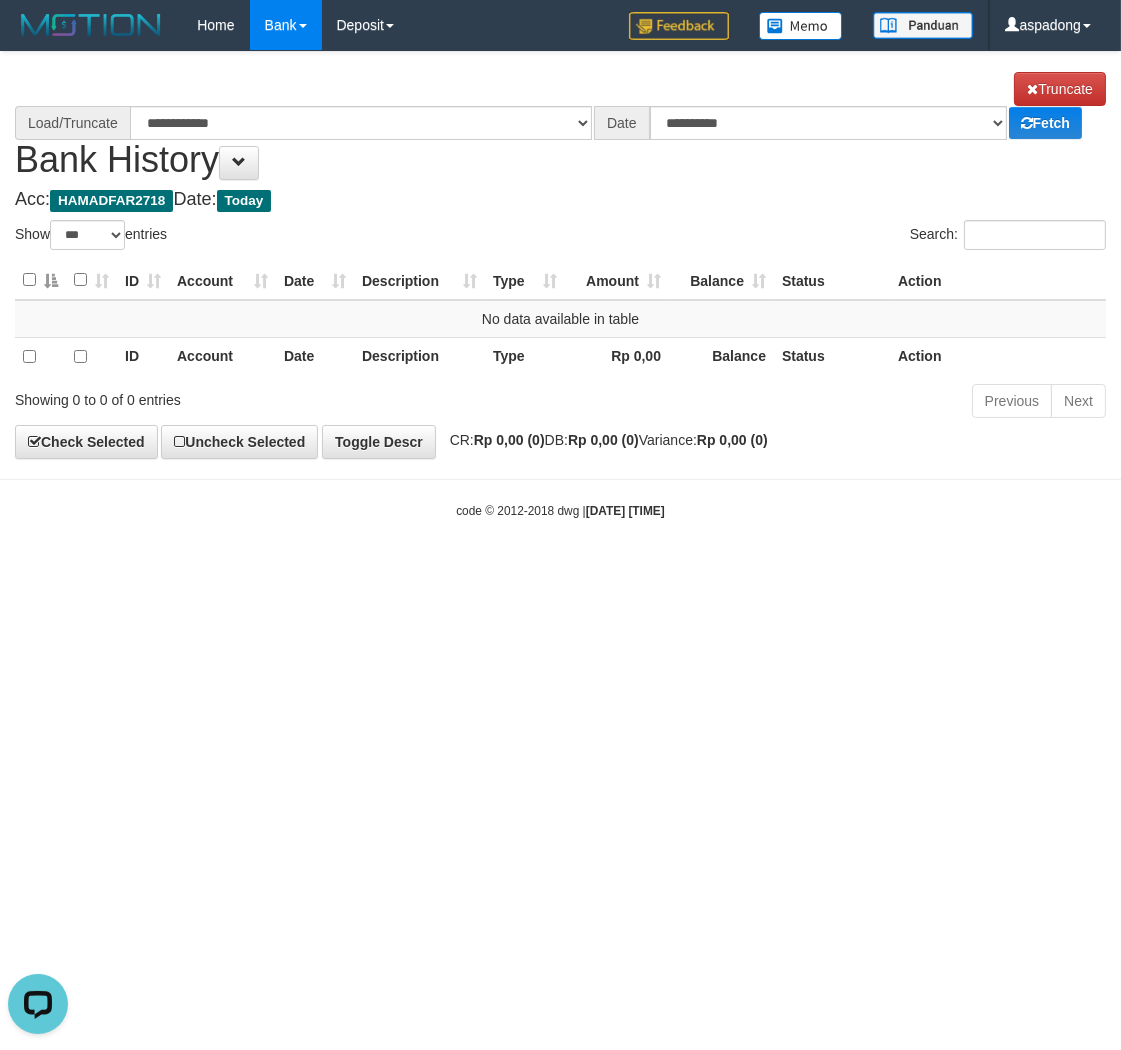 select on "****" 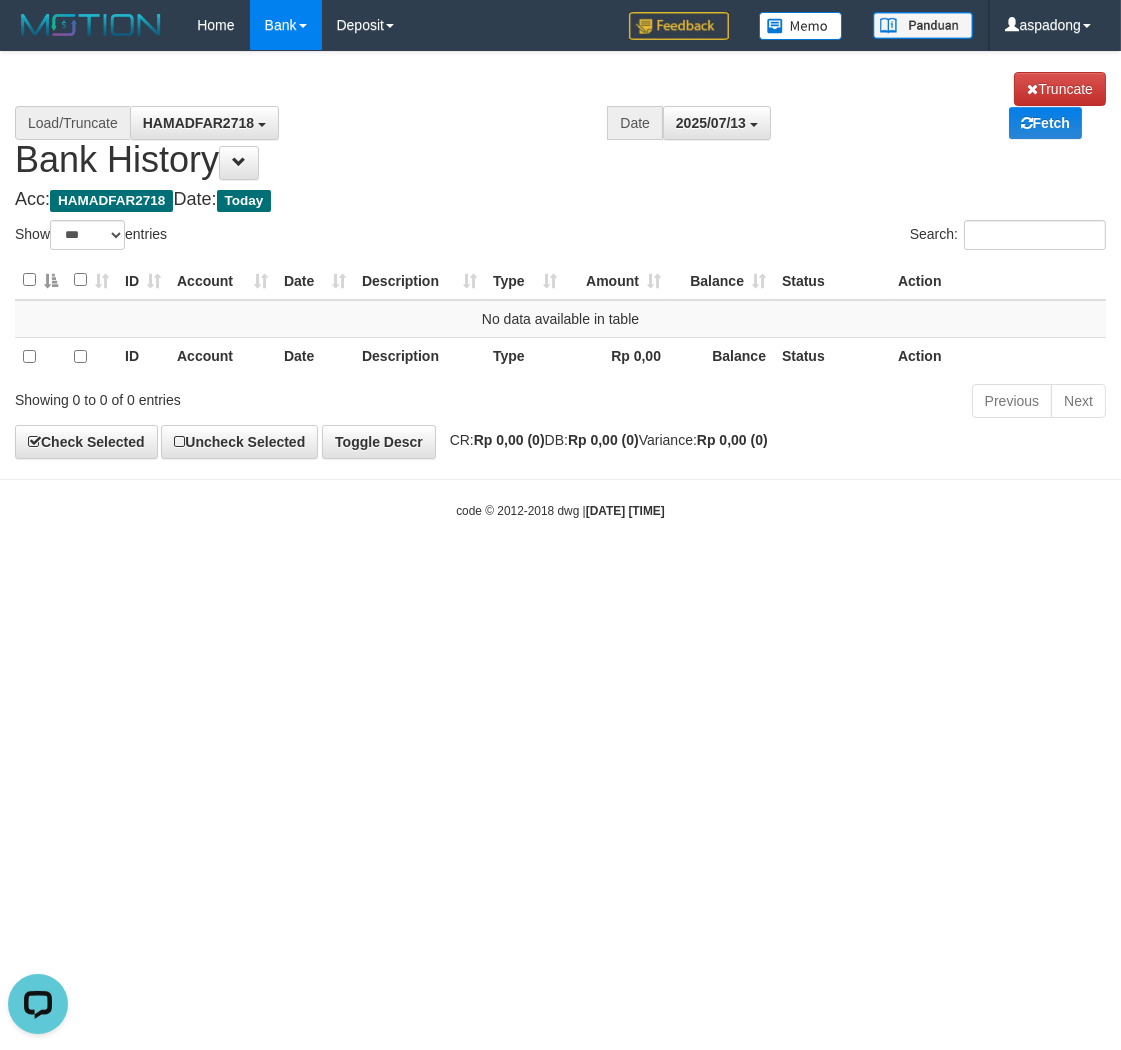 click on "Toggle navigation
Home
Bank
Account List
Load
By Website
Group
[ITOTO]													PRABUJITU
By Load Group (DPS)
Group asp-1
Mutasi Bank
Search
Sync
Note Mutasi
Deposit
DPS List" at bounding box center [560, 285] 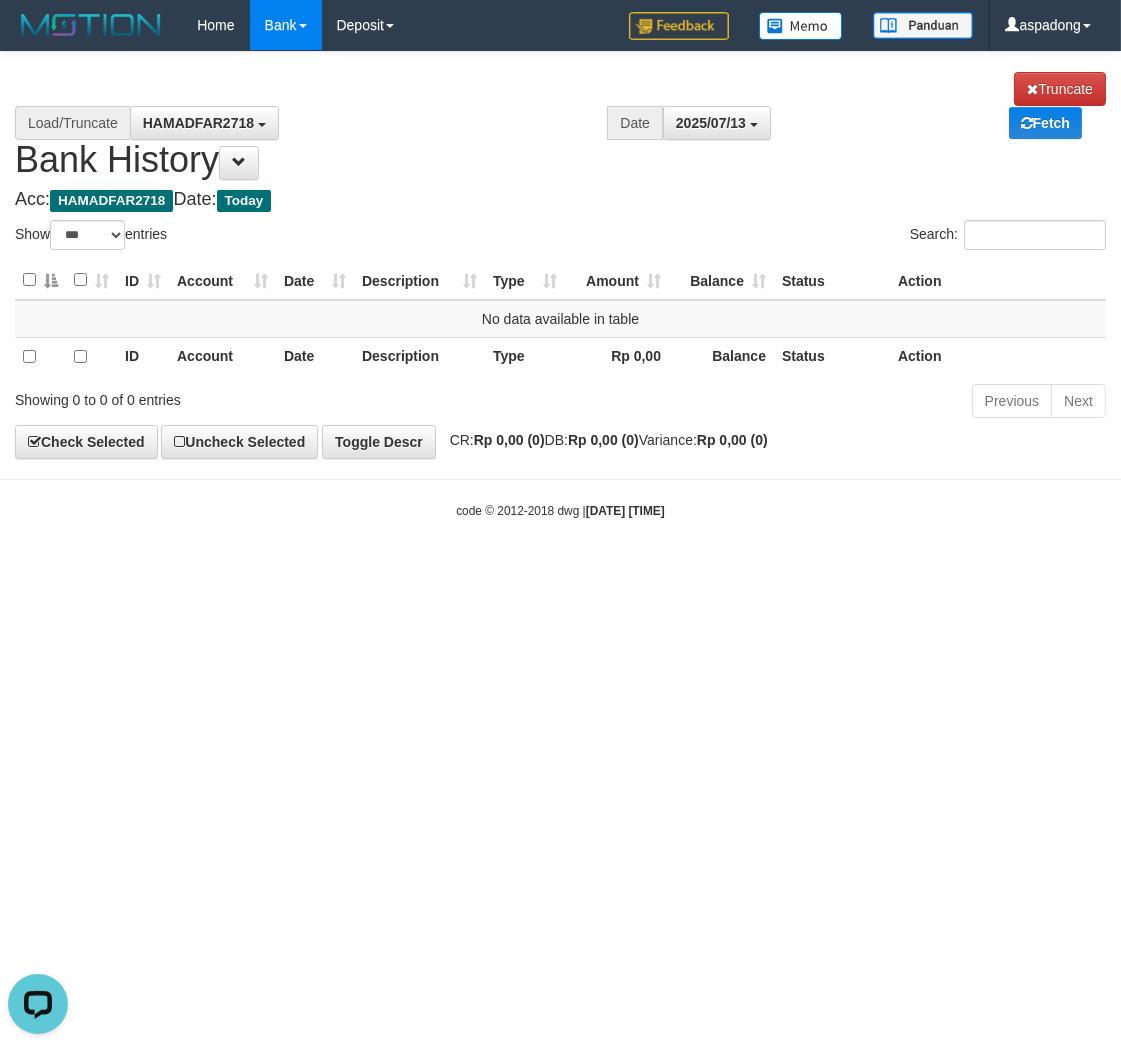 click on "Toggle navigation
Home
Bank
Account List
Load
By Website
Group
[ITOTO]													PRABUJITU
By Load Group (DPS)
Group asp-1
Mutasi Bank
Search
Sync
Note Mutasi
Deposit
DPS List" at bounding box center (560, 285) 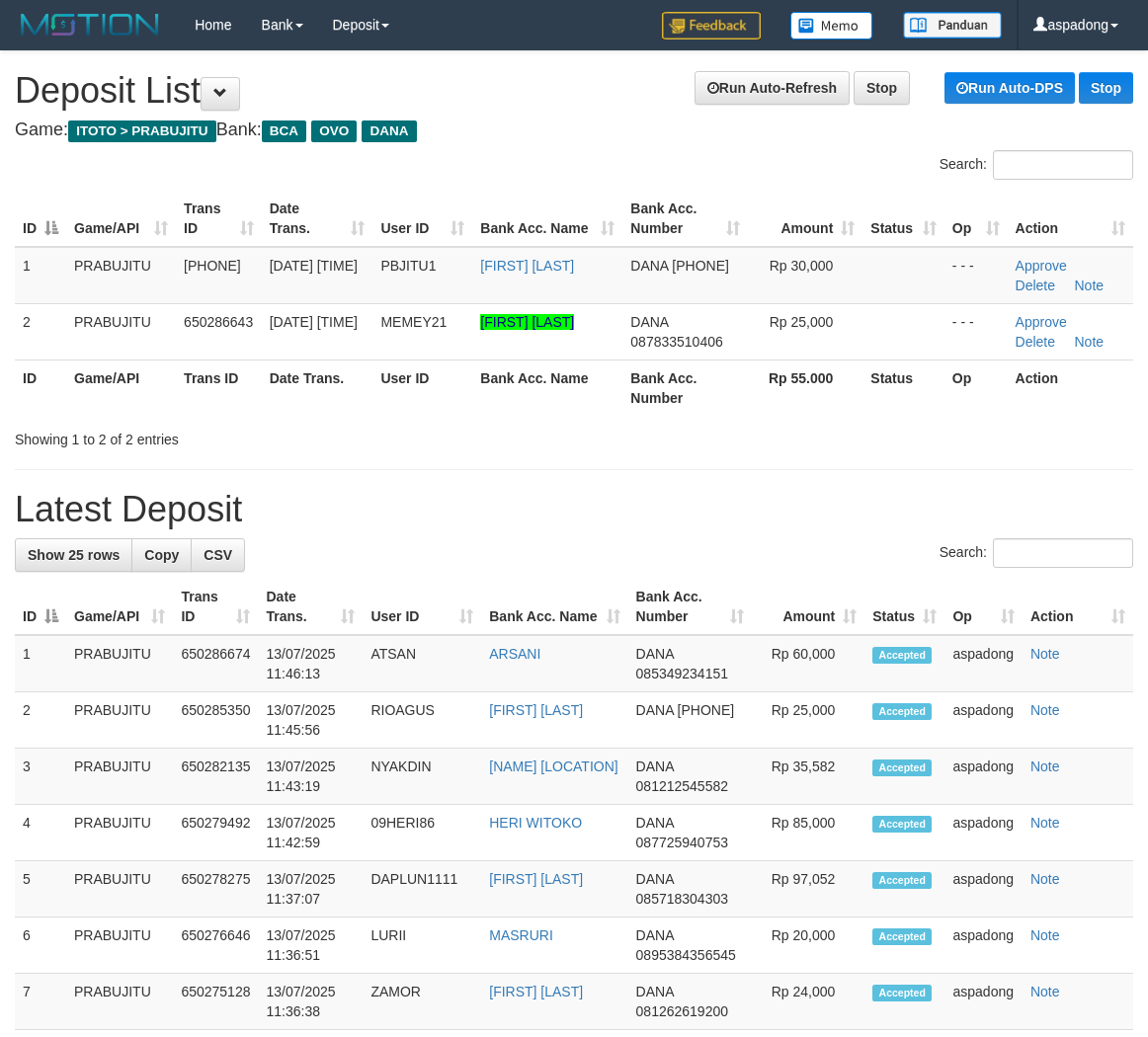 scroll, scrollTop: 0, scrollLeft: 0, axis: both 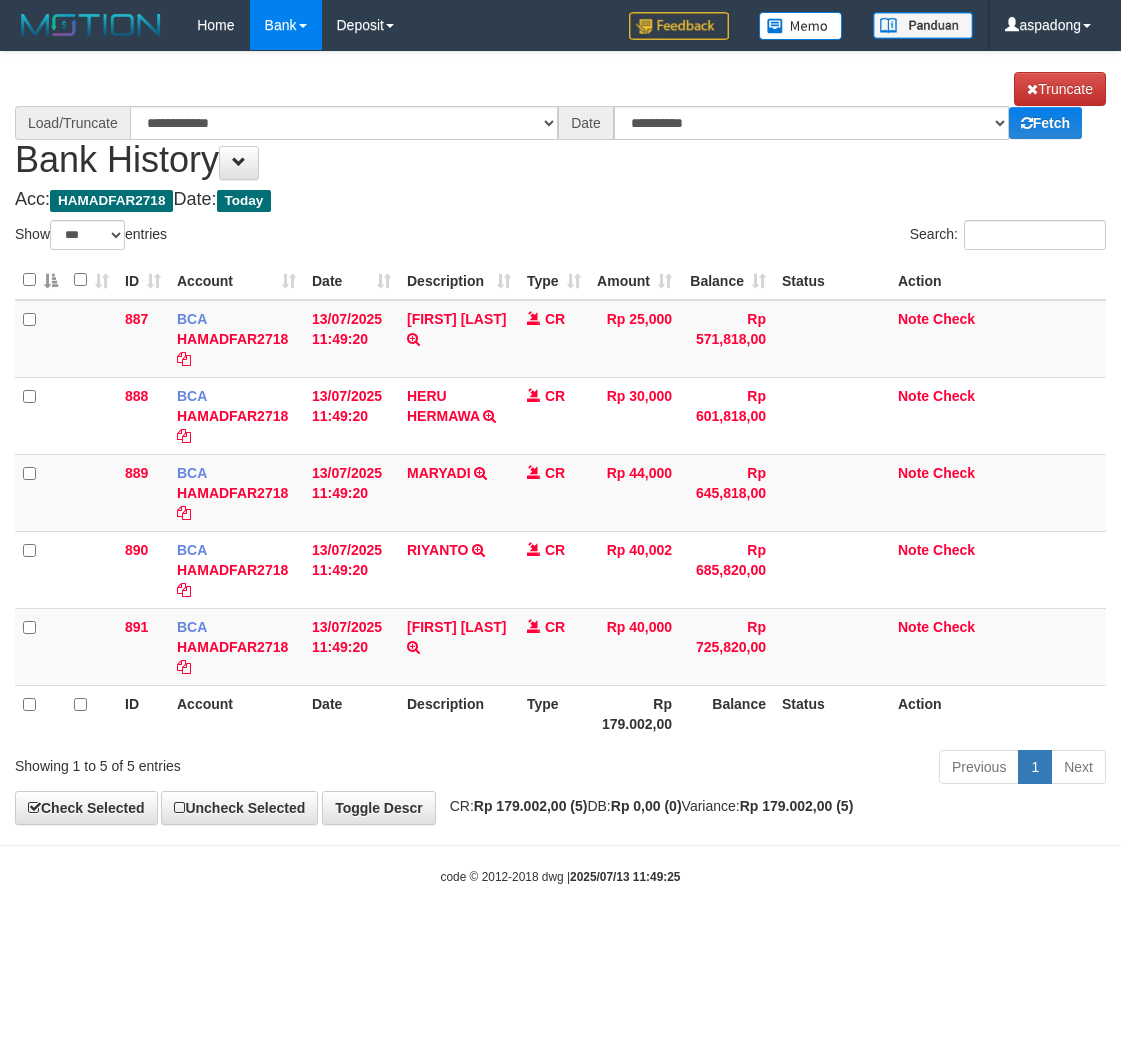 select on "***" 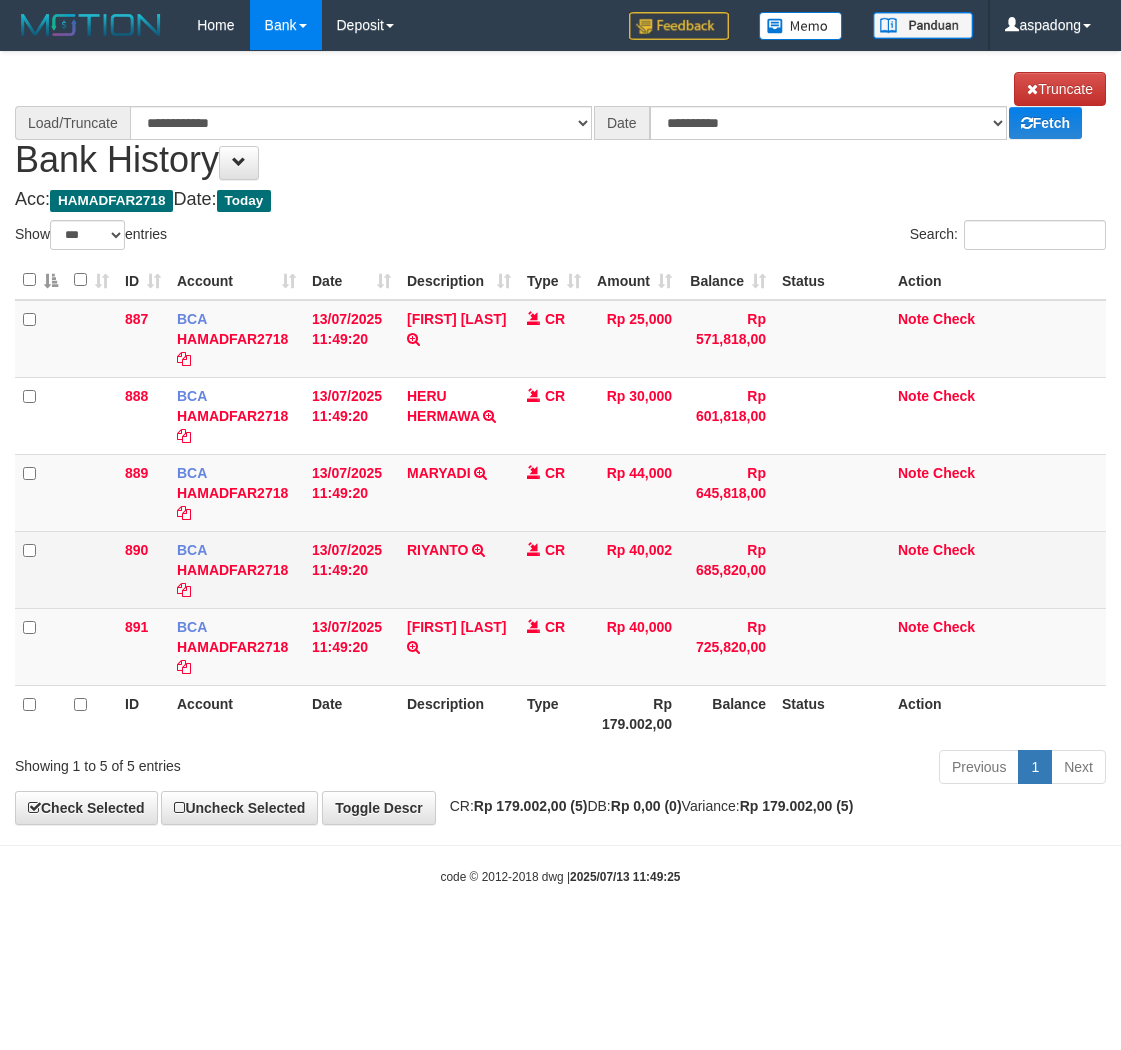 scroll, scrollTop: 0, scrollLeft: 0, axis: both 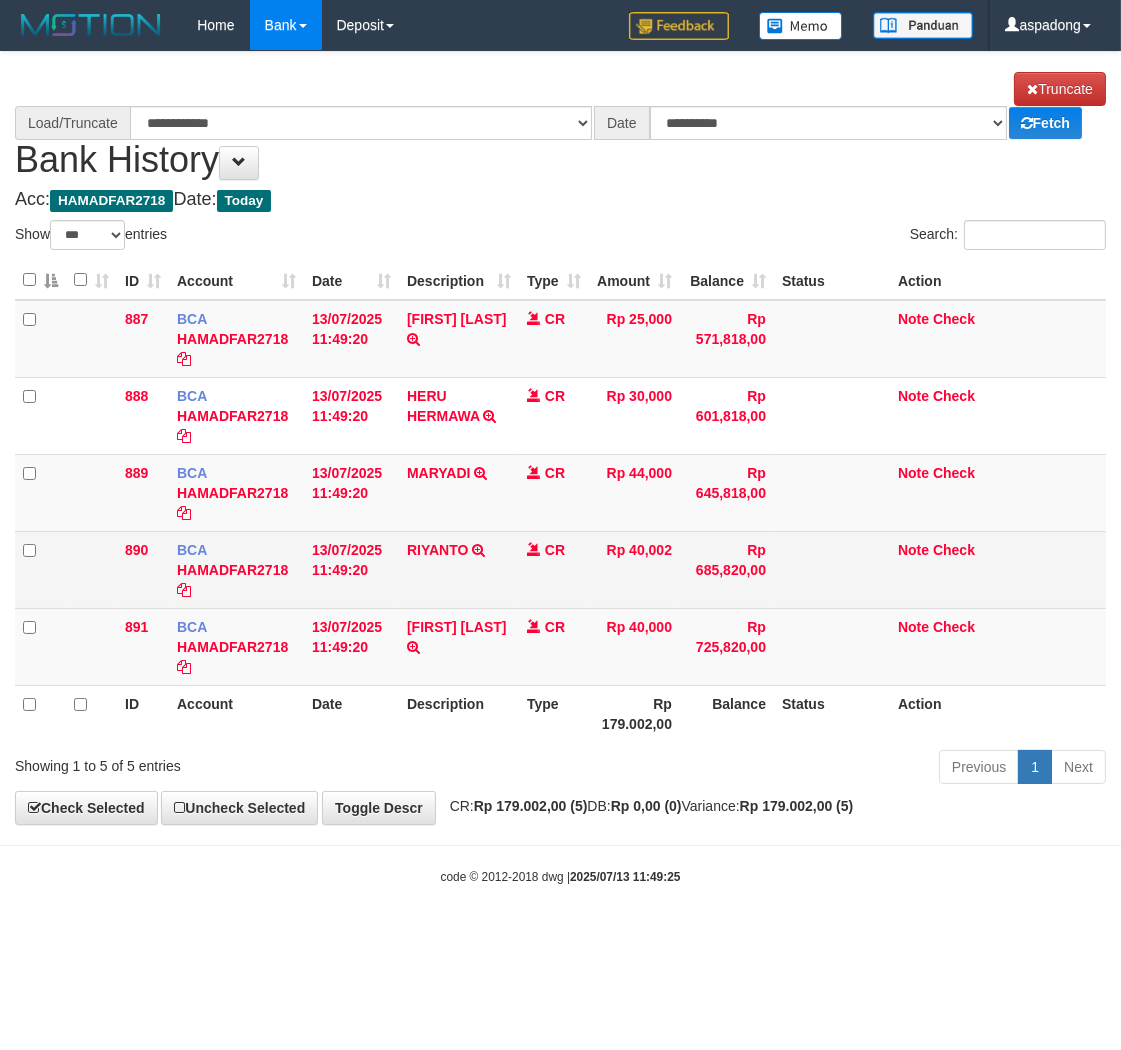 select on "****" 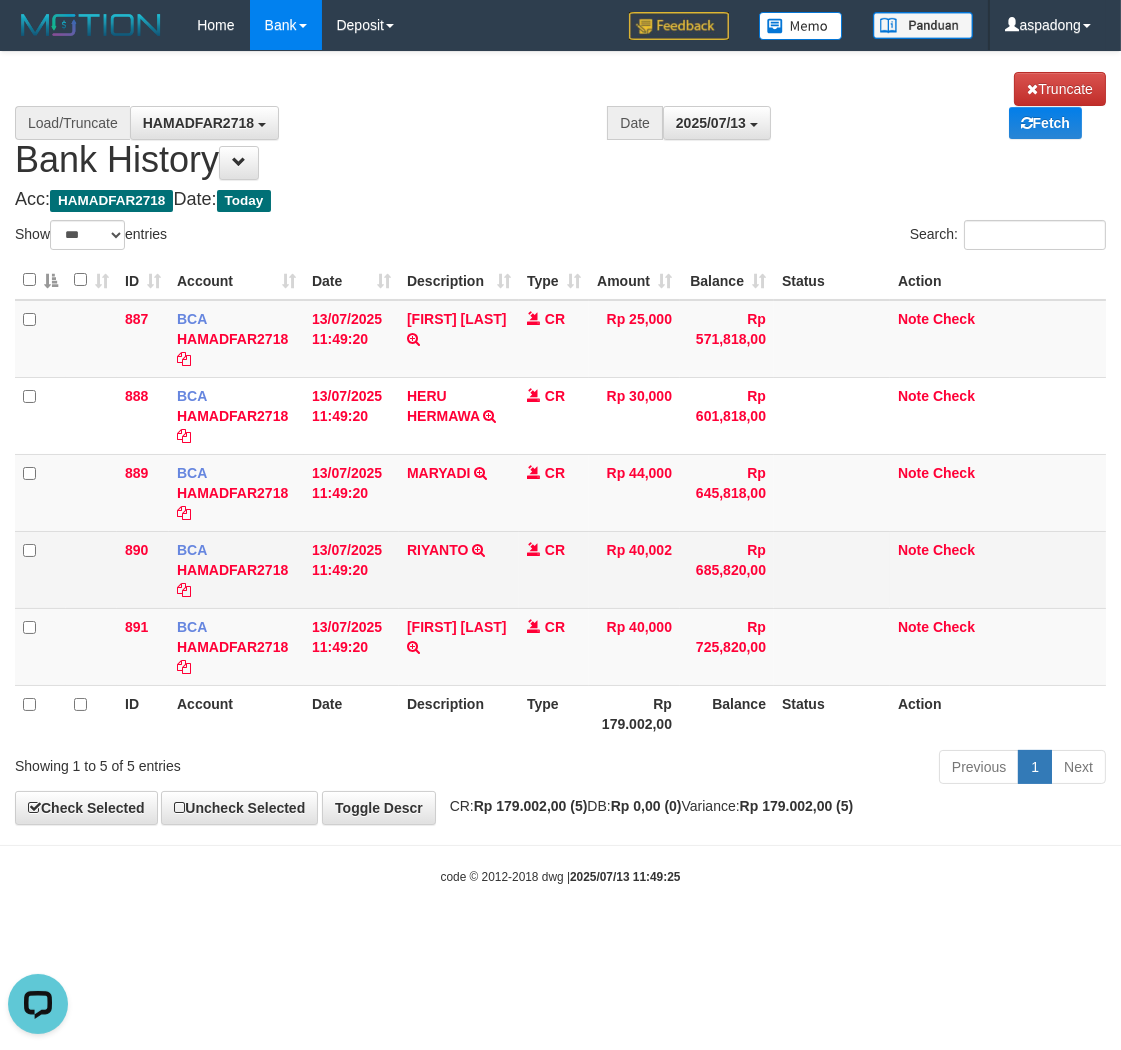 scroll, scrollTop: 0, scrollLeft: 0, axis: both 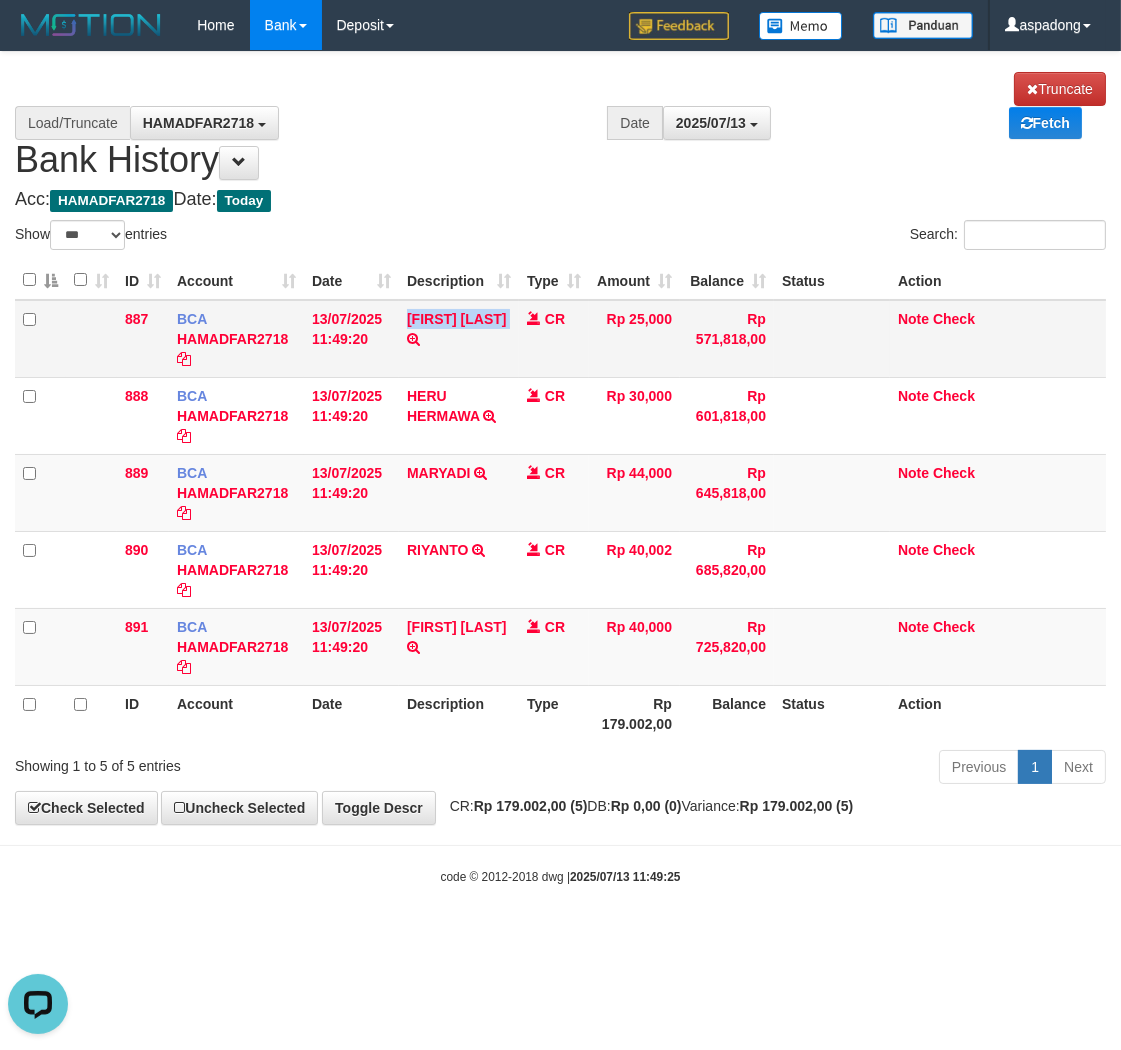 drag, startPoint x: 401, startPoint y: 320, endPoint x: 503, endPoint y: 332, distance: 102.70345 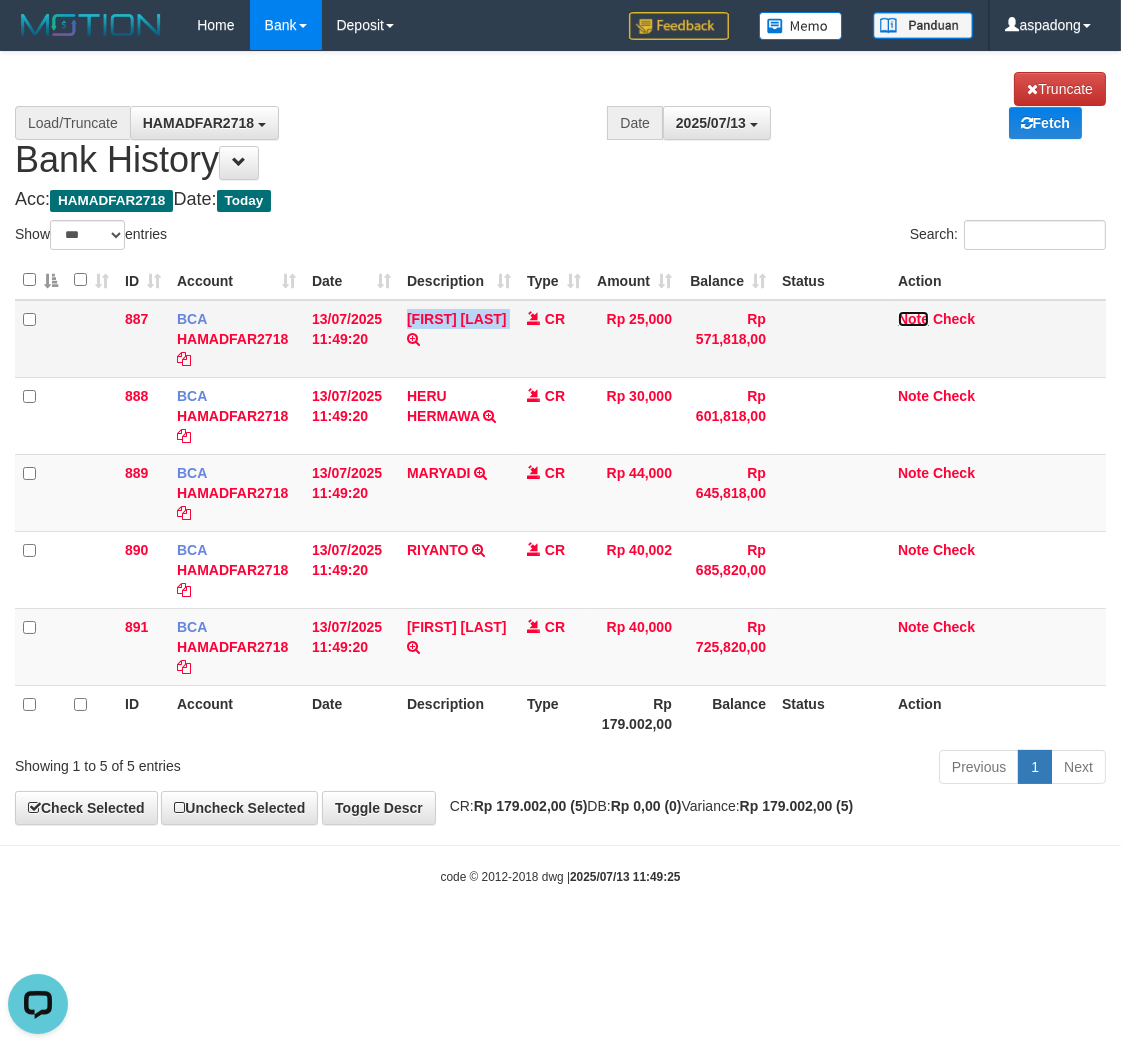 click on "Note" at bounding box center [913, 319] 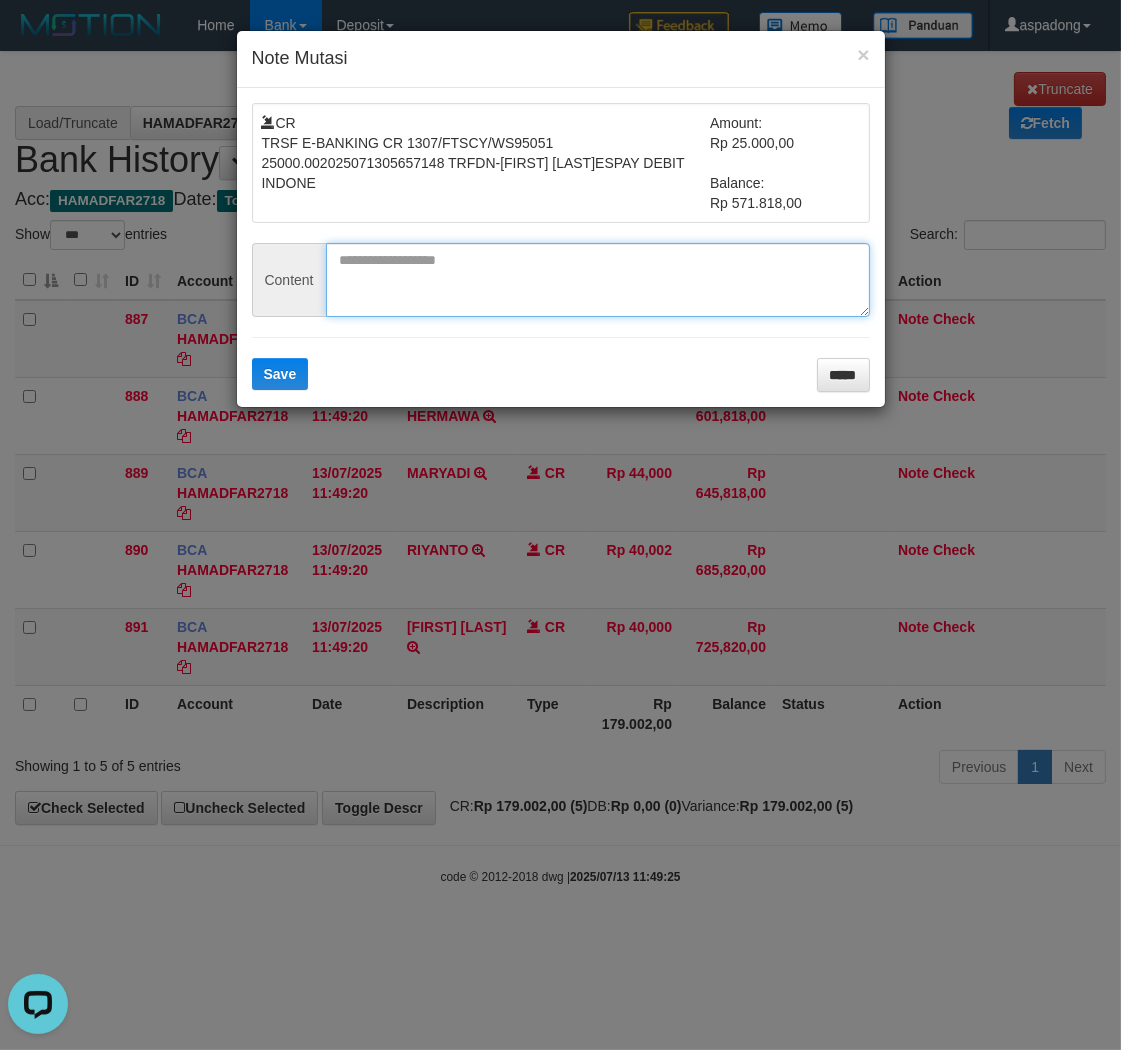 click at bounding box center (598, 280) 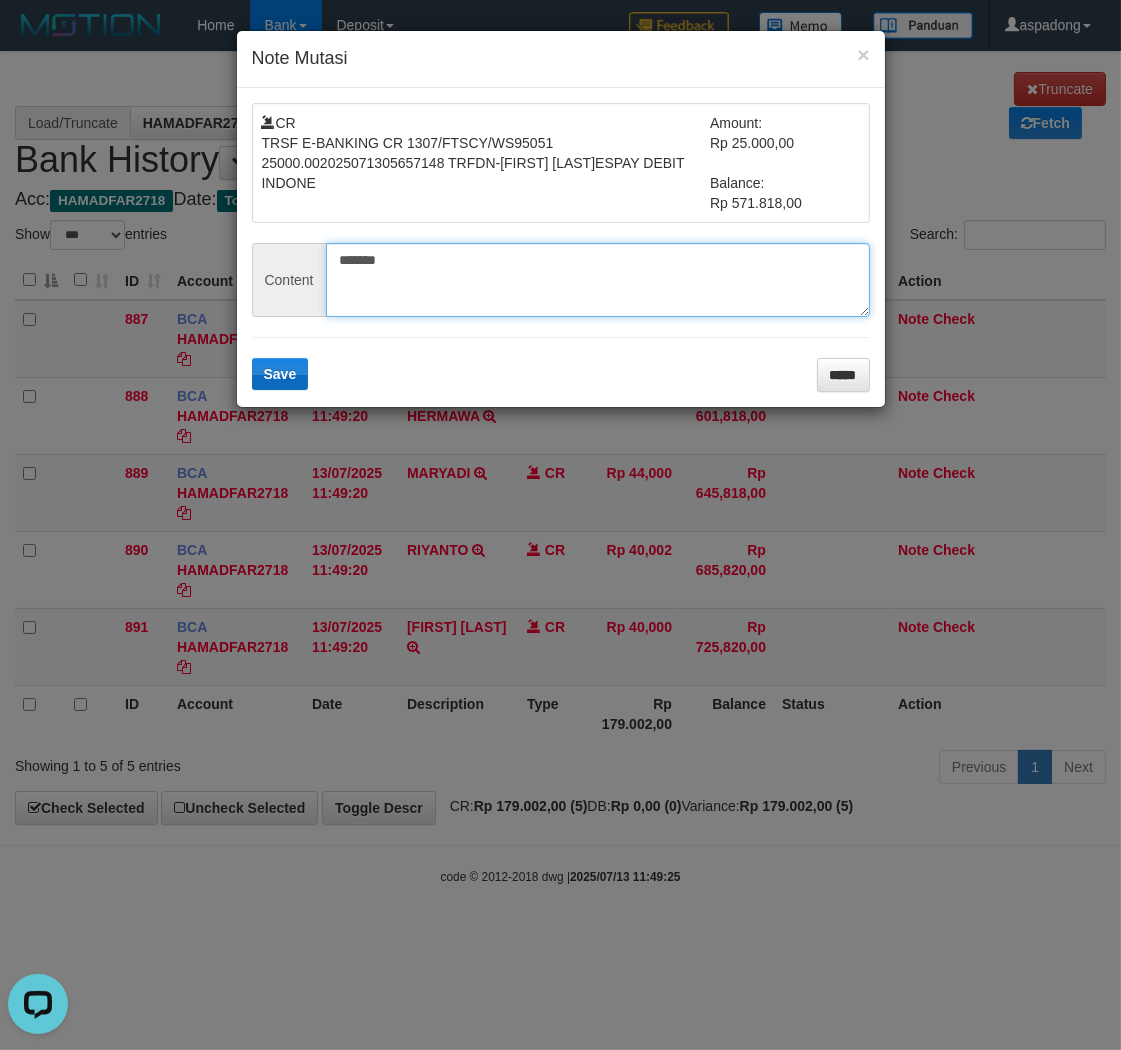 type on "*******" 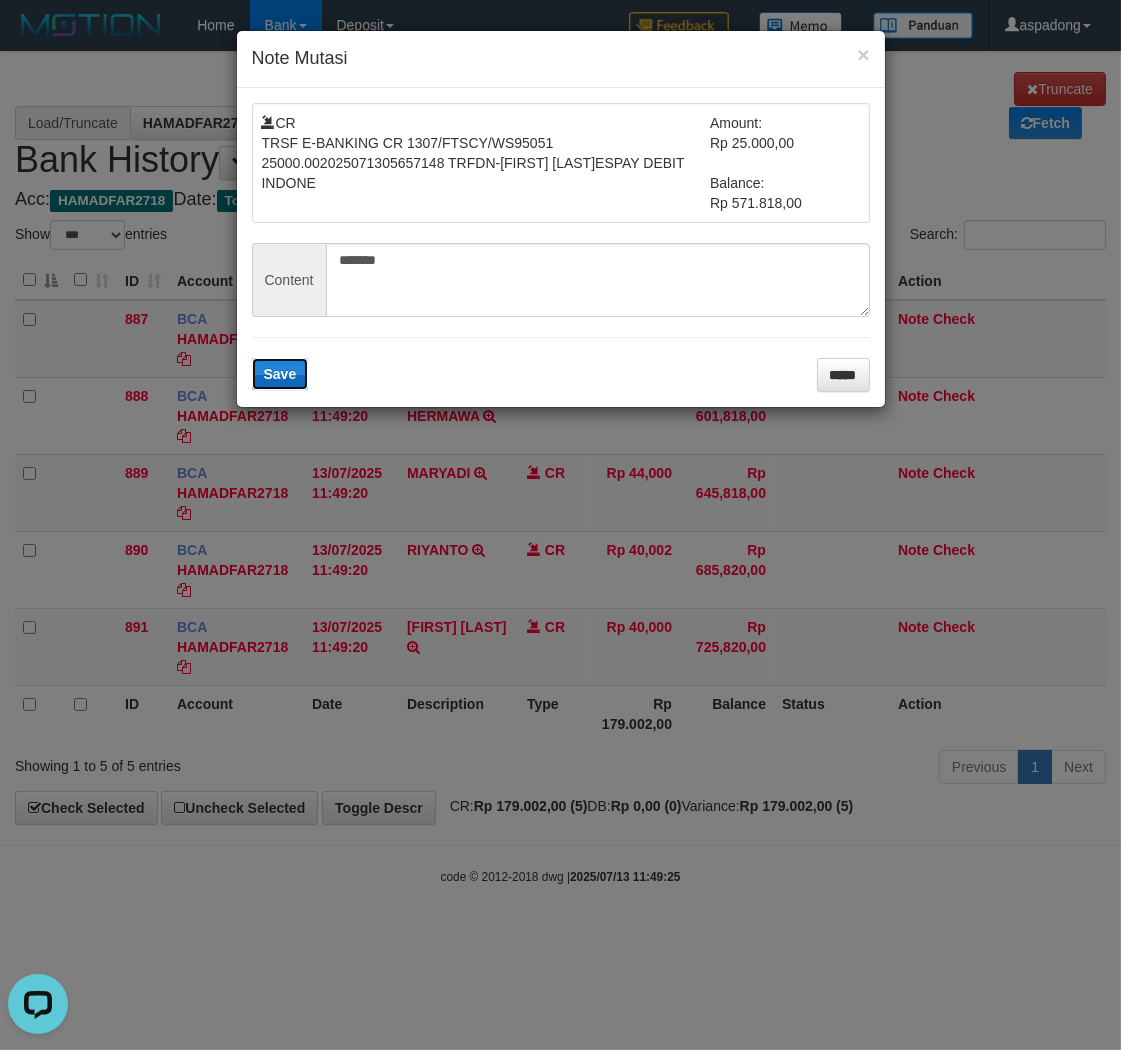 click on "Save" at bounding box center [280, 374] 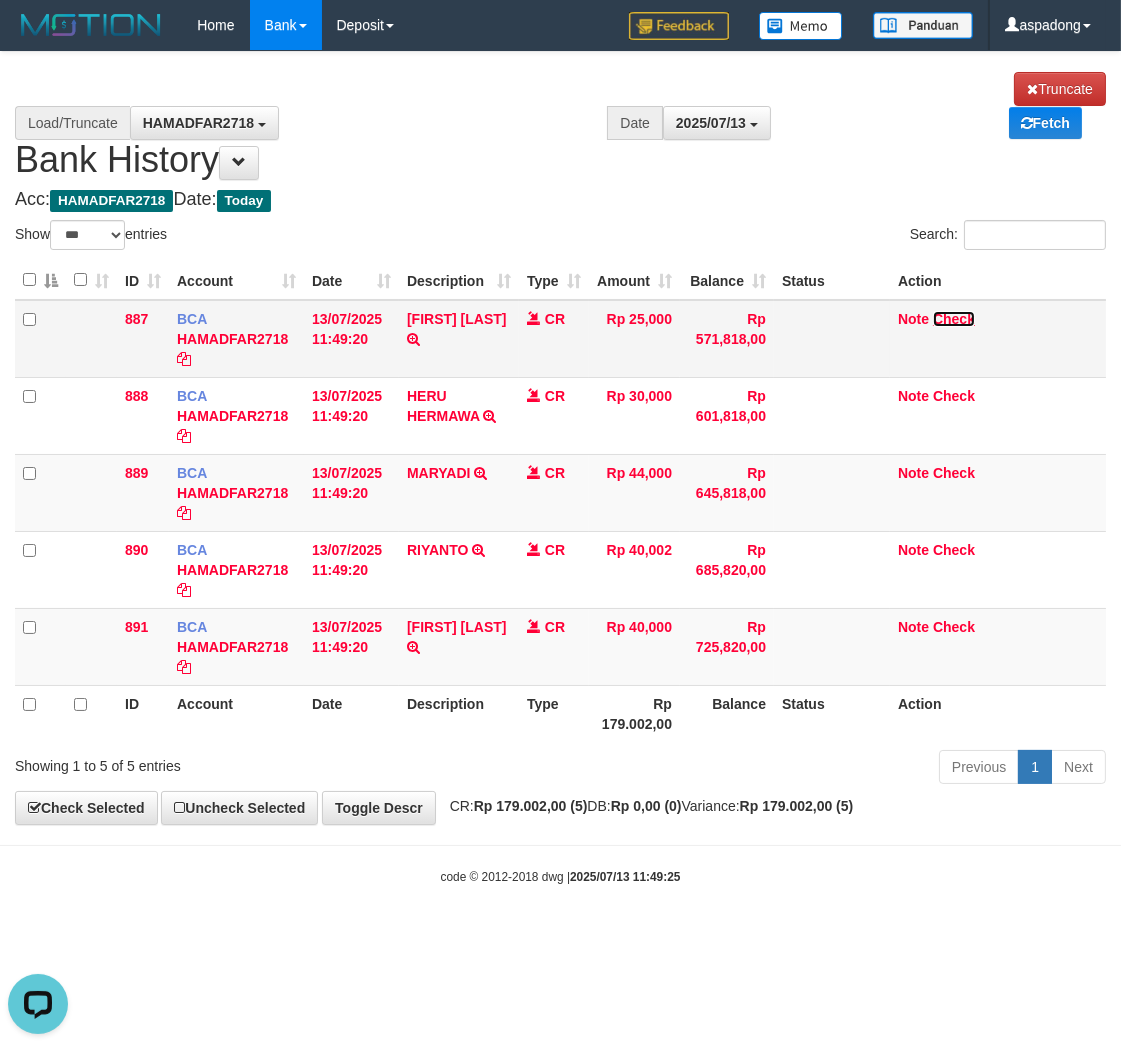 click on "Check" at bounding box center (954, 319) 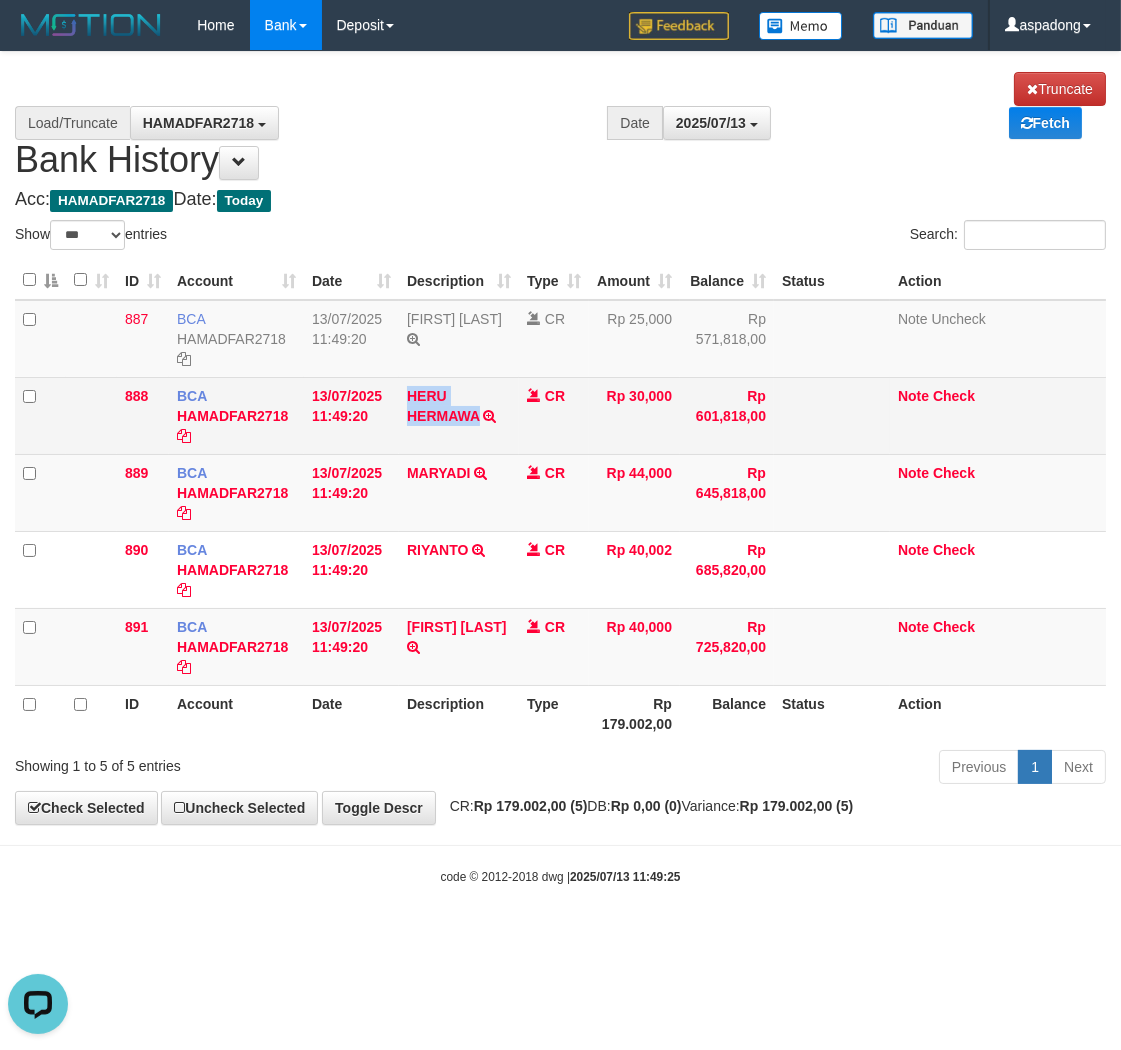 drag, startPoint x: 400, startPoint y: 394, endPoint x: 480, endPoint y: 430, distance: 87.72685 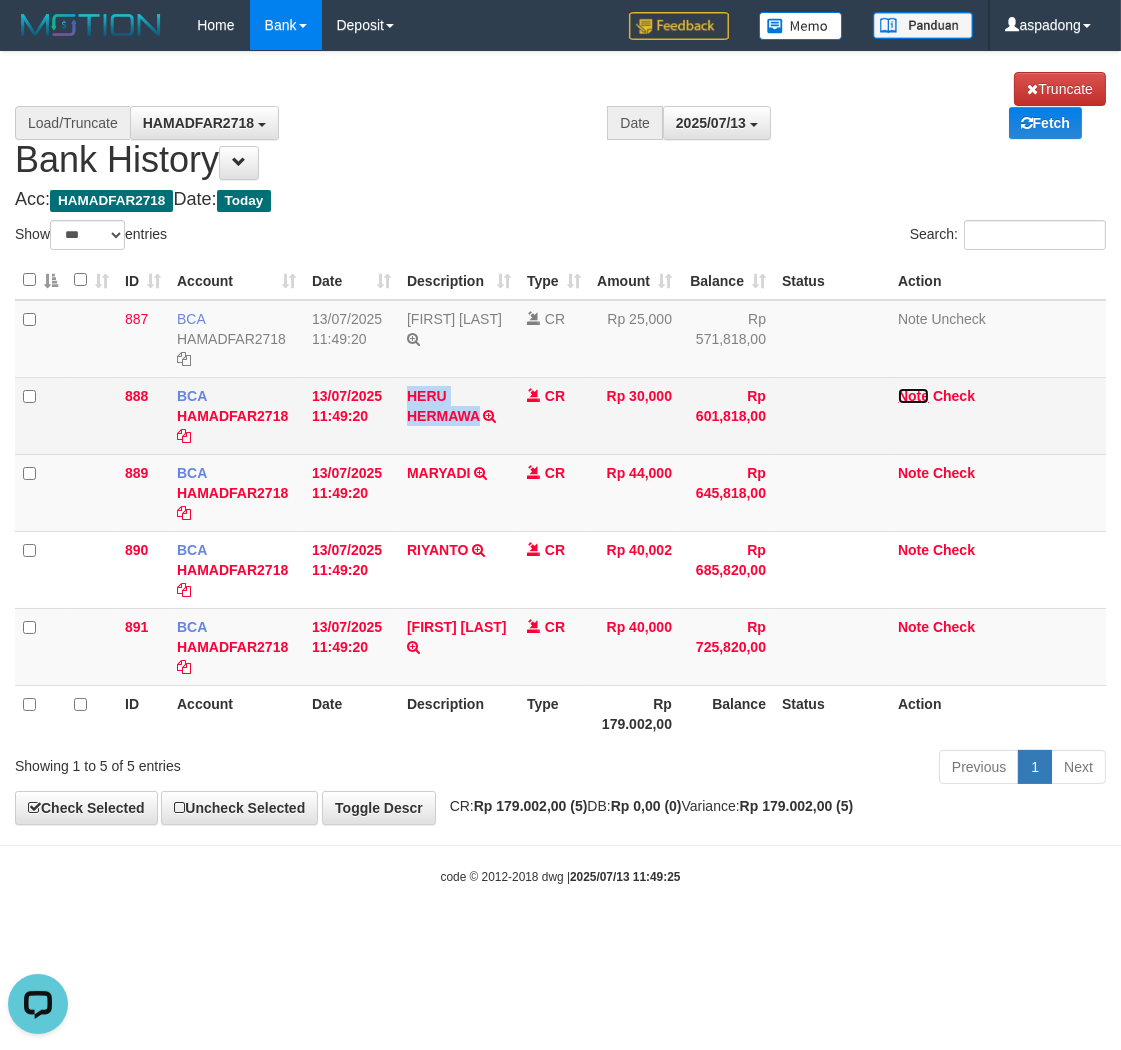 click on "Note" at bounding box center (913, 396) 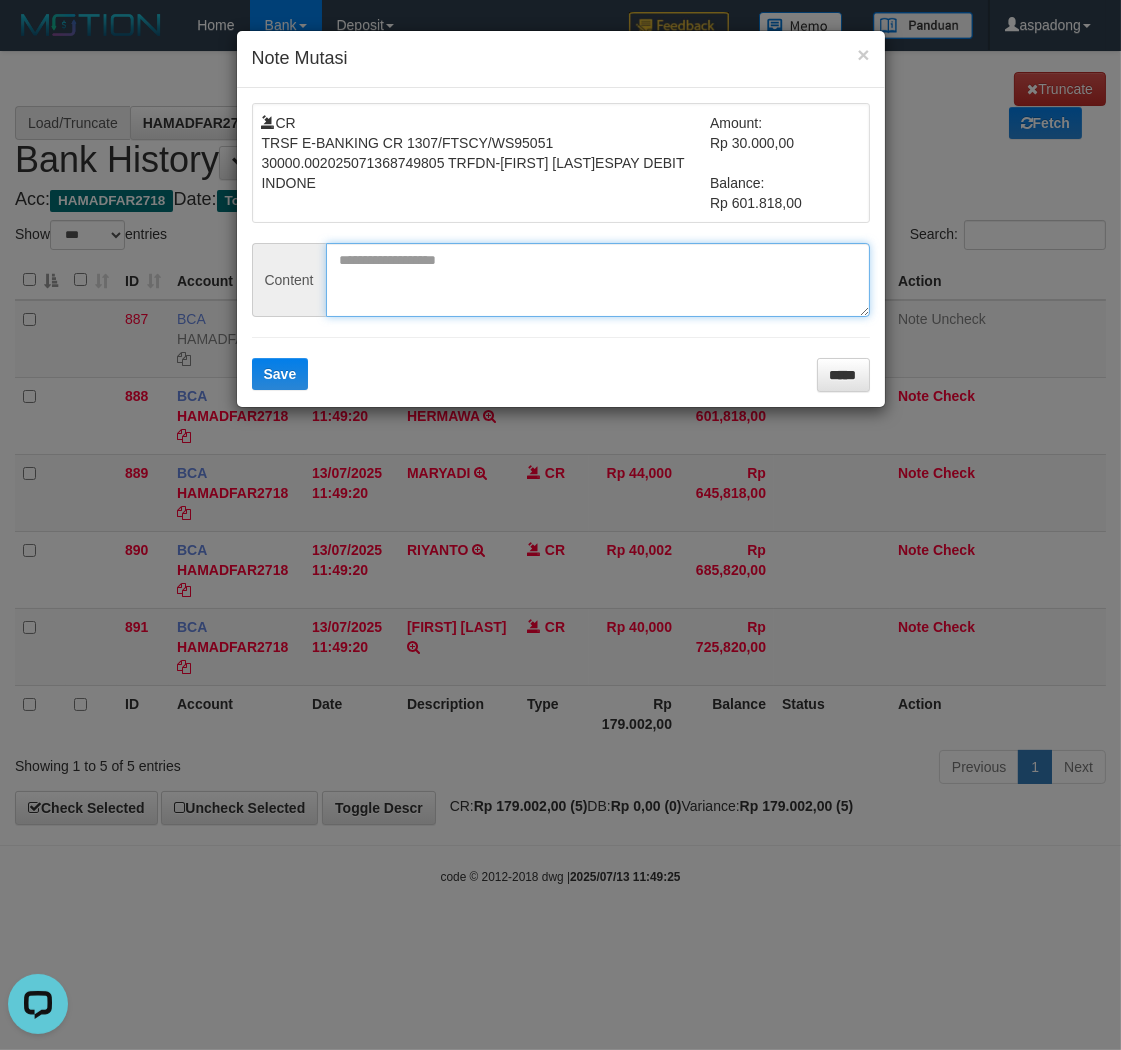 click at bounding box center [598, 280] 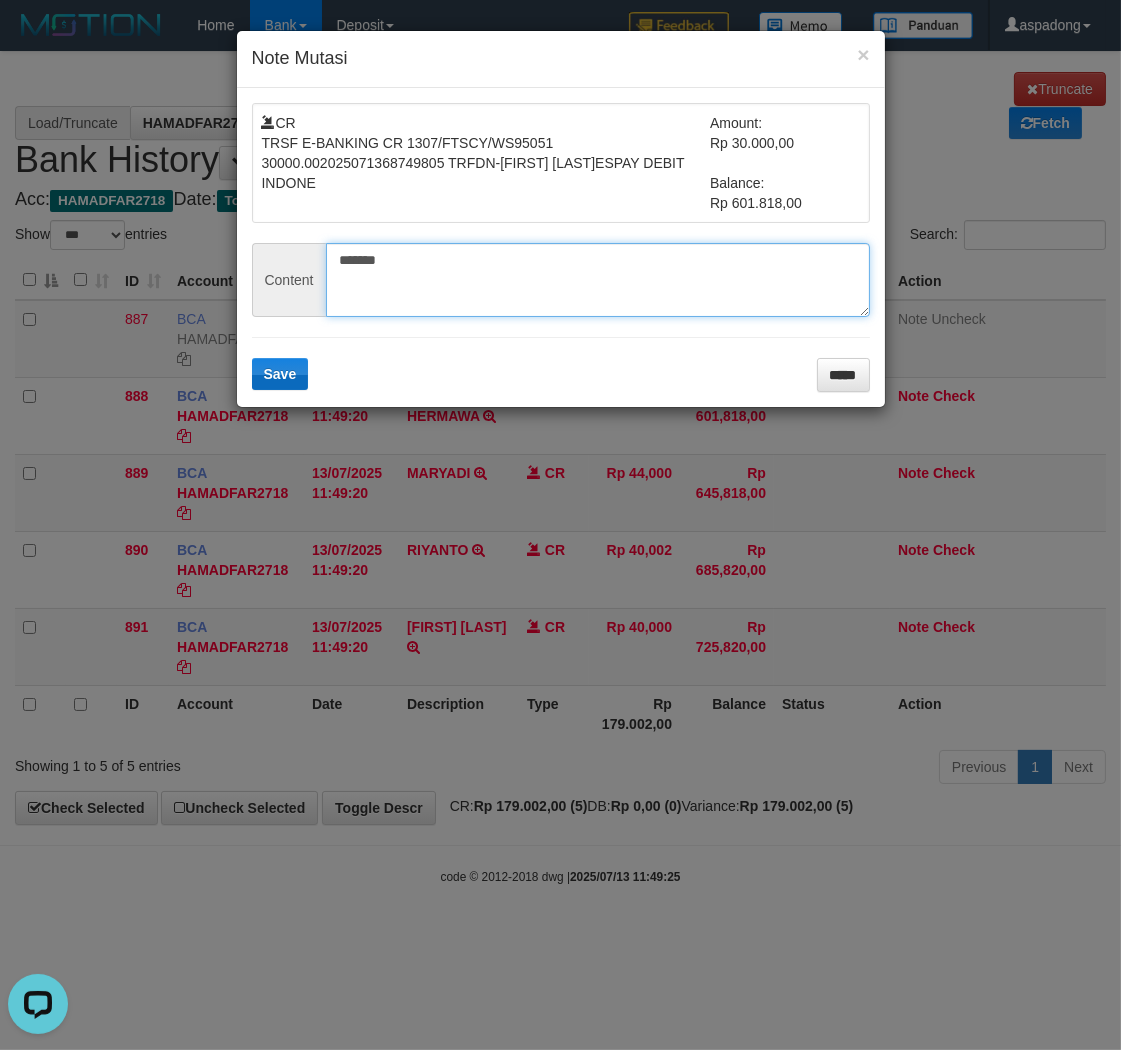 type on "*******" 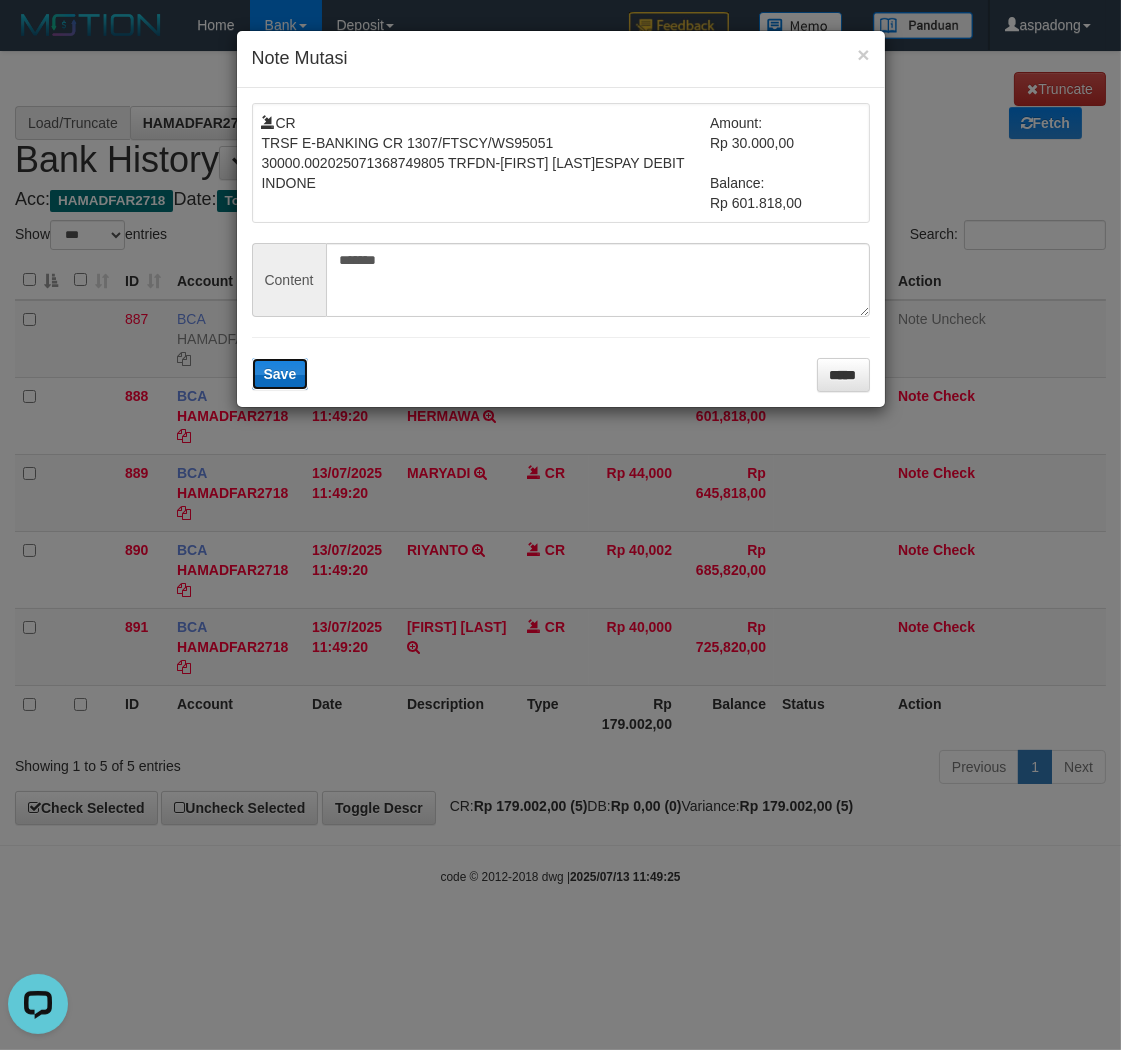 click on "Save" at bounding box center (280, 374) 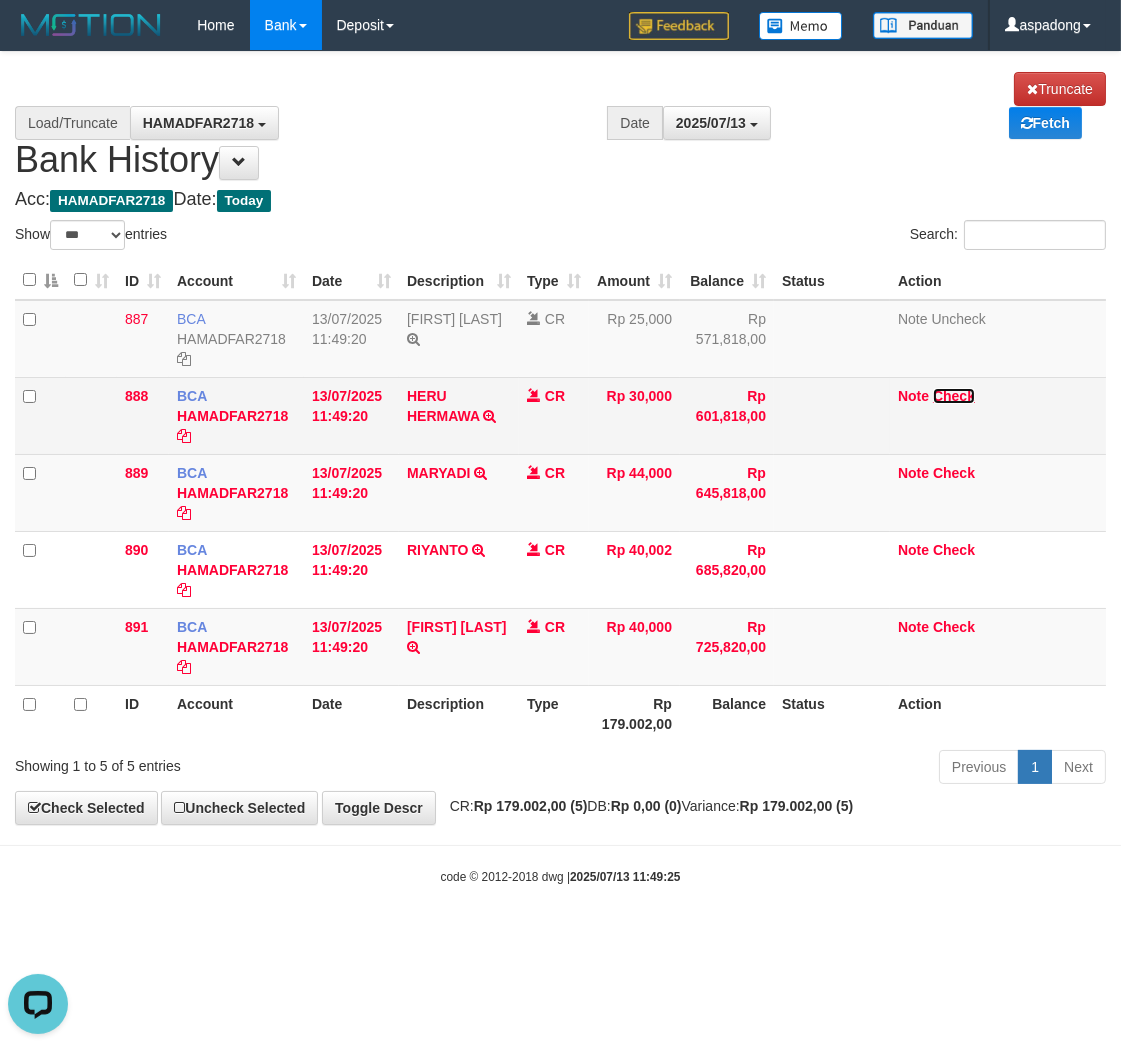 click on "Check" at bounding box center [954, 396] 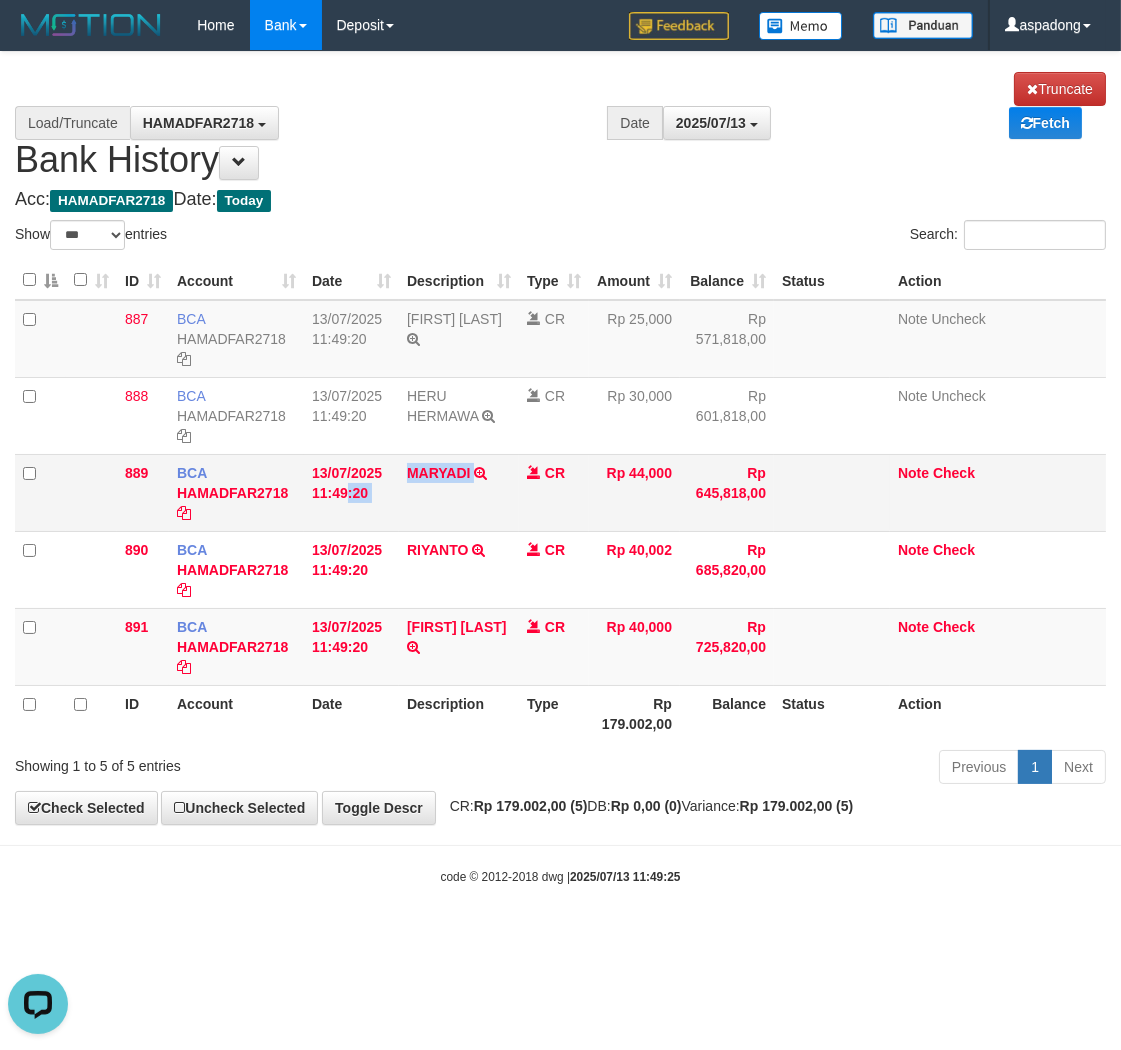 drag, startPoint x: 396, startPoint y: 477, endPoint x: 486, endPoint y: 490, distance: 90.934044 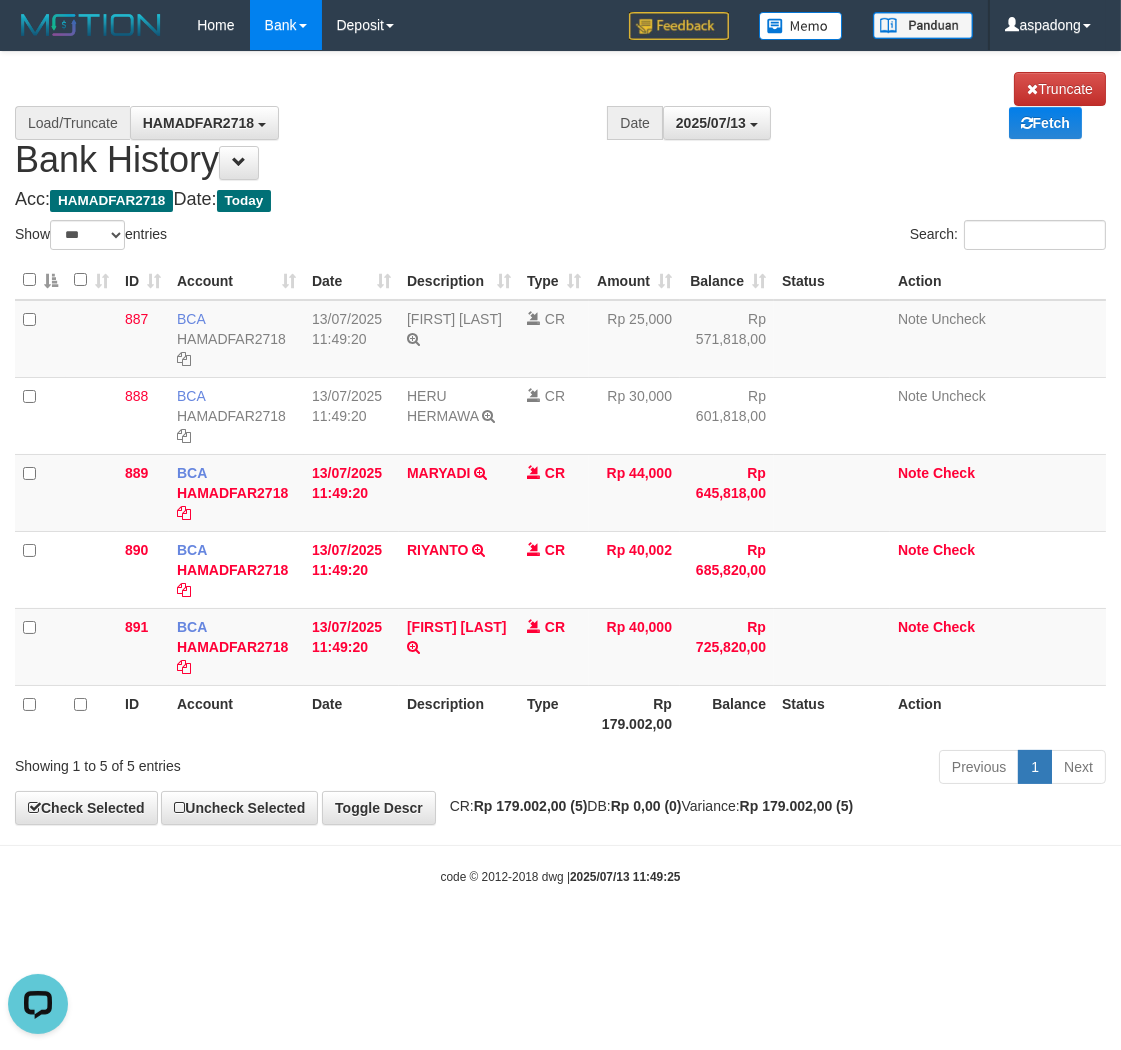 click on "**********" at bounding box center (560, 438) 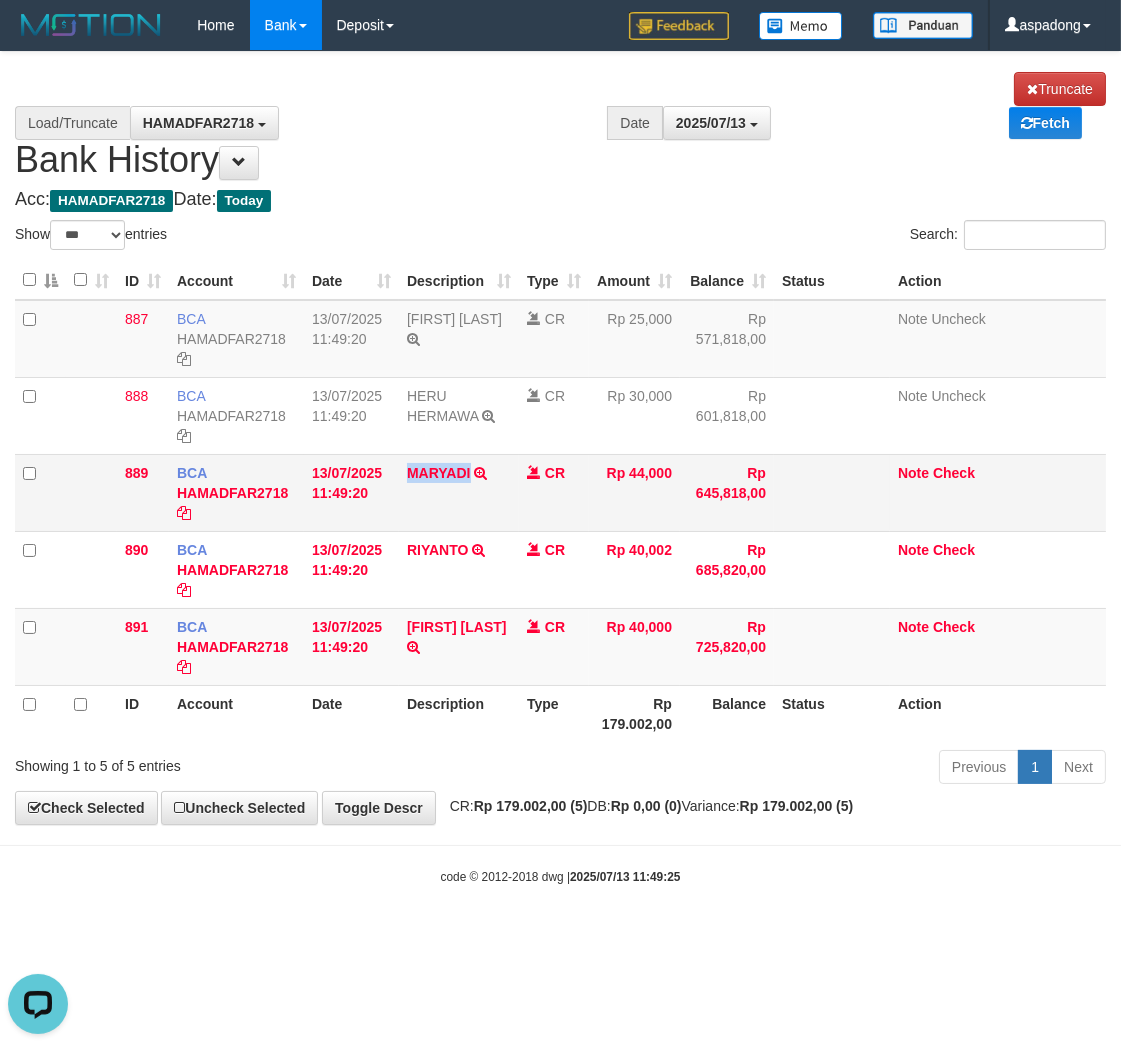drag, startPoint x: 401, startPoint y: 474, endPoint x: 471, endPoint y: 484, distance: 70.71068 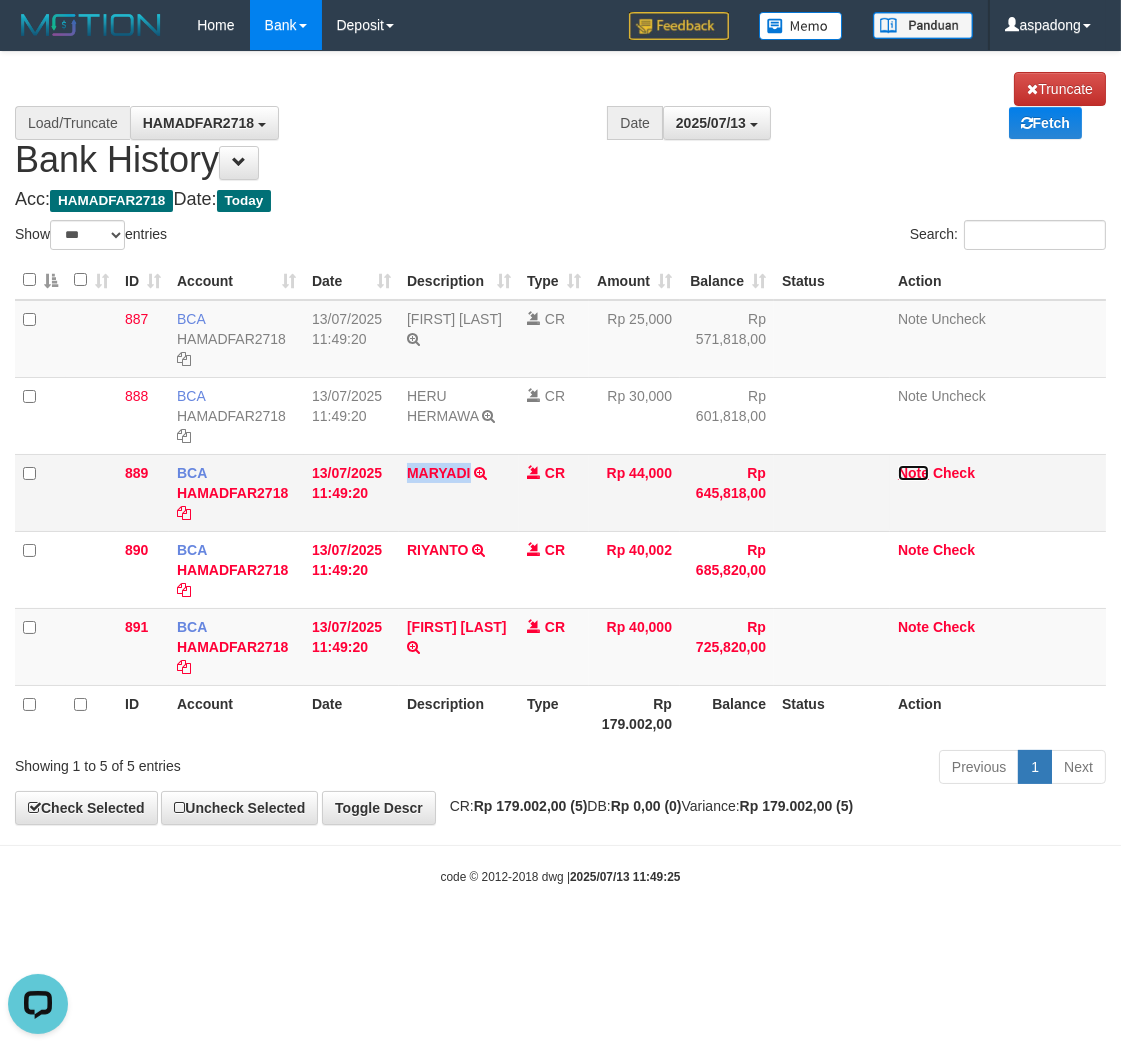 click on "Note" at bounding box center (913, 473) 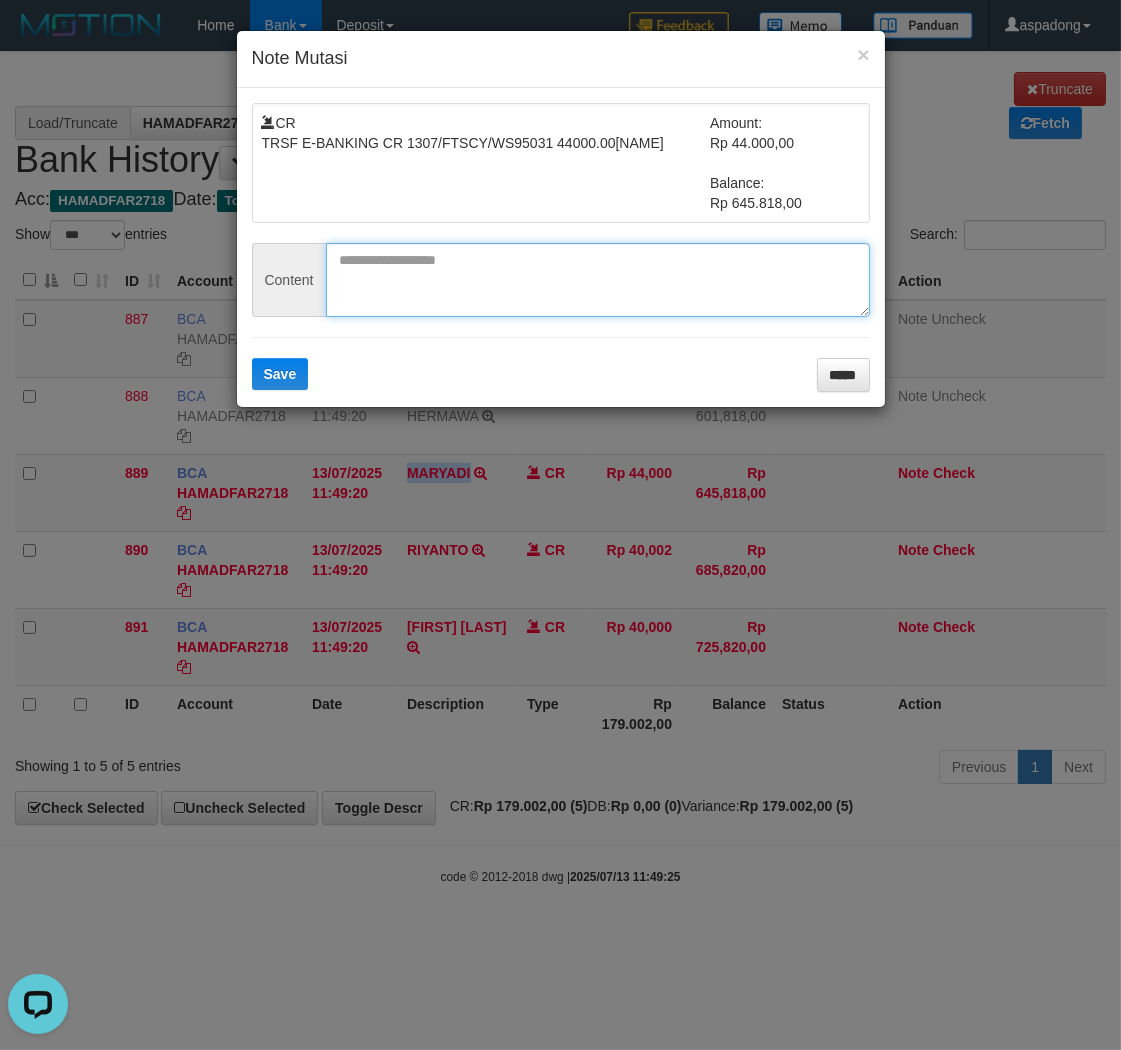 click at bounding box center (598, 280) 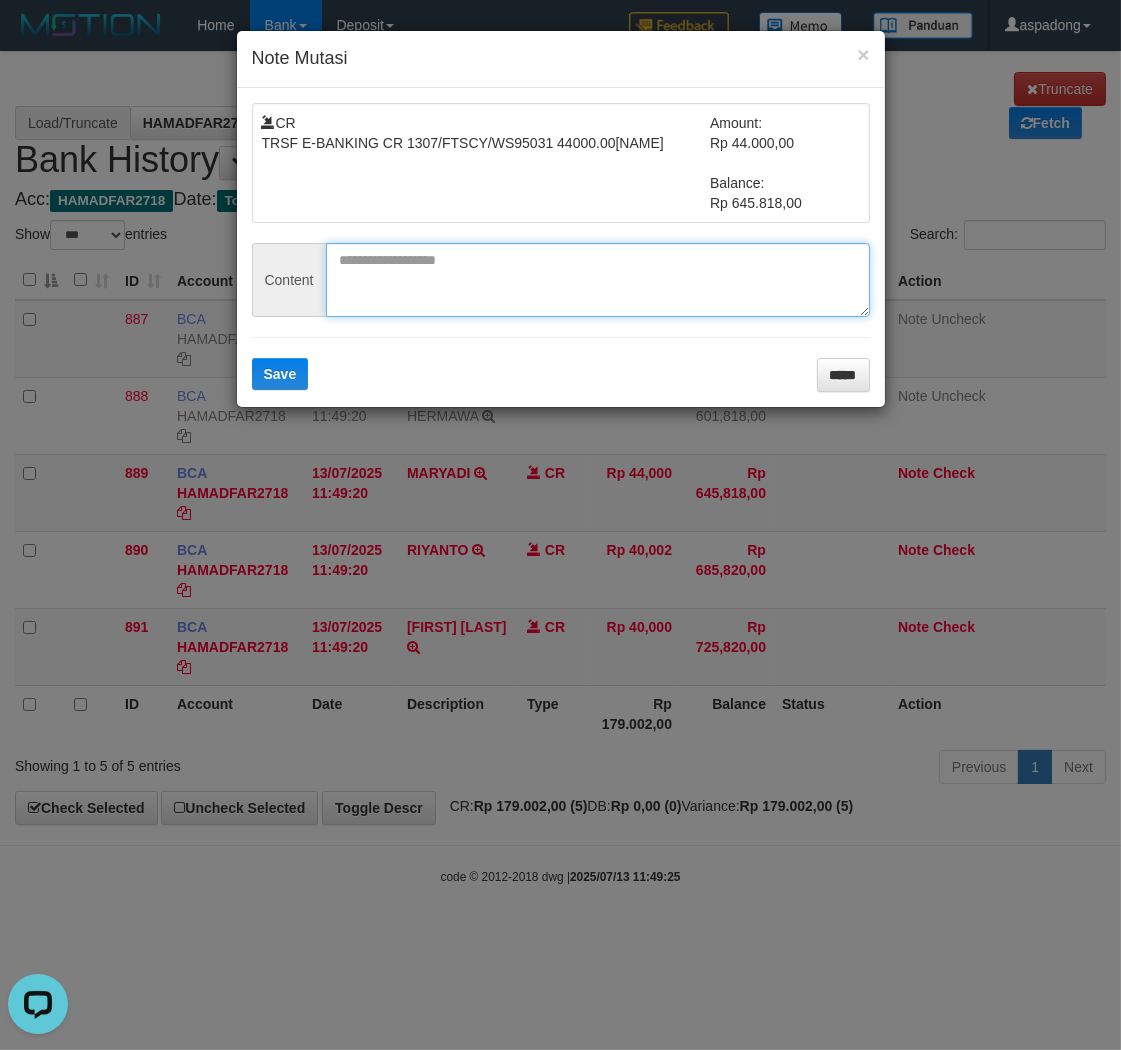 paste on "******" 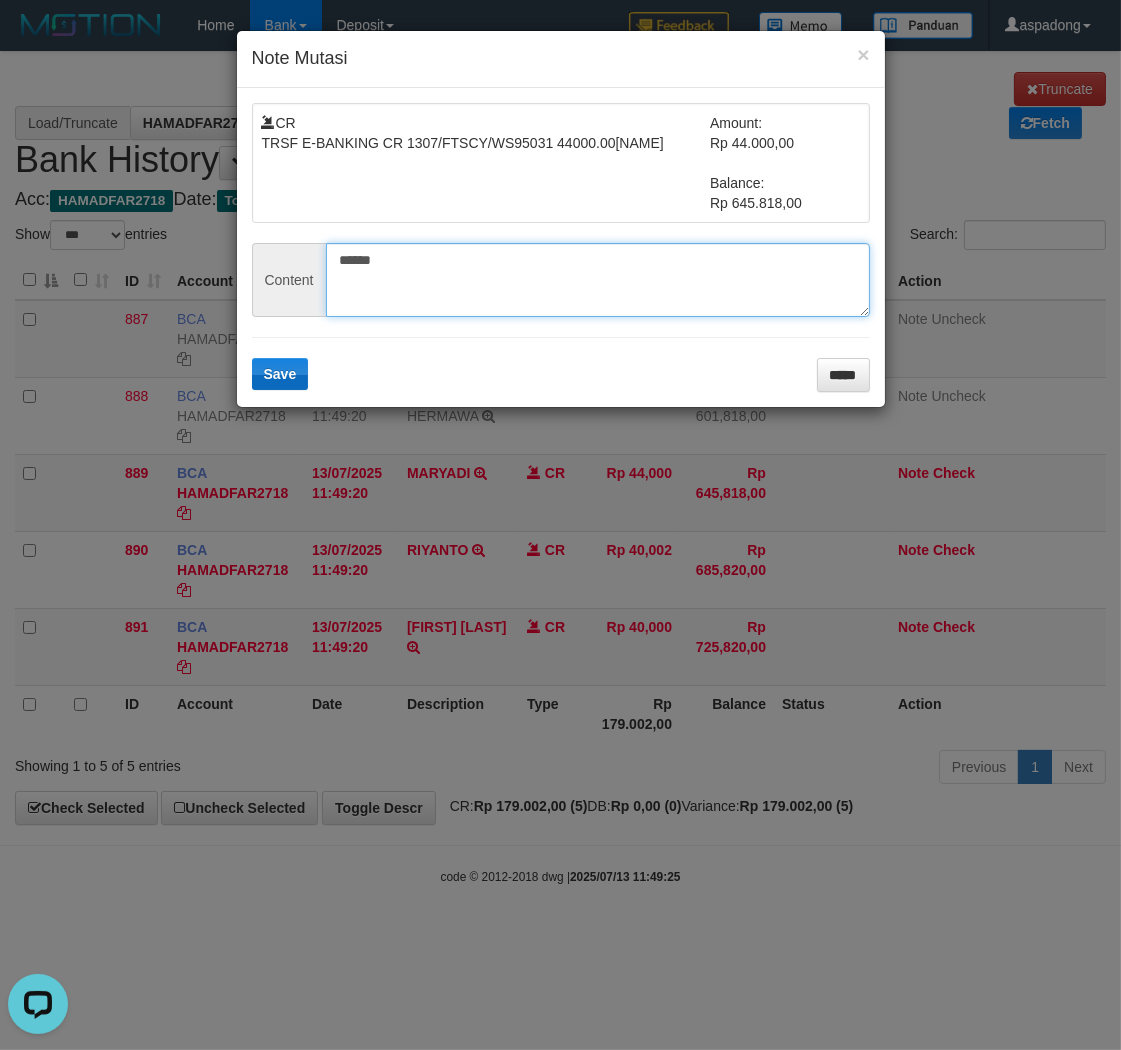 type on "******" 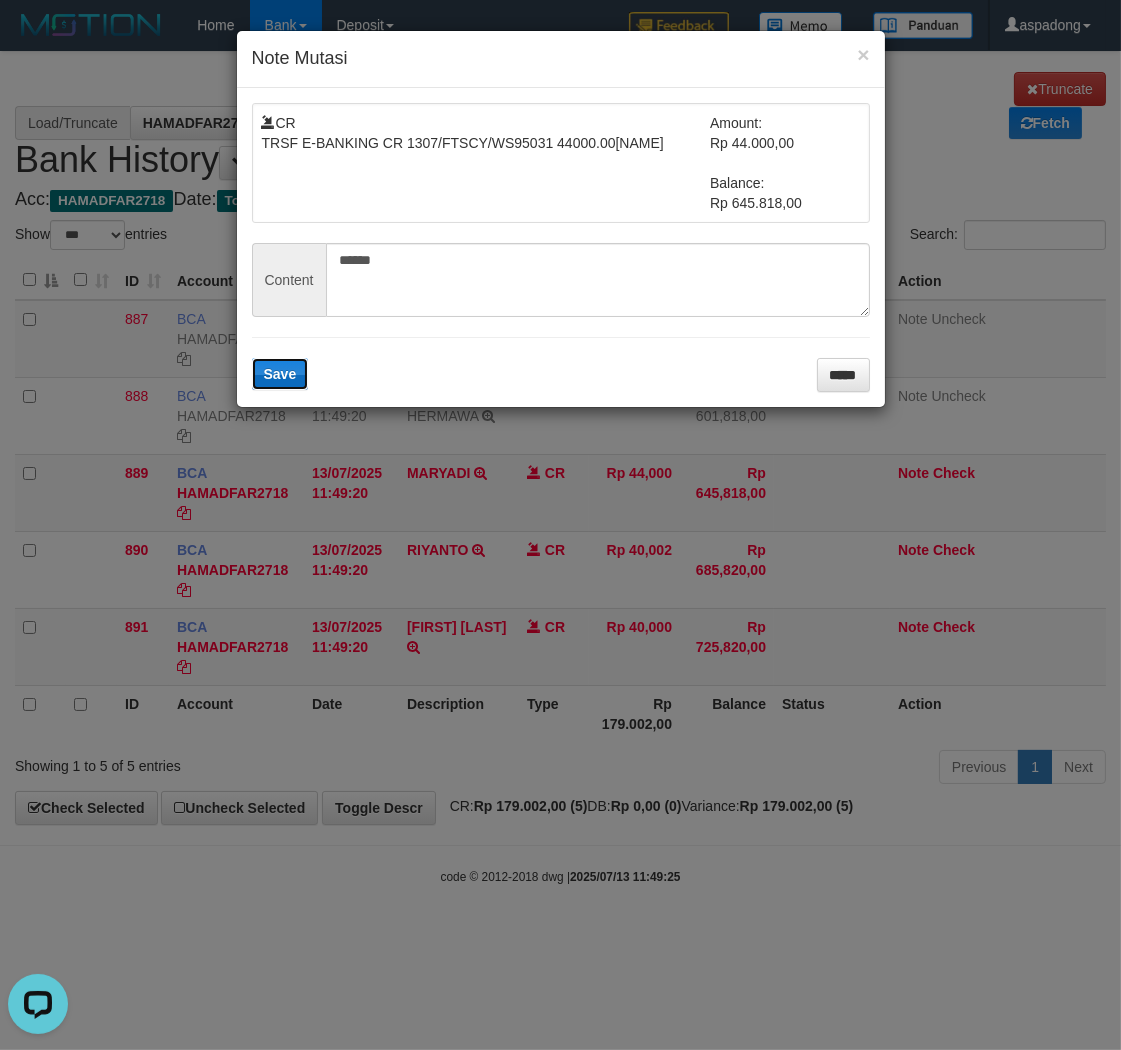 click on "Save" at bounding box center (280, 374) 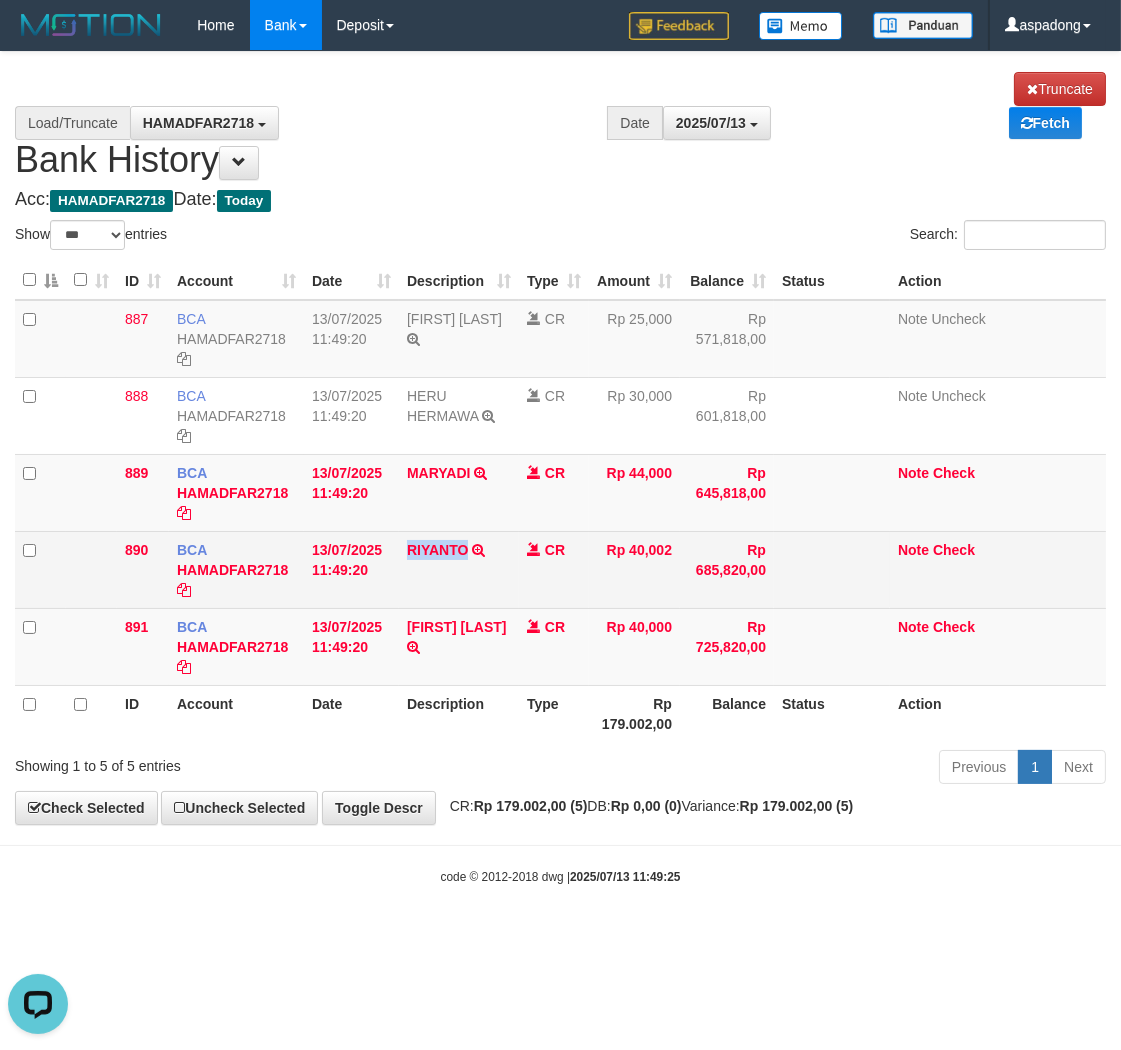 drag, startPoint x: 401, startPoint y: 553, endPoint x: 464, endPoint y: 571, distance: 65.52099 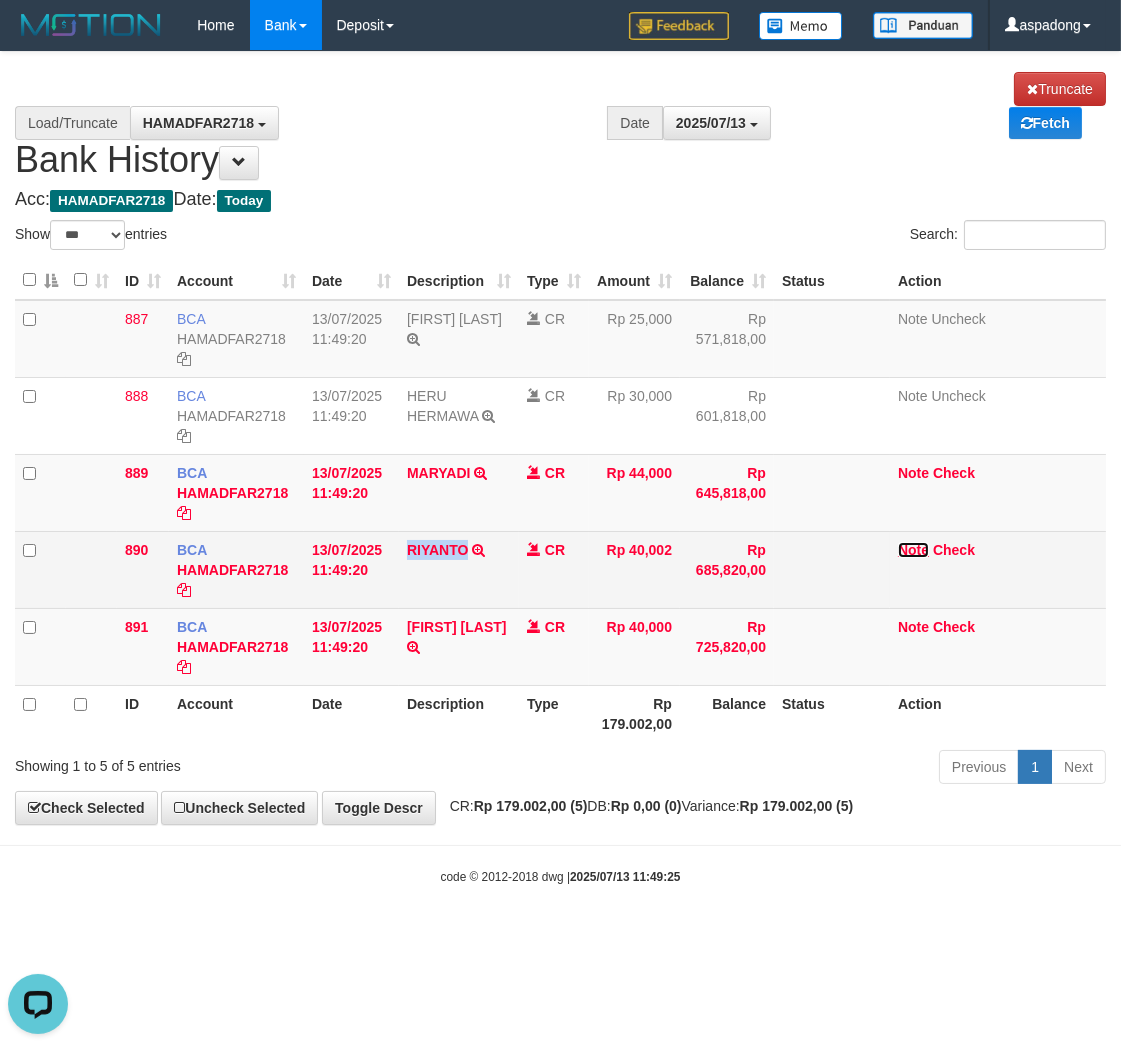 click on "Note" at bounding box center (913, 550) 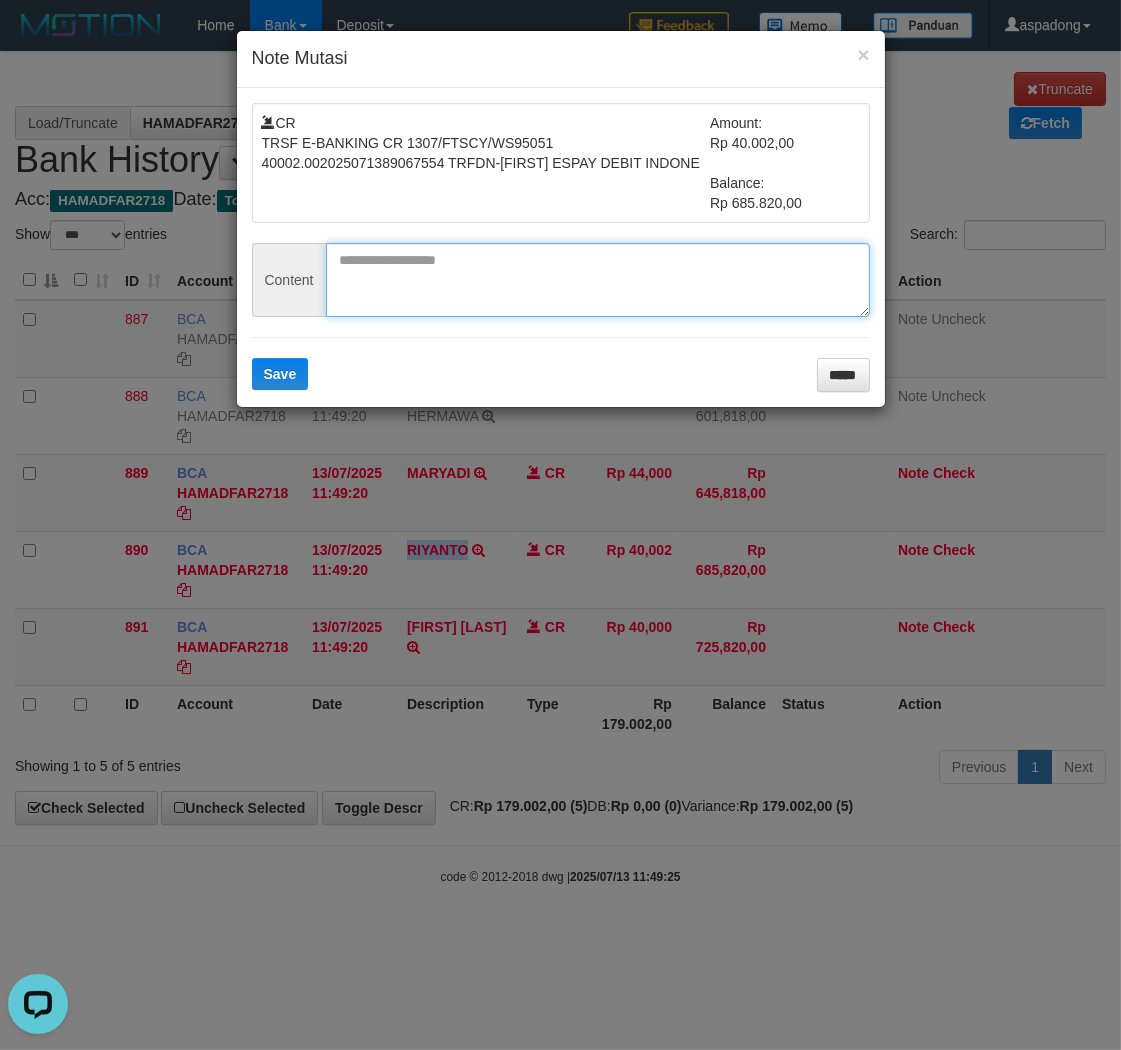 click at bounding box center [598, 280] 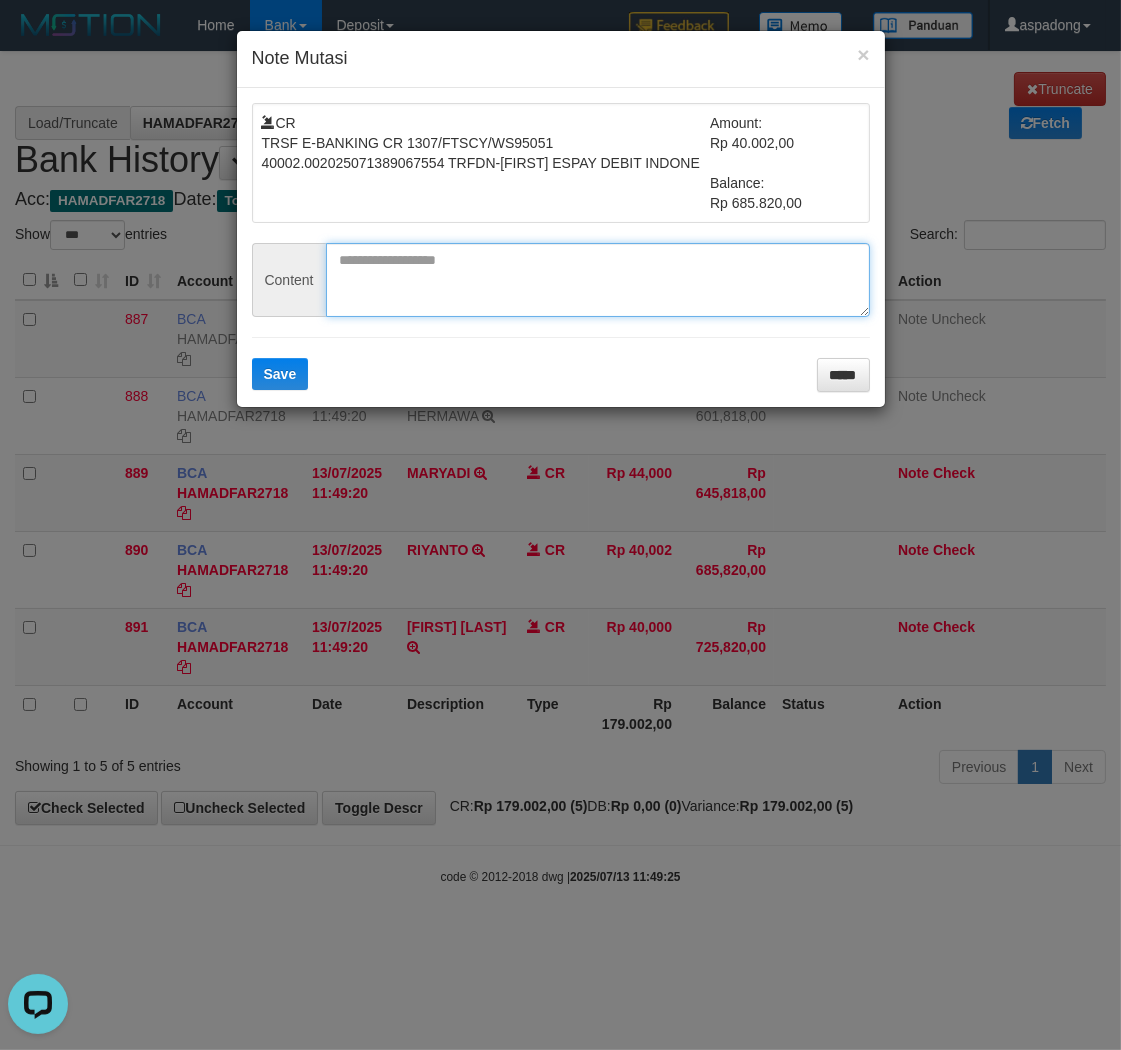 paste on "*******" 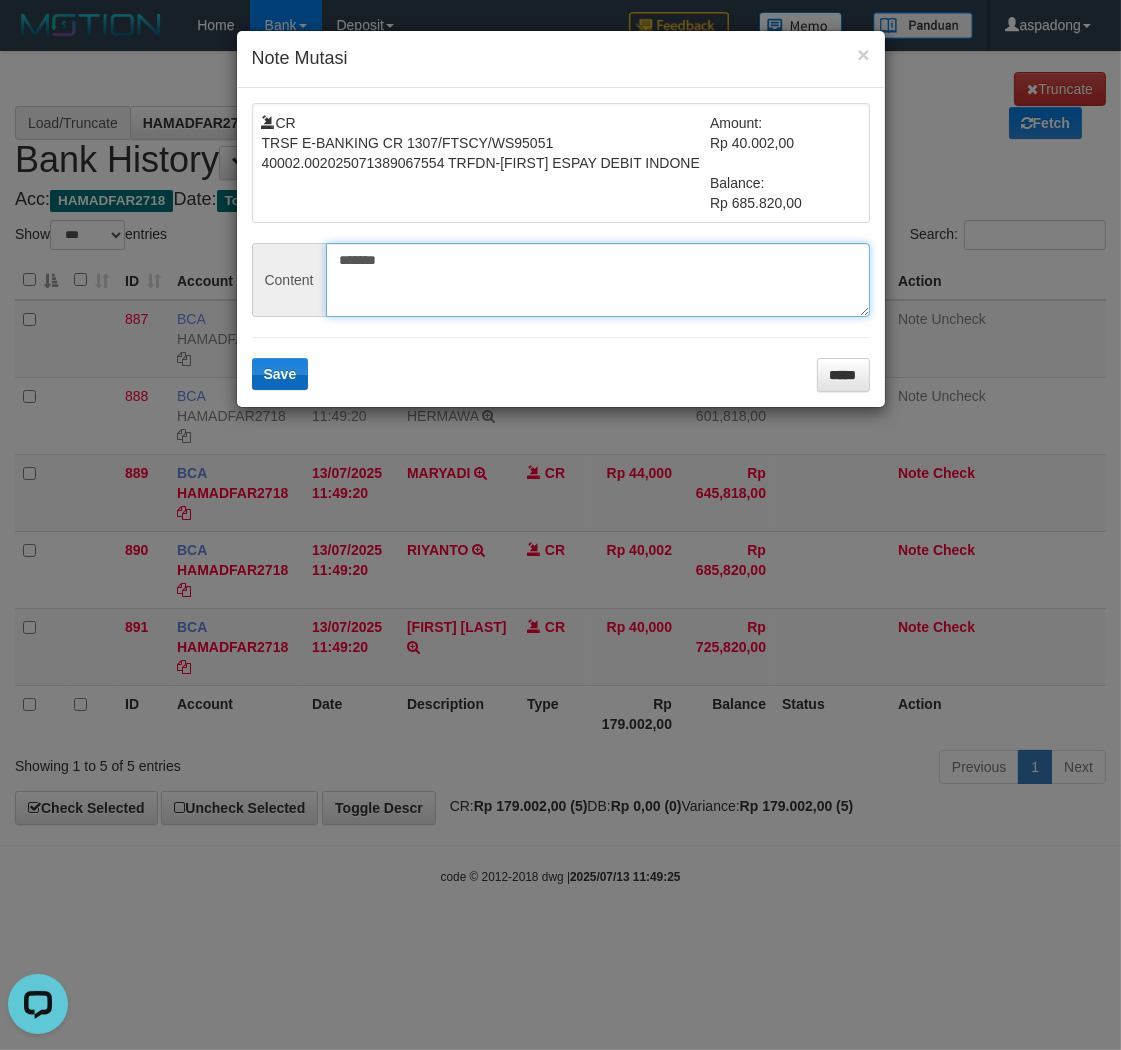 type on "*******" 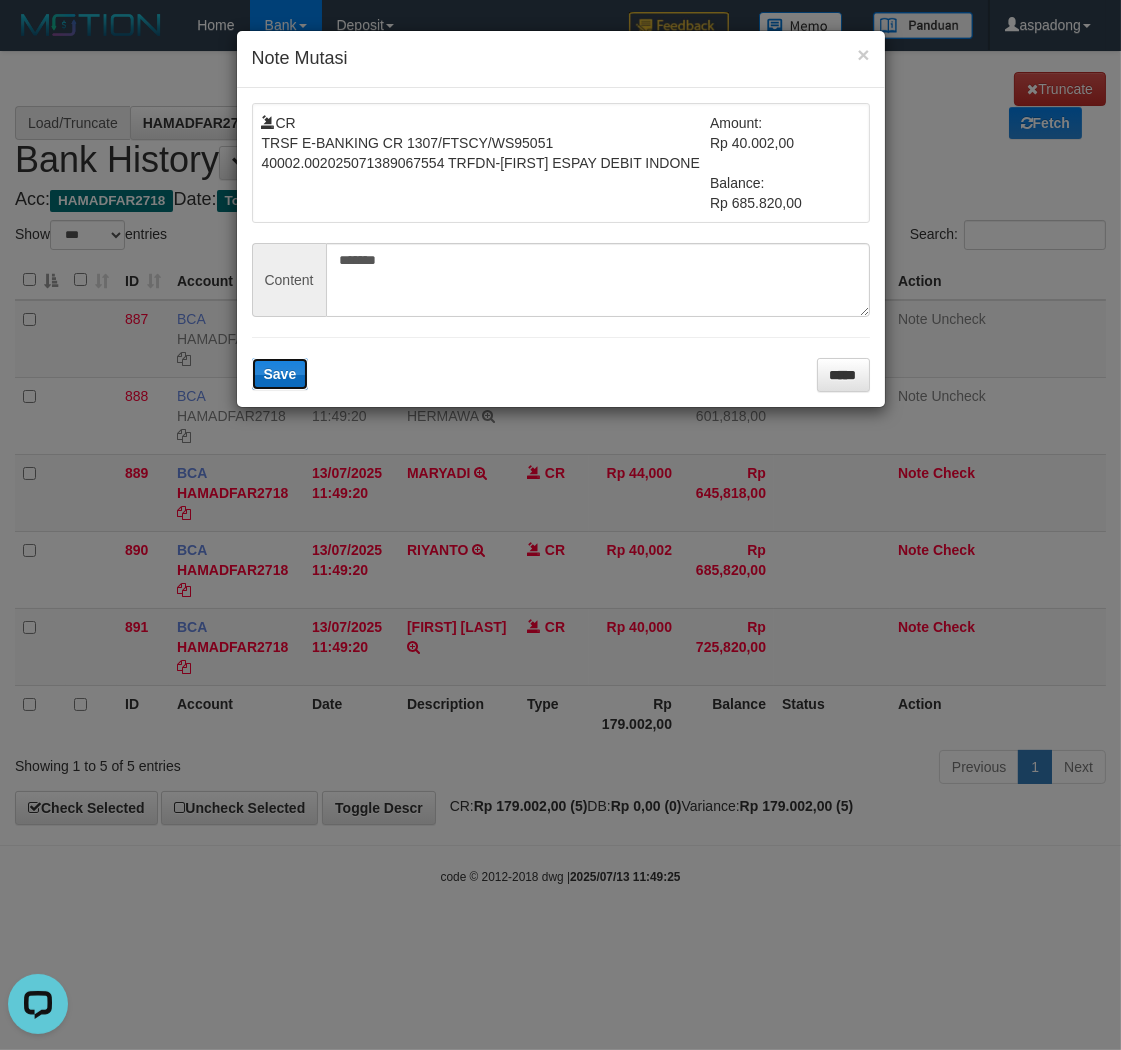 click on "Save" at bounding box center (280, 374) 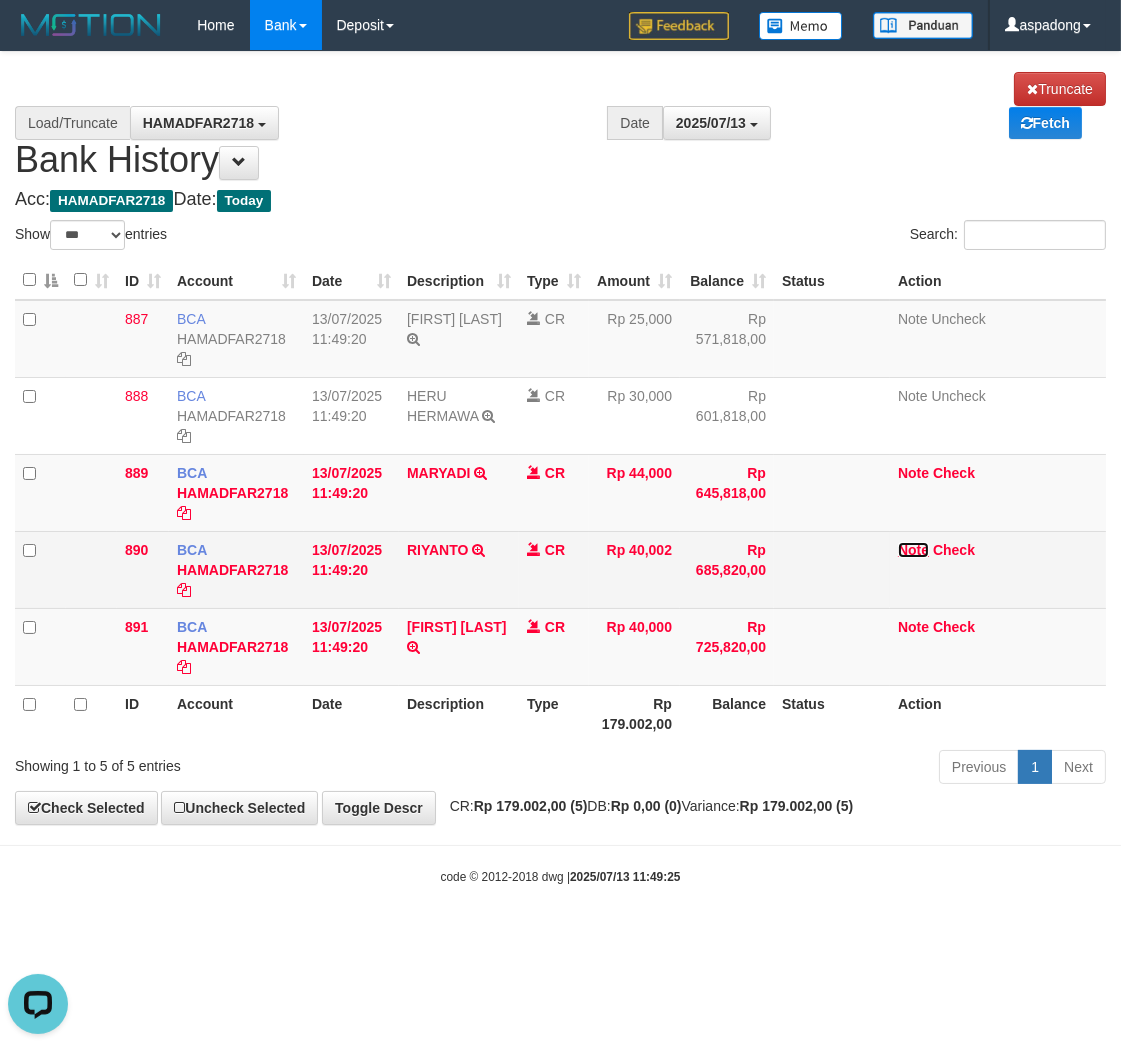 click on "Note" at bounding box center [913, 550] 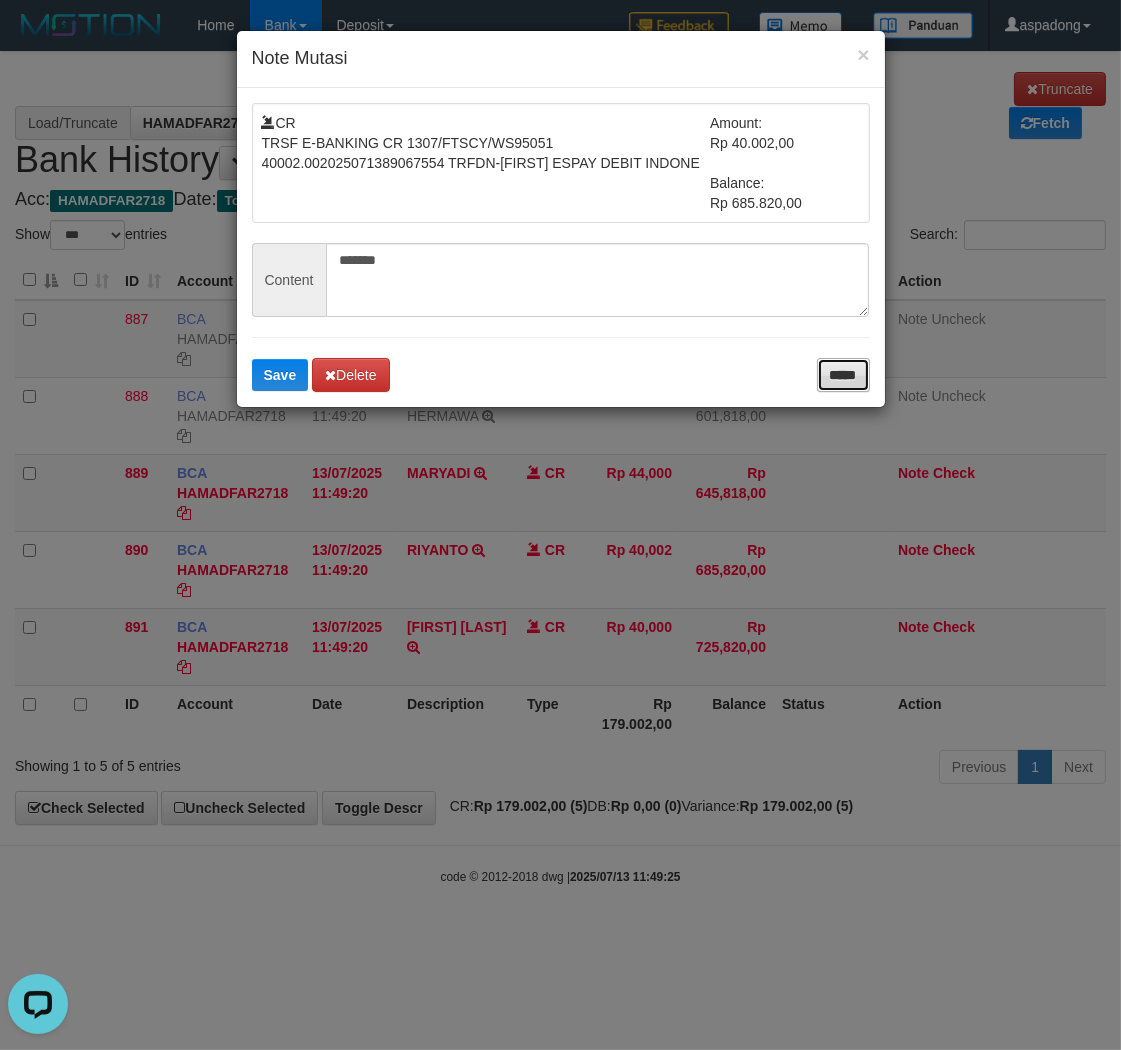 click on "*****" at bounding box center [843, 375] 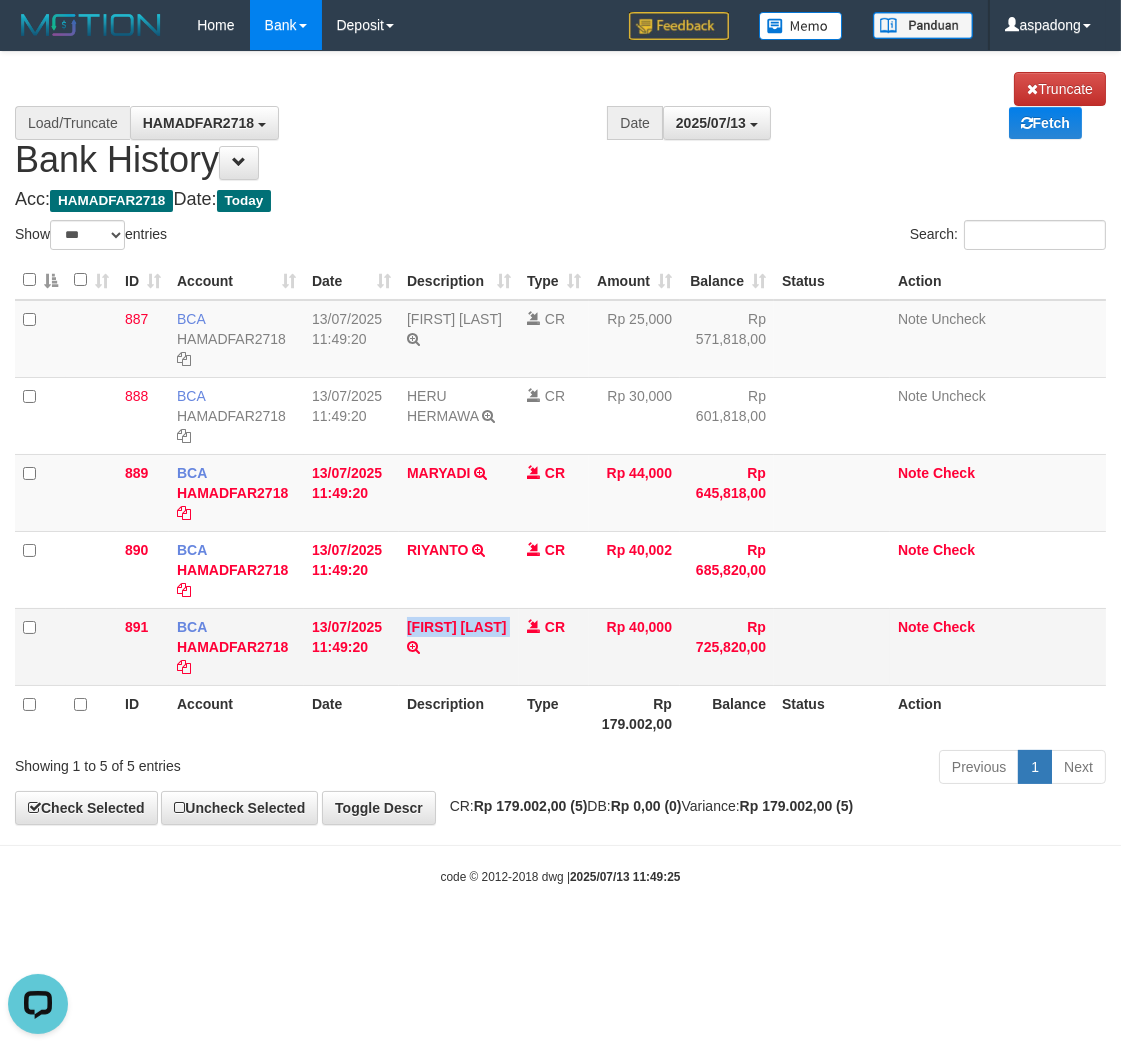 drag, startPoint x: 404, startPoint y: 620, endPoint x: 463, endPoint y: 655, distance: 68.60029 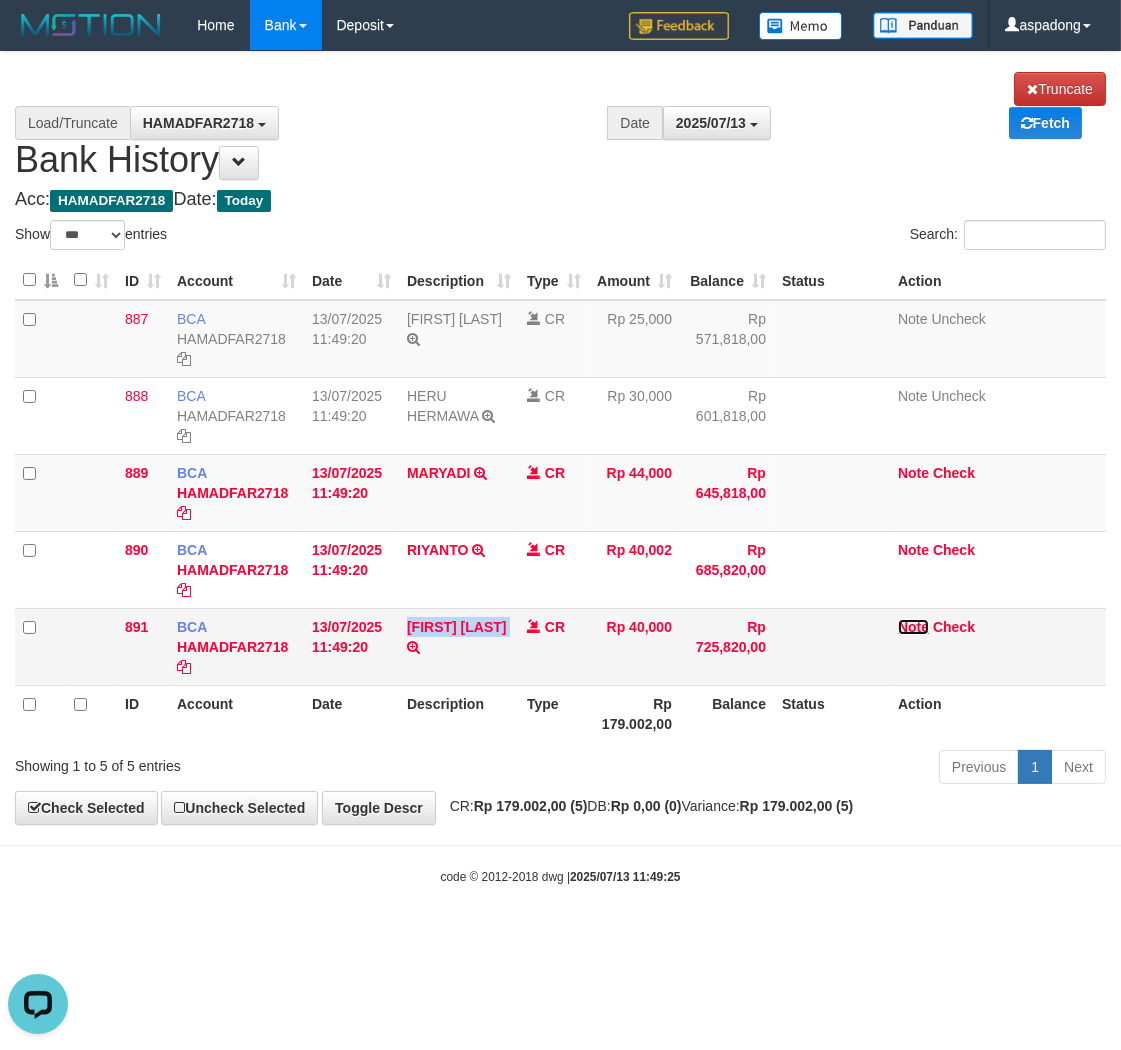 click on "Note" at bounding box center [913, 627] 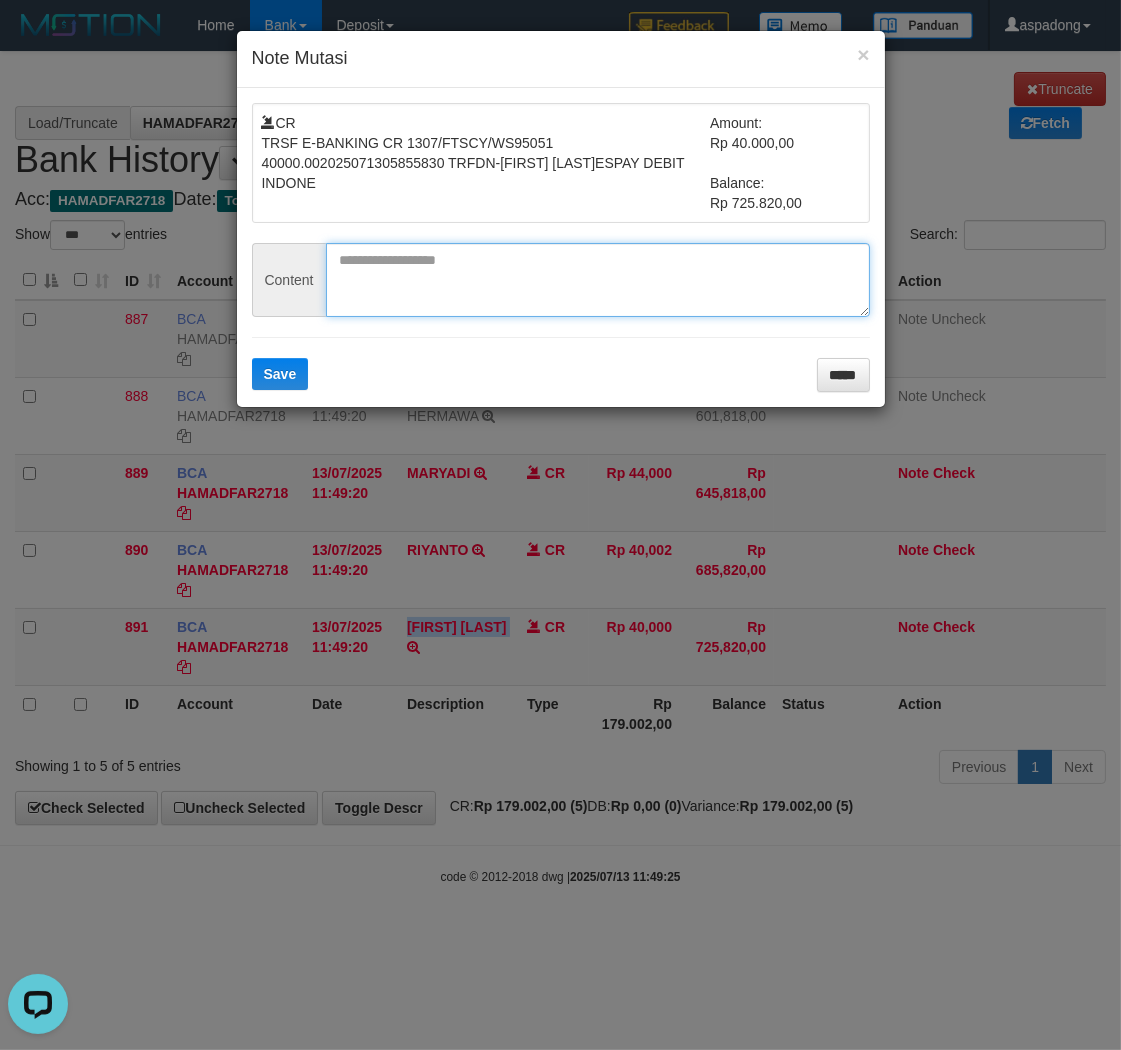 click at bounding box center [598, 280] 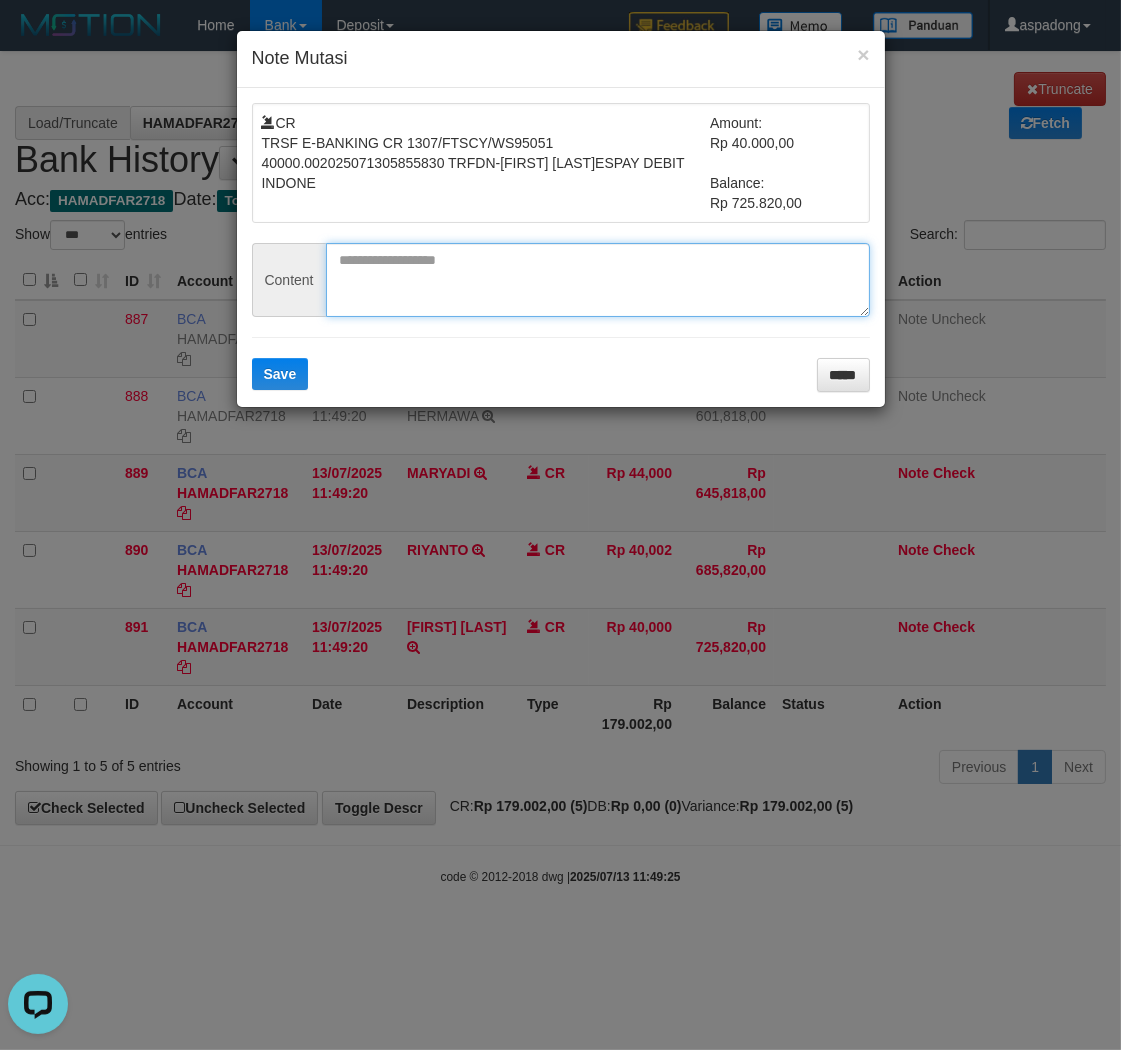 paste on "********" 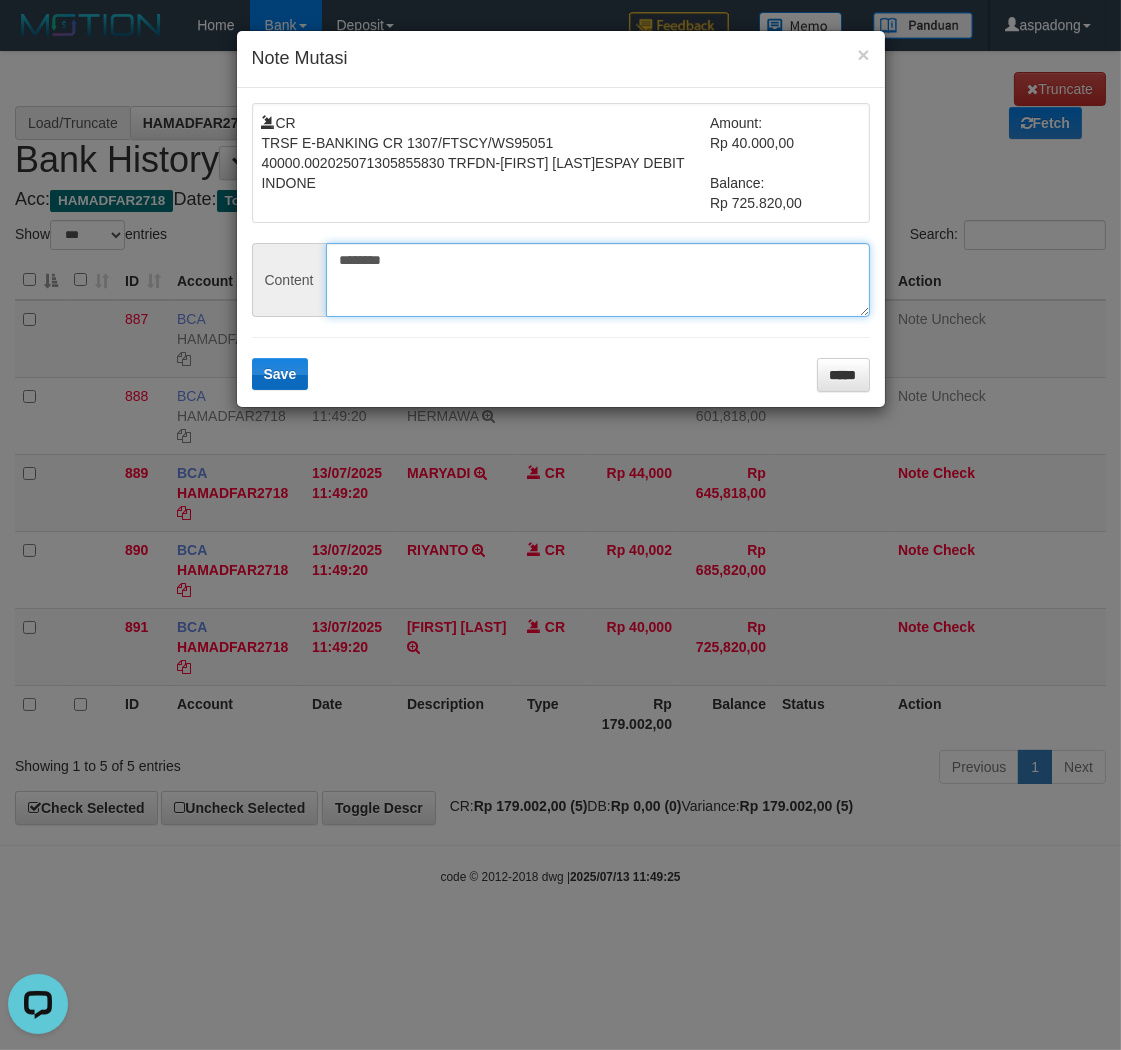 type on "********" 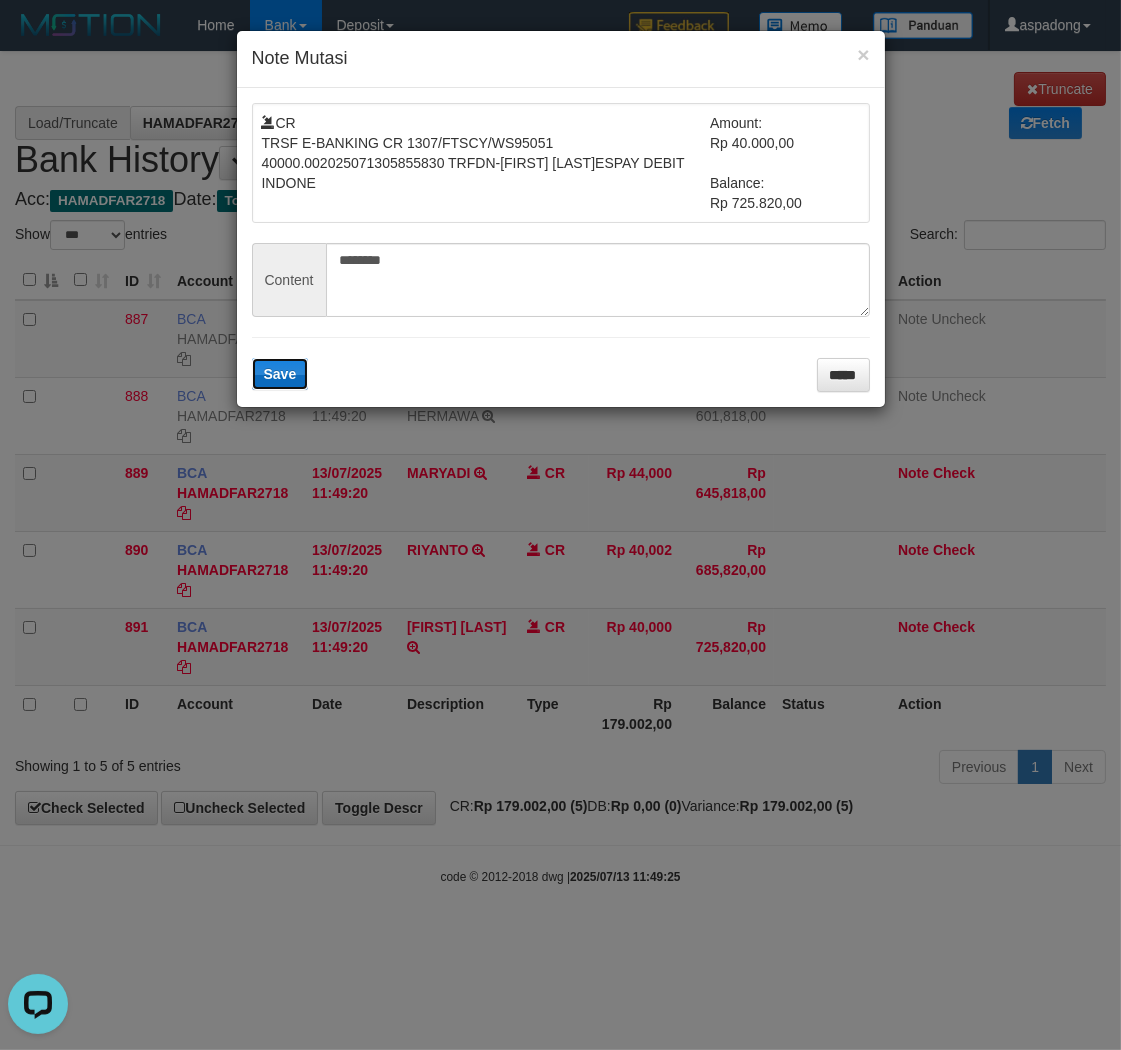 click on "Save" at bounding box center [280, 374] 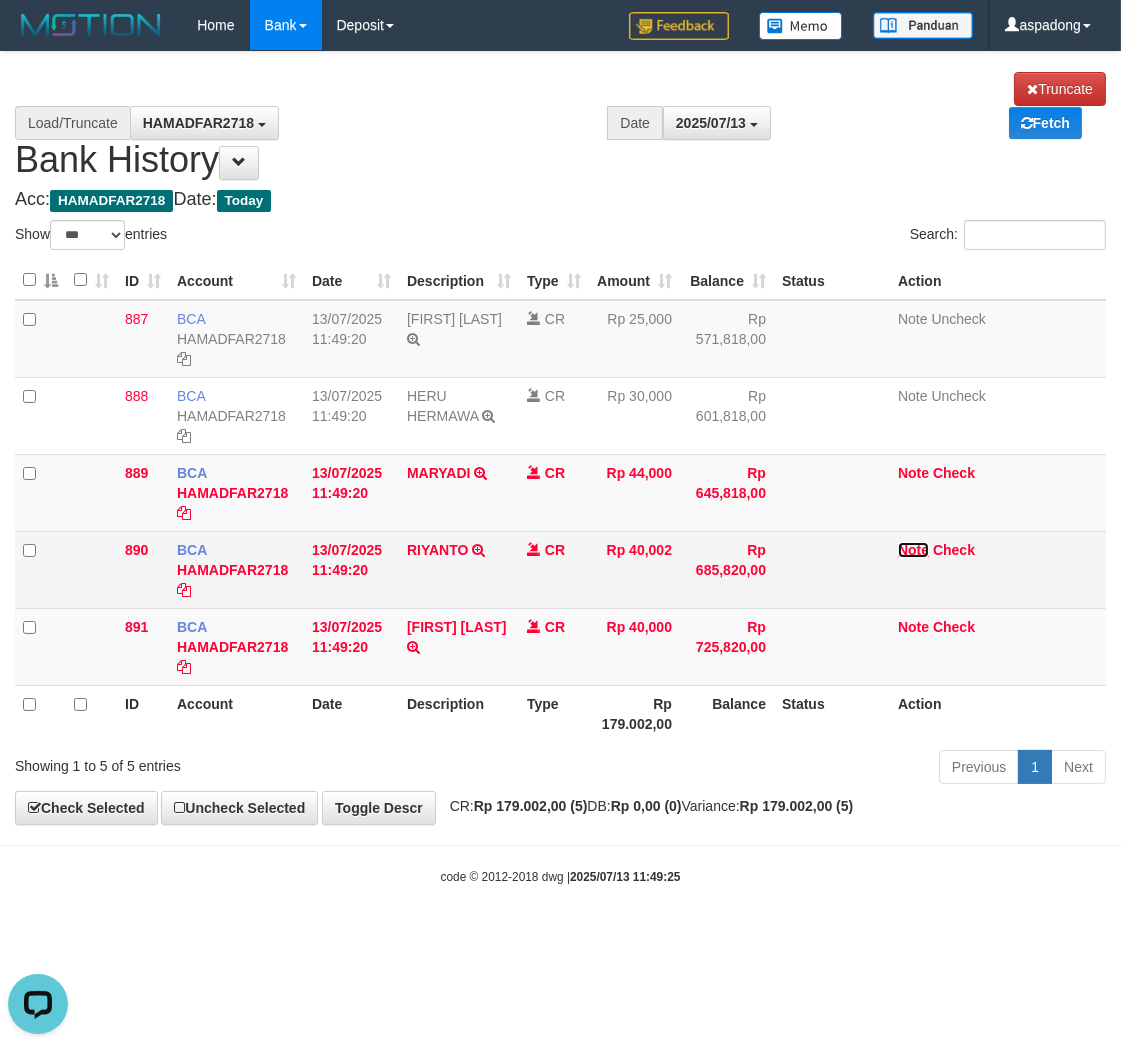 click on "Note" at bounding box center [913, 550] 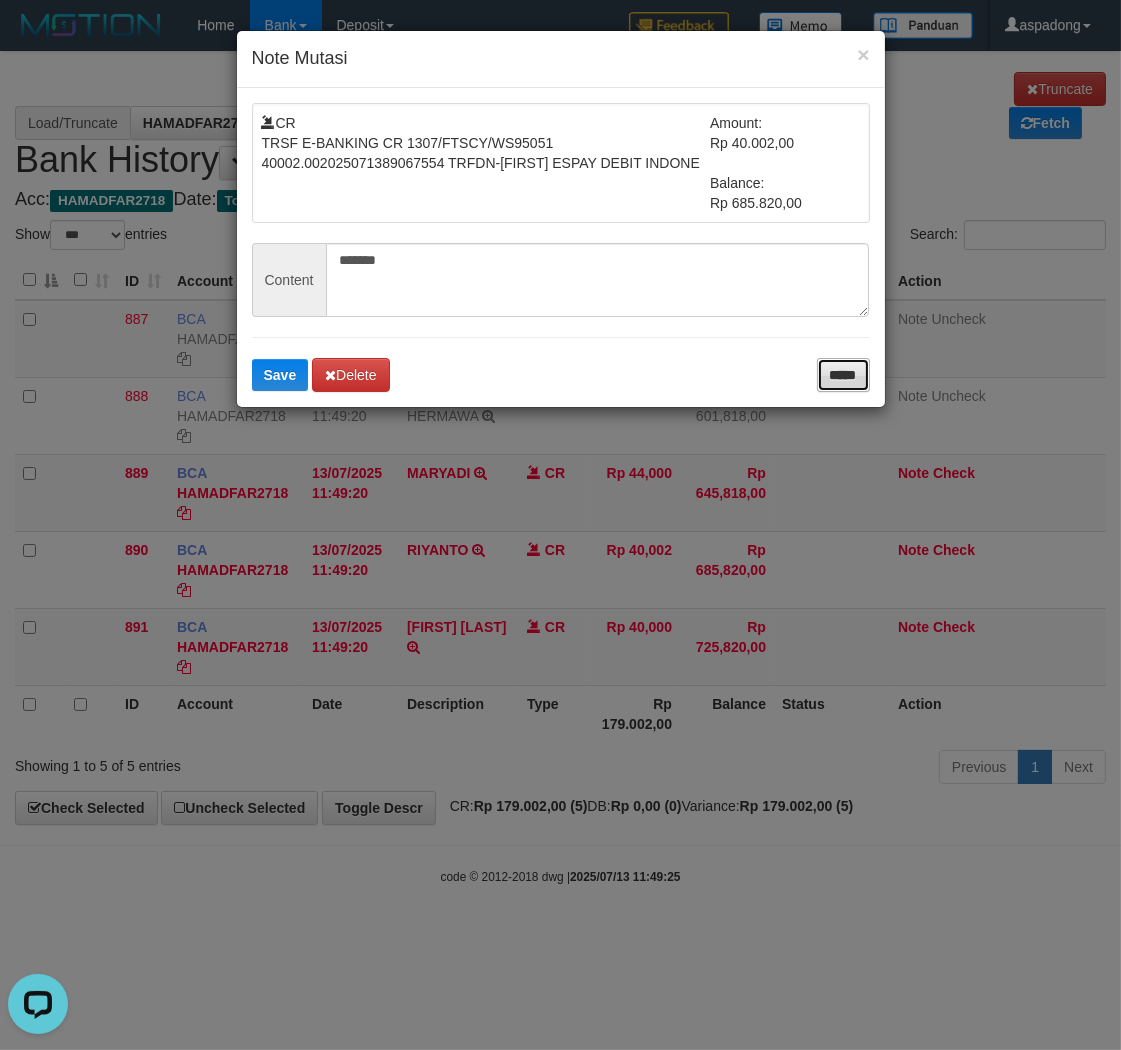 click on "*****" at bounding box center [843, 375] 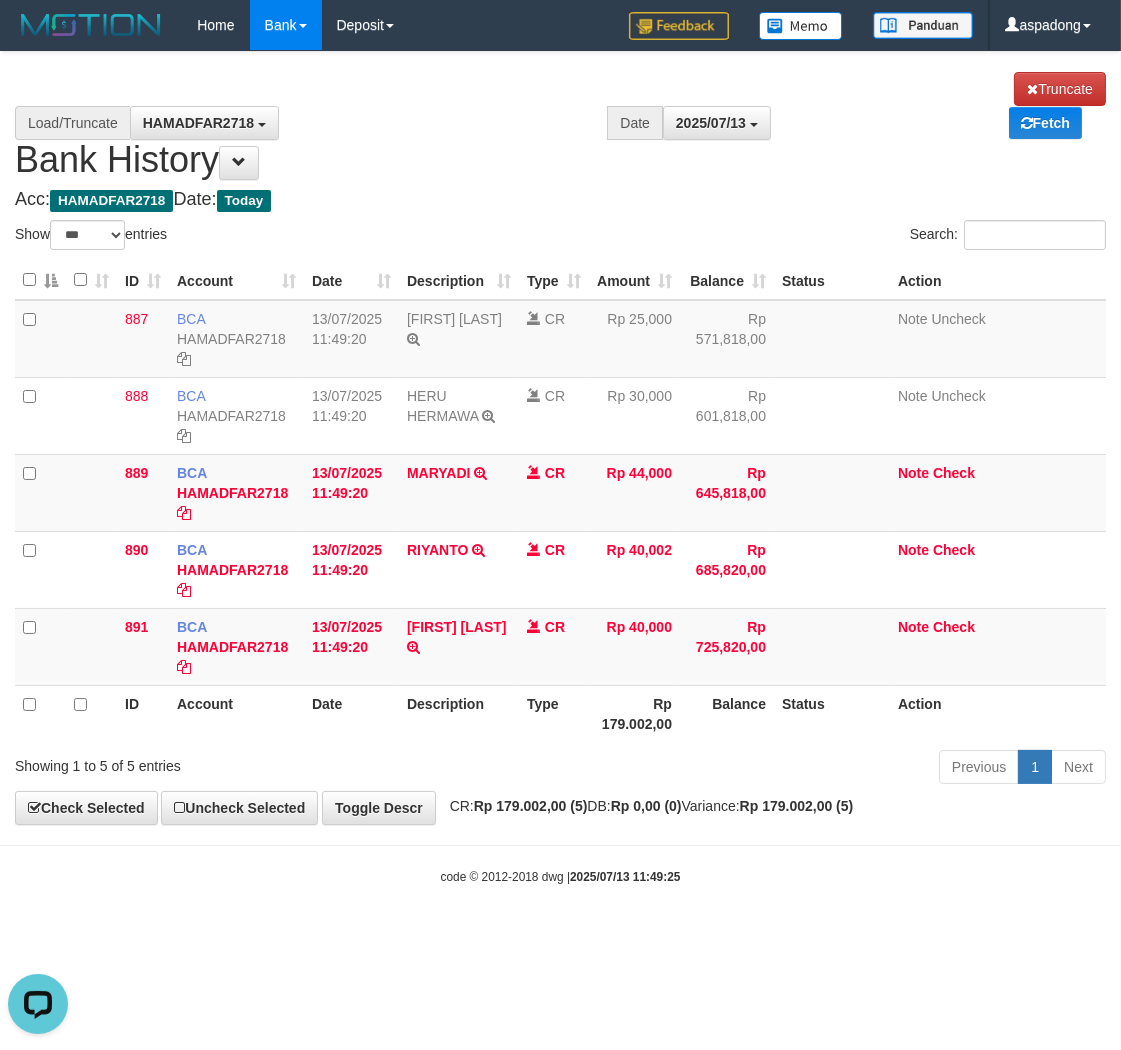 click on "Toggle navigation
Home
Bank
Account List
Load
By Website
Group
[ITOTO]													PRABUJITU
By Load Group (DPS)
Group asp-1
Mutasi Bank
Search
Sync
Note Mutasi
Deposit
DPS Fetch -" at bounding box center (560, 468) 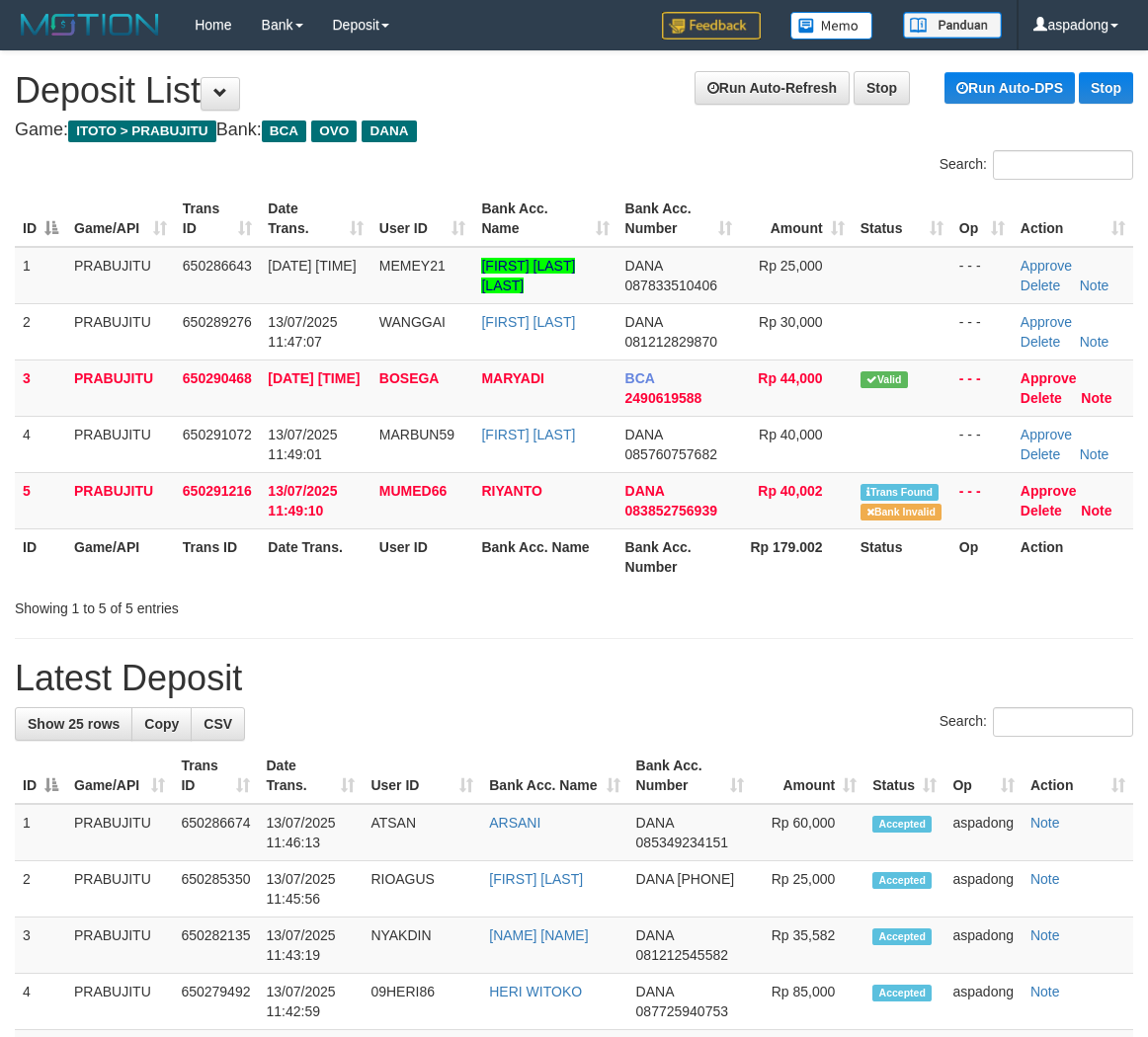 scroll, scrollTop: 0, scrollLeft: 0, axis: both 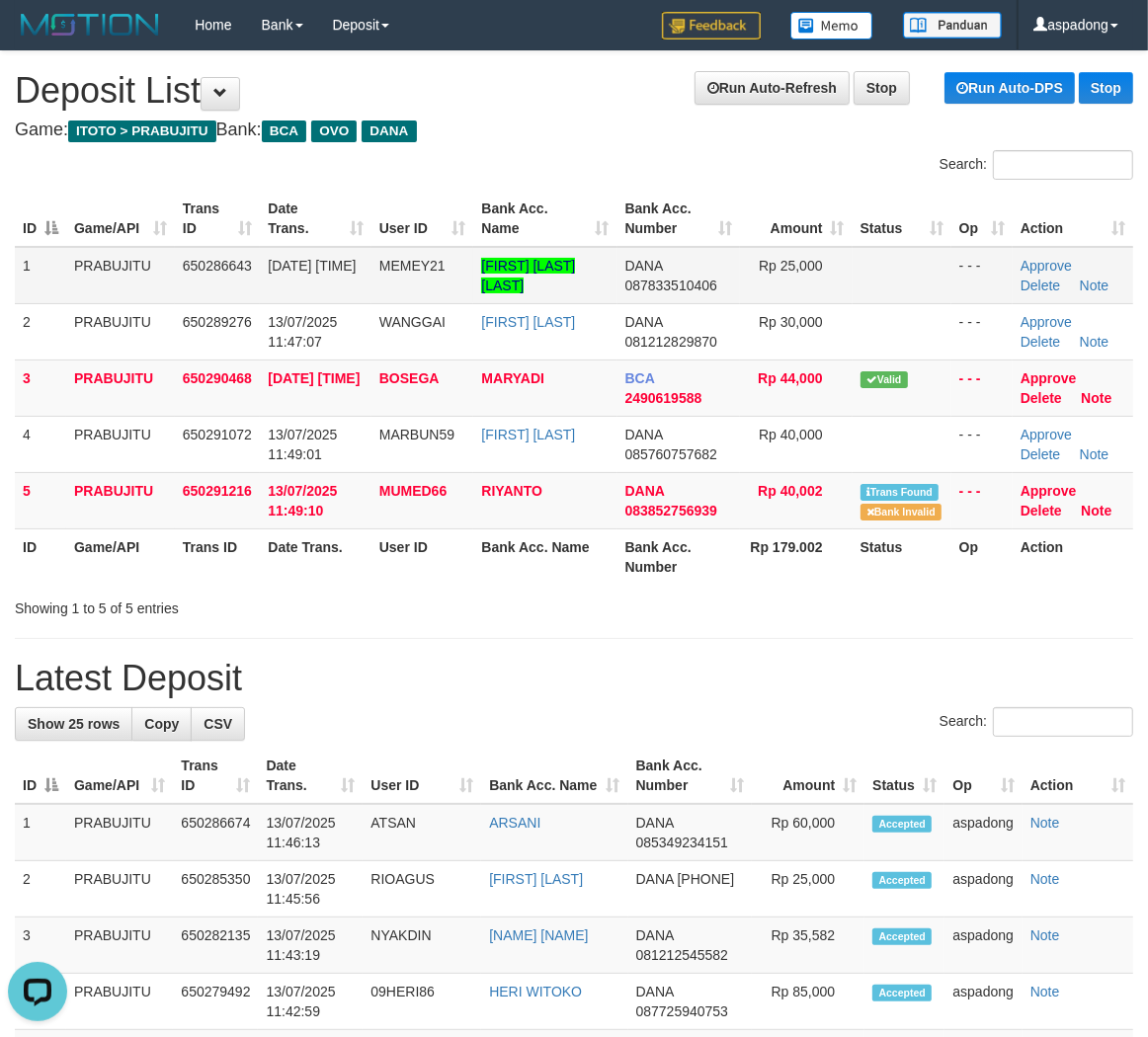 click on "MEMEY21" at bounding box center (412, 266) 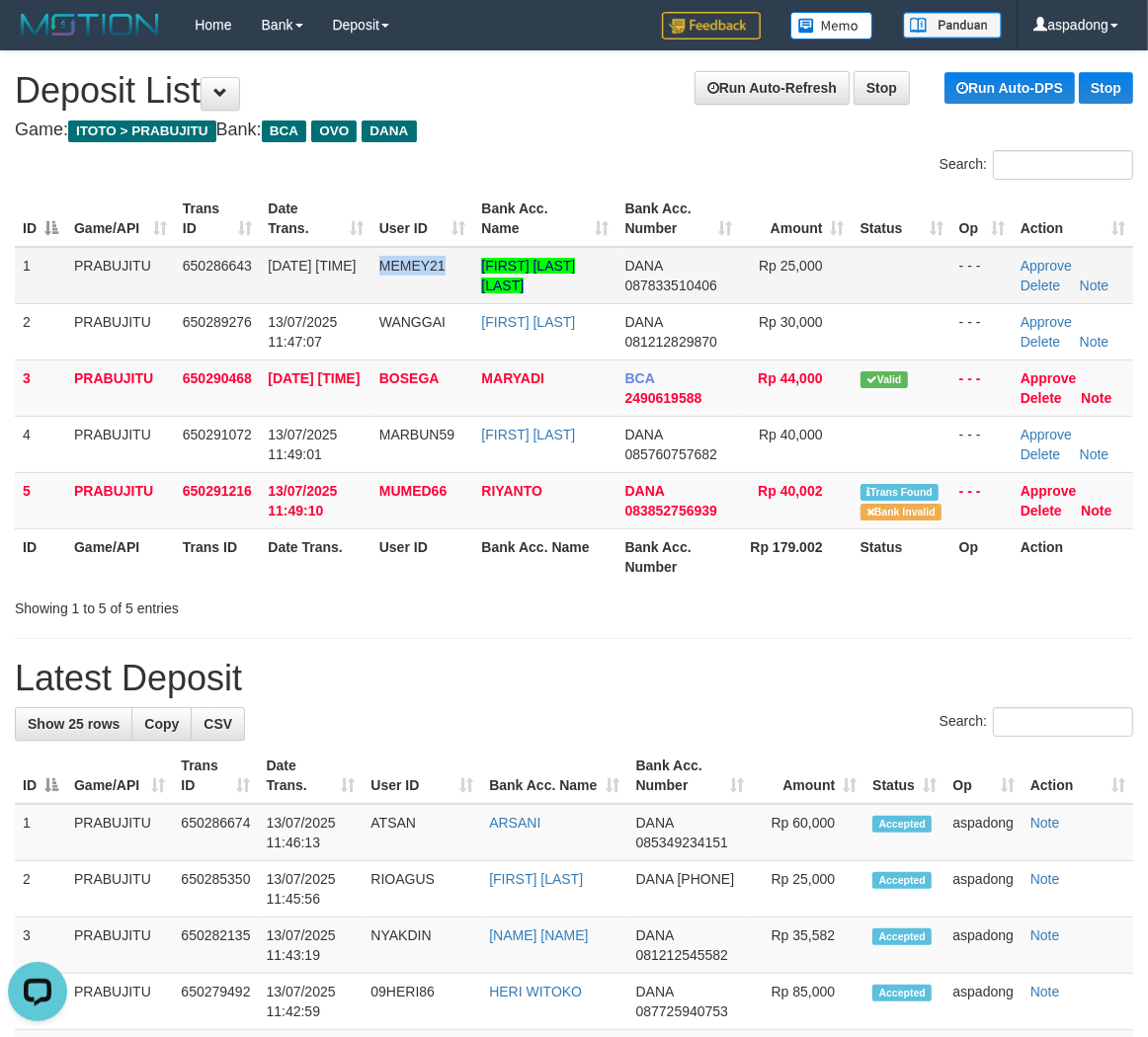 click on "MEMEY21" at bounding box center (412, 266) 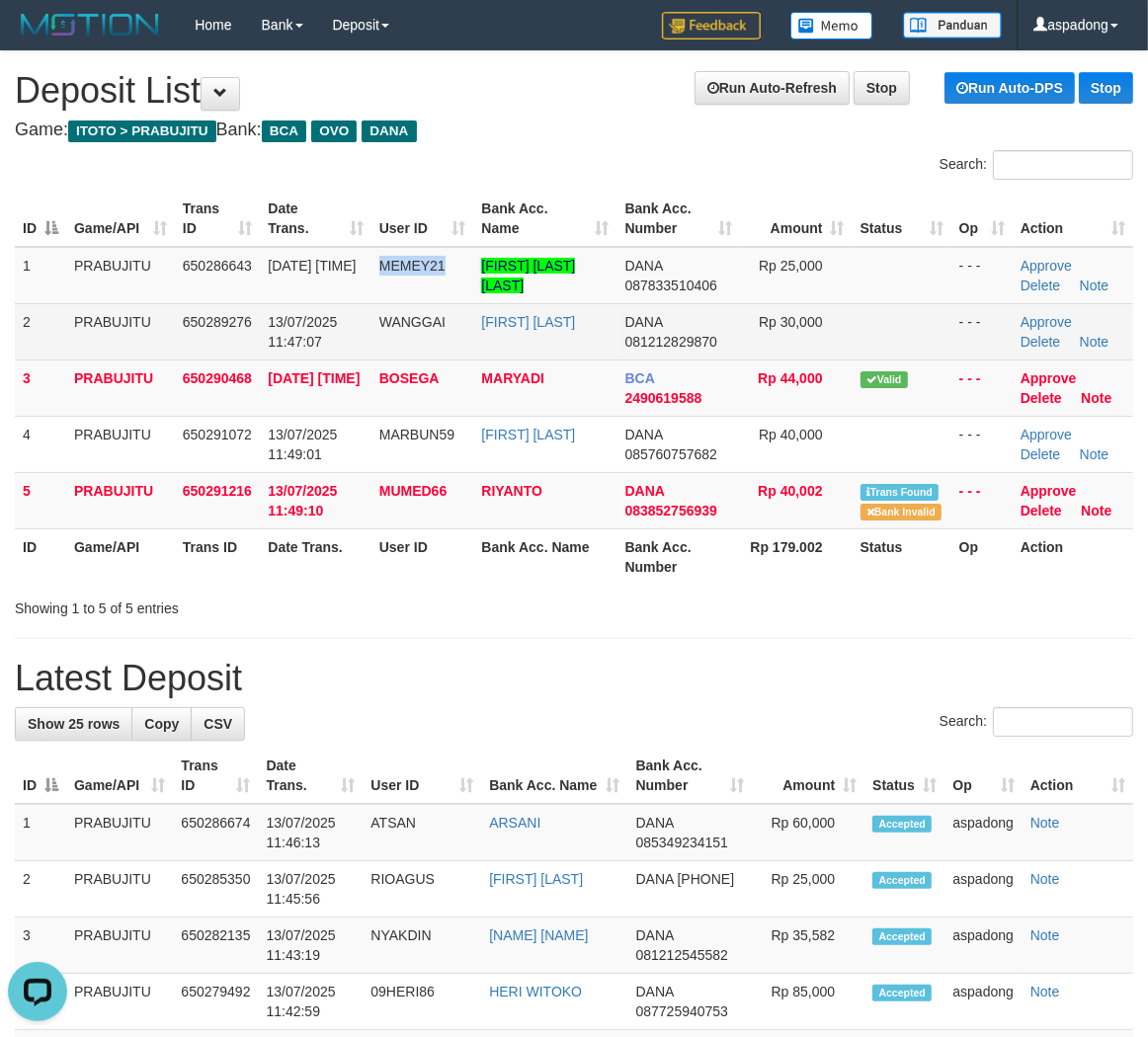copy on "MEMEY21" 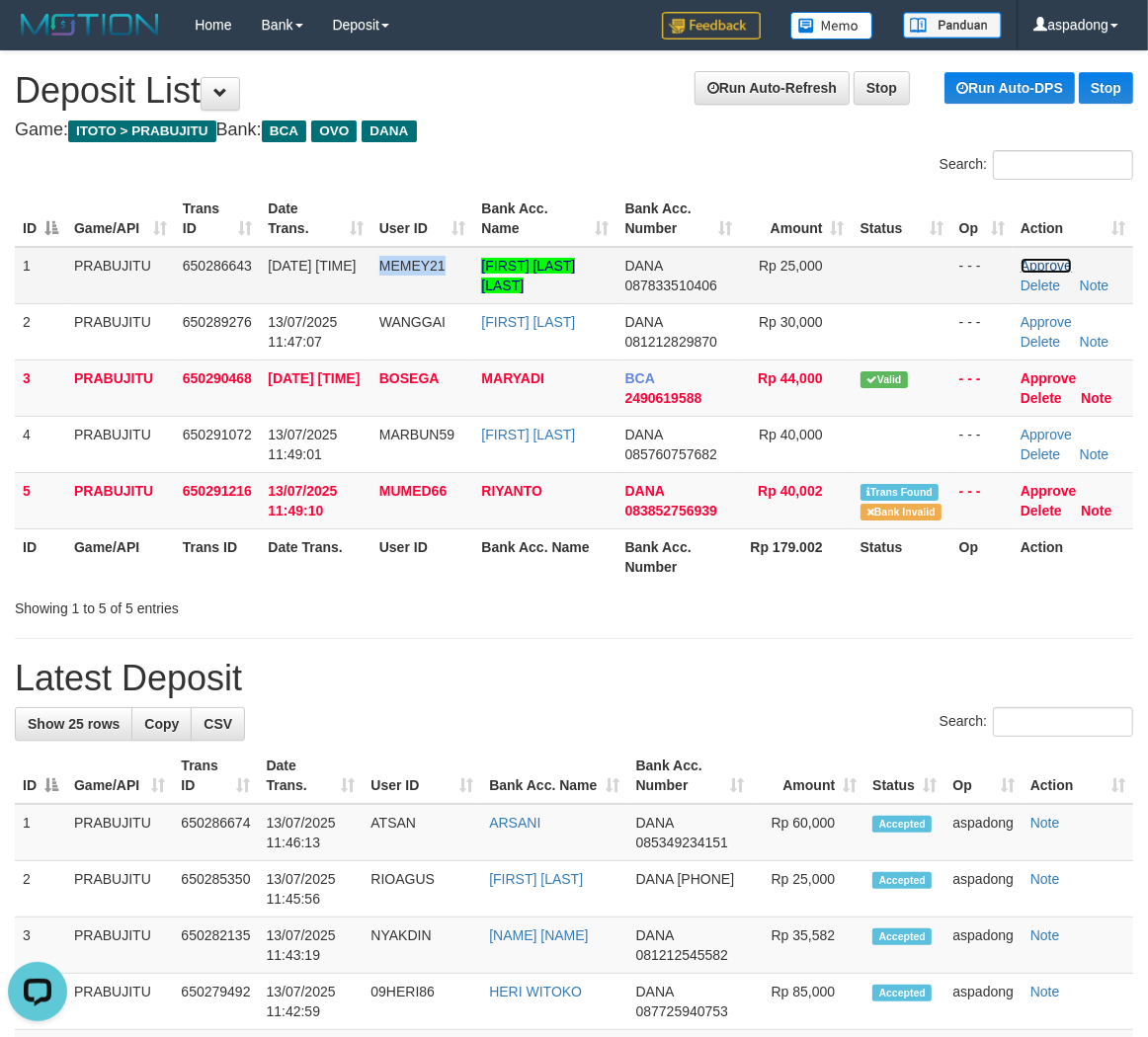 drag, startPoint x: 1063, startPoint y: 262, endPoint x: 830, endPoint y: 279, distance: 233.61935 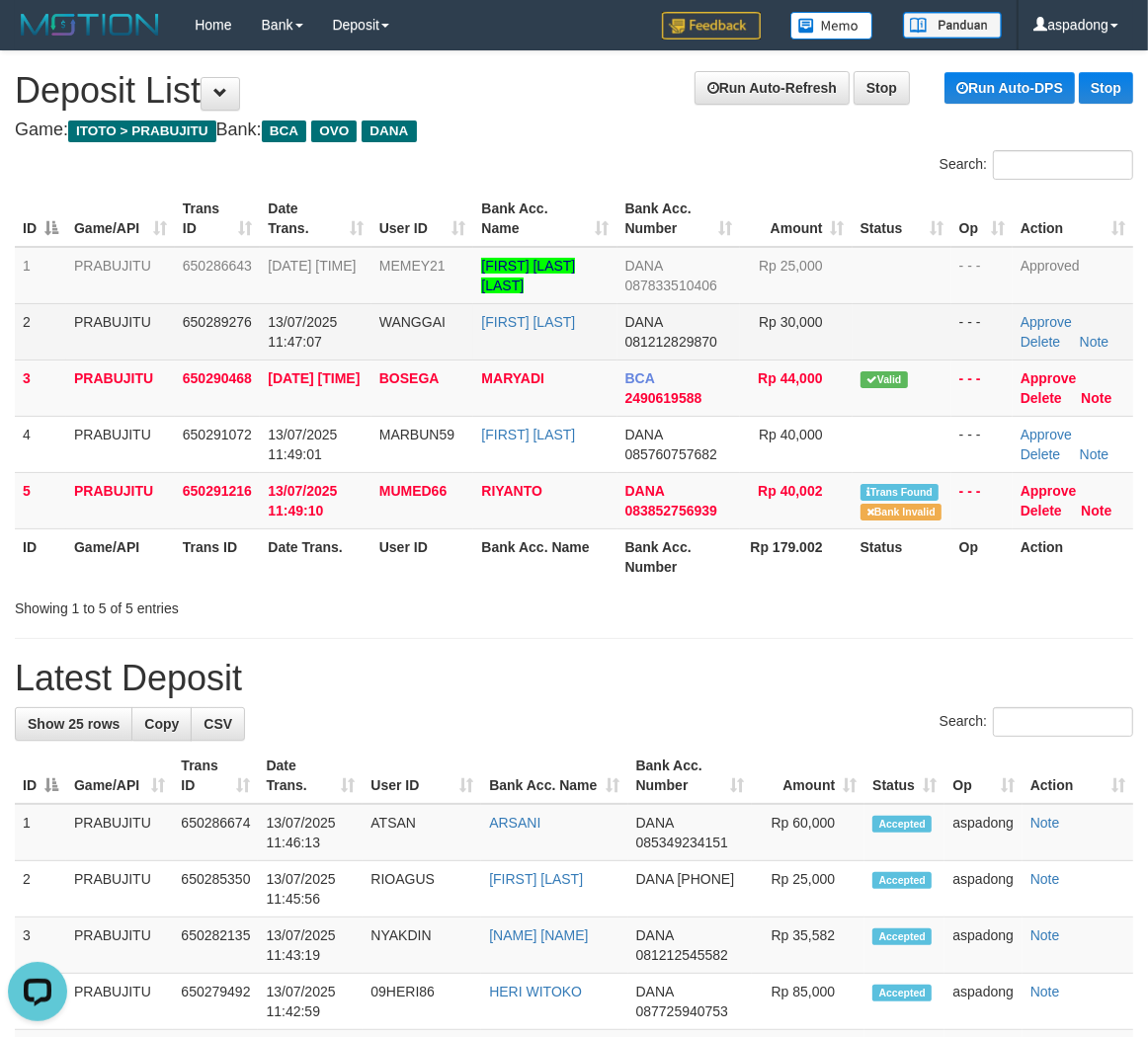 click on "WANGGAI" at bounding box center [412, 322] 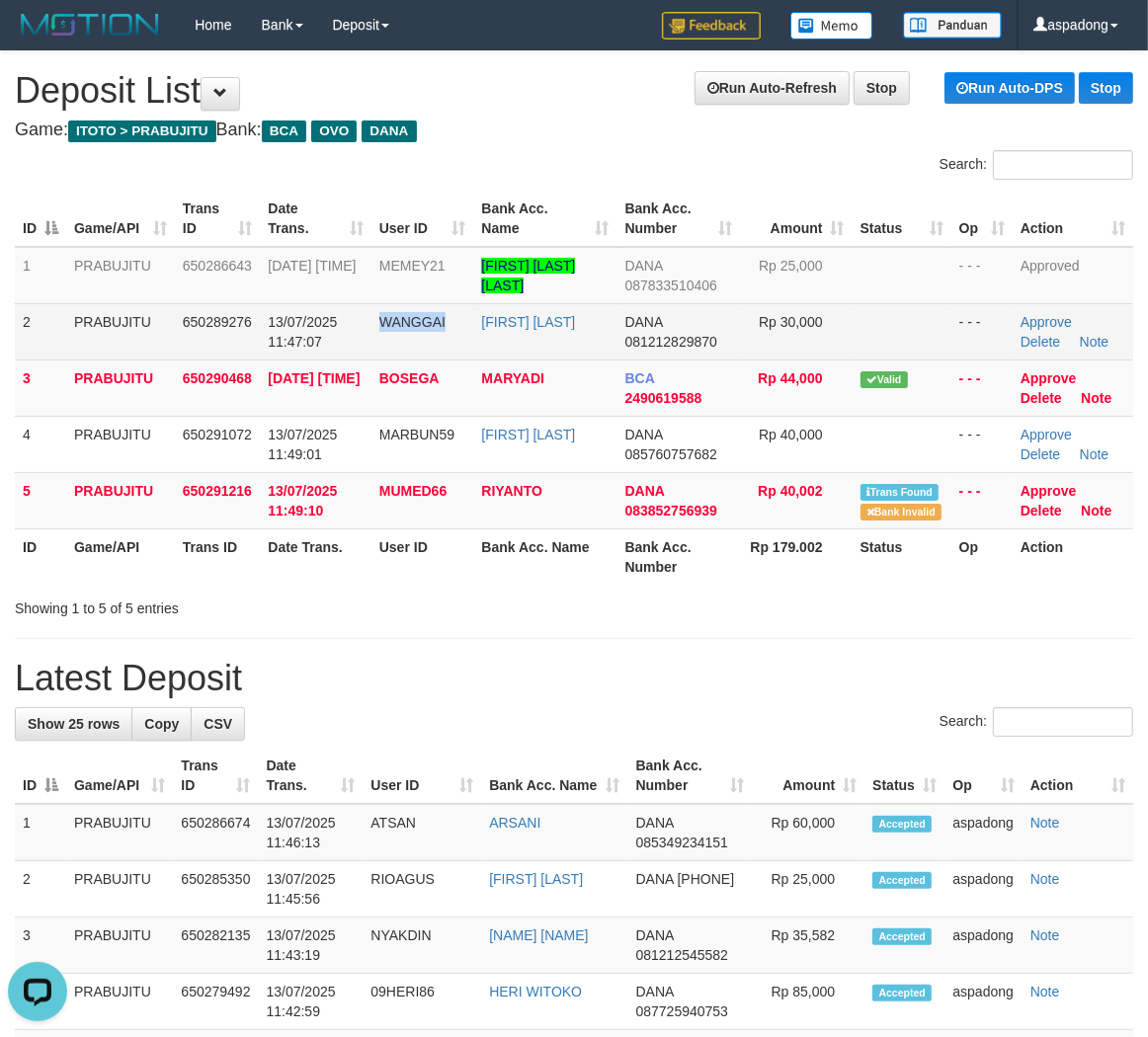 click on "WANGGAI" at bounding box center [412, 322] 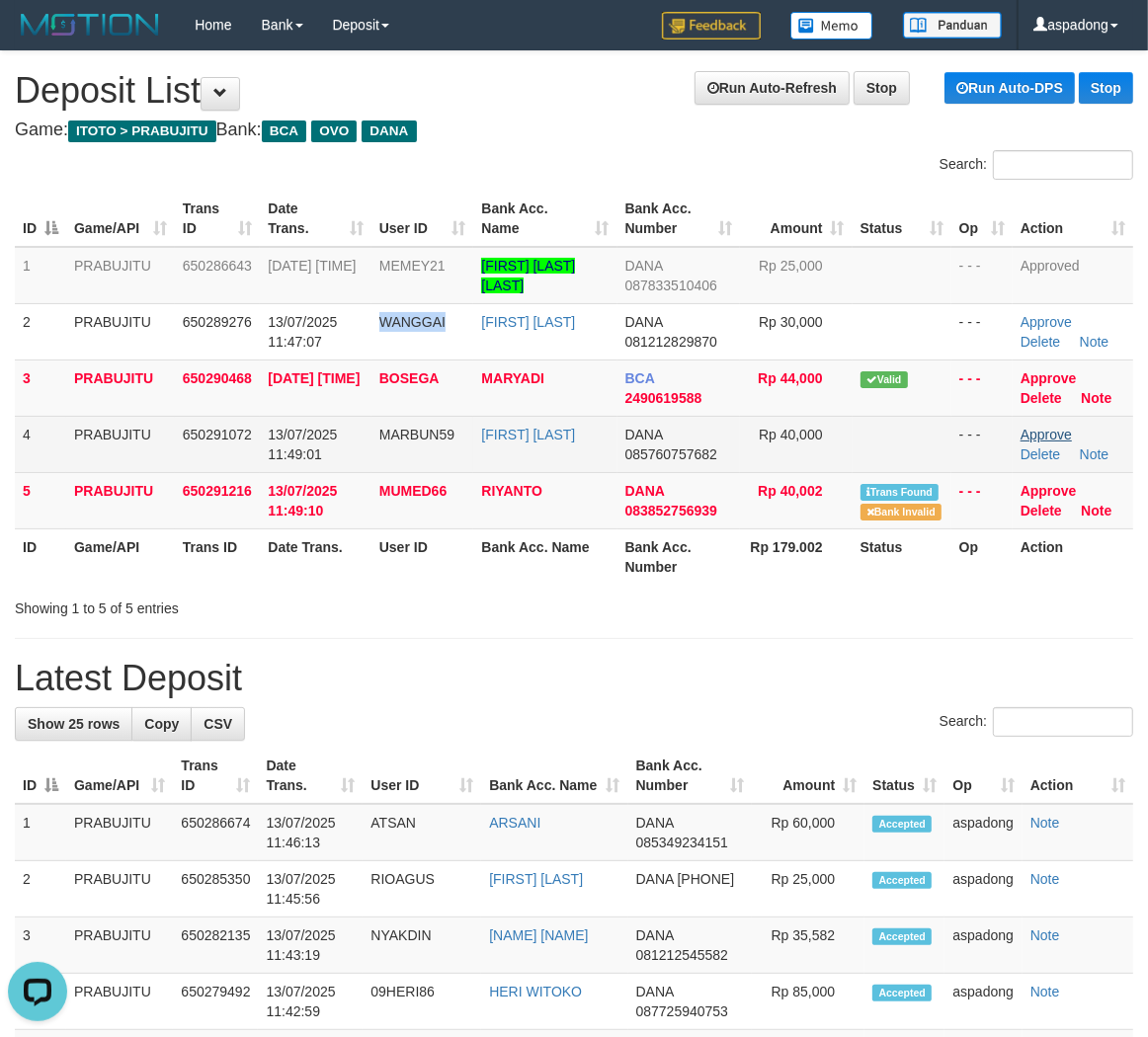 copy on "WANGGAI" 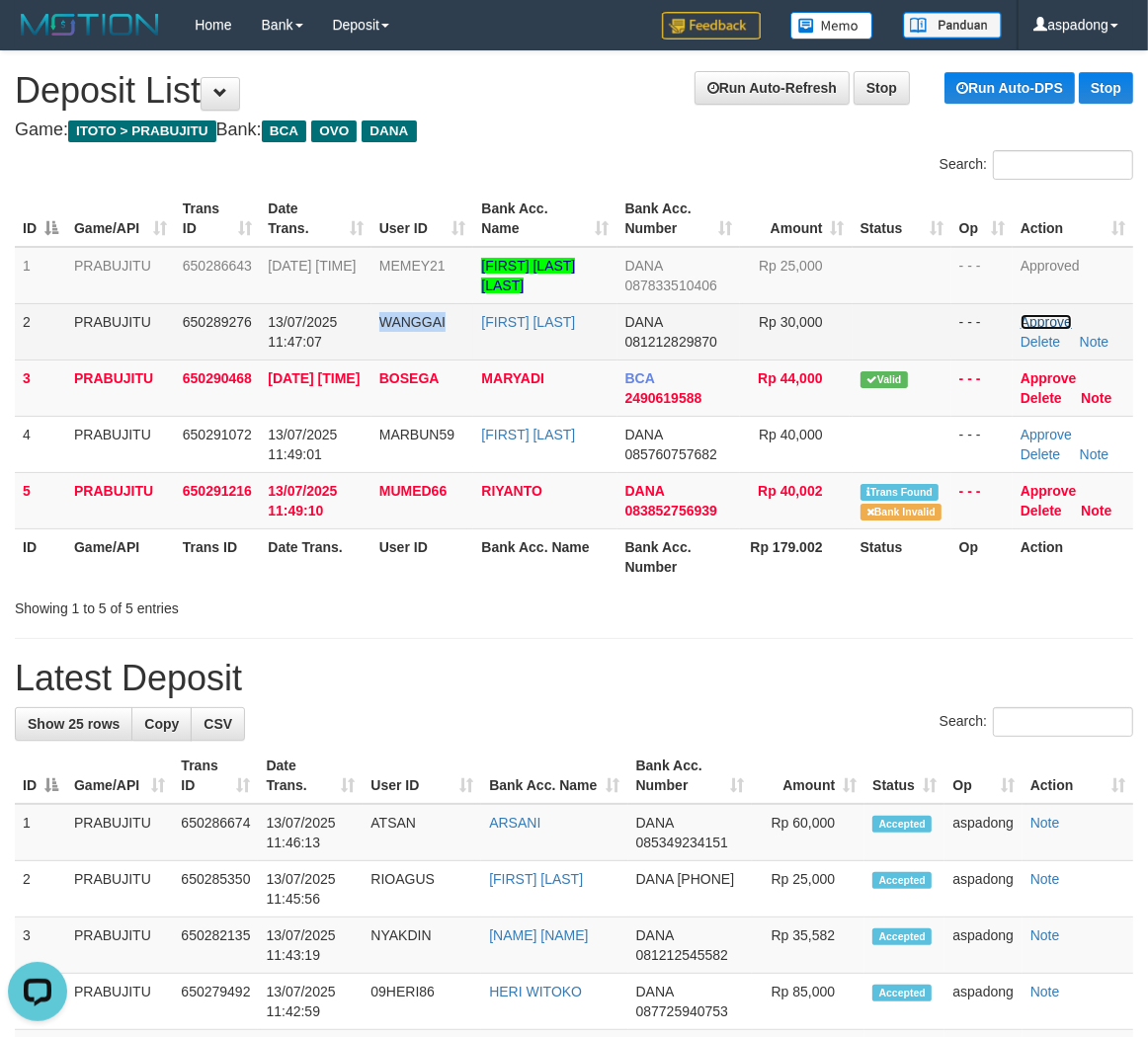 click on "Approve" at bounding box center [1046, 322] 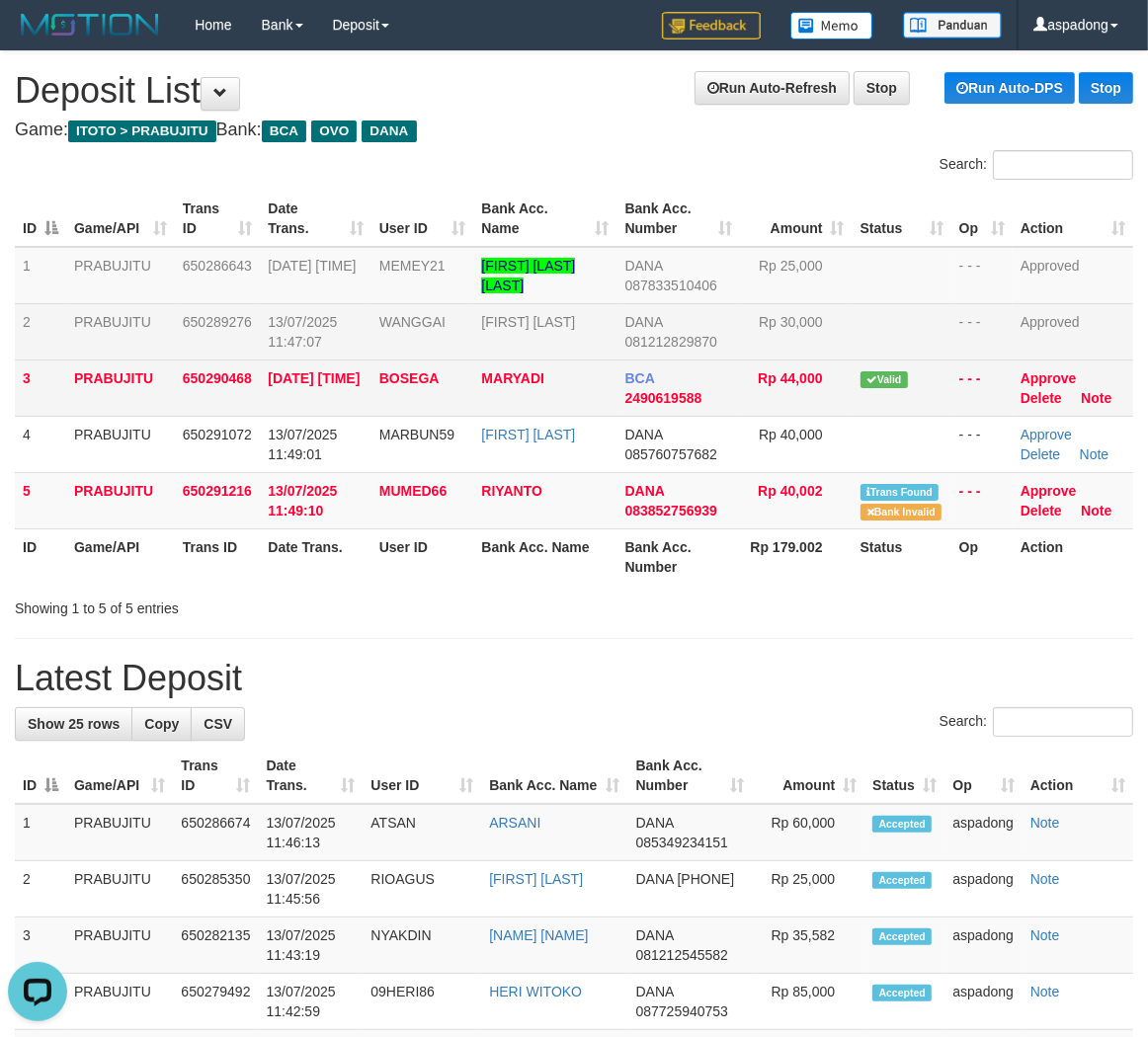 click on "BOSEGA" at bounding box center [409, 378] 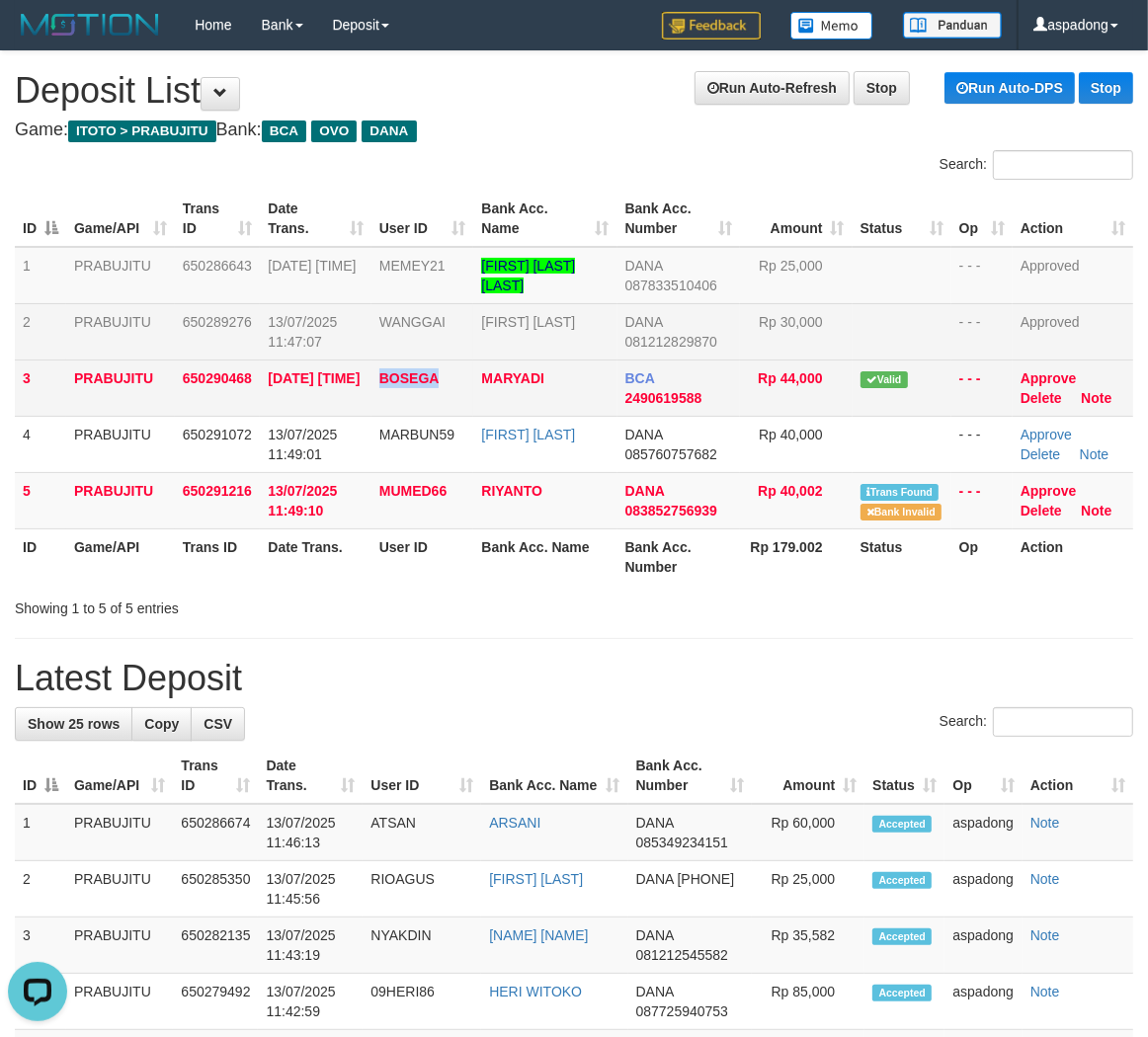 click on "BOSEGA" at bounding box center [409, 378] 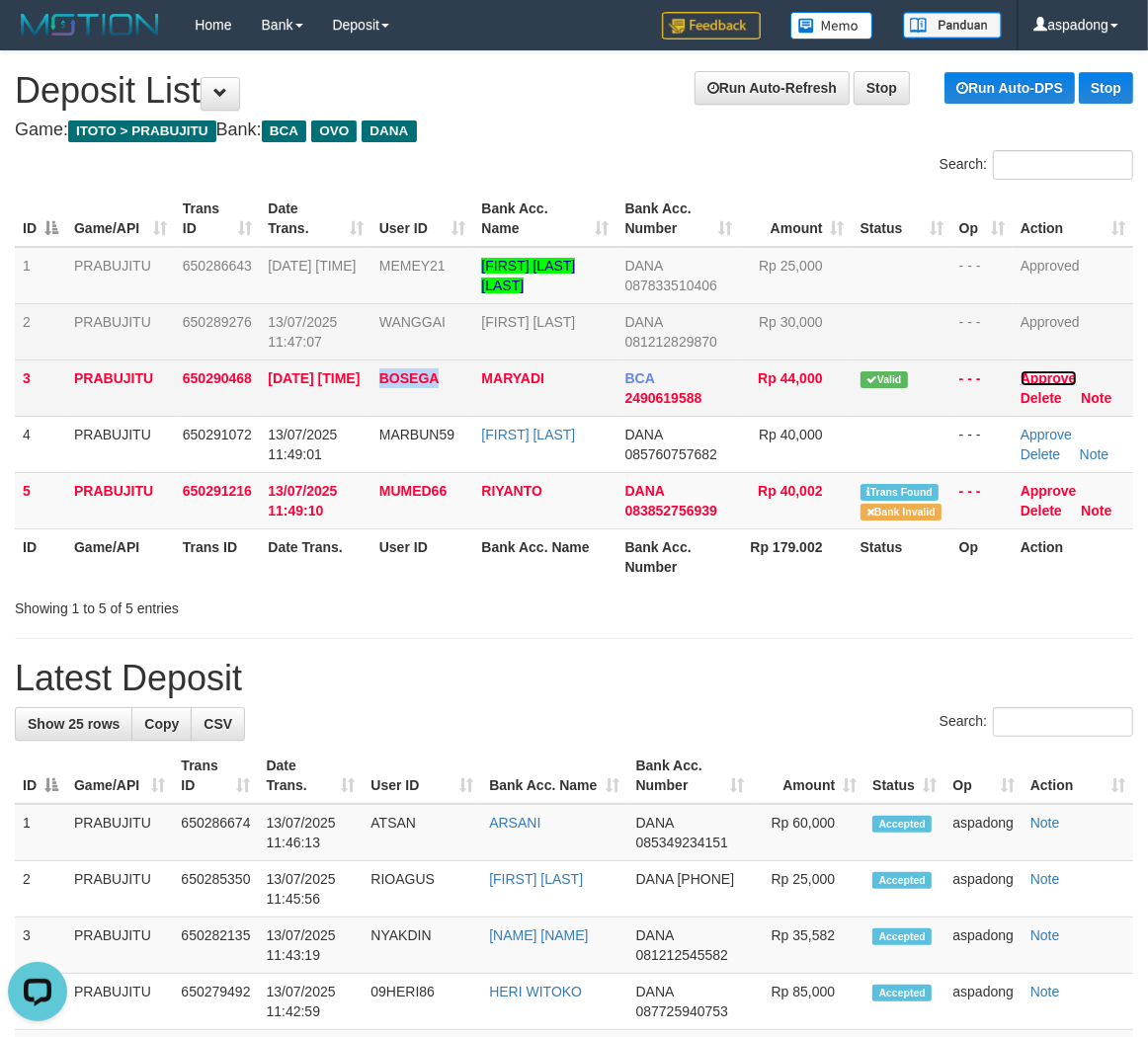 click on "Approve" at bounding box center [1048, 378] 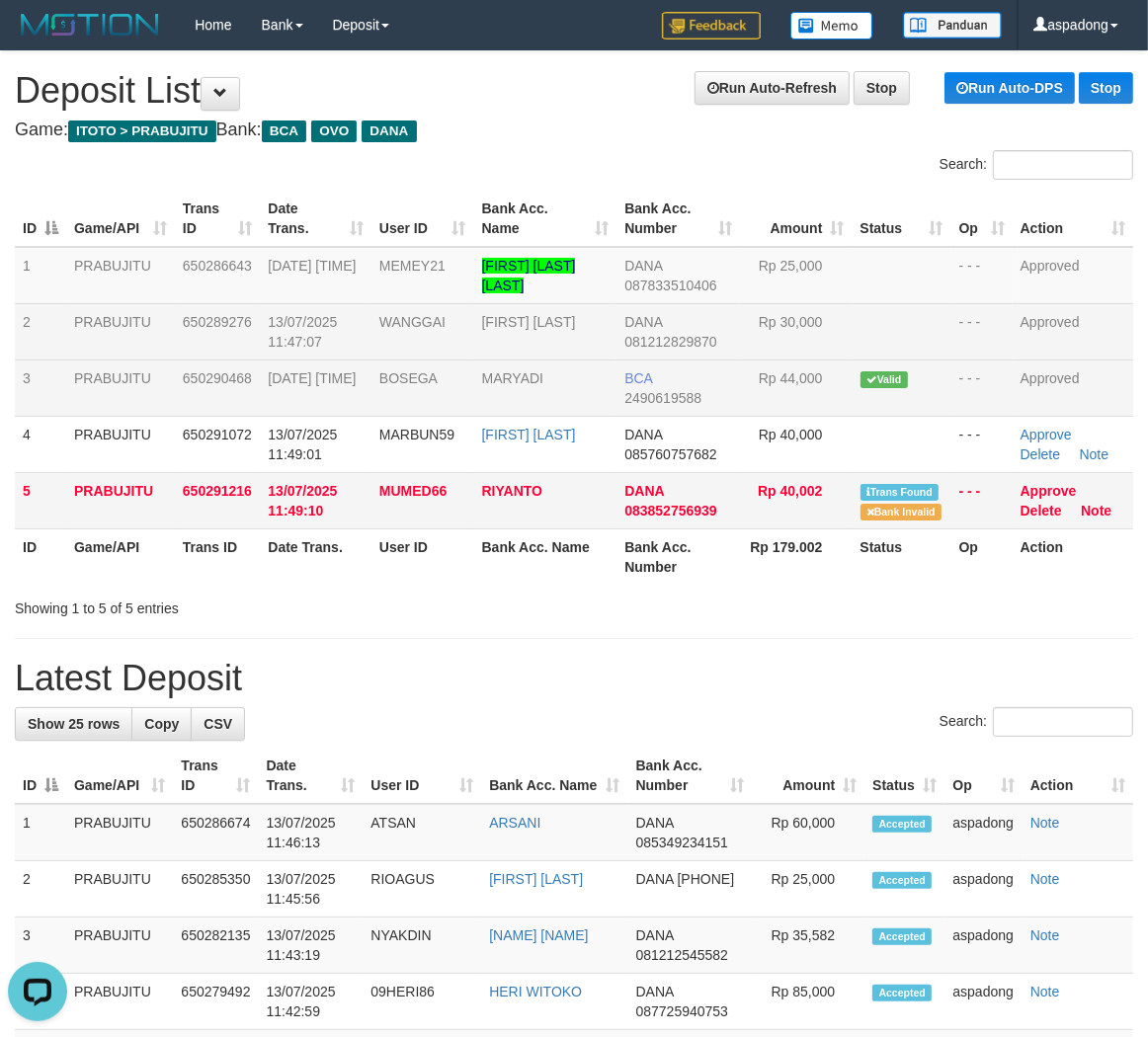 click on "MUMED66" at bounding box center [413, 491] 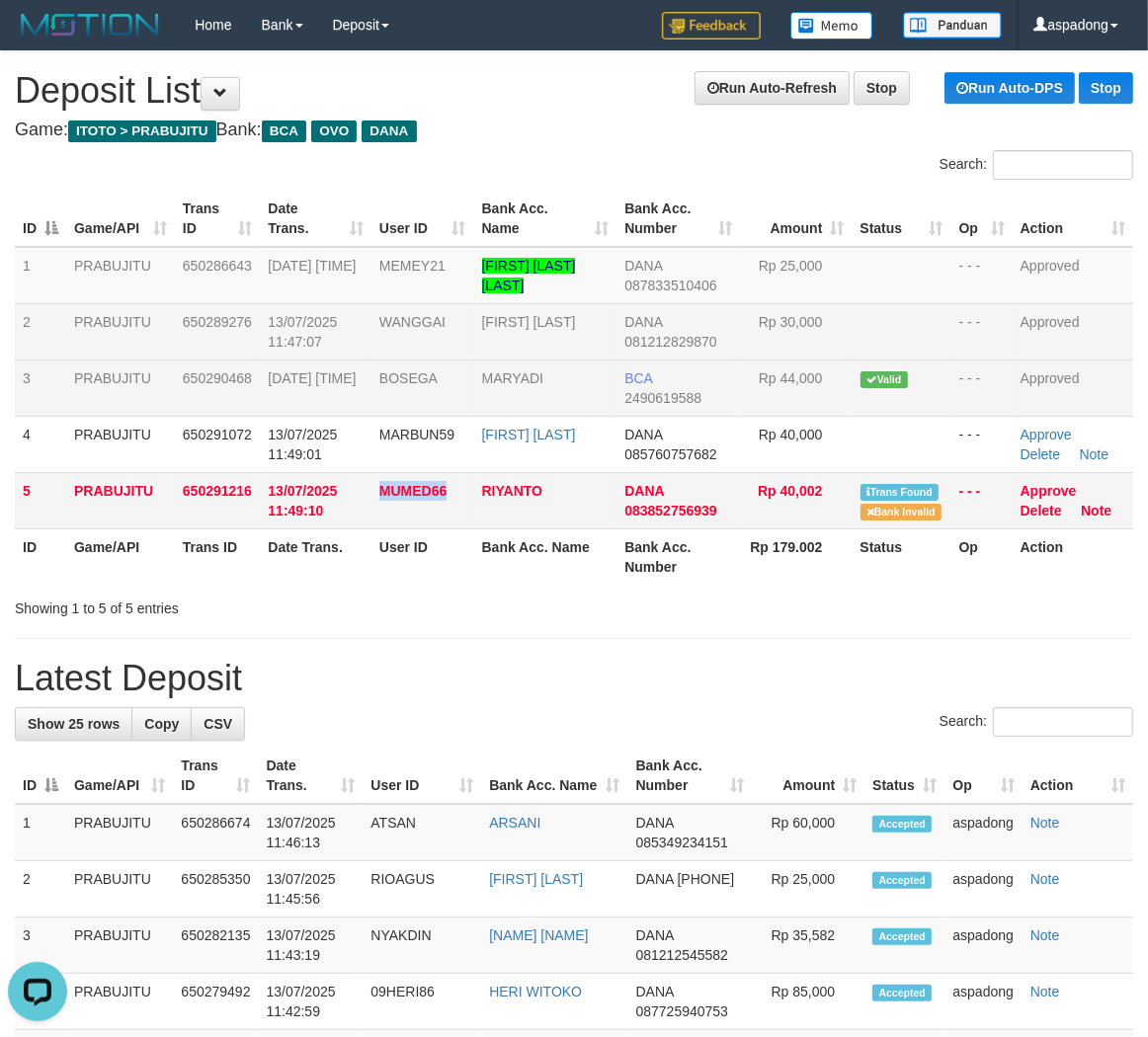 click on "MUMED66" at bounding box center [413, 491] 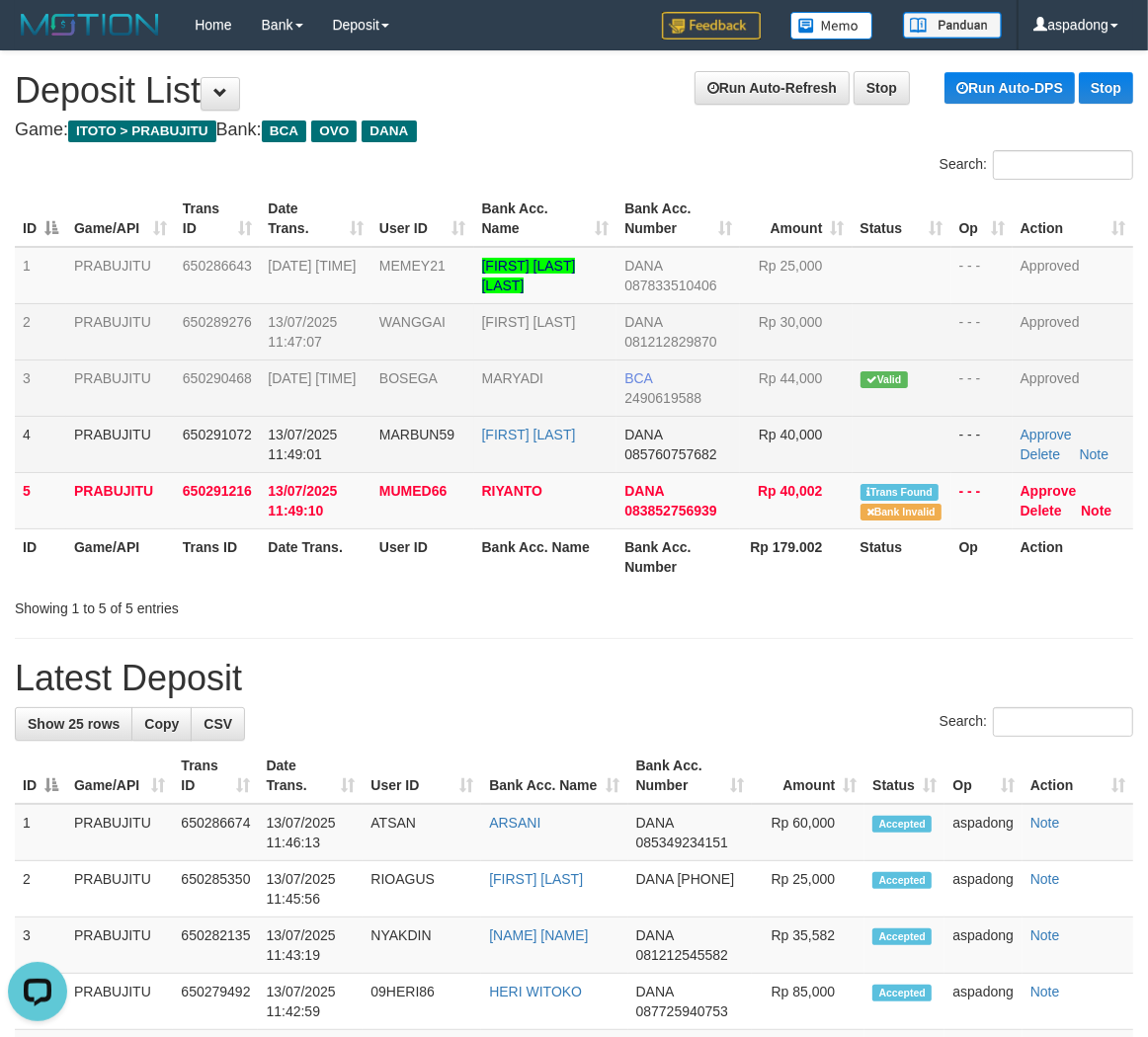 click on "MARBUN59" at bounding box center (417, 435) 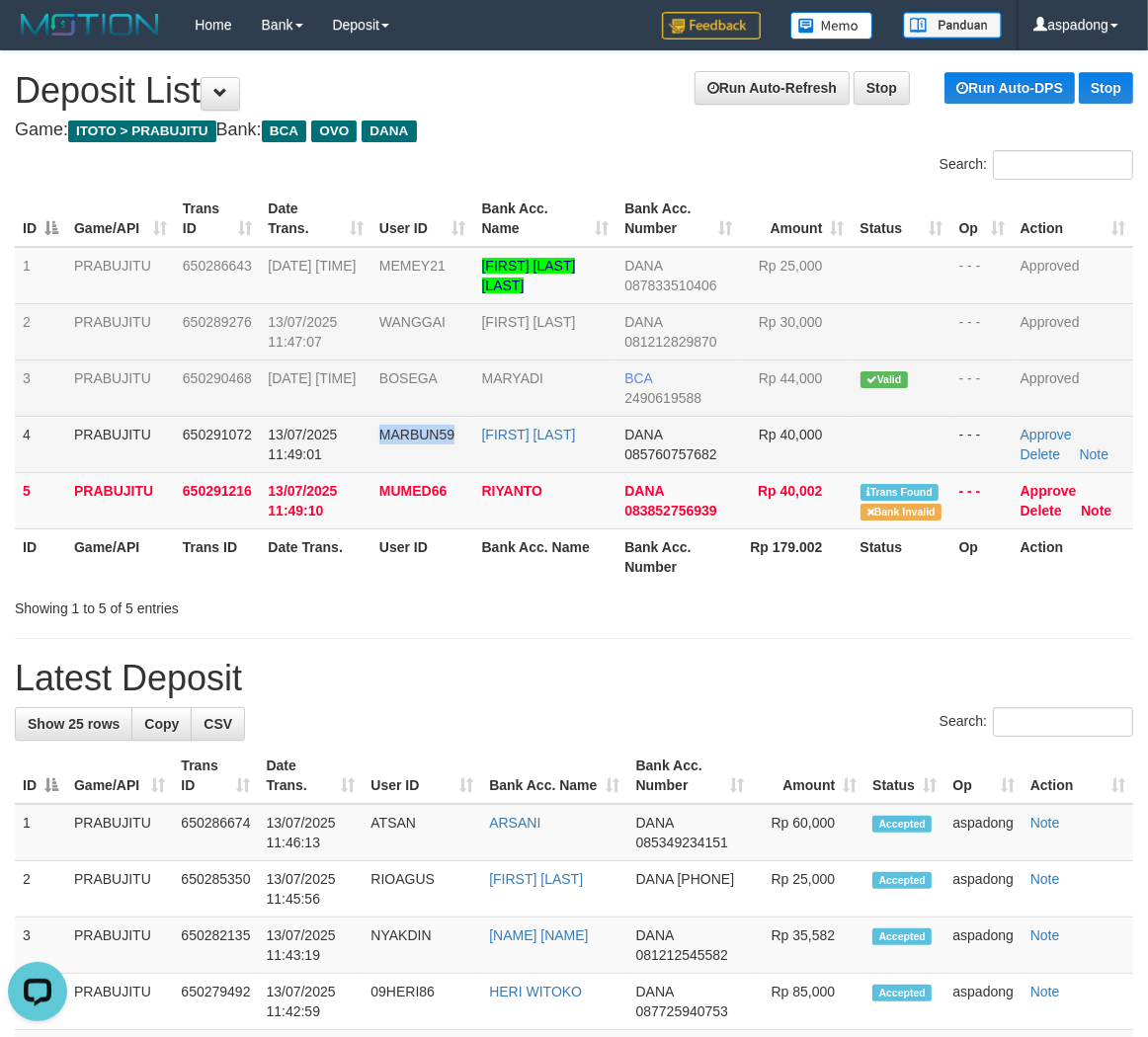 click on "MARBUN59" at bounding box center [417, 435] 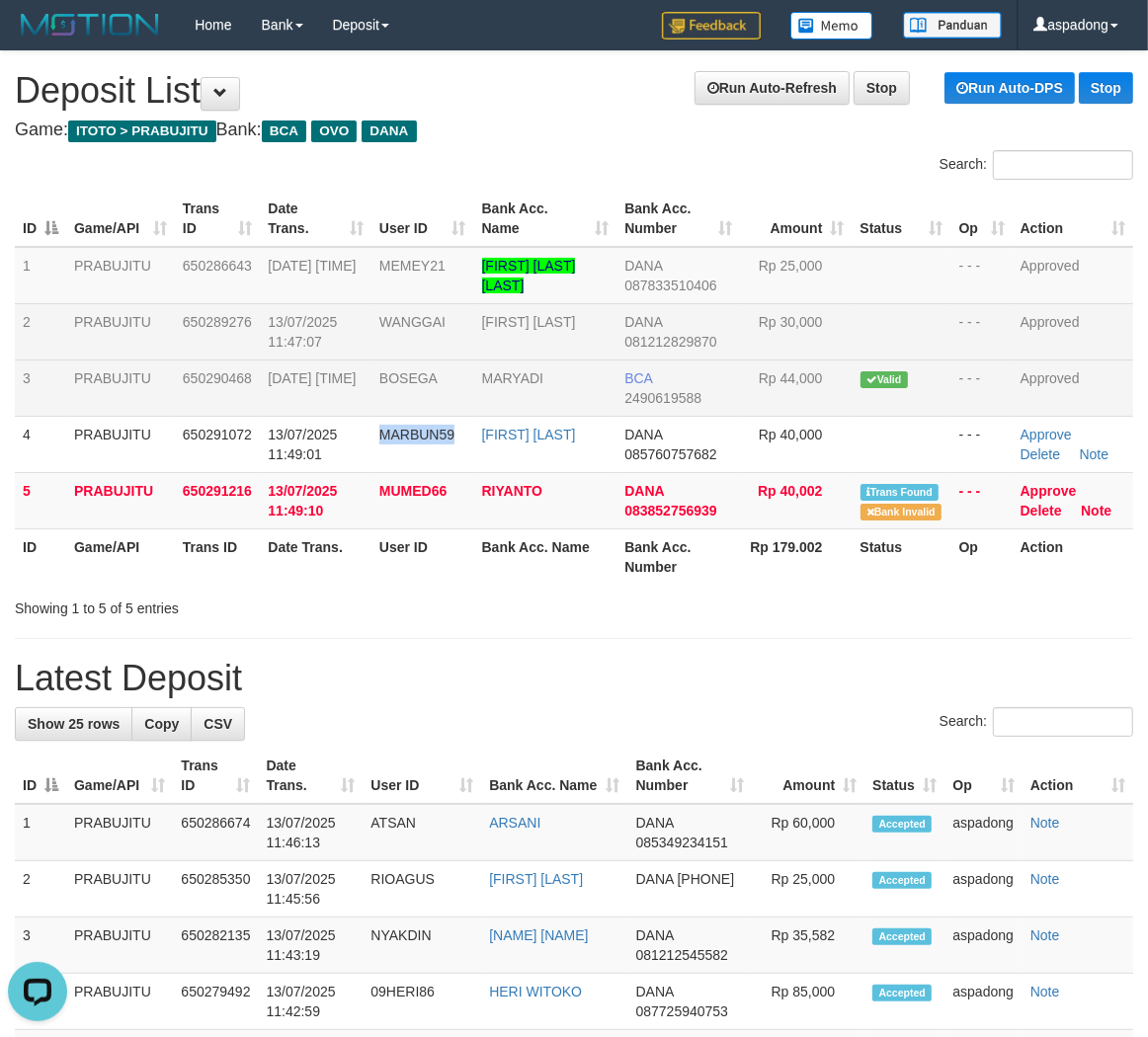 copy on "MARBUN59" 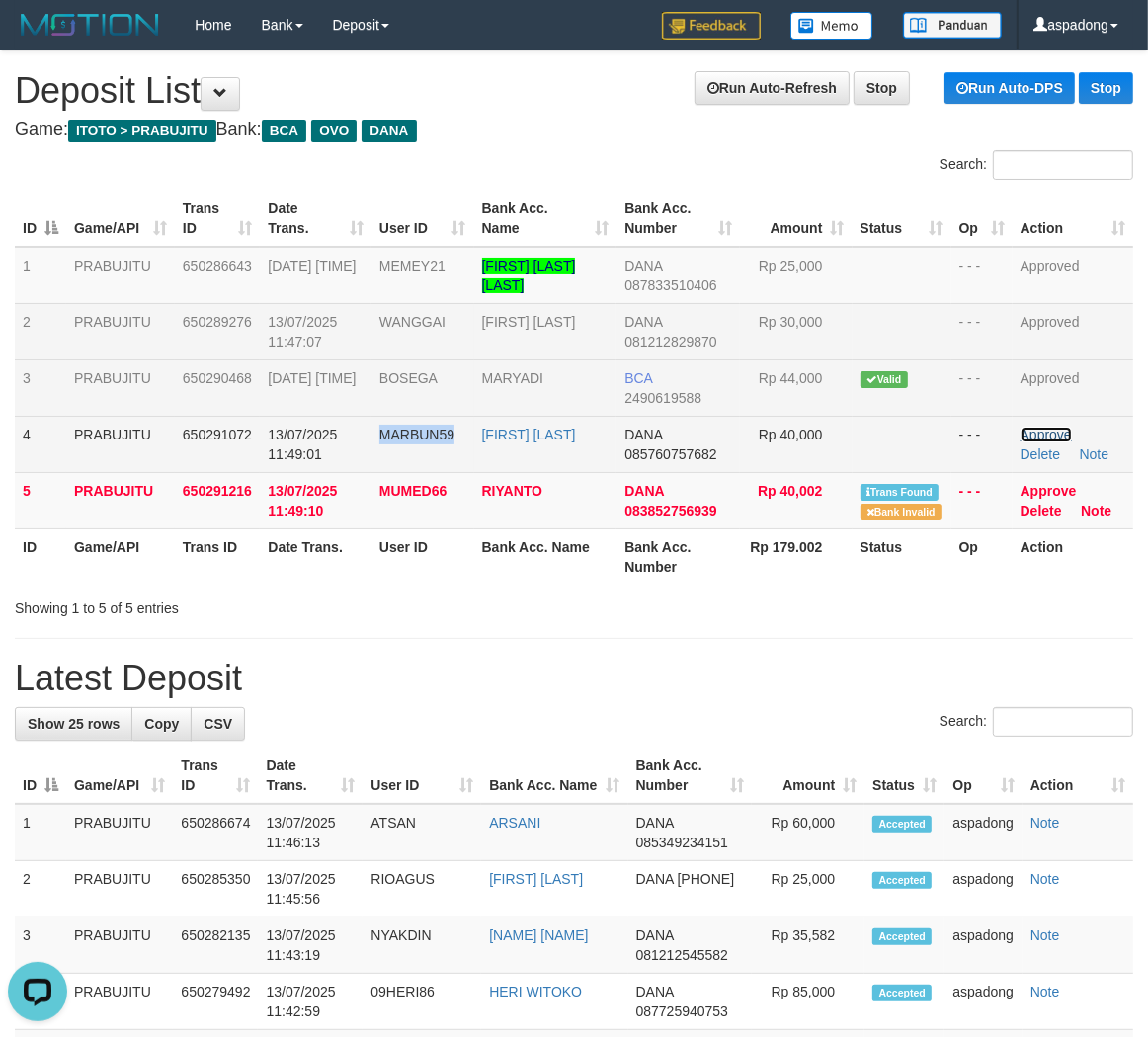 click on "Approve" at bounding box center (1046, 435) 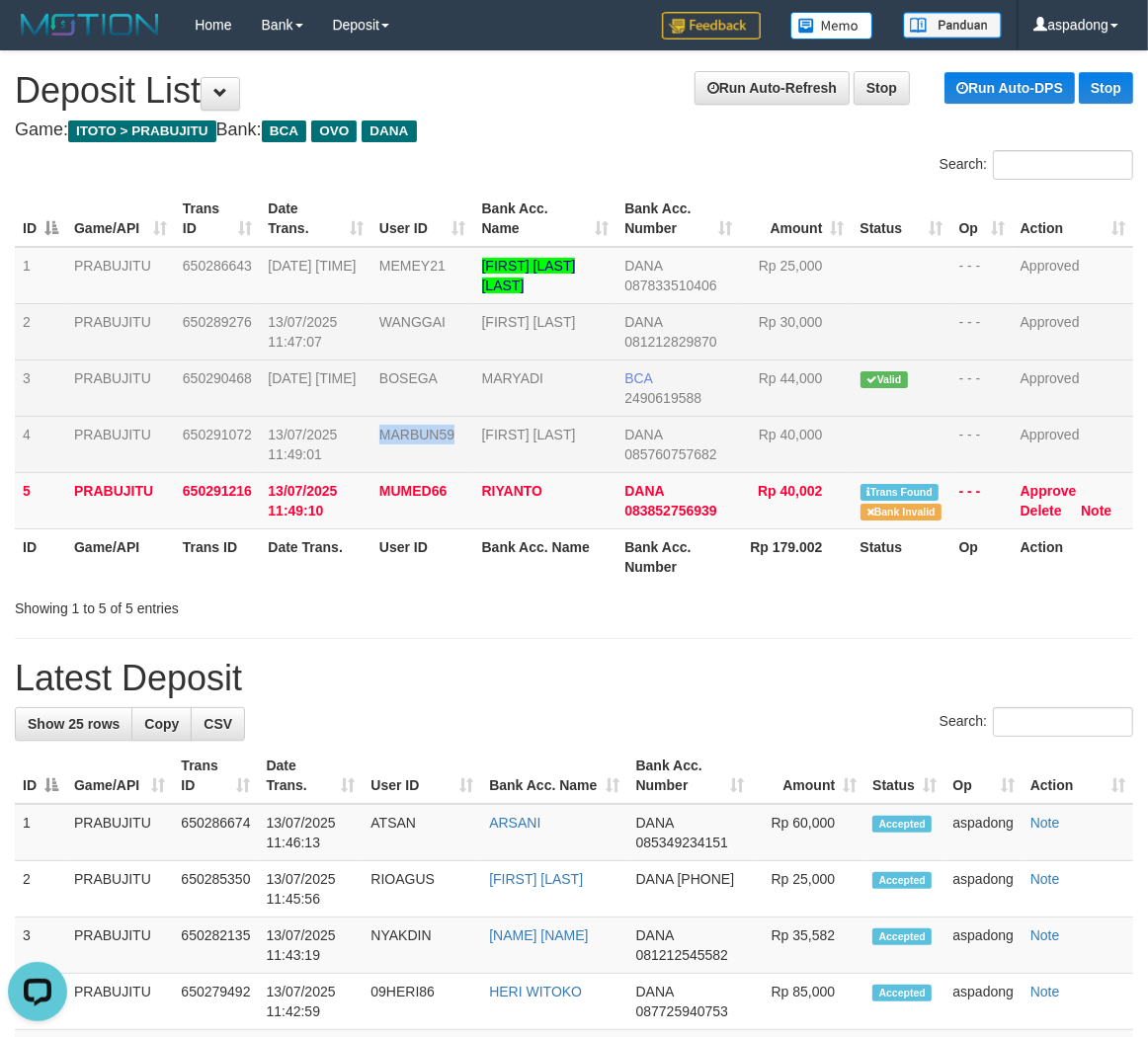 click on "**********" at bounding box center [574, 1187] 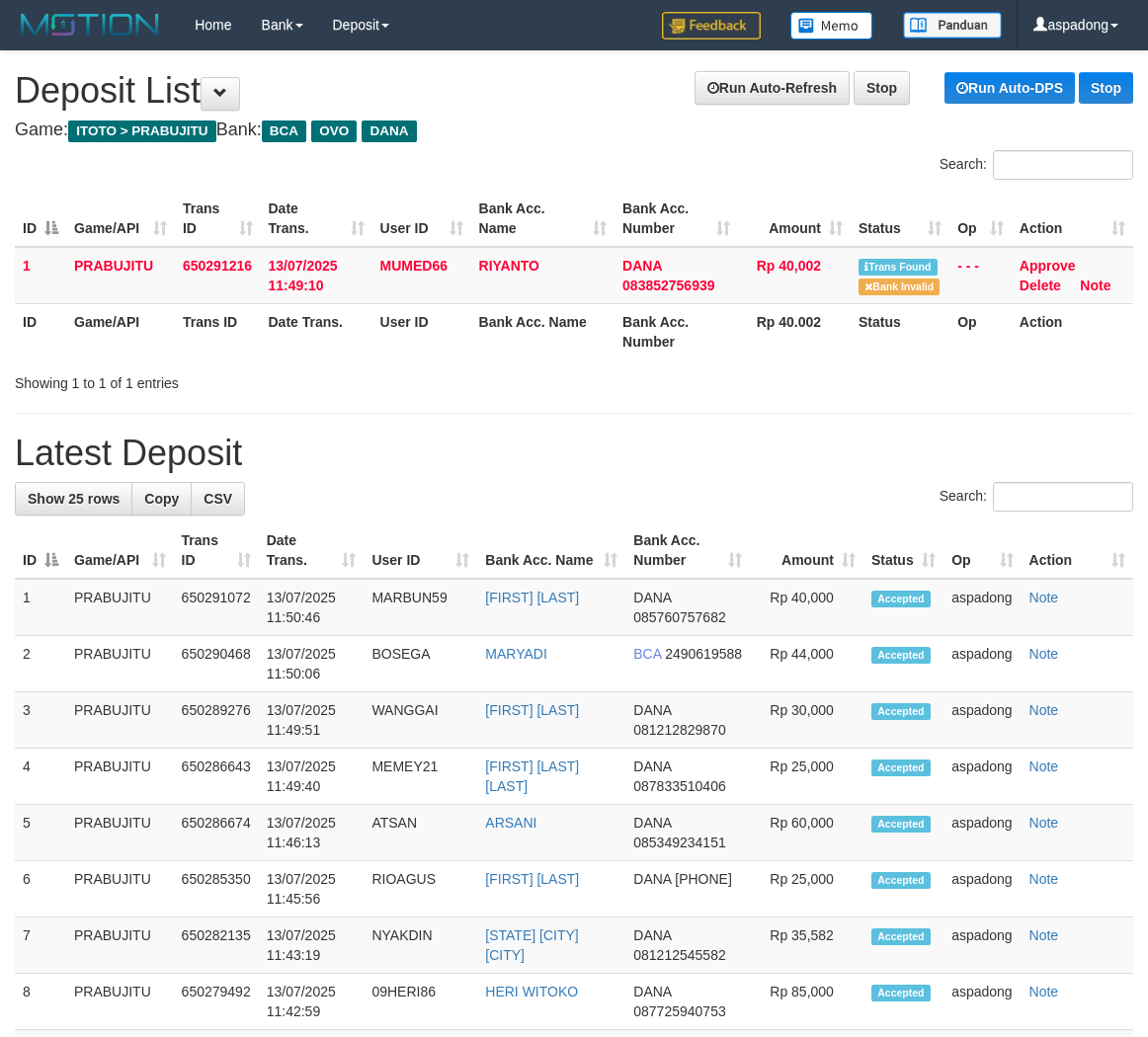 scroll, scrollTop: 0, scrollLeft: 0, axis: both 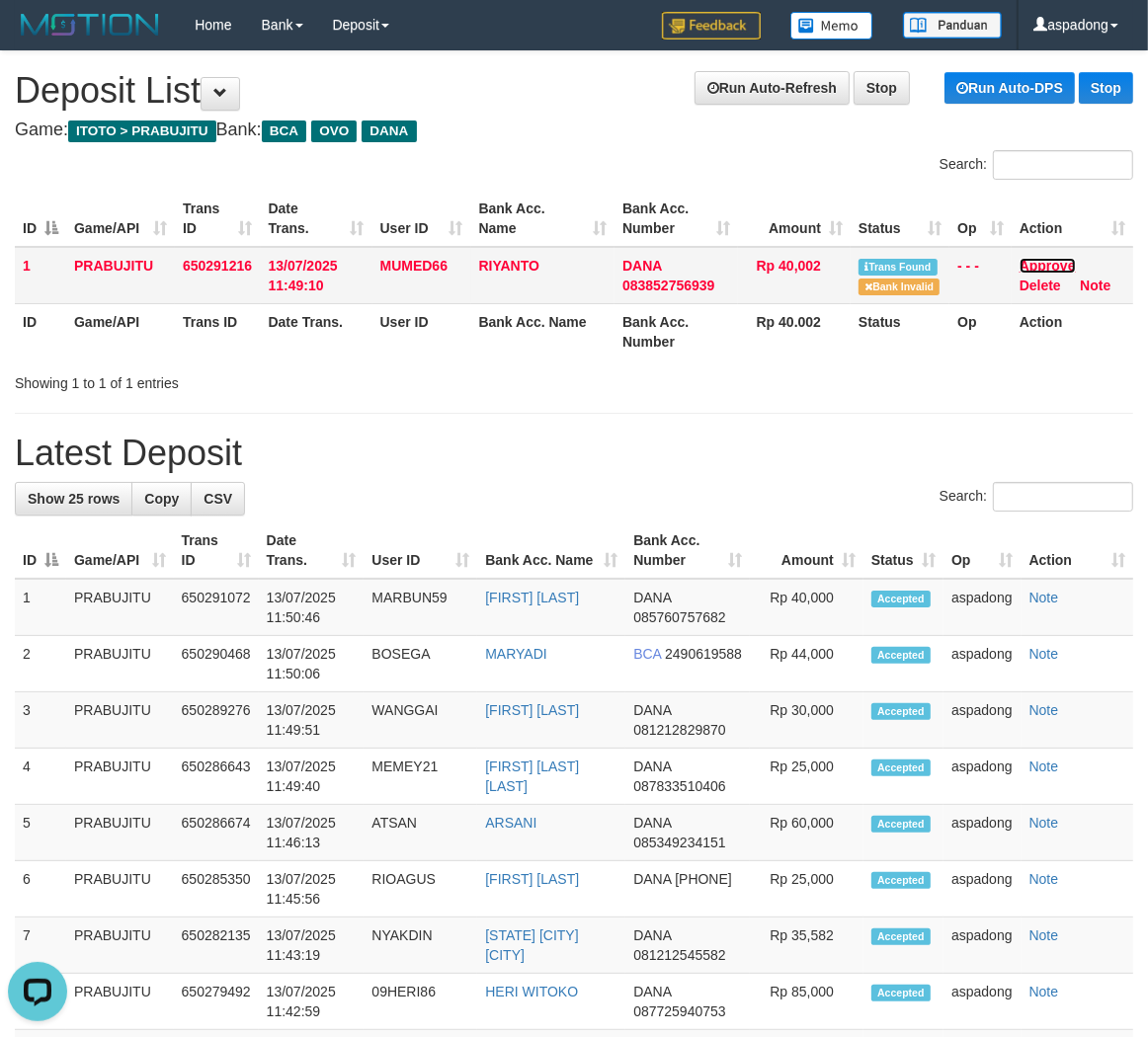 click on "Approve" at bounding box center (1047, 266) 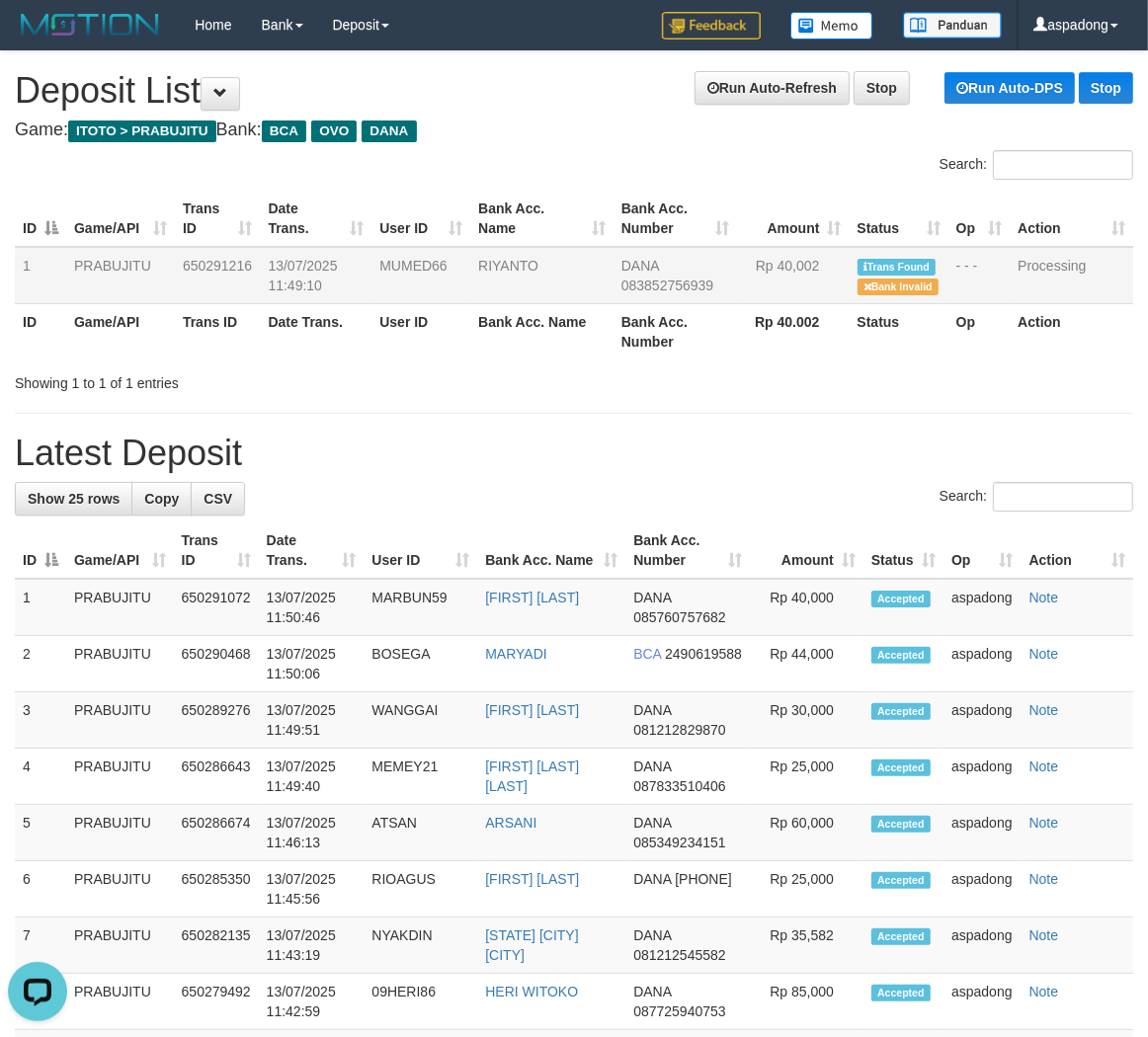 click on "Latest Deposit" at bounding box center [574, 453] 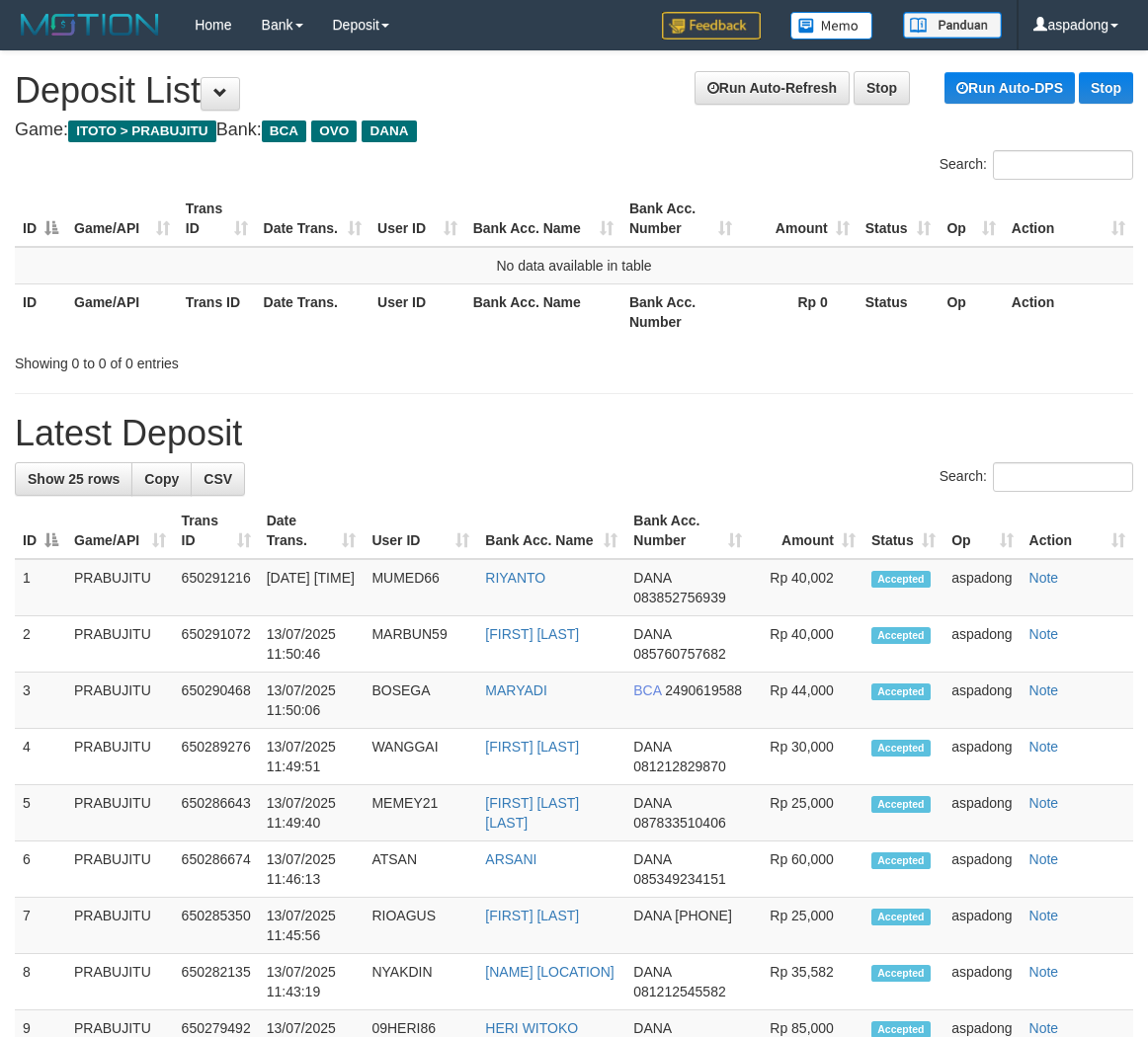 scroll, scrollTop: 0, scrollLeft: 0, axis: both 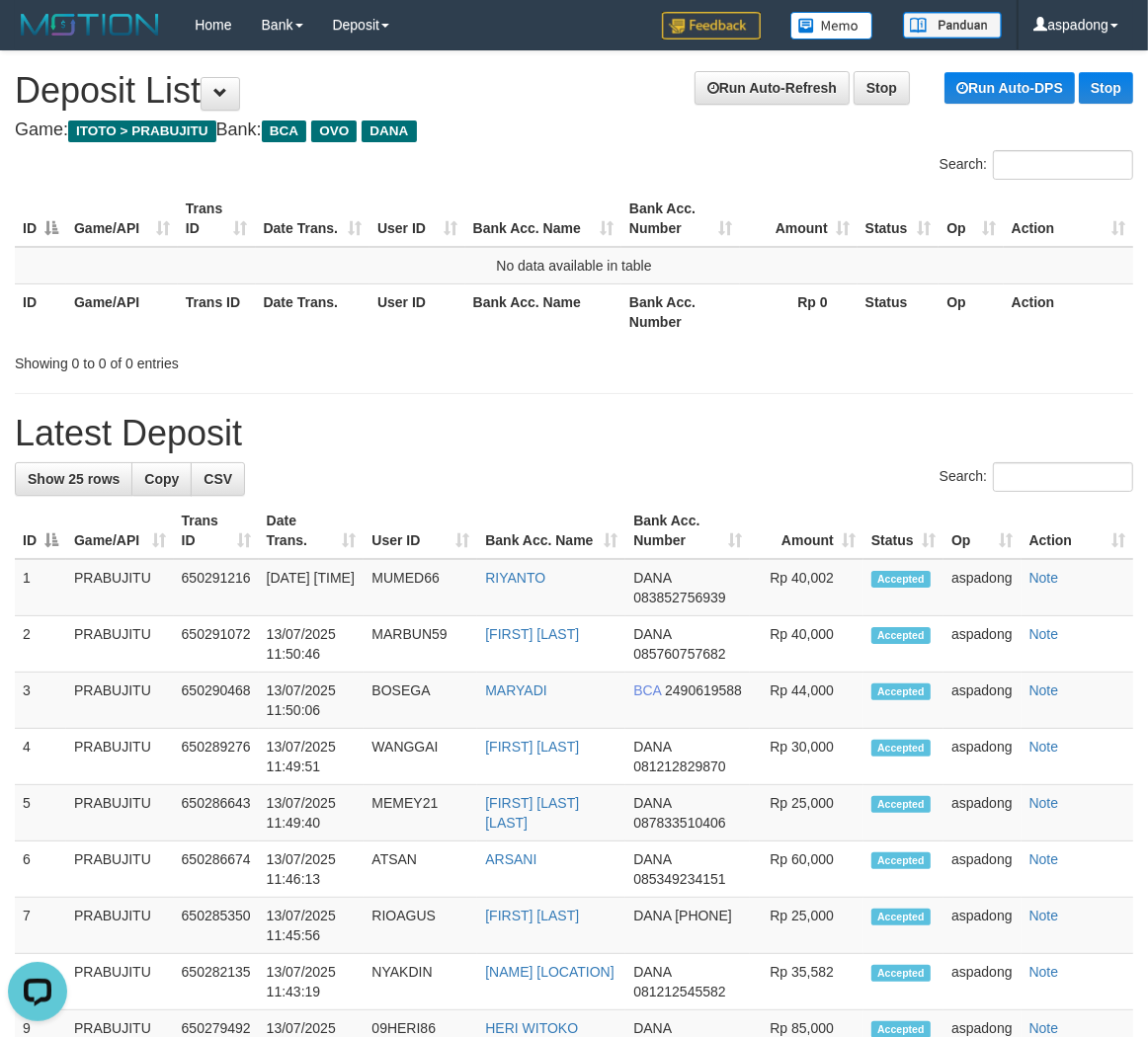 click on "Latest Deposit" at bounding box center (574, 434) 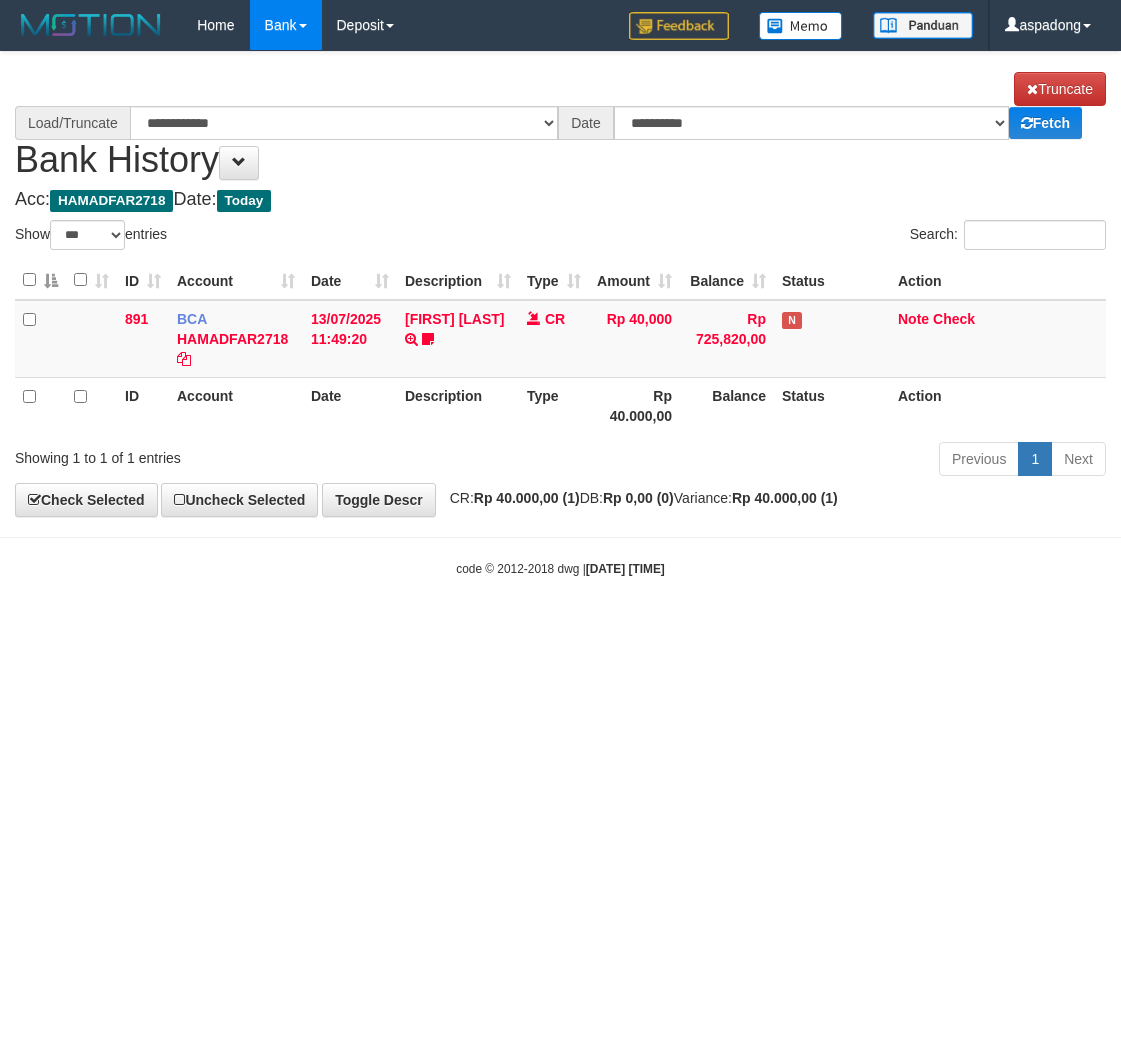 select on "***" 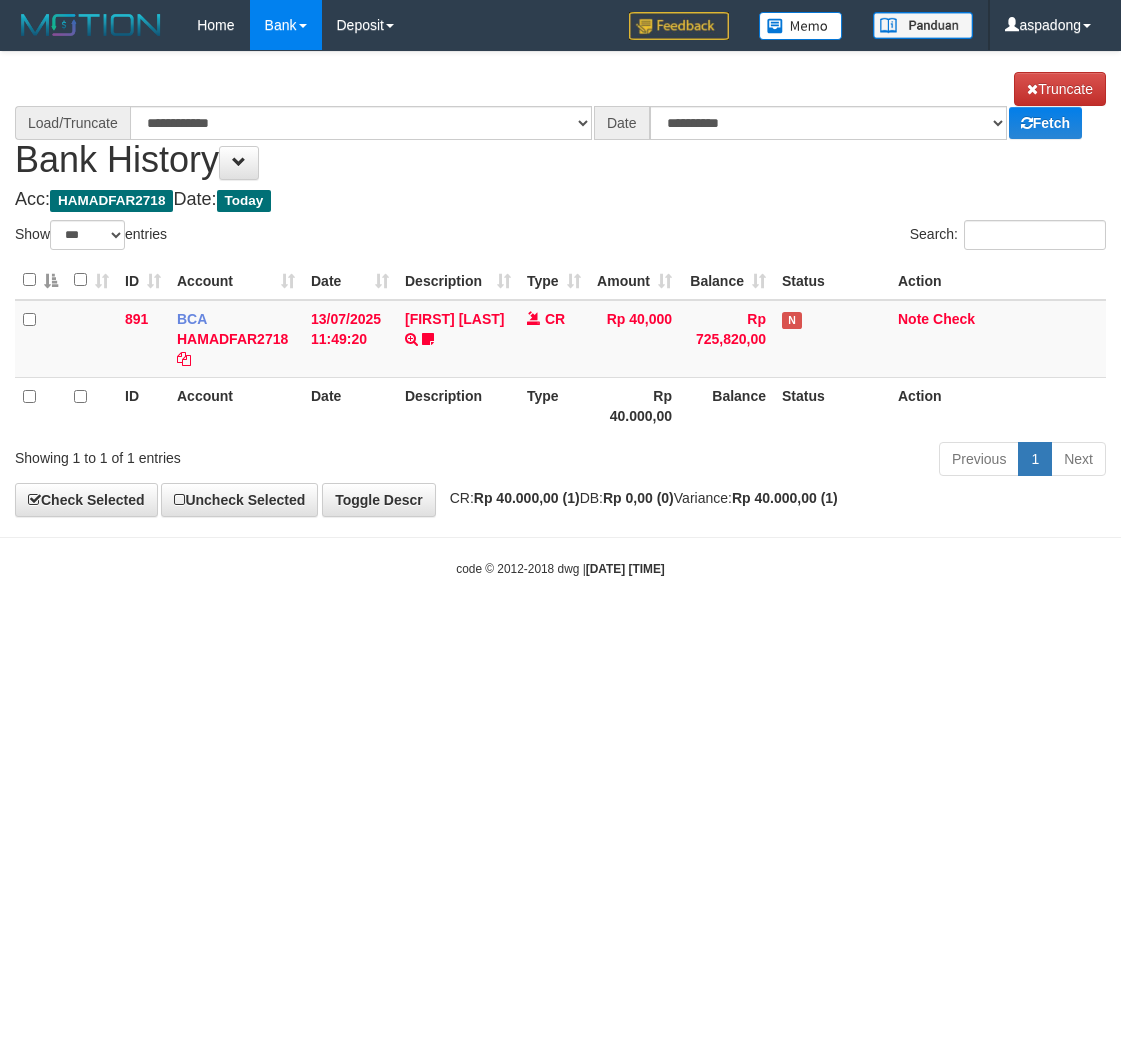 scroll, scrollTop: 0, scrollLeft: 0, axis: both 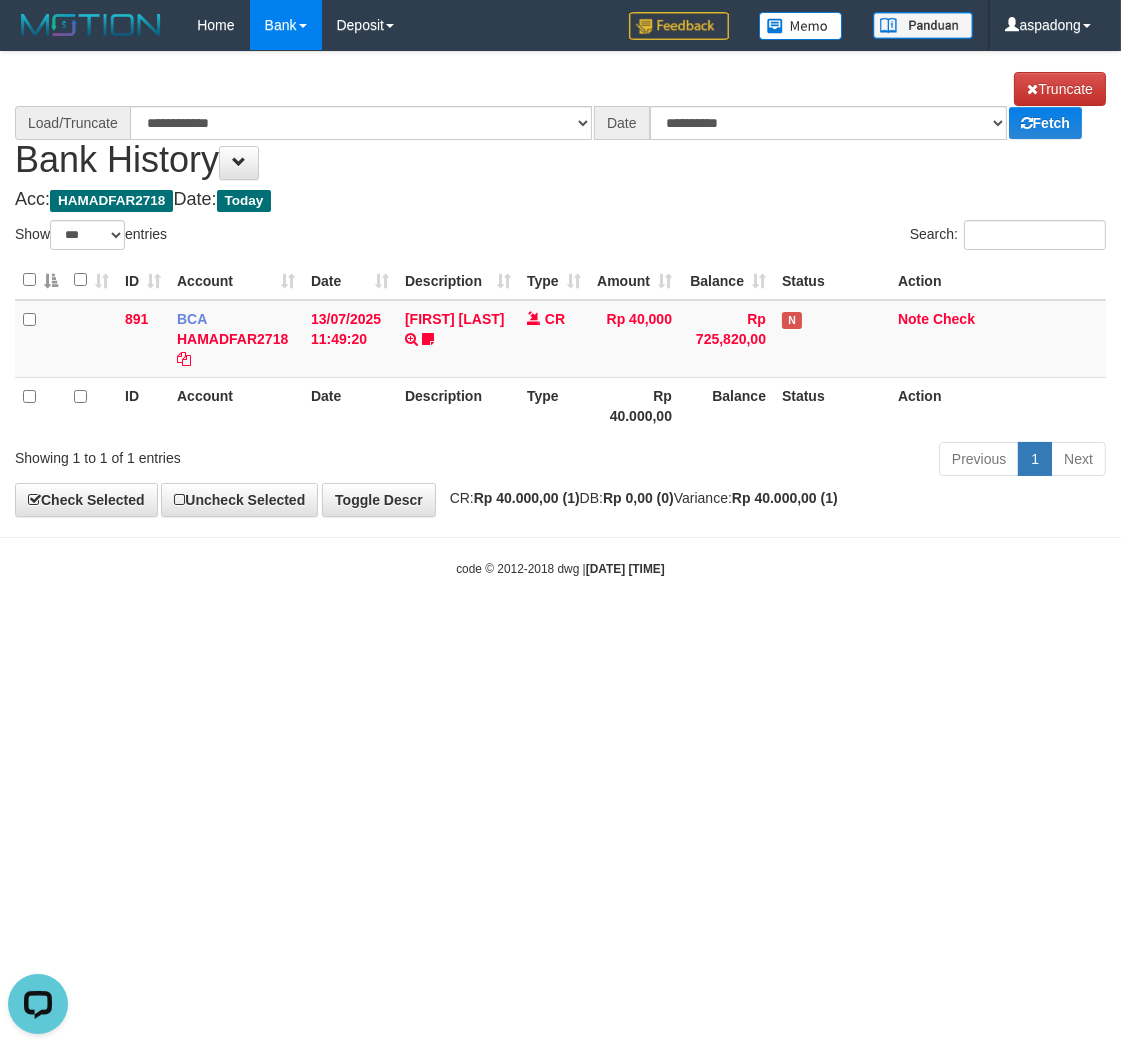select on "****" 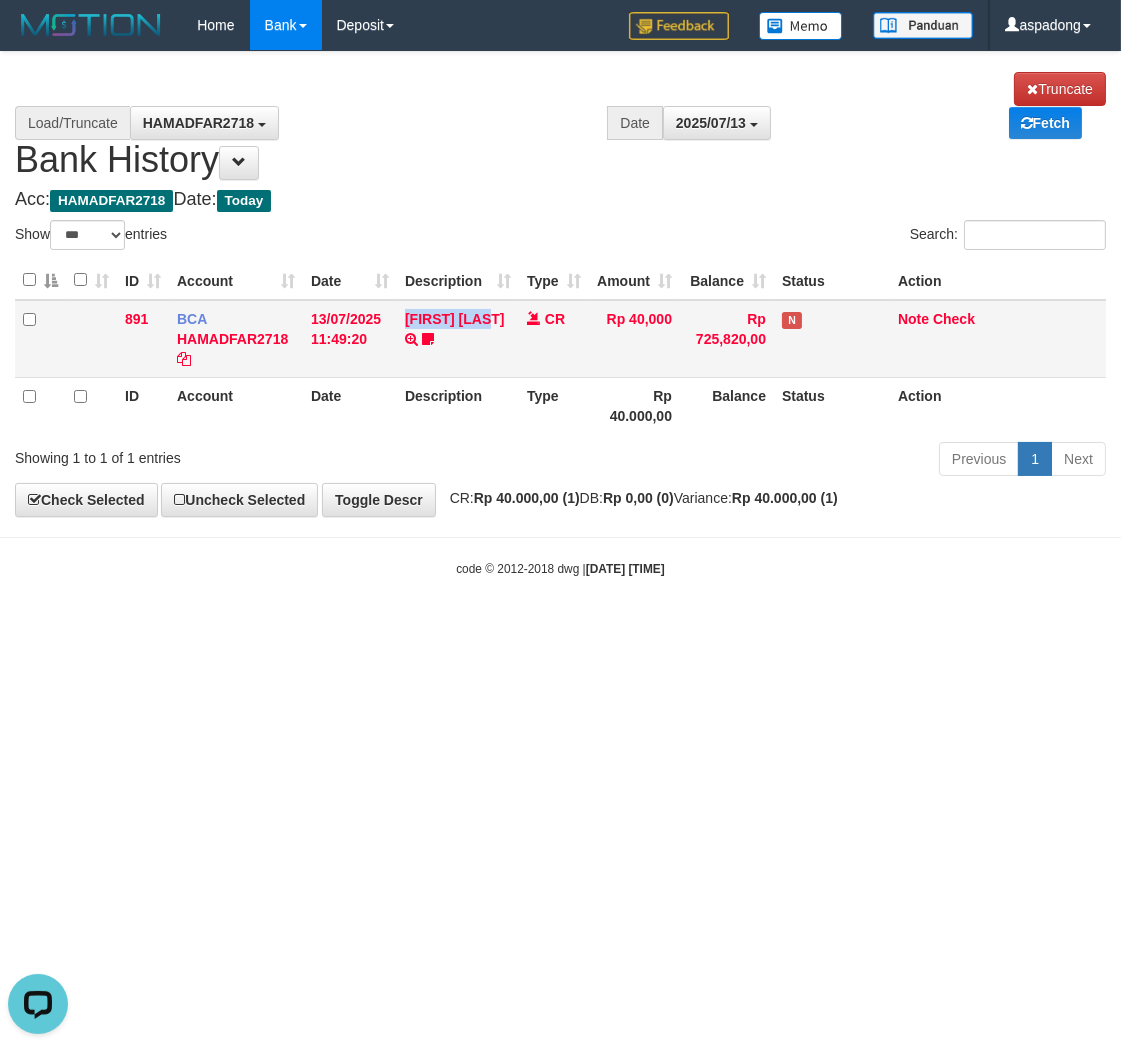 drag, startPoint x: 400, startPoint y: 315, endPoint x: 454, endPoint y: 348, distance: 63.28507 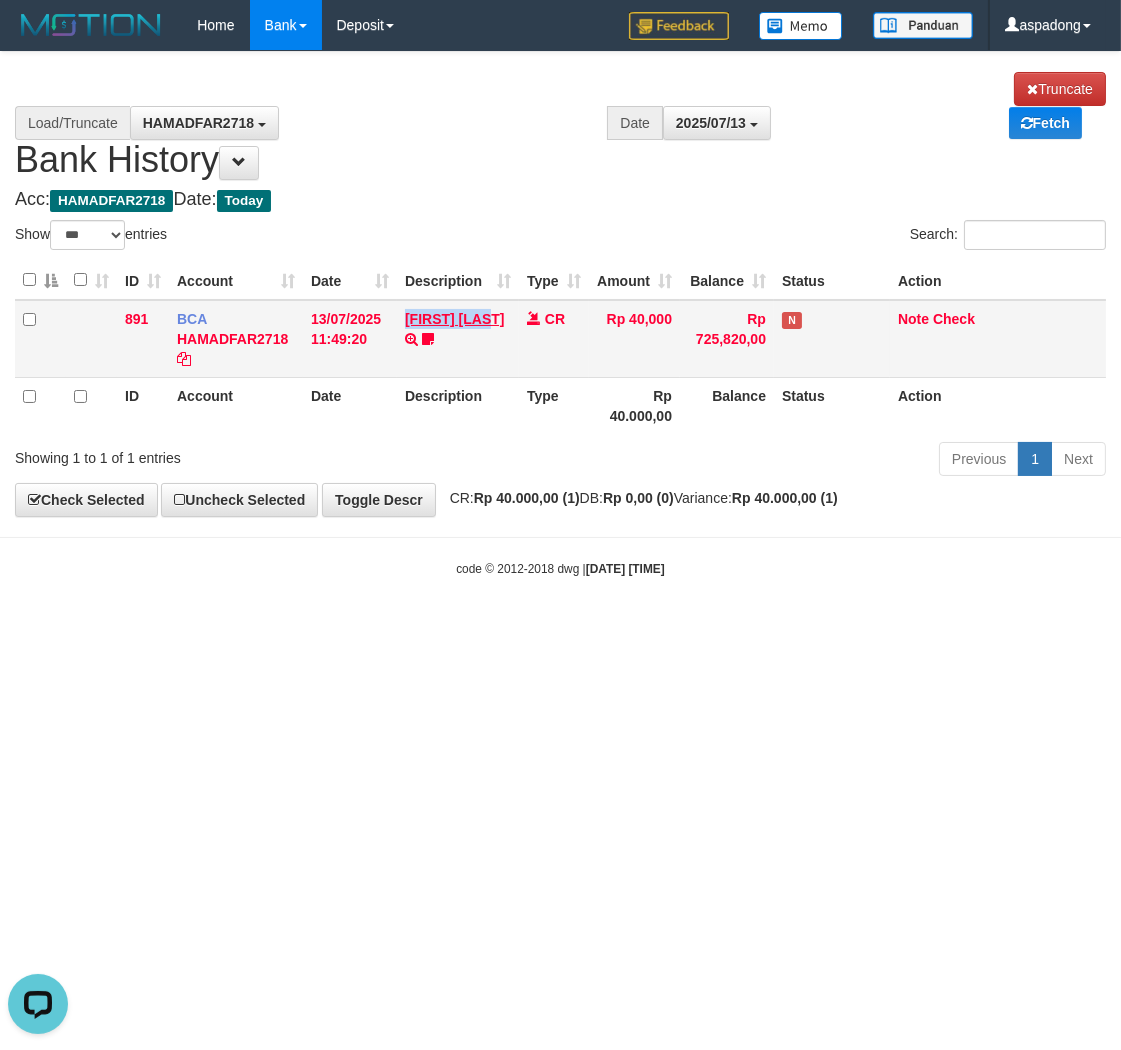 copy on "[FIRST] [LAST]" 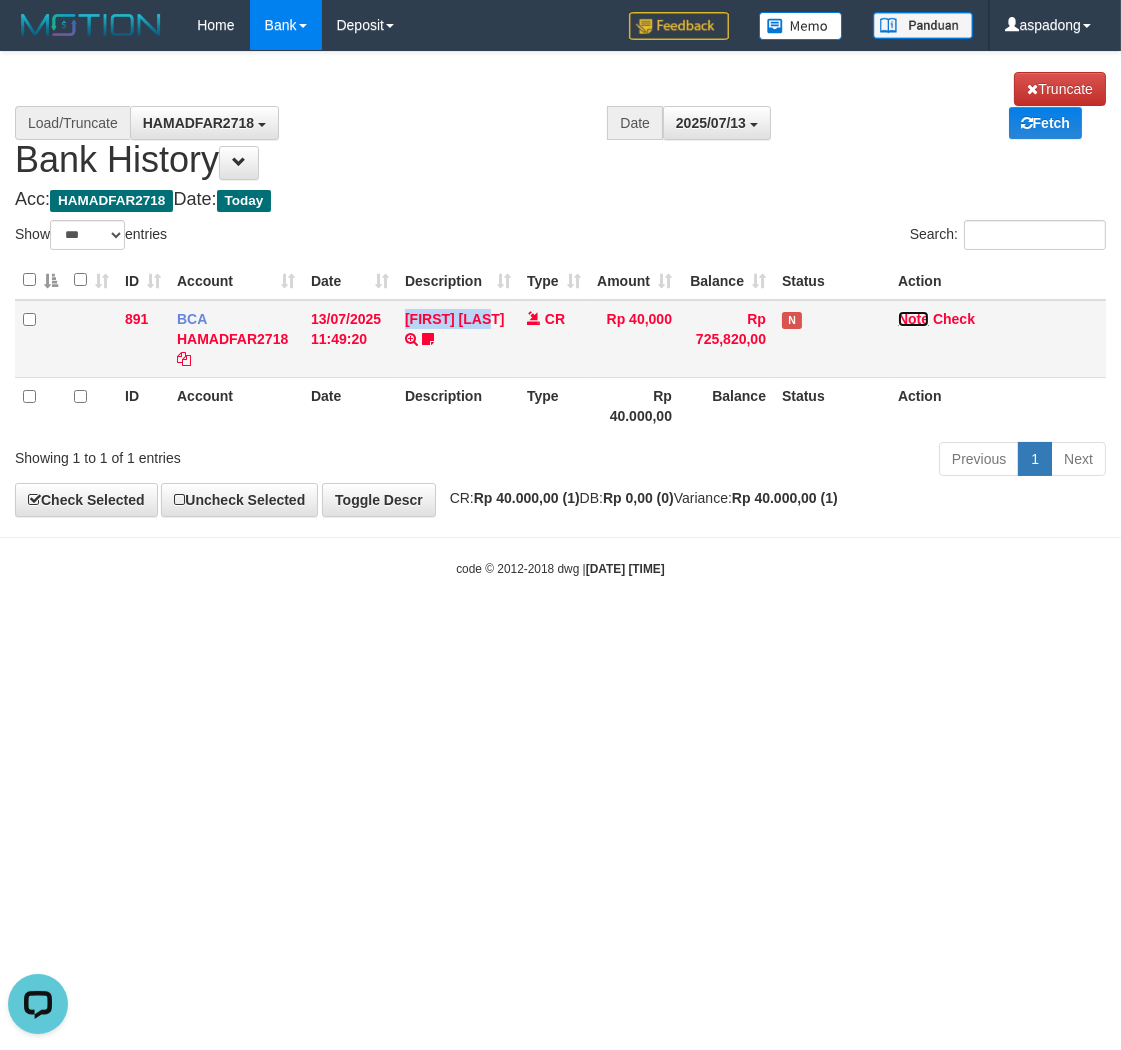 click on "Note" at bounding box center (913, 319) 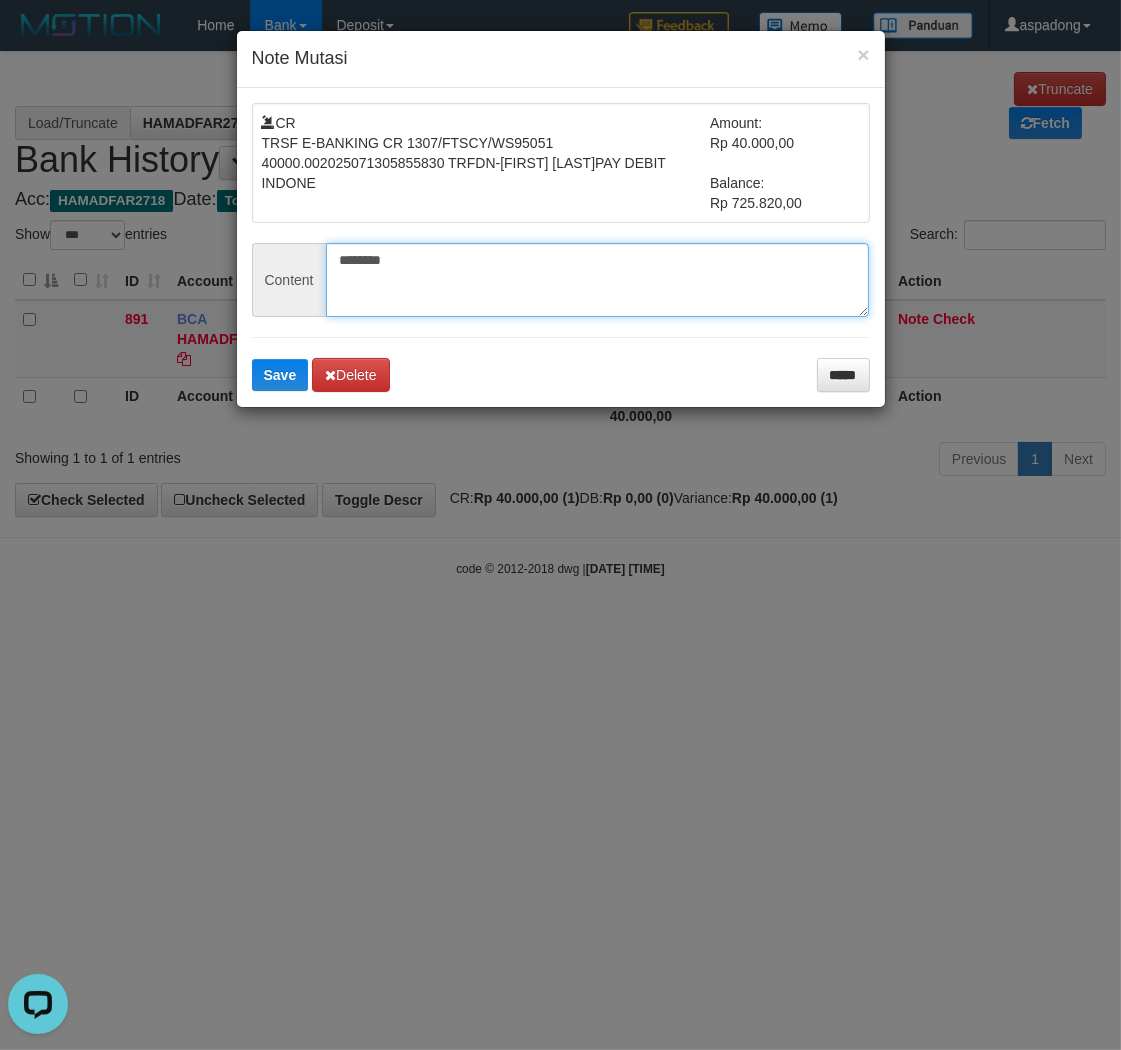 click on "********" at bounding box center [598, 280] 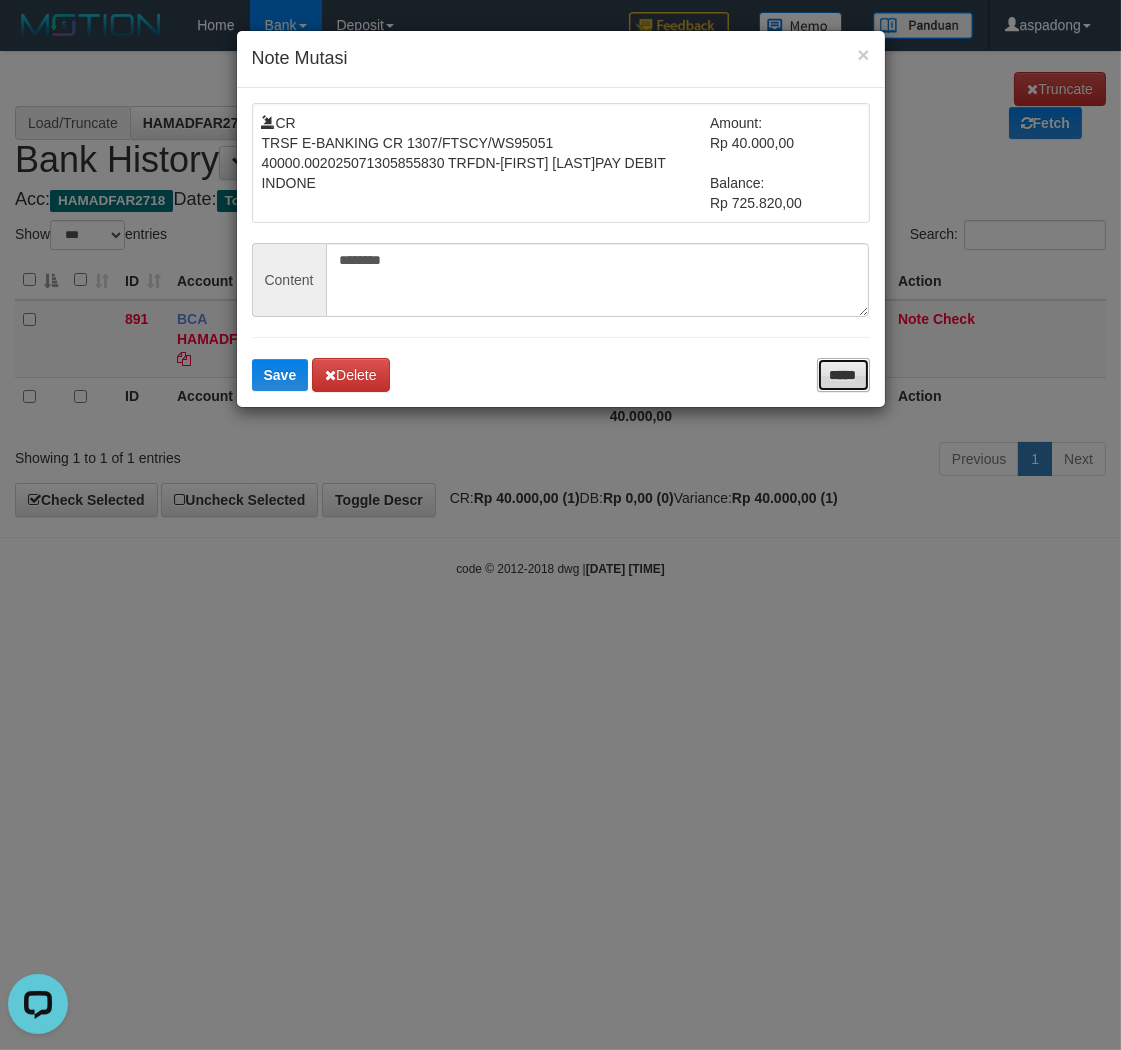 click on "*****" at bounding box center [843, 375] 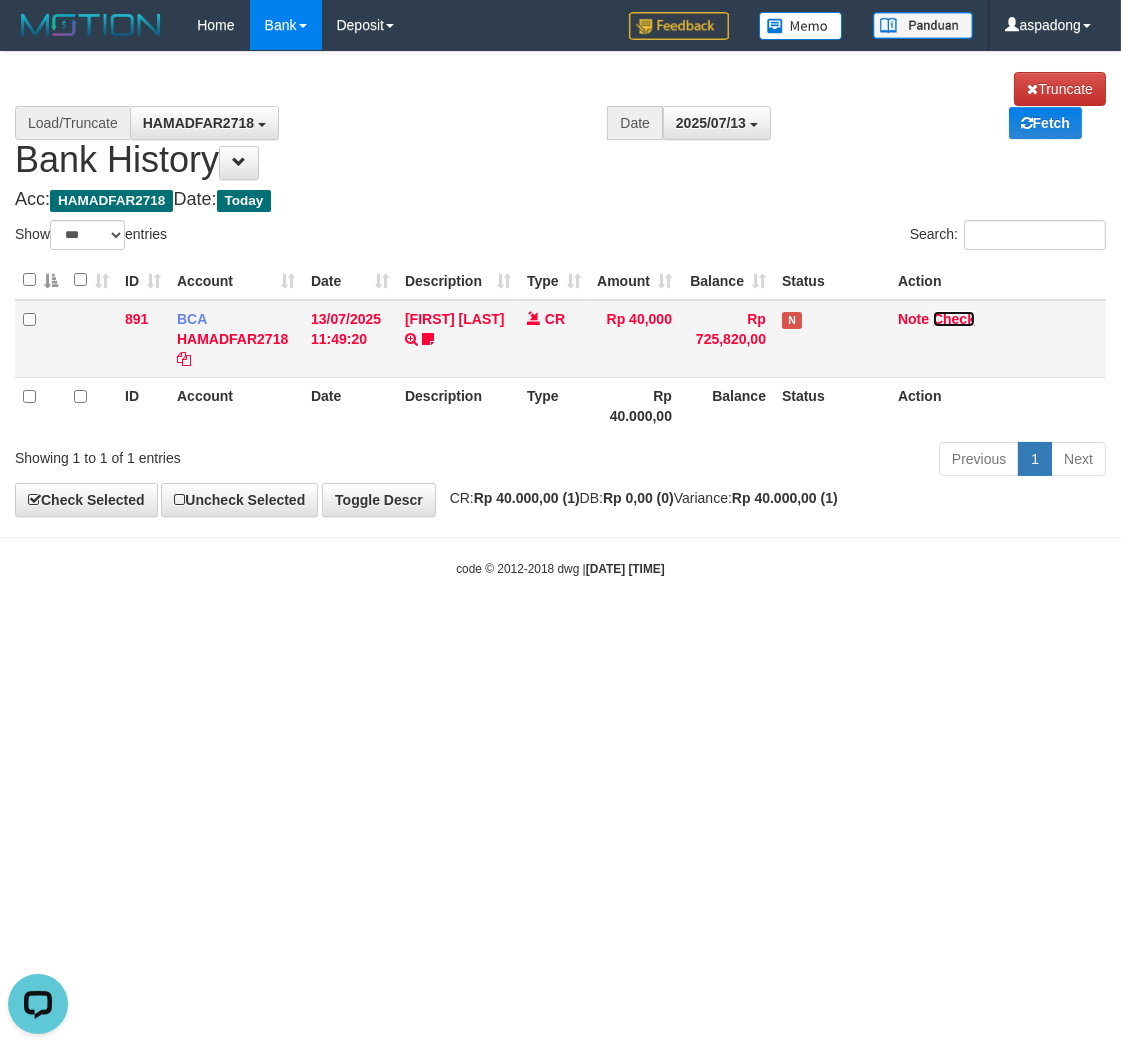 click on "Check" at bounding box center [954, 319] 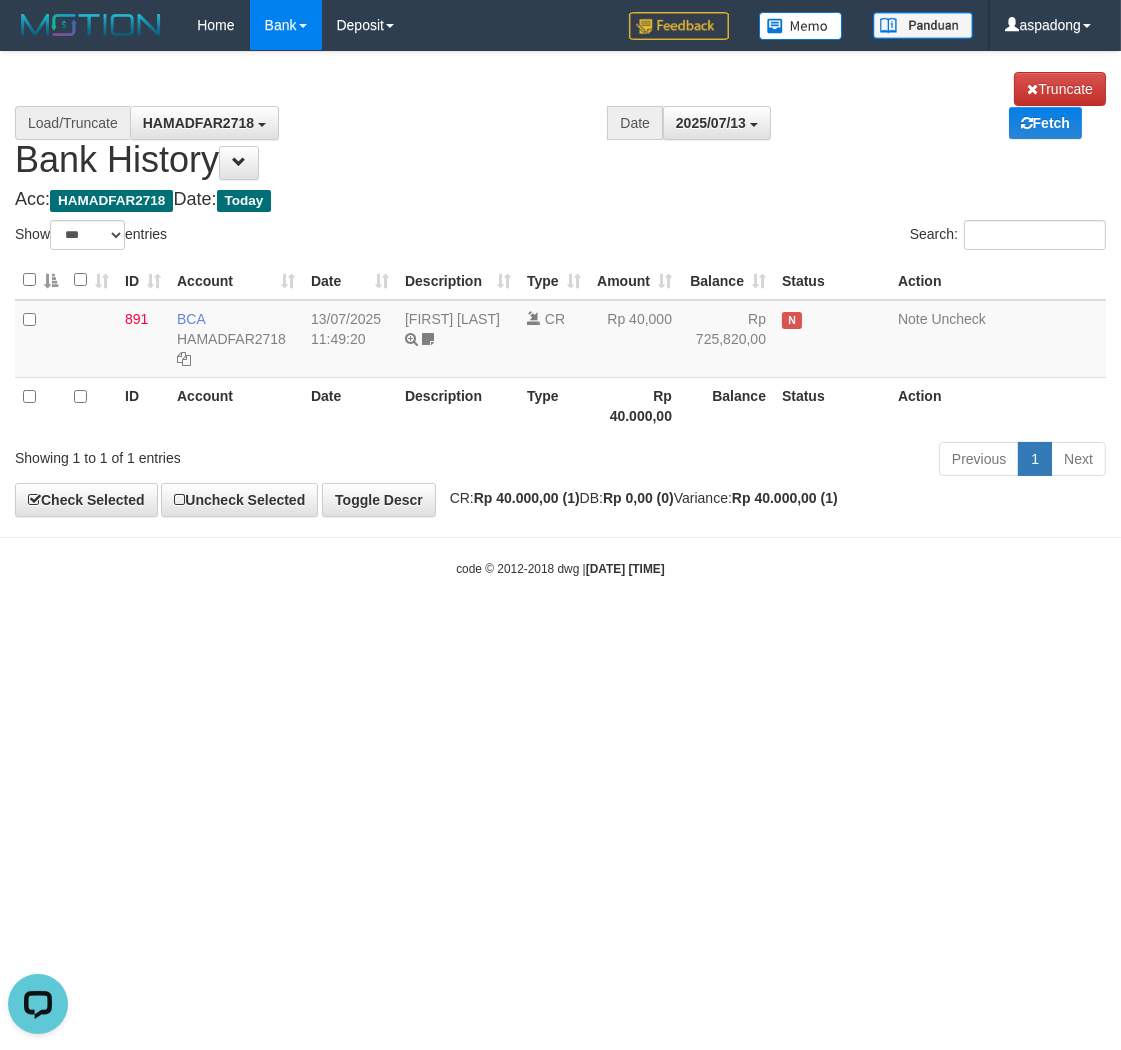 click on "Toggle navigation
Home
Bank
Account List
Load
By Website
Group
[ITOTO]													PRABUJITU
By Load Group (DPS)
Group asp-1
Mutasi Bank
Search
Sync
Note Mutasi
Deposit
DPS List" at bounding box center (560, 314) 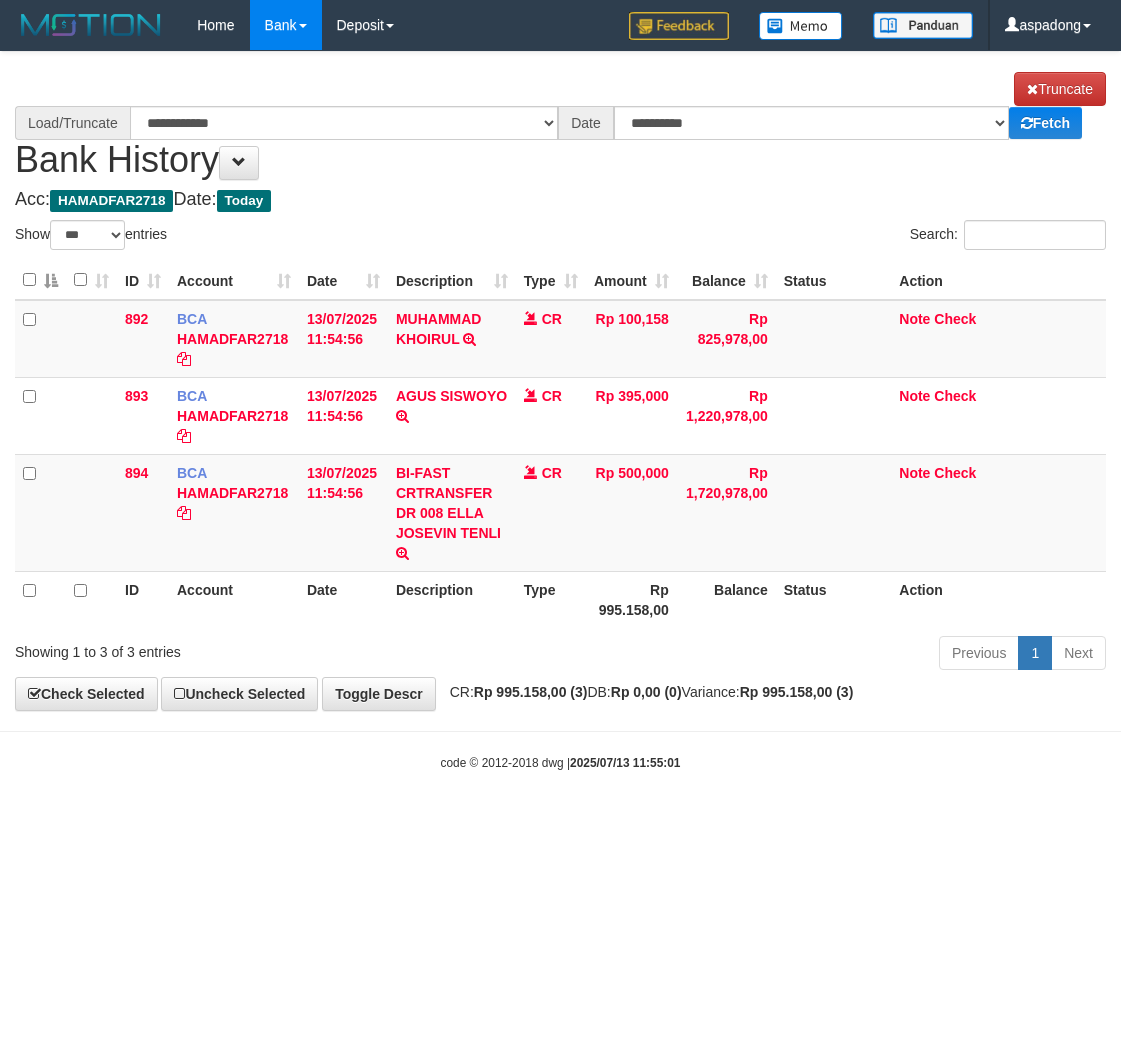 select on "***" 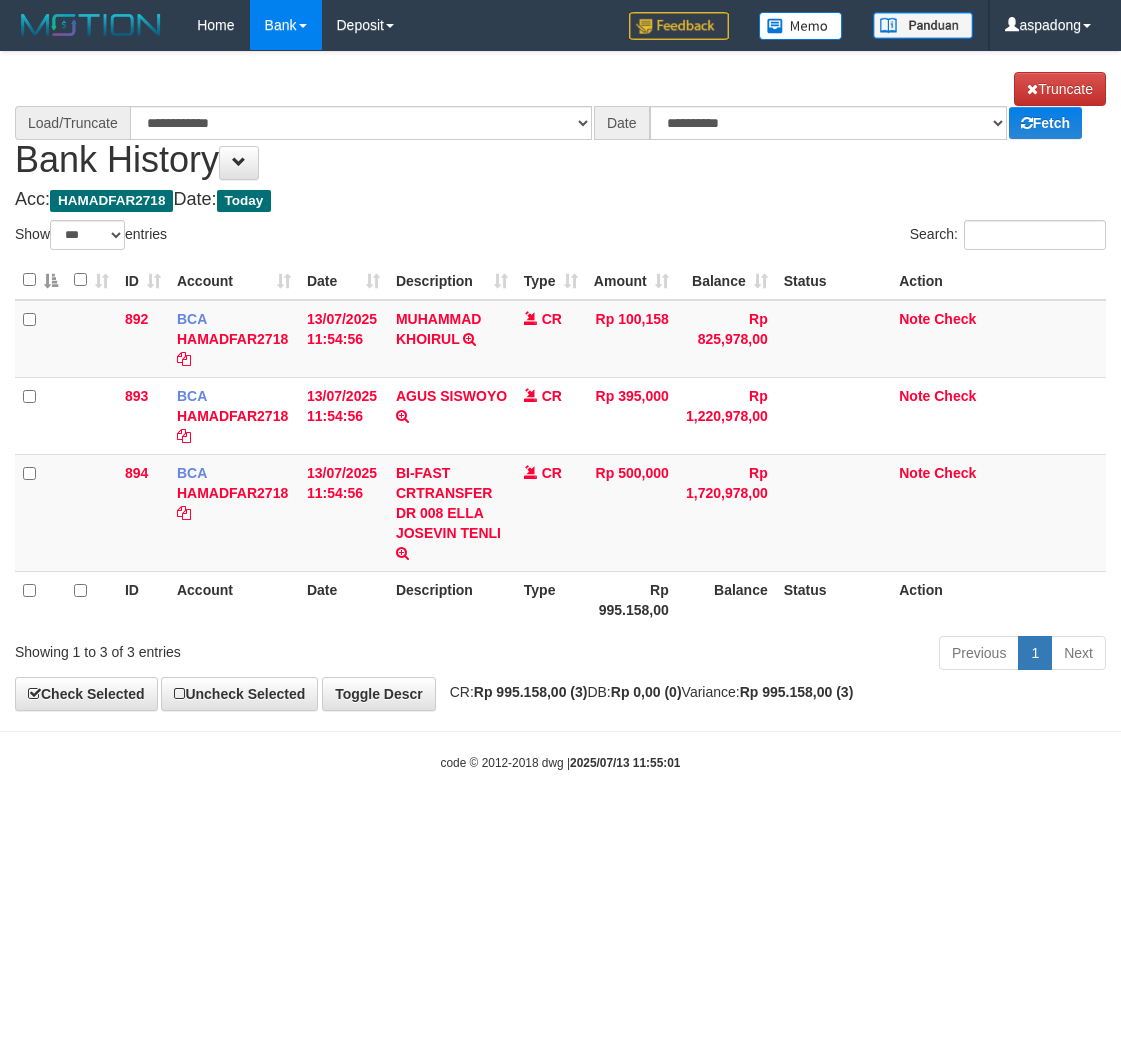 scroll, scrollTop: 0, scrollLeft: 0, axis: both 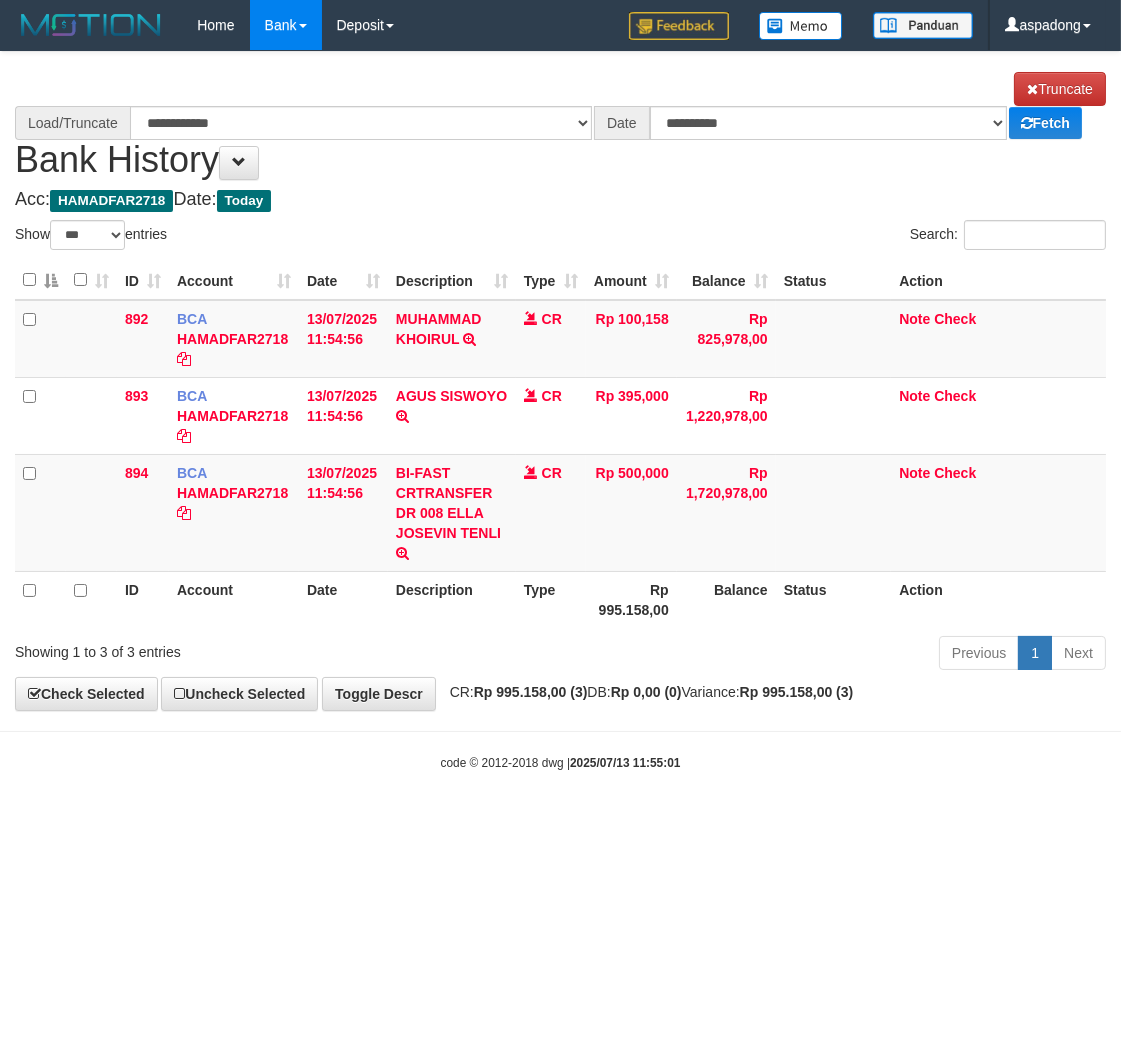 select on "****" 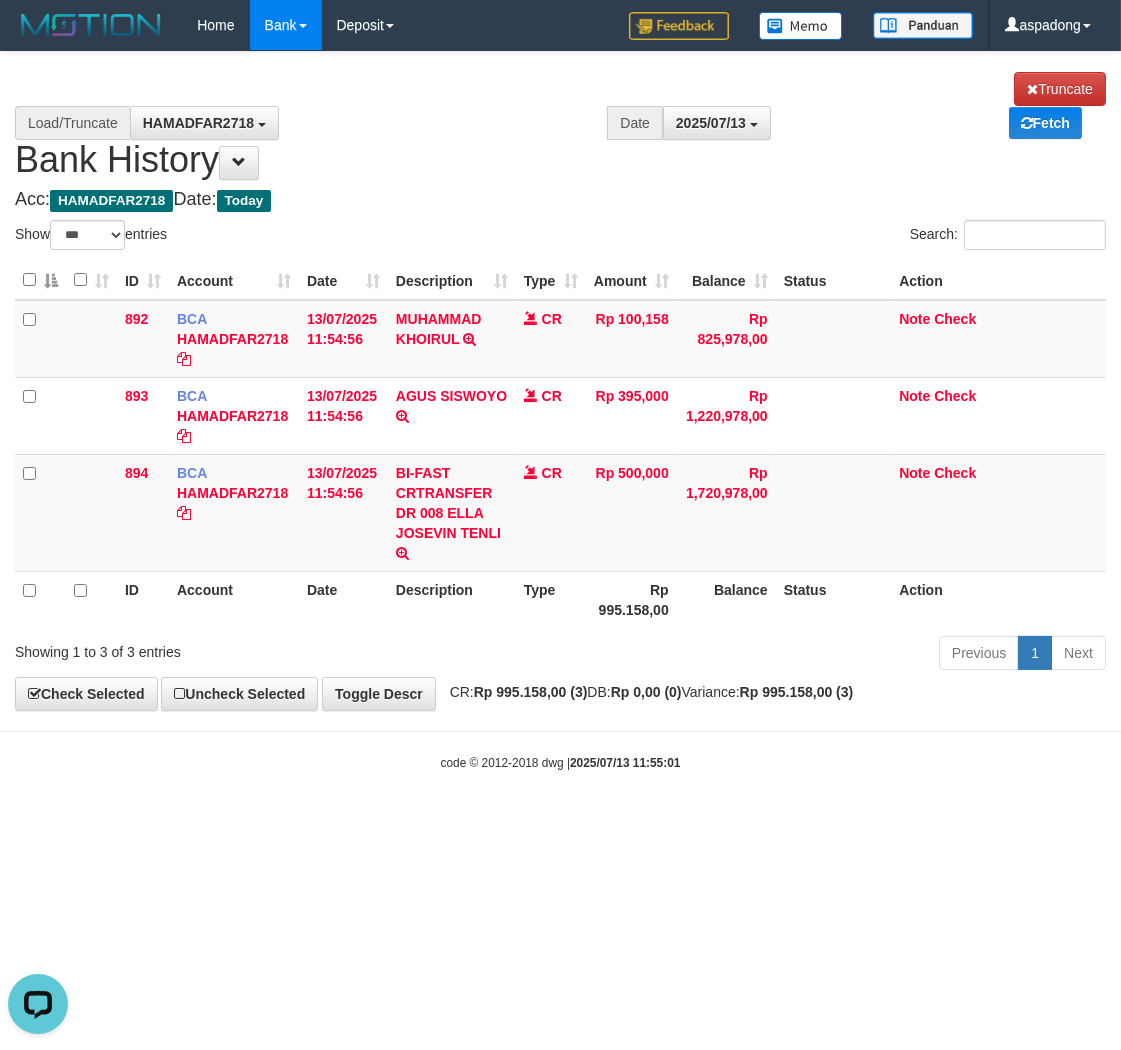 scroll, scrollTop: 0, scrollLeft: 0, axis: both 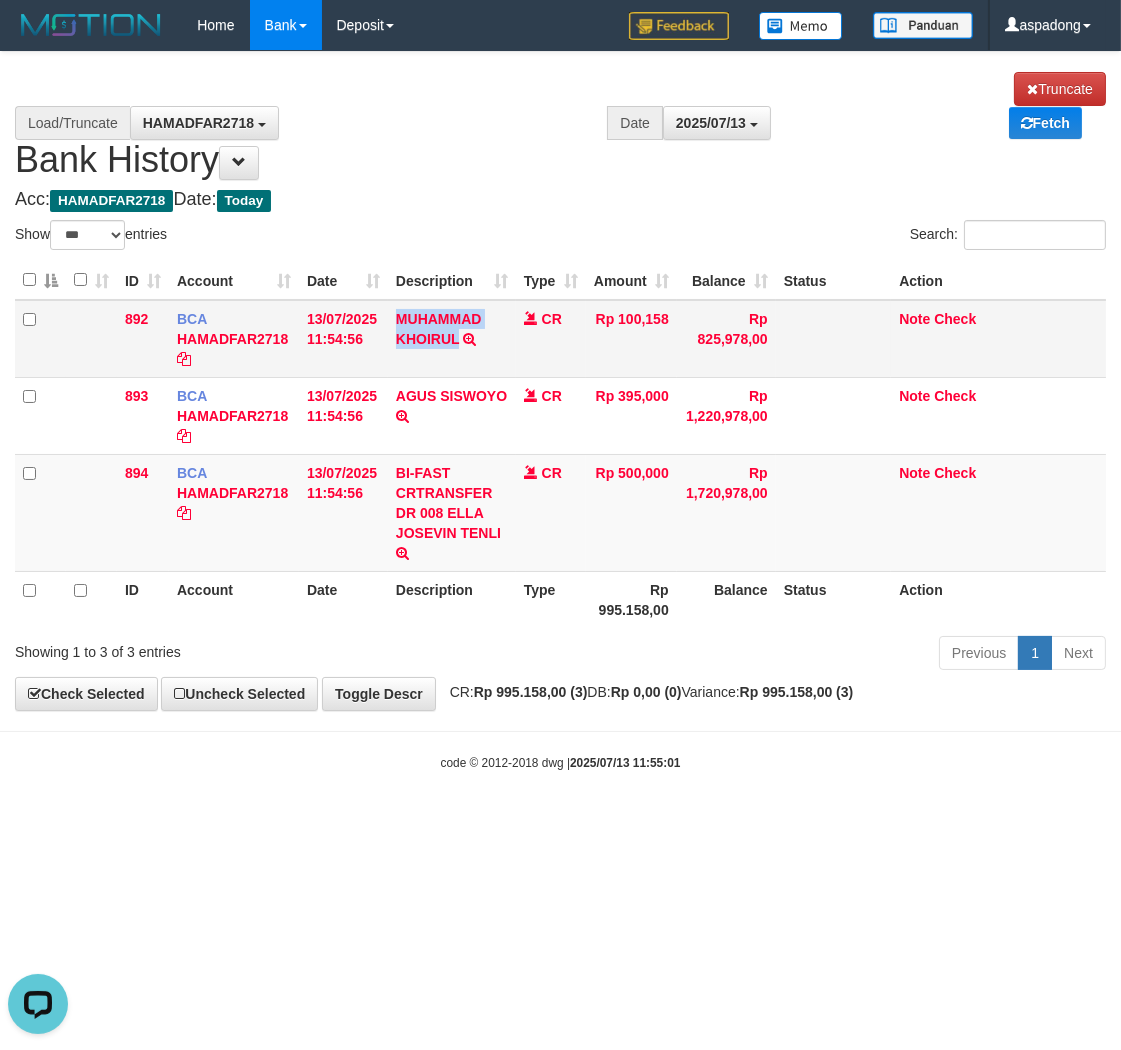 drag, startPoint x: 391, startPoint y: 310, endPoint x: 457, endPoint y: 348, distance: 76.15773 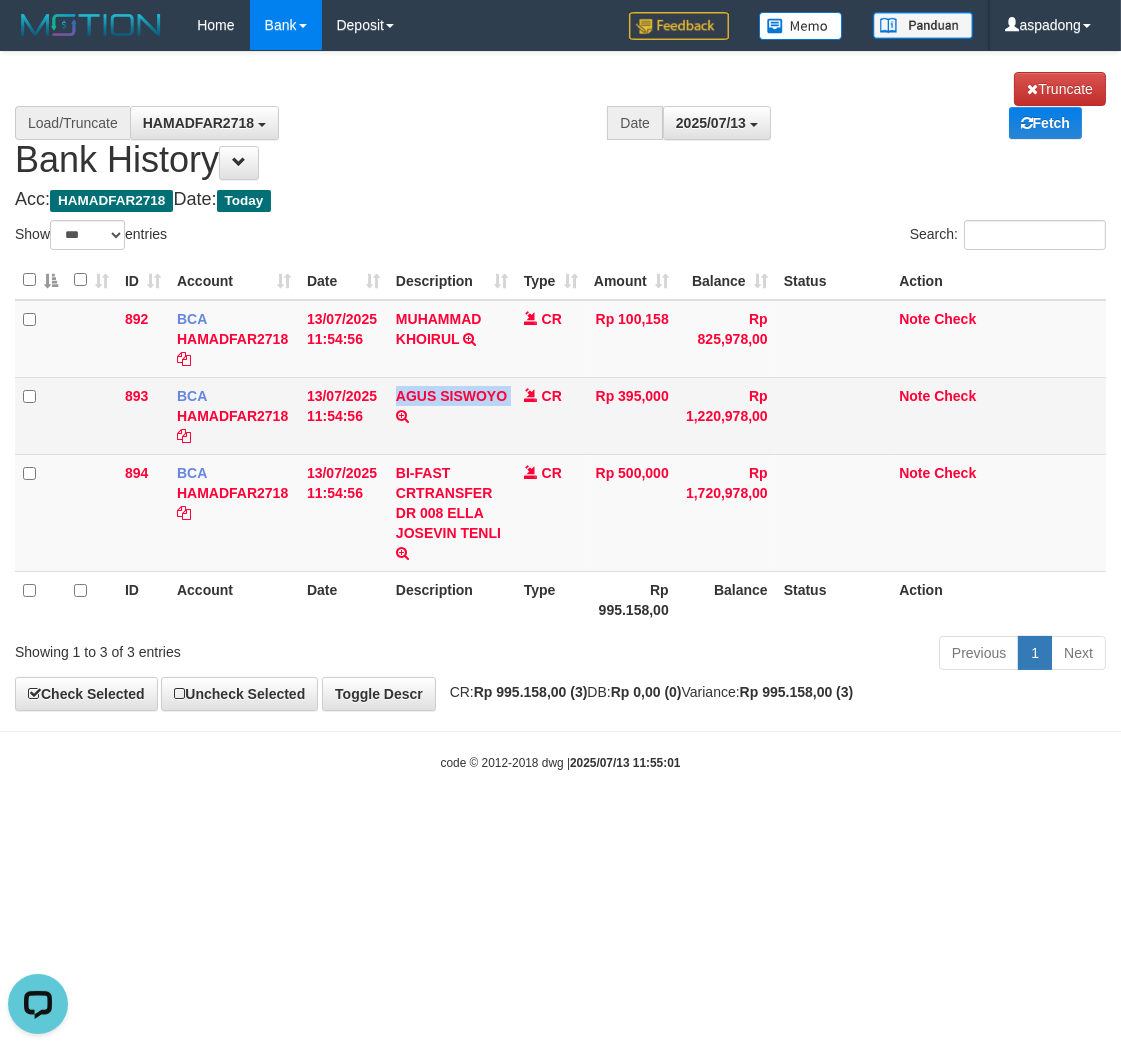 drag, startPoint x: 392, startPoint y: 395, endPoint x: 524, endPoint y: 412, distance: 133.0902 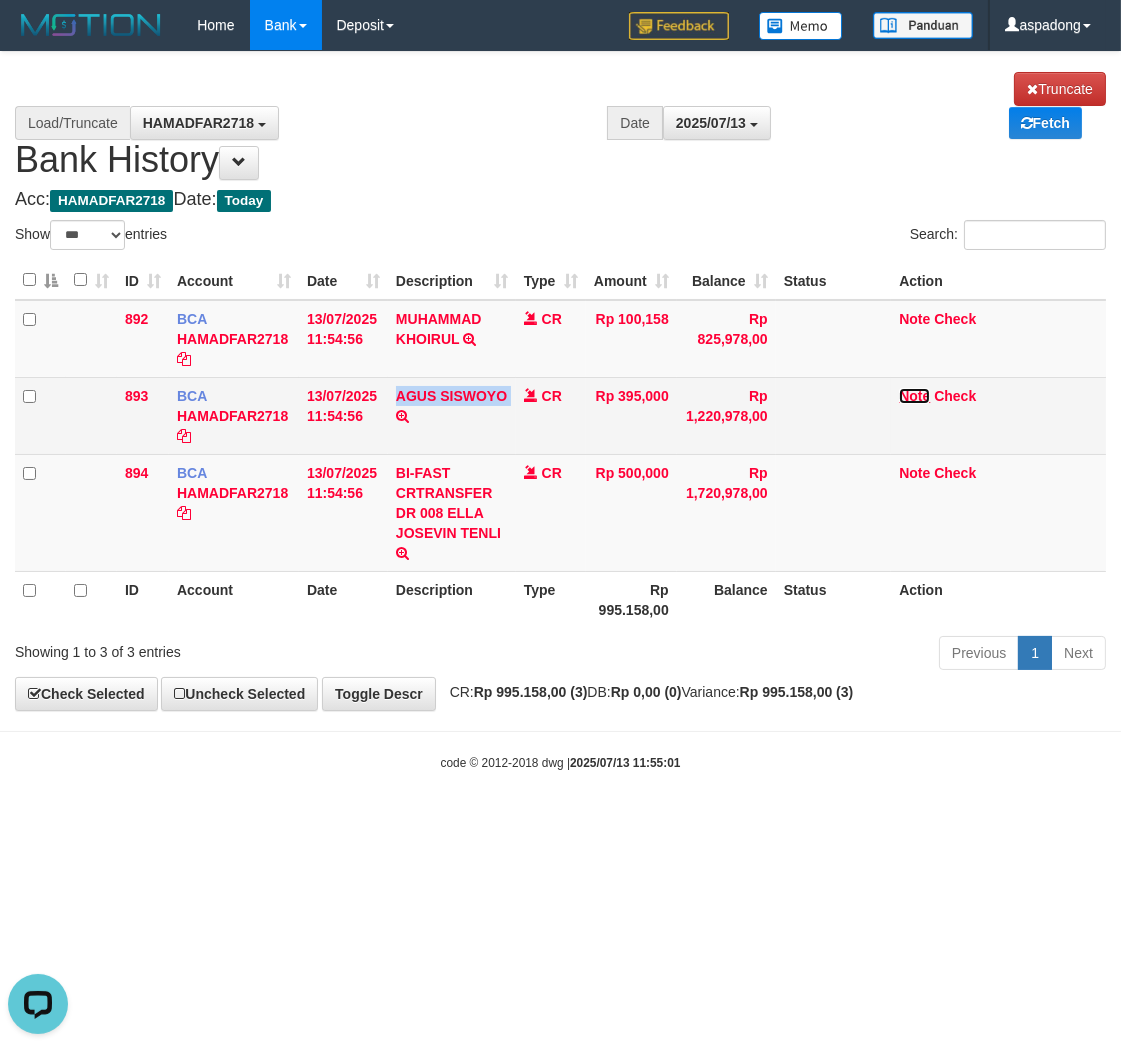 click on "Note" at bounding box center (914, 396) 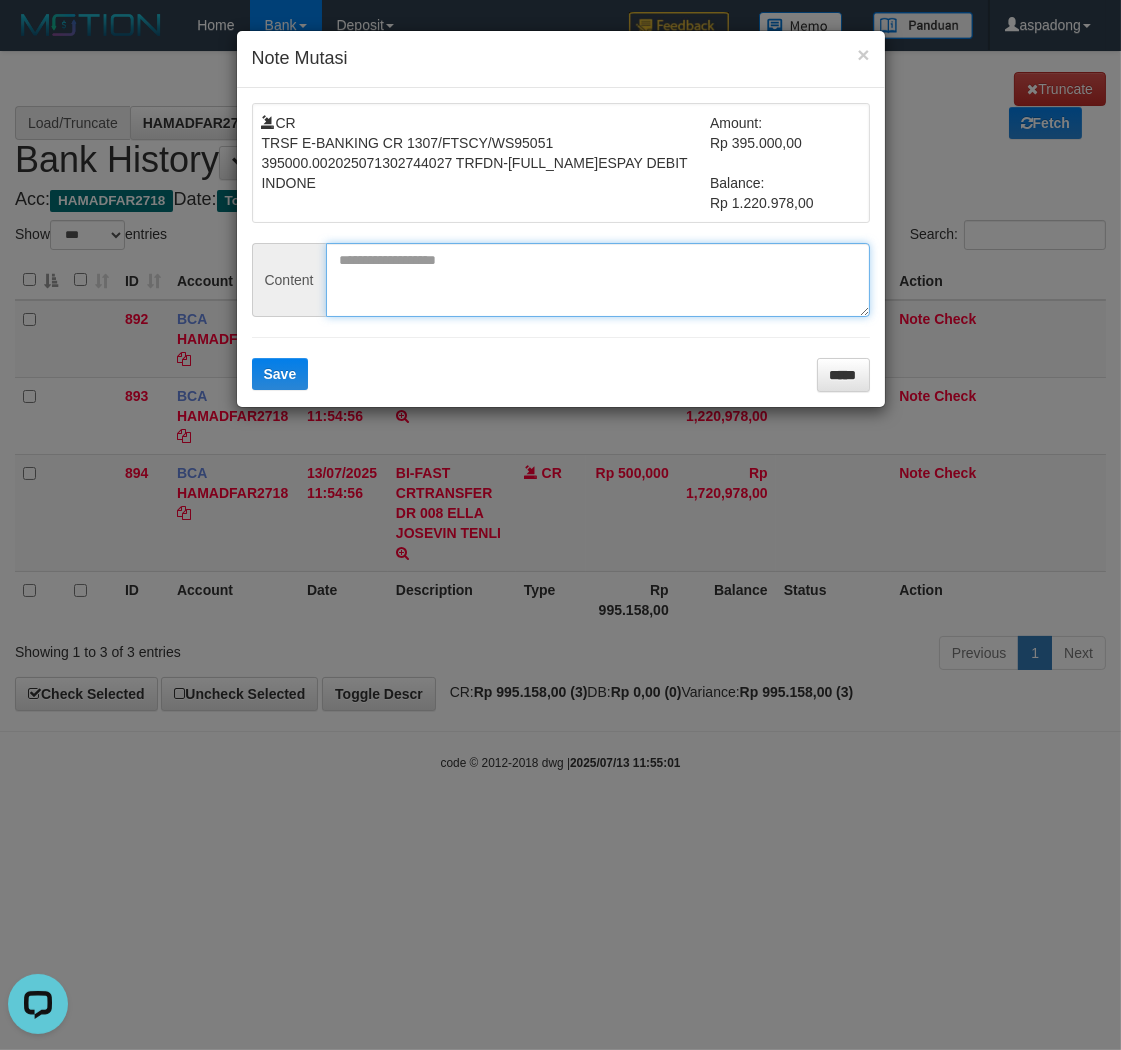 click at bounding box center (598, 280) 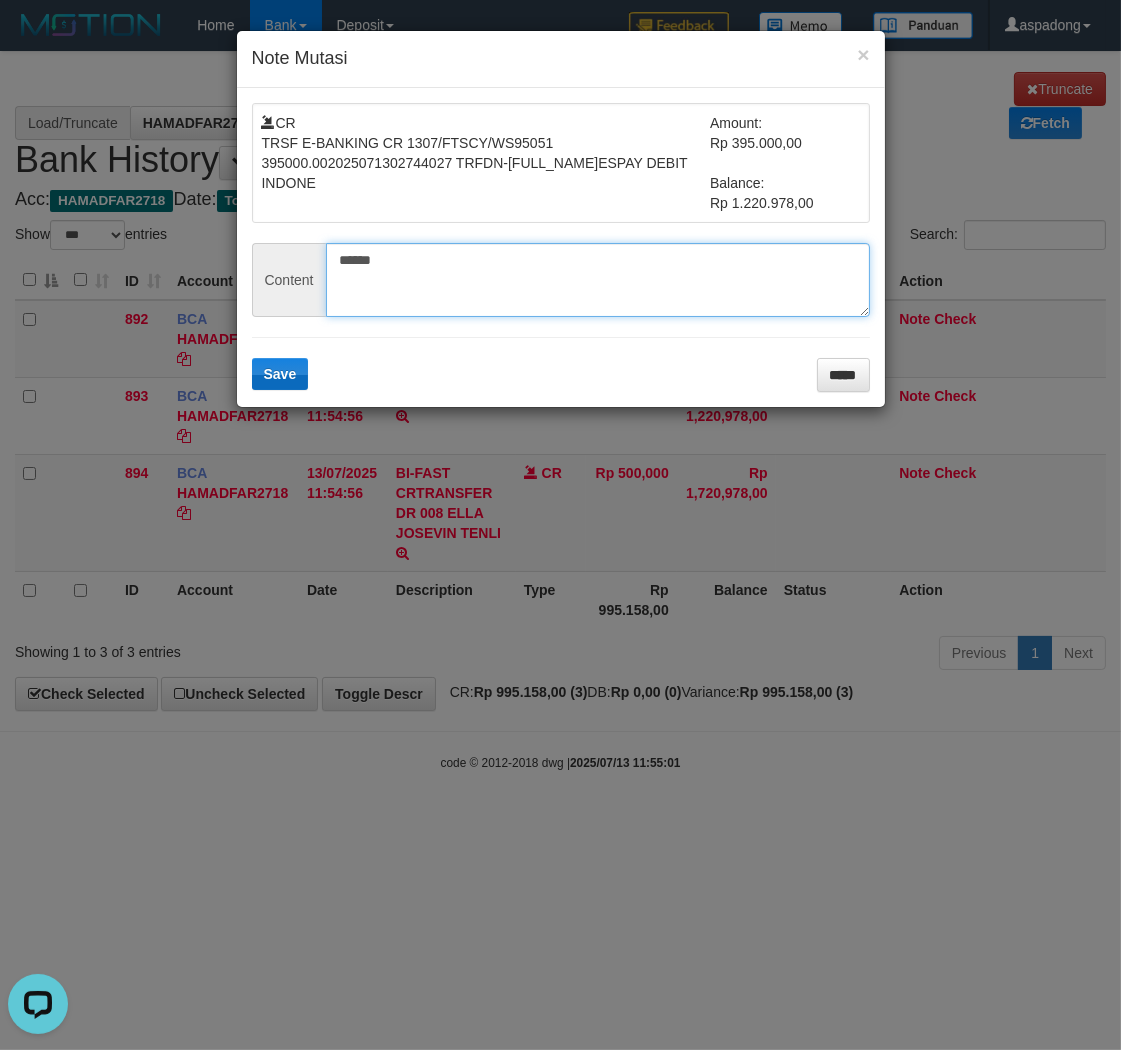 type on "******" 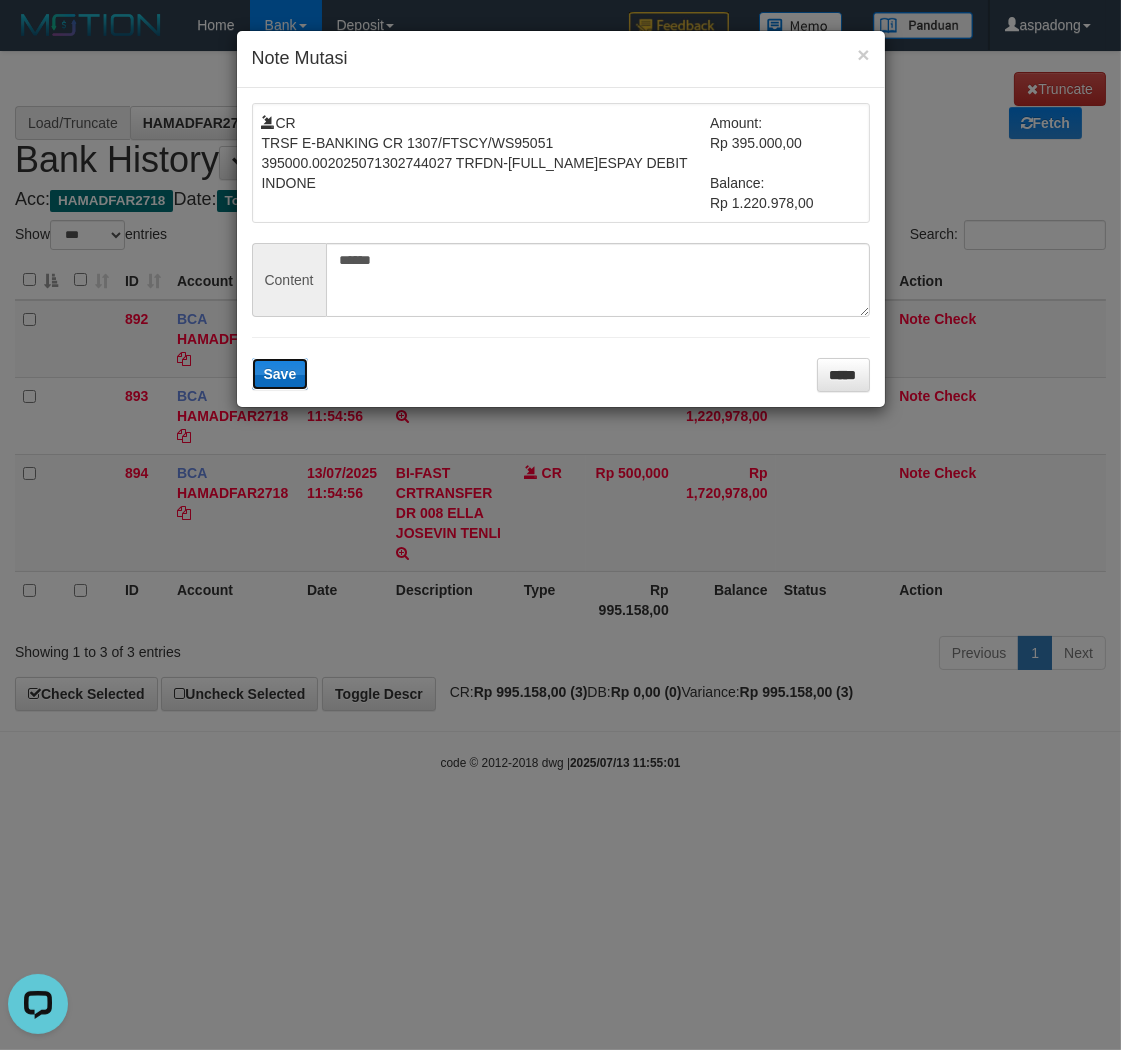 click on "Save" at bounding box center (280, 374) 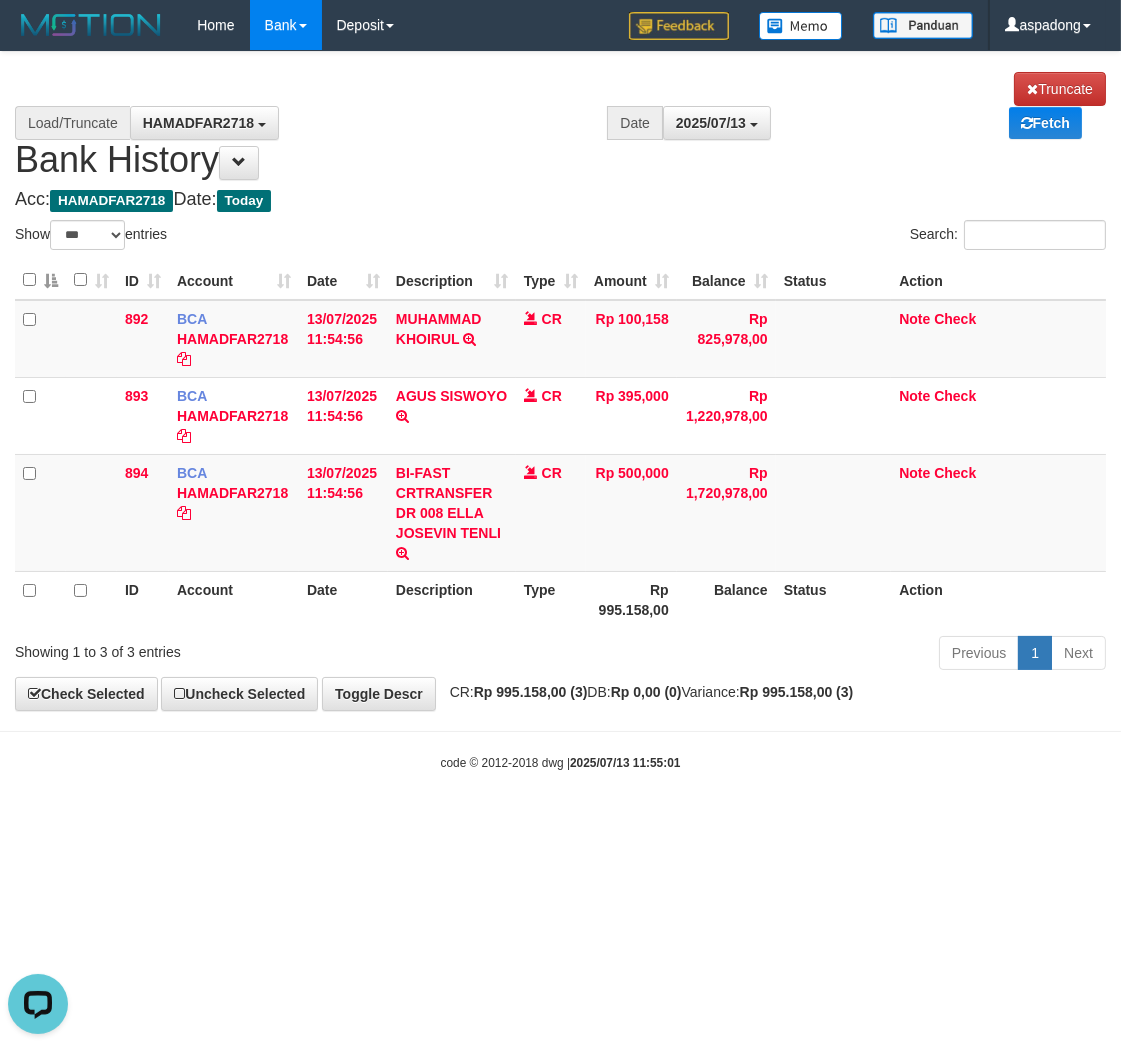 click on "Toggle navigation
Home
Bank
Account List
Load
By Website
Group
[ITOTO]													PRABUJITU
By Load Group (DPS)
Group asp-1
Mutasi Bank
Search
Sync
Note Mutasi
Deposit
DPS List" at bounding box center [560, 411] 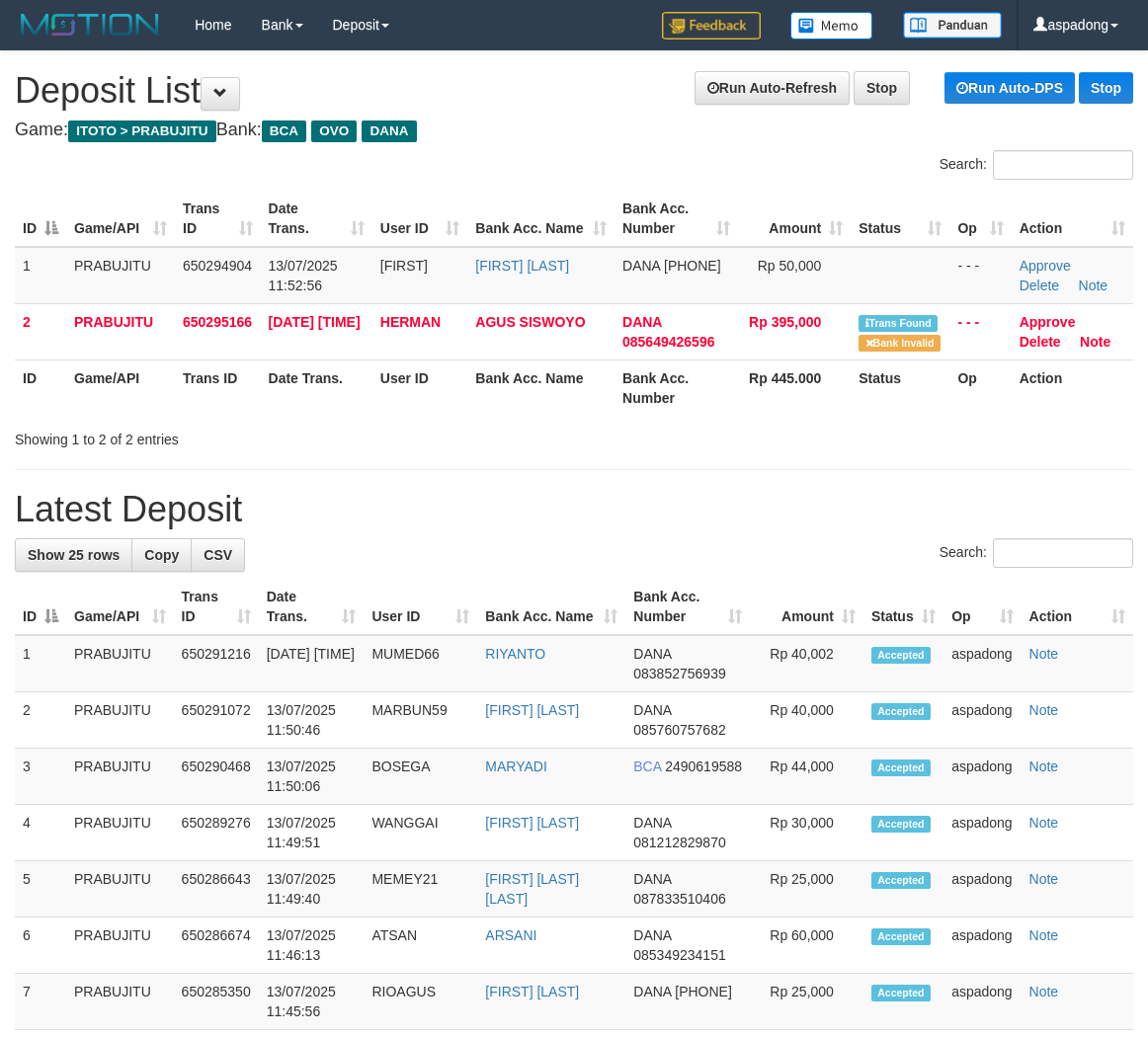scroll, scrollTop: 0, scrollLeft: 0, axis: both 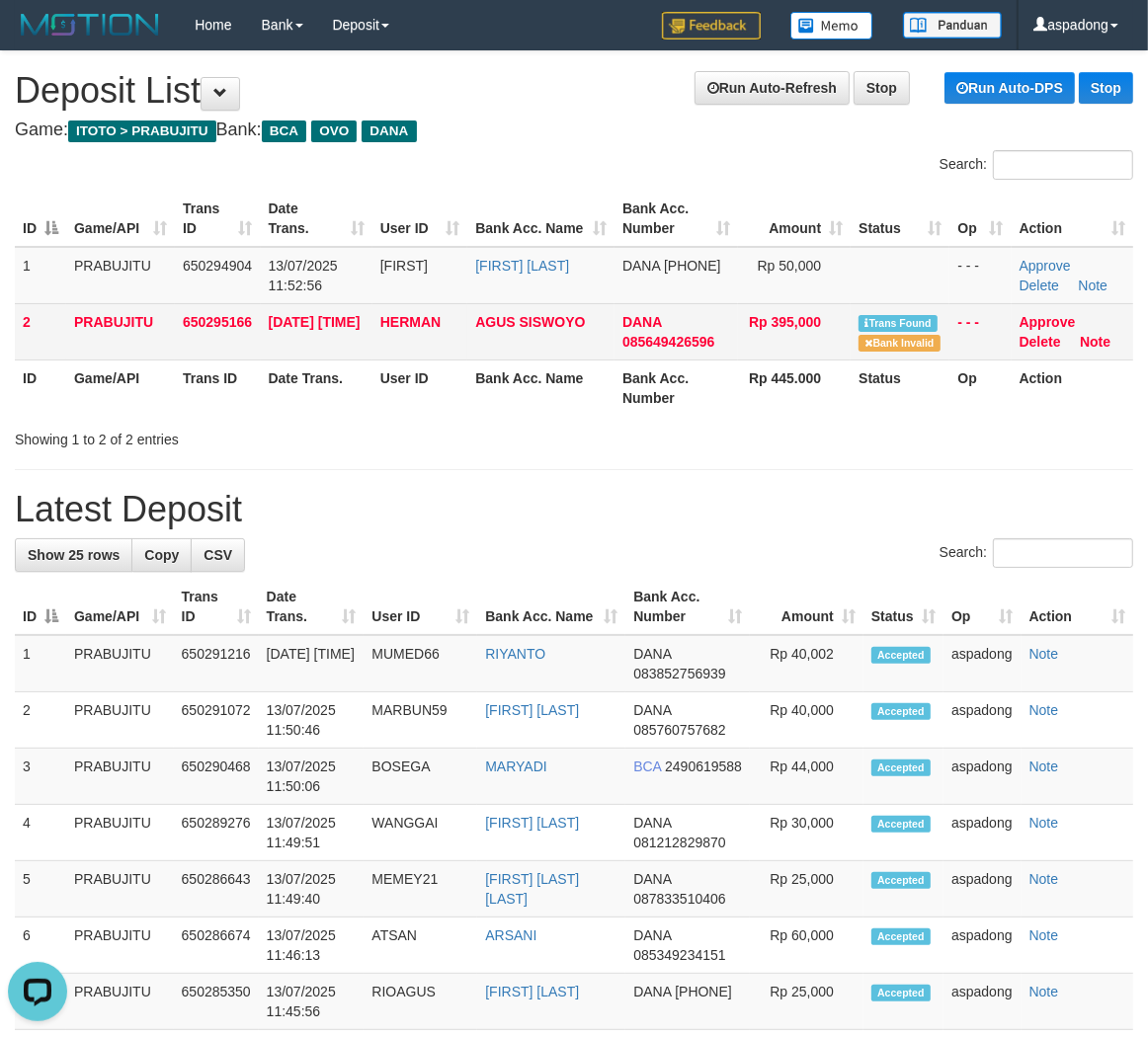 click on "HERMAN" at bounding box center (410, 322) 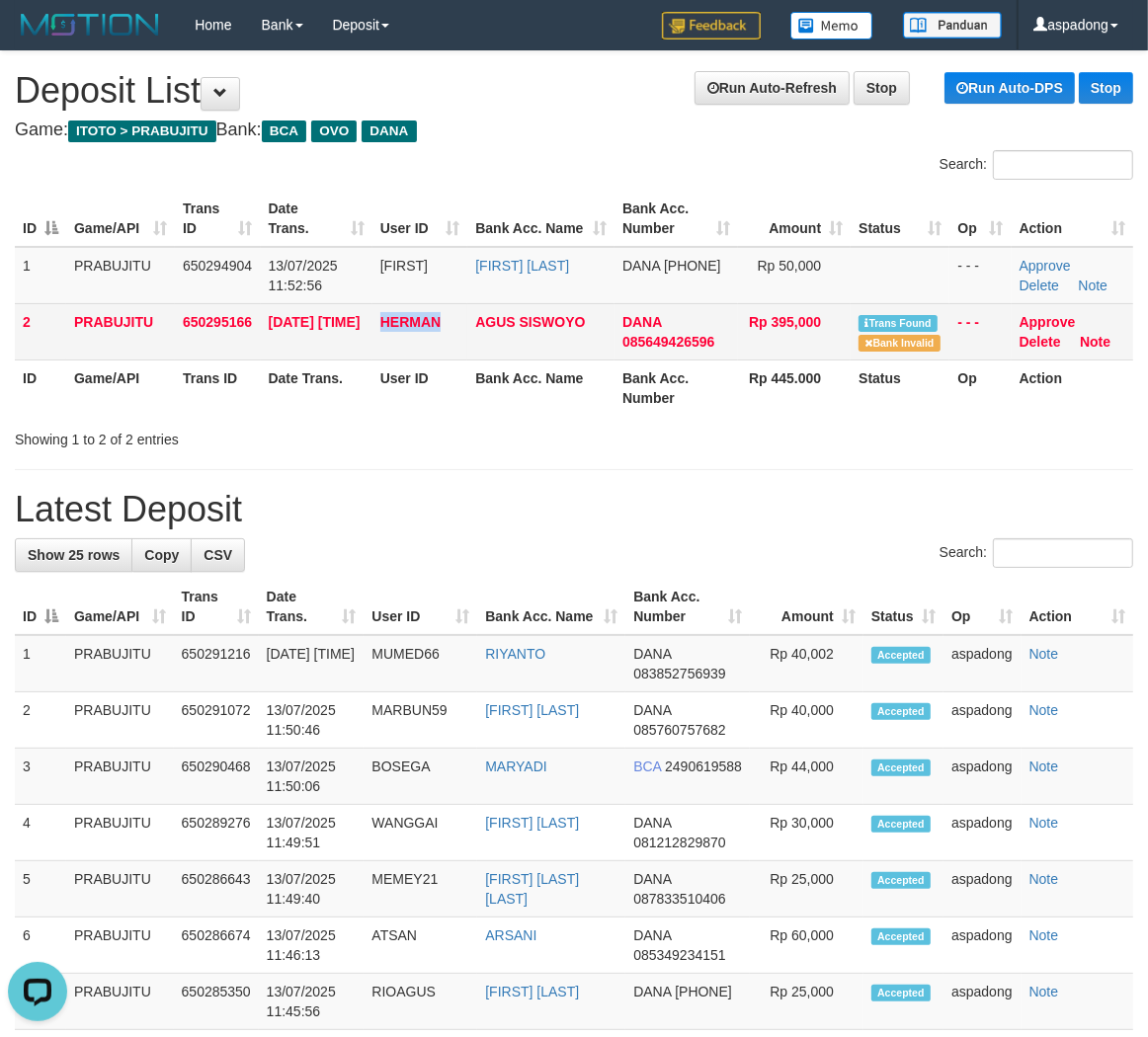 click on "HERMAN" at bounding box center [410, 322] 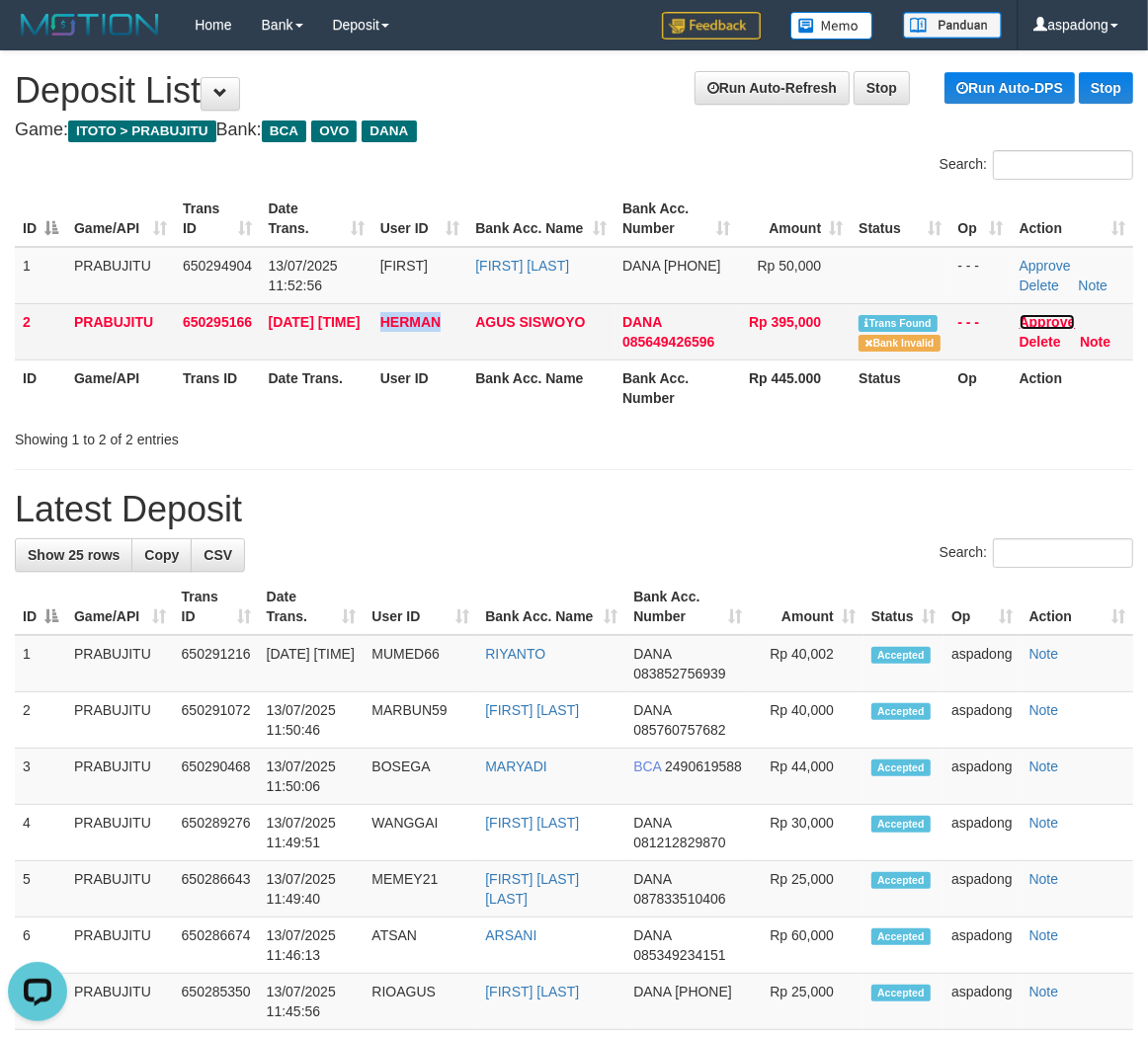 click on "Approve" at bounding box center (1047, 322) 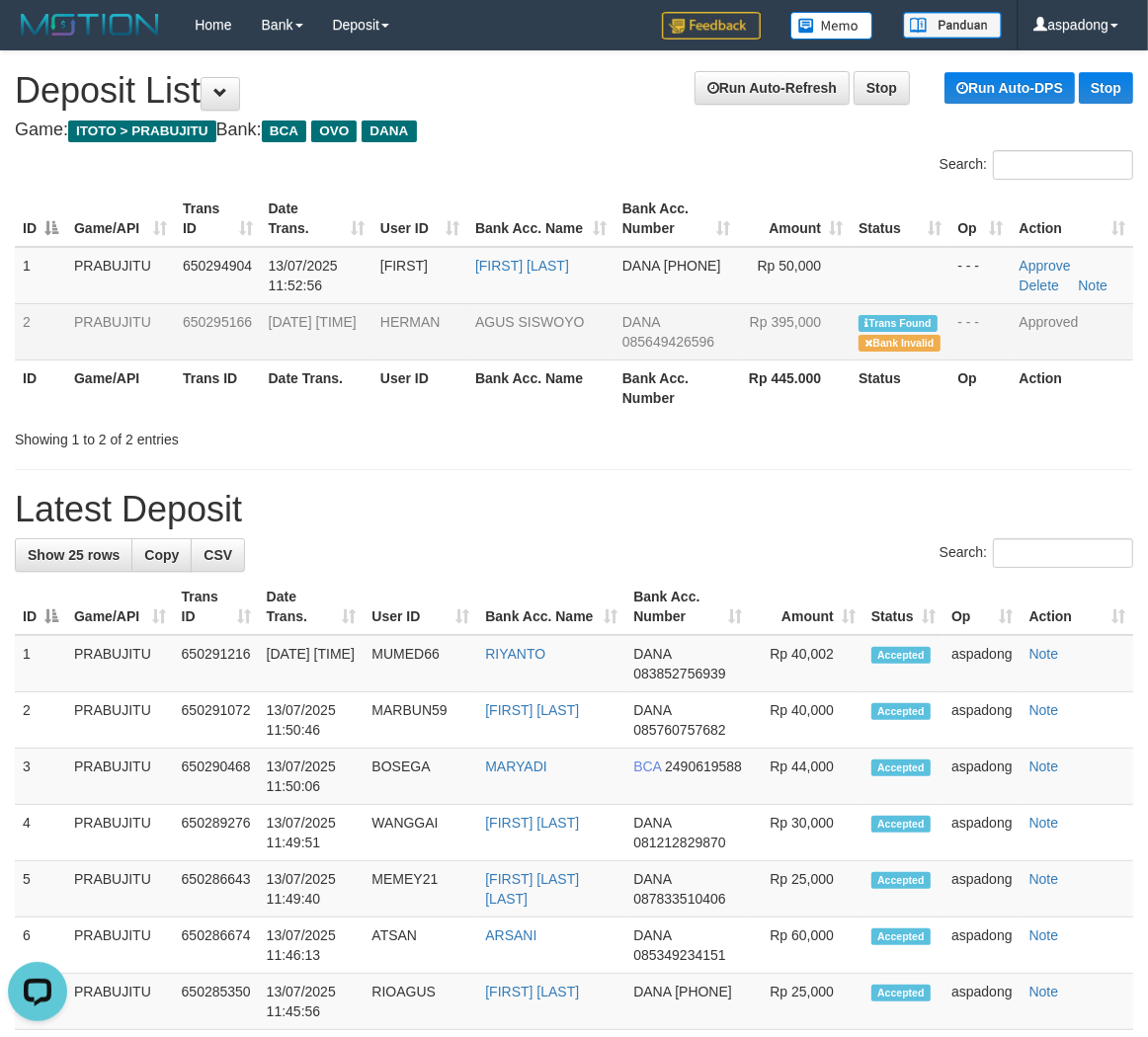 click on "**********" at bounding box center [574, 1113] 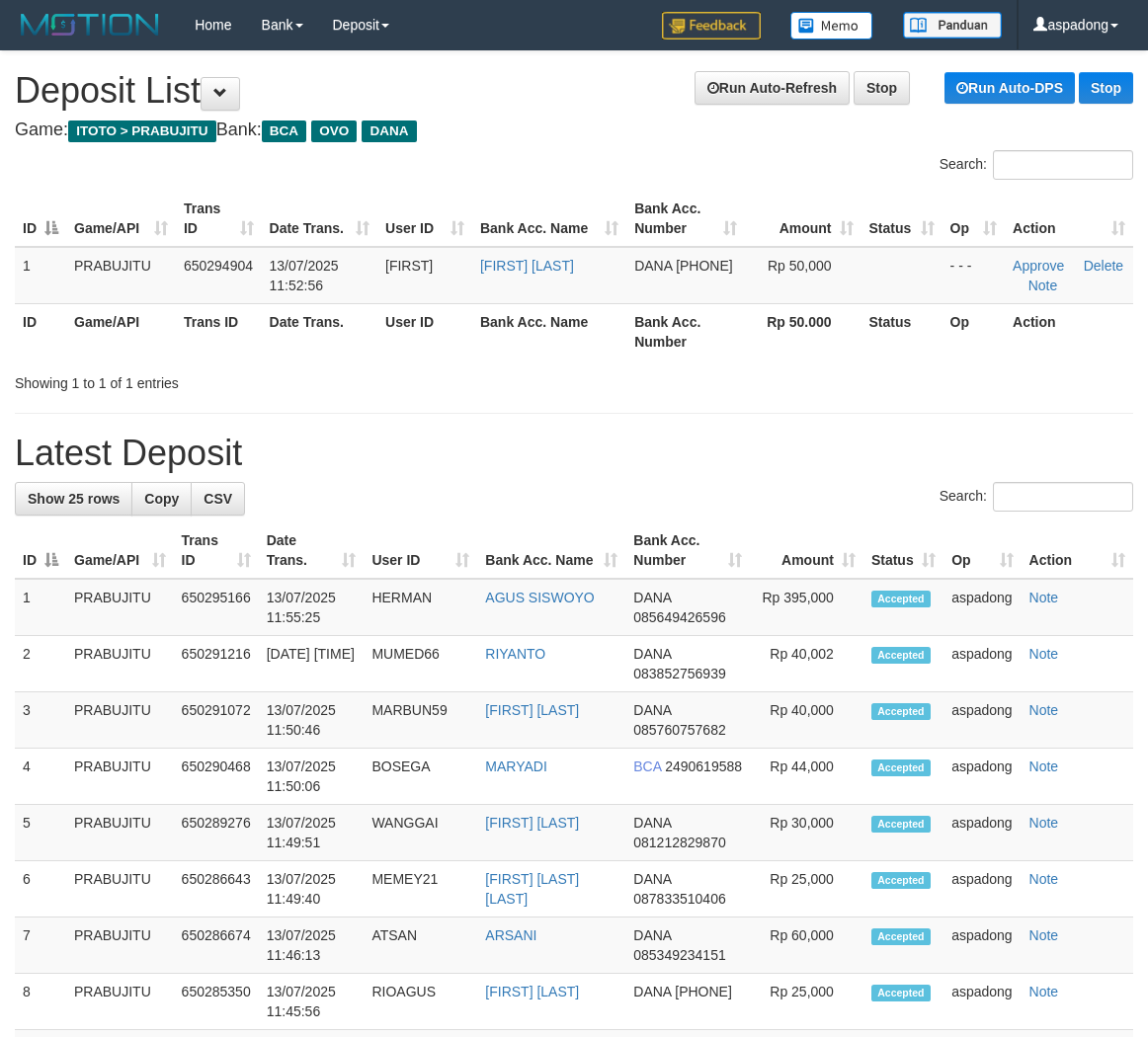 scroll, scrollTop: 0, scrollLeft: 0, axis: both 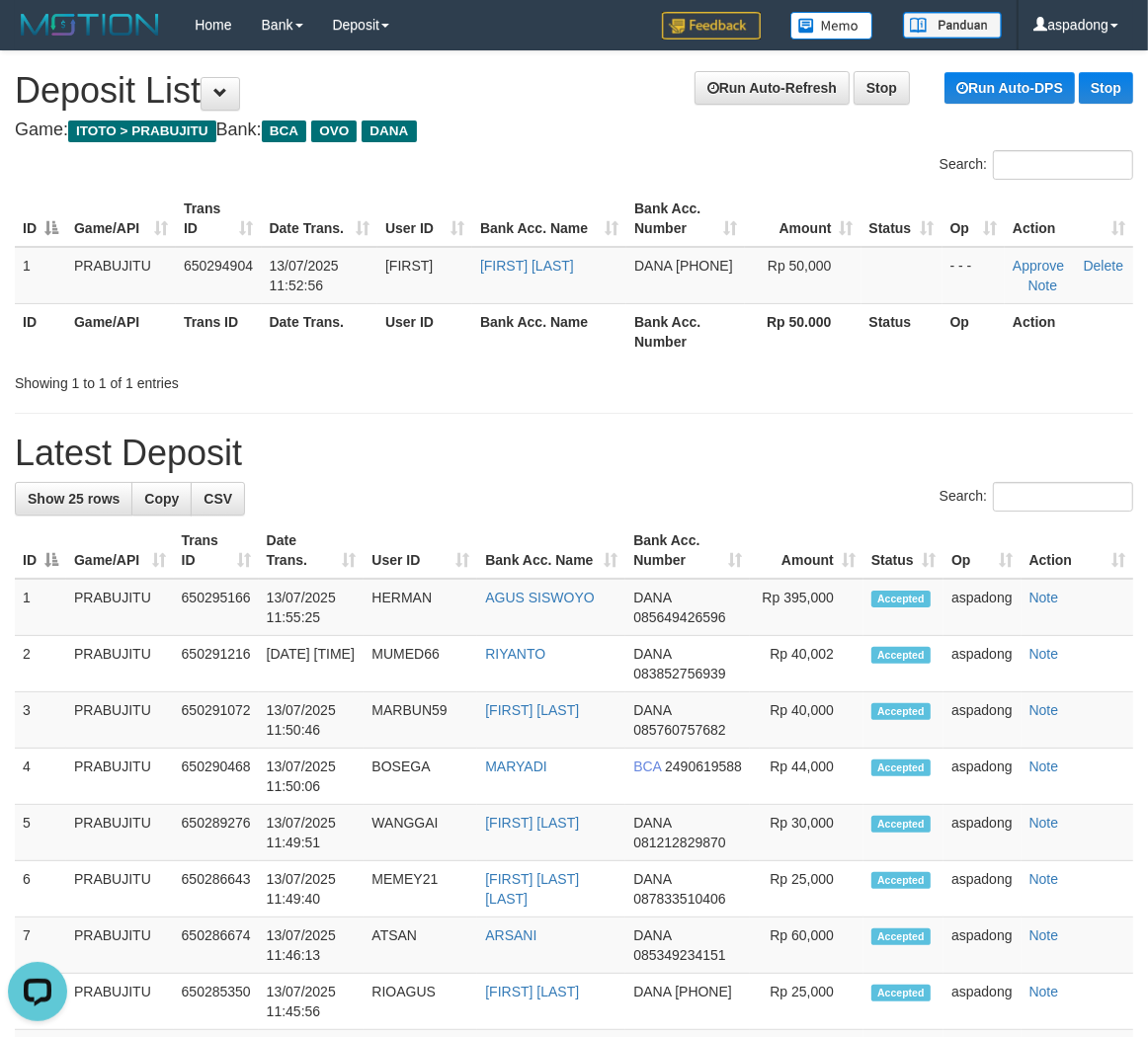 click on "**********" at bounding box center (574, 1084) 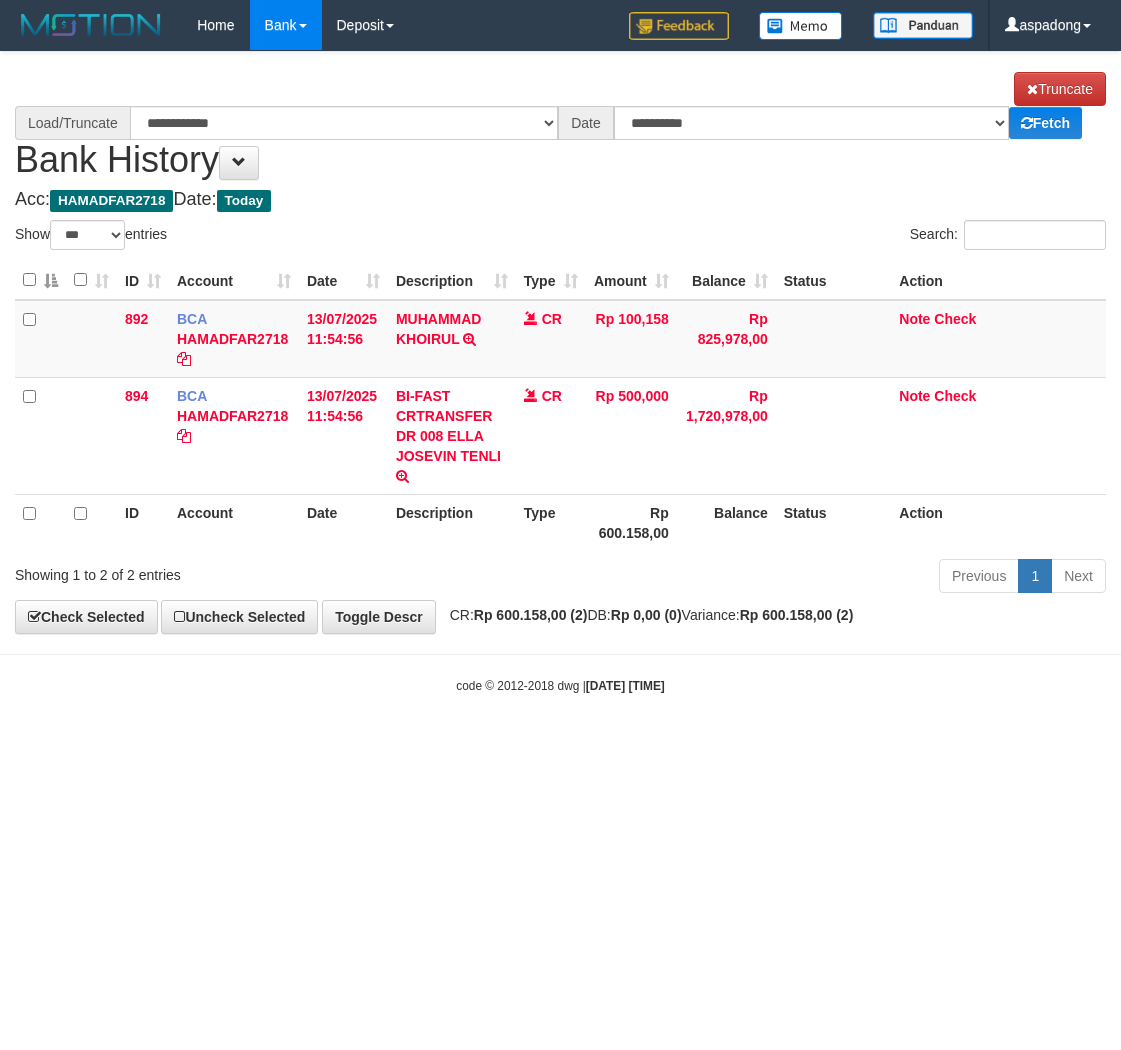 select on "***" 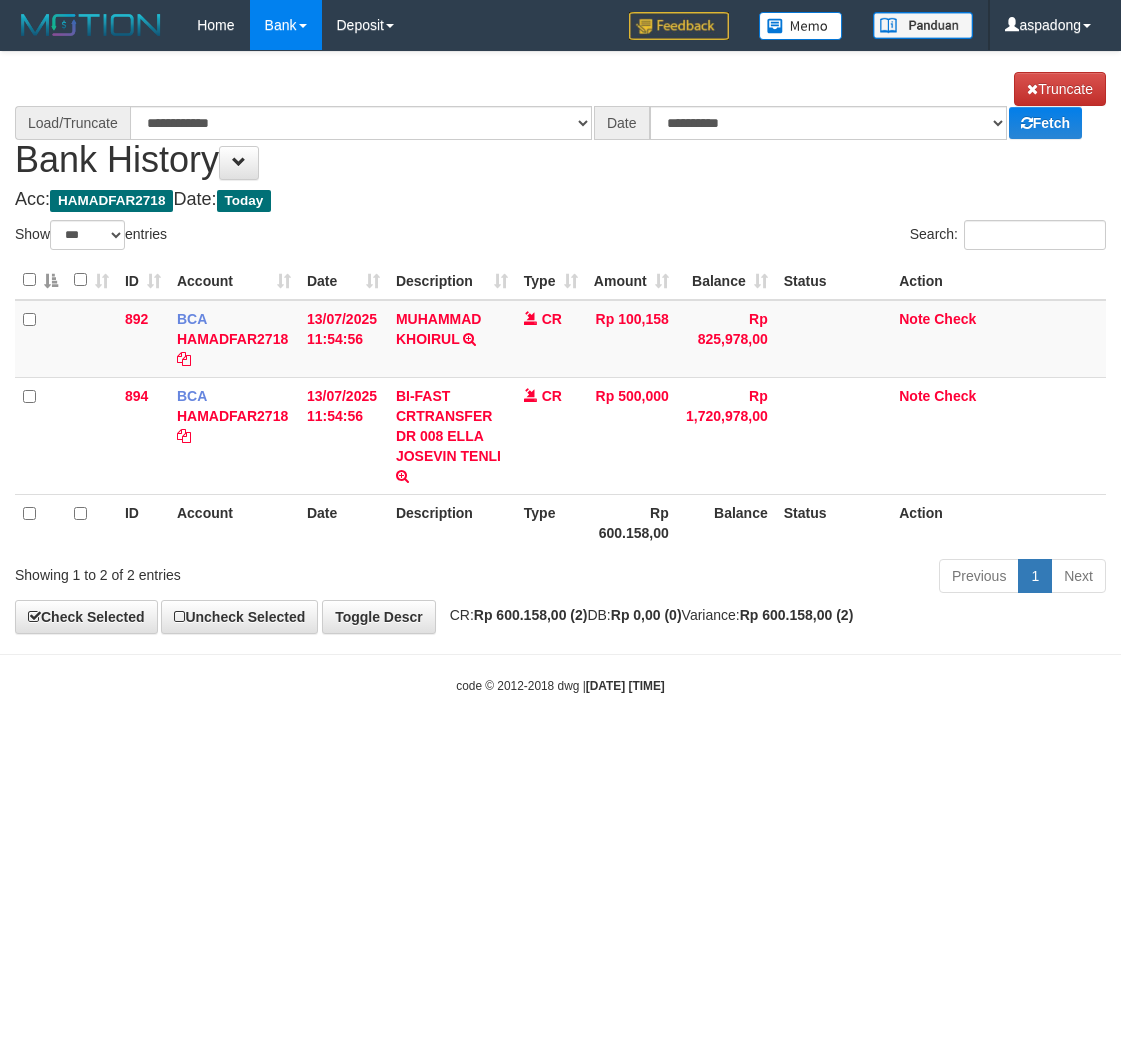 scroll, scrollTop: 0, scrollLeft: 0, axis: both 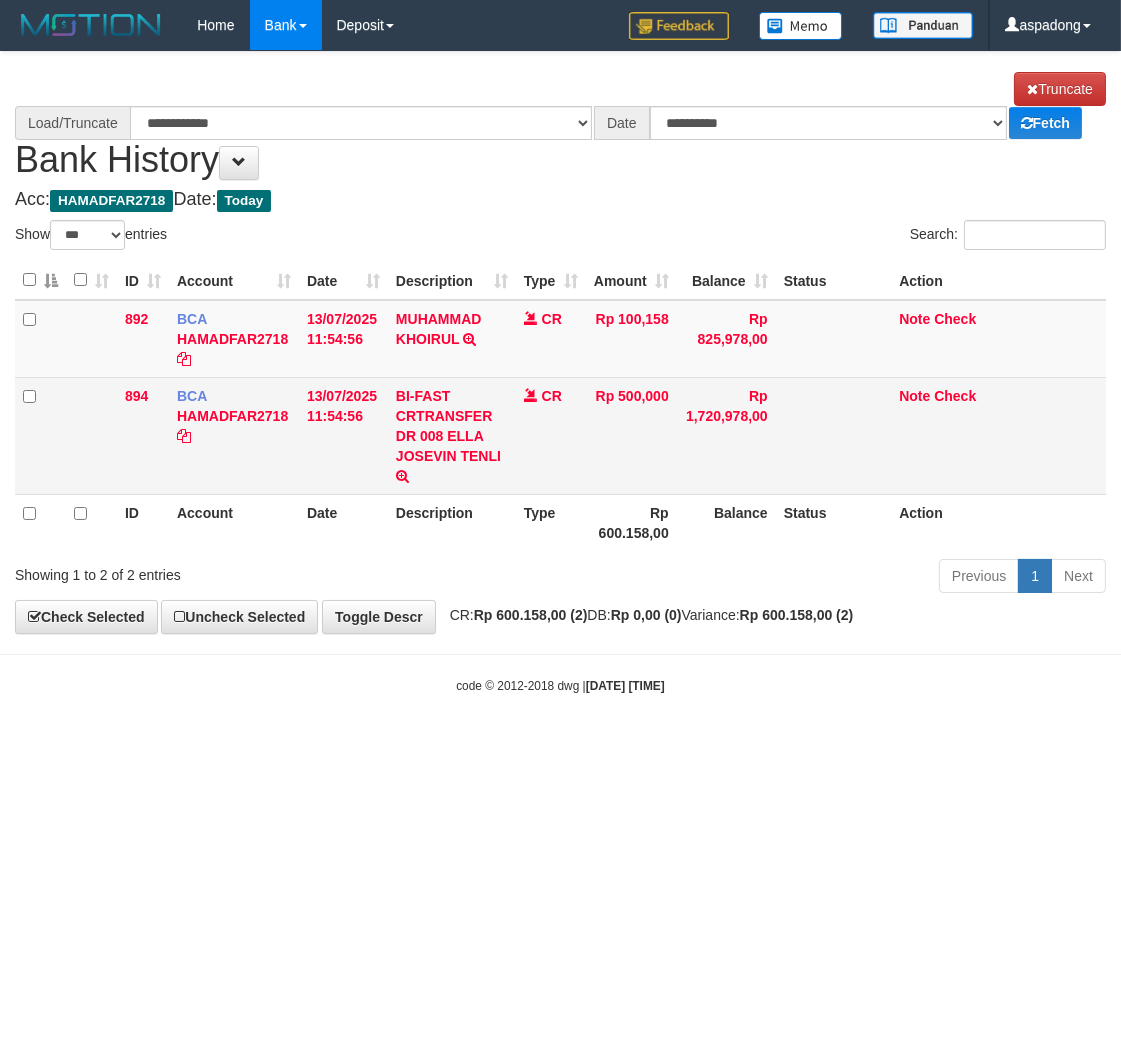 select on "****" 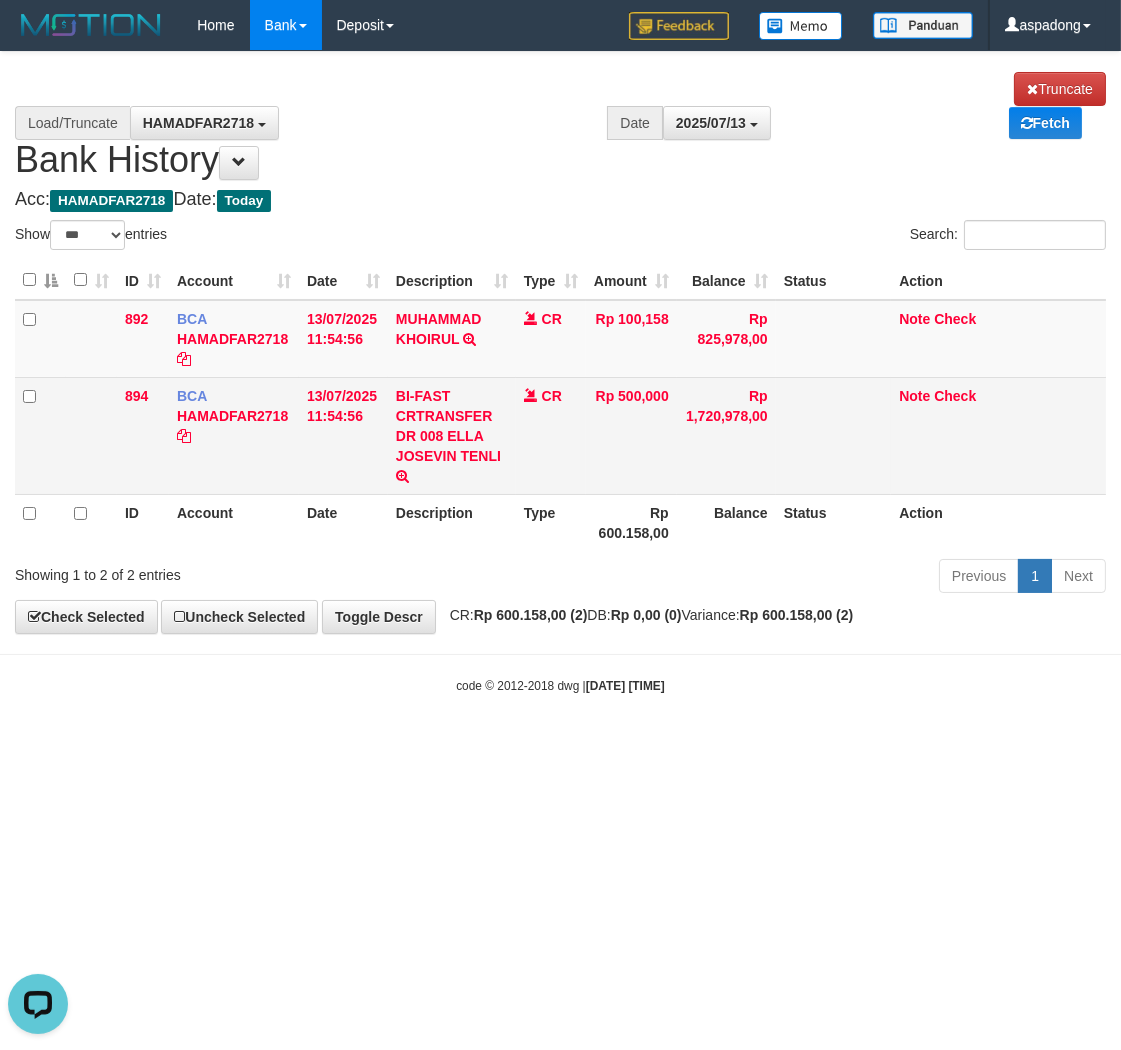 scroll, scrollTop: 0, scrollLeft: 0, axis: both 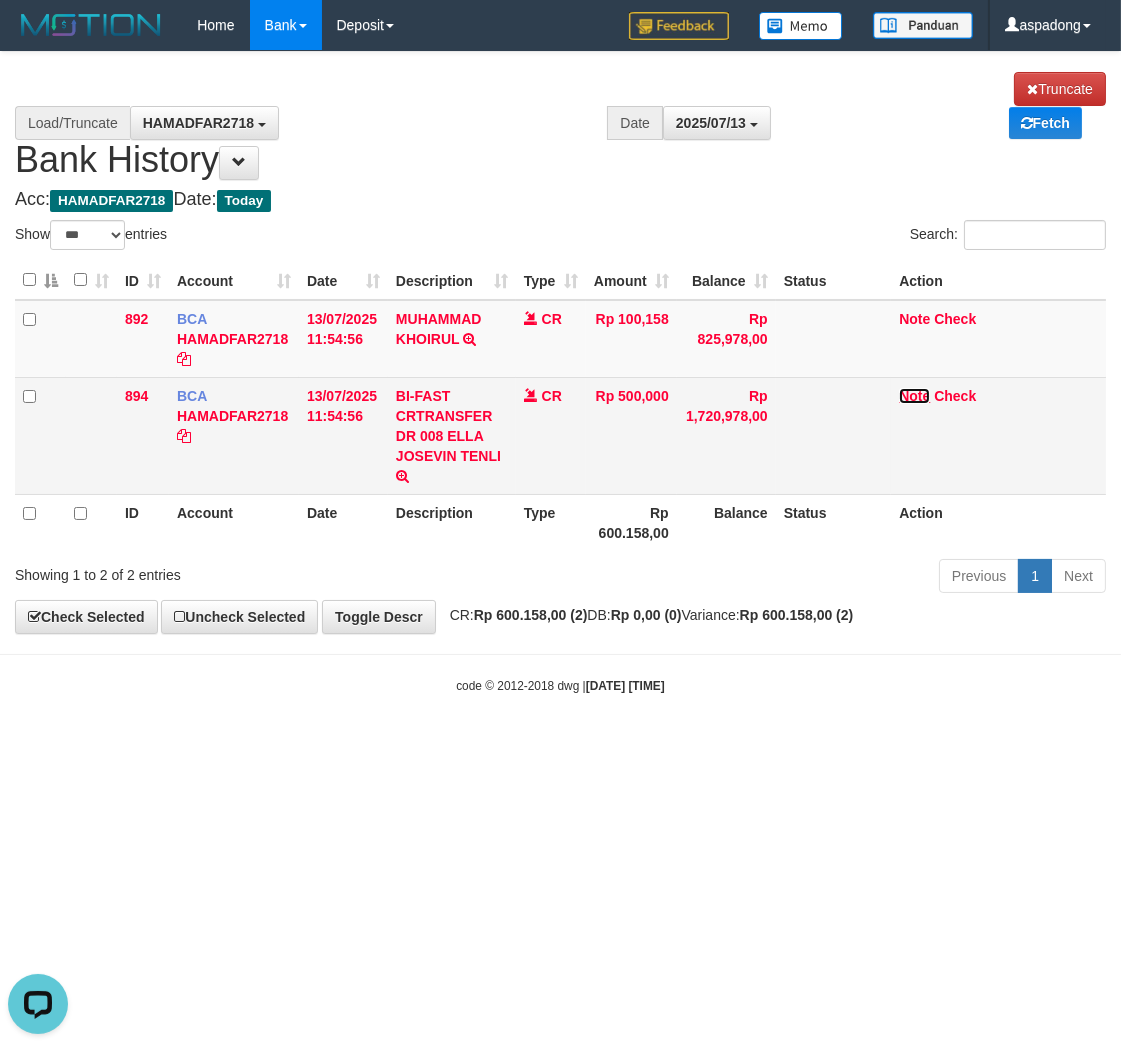 click on "Note" at bounding box center (914, 396) 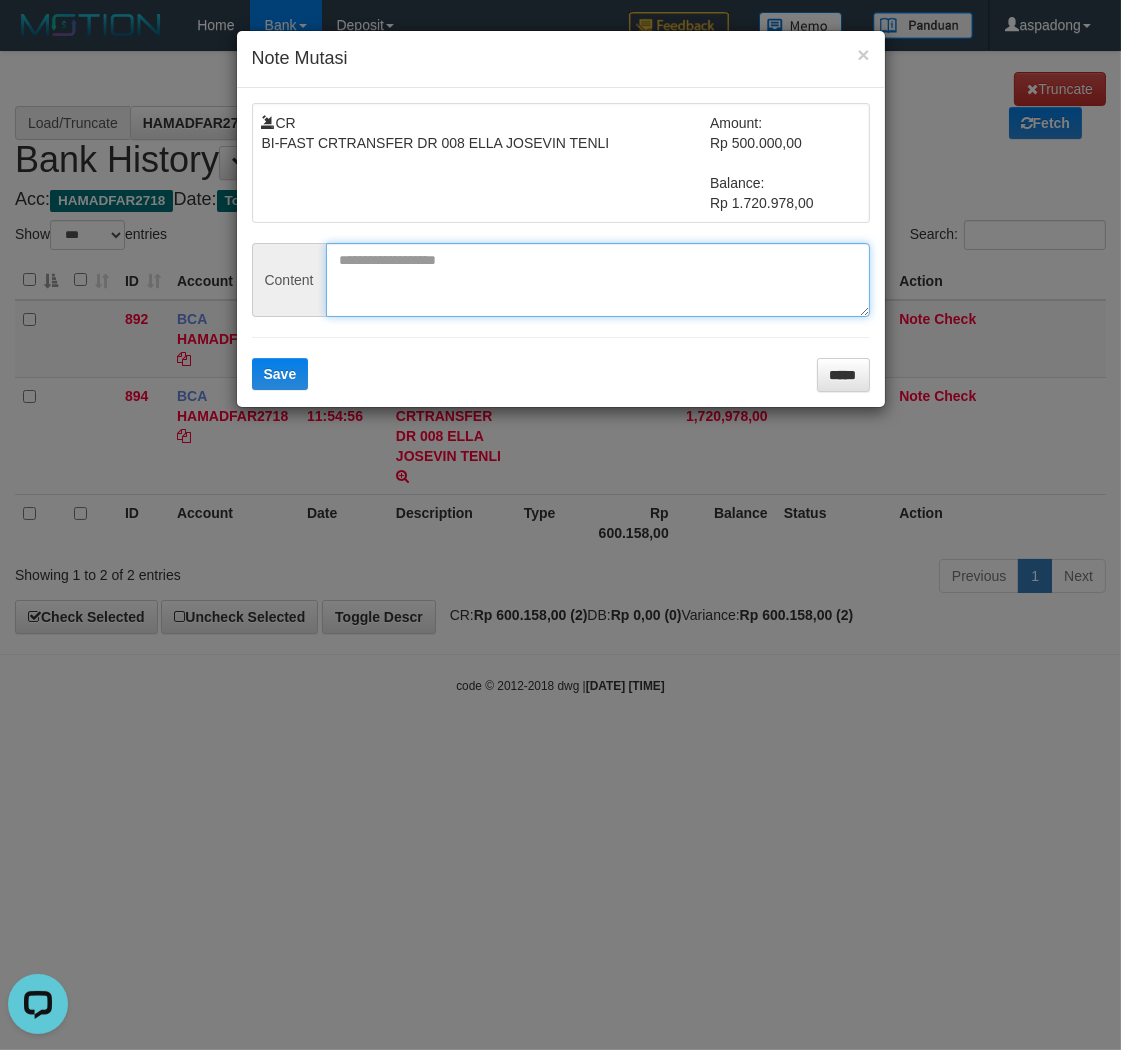 click at bounding box center [598, 280] 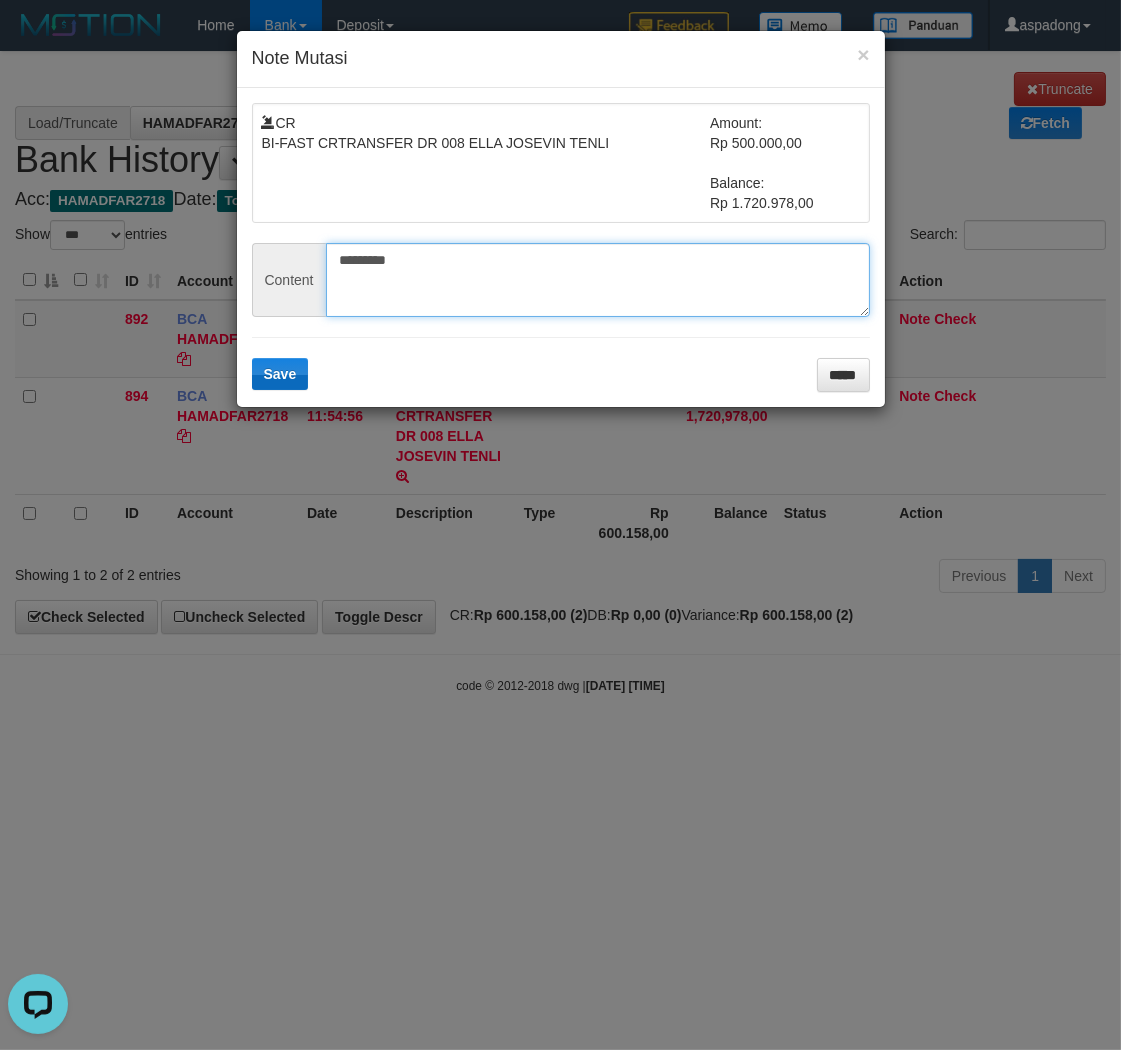 type on "*********" 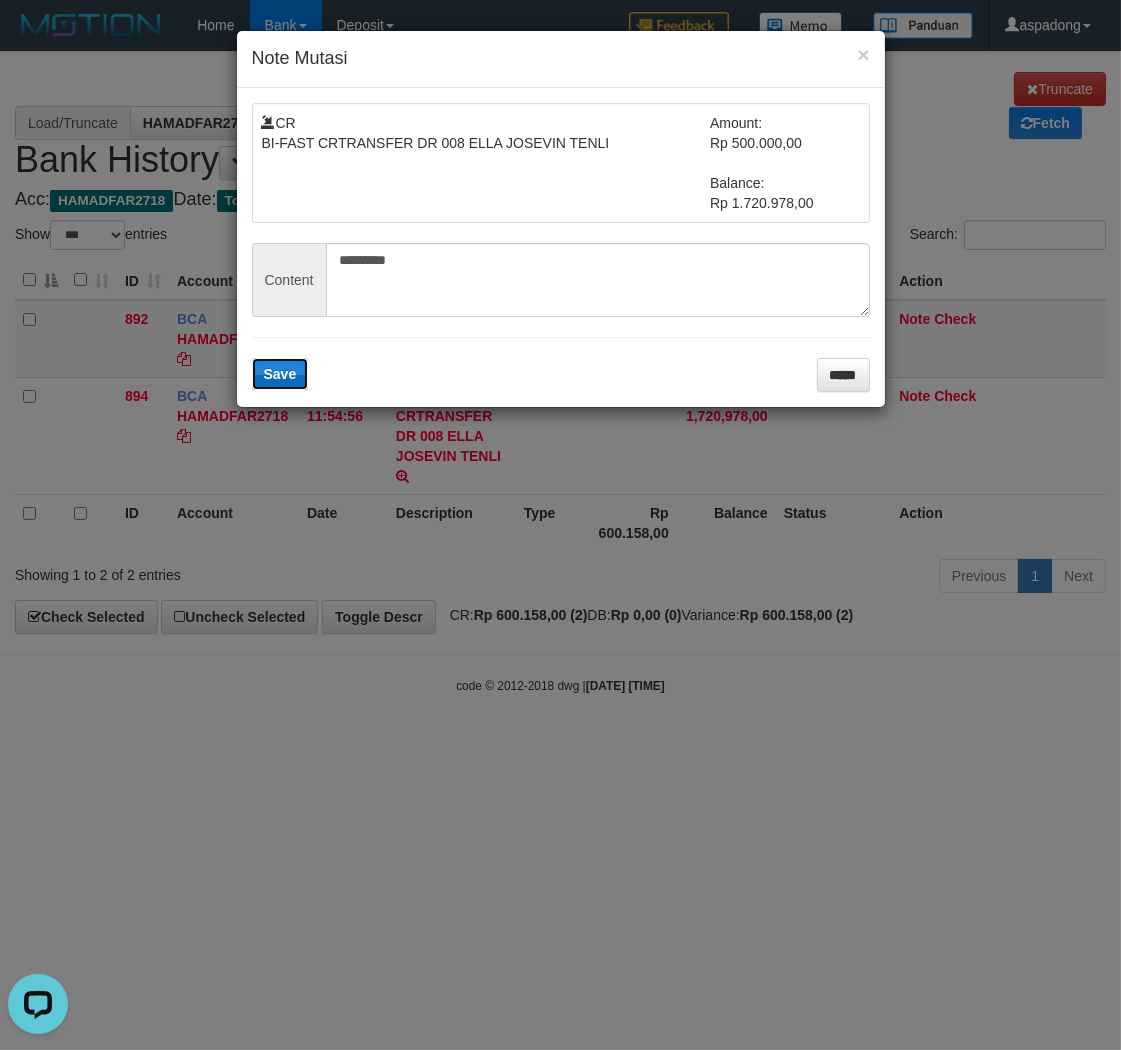 click on "Save" at bounding box center (280, 374) 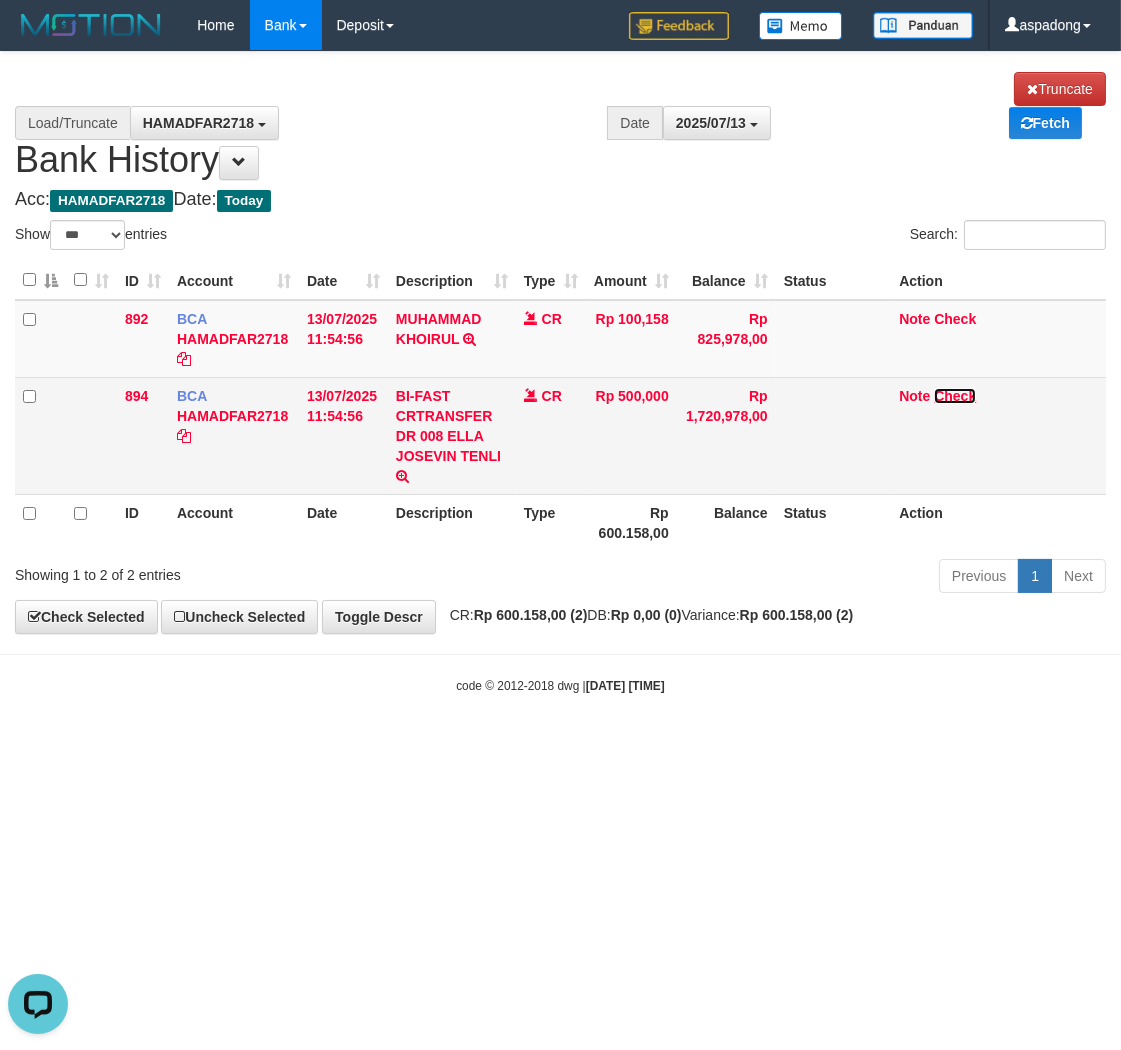 click on "Check" at bounding box center (955, 396) 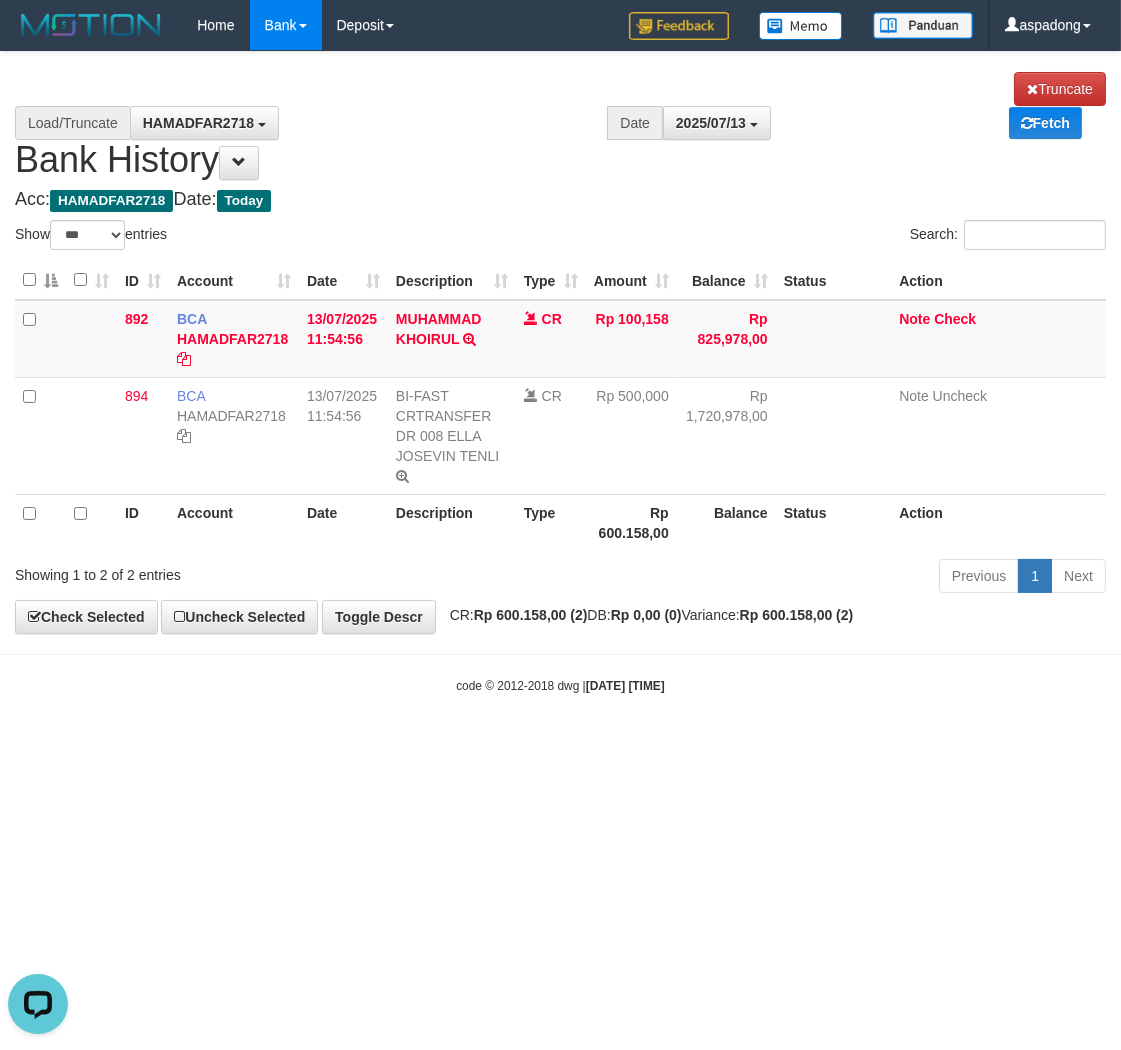 click on "Toggle navigation
Home
Bank
Account List
Load
By Website
Group
[ITOTO]													PRABUJITU
By Load Group (DPS)
Group asp-1
Mutasi Bank
Search
Sync
Note Mutasi
Deposit
DPS List" at bounding box center (560, 372) 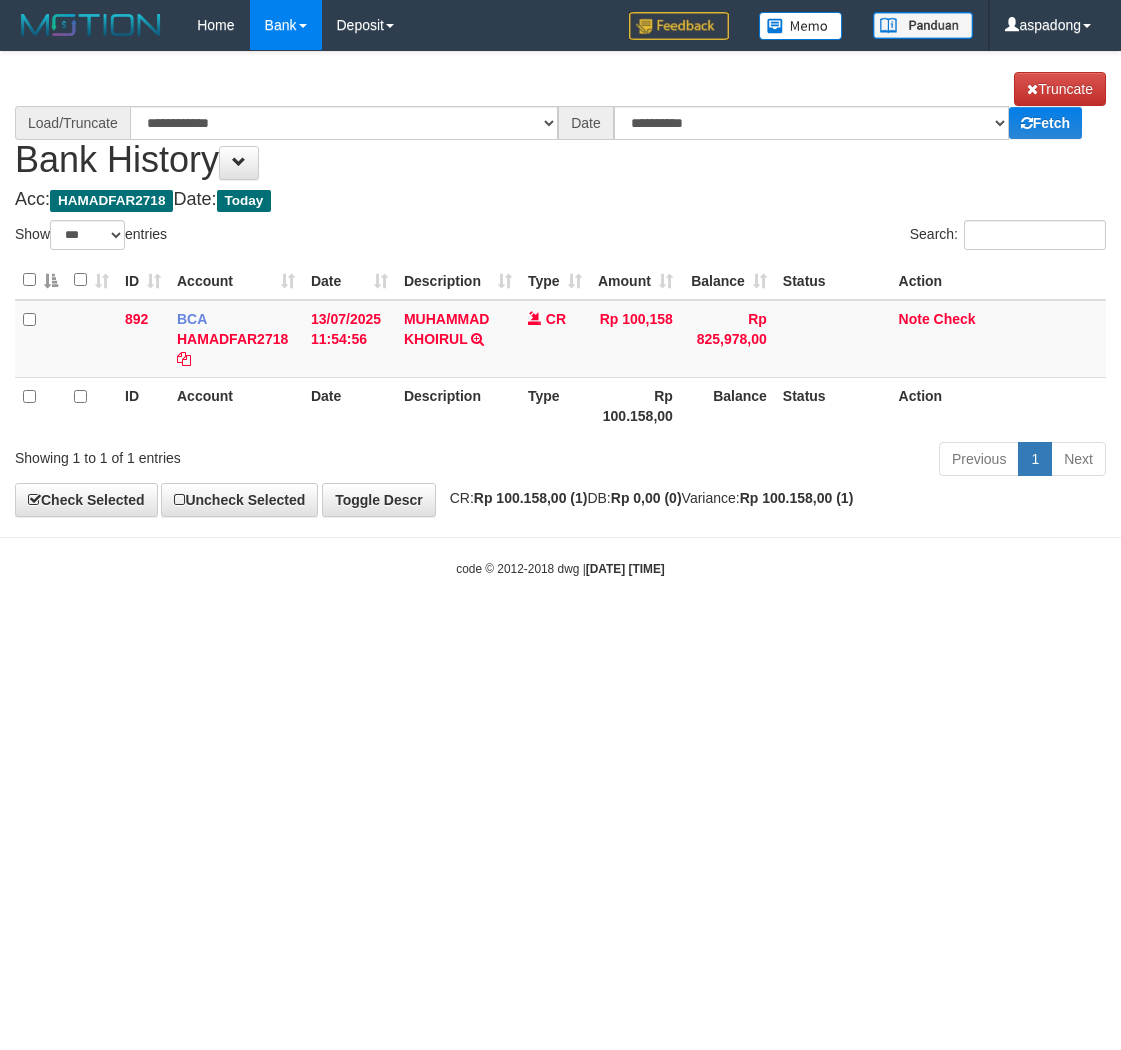 select on "***" 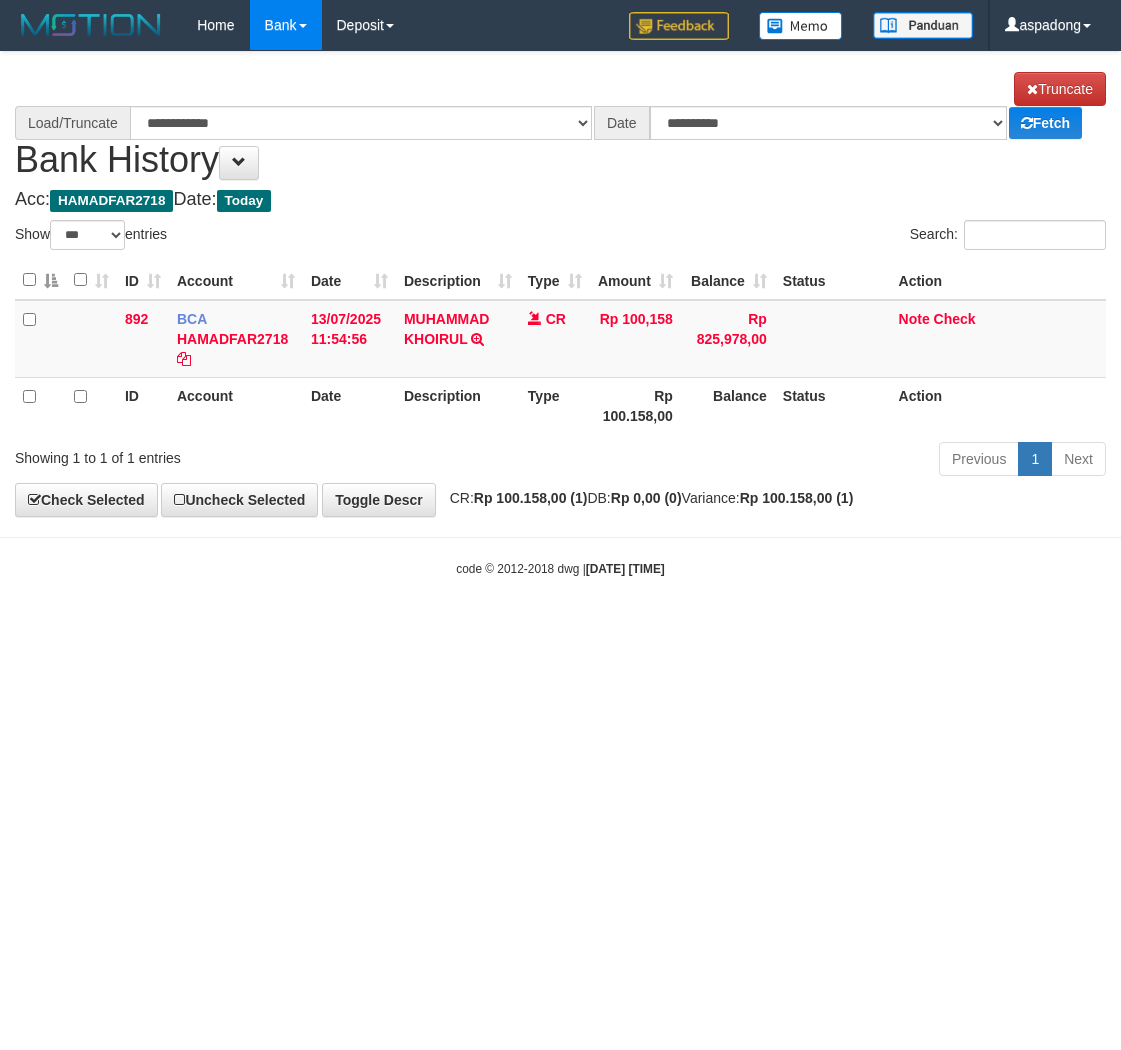 scroll, scrollTop: 0, scrollLeft: 0, axis: both 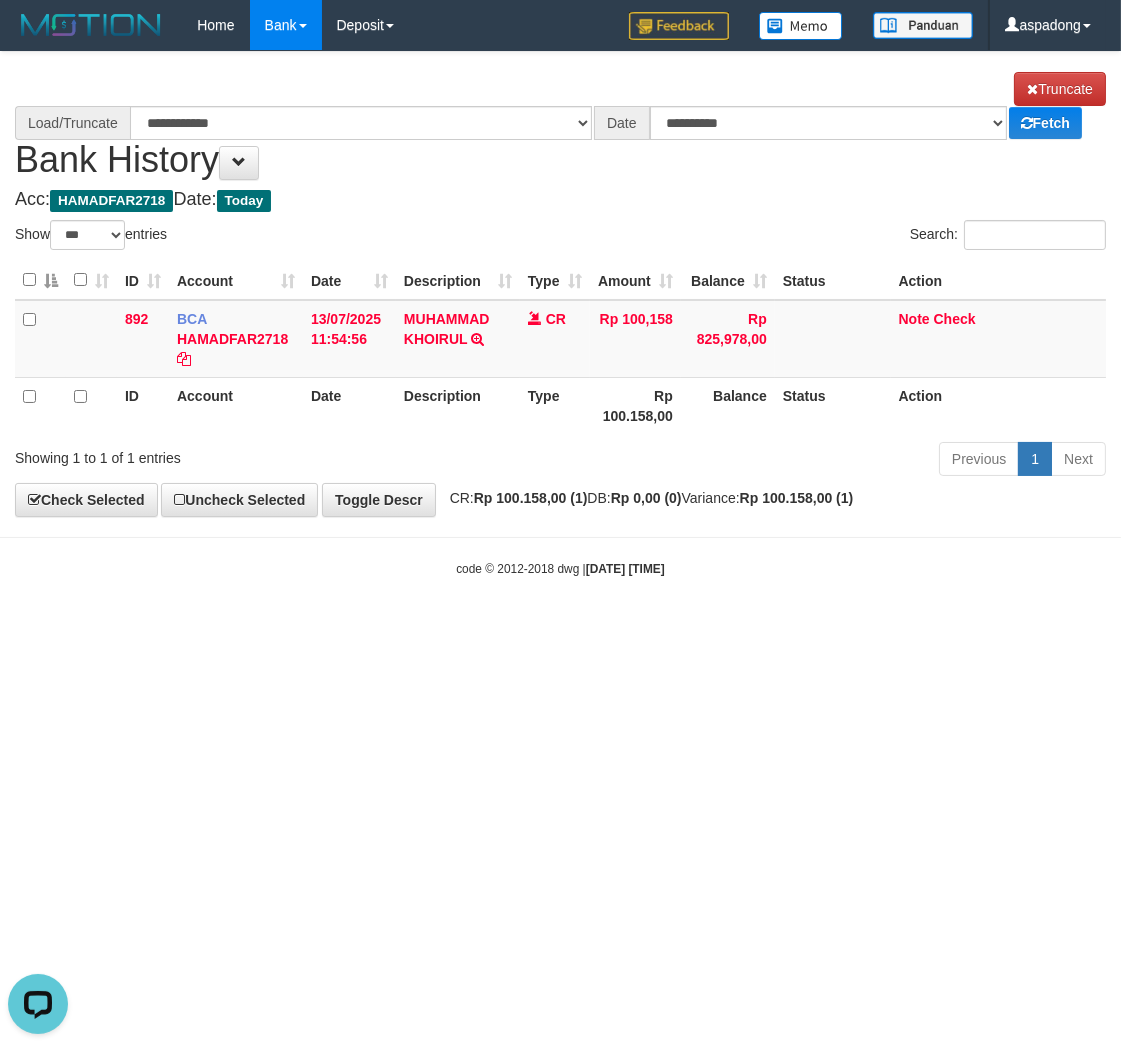 select on "****" 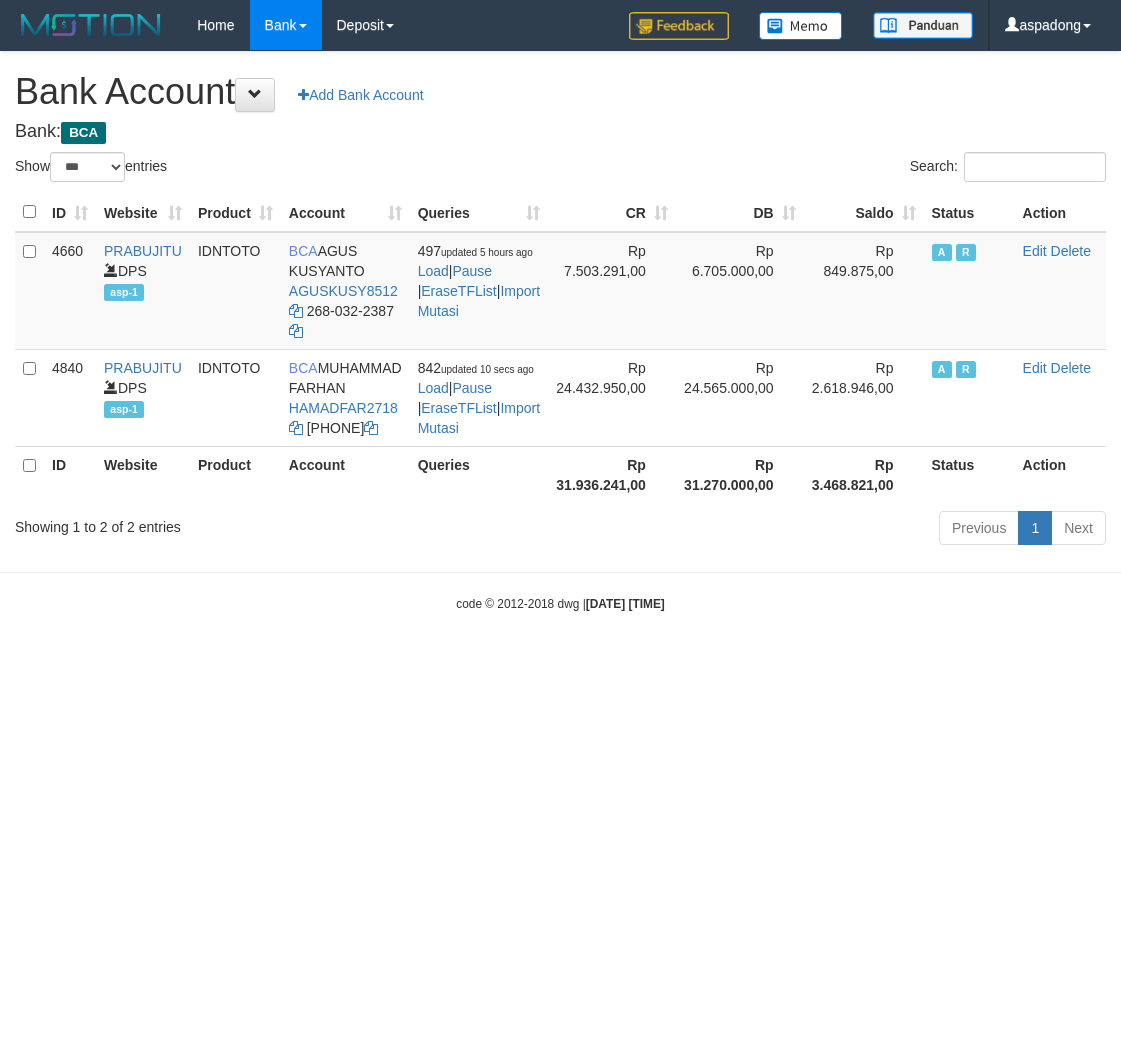 select on "***" 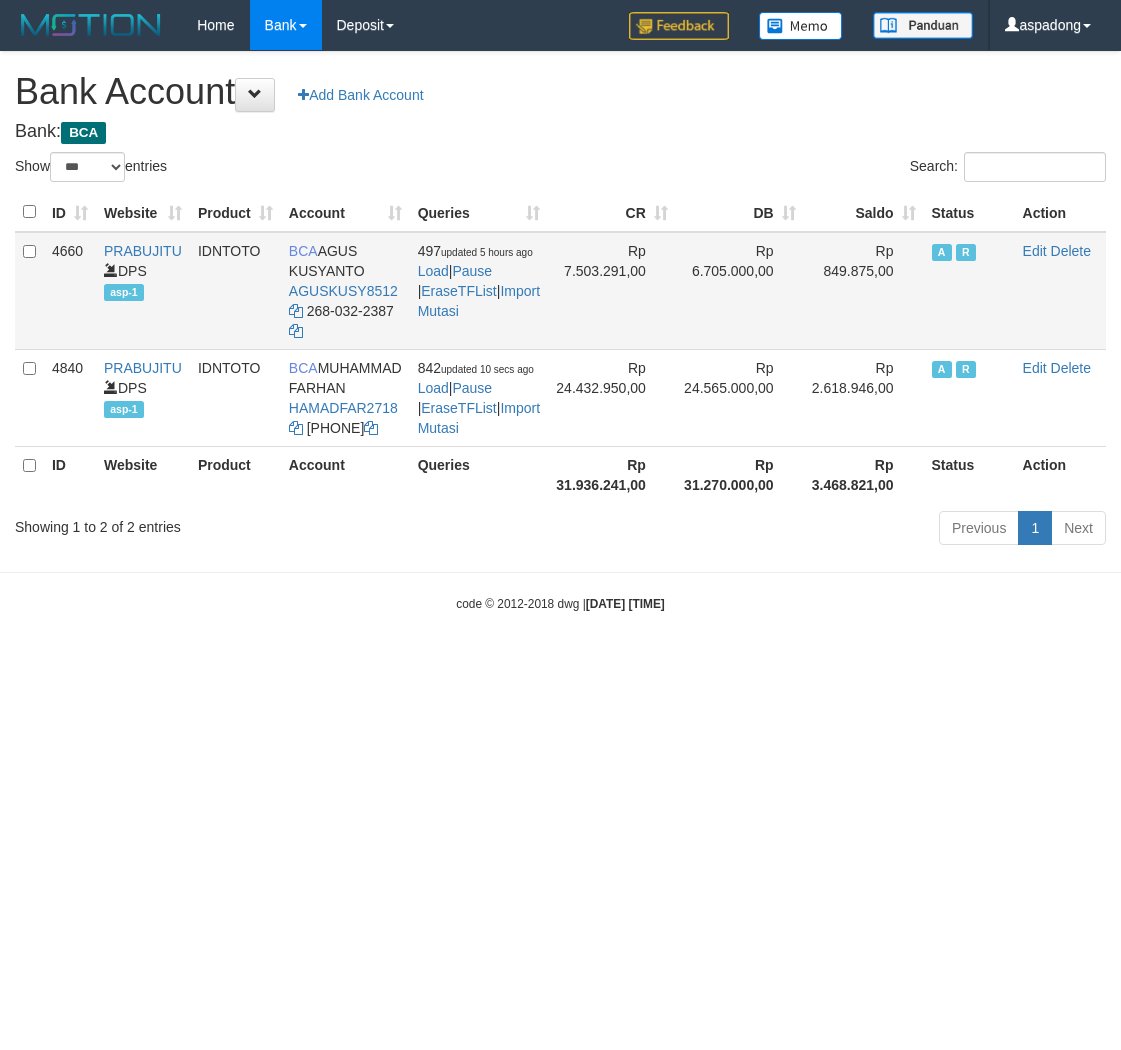 scroll, scrollTop: 0, scrollLeft: 0, axis: both 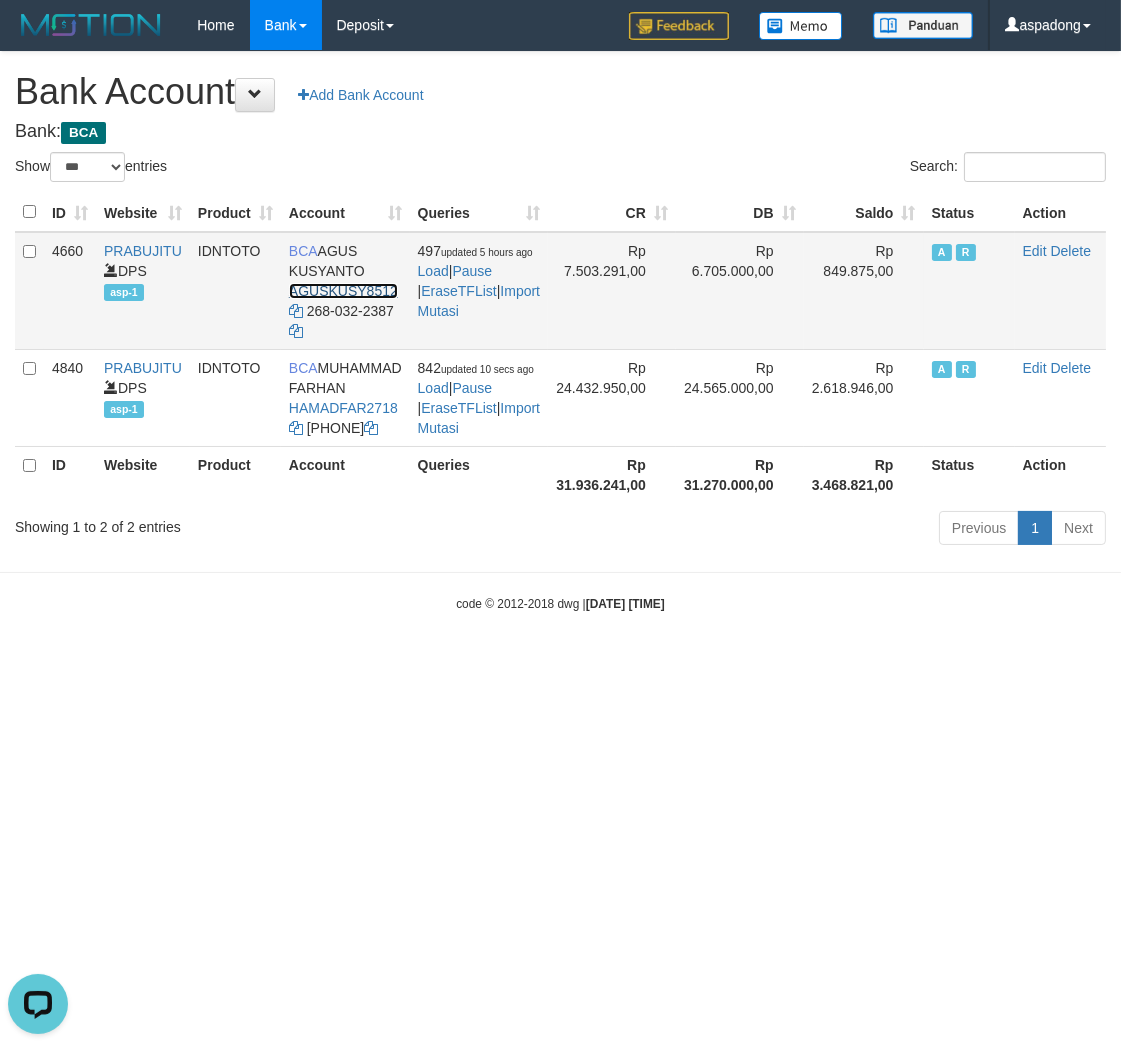 click on "AGUSKUSY8512" at bounding box center [343, 291] 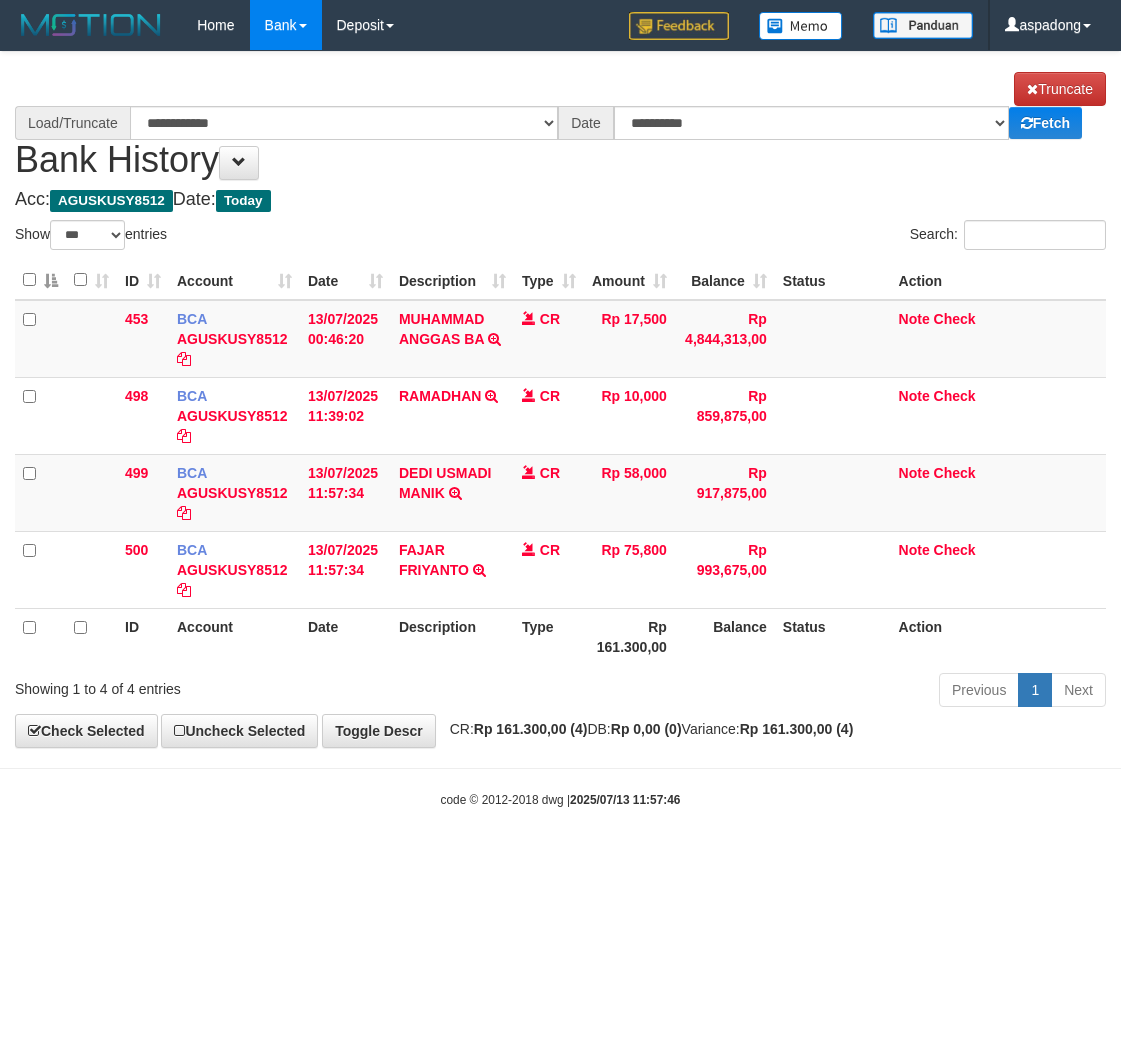 select on "***" 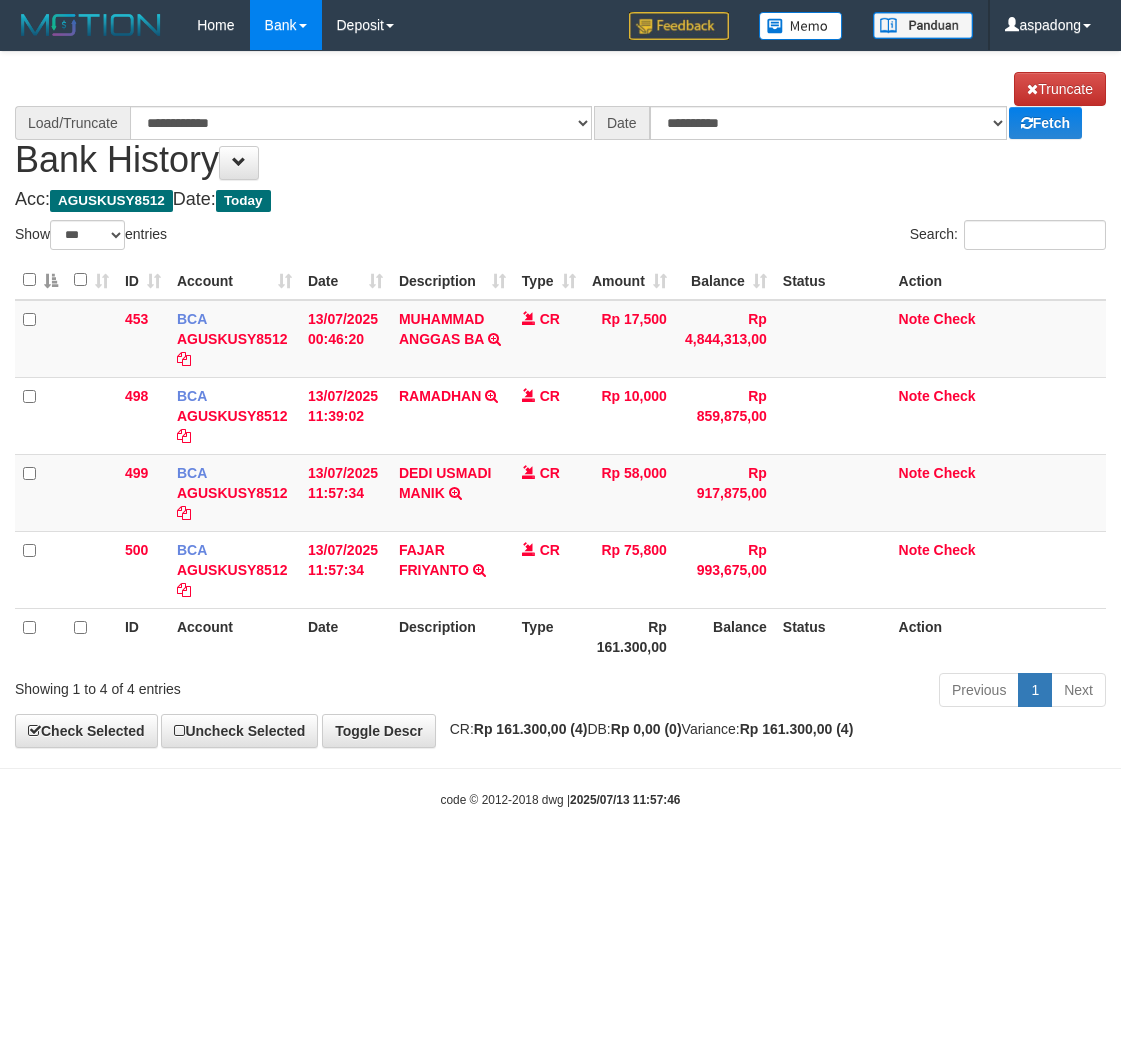 scroll, scrollTop: 0, scrollLeft: 0, axis: both 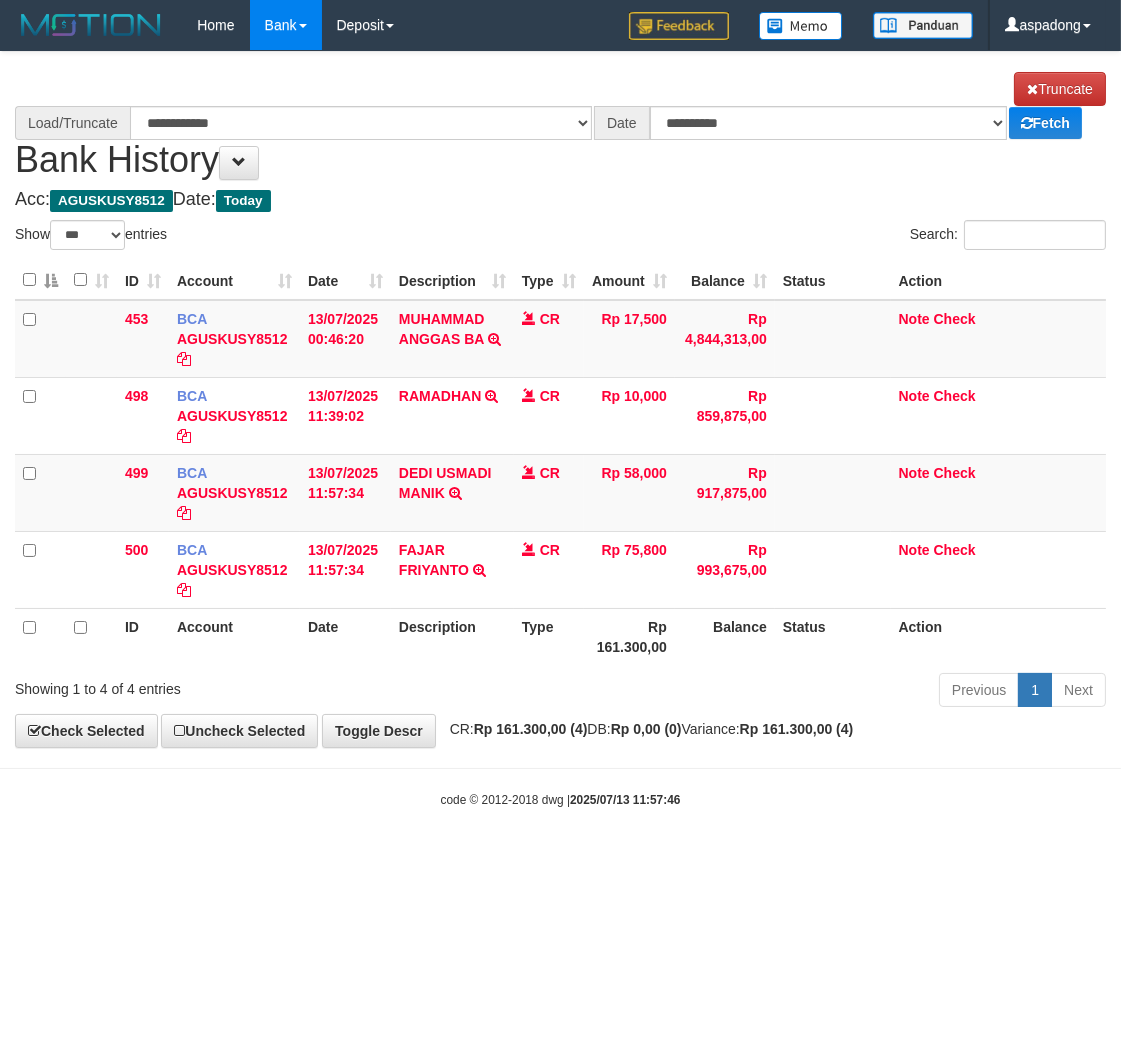 select on "****" 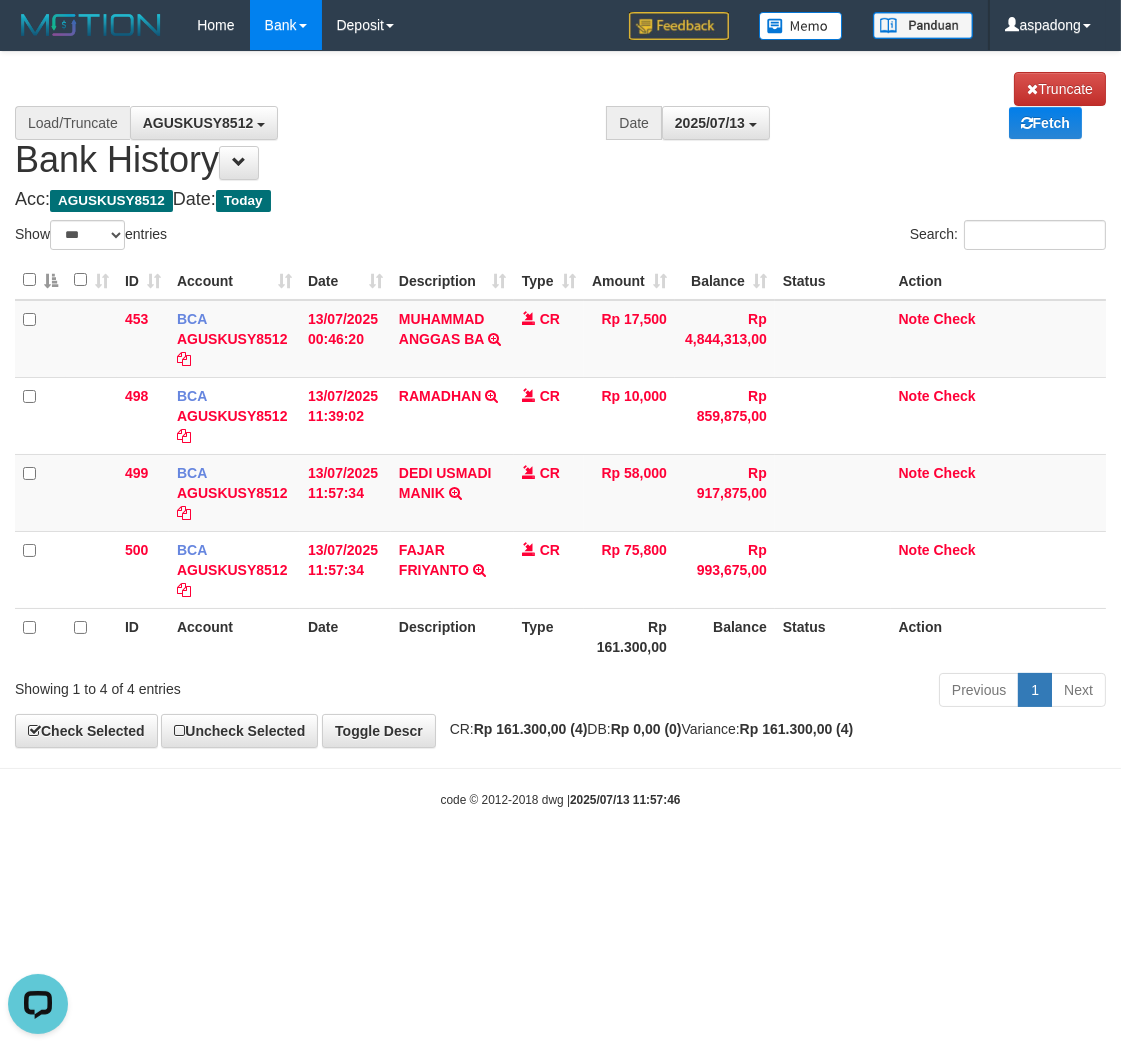 scroll, scrollTop: 0, scrollLeft: 0, axis: both 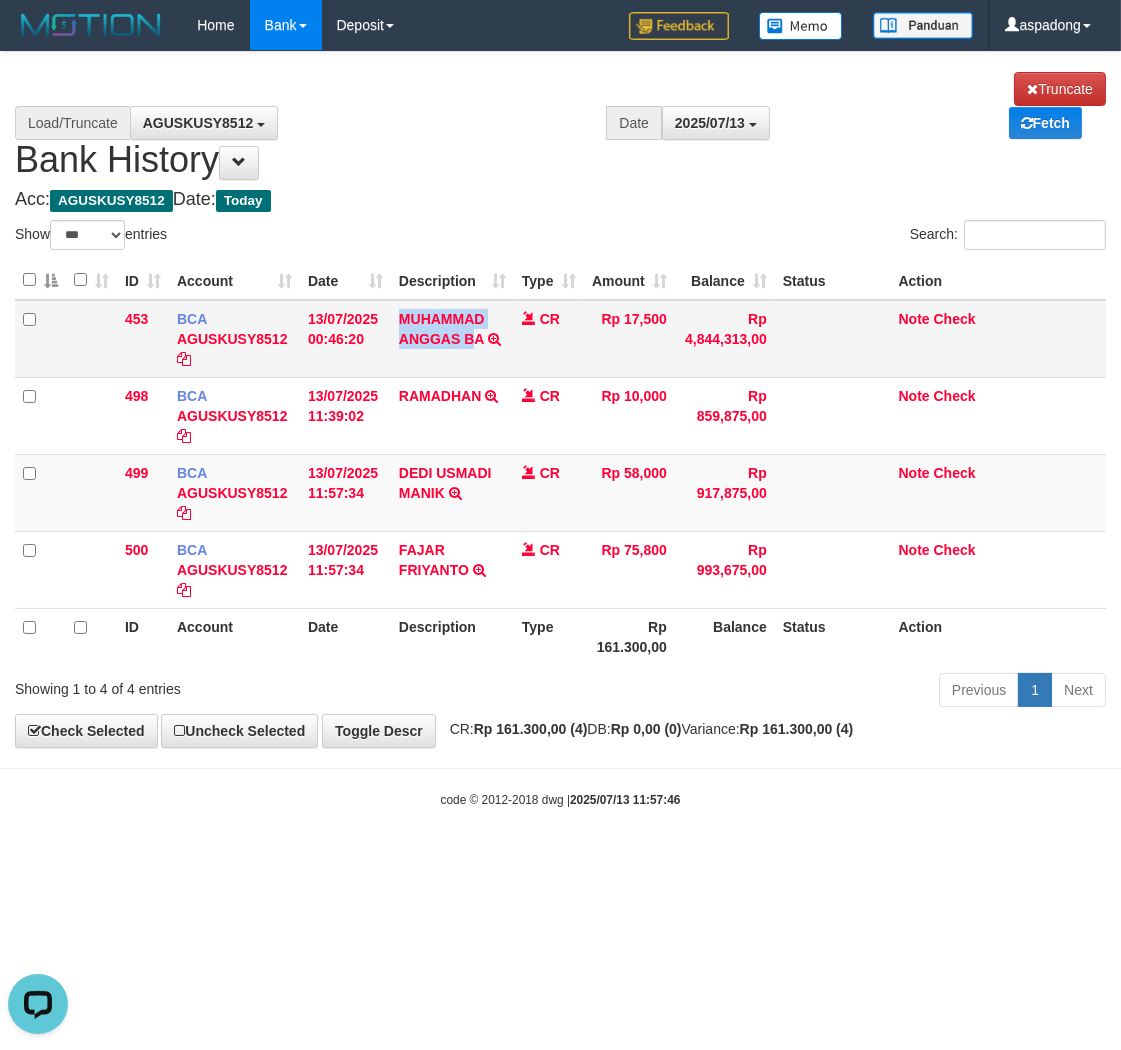 drag, startPoint x: 394, startPoint y: 314, endPoint x: 476, endPoint y: 361, distance: 94.51455 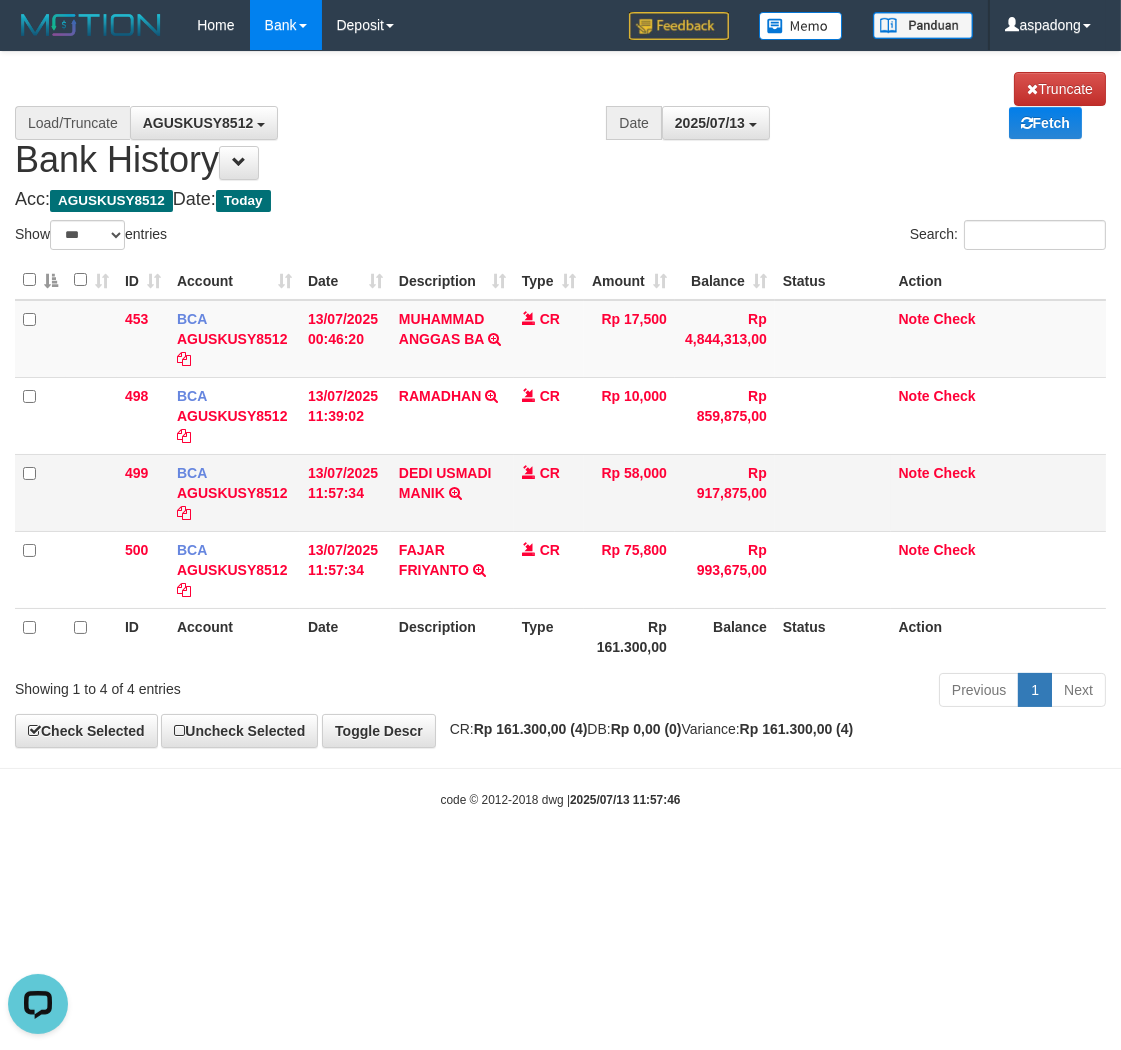 click on "13/07/2025 11:57:34" at bounding box center [345, 492] 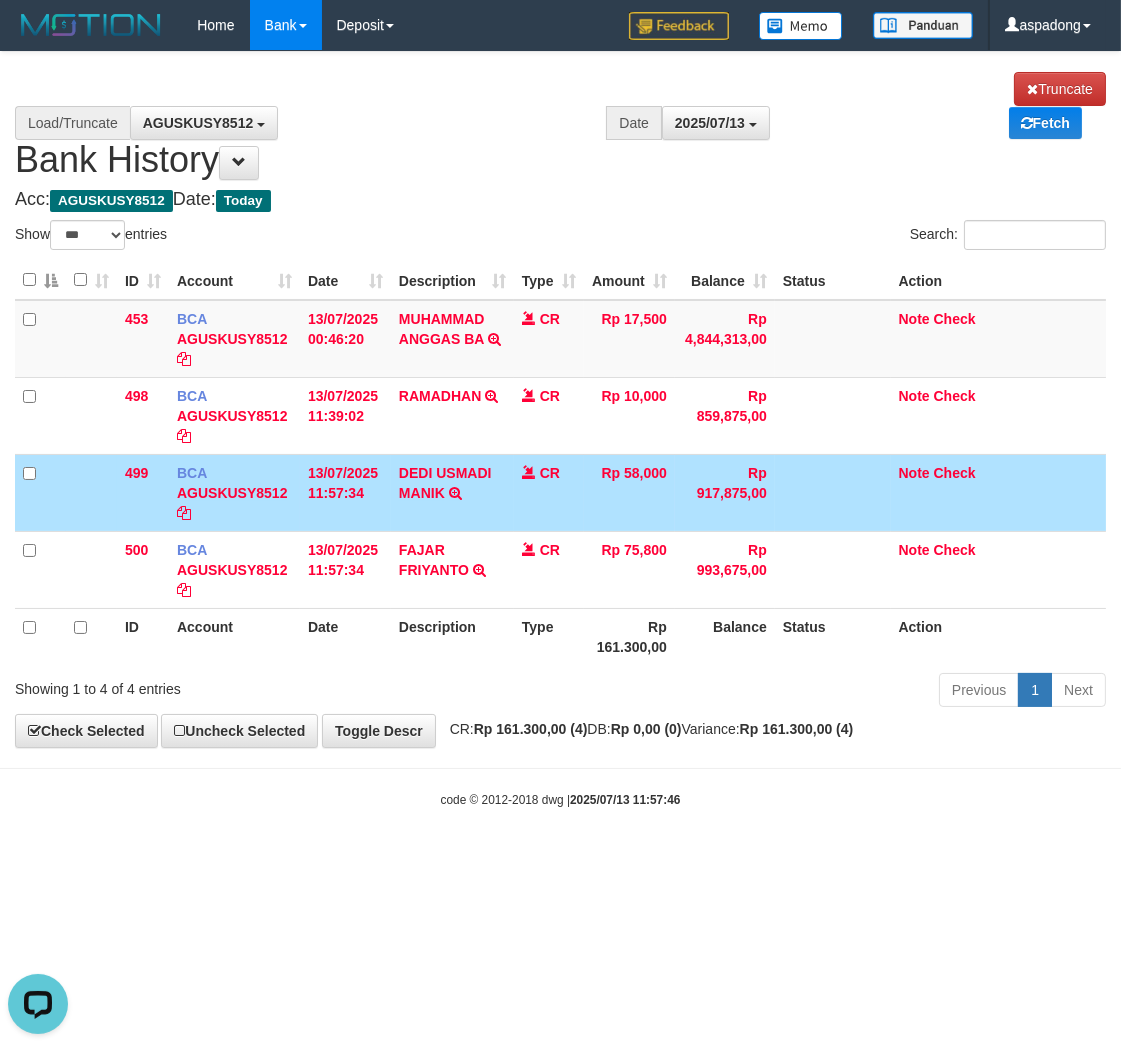 click on "**********" at bounding box center [560, 399] 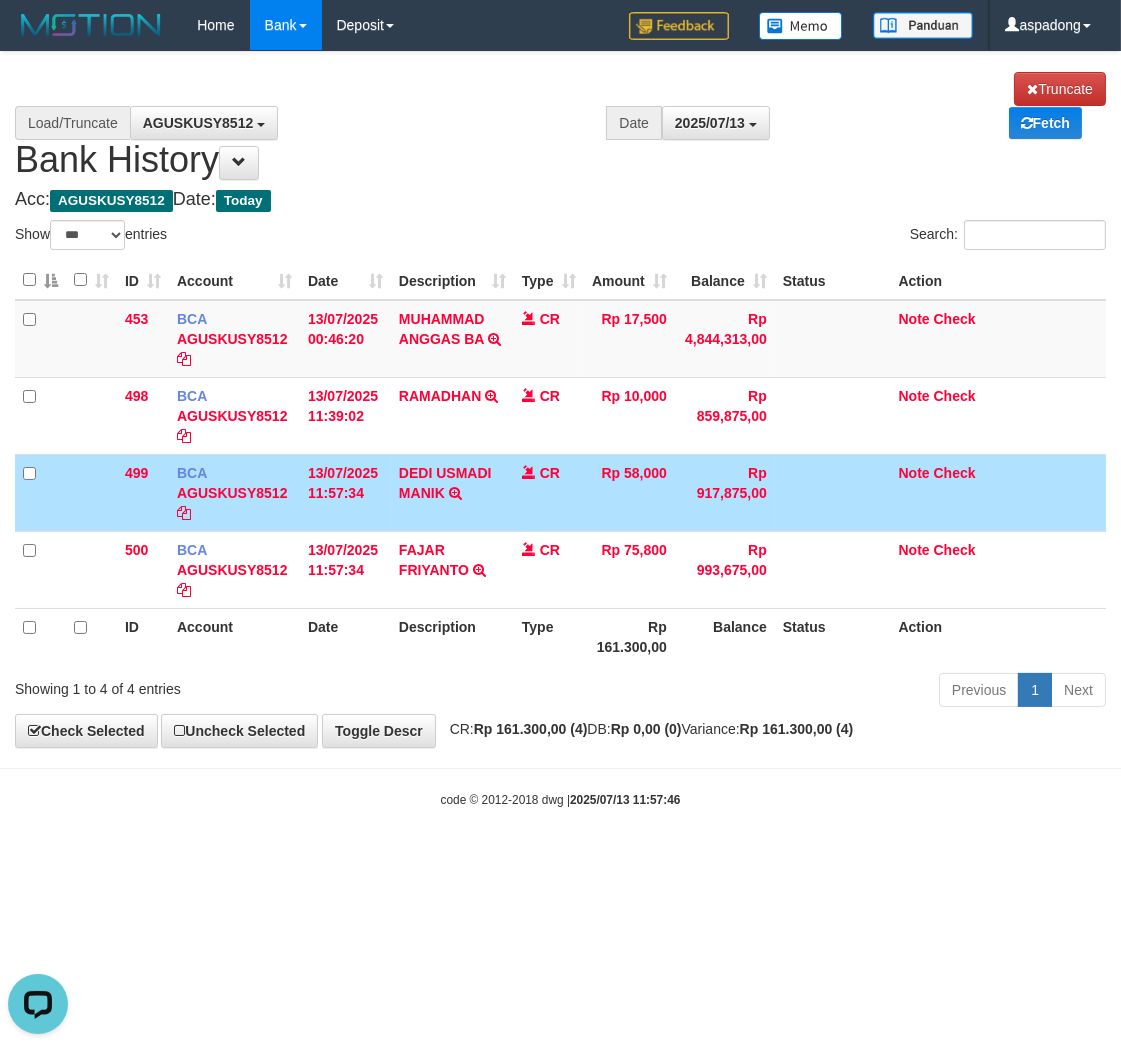 click on "DEDI USMADI MANIK       TRSF E-BANKING CR 1307/FTSCY/WS95031
58000.00DEDI USMADI MANIK" at bounding box center (452, 492) 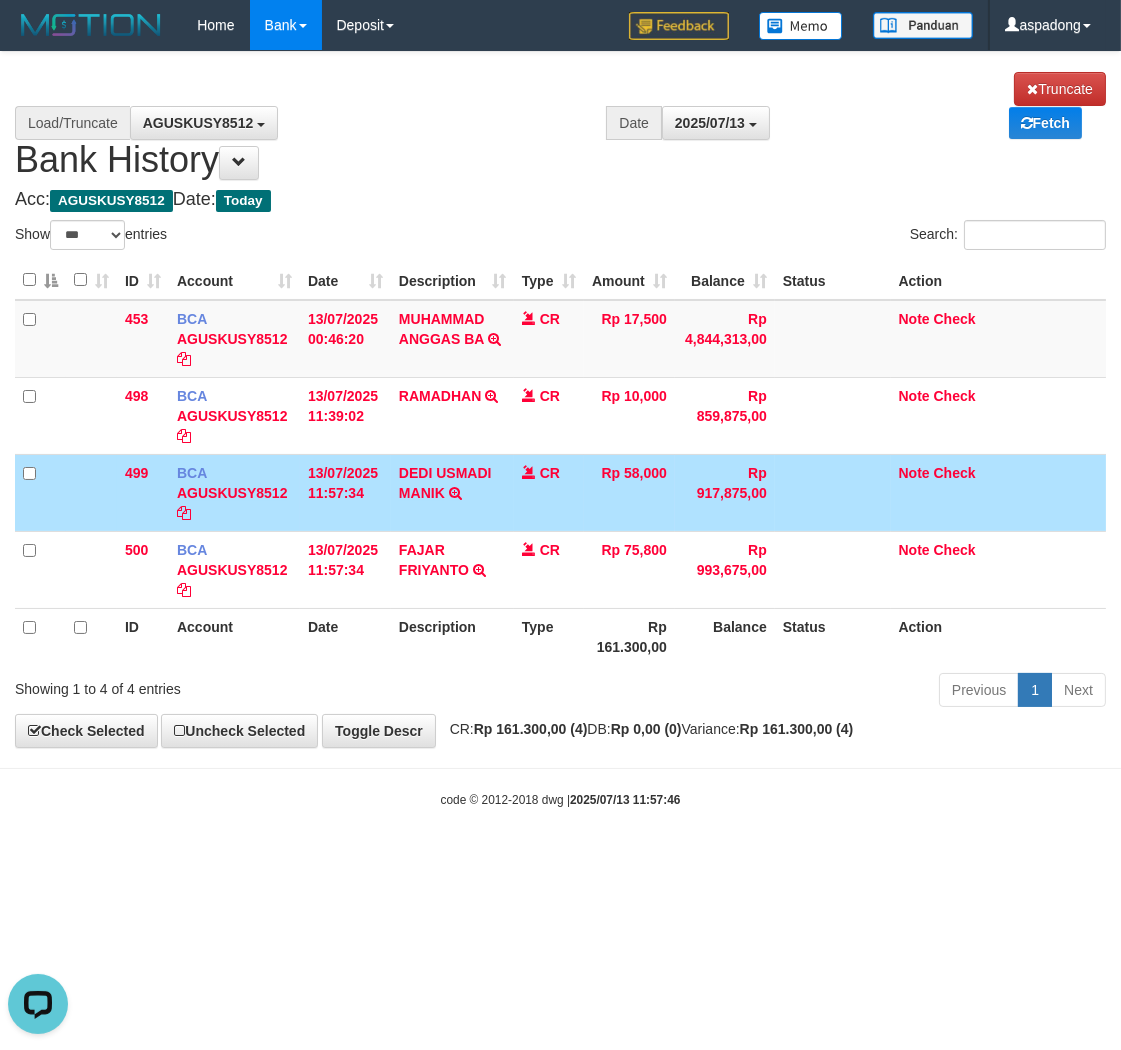 click on "**********" at bounding box center [560, 399] 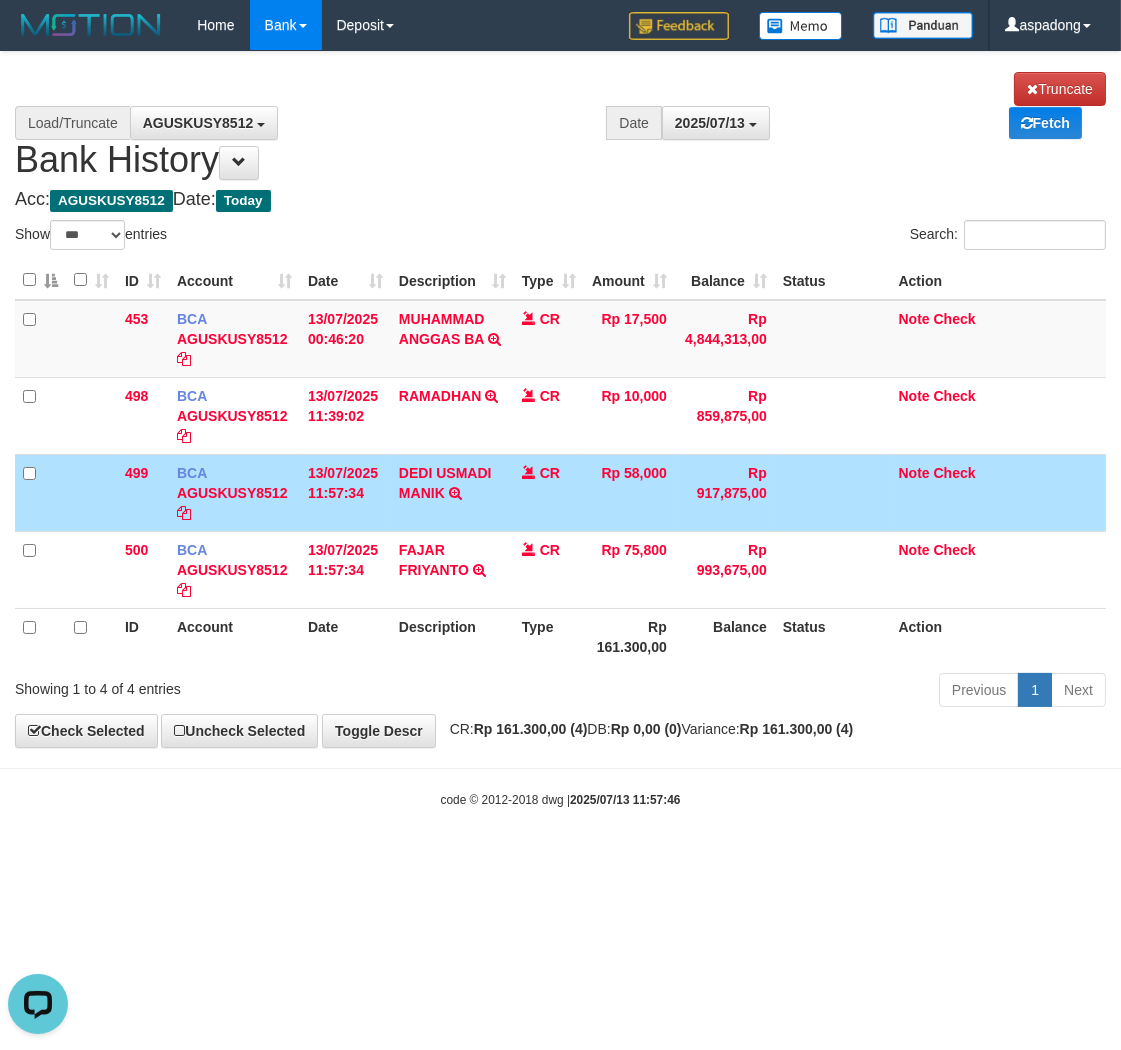 click on "DEDI USMADI MANIK       TRSF E-BANKING CR 1307/FTSCY/WS95031
58000.00DEDI USMADI MANIK" at bounding box center (452, 492) 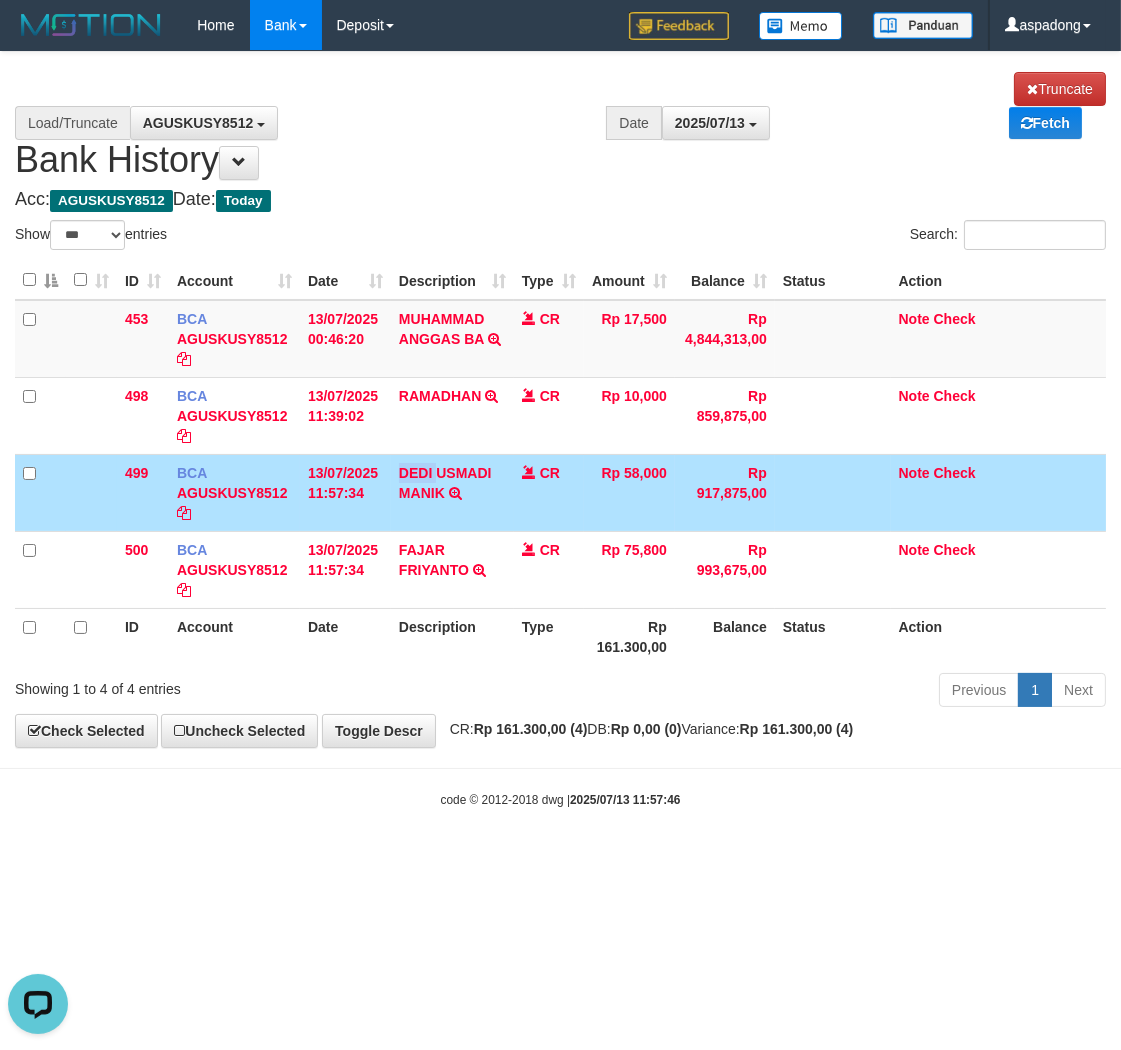 click on "DEDI USMADI MANIK       TRSF E-BANKING CR 1307/FTSCY/WS95031
58000.00DEDI USMADI MANIK" at bounding box center (452, 492) 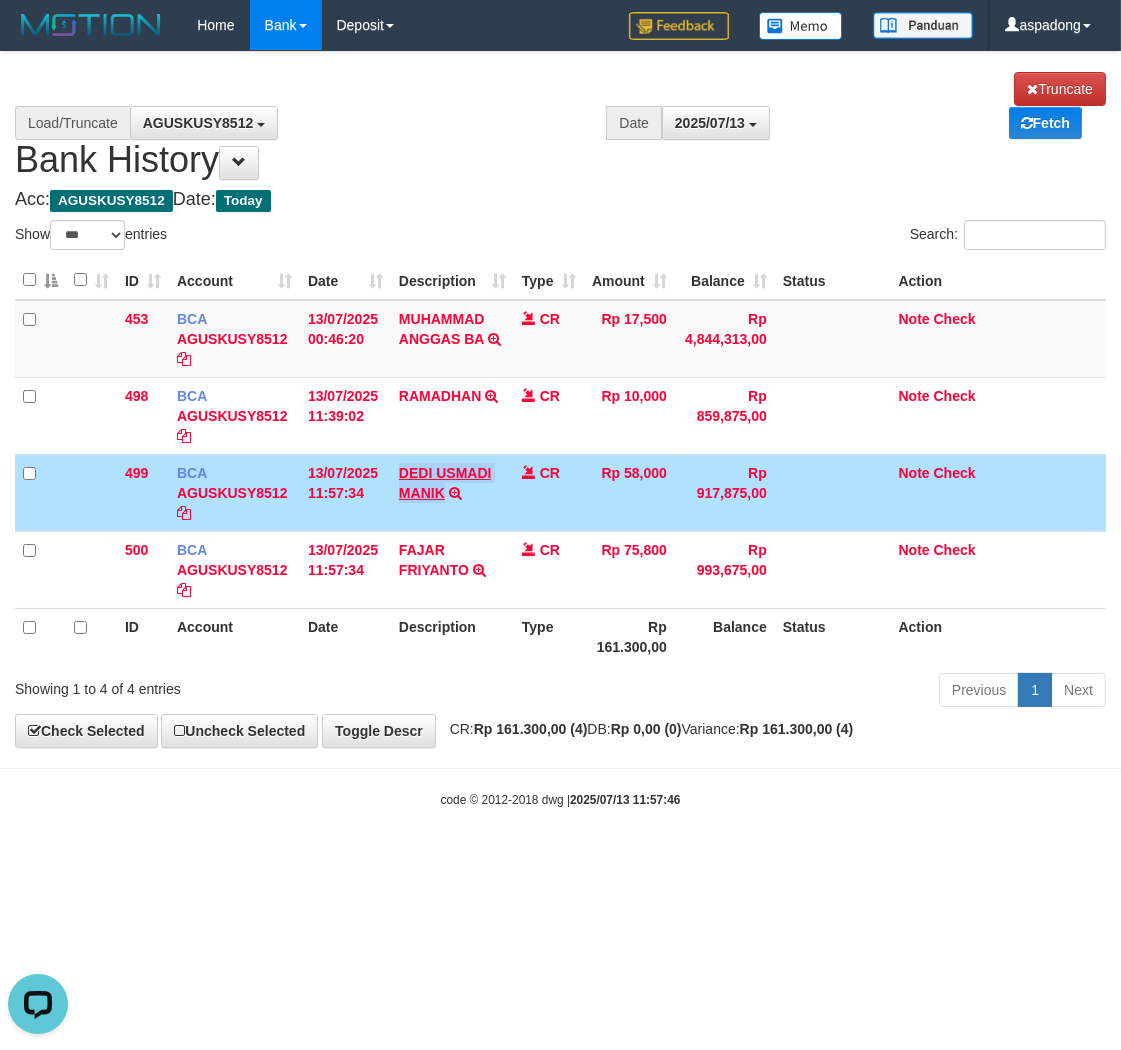 drag, startPoint x: 395, startPoint y: 470, endPoint x: 436, endPoint y: 497, distance: 49.09175 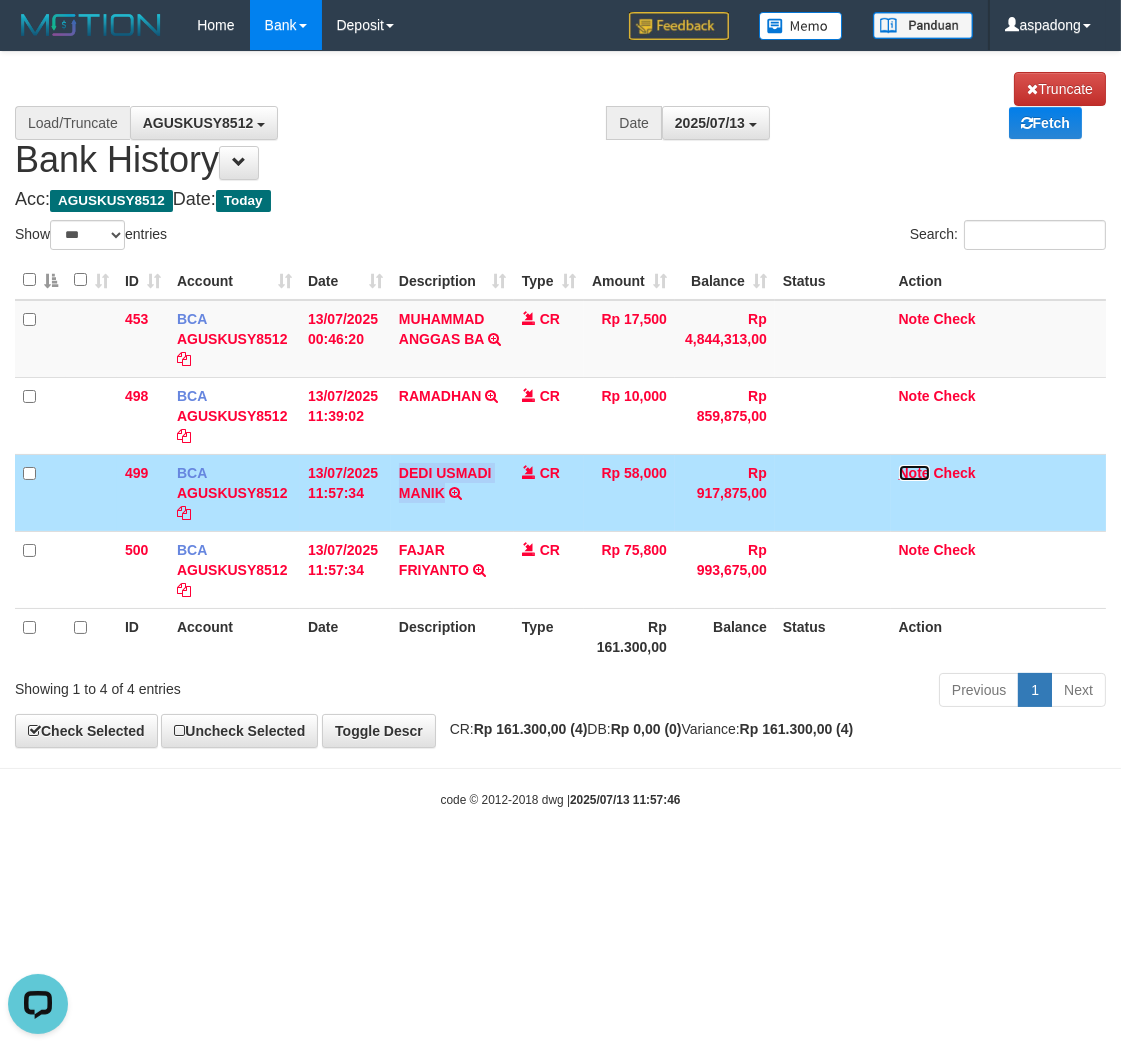 click on "Note" at bounding box center (914, 473) 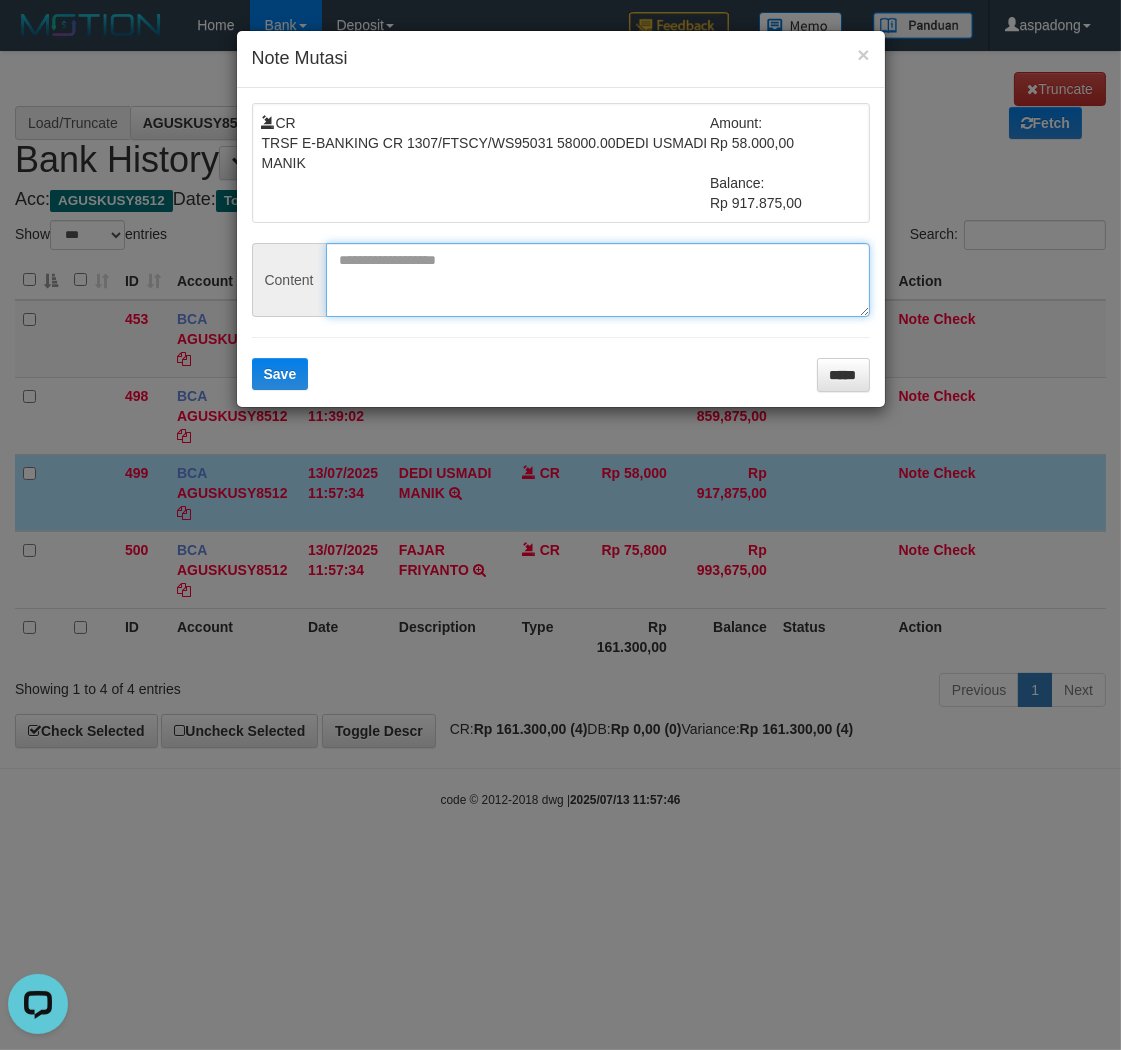 click at bounding box center (598, 280) 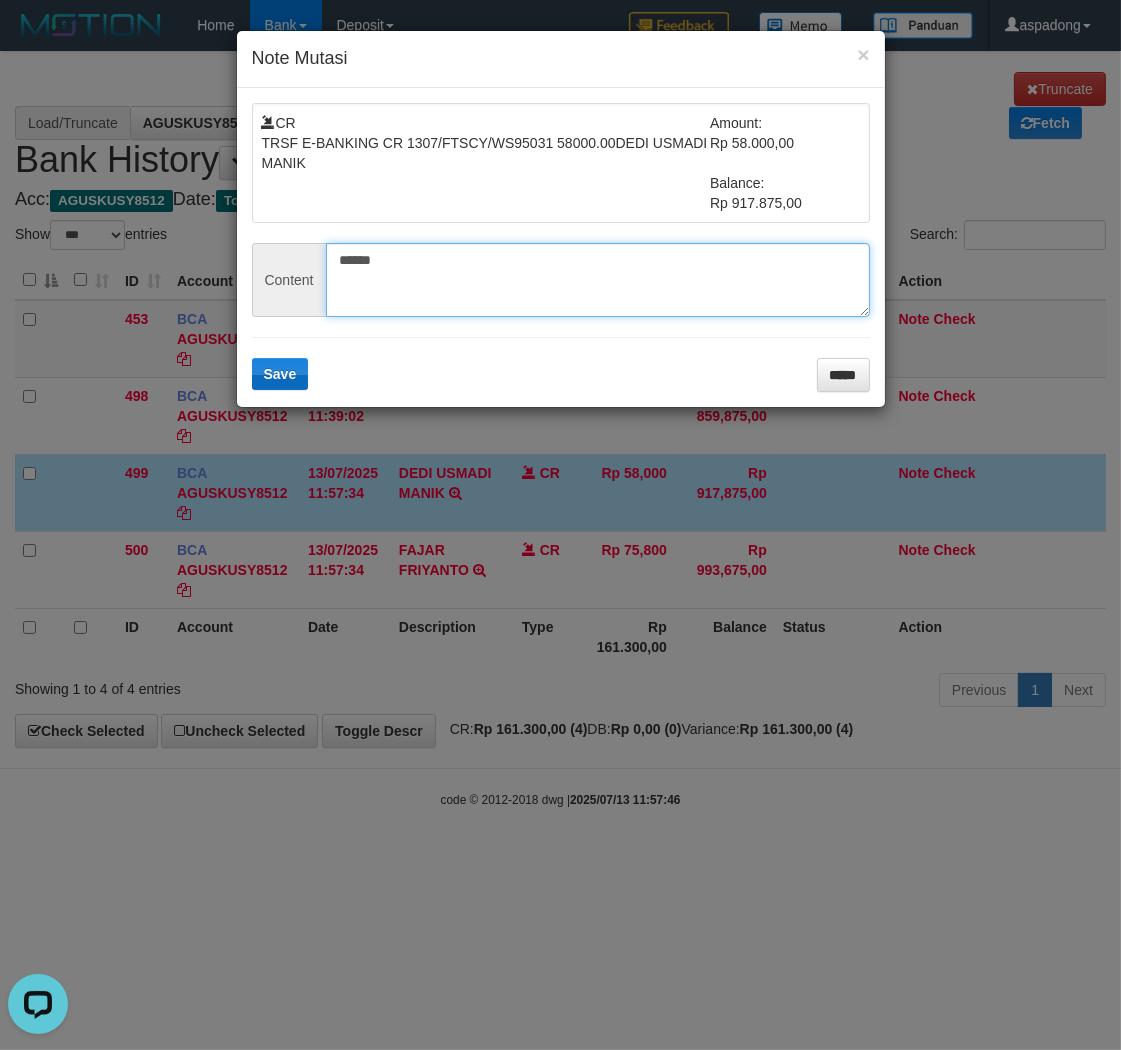 type on "******" 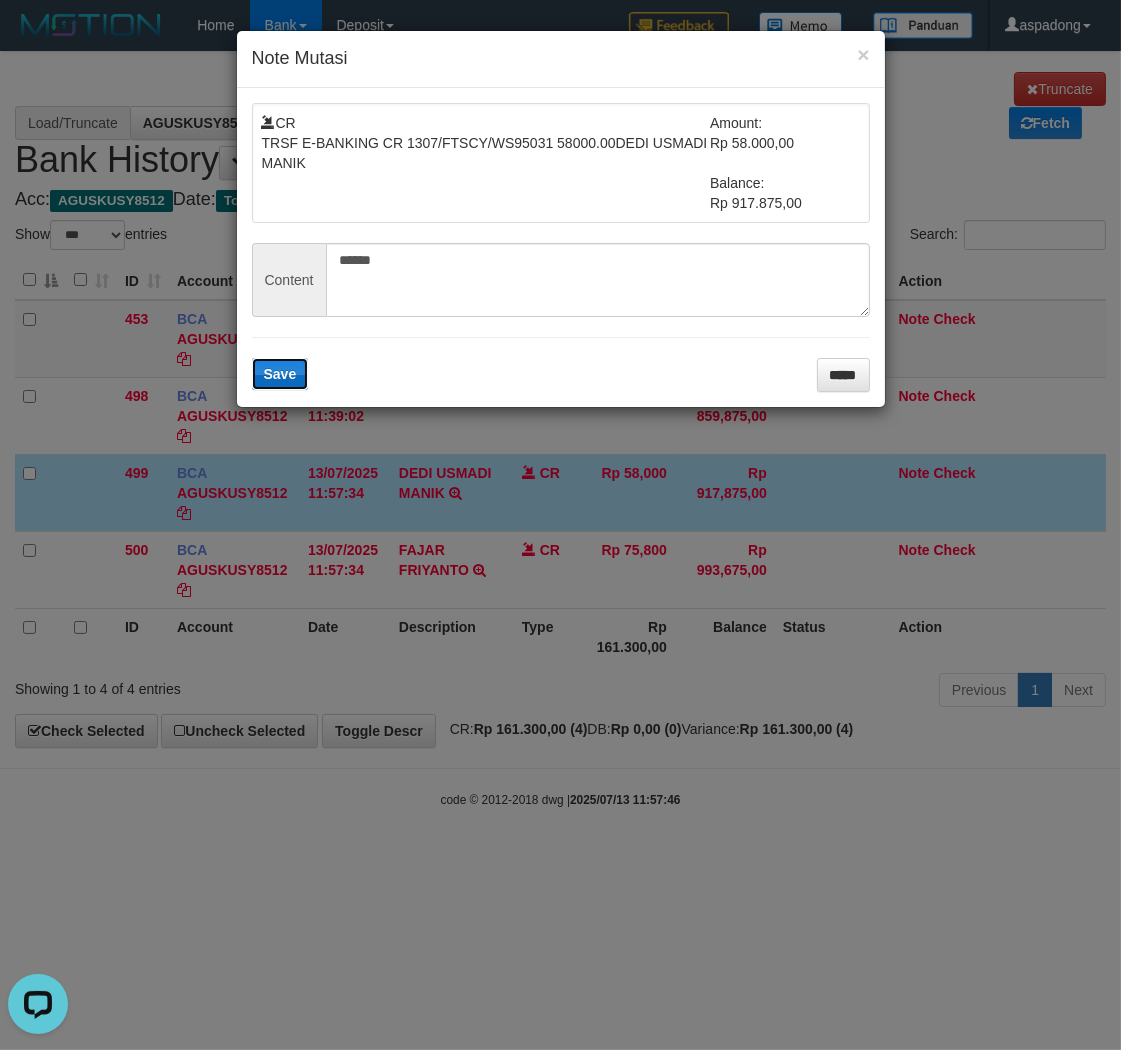 click on "Save" at bounding box center [280, 374] 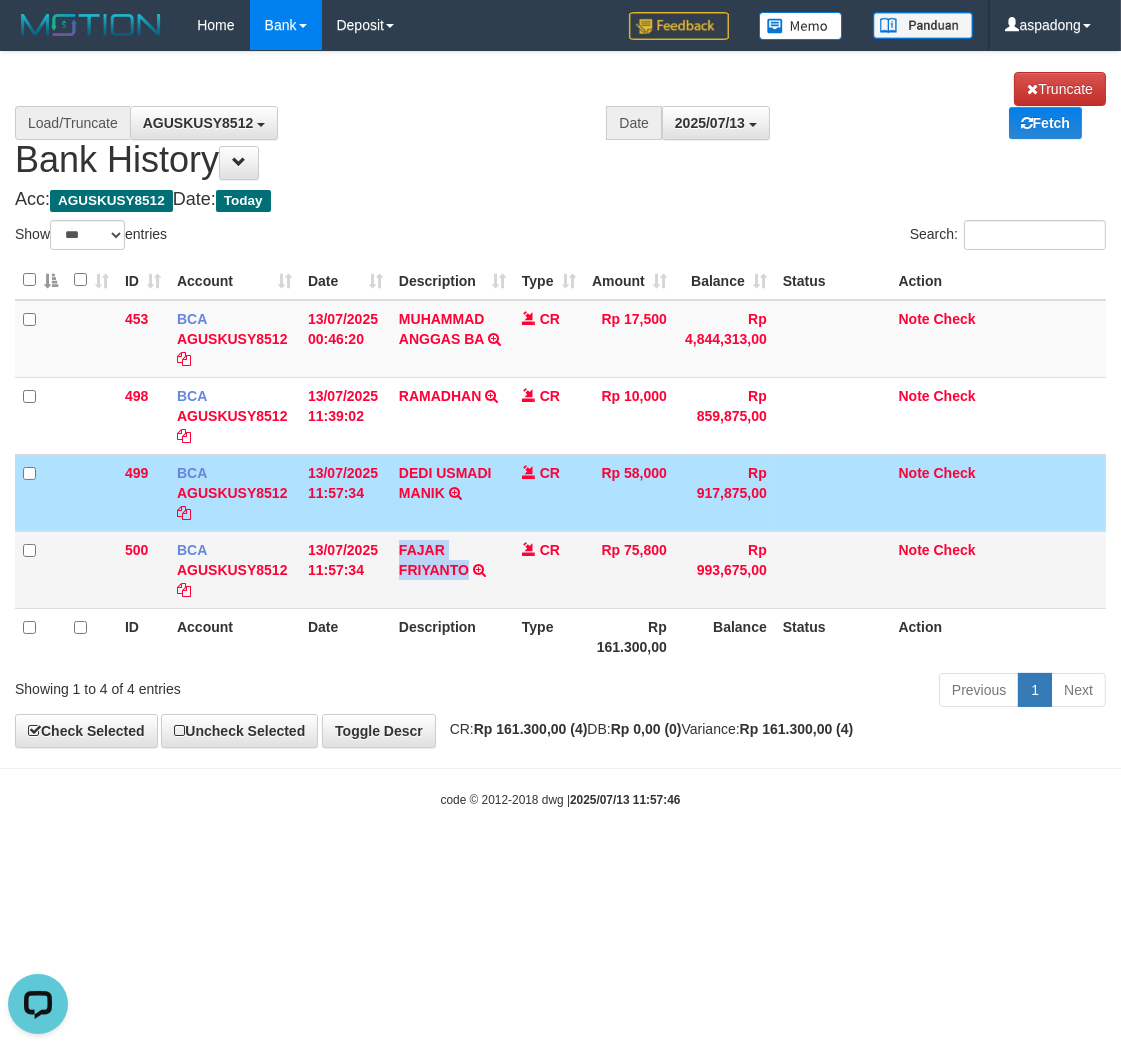 drag, startPoint x: 390, startPoint y: 543, endPoint x: 467, endPoint y: 587, distance: 88.68484 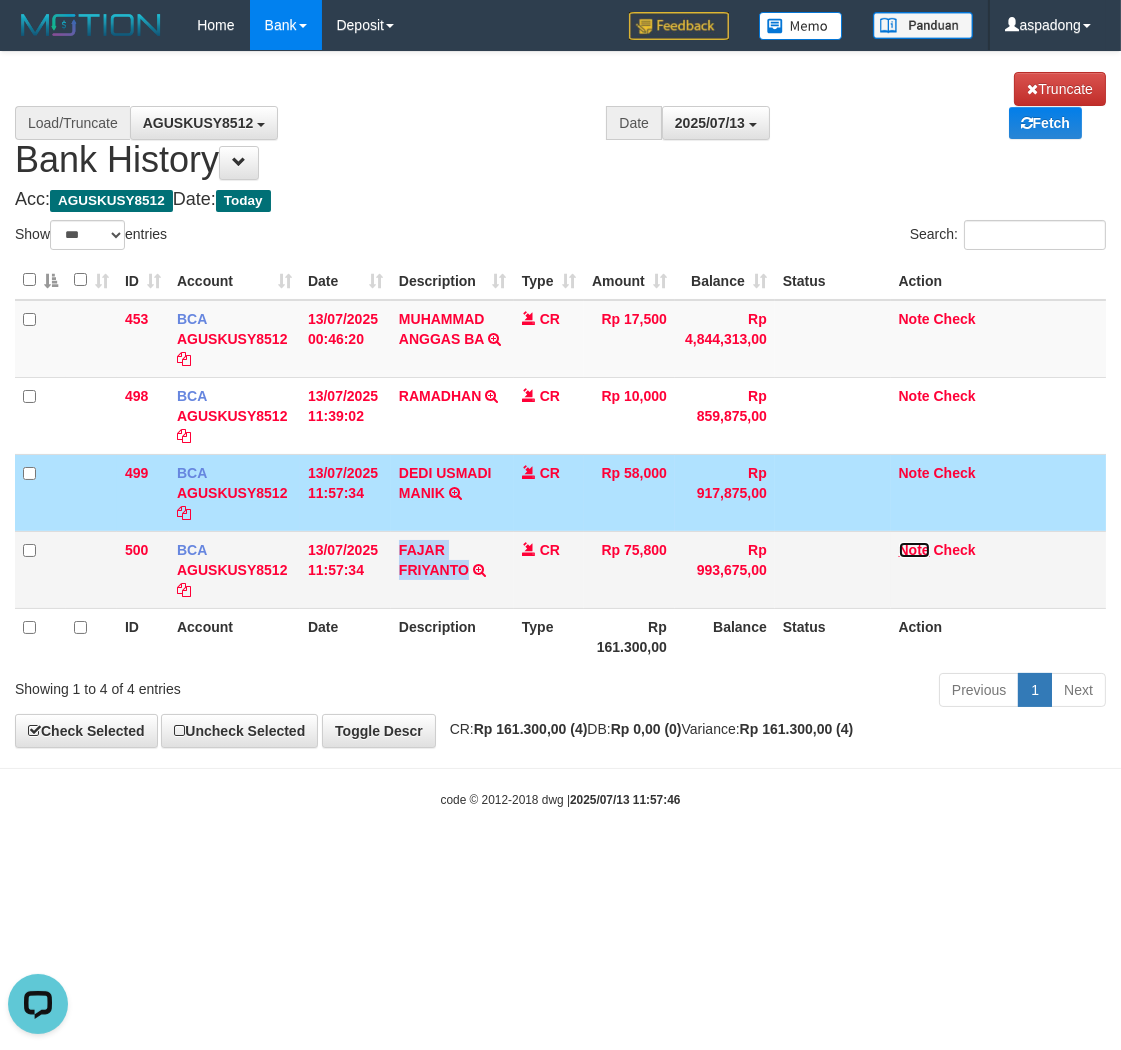 click on "Note" at bounding box center (914, 550) 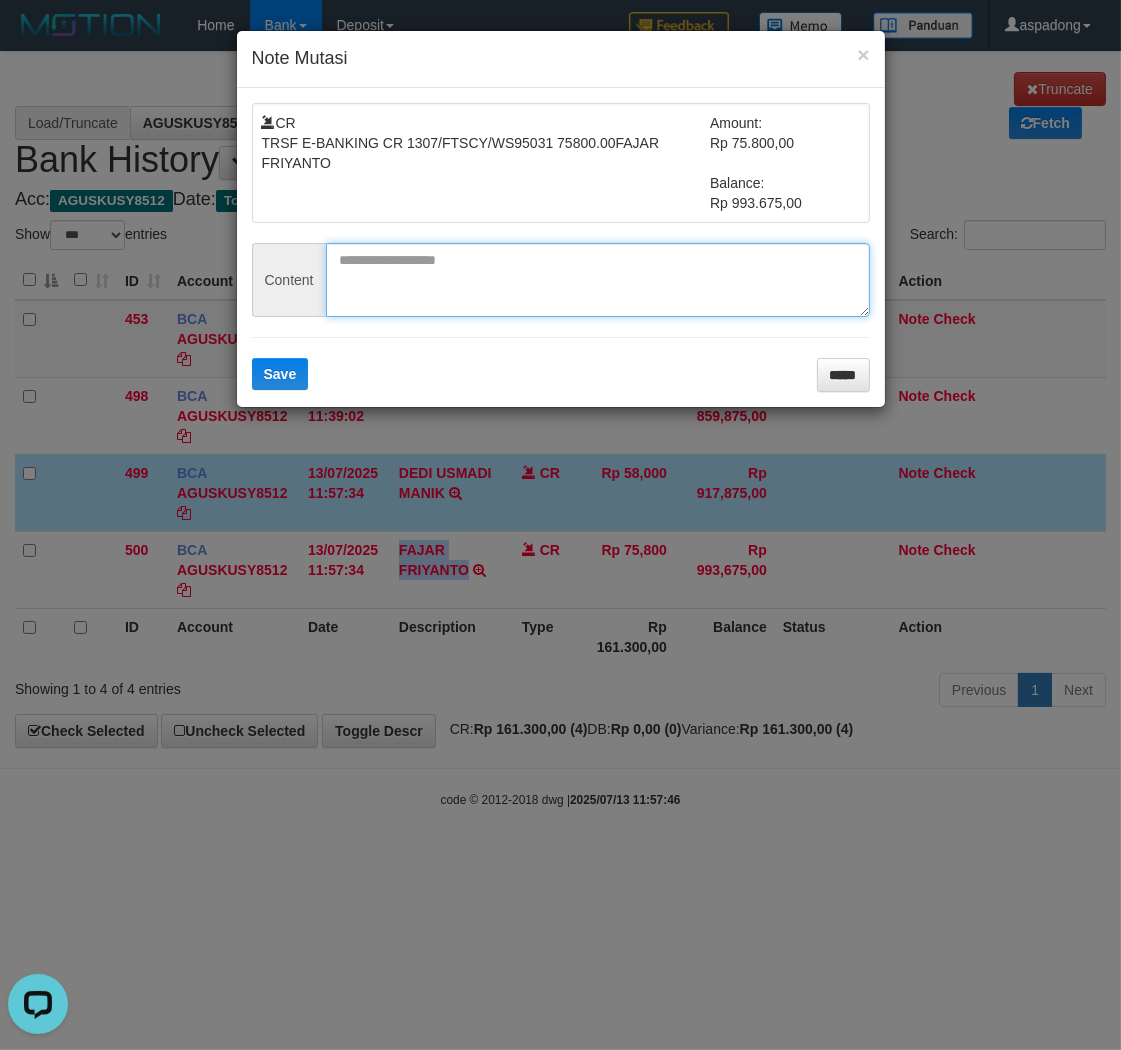 click at bounding box center (598, 280) 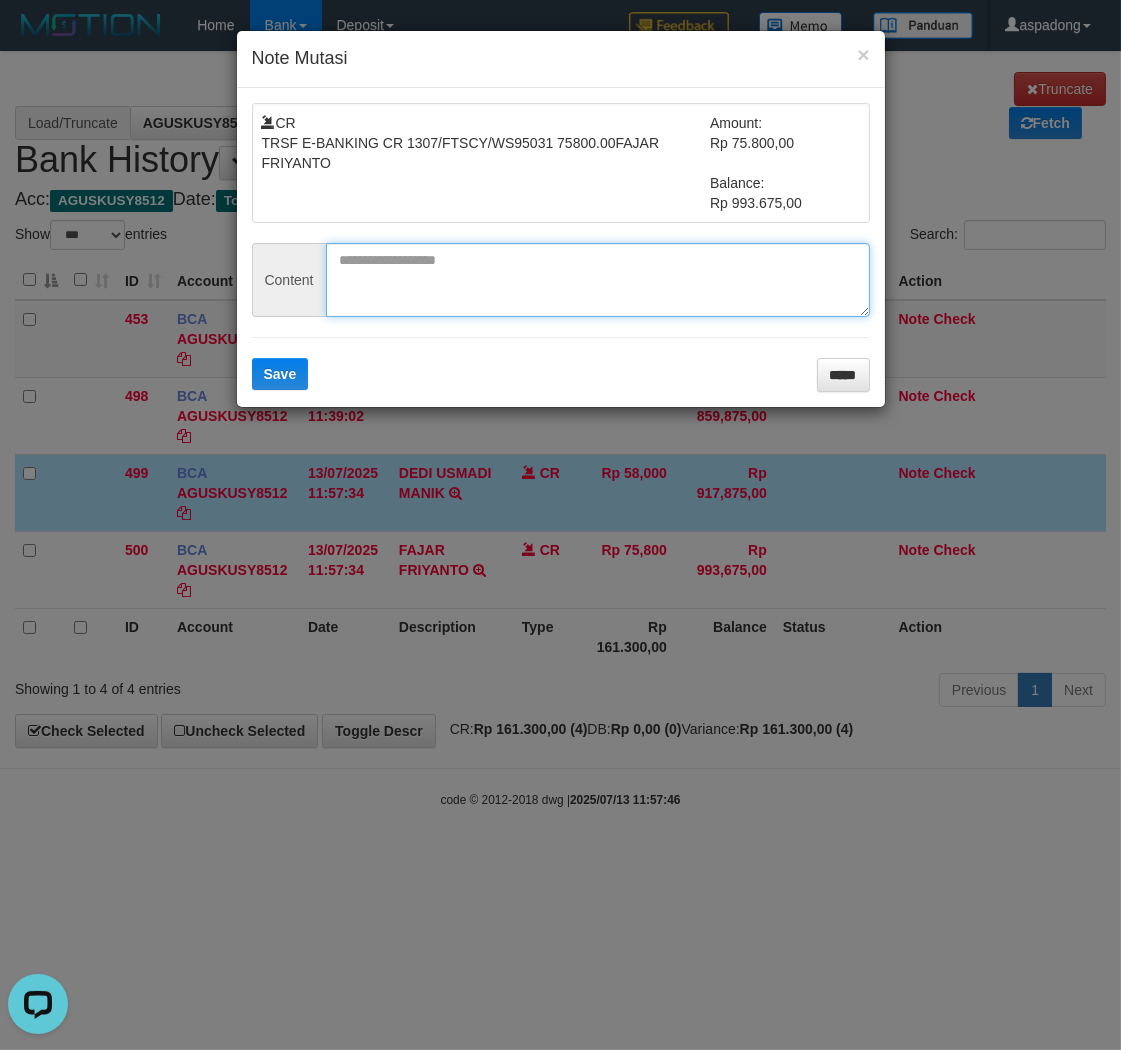 paste on "**********" 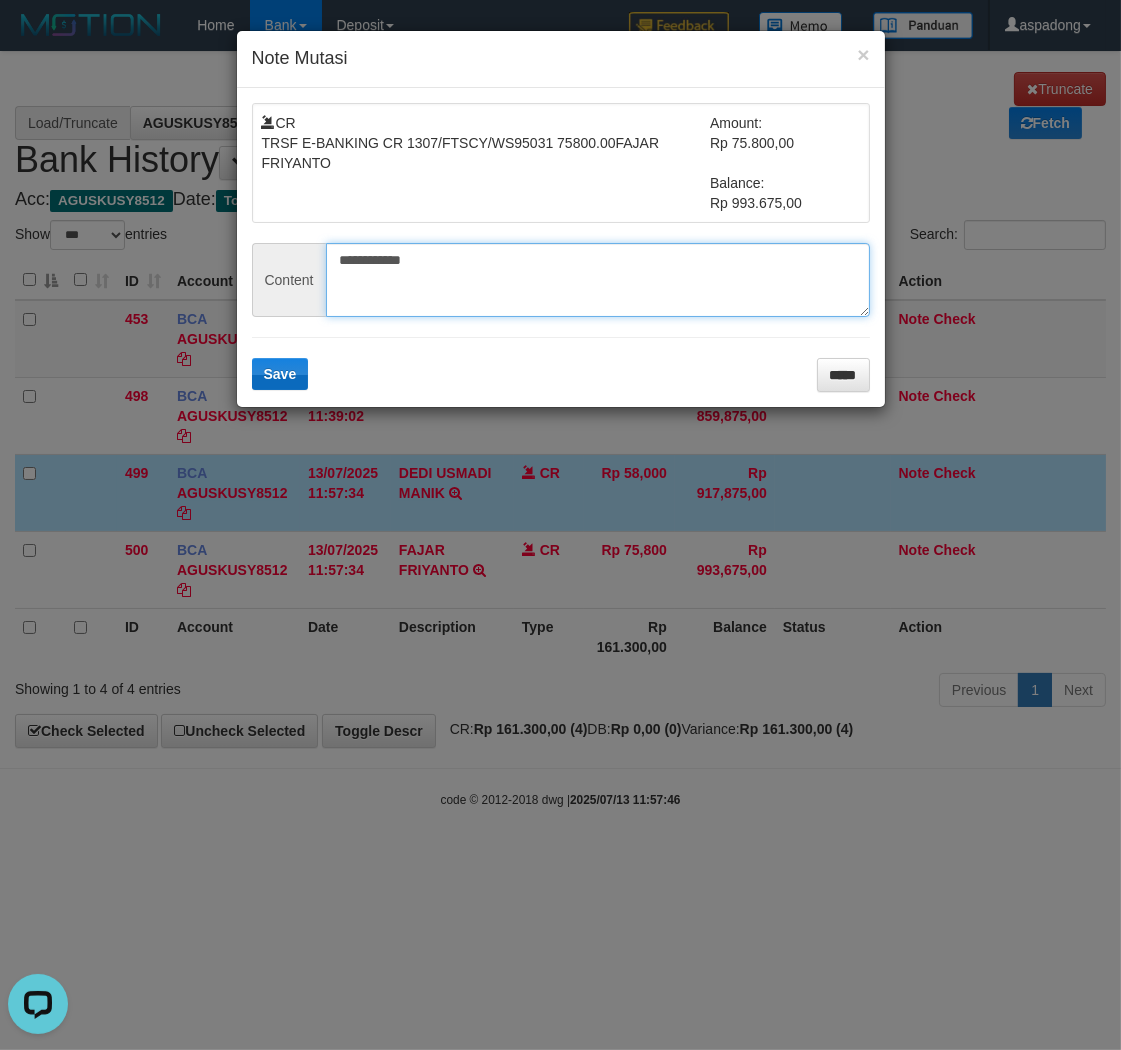 type on "**********" 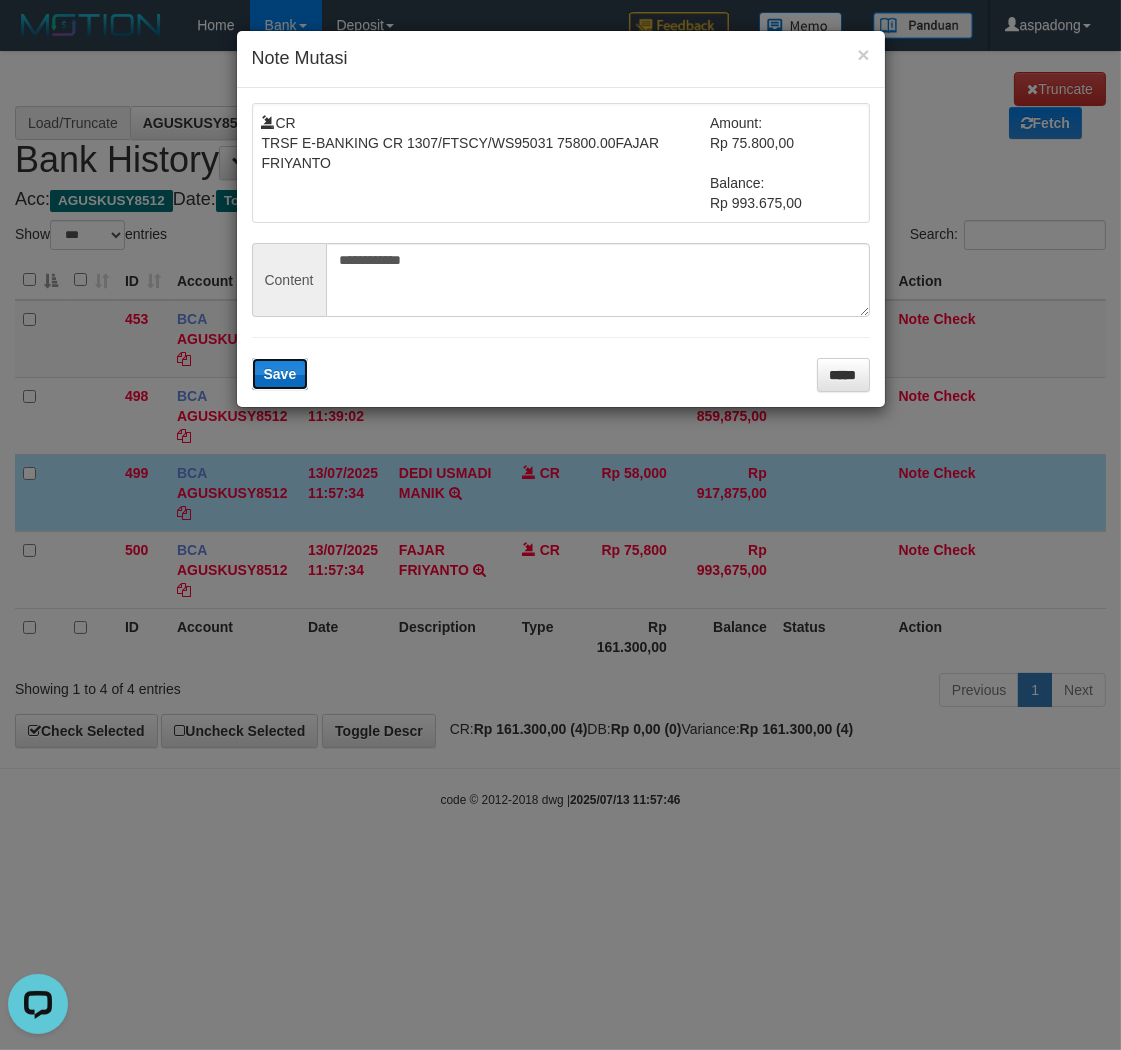 click on "Save" at bounding box center (280, 374) 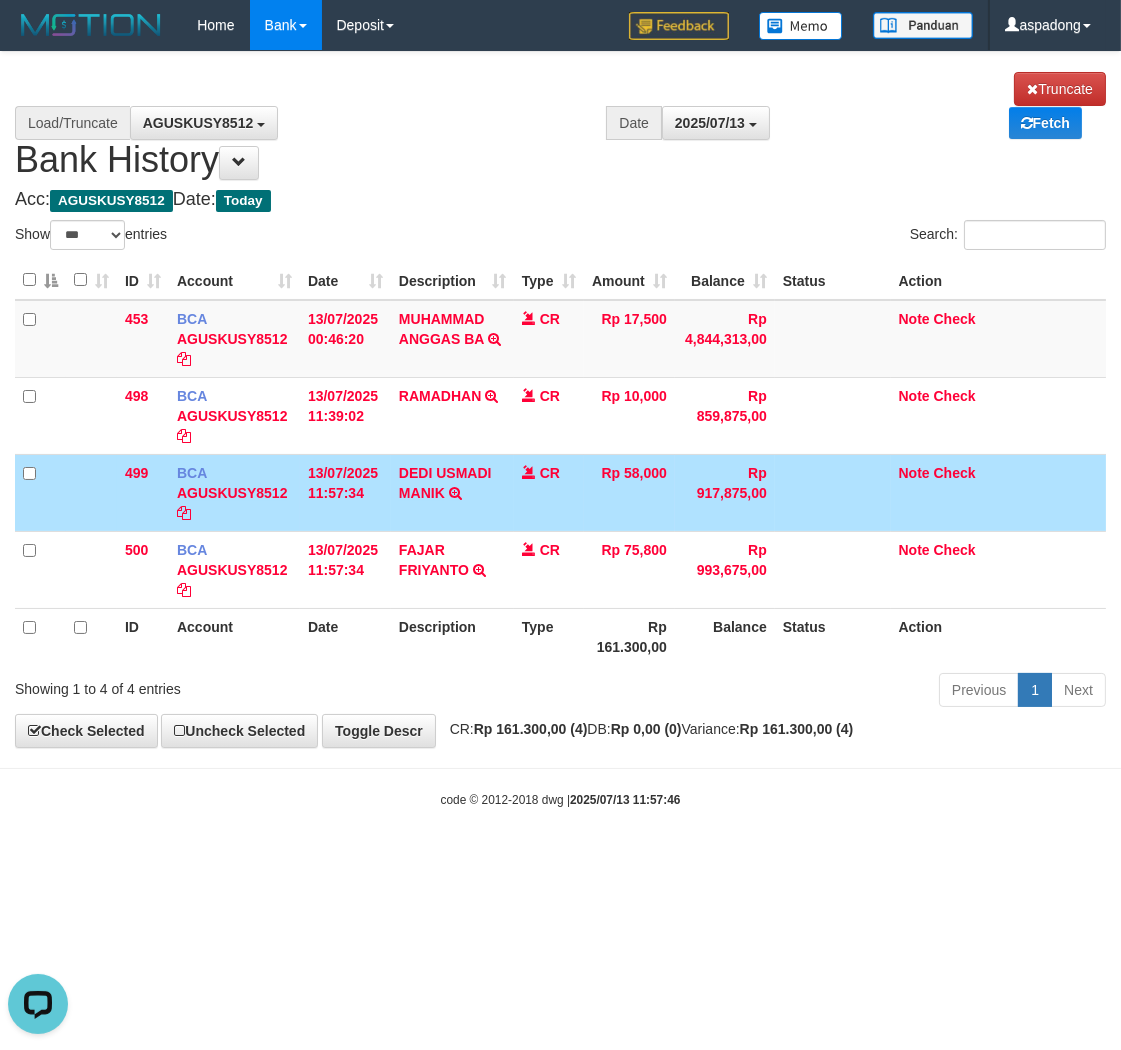 click on "Toggle navigation
Home
Bank
Account List
Load
By Website
Group
[ITOTO]													PRABUJITU
By Load Group (DPS)
Group asp-1
Mutasi Bank
Search
Sync
Note Mutasi
Deposit
DPS List" at bounding box center (560, 429) 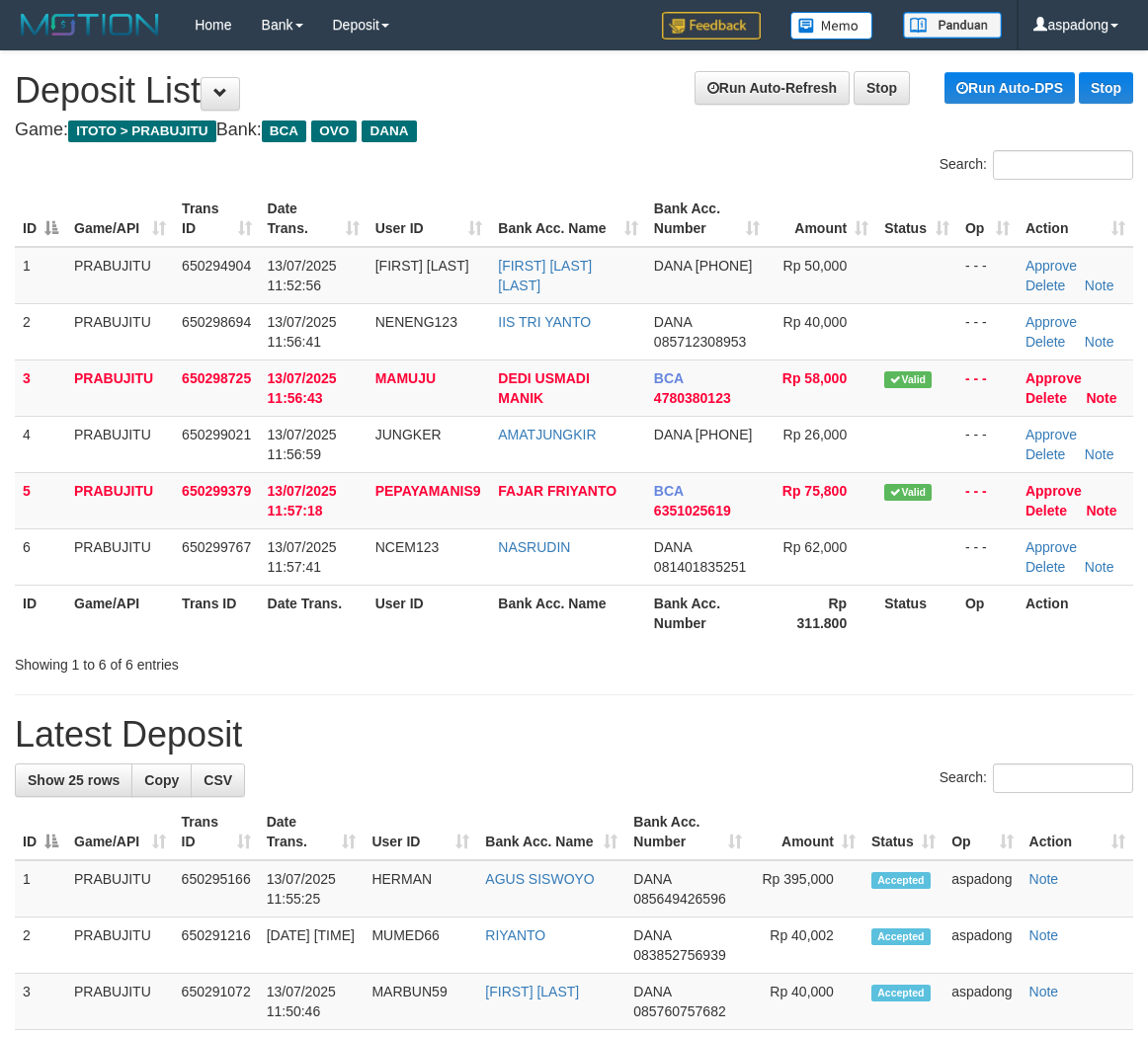 scroll, scrollTop: 0, scrollLeft: 0, axis: both 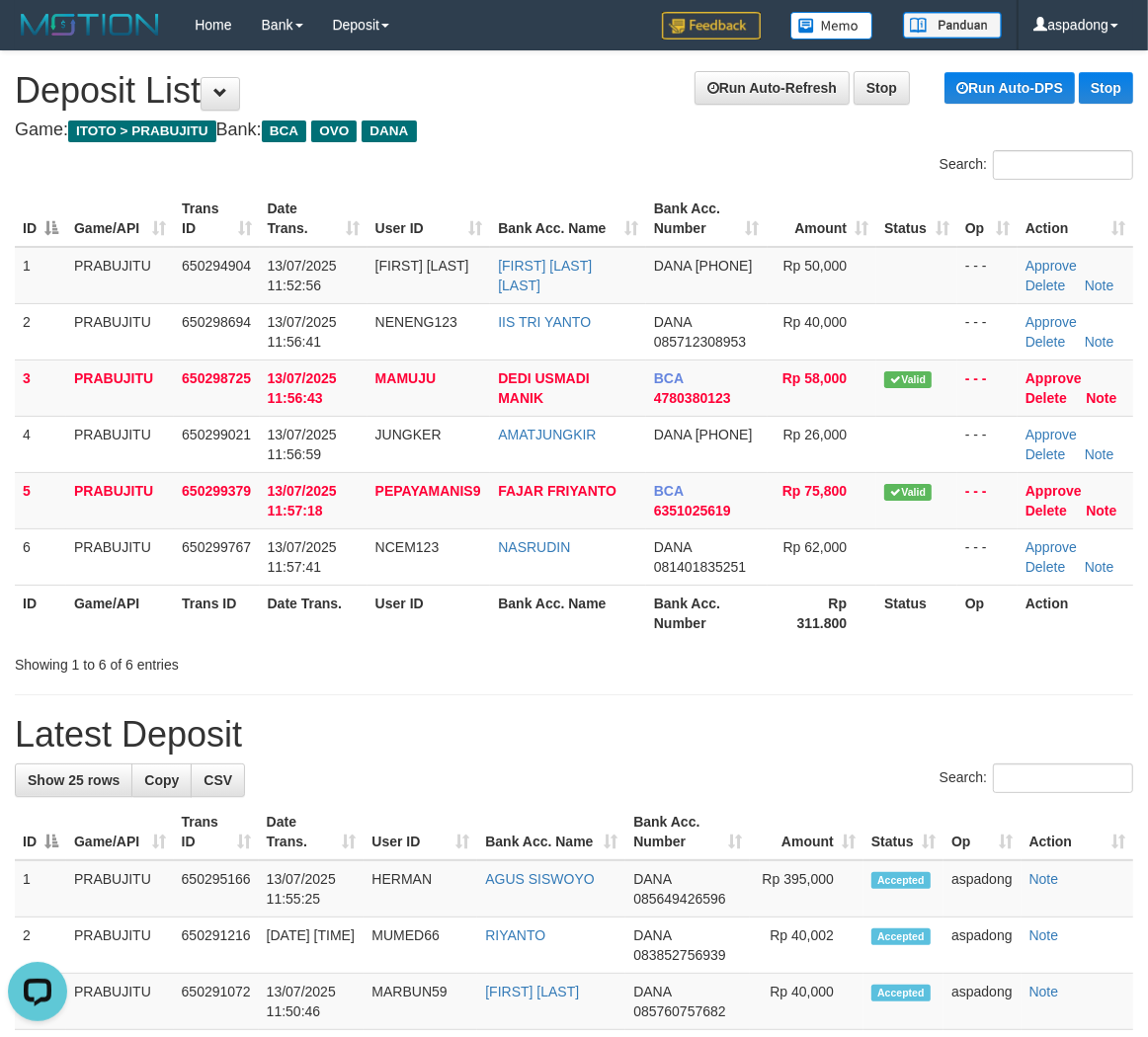 click on "Latest Deposit" at bounding box center (574, 735) 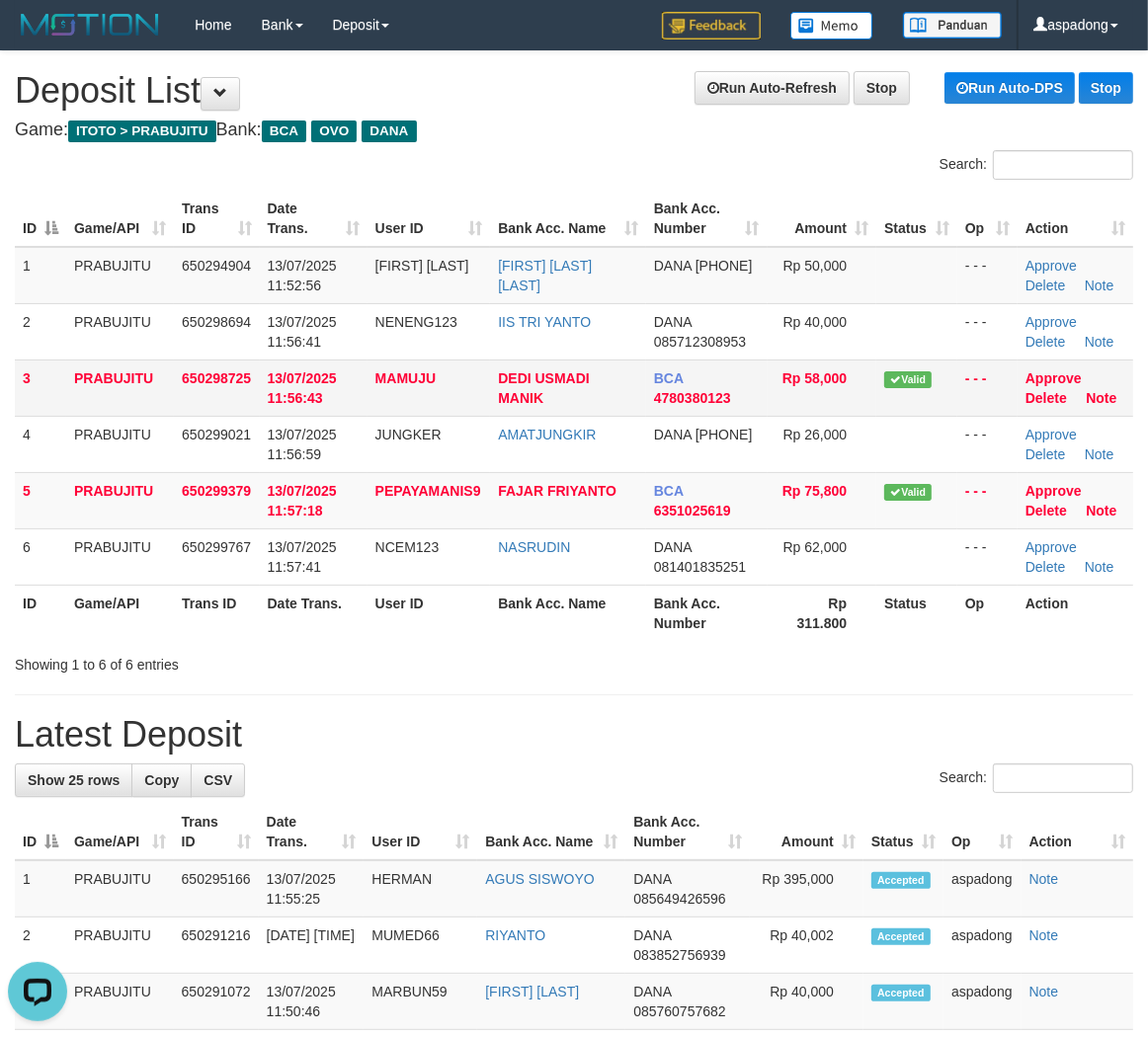 click on "MAMUJU" at bounding box center (405, 378) 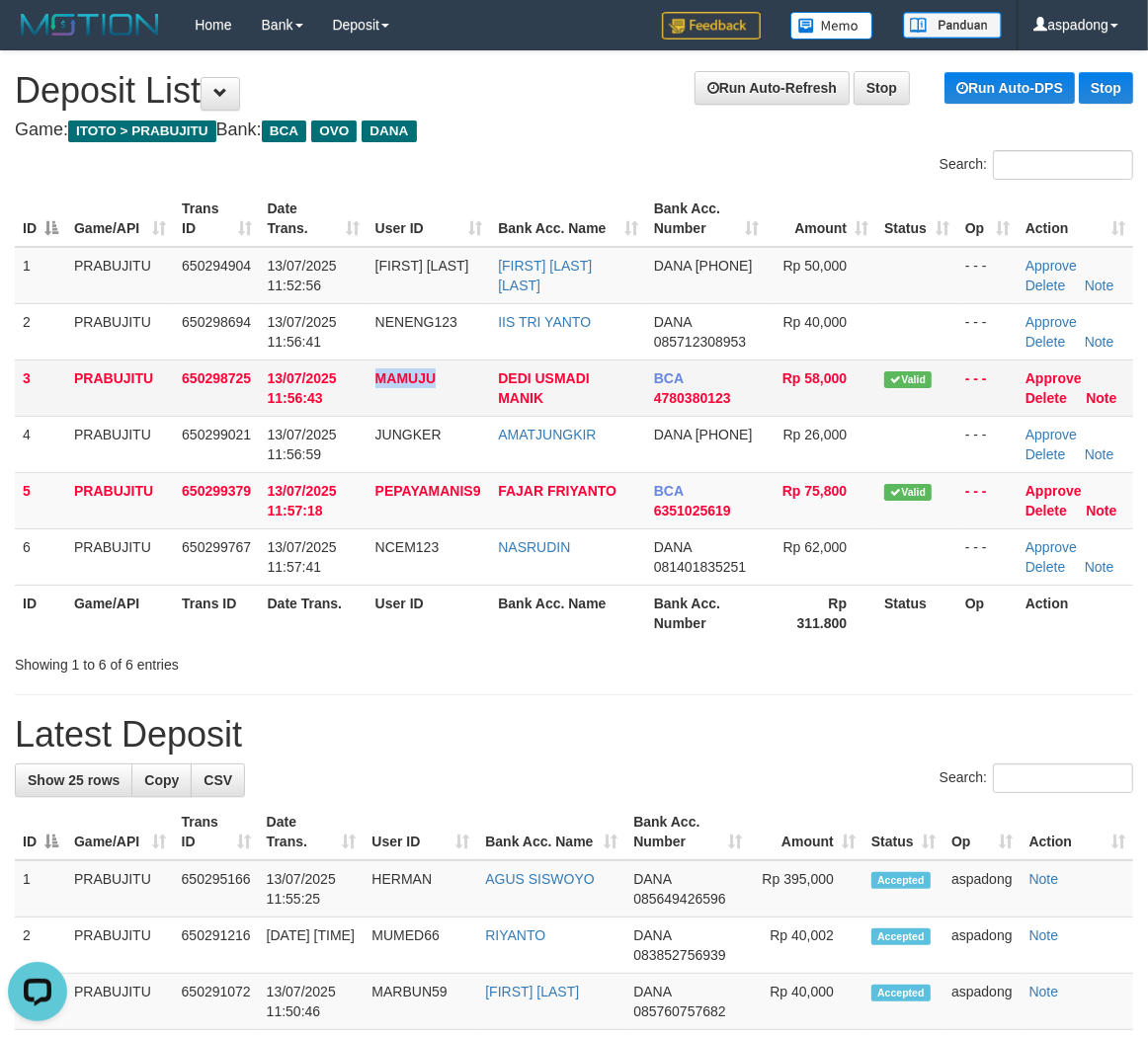 click on "MAMUJU" at bounding box center [405, 378] 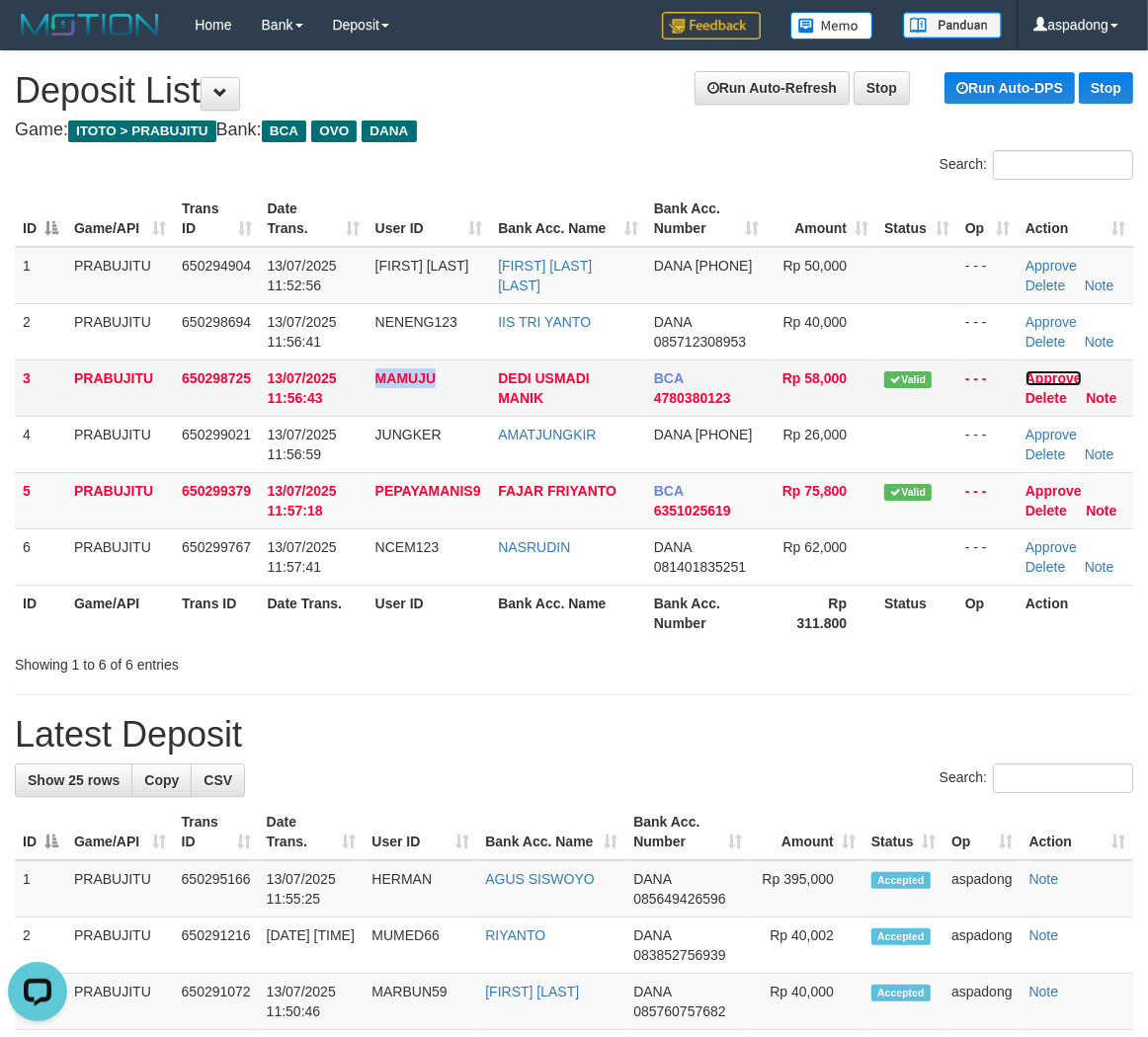 click on "Approve" at bounding box center (1053, 378) 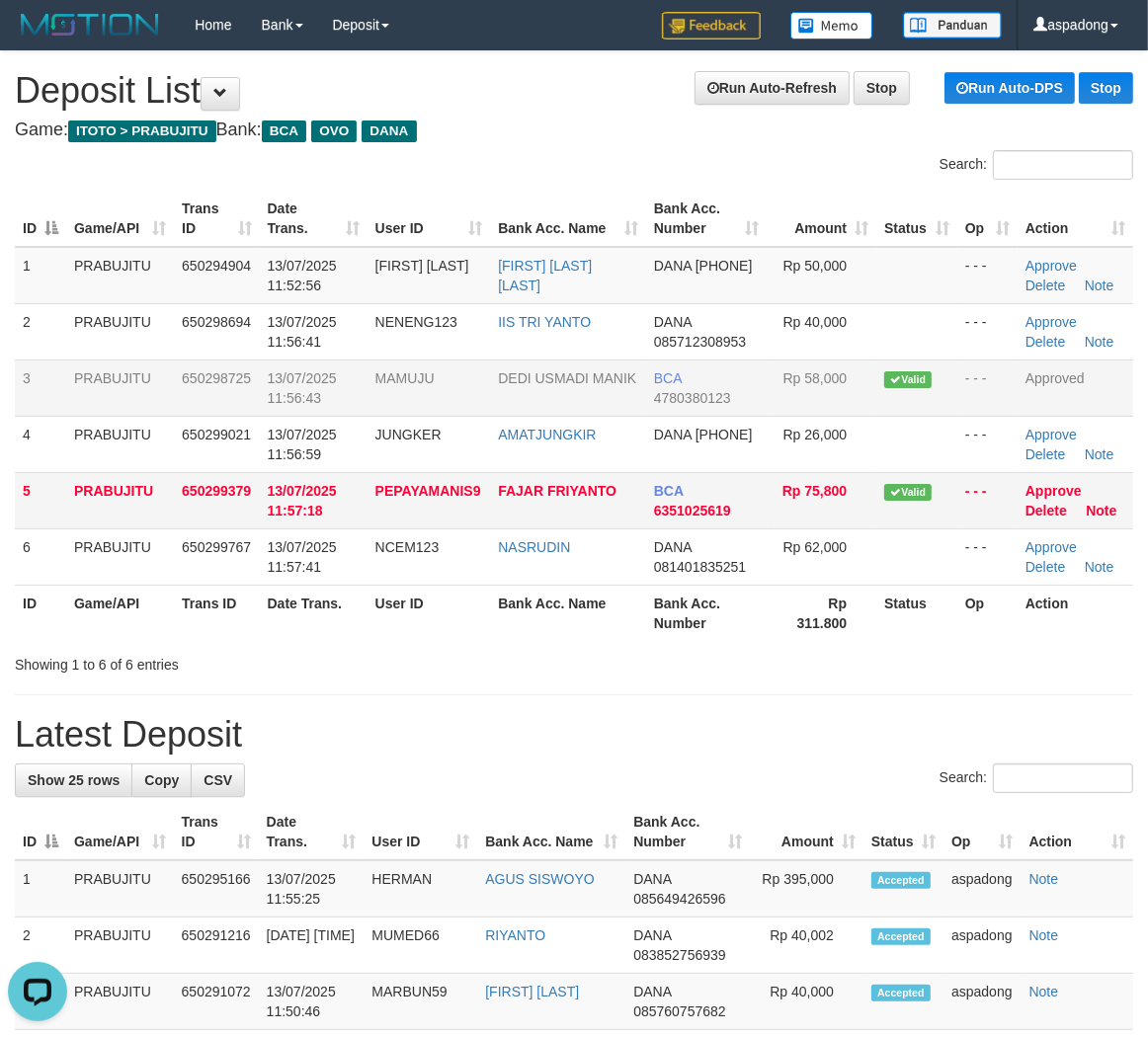 click on "PEPAYAMANIS9" at bounding box center (428, 491) 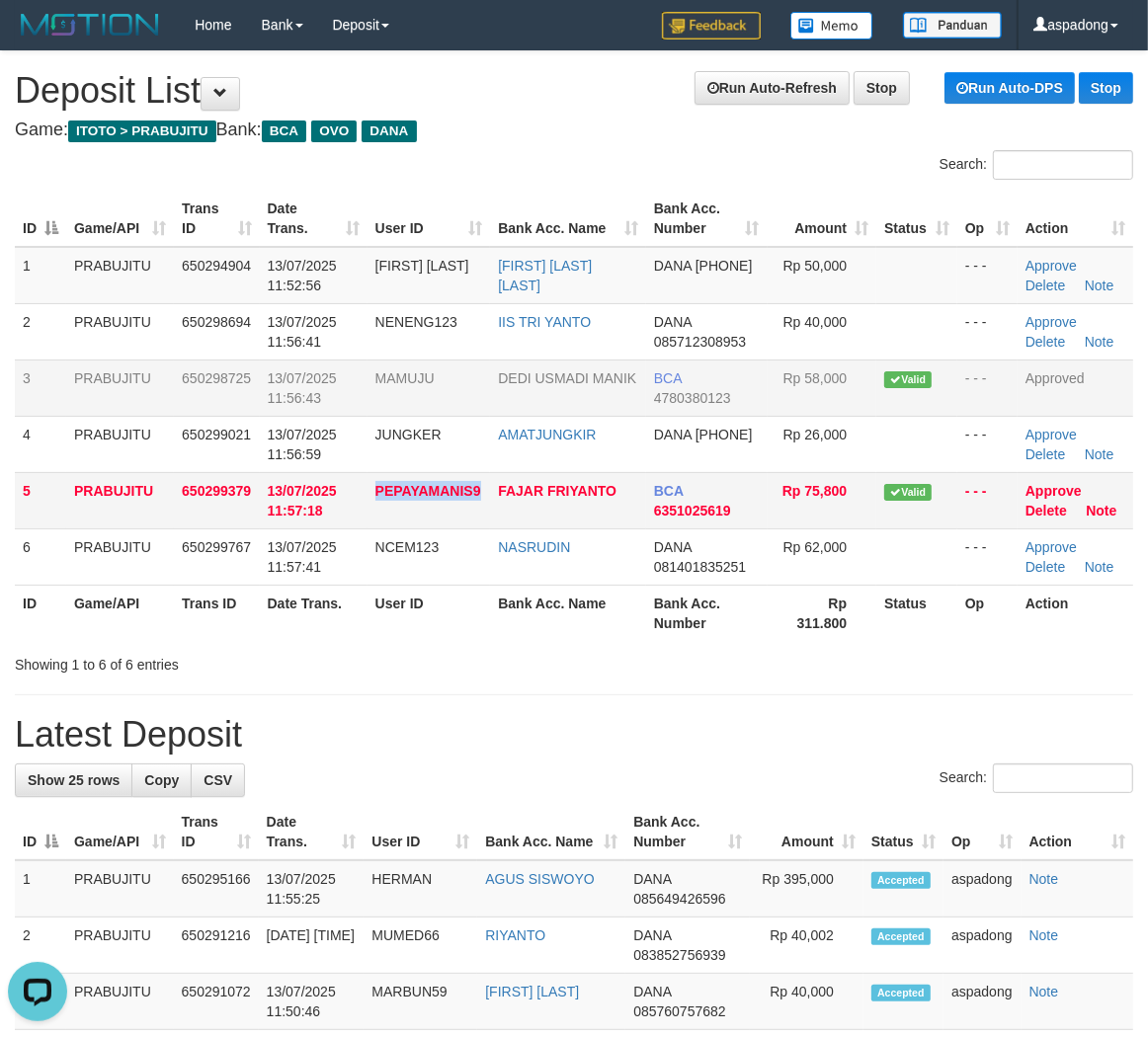 click on "PEPAYAMANIS9" at bounding box center (428, 491) 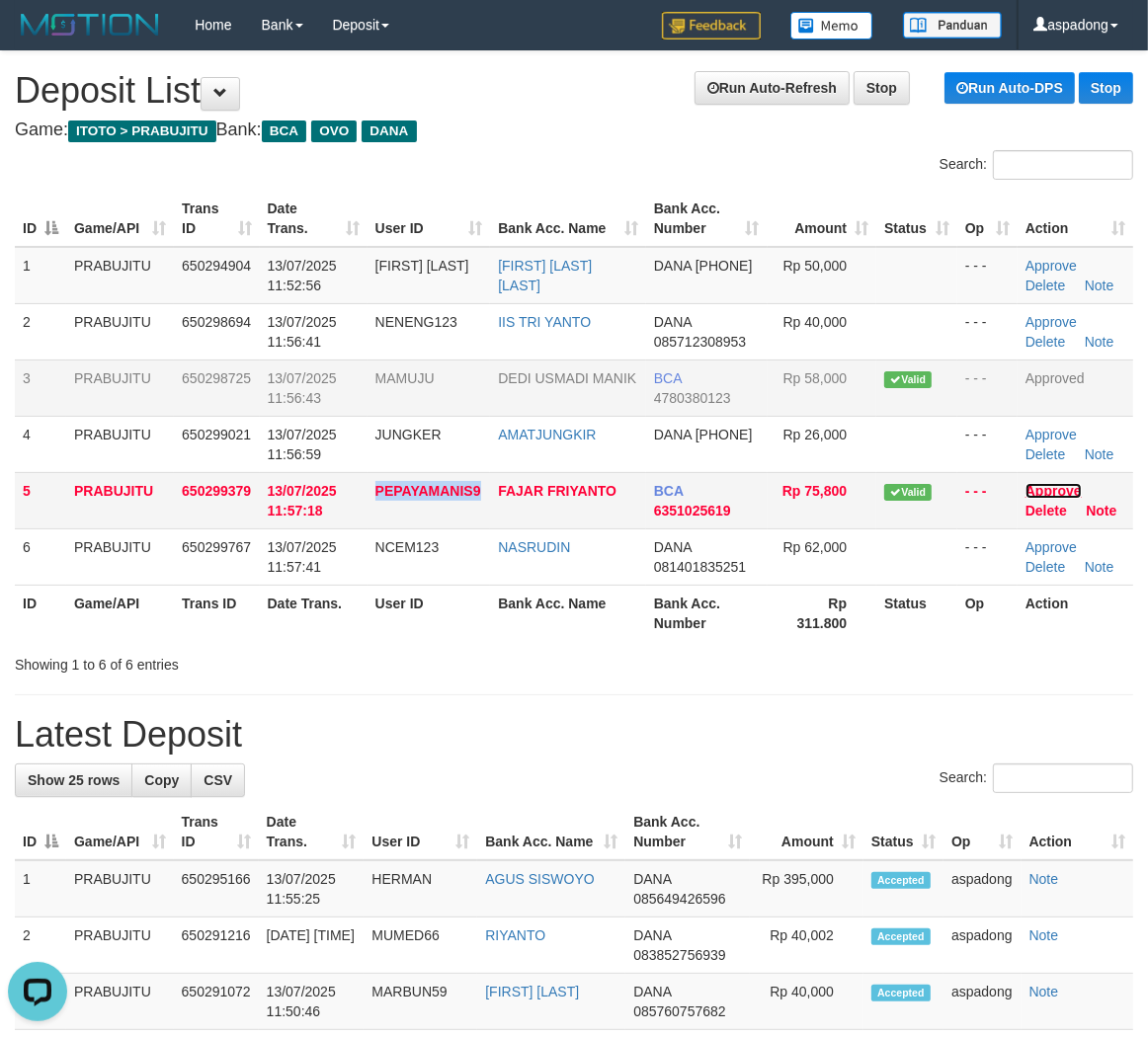 click on "Approve" at bounding box center [1053, 491] 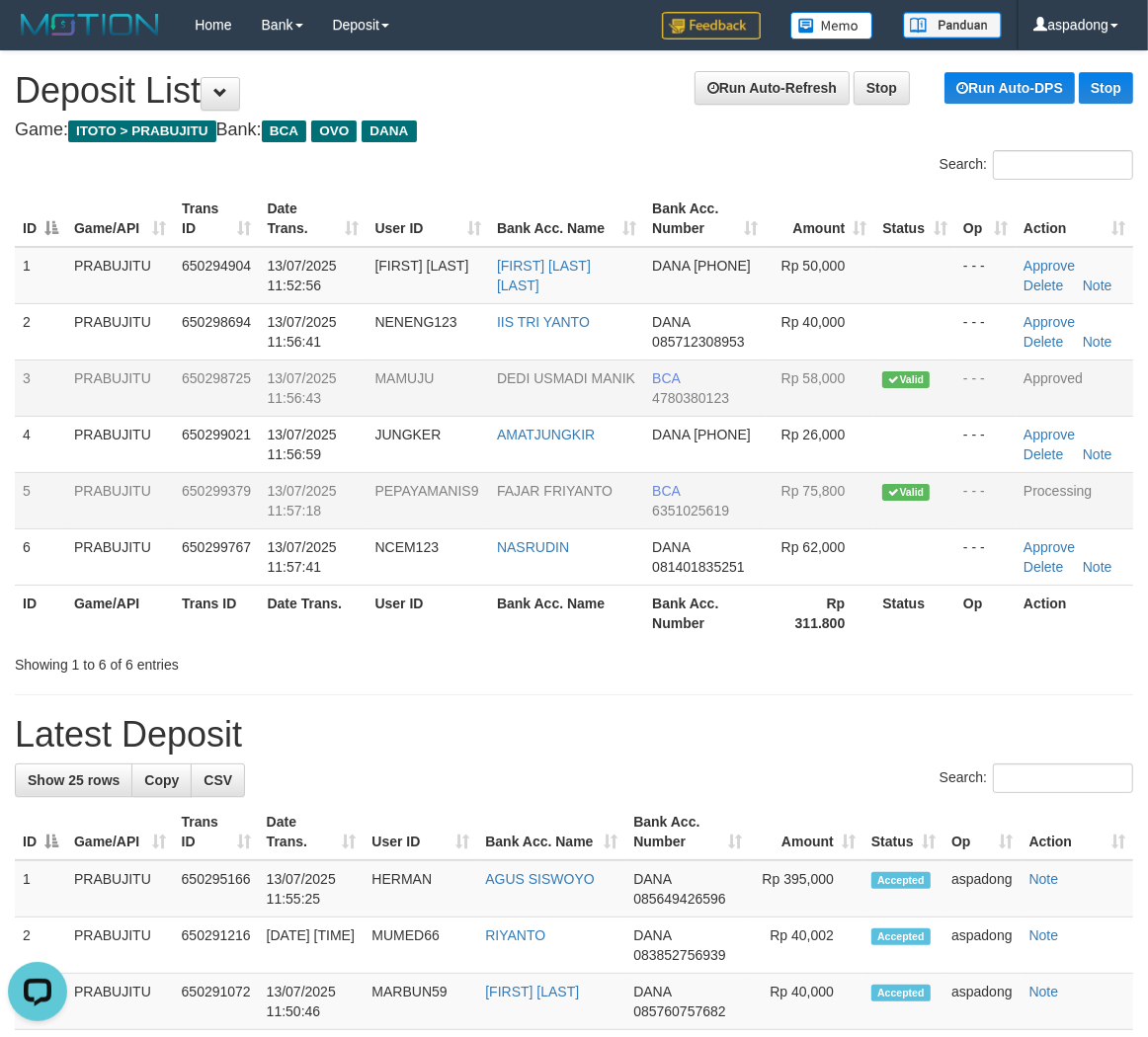click on "Latest Deposit" at bounding box center [574, 735] 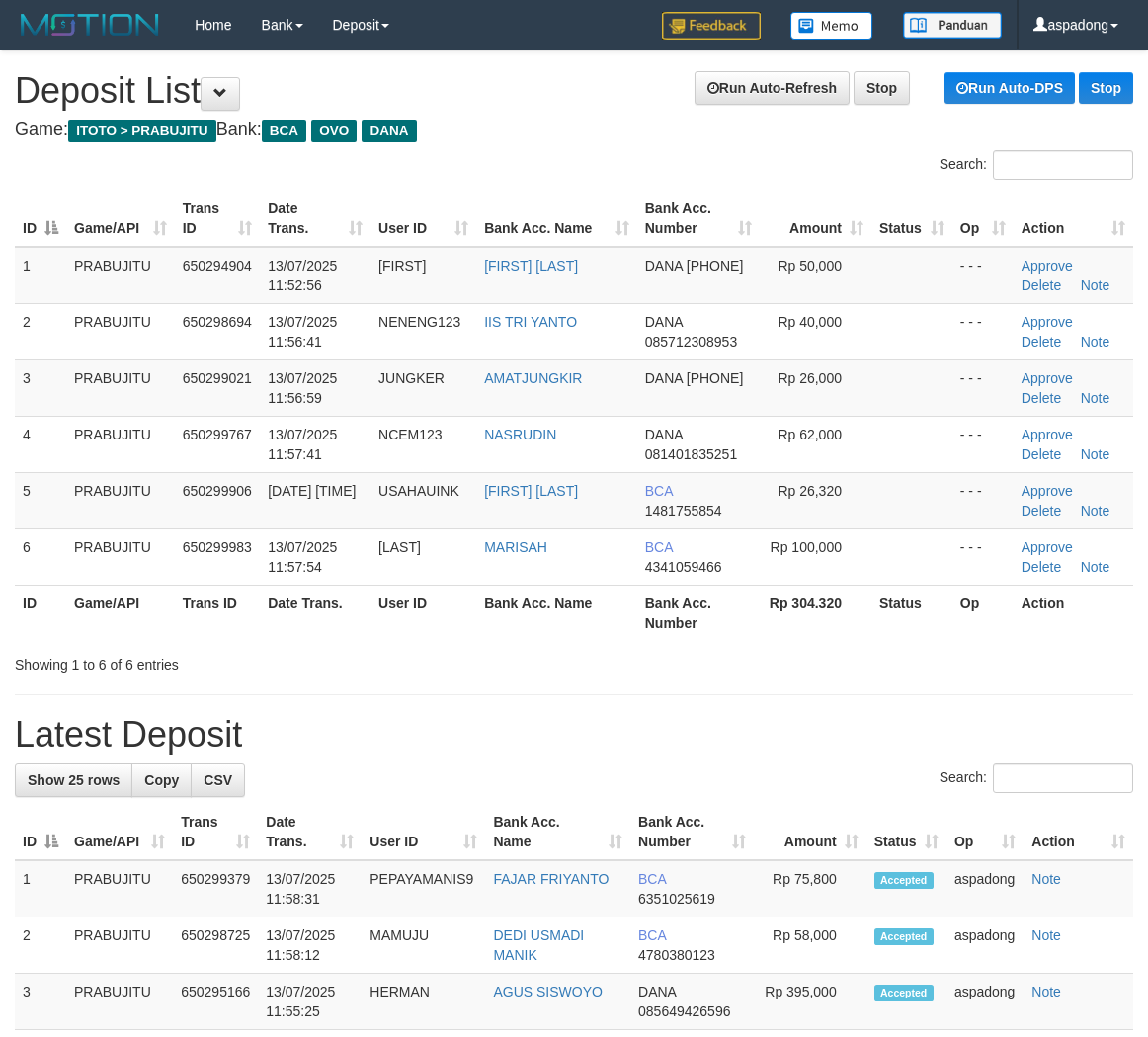 scroll, scrollTop: 0, scrollLeft: 0, axis: both 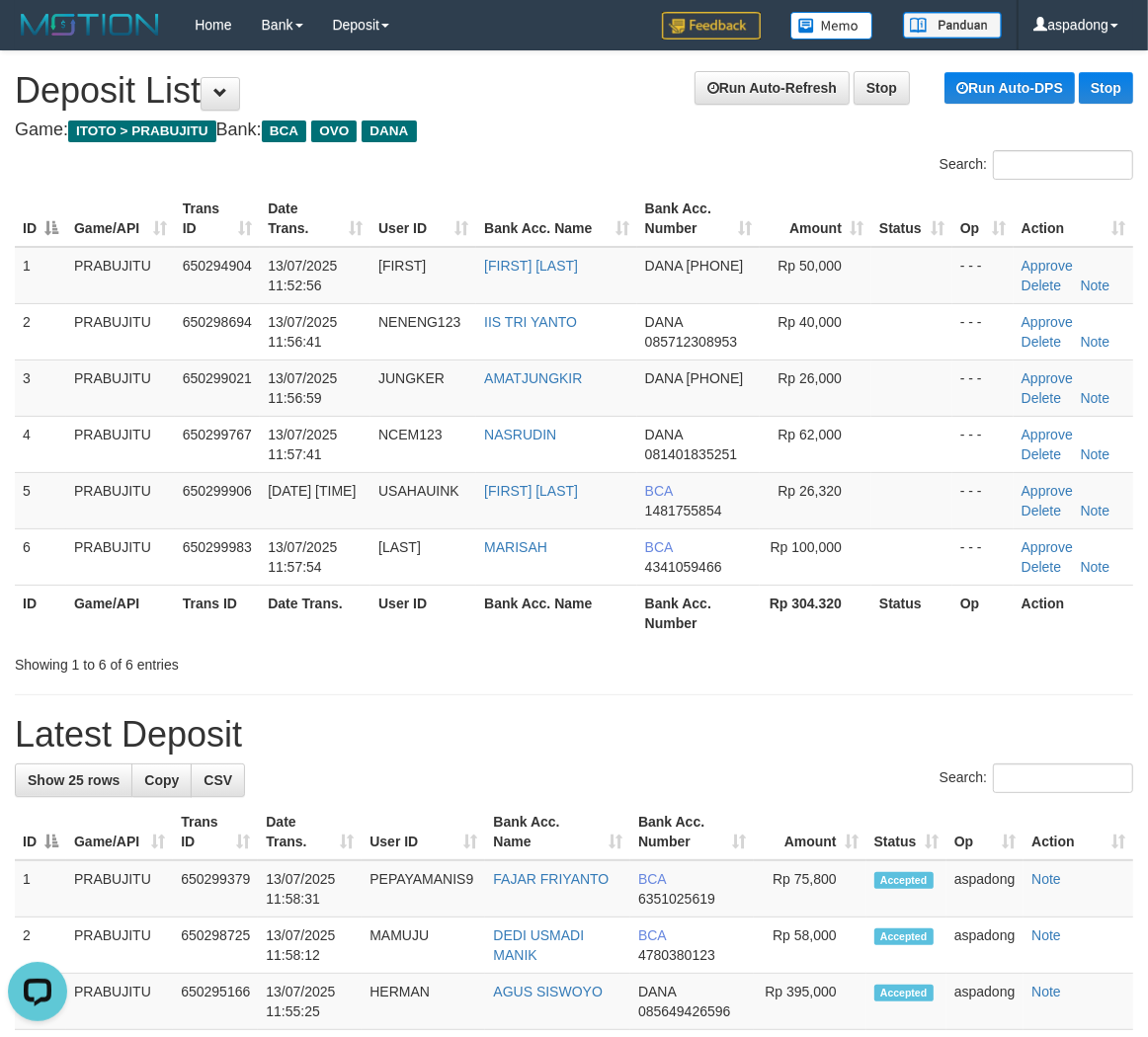 click on "**********" at bounding box center (574, 1226) 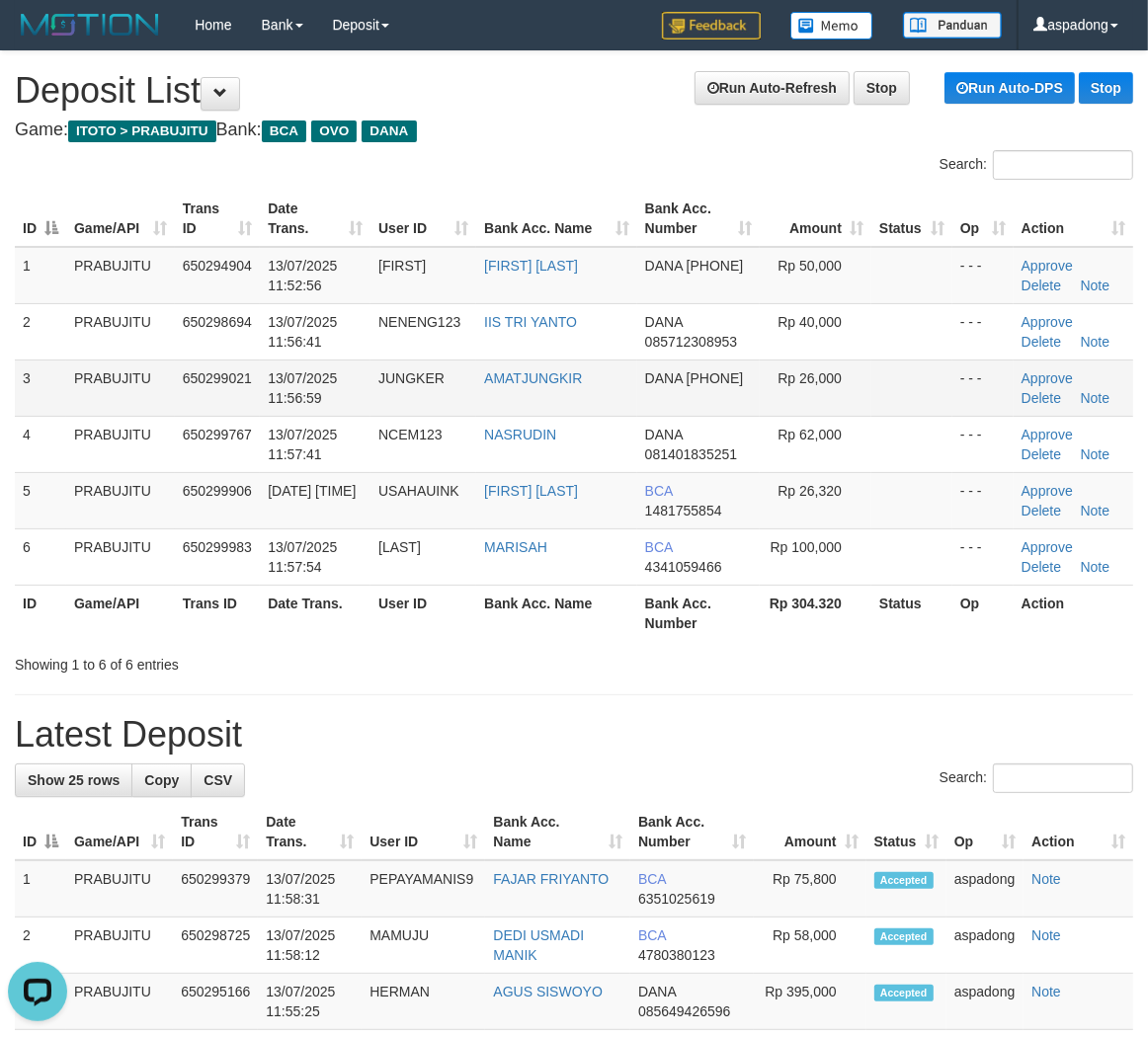 click on "JUNGKER" at bounding box center (411, 378) 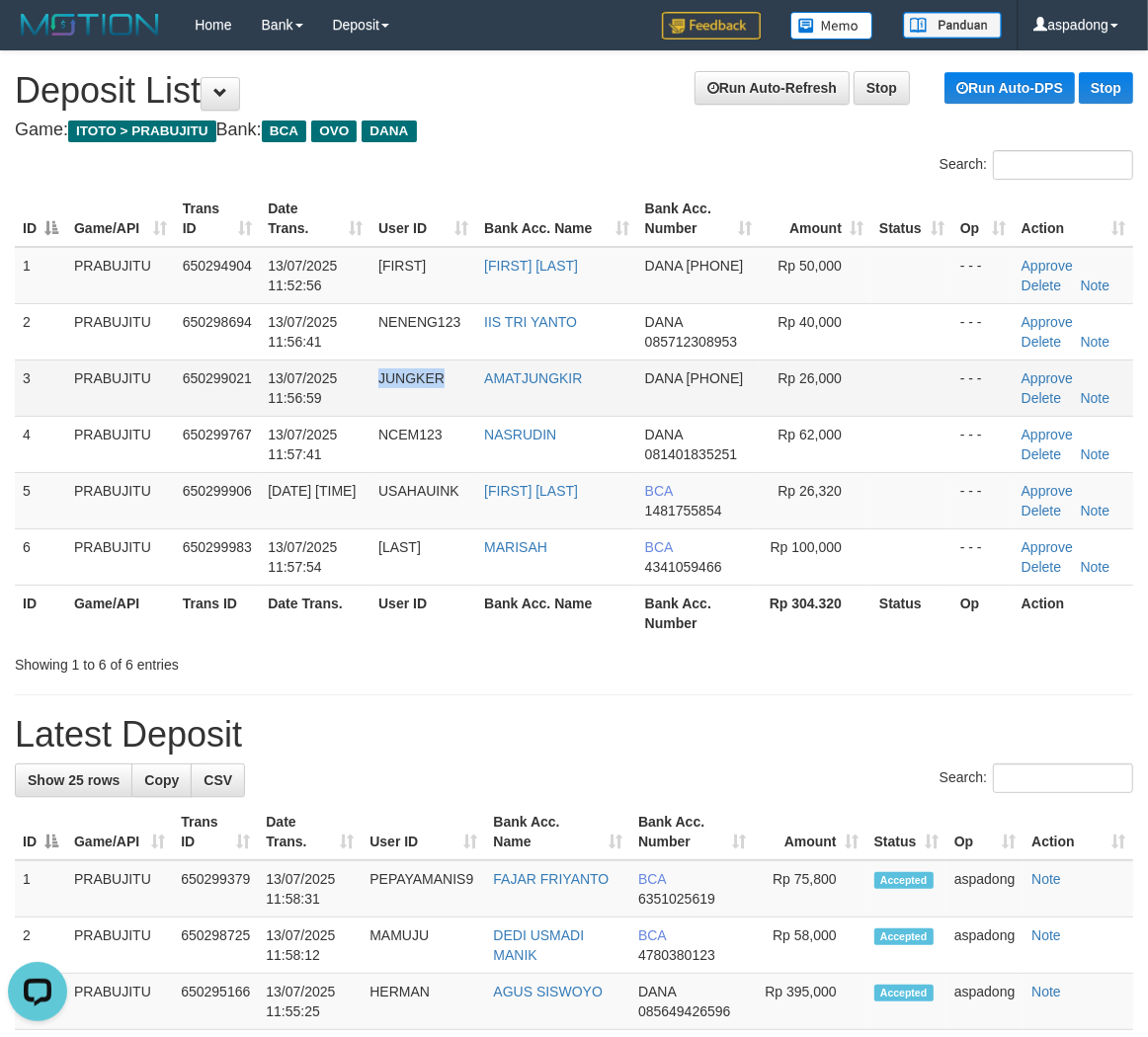 click on "JUNGKER" at bounding box center (411, 378) 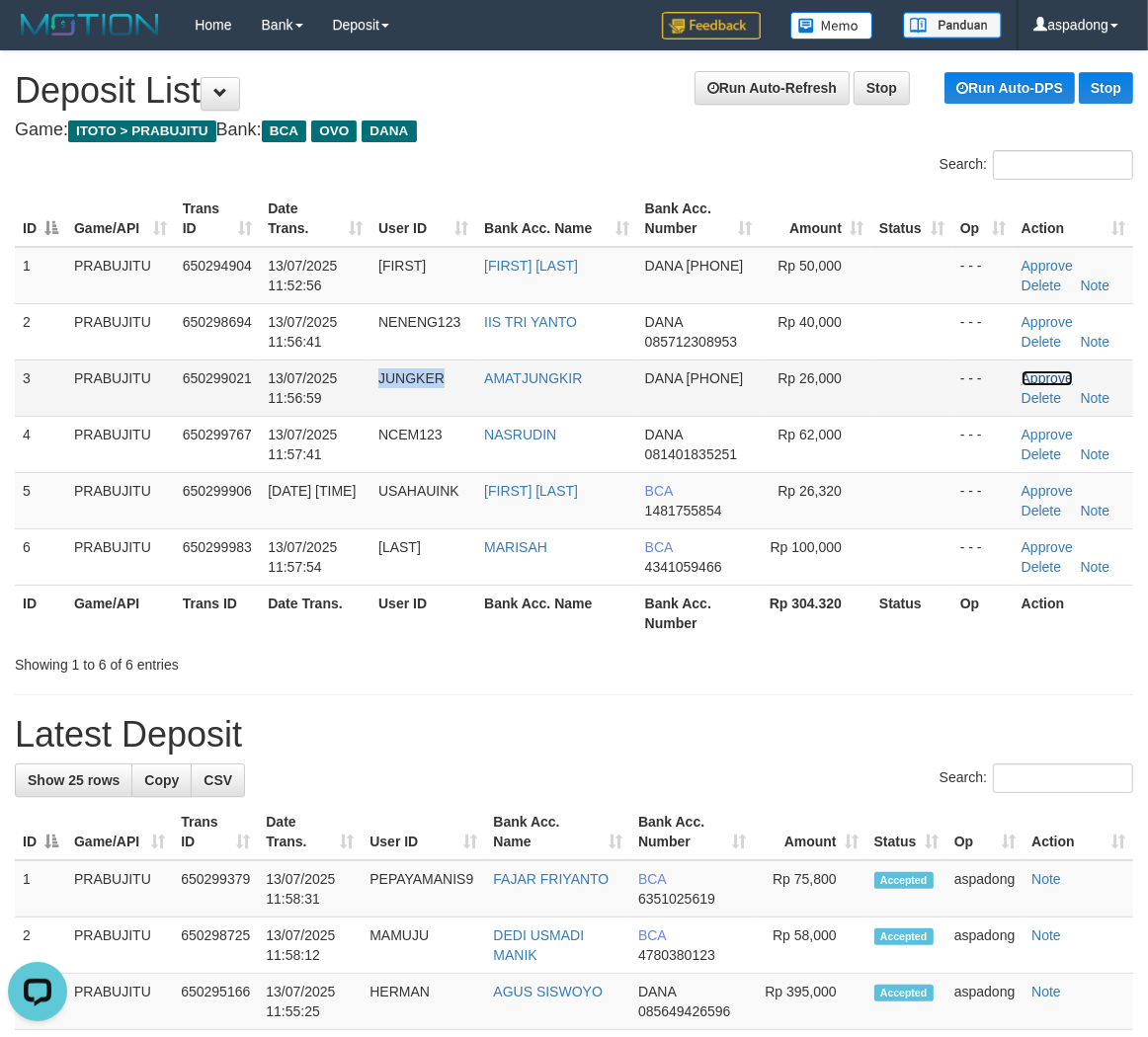click on "Approve" at bounding box center [1047, 378] 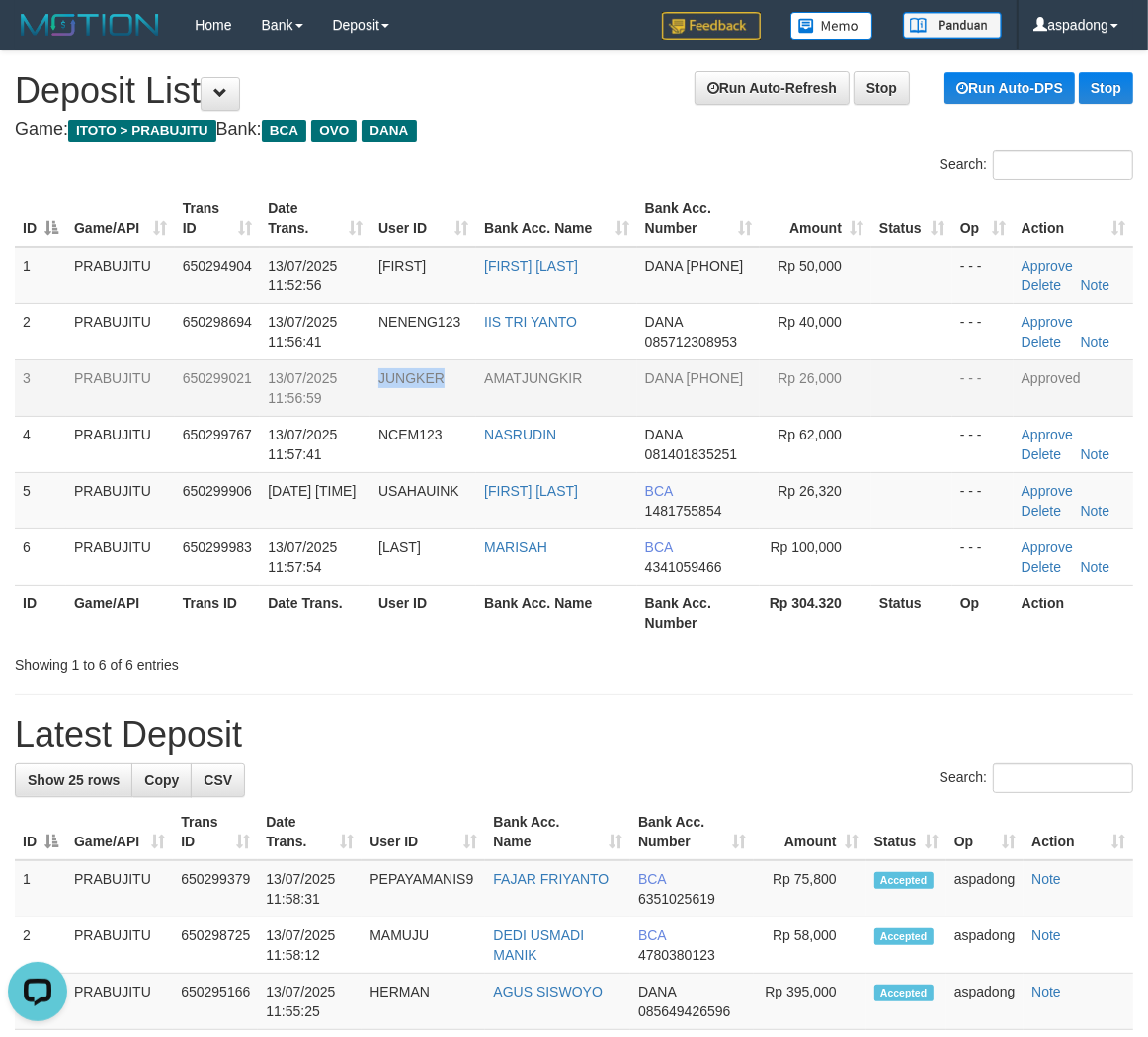 click on "**********" at bounding box center (574, 1226) 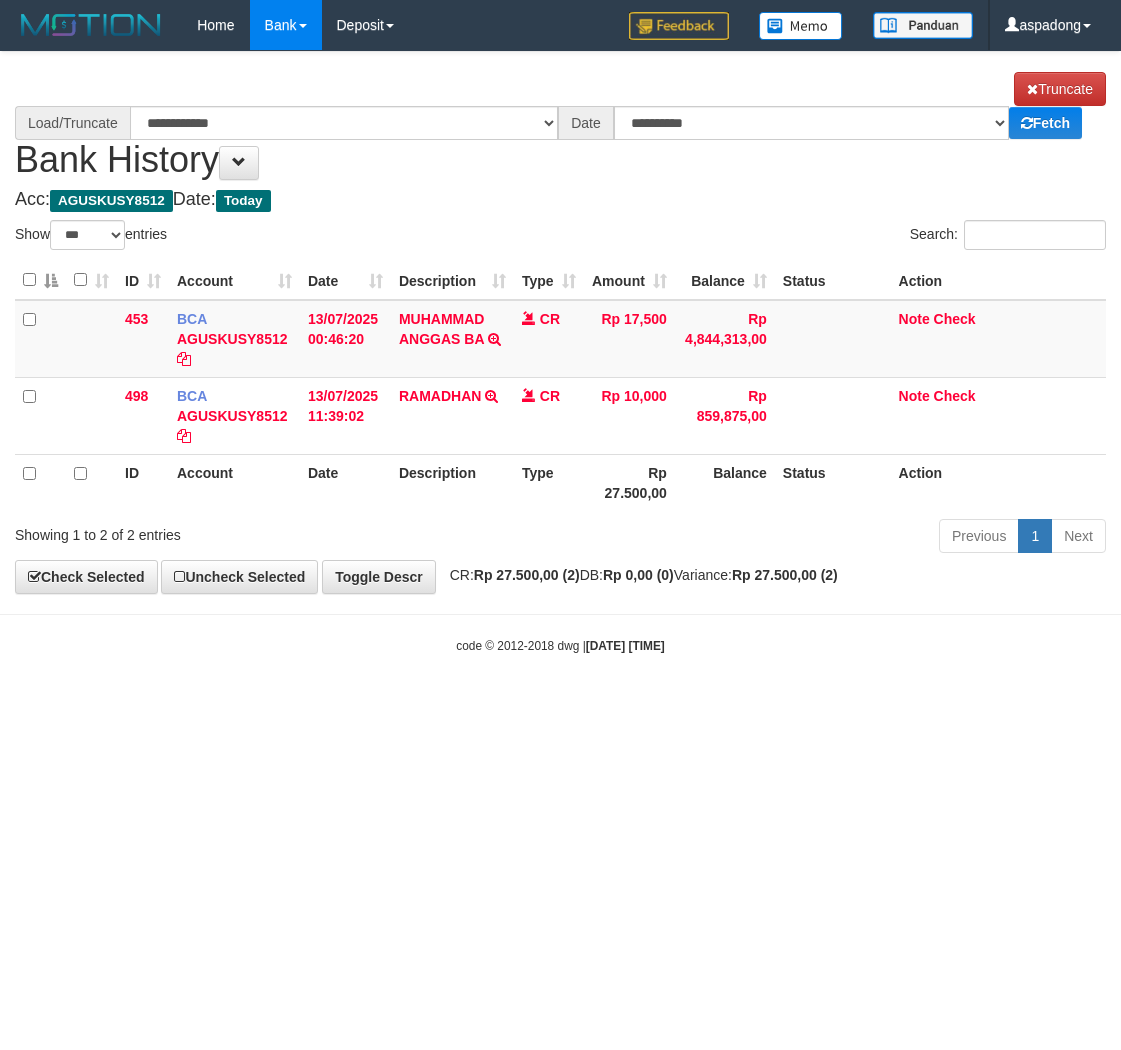 select on "***" 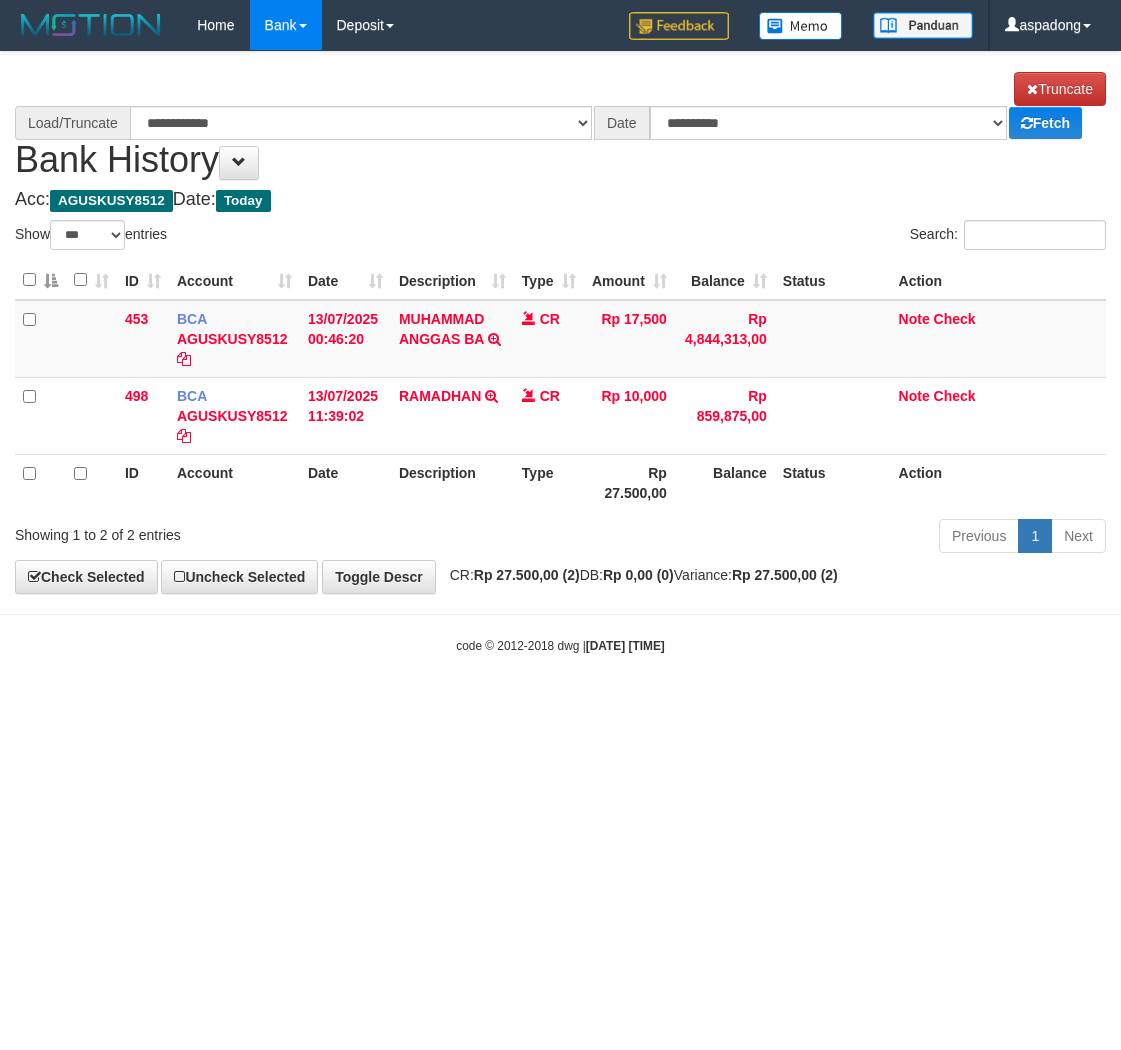 scroll, scrollTop: 0, scrollLeft: 0, axis: both 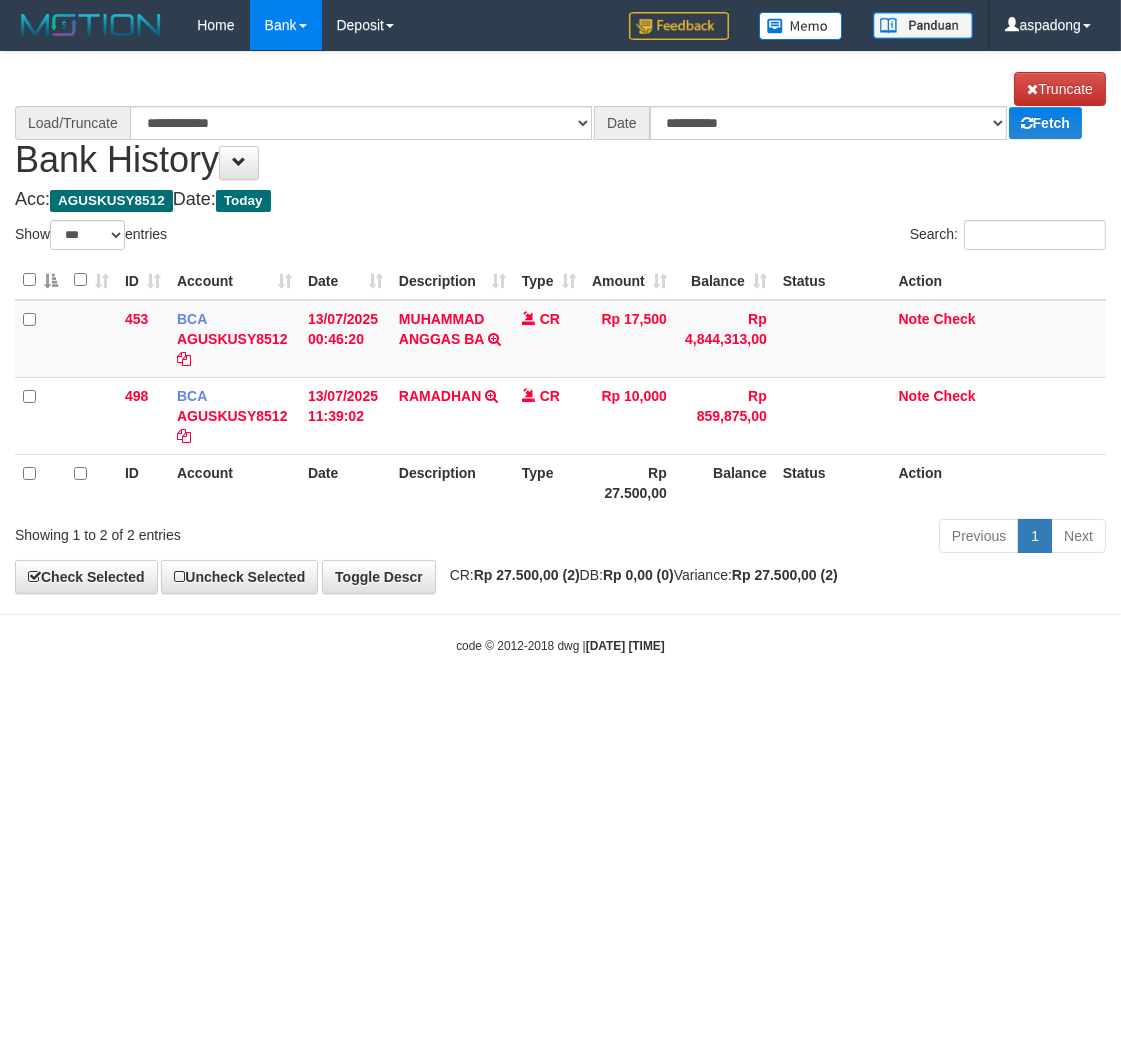 select on "****" 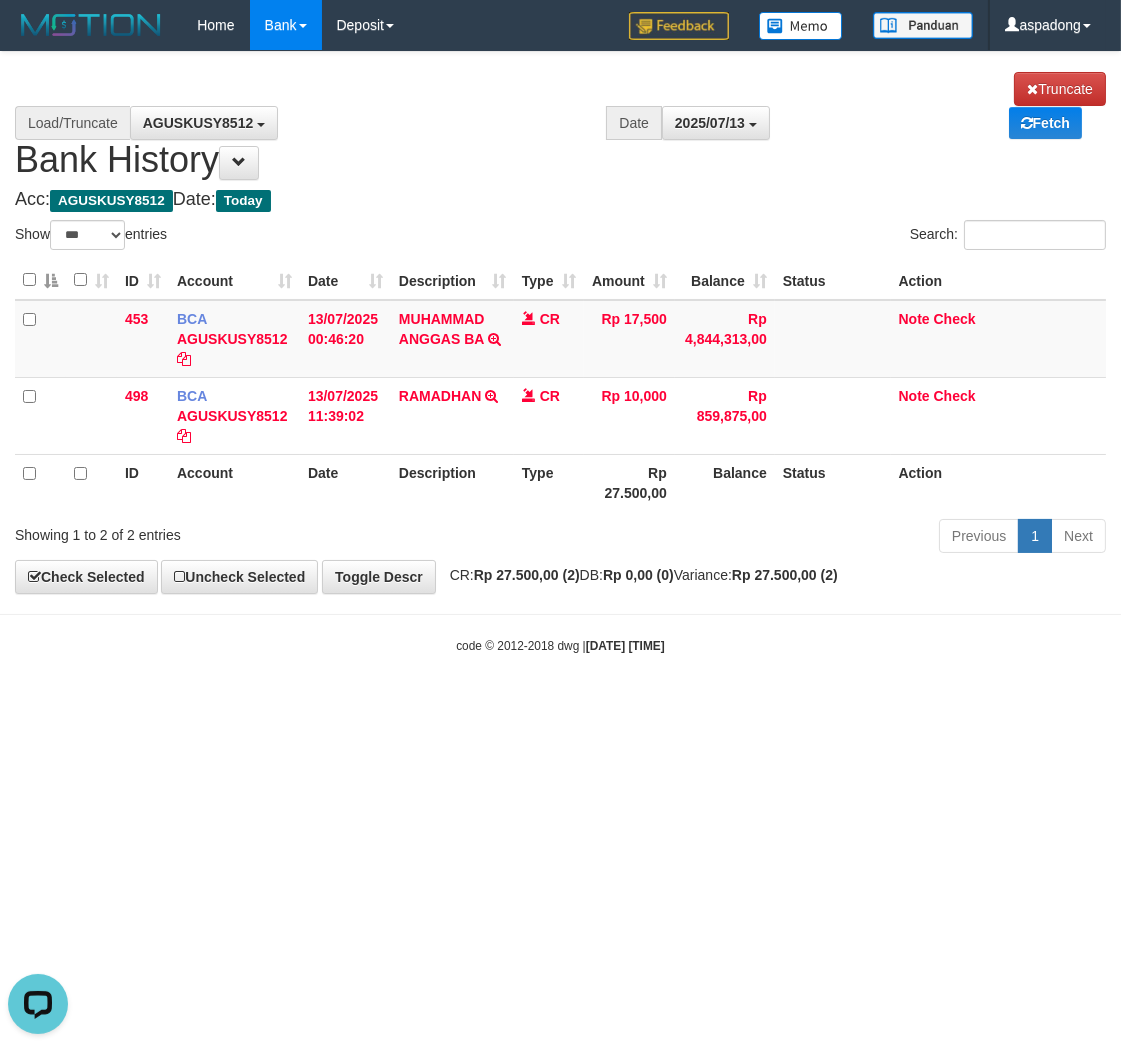scroll, scrollTop: 0, scrollLeft: 0, axis: both 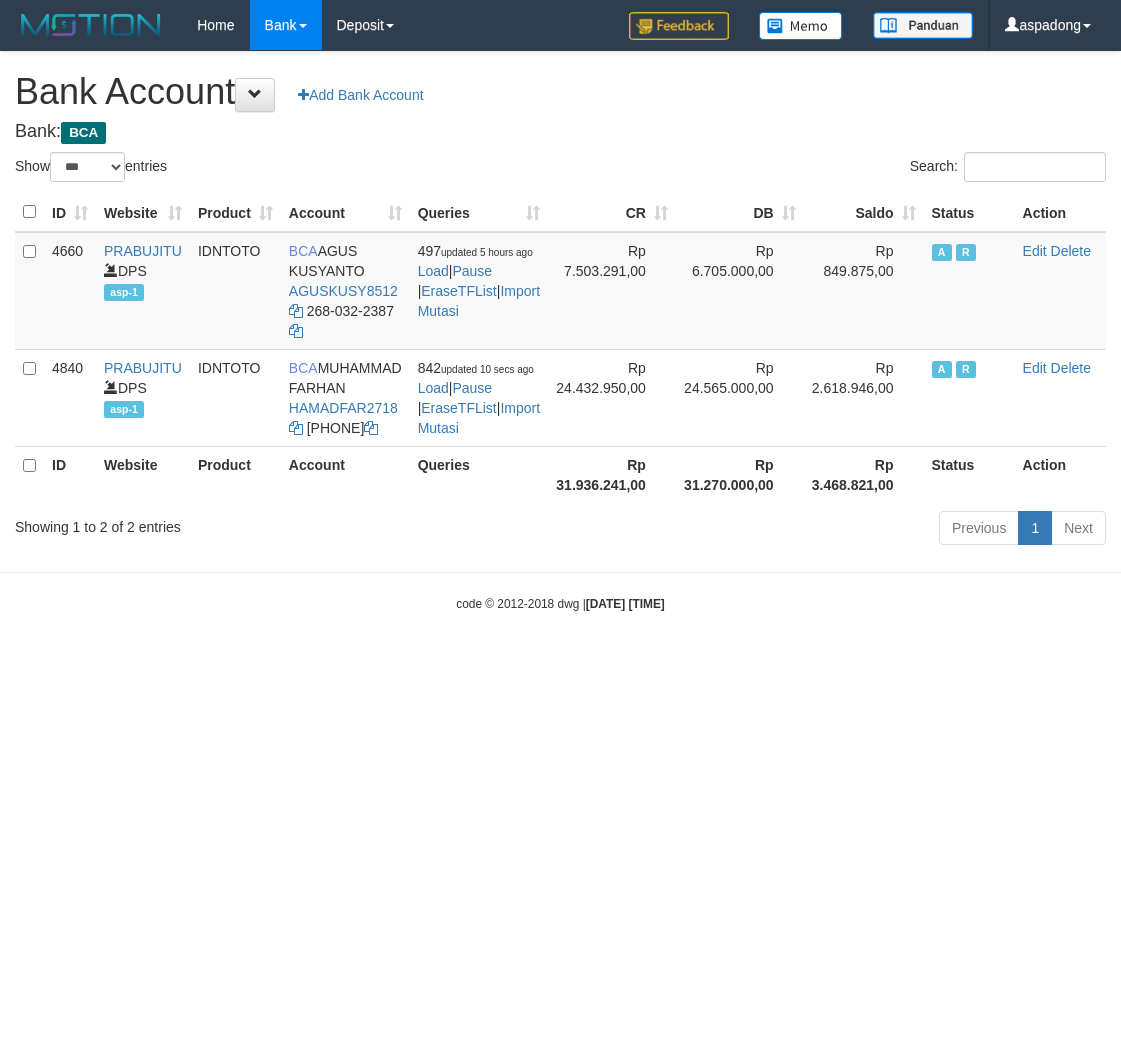 select on "***" 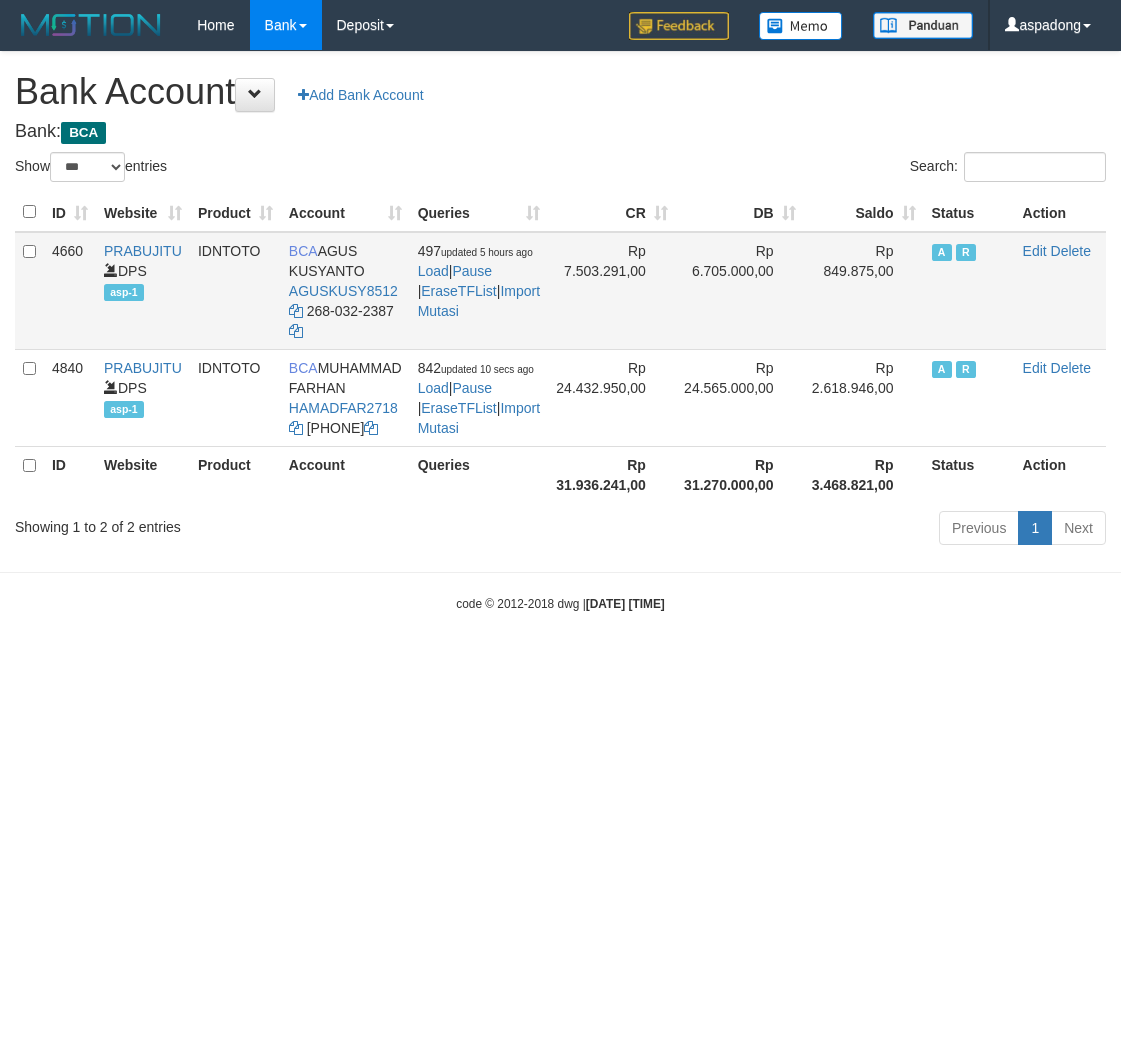 scroll, scrollTop: 0, scrollLeft: 0, axis: both 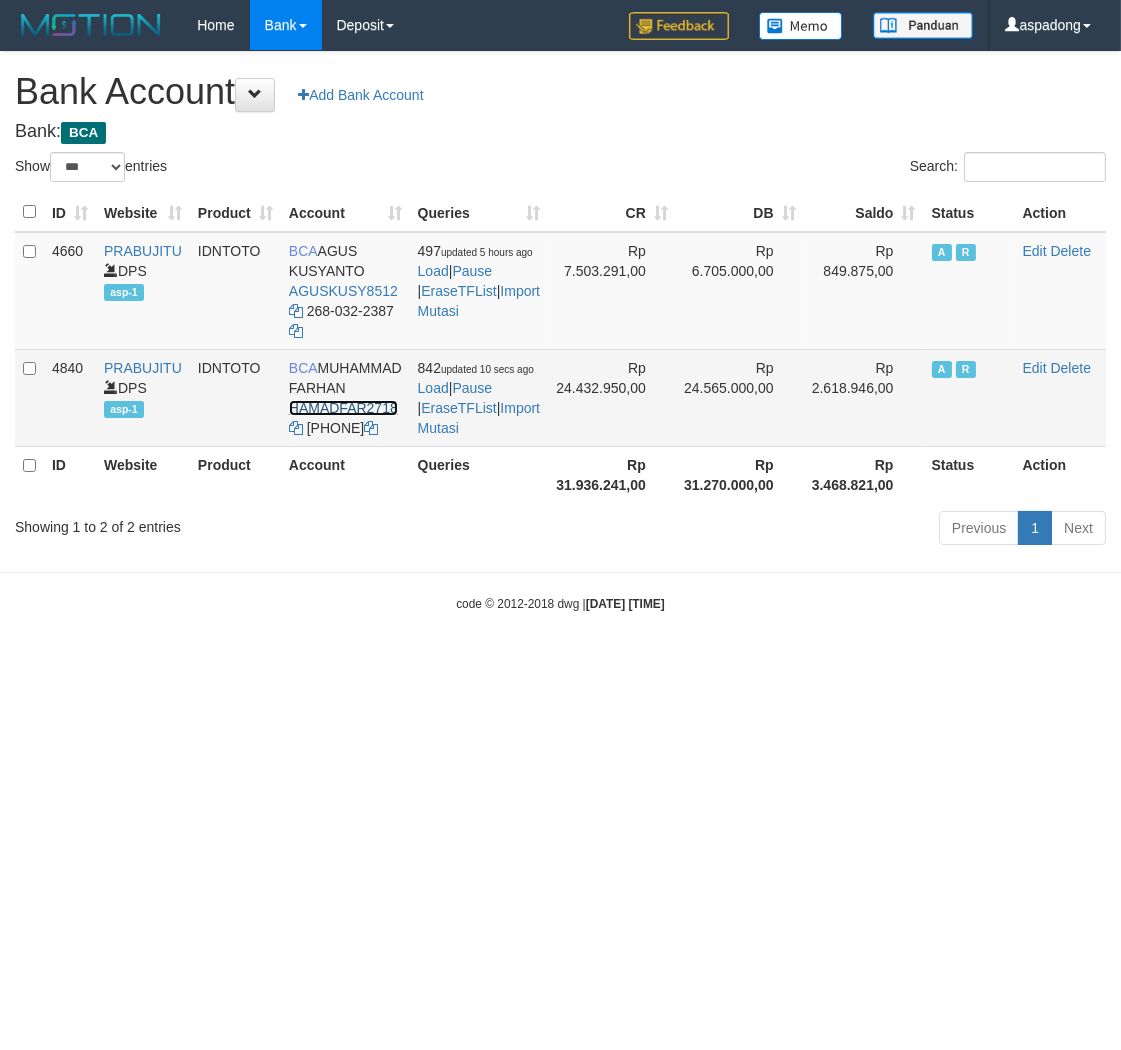 click on "HAMADFAR2718" at bounding box center (343, 408) 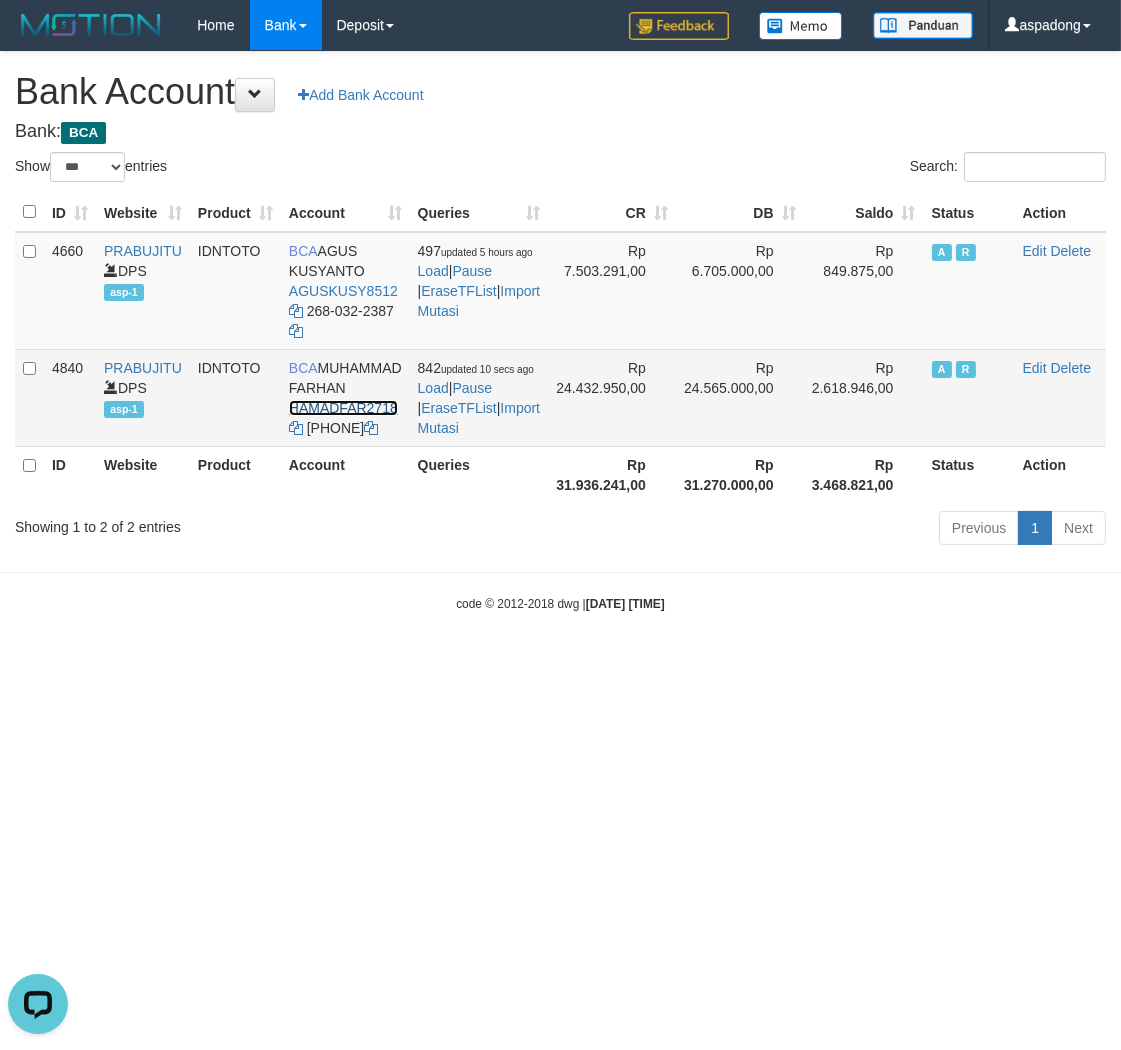 scroll, scrollTop: 0, scrollLeft: 0, axis: both 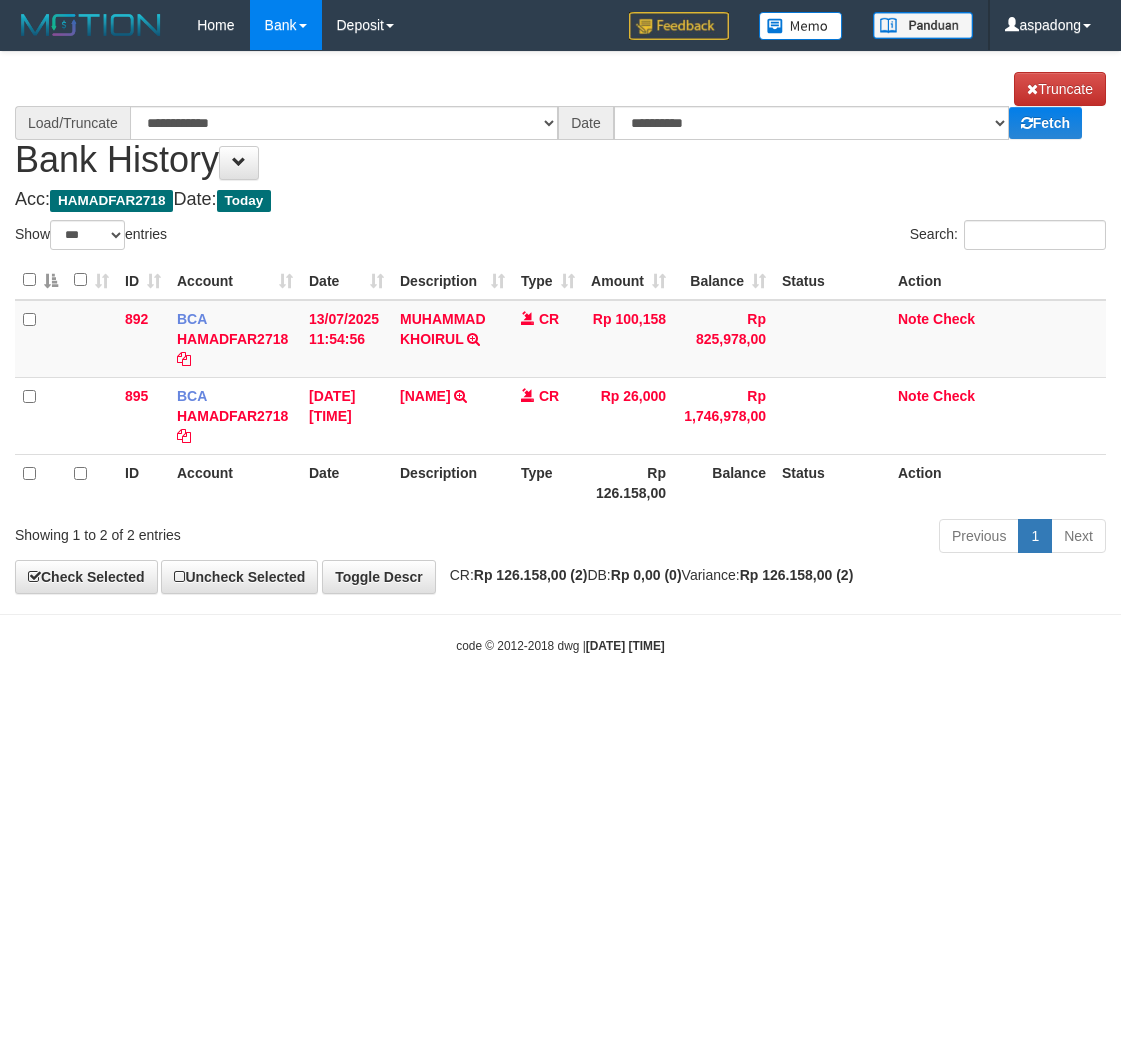 select on "***" 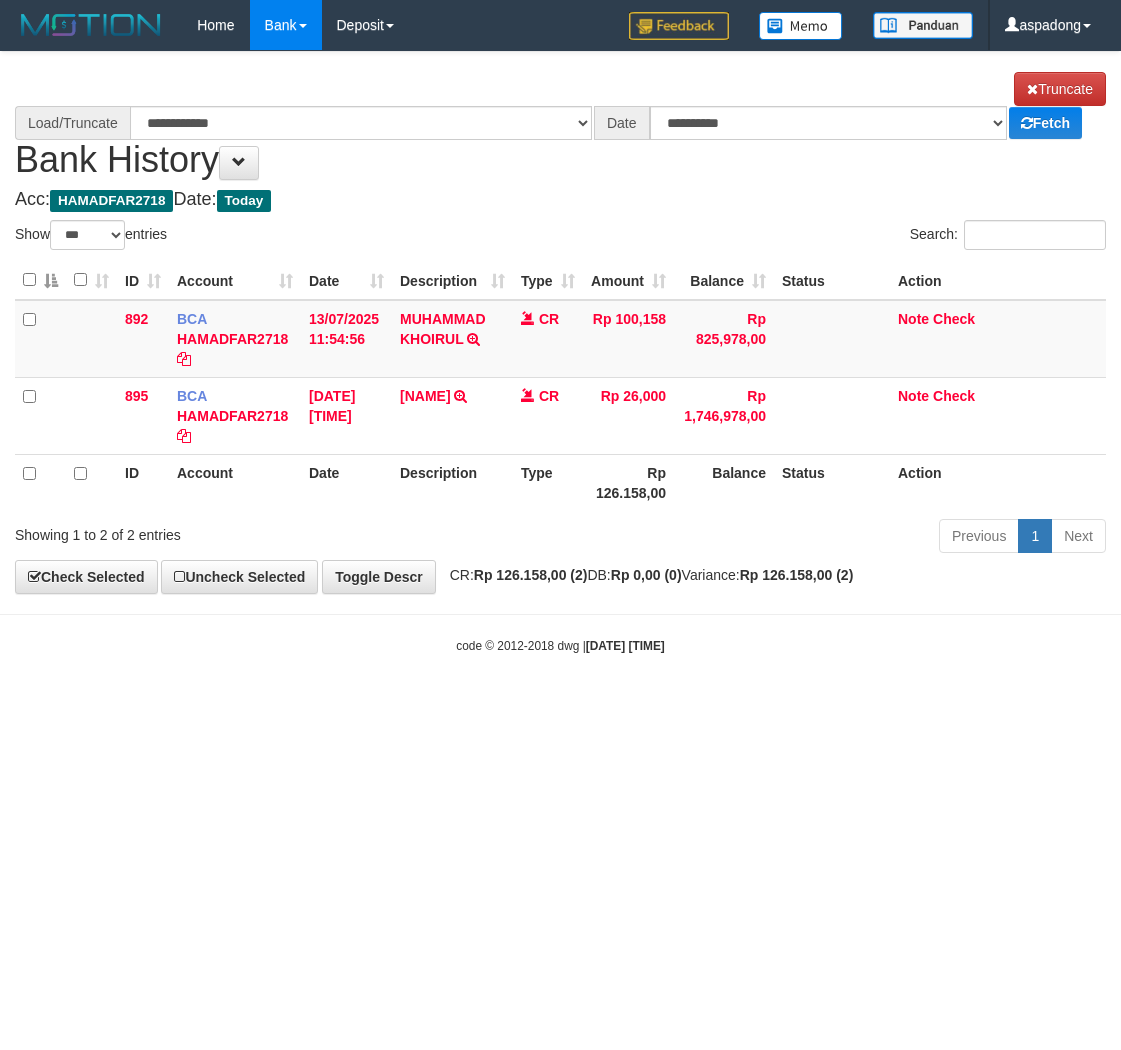 scroll, scrollTop: 0, scrollLeft: 0, axis: both 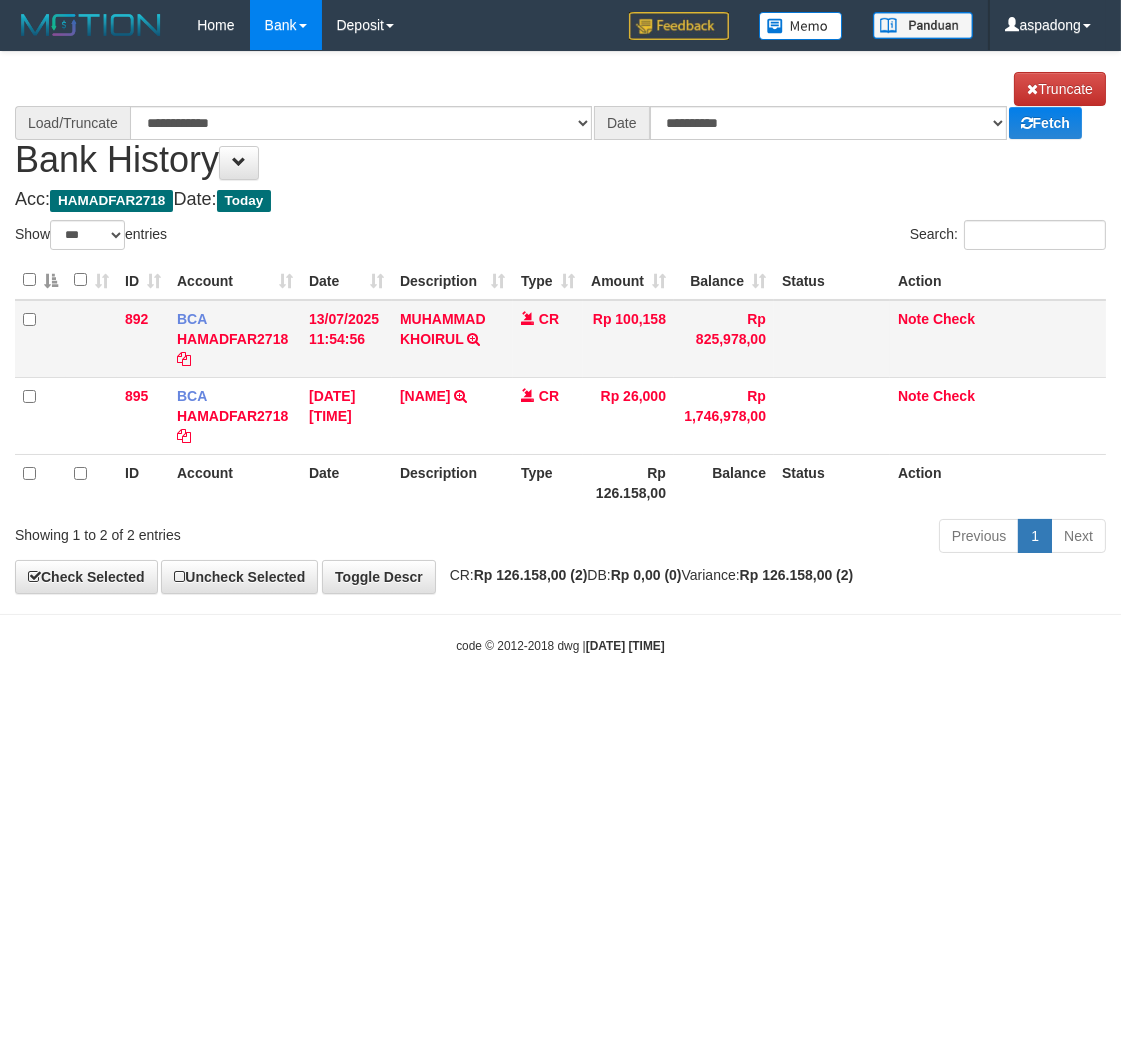 select on "****" 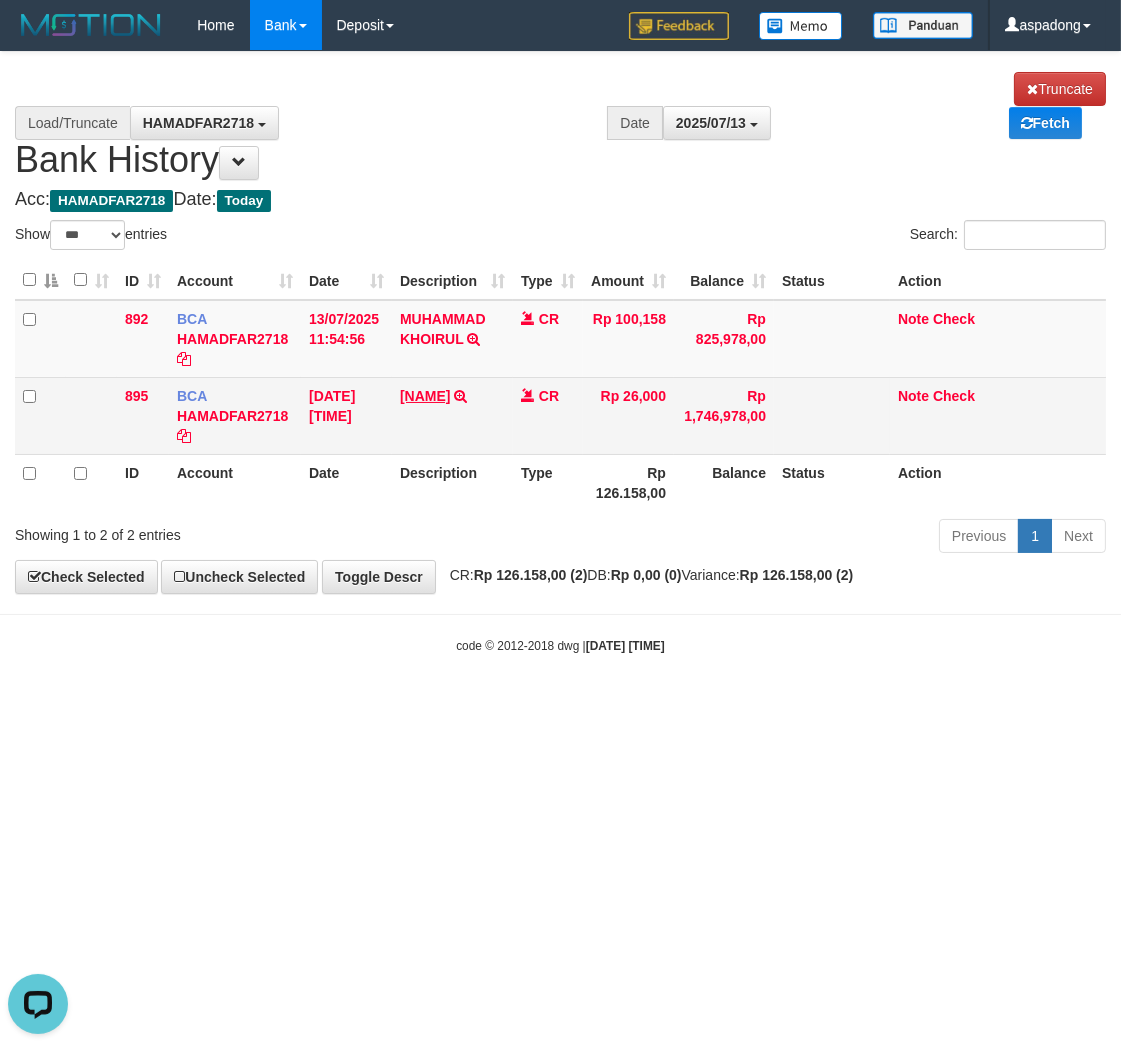 scroll, scrollTop: 0, scrollLeft: 0, axis: both 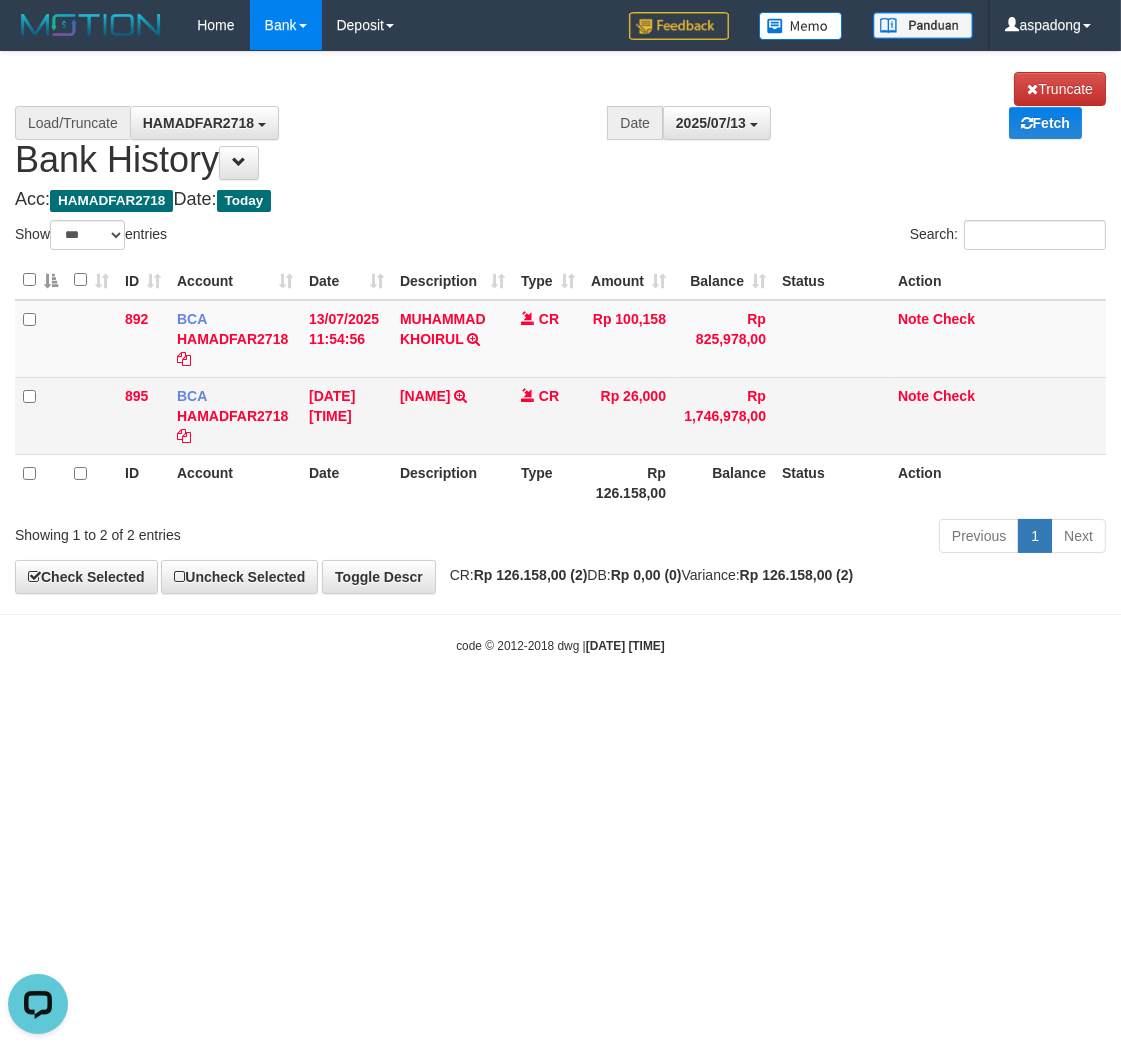 drag, startPoint x: 394, startPoint y: 391, endPoint x: 462, endPoint y: 434, distance: 80.454956 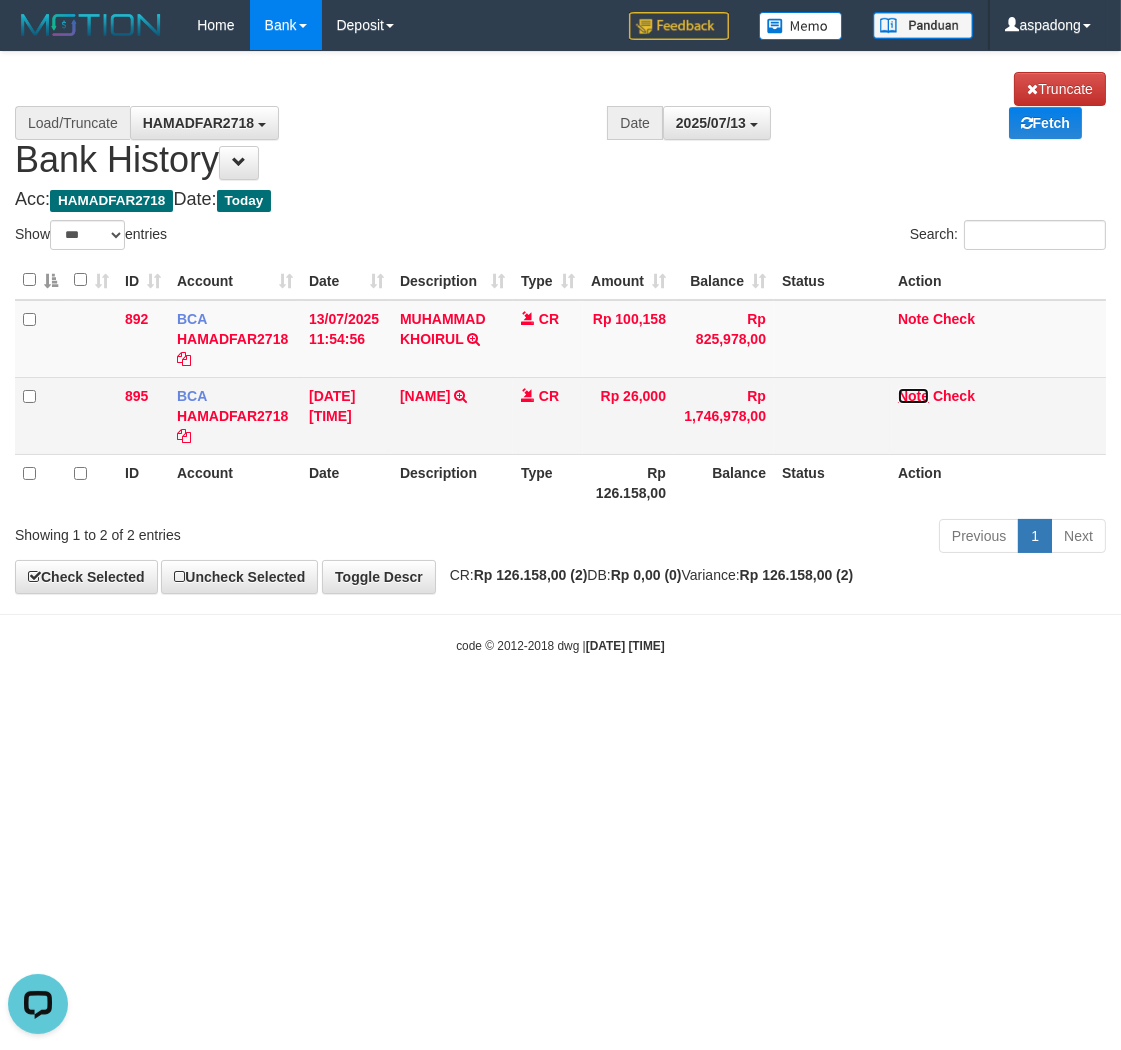 click on "Note" at bounding box center (913, 396) 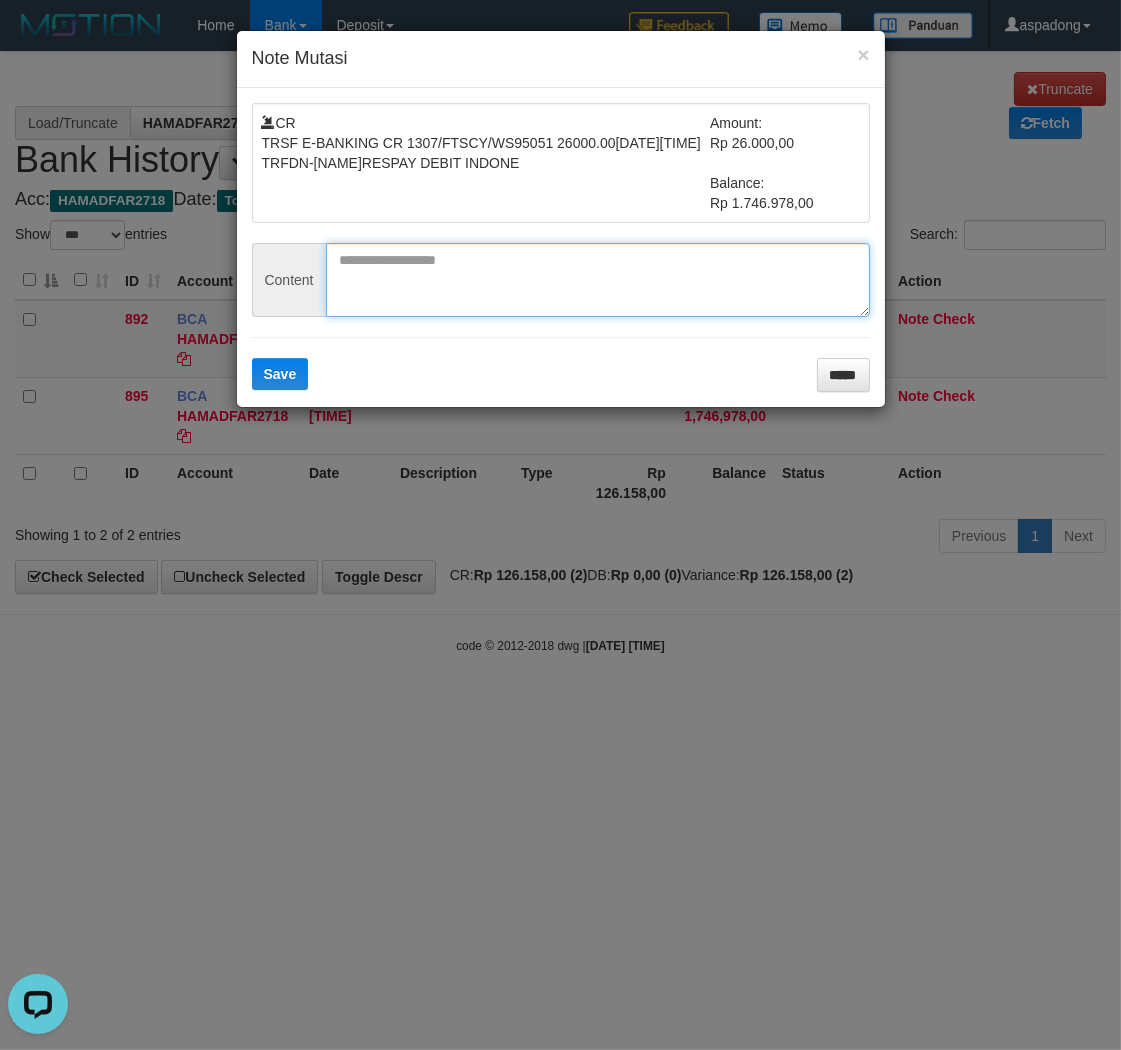 click at bounding box center [598, 280] 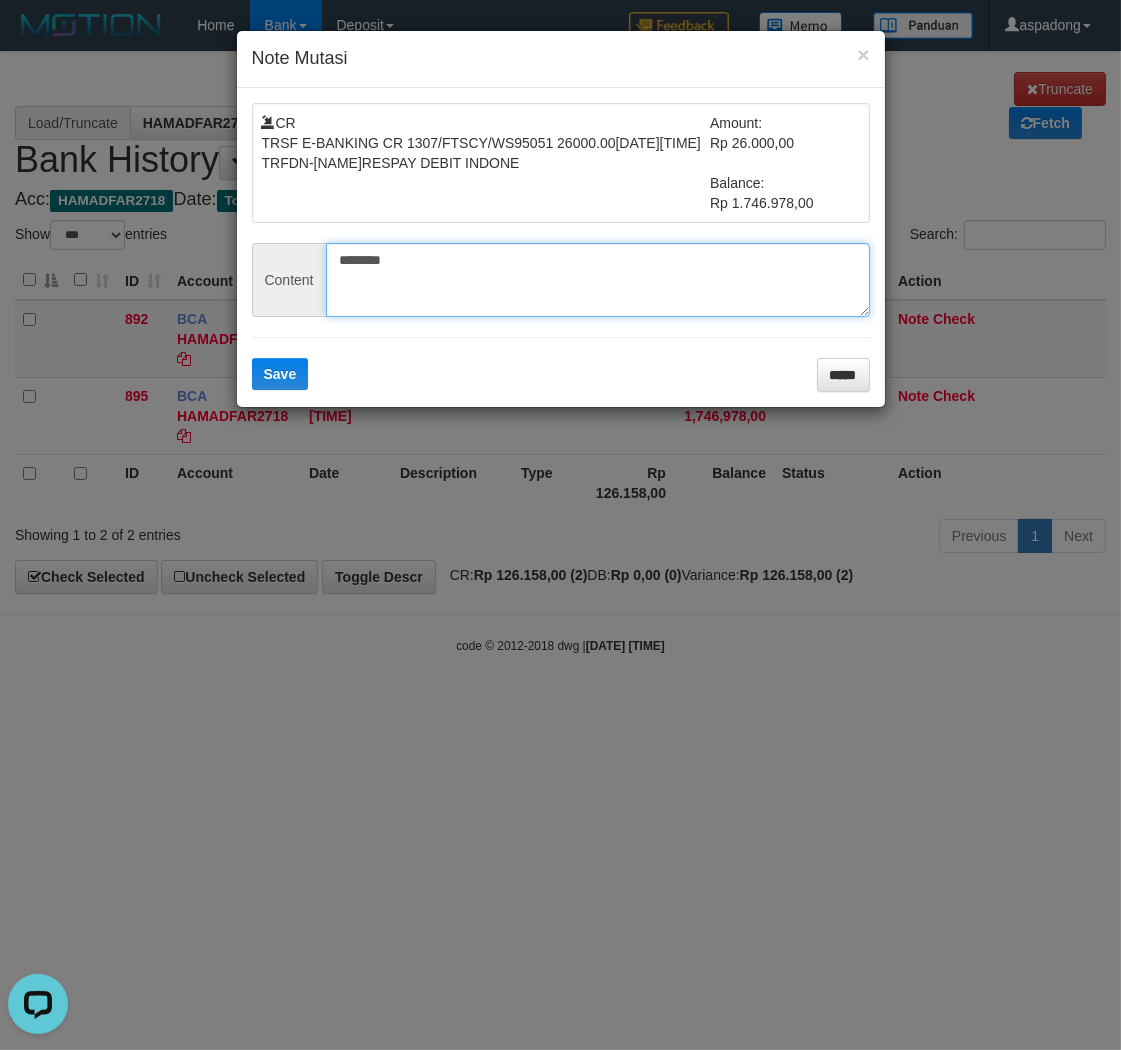 type on "*******" 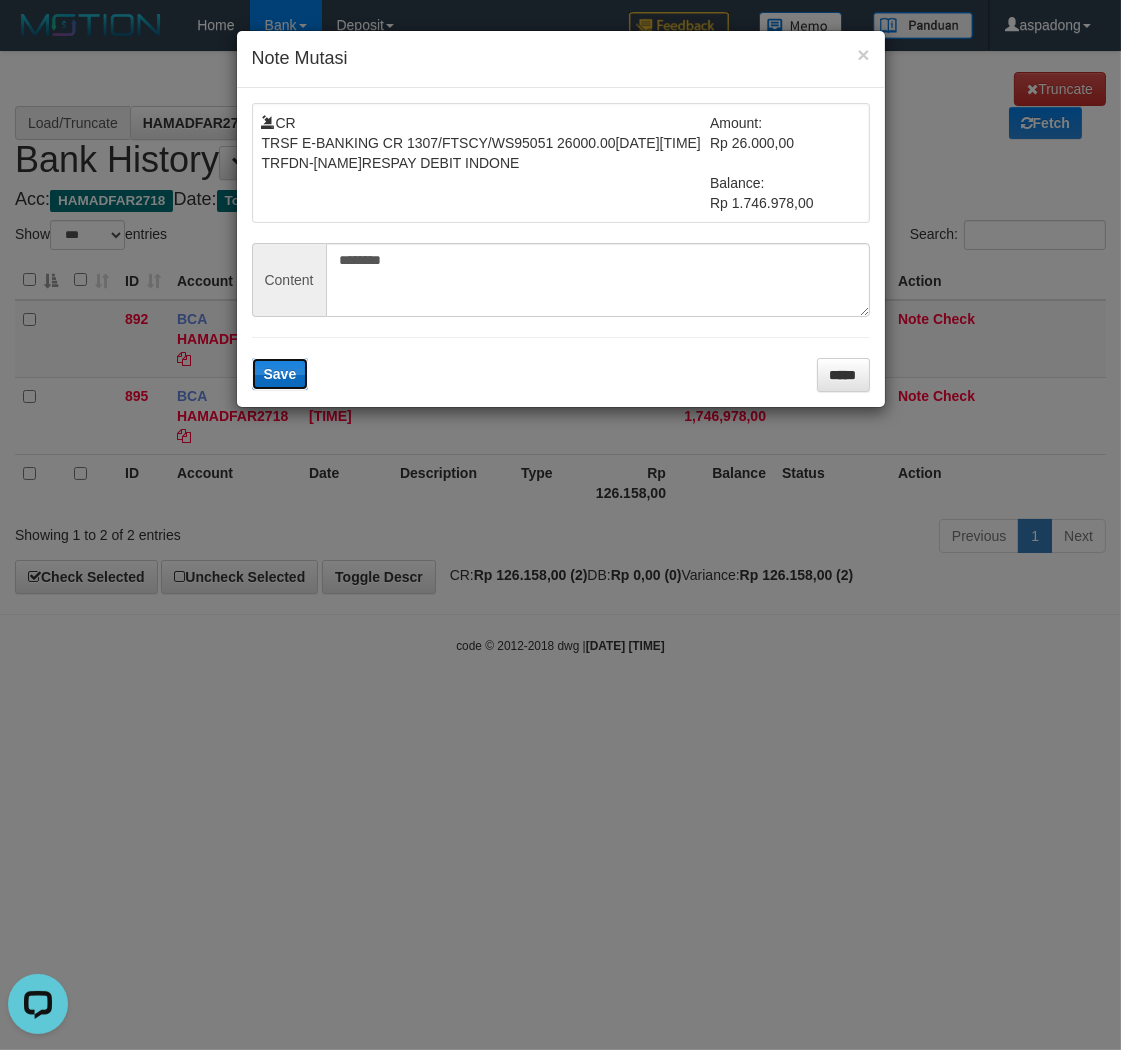 click on "Save" at bounding box center (280, 374) 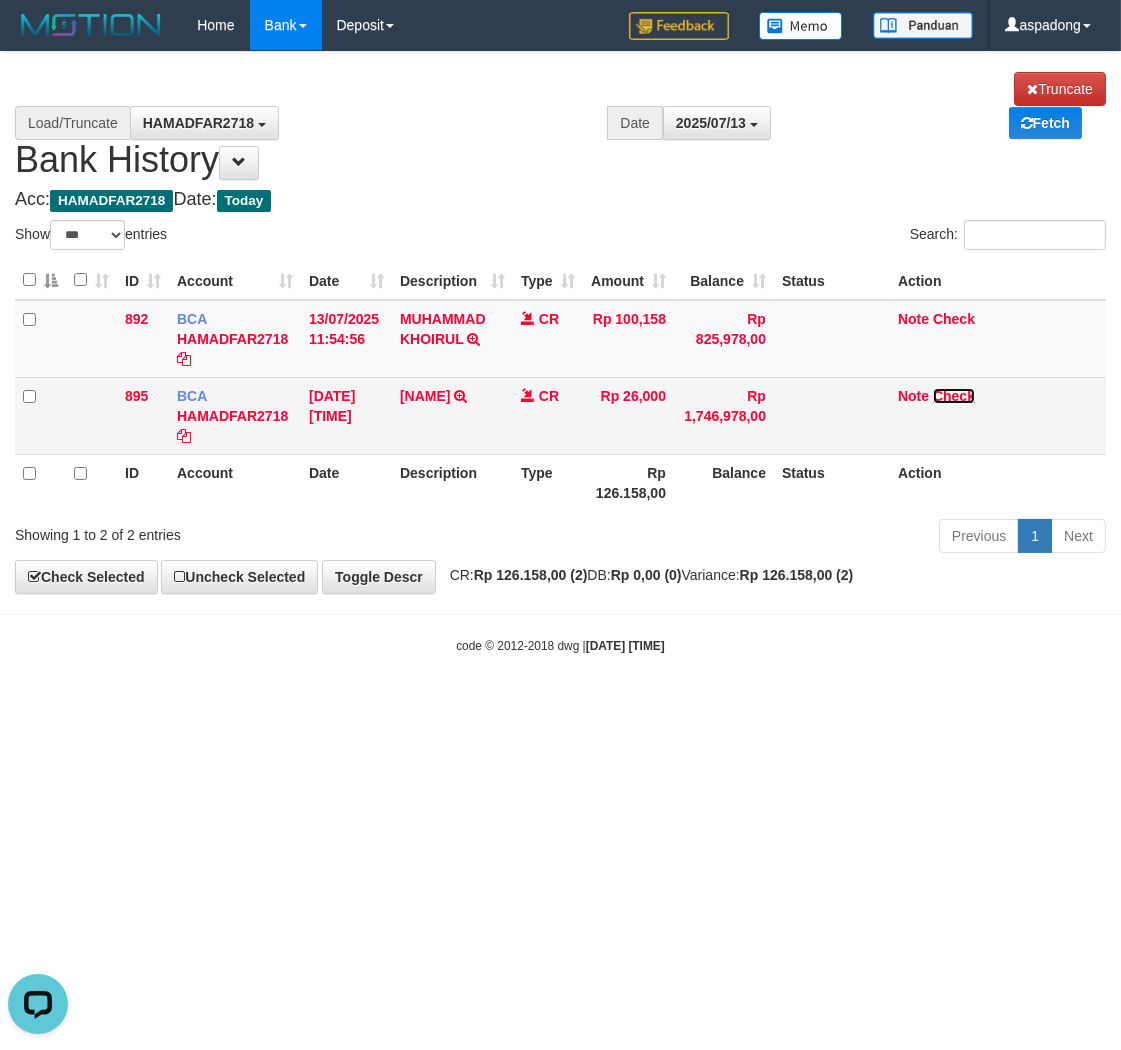 click on "Check" at bounding box center (954, 396) 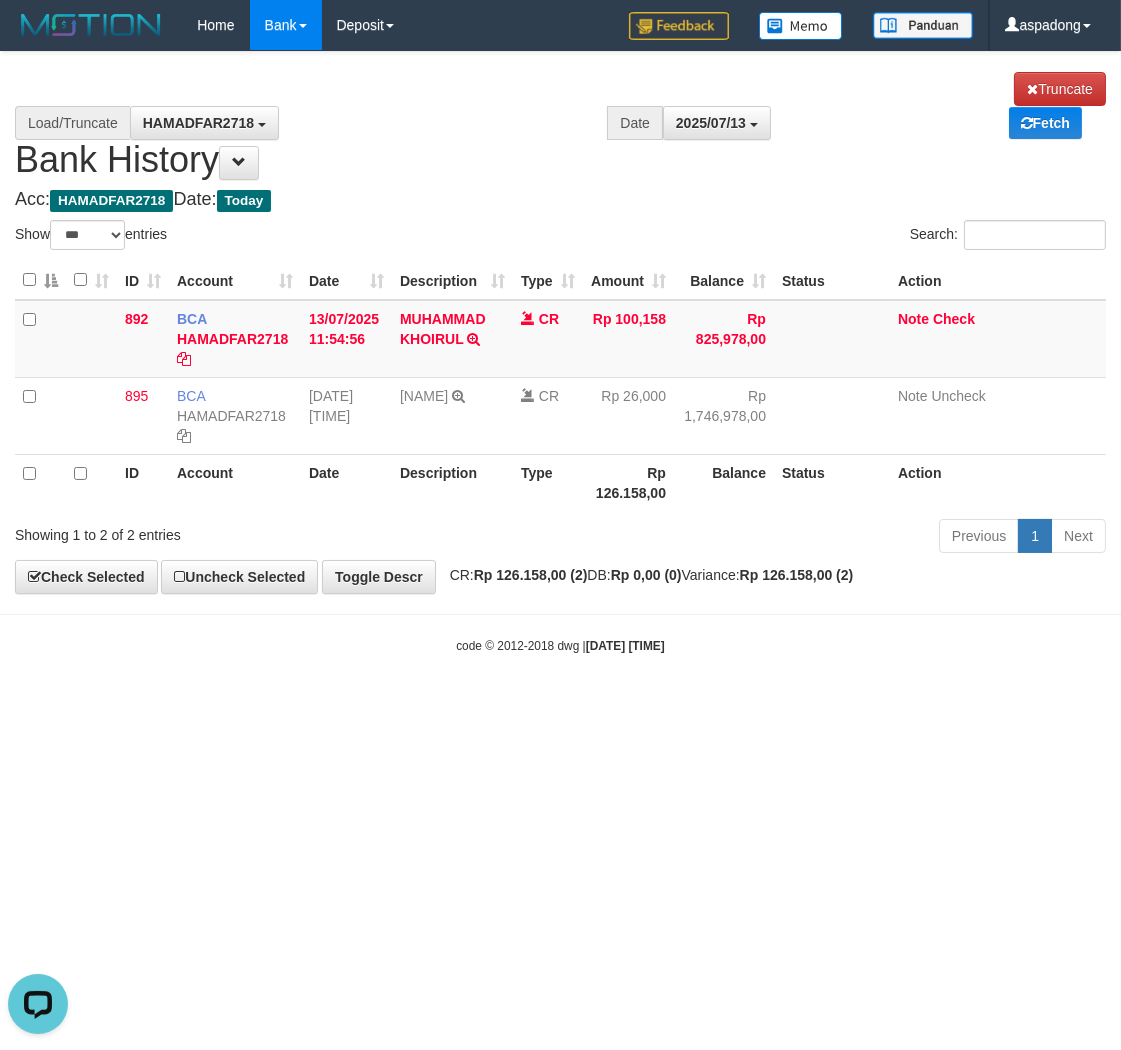 click on "Toggle navigation
Home
Bank
Account List
Load
By Website
Group
[ITOTO]													PRABUJITU
By Load Group (DPS)
Group asp-1
Mutasi Bank
Search
Sync
Note Mutasi
Deposit
DPS List" at bounding box center [560, 352] 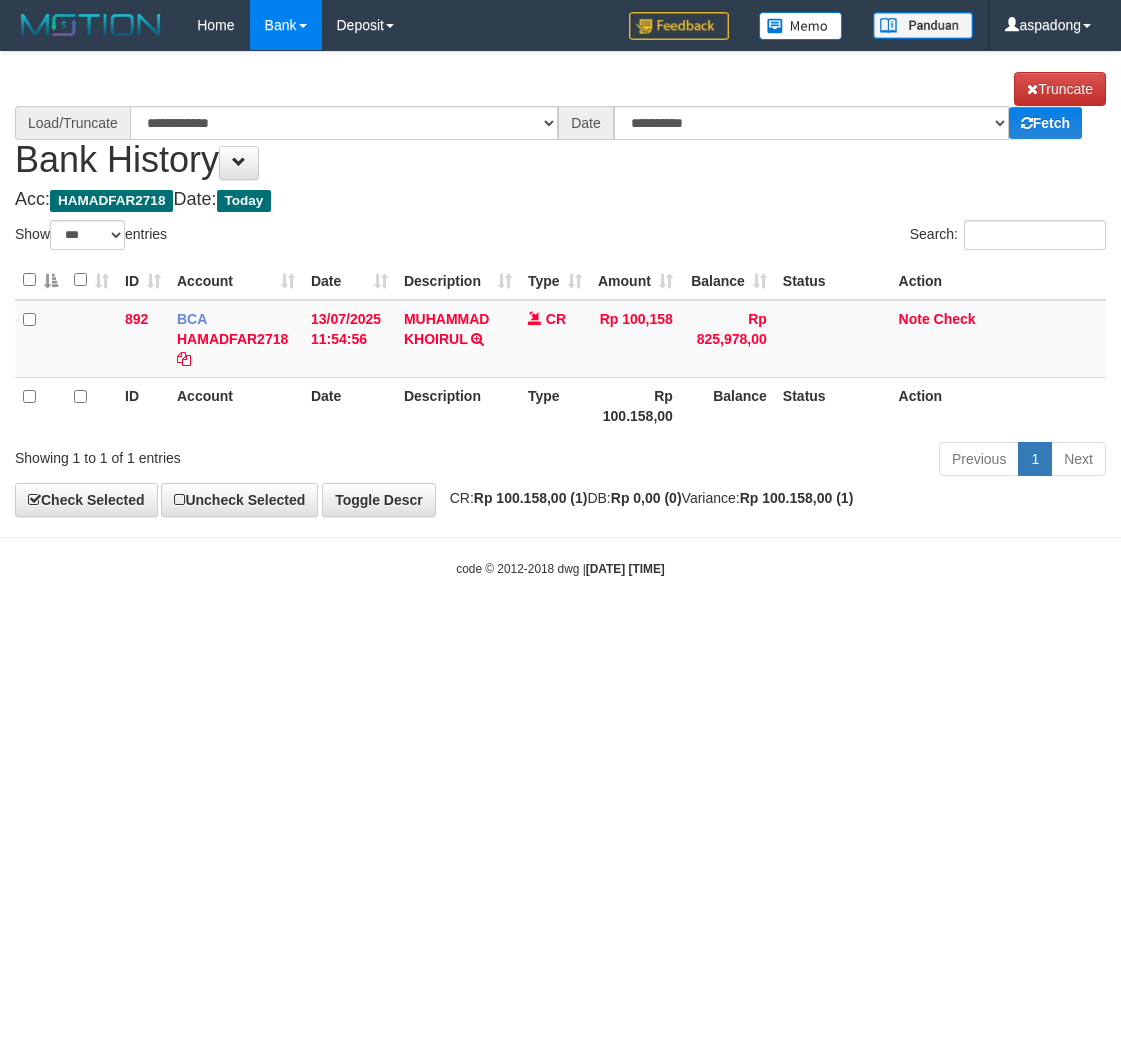 select on "***" 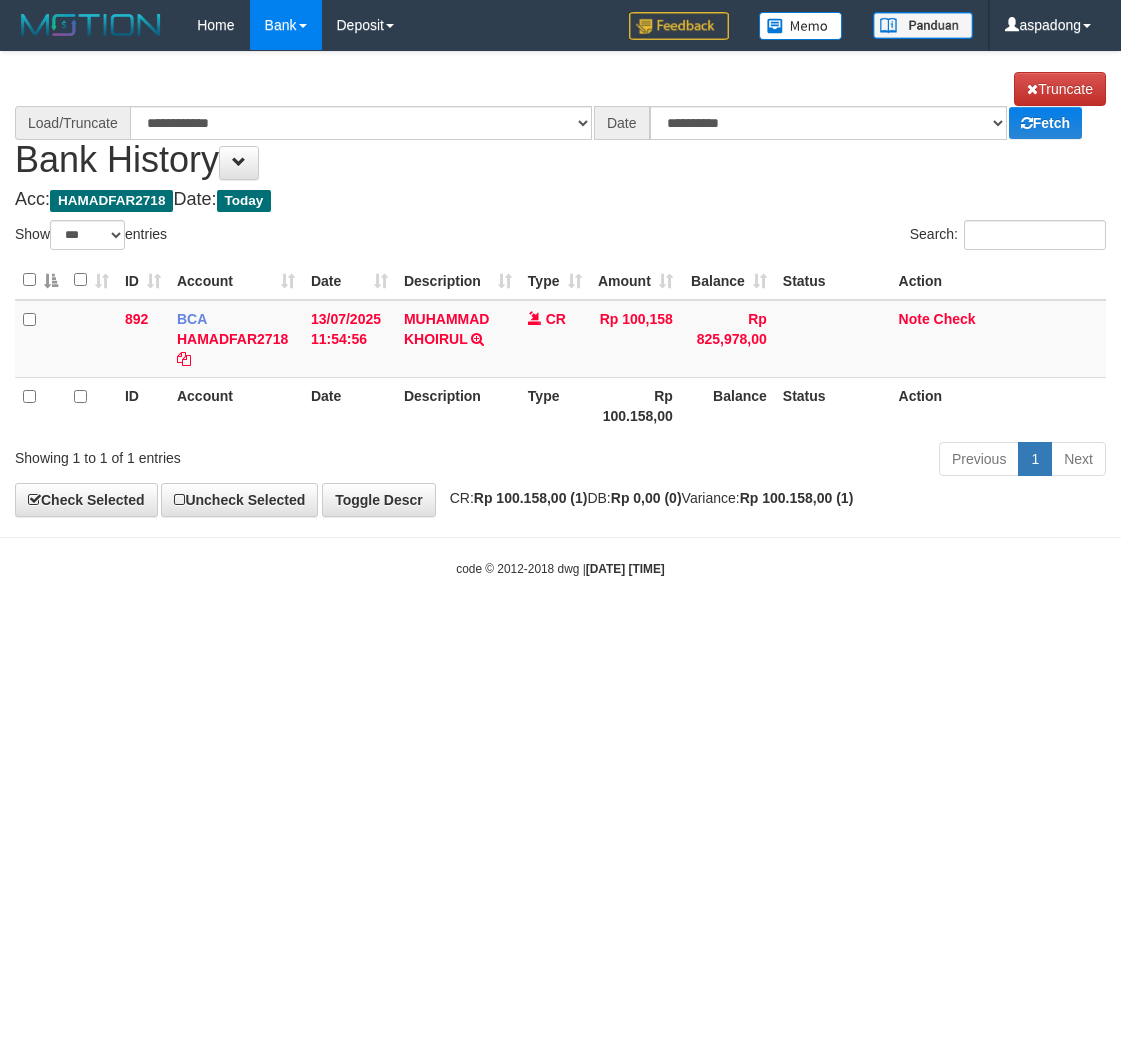 scroll, scrollTop: 0, scrollLeft: 0, axis: both 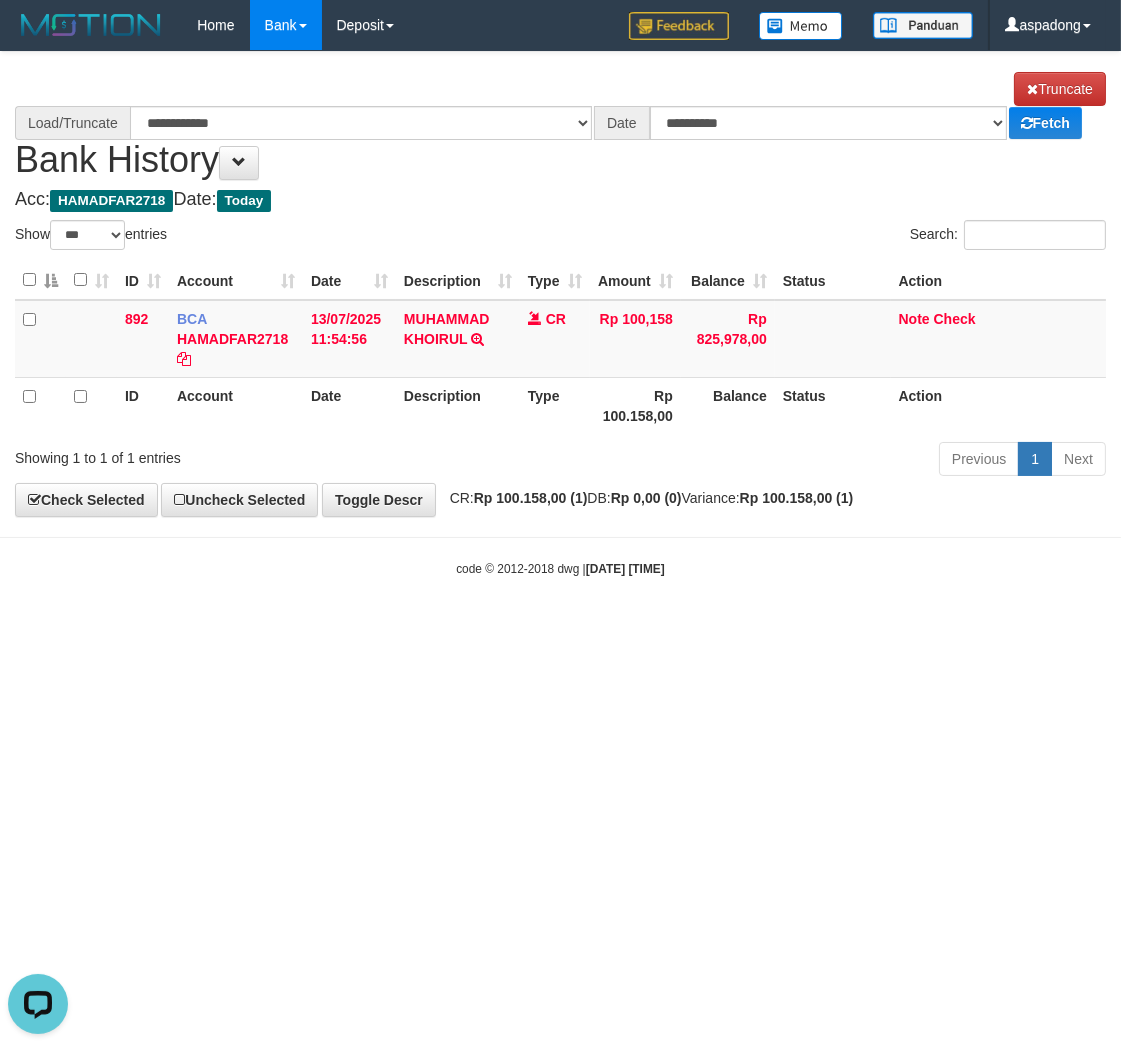 select on "****" 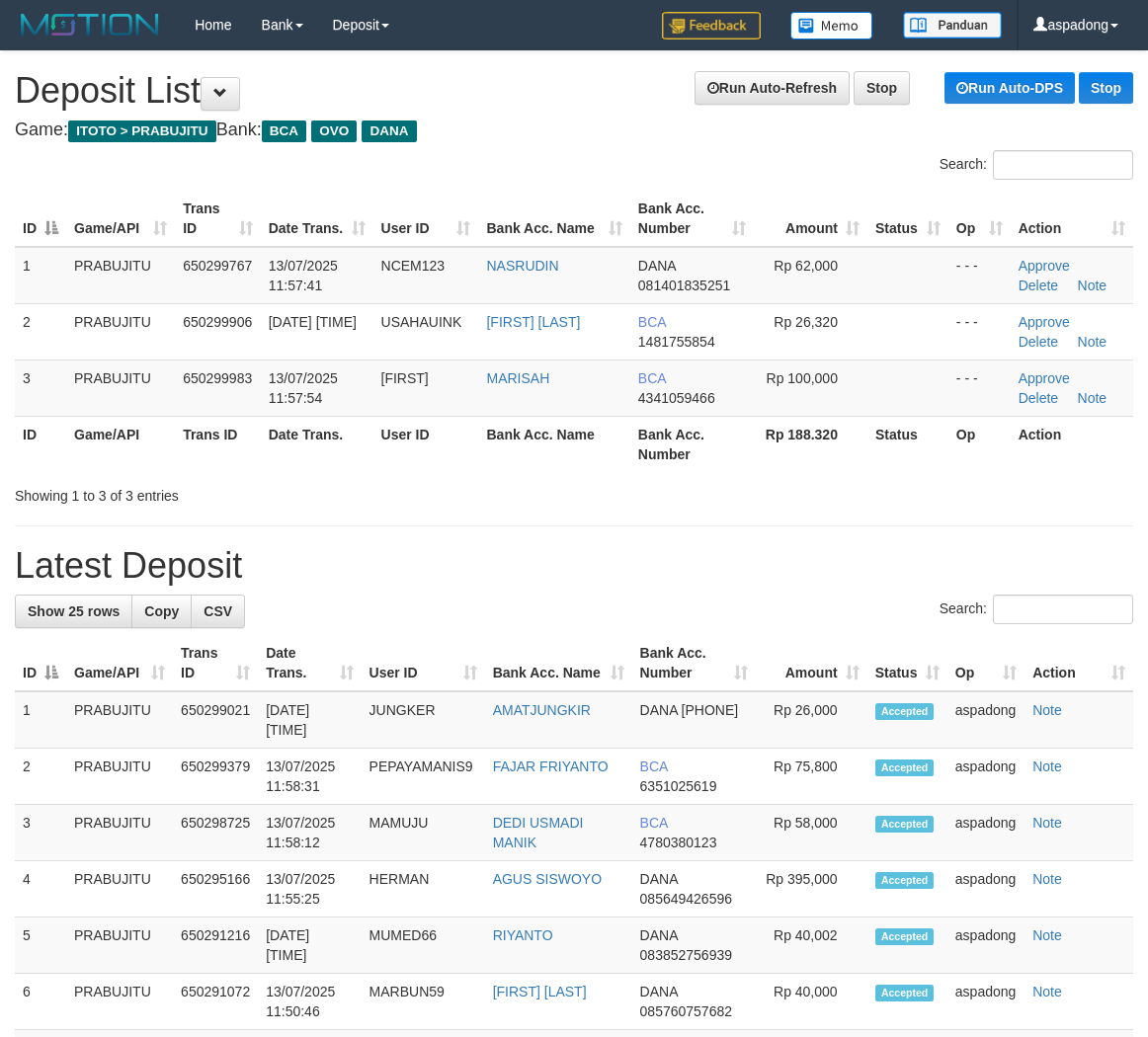 scroll, scrollTop: 0, scrollLeft: 0, axis: both 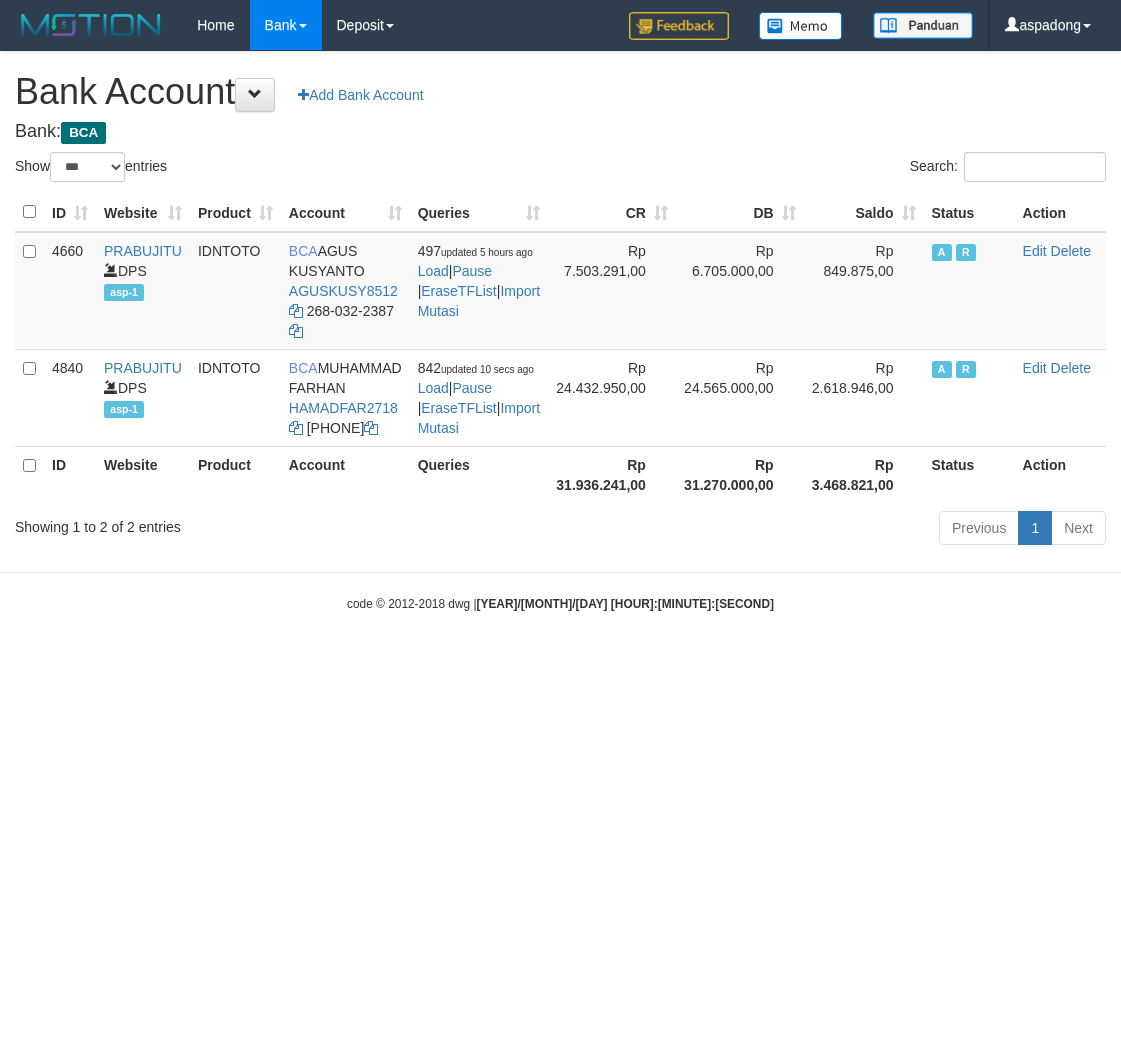 select on "***" 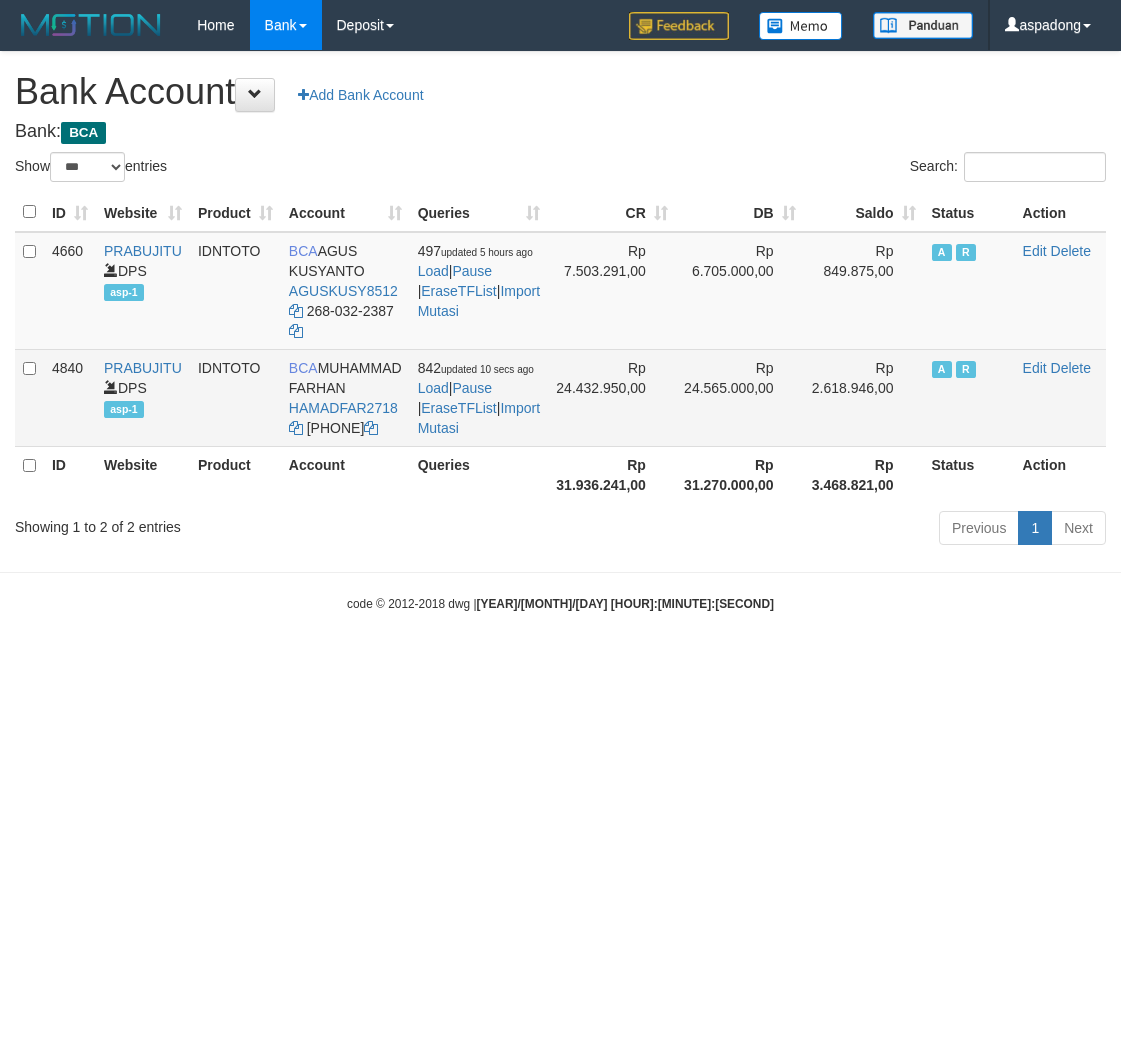 scroll, scrollTop: 0, scrollLeft: 0, axis: both 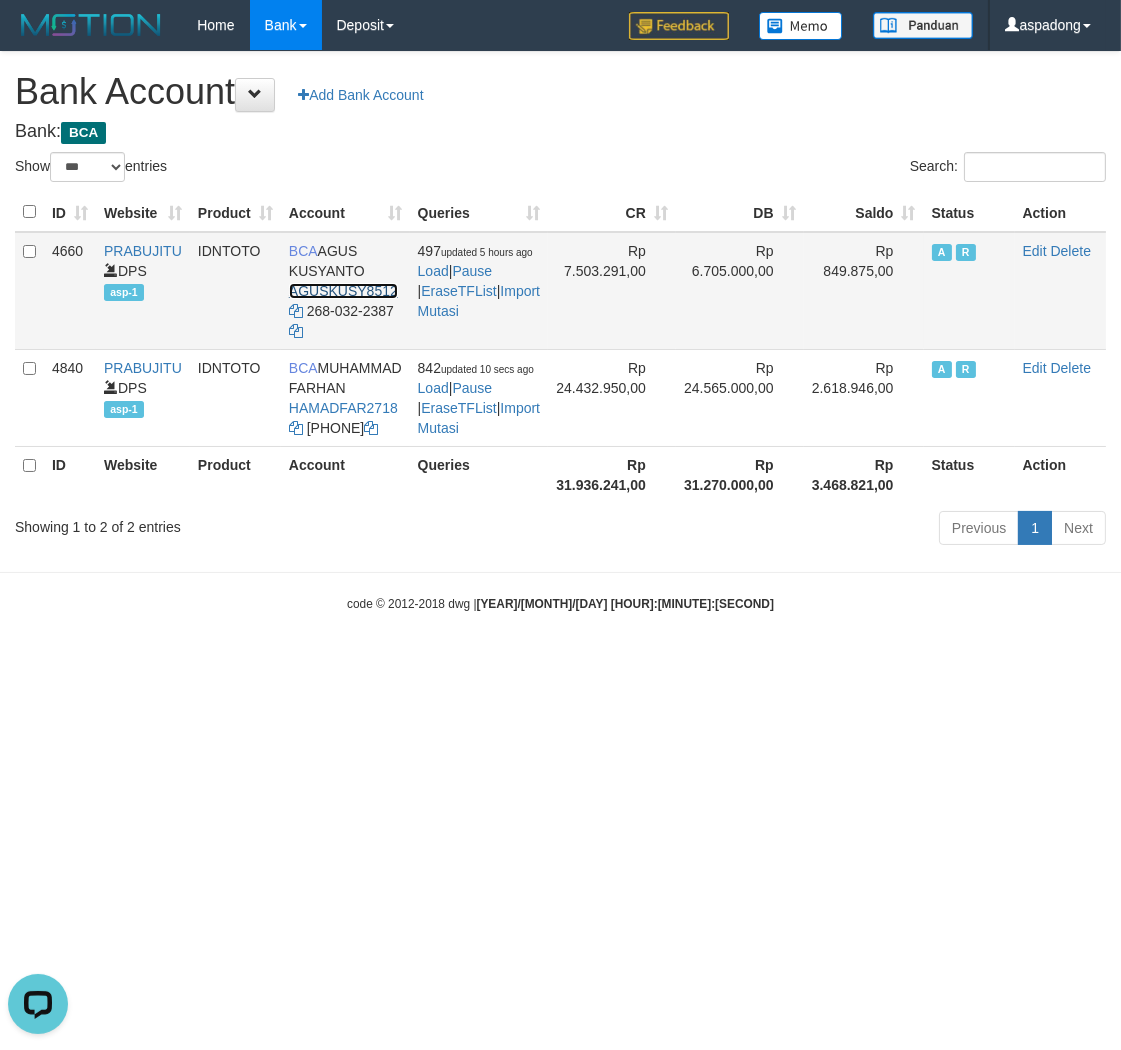 click on "AGUSKUSY8512" at bounding box center [343, 291] 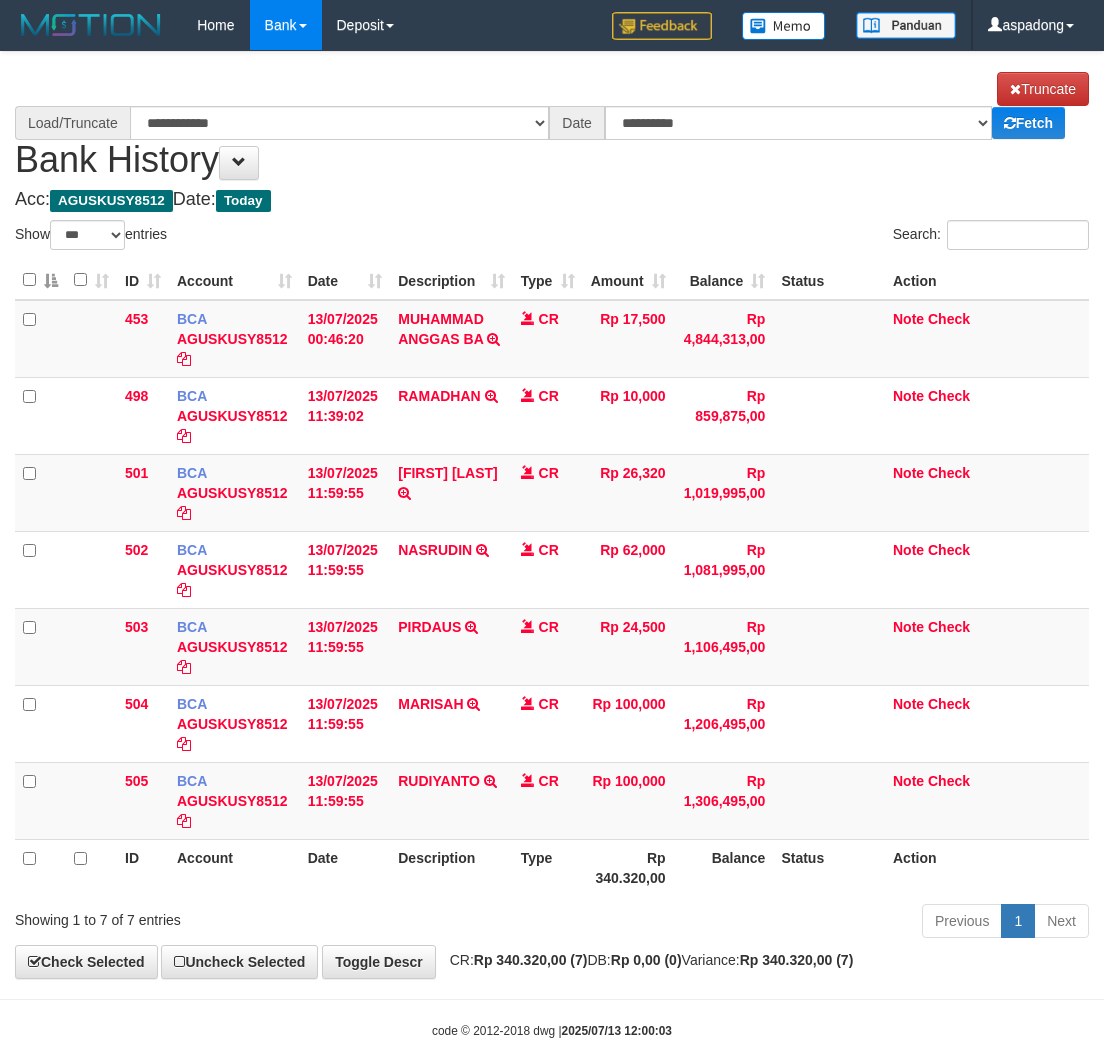 select on "***" 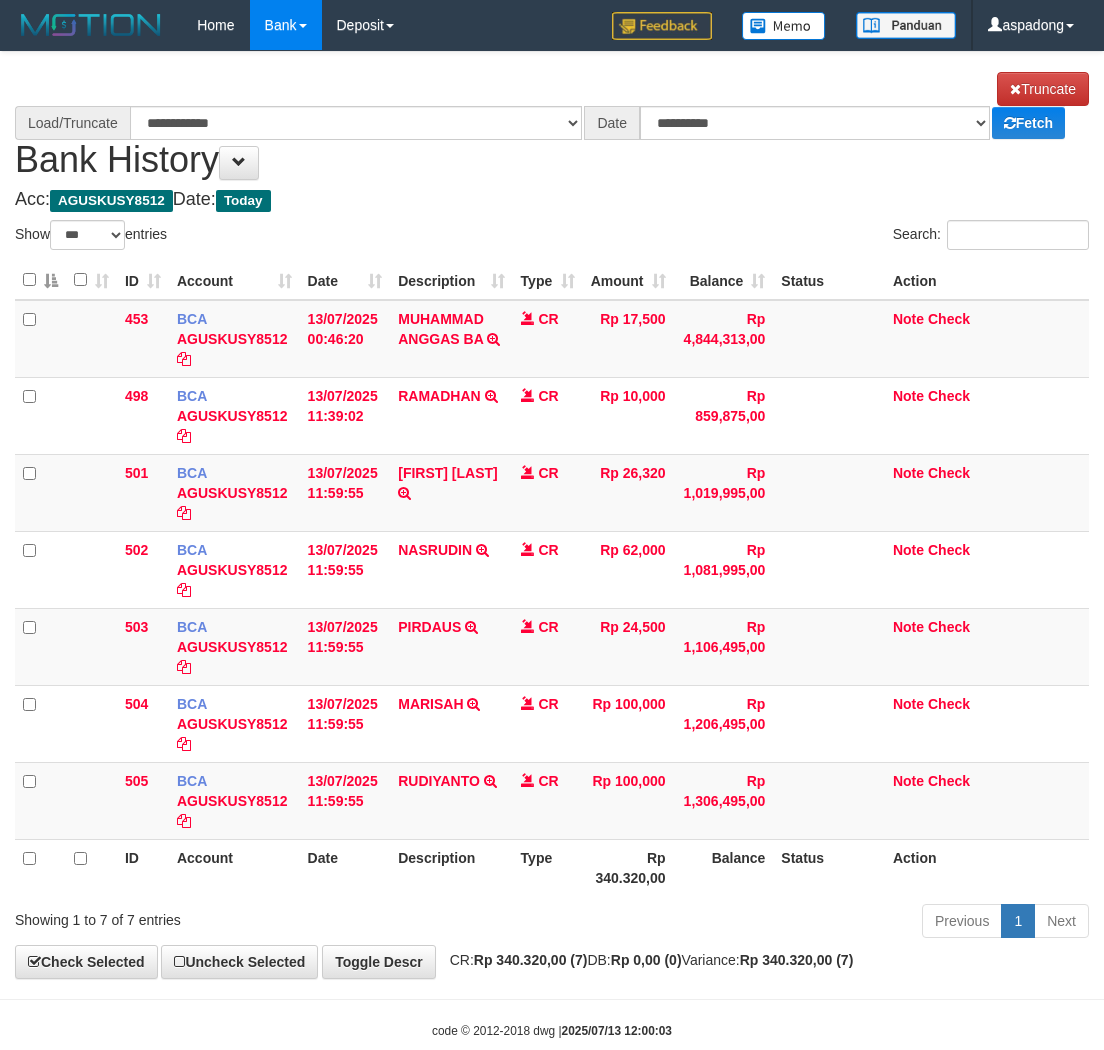 scroll, scrollTop: 0, scrollLeft: 0, axis: both 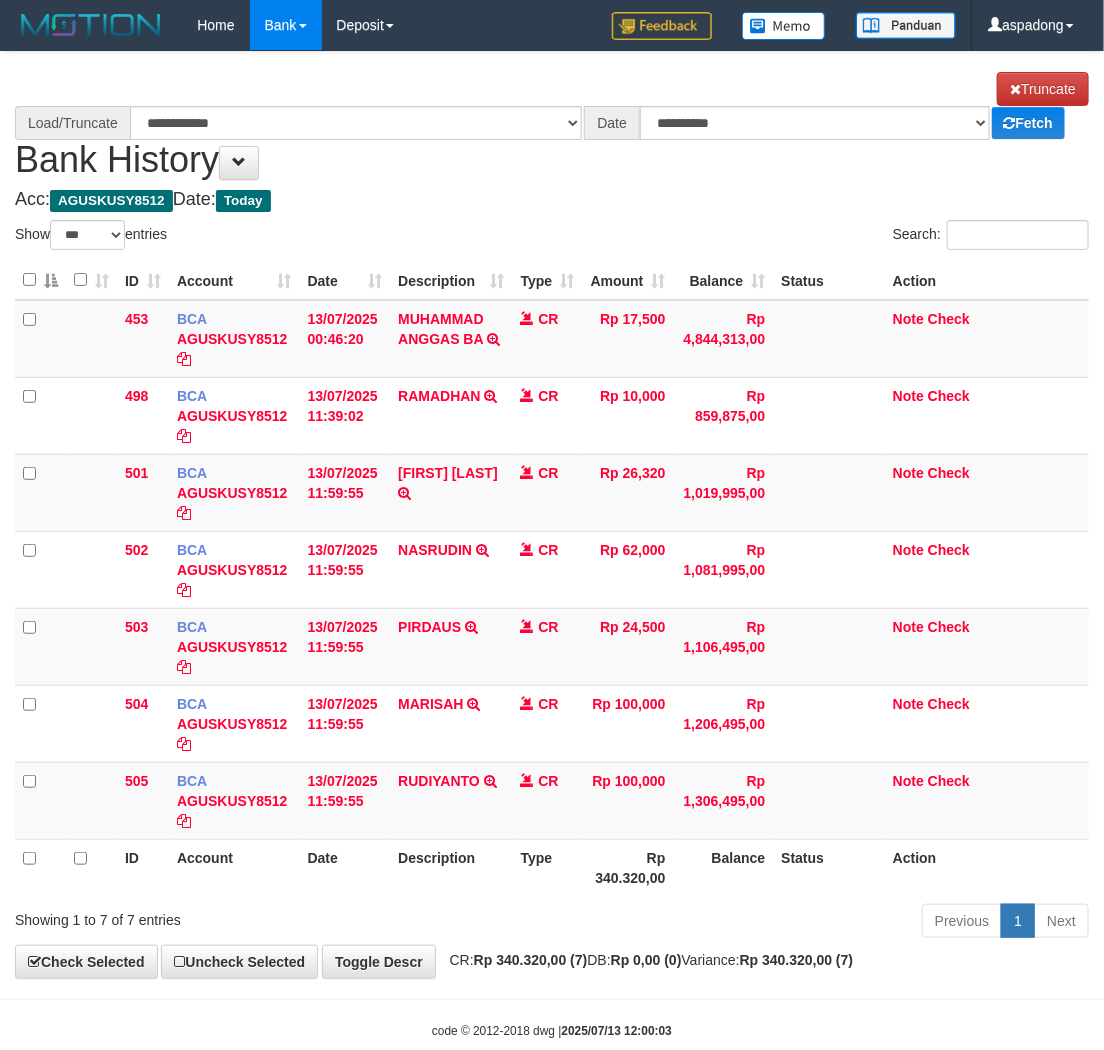 select on "****" 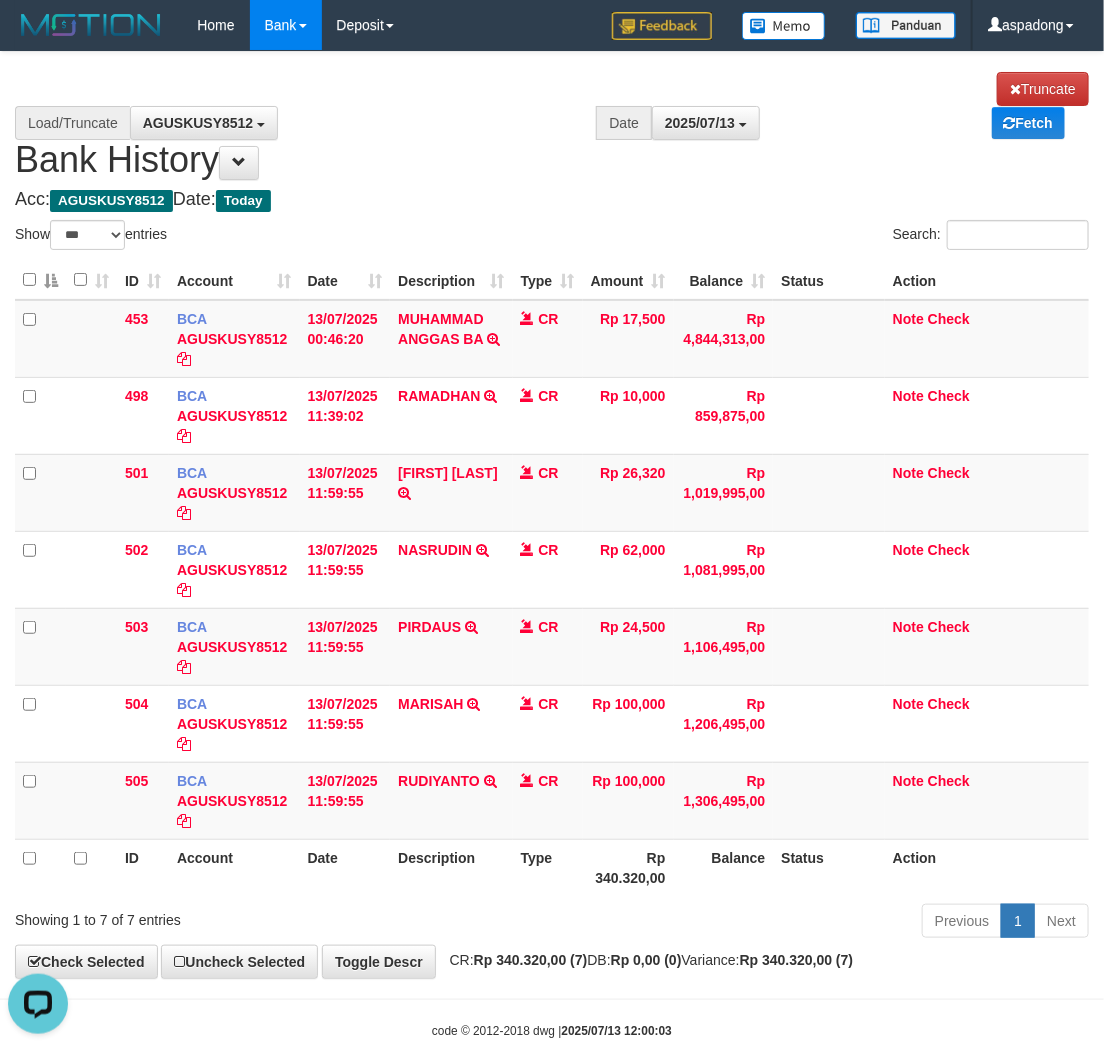 scroll, scrollTop: 0, scrollLeft: 0, axis: both 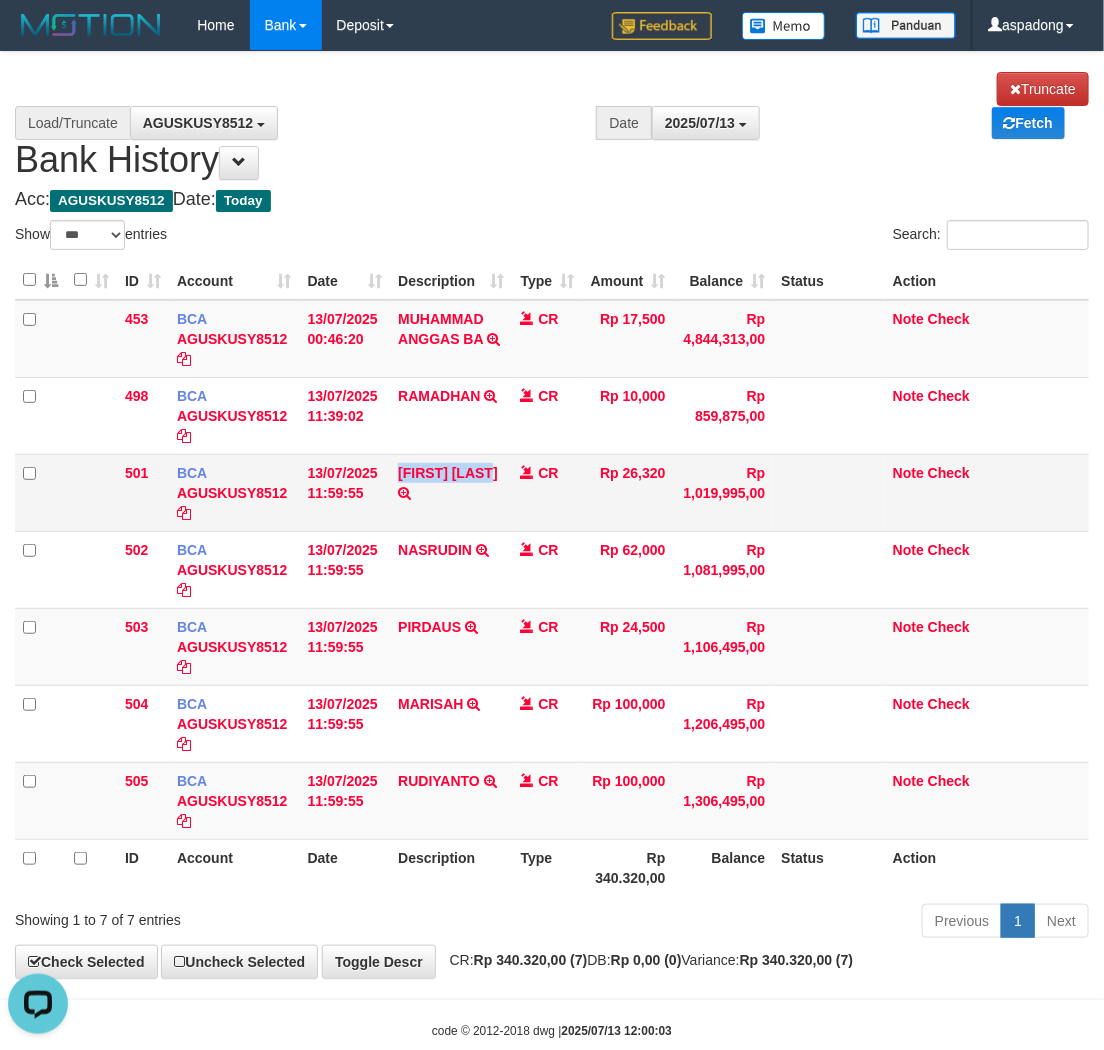 drag, startPoint x: 404, startPoint y: 496, endPoint x: 473, endPoint y: 507, distance: 69.87131 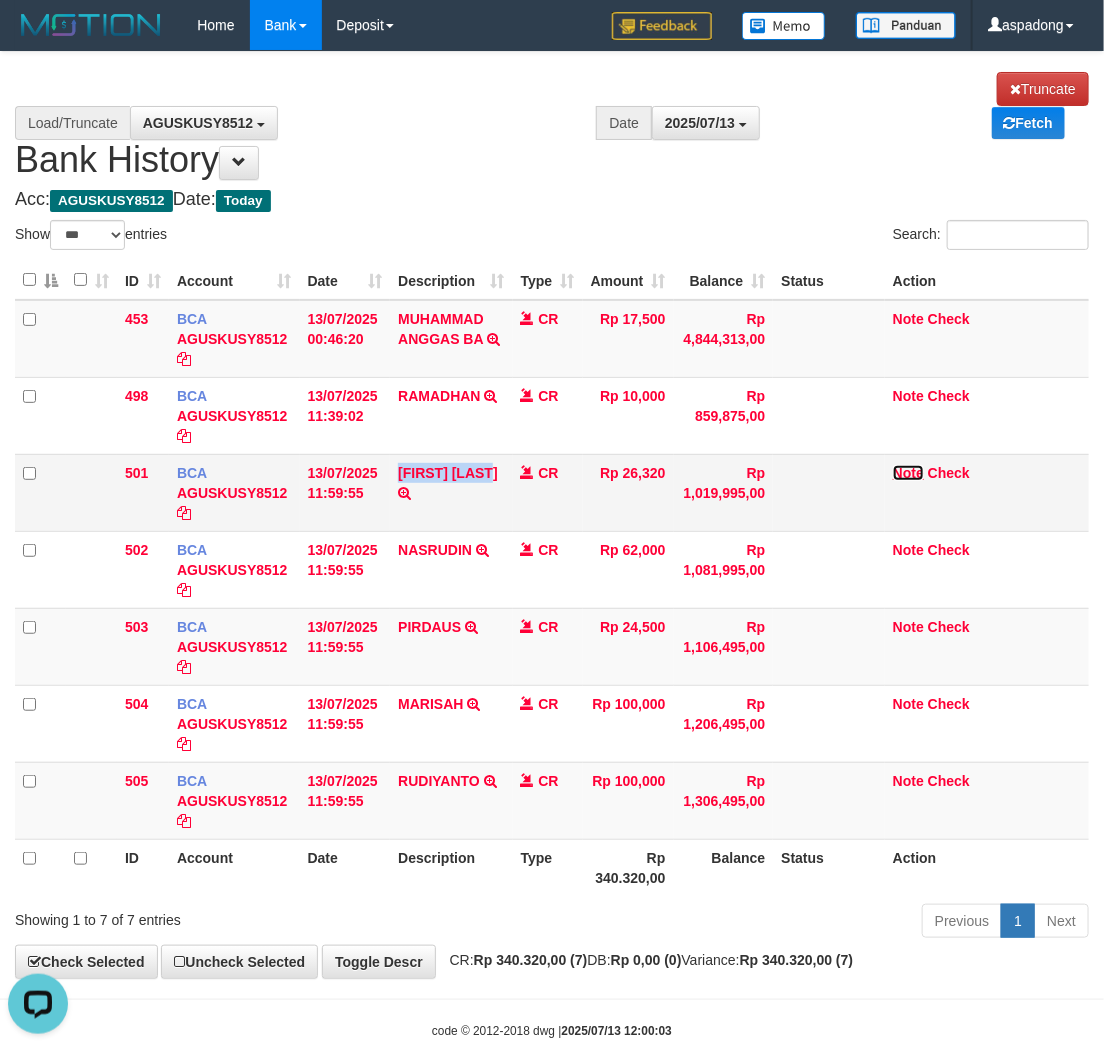 click on "Note" at bounding box center [908, 473] 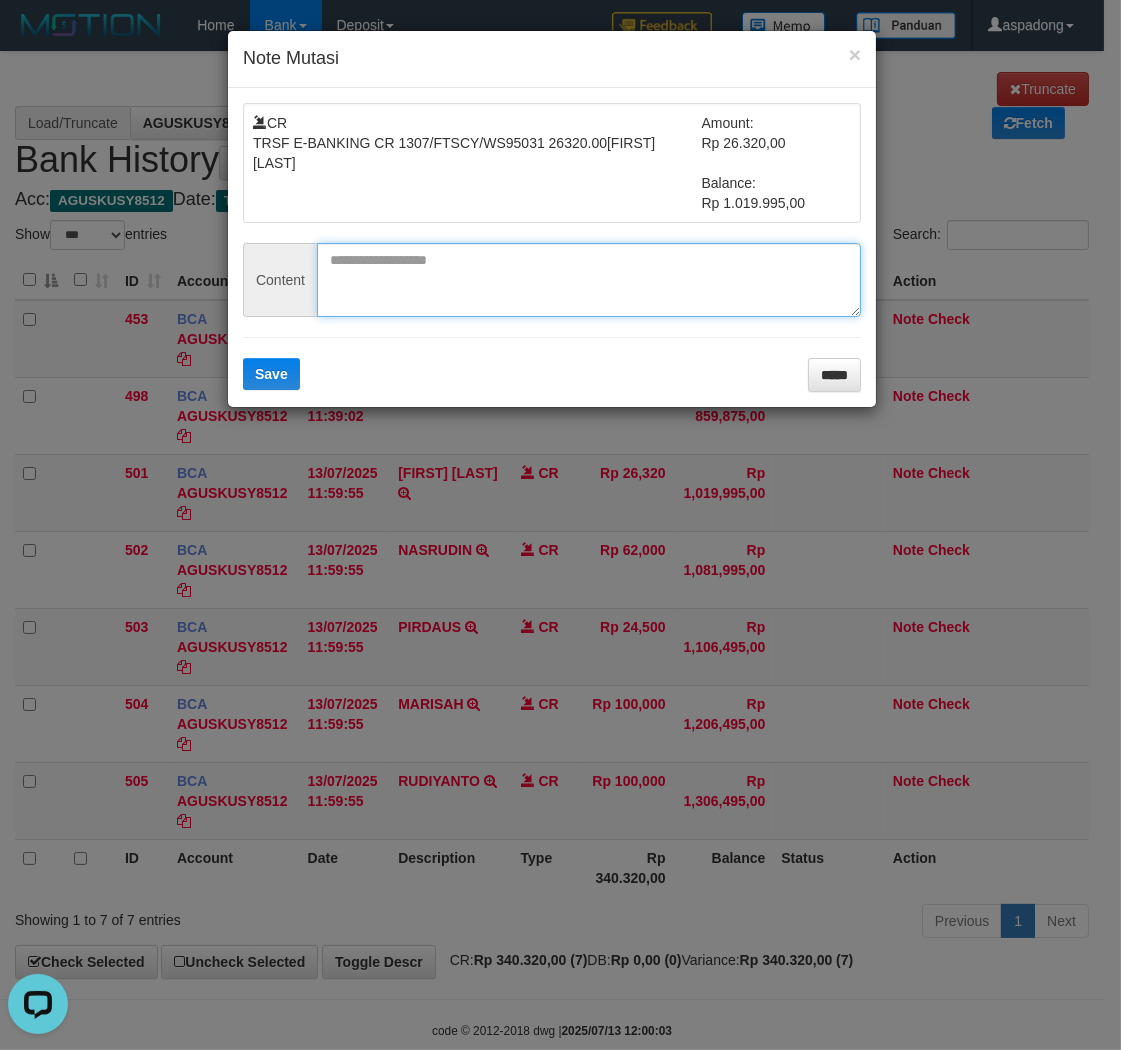click at bounding box center (589, 280) 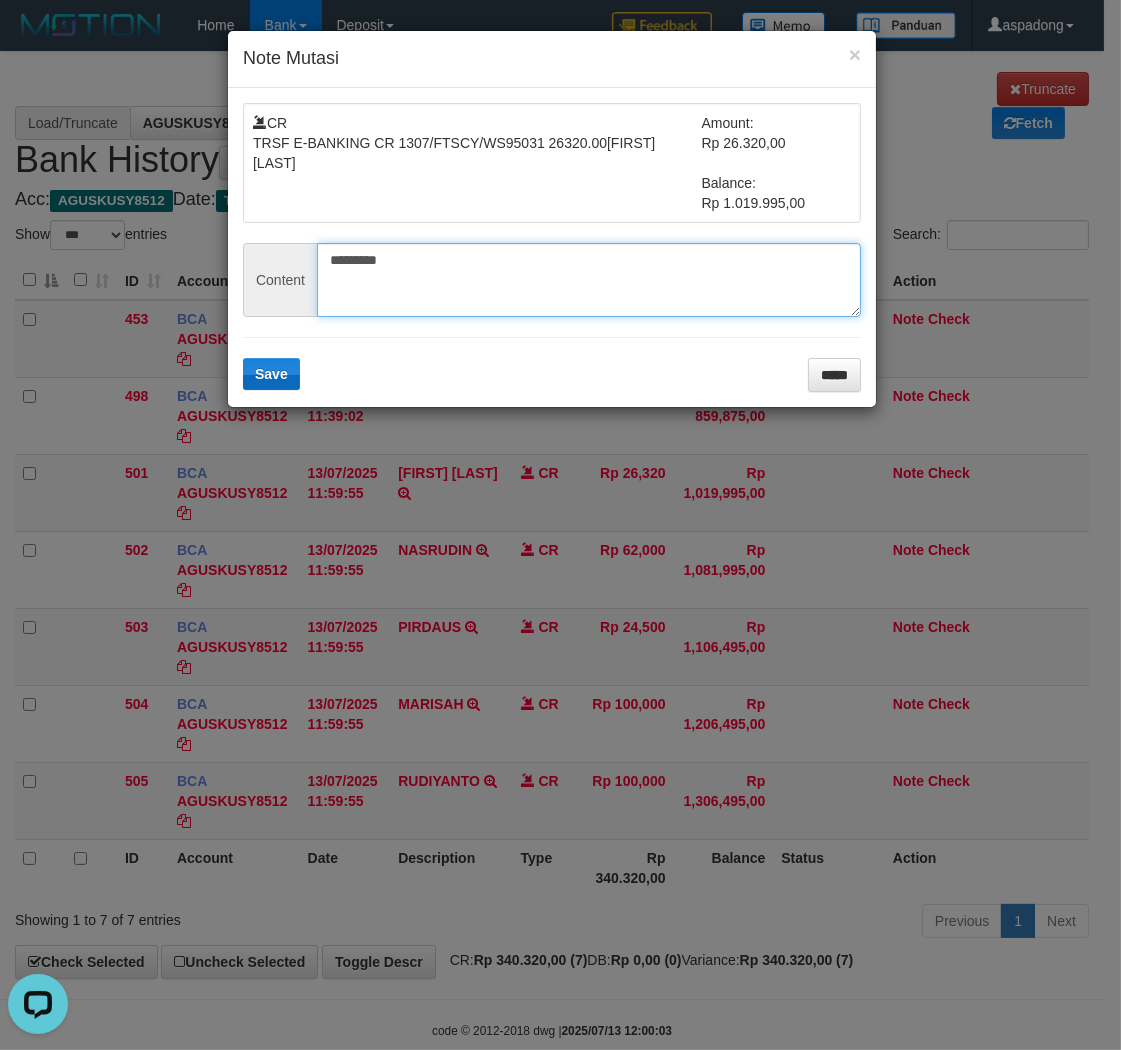 type on "*********" 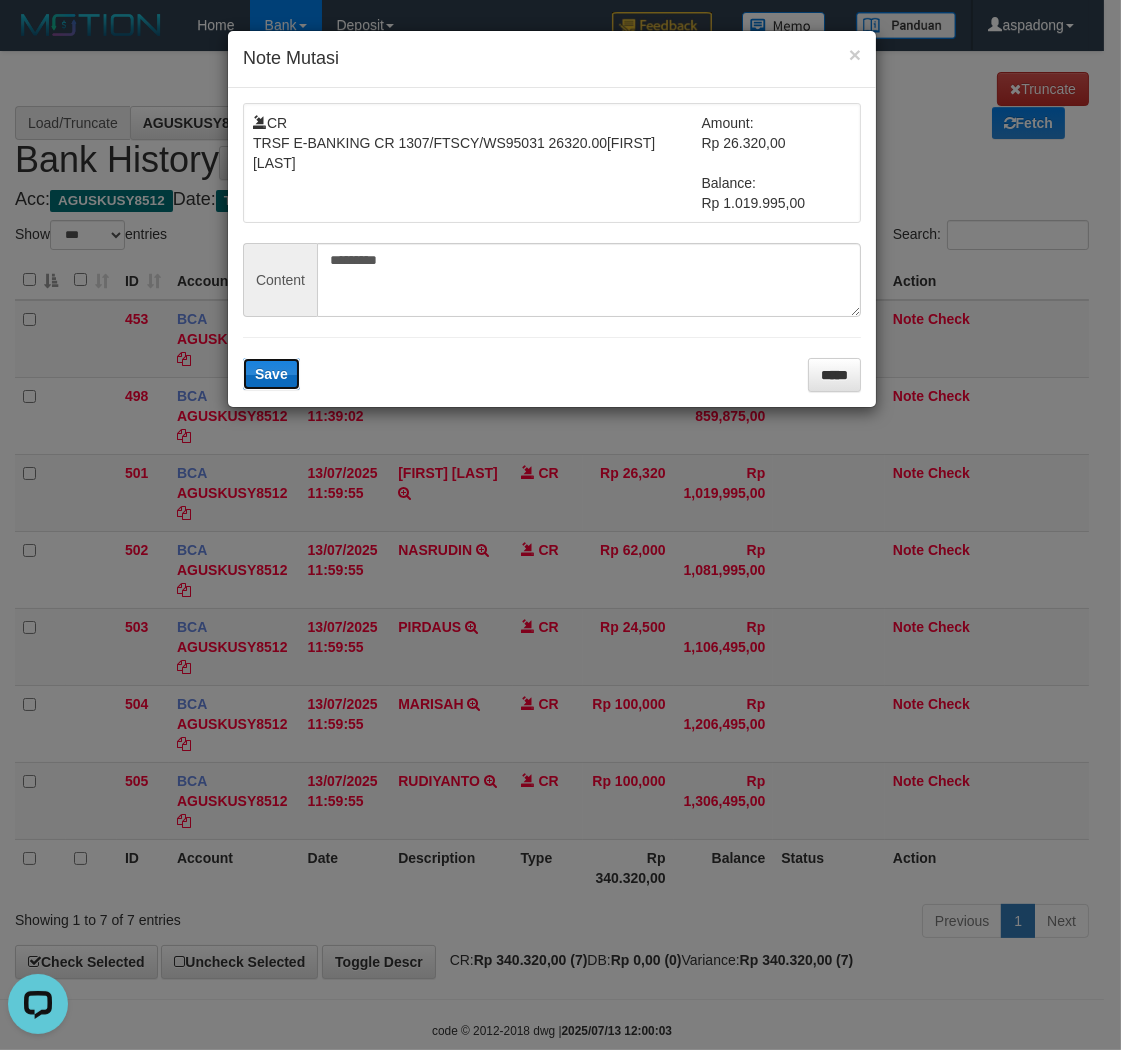 click on "Save" at bounding box center (271, 374) 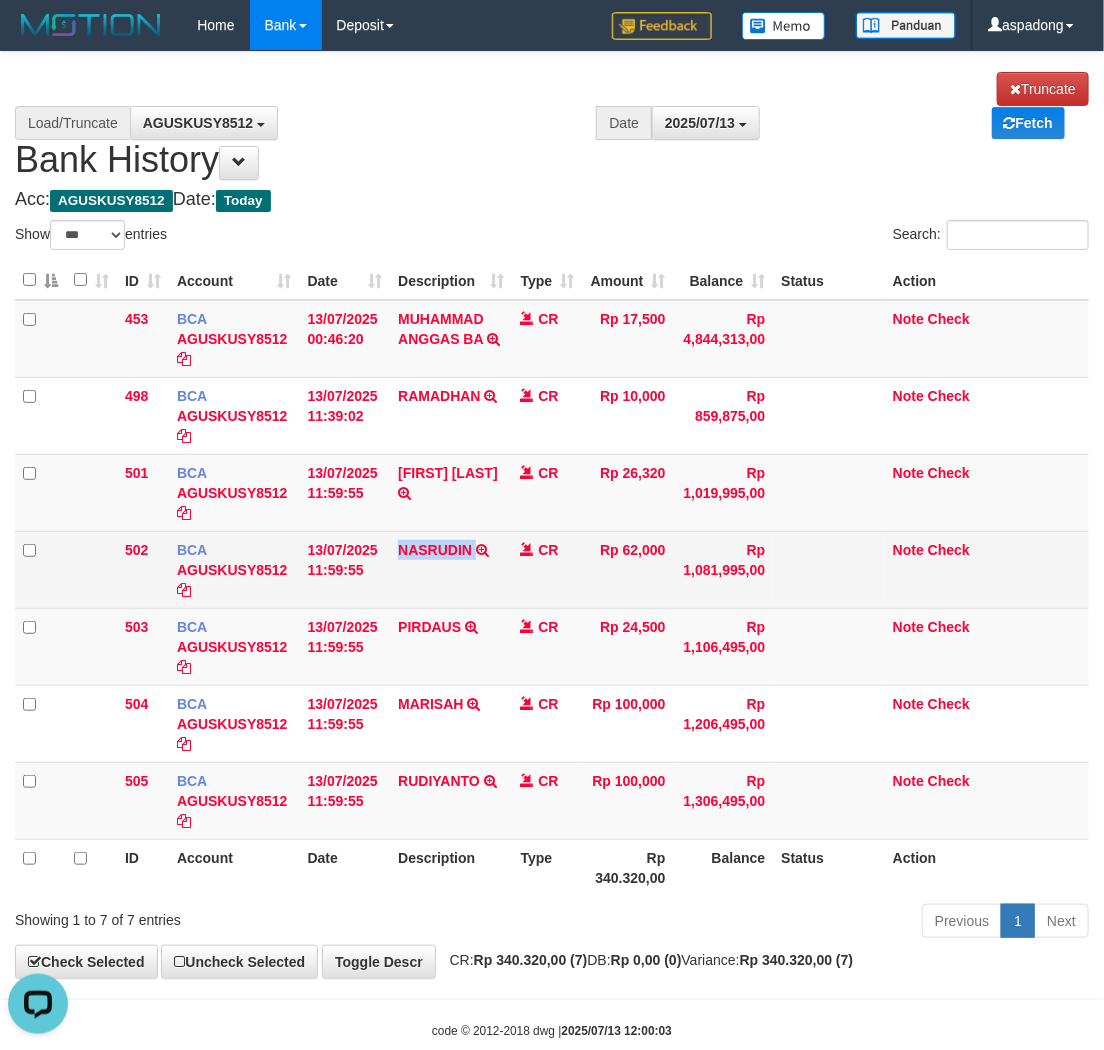 drag, startPoint x: 391, startPoint y: 547, endPoint x: 480, endPoint y: 578, distance: 94.24436 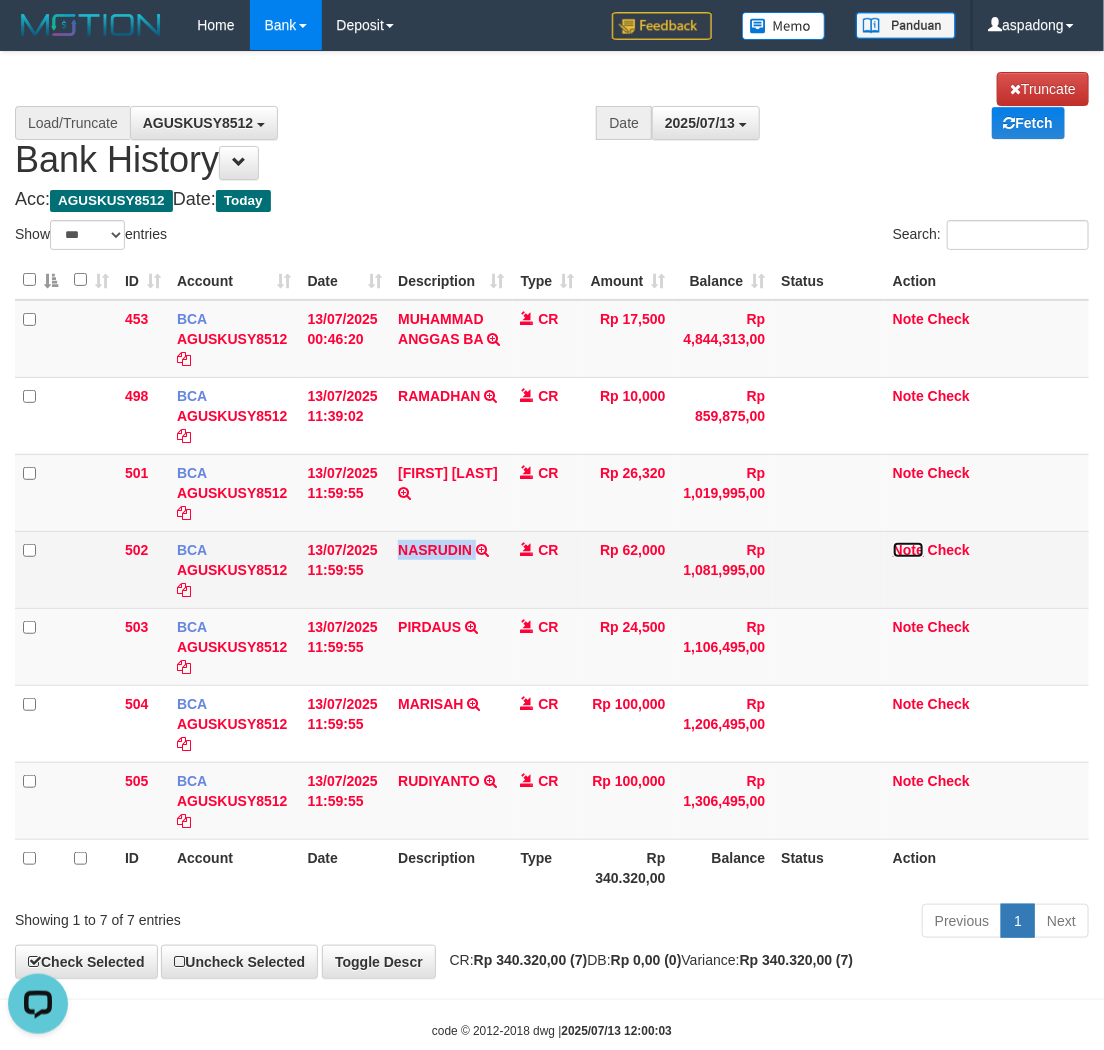 click on "Note" at bounding box center (908, 550) 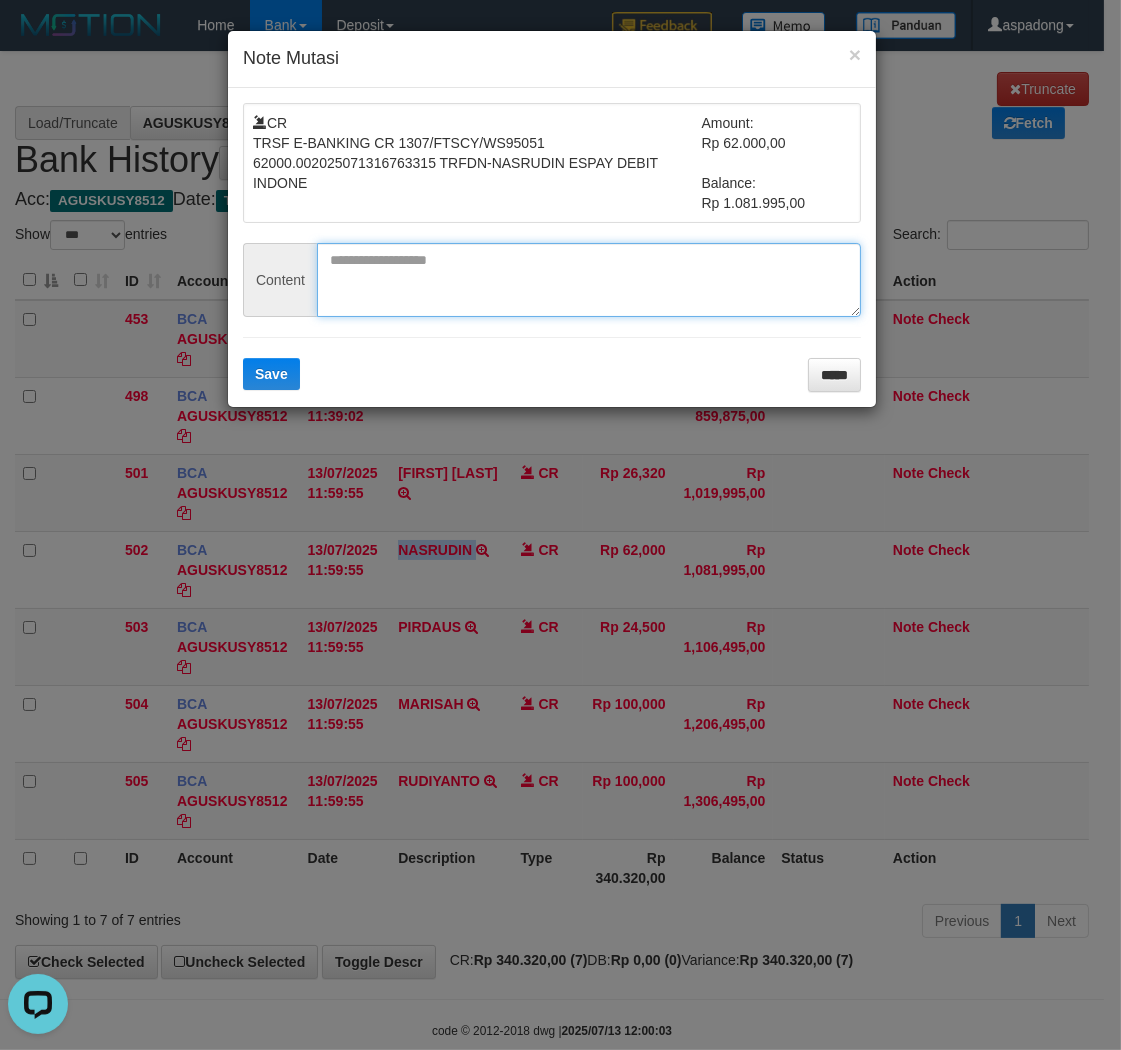 click at bounding box center [589, 280] 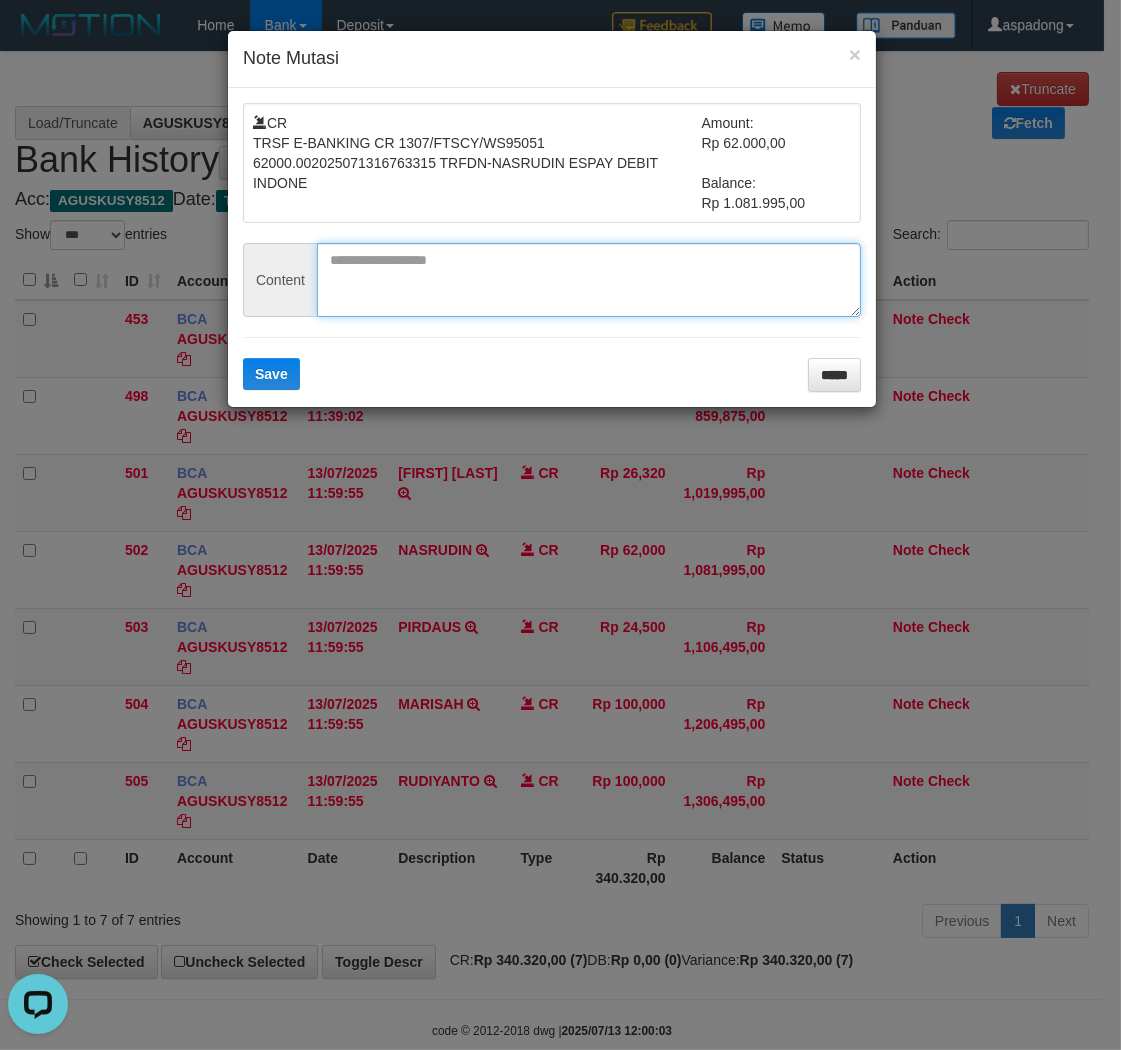 paste on "*******" 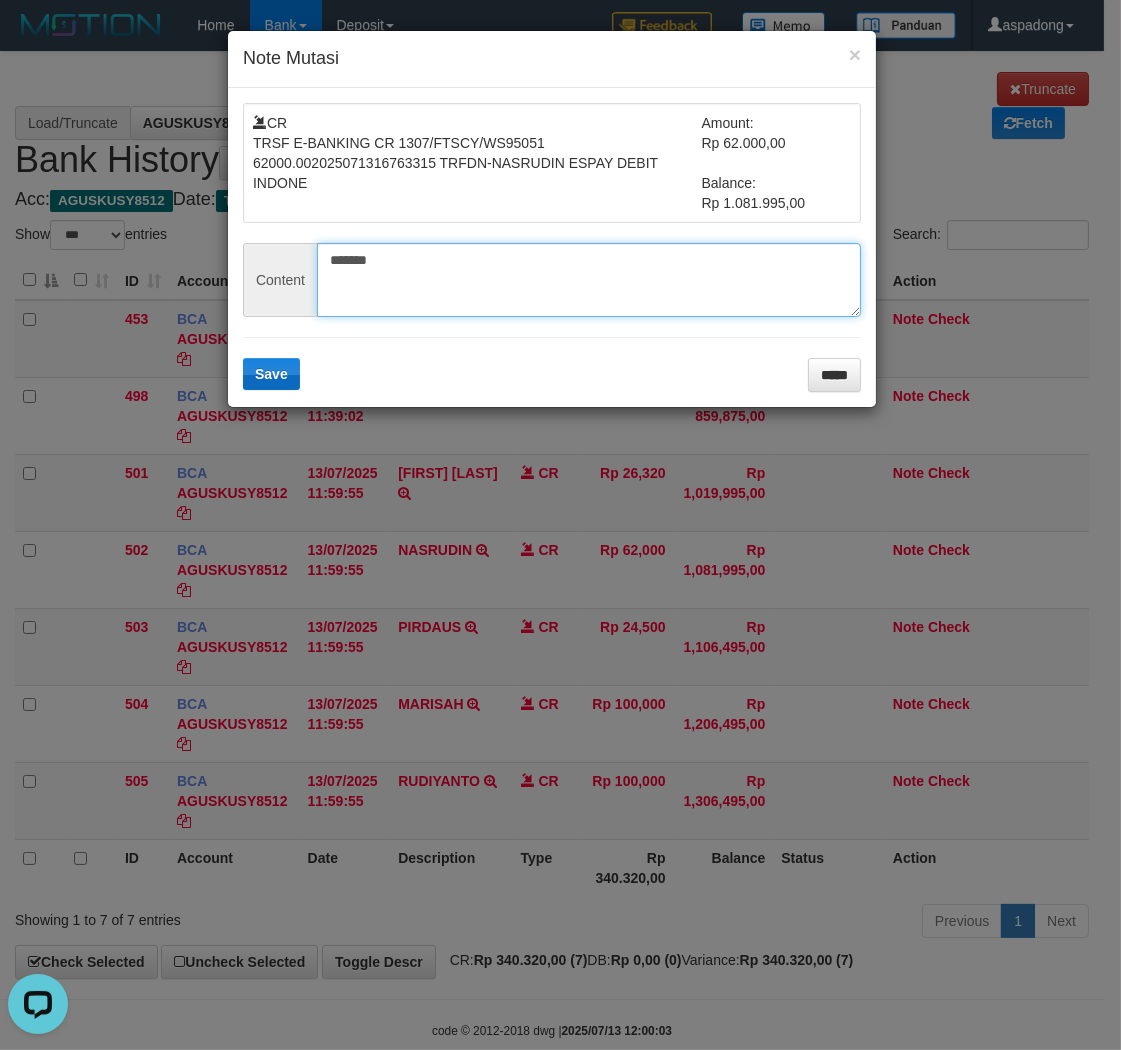 type on "*******" 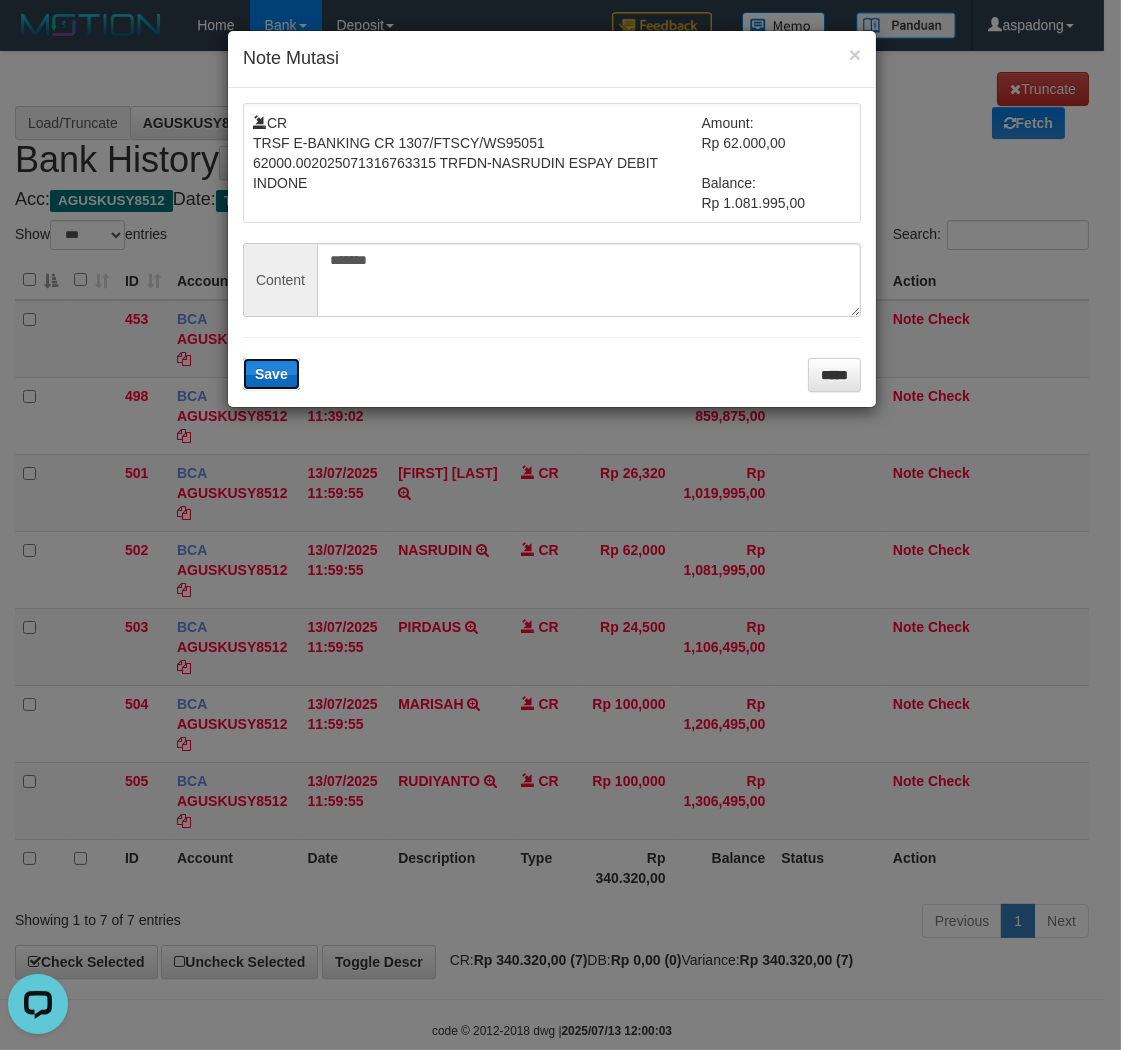 click on "Save" at bounding box center [271, 374] 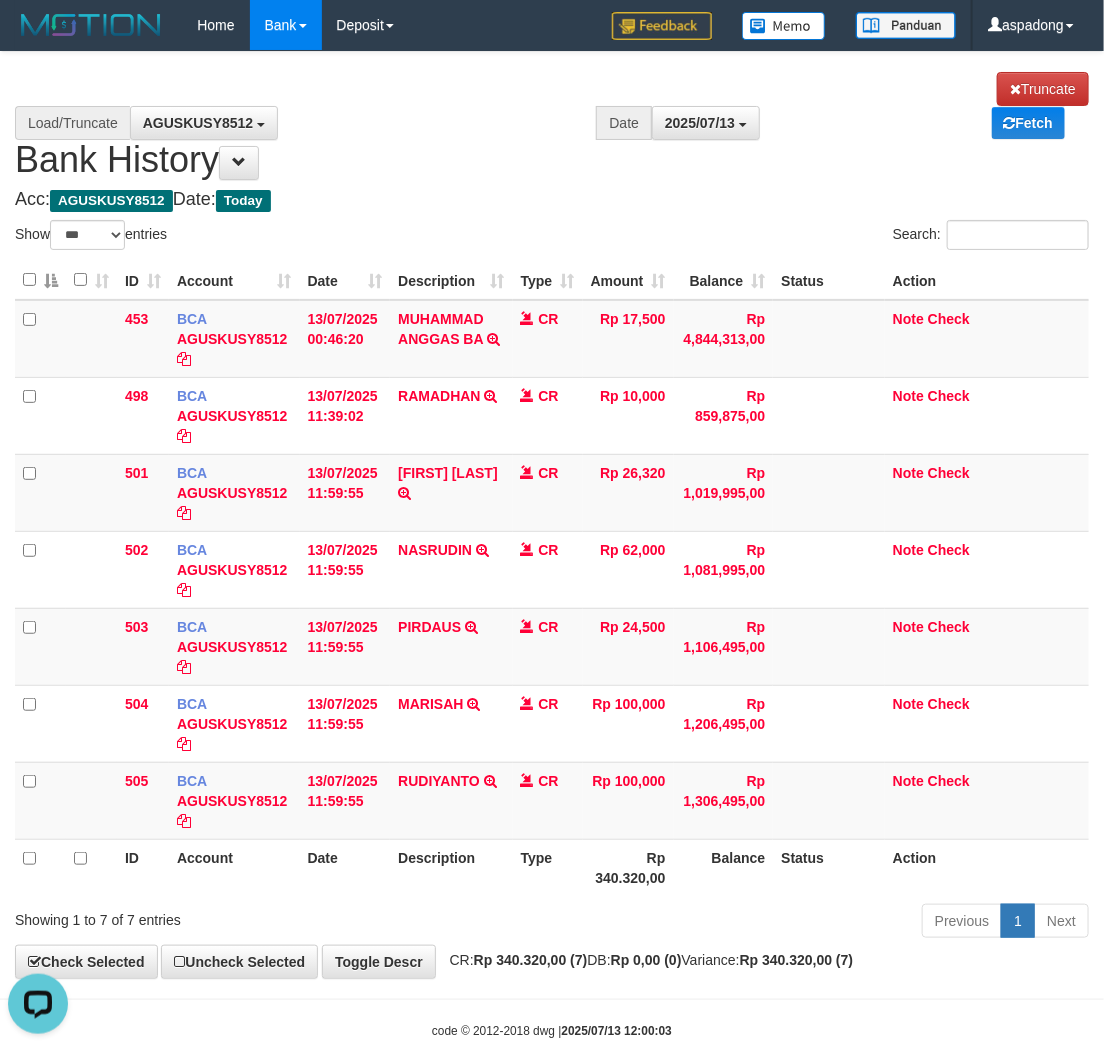 click on "**********" at bounding box center [552, 515] 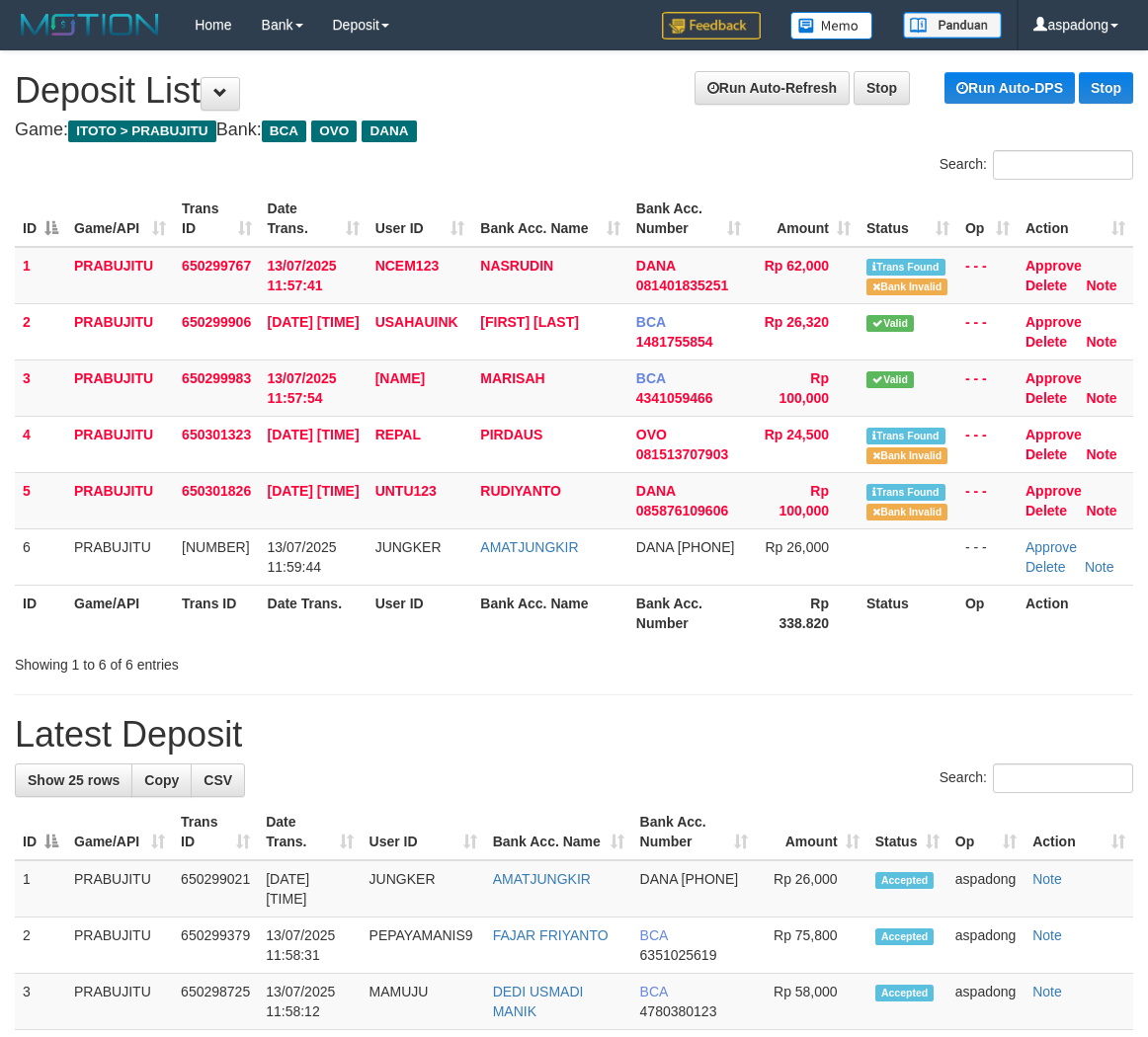 scroll, scrollTop: 0, scrollLeft: 0, axis: both 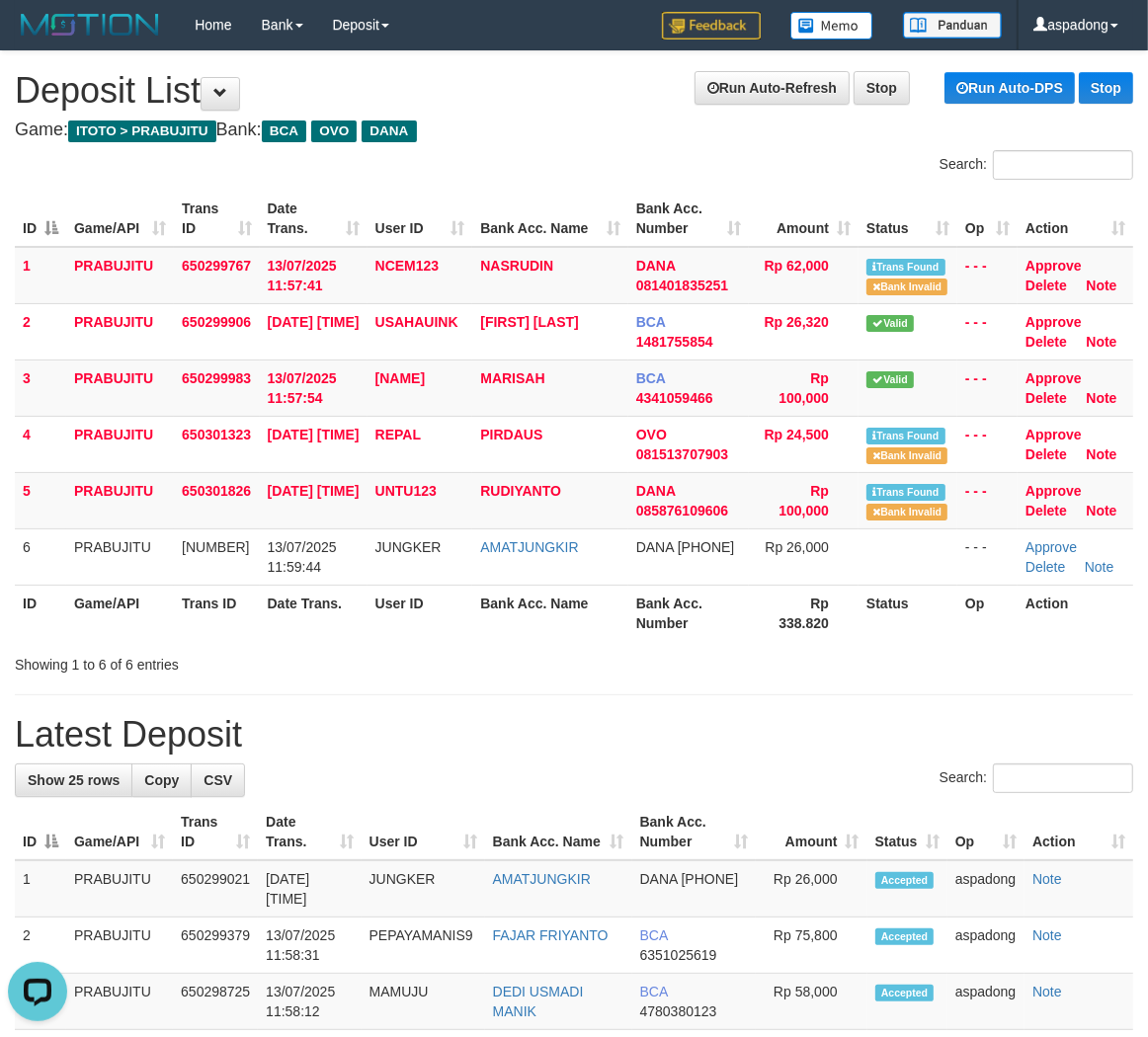 drag, startPoint x: 583, startPoint y: 760, endPoint x: 595, endPoint y: 755, distance: 13 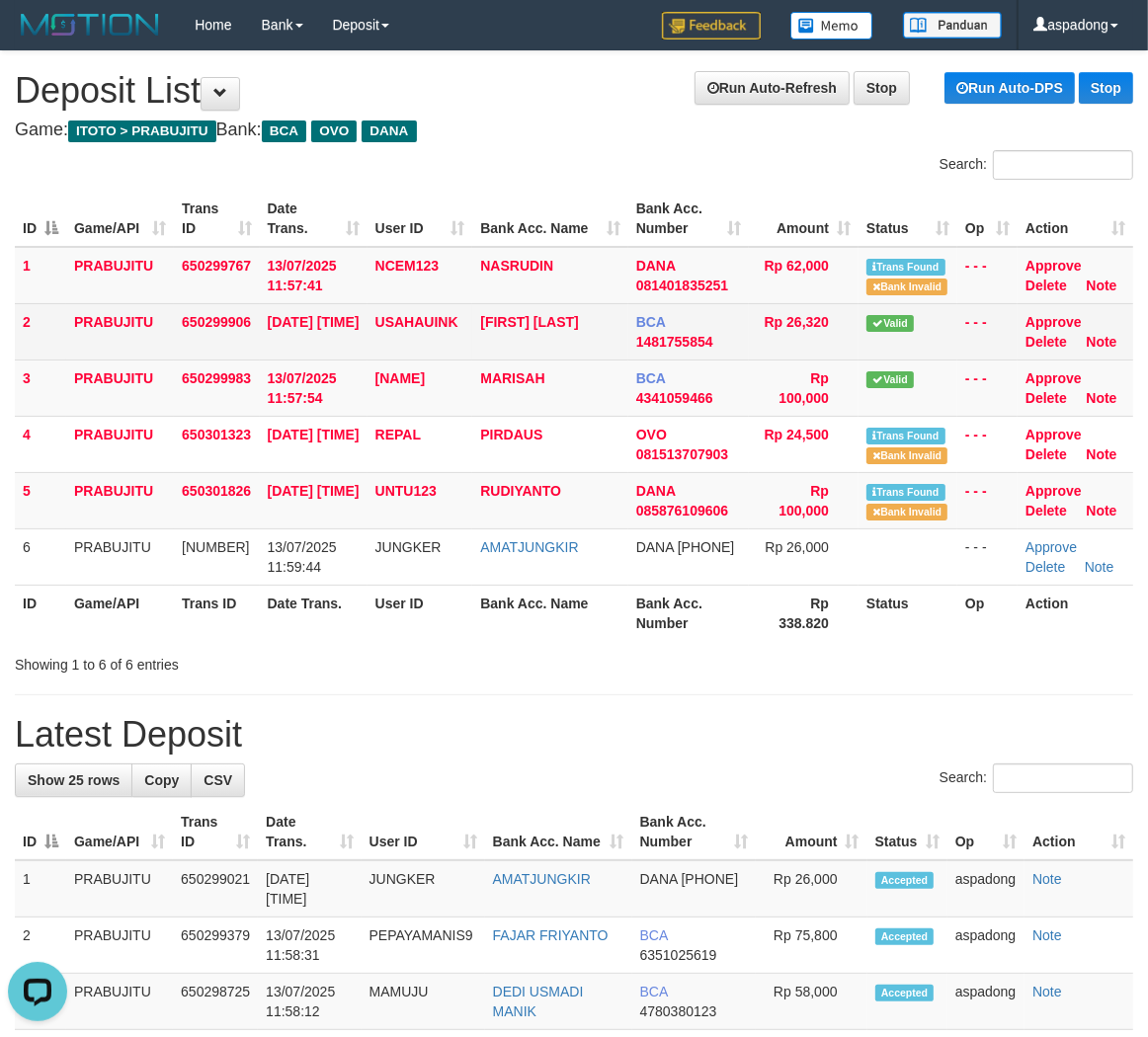 click on "USAHAUINK" at bounding box center (417, 322) 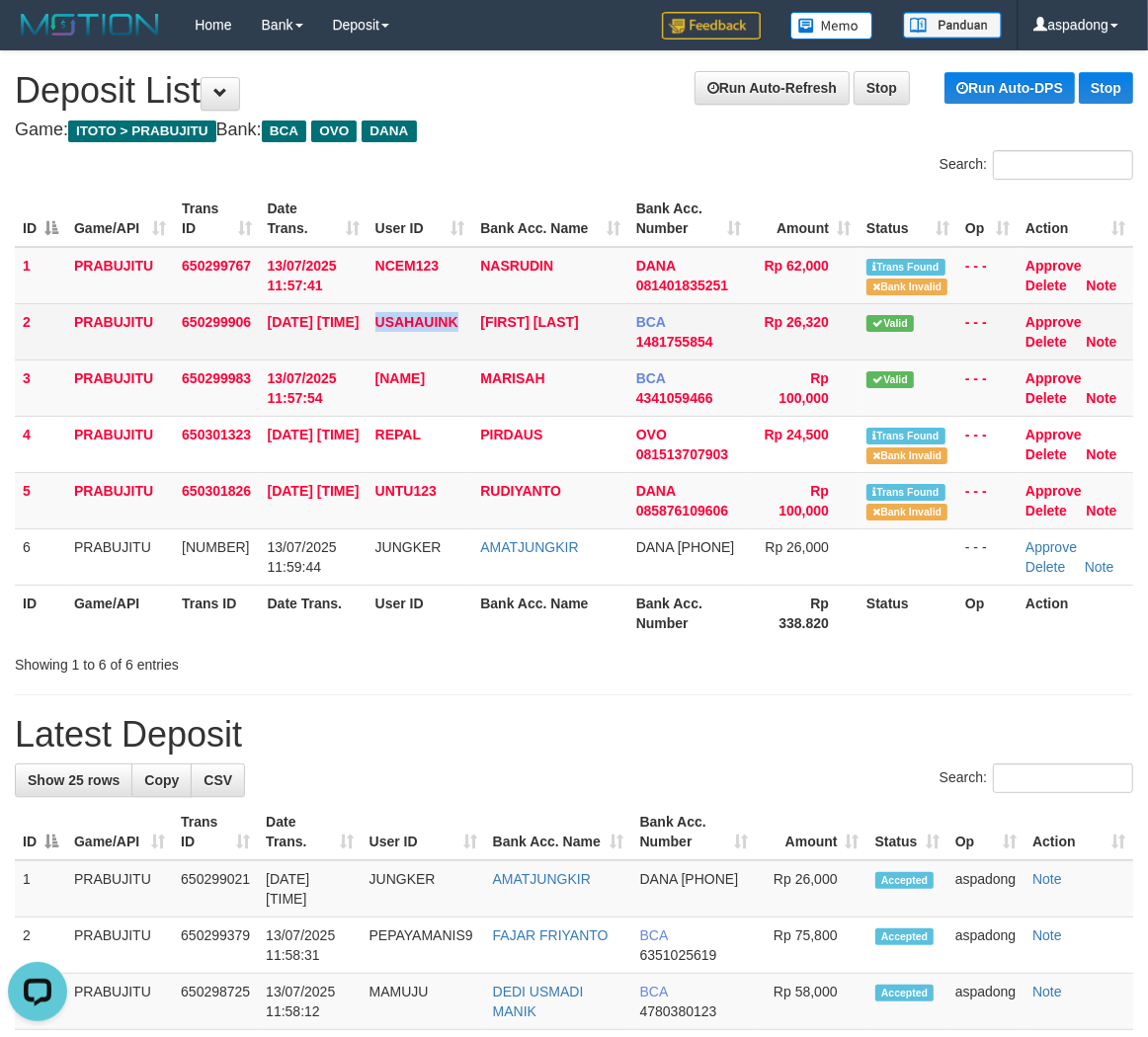 click on "USAHAUINK" at bounding box center [417, 322] 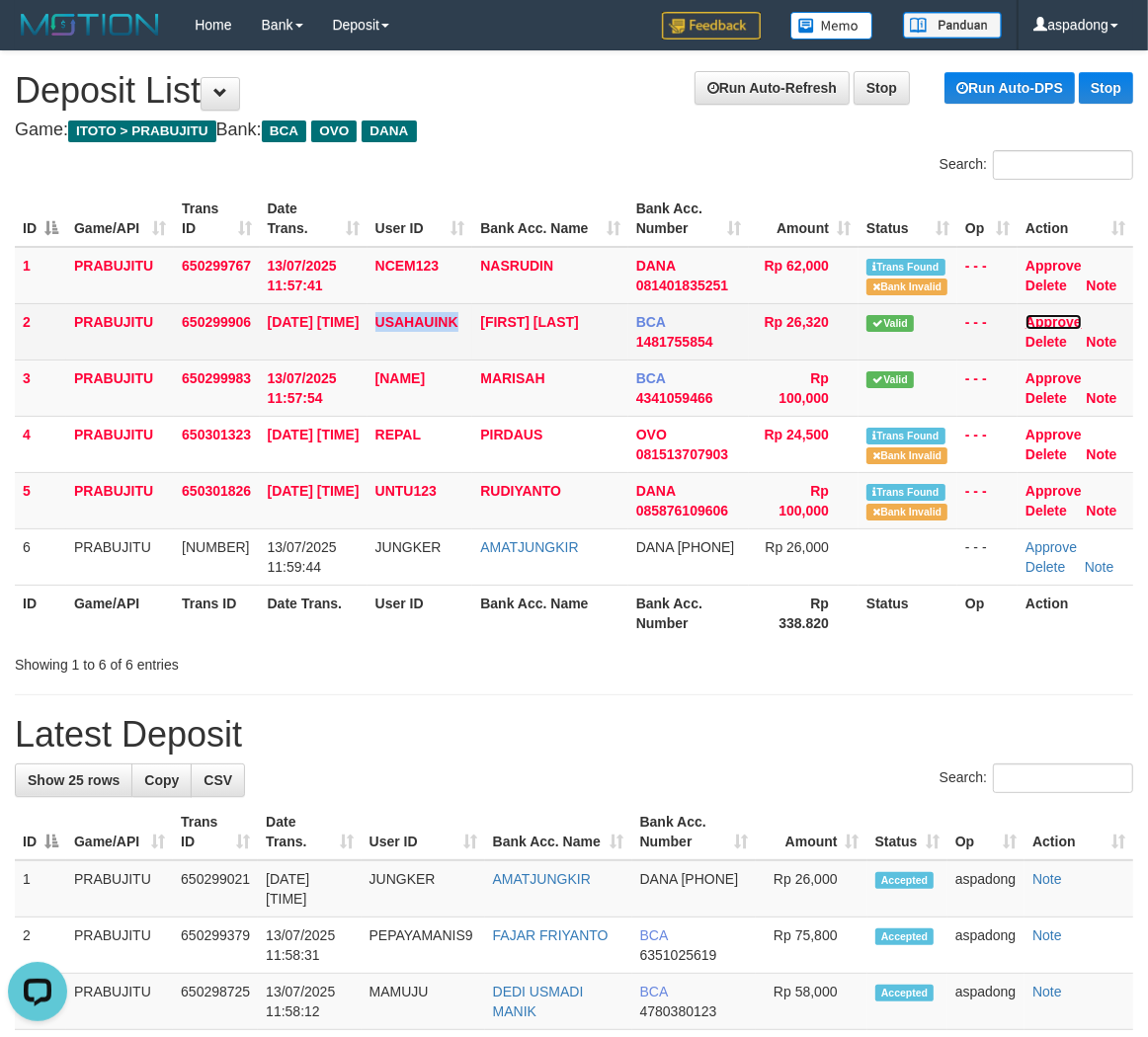 click on "Approve" at bounding box center [1053, 322] 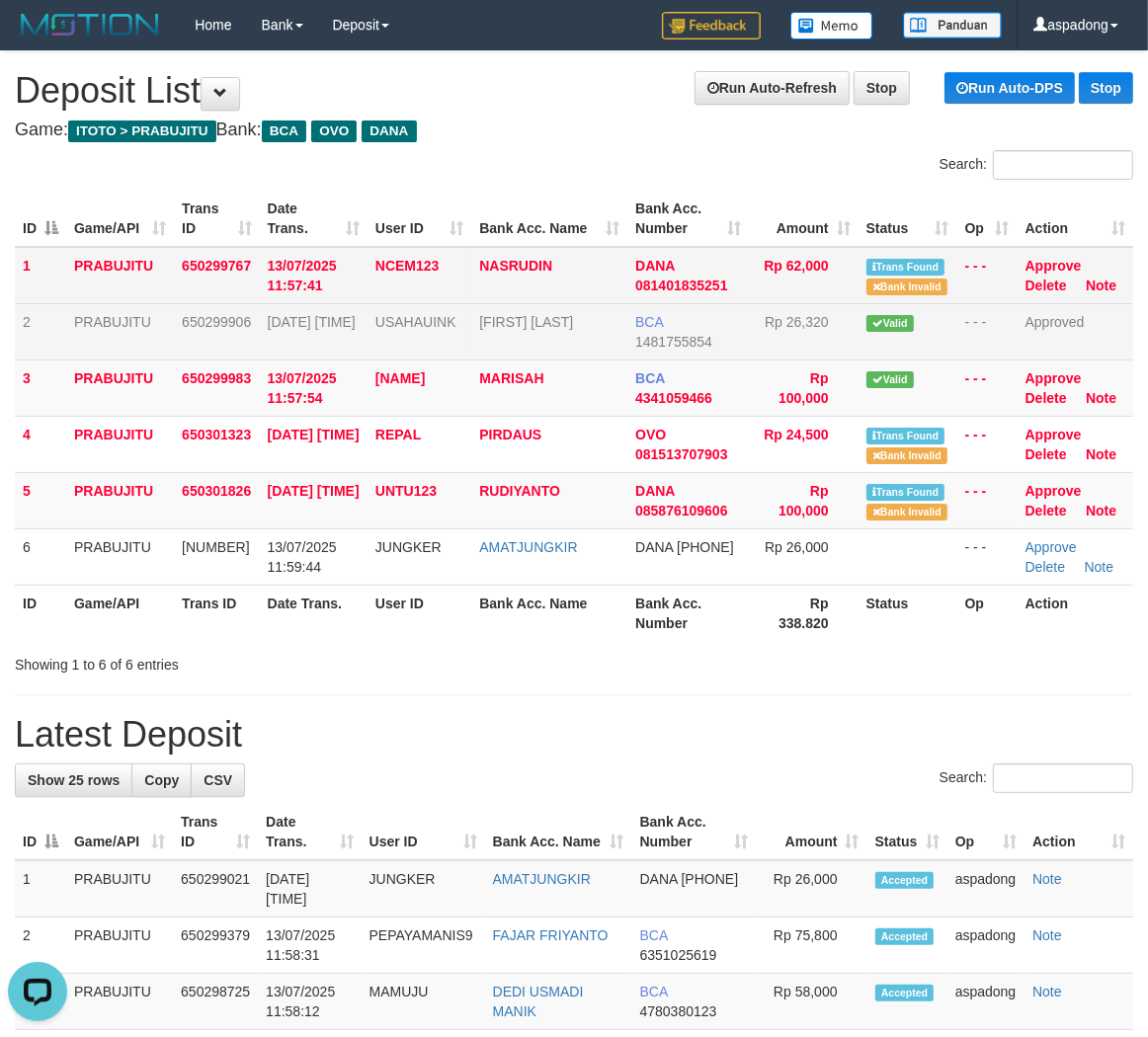 click on "NCEM123" at bounding box center (407, 266) 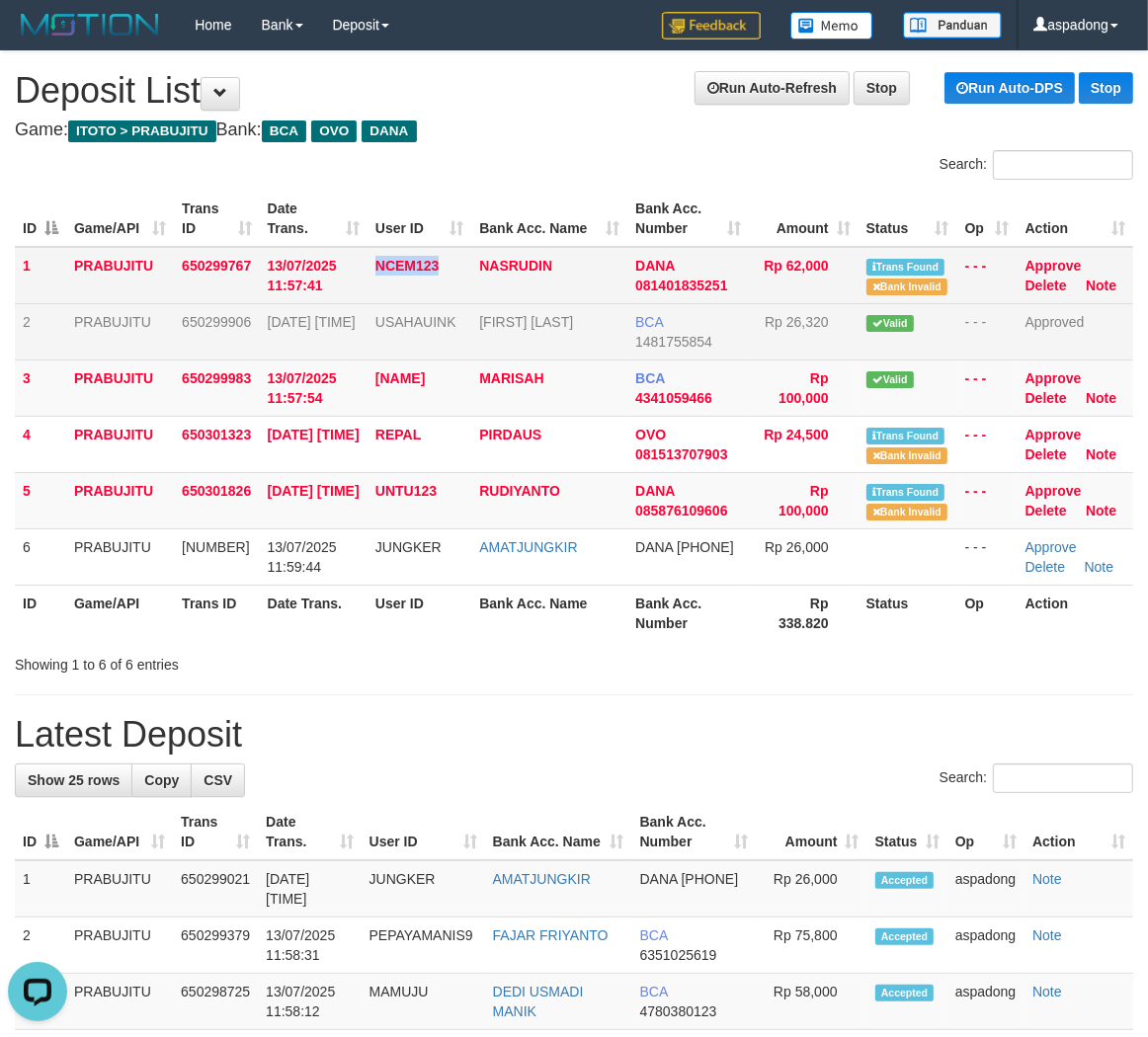 click on "NCEM123" at bounding box center (407, 266) 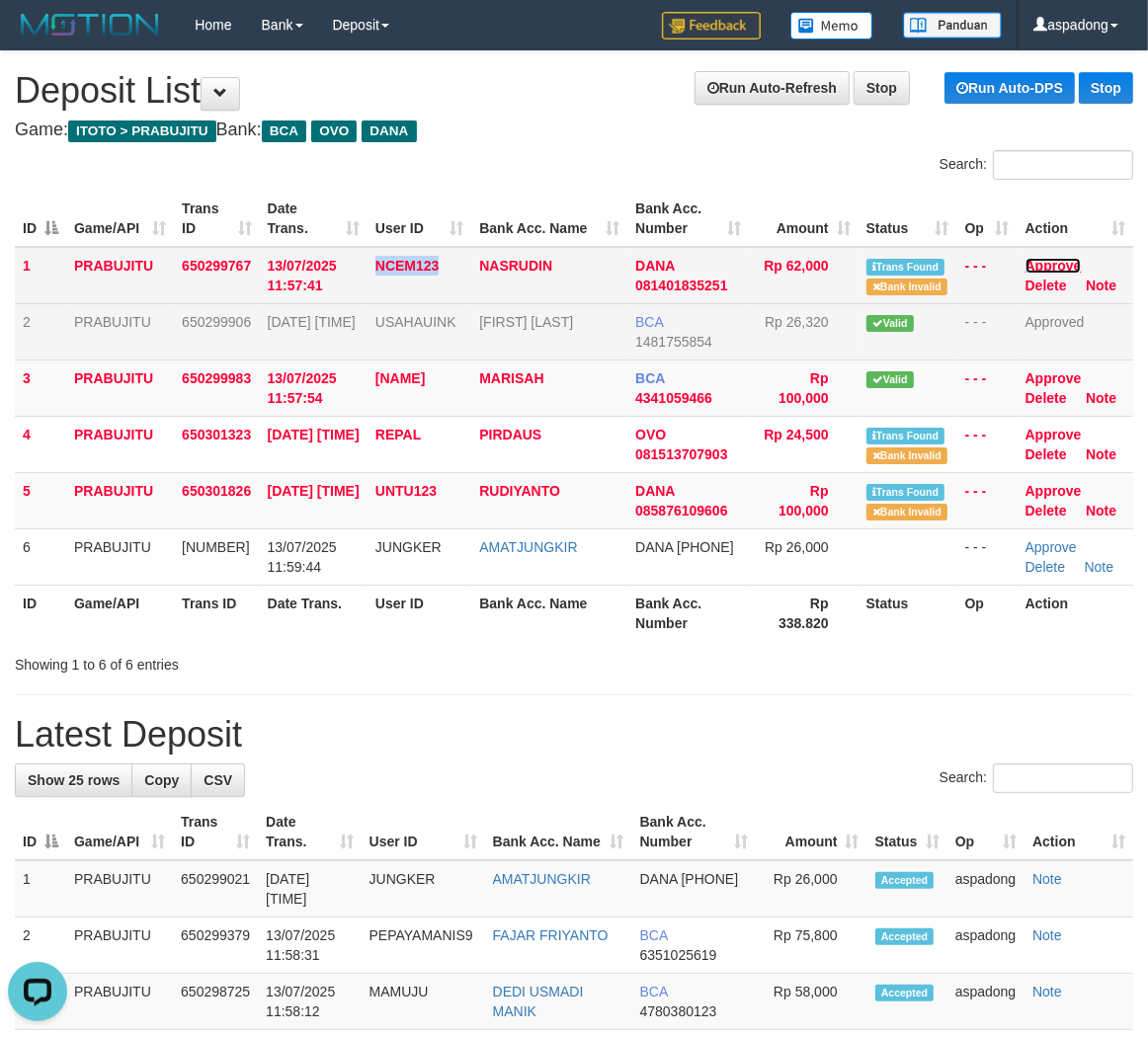 click on "Approve" at bounding box center (1053, 266) 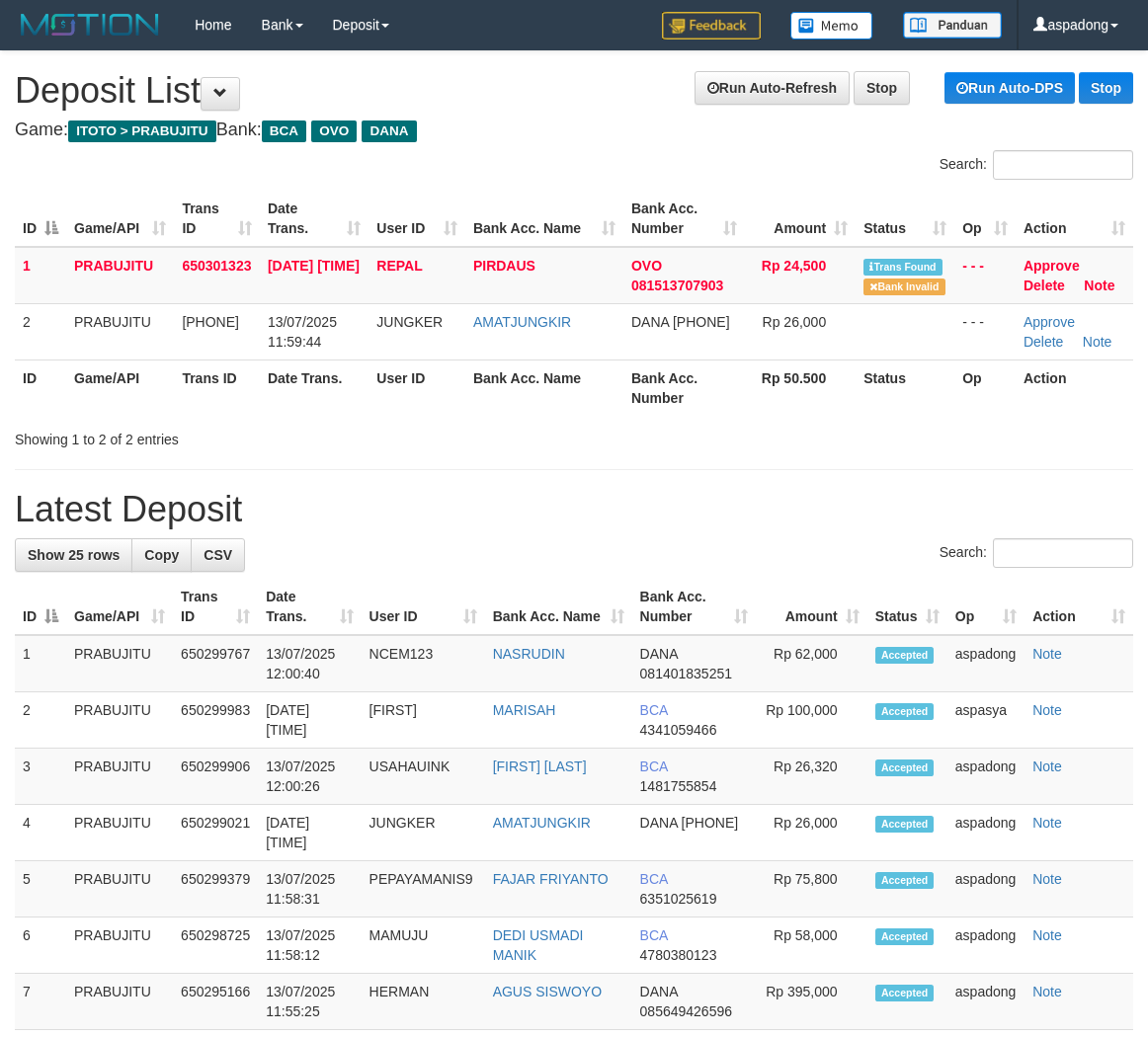 scroll, scrollTop: 0, scrollLeft: 0, axis: both 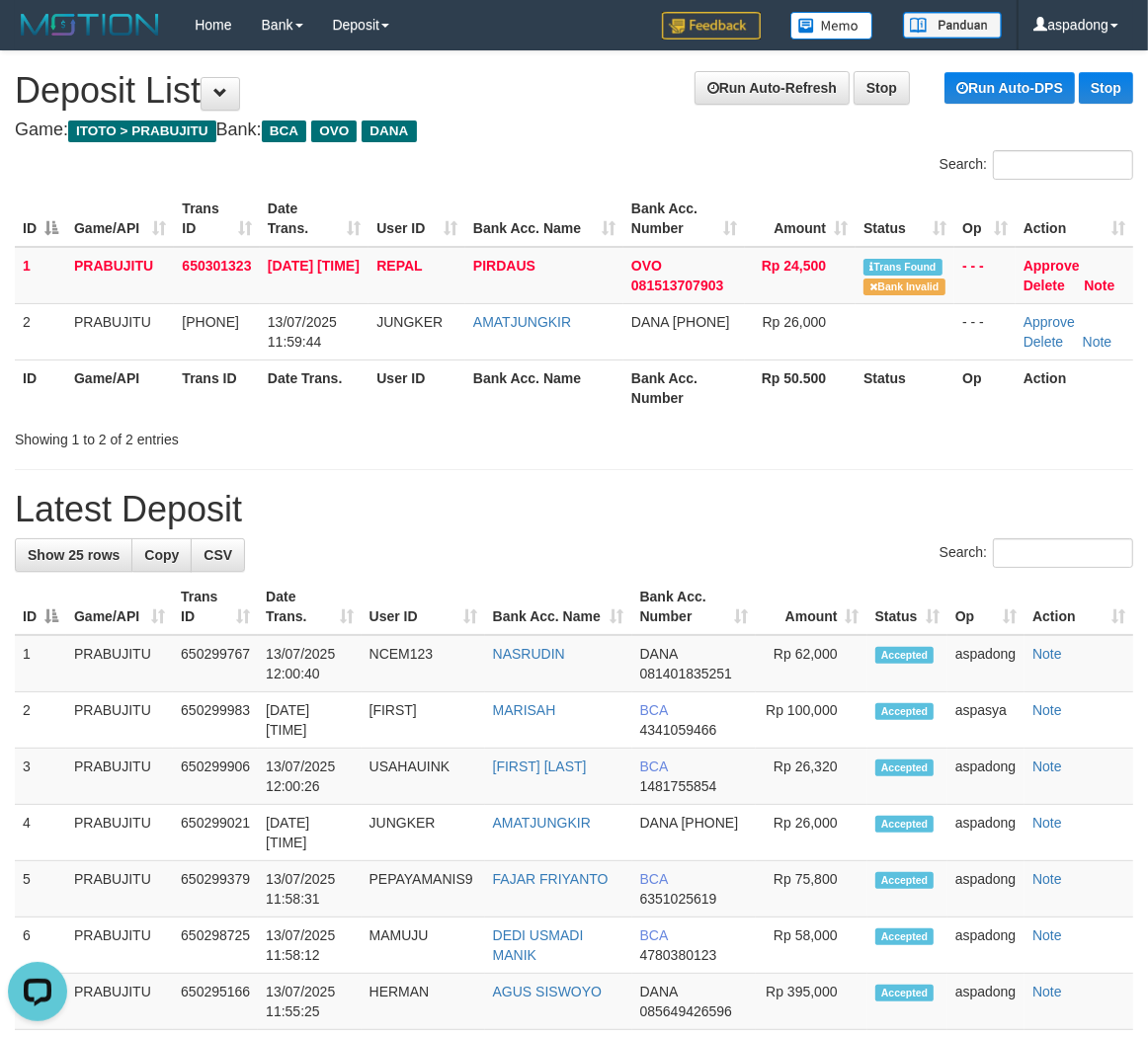 click on "**********" at bounding box center (574, 1113) 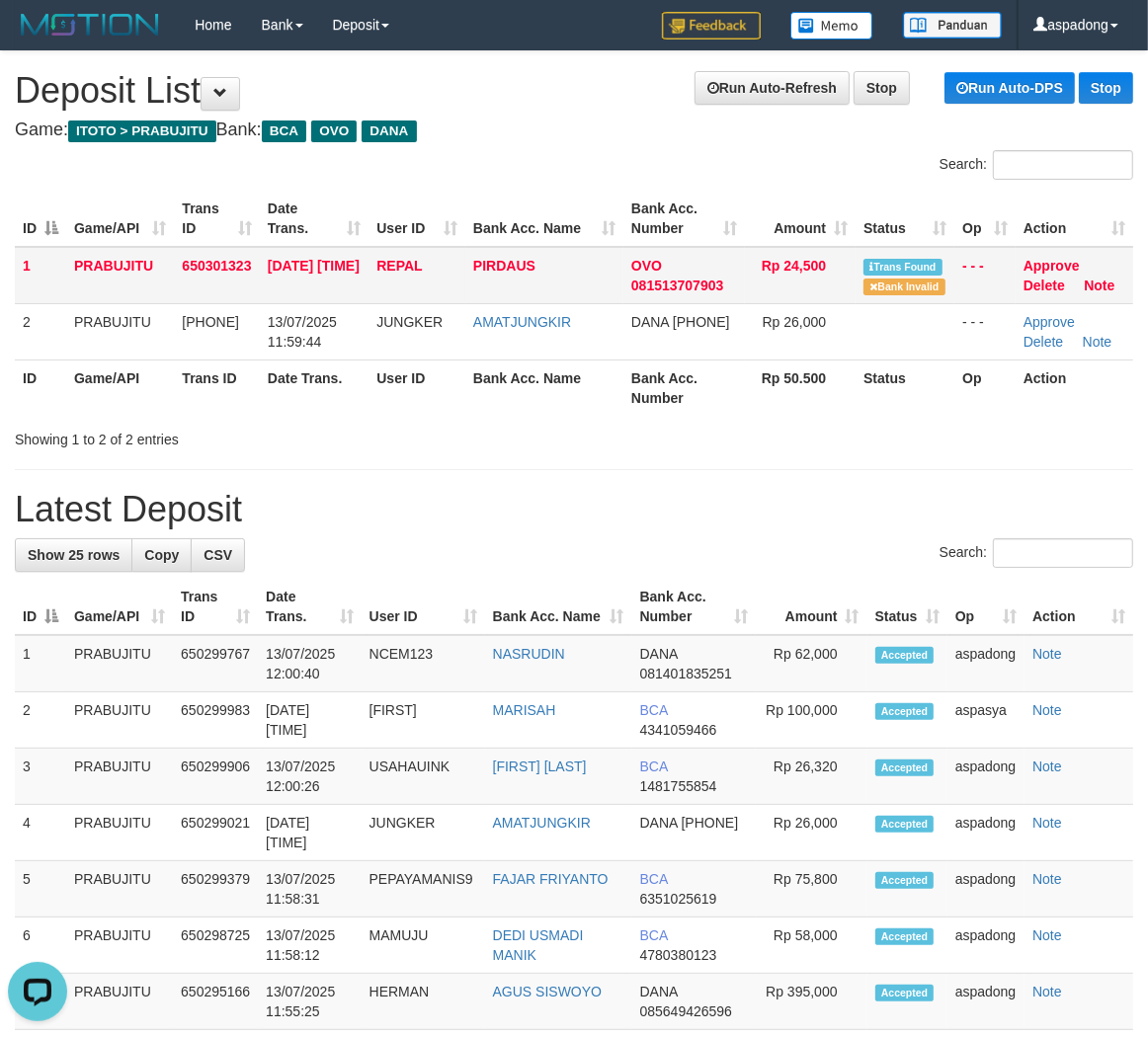 click on "REPAL" at bounding box center [399, 266] 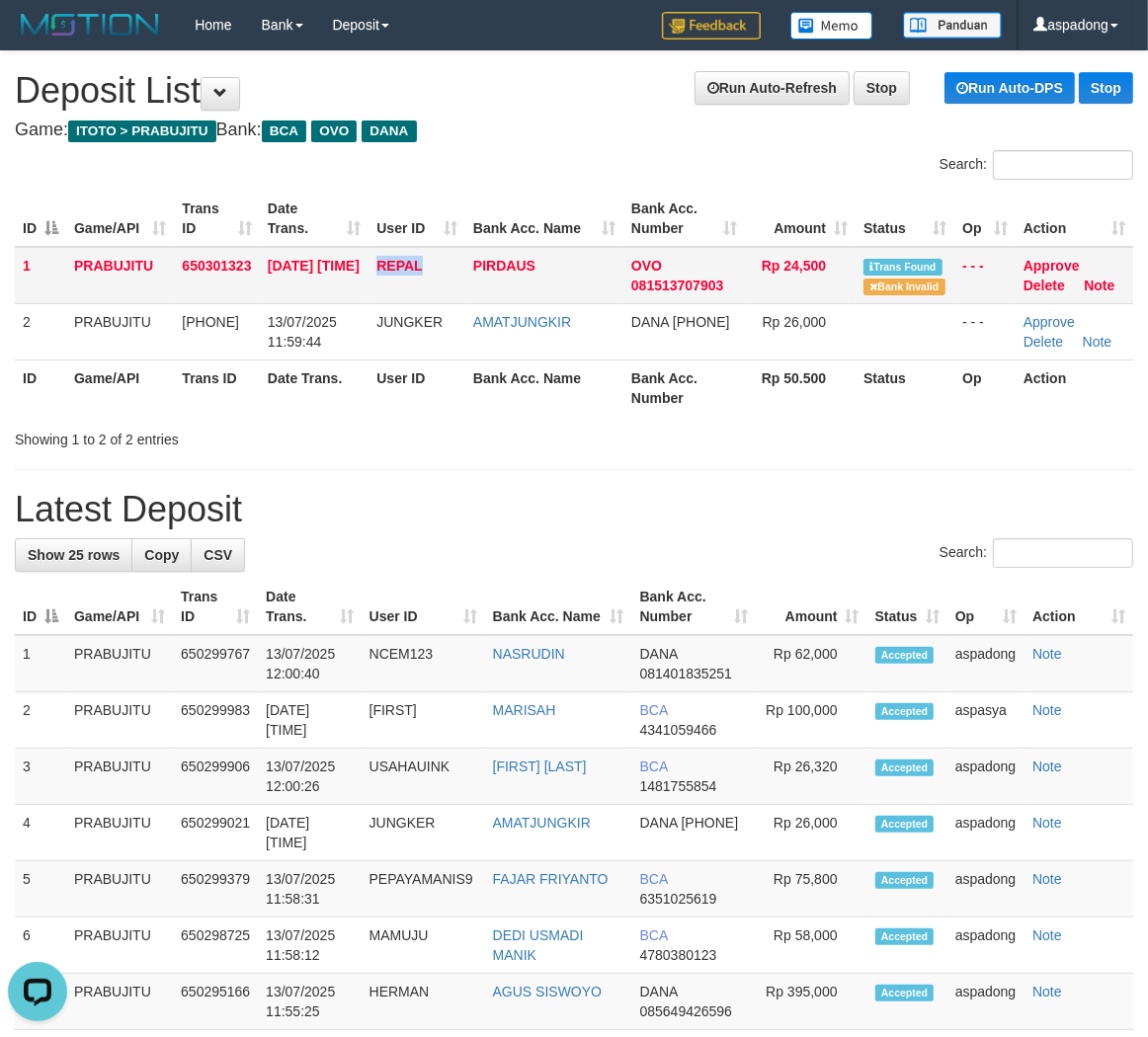 click on "REPAL" at bounding box center [399, 266] 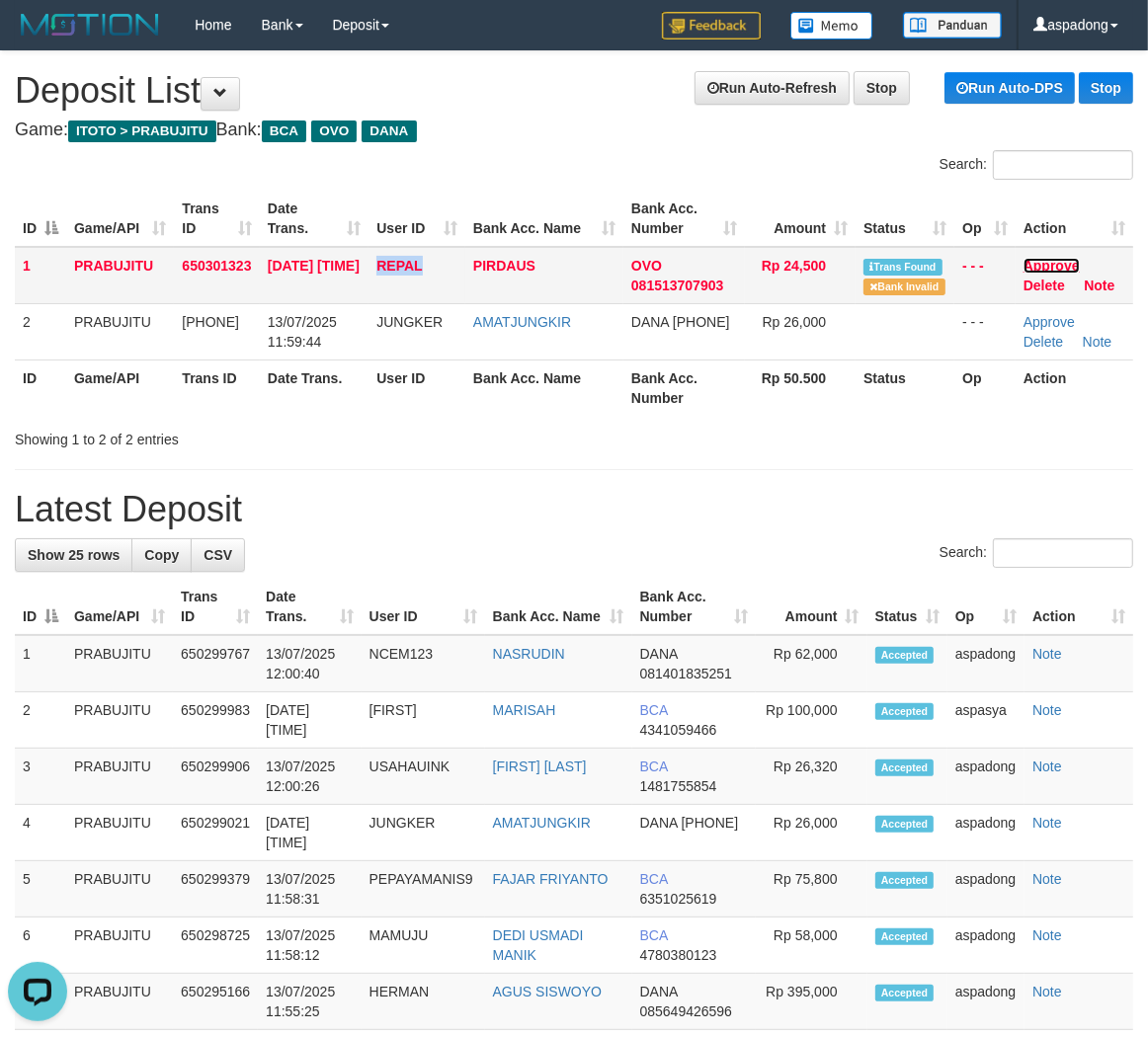 click on "Approve" at bounding box center [1051, 266] 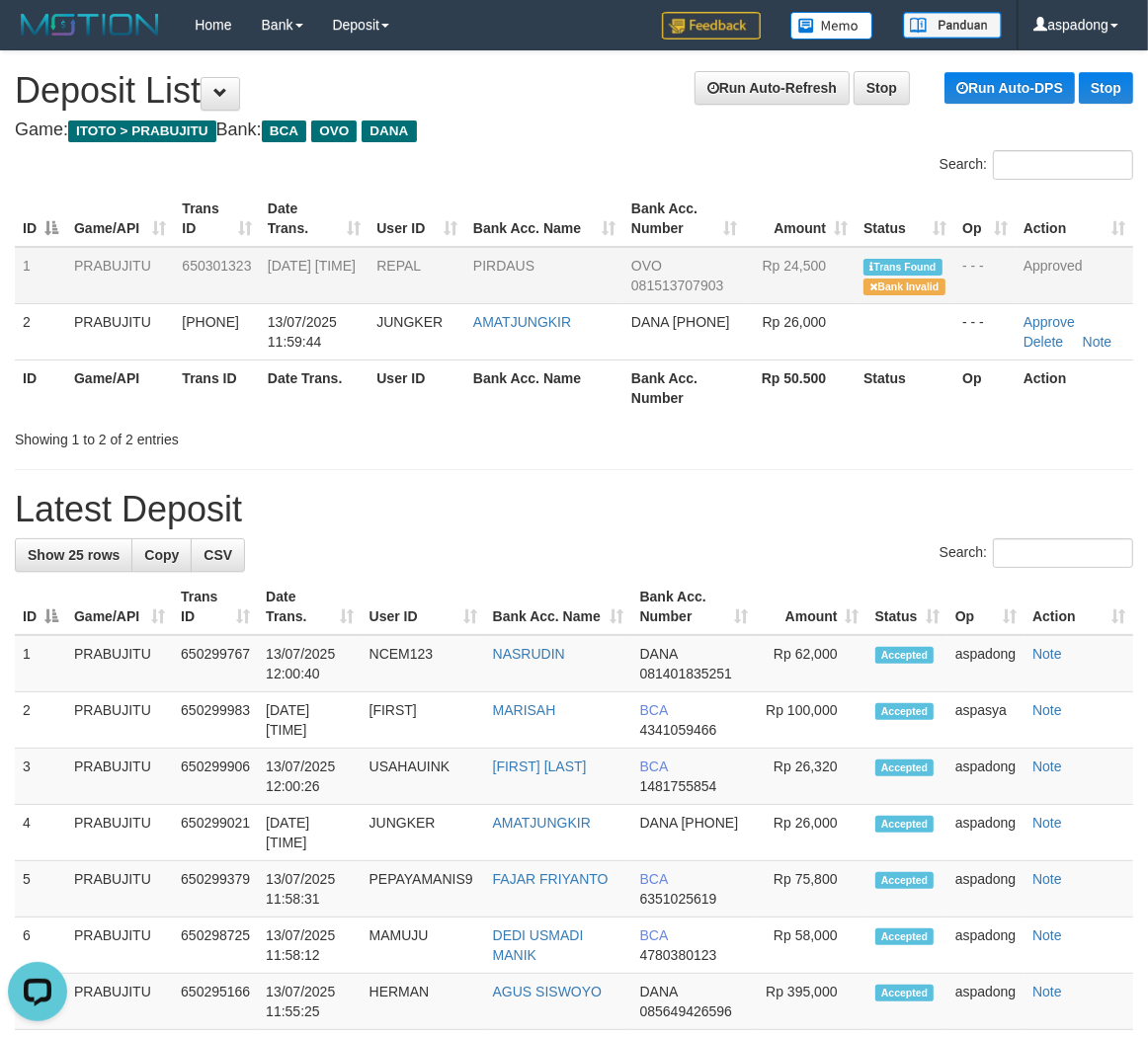 click on "Latest Deposit" at bounding box center [574, 510] 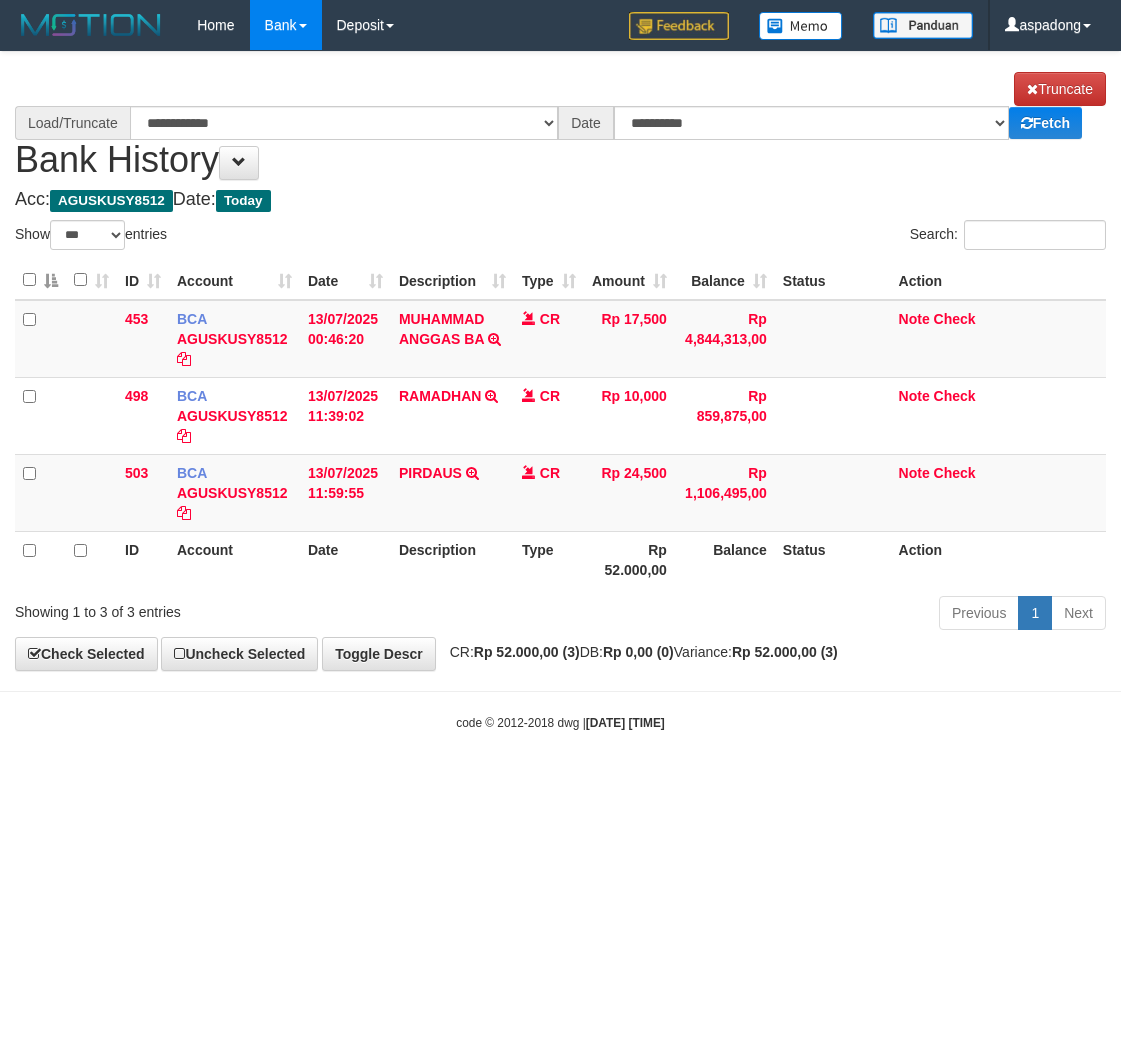 select on "***" 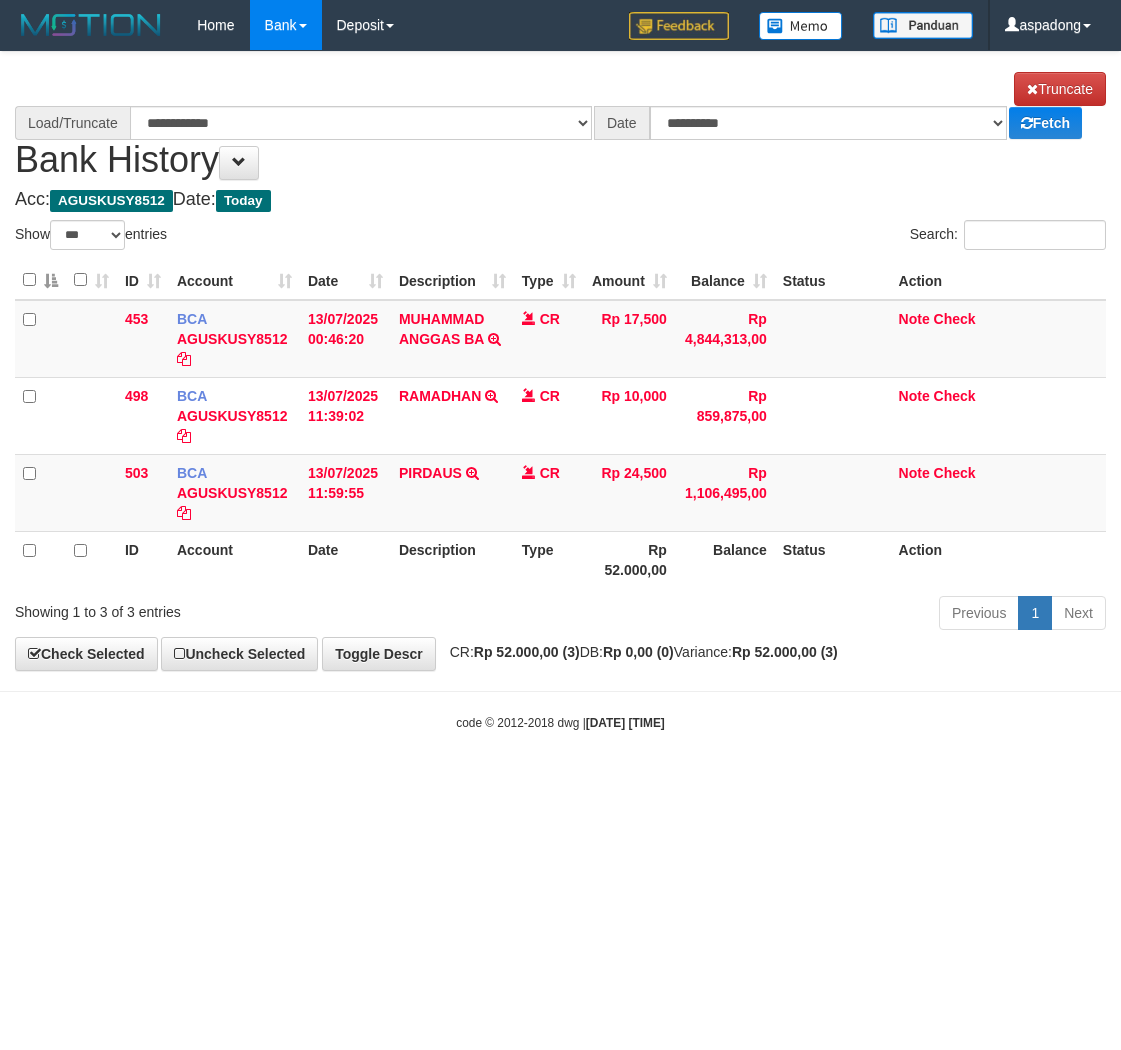 scroll, scrollTop: 0, scrollLeft: 0, axis: both 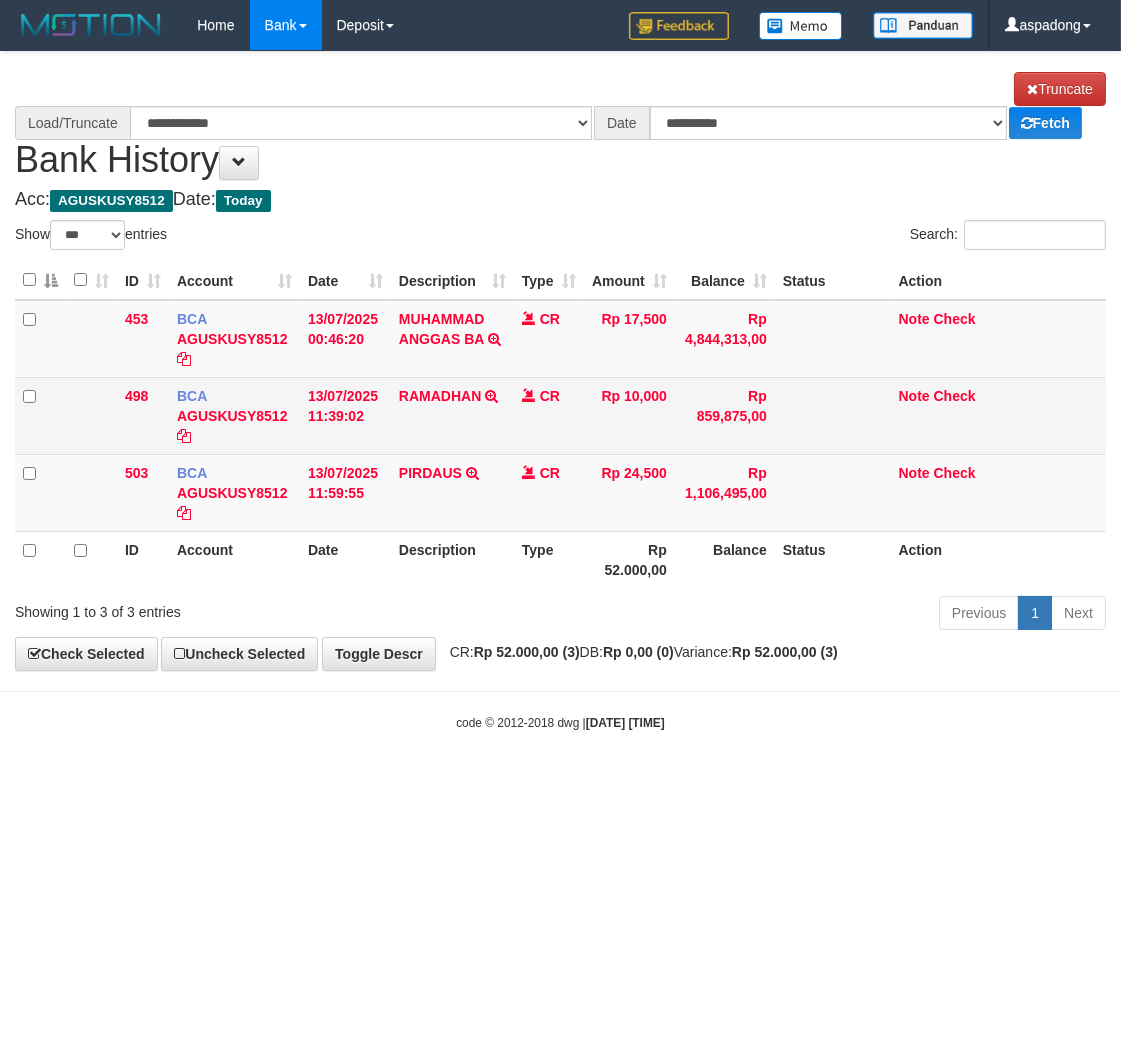 select on "****" 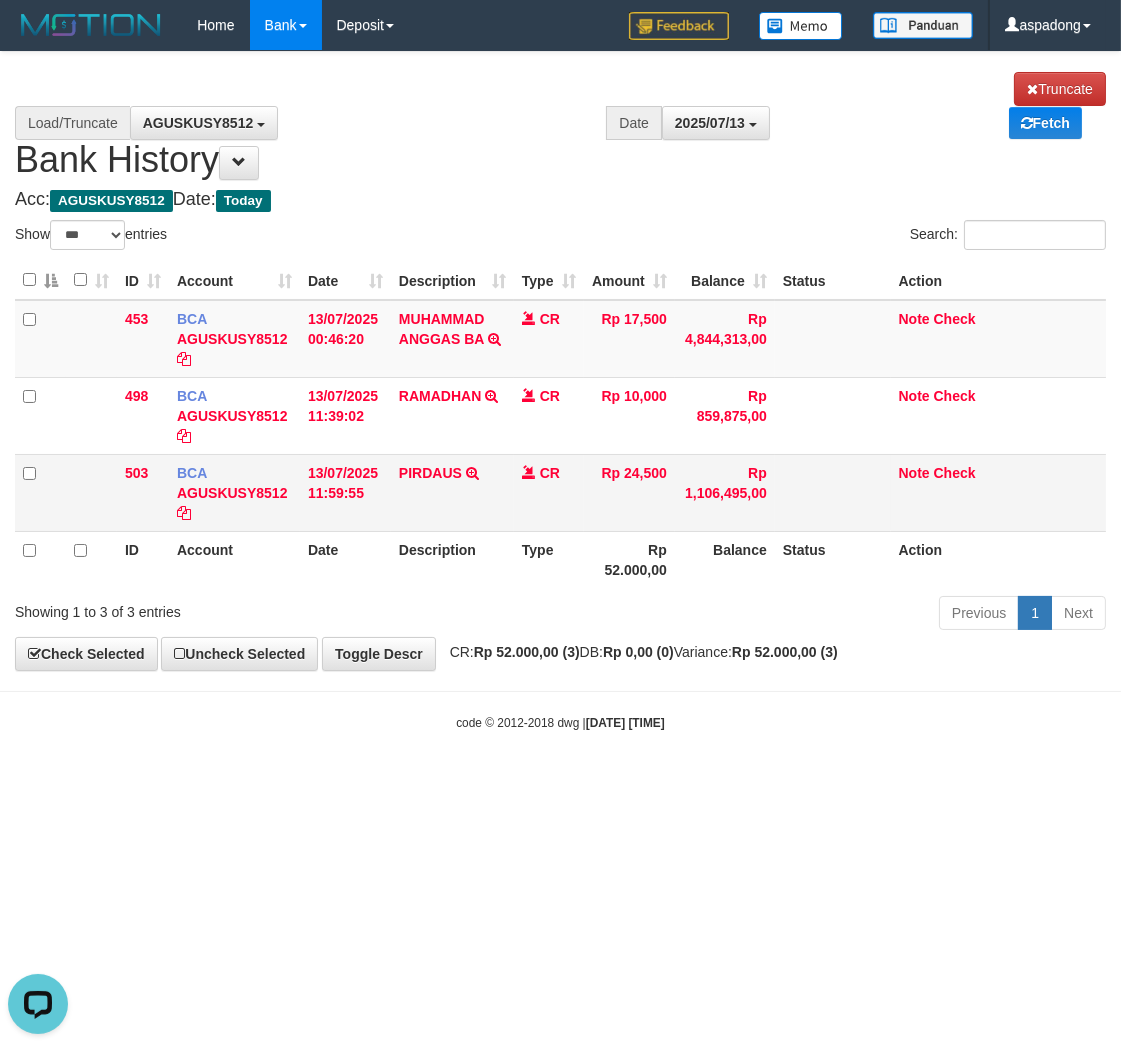 scroll, scrollTop: 0, scrollLeft: 0, axis: both 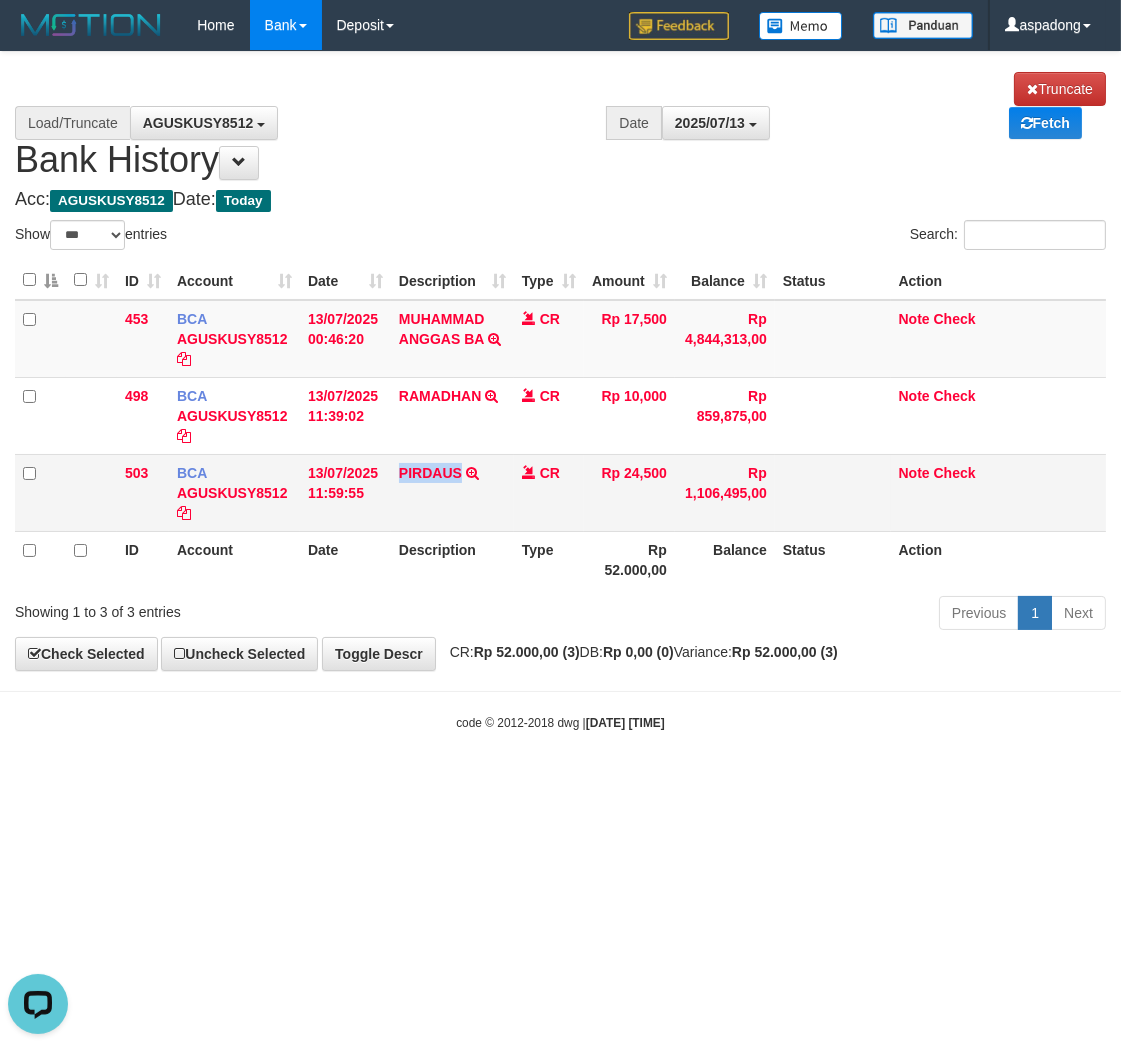 drag, startPoint x: 392, startPoint y: 470, endPoint x: 463, endPoint y: 483, distance: 72.18033 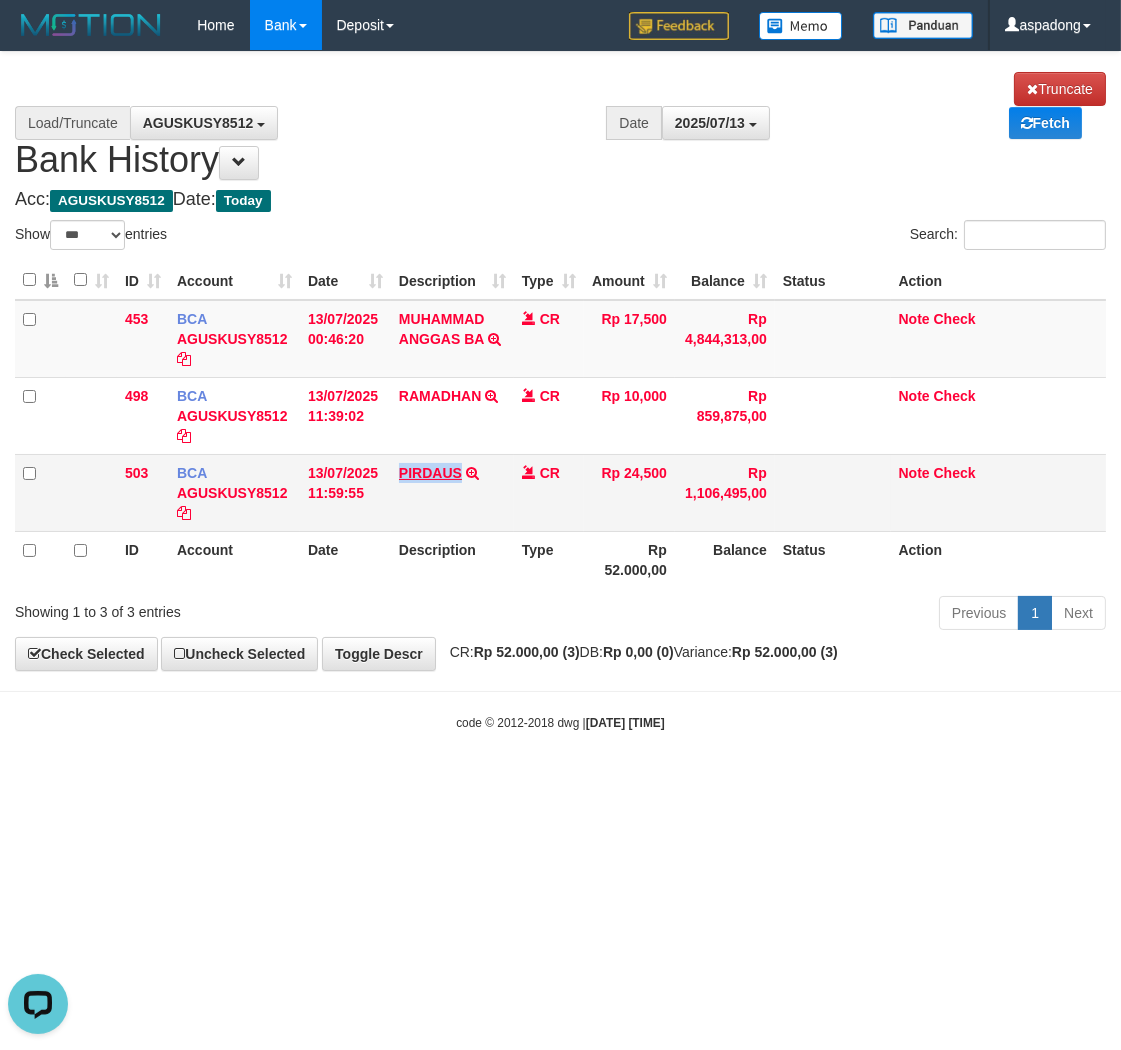 copy on "PIRDAUS" 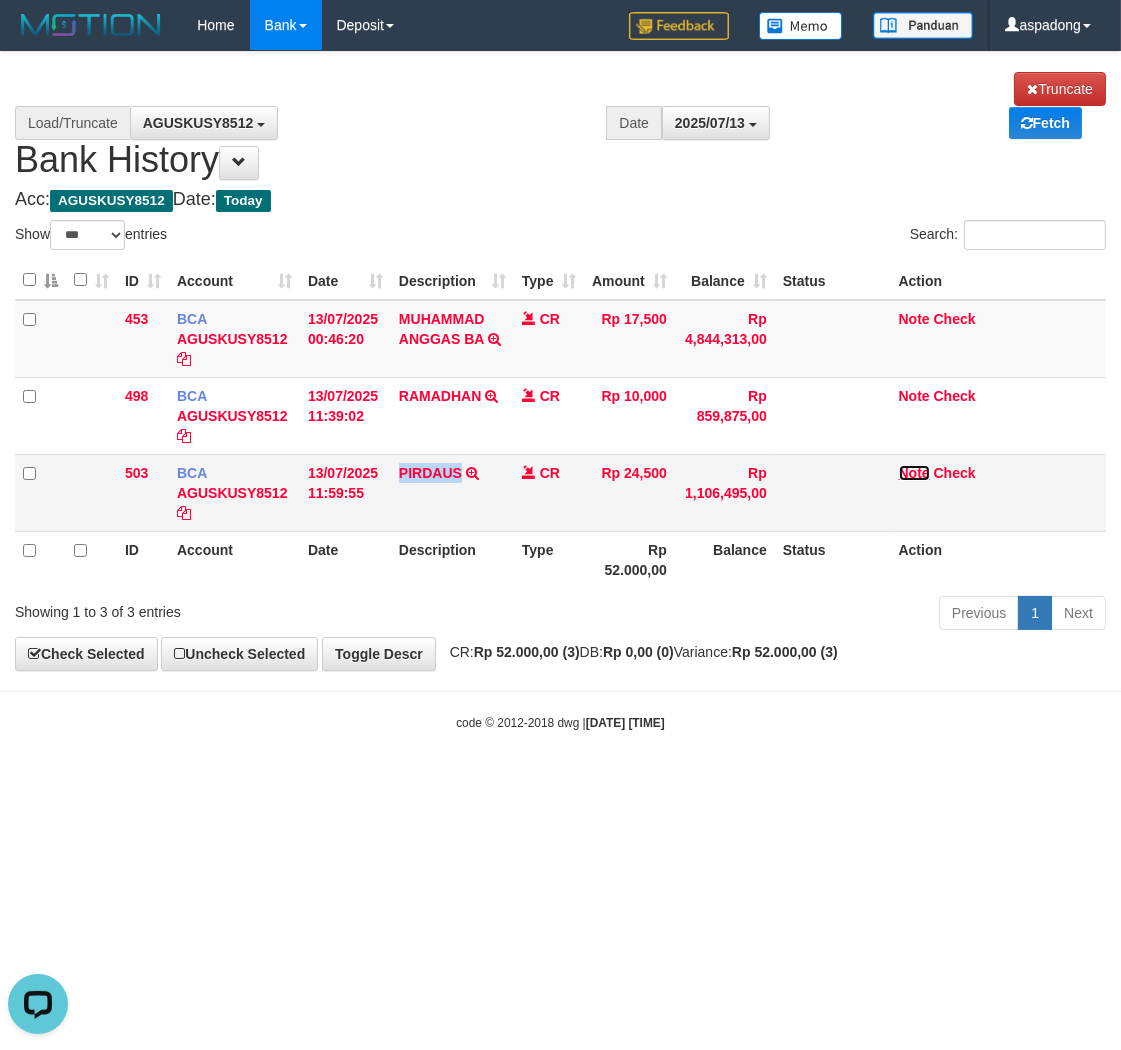 click on "Note" at bounding box center (914, 473) 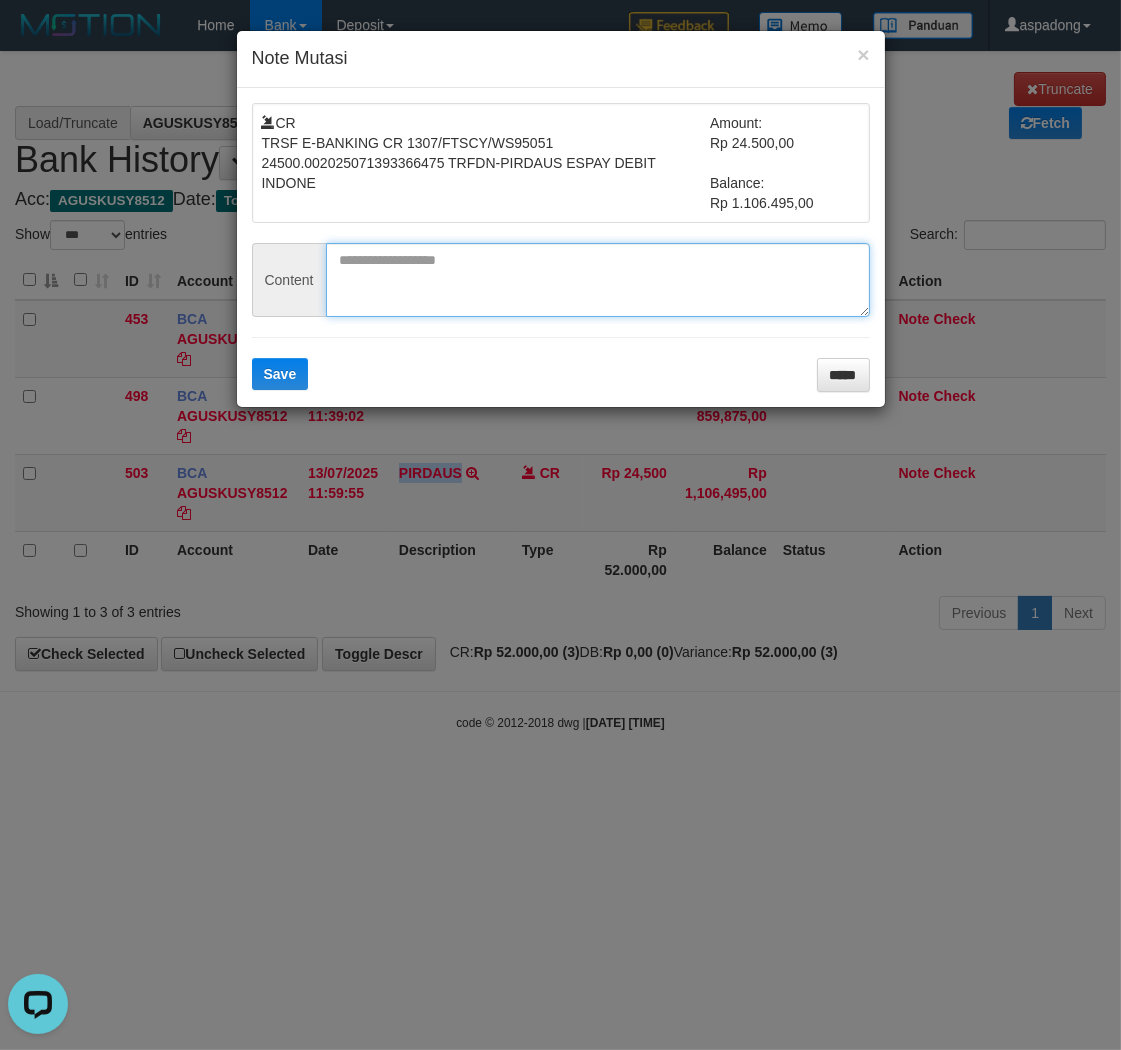 click at bounding box center [598, 280] 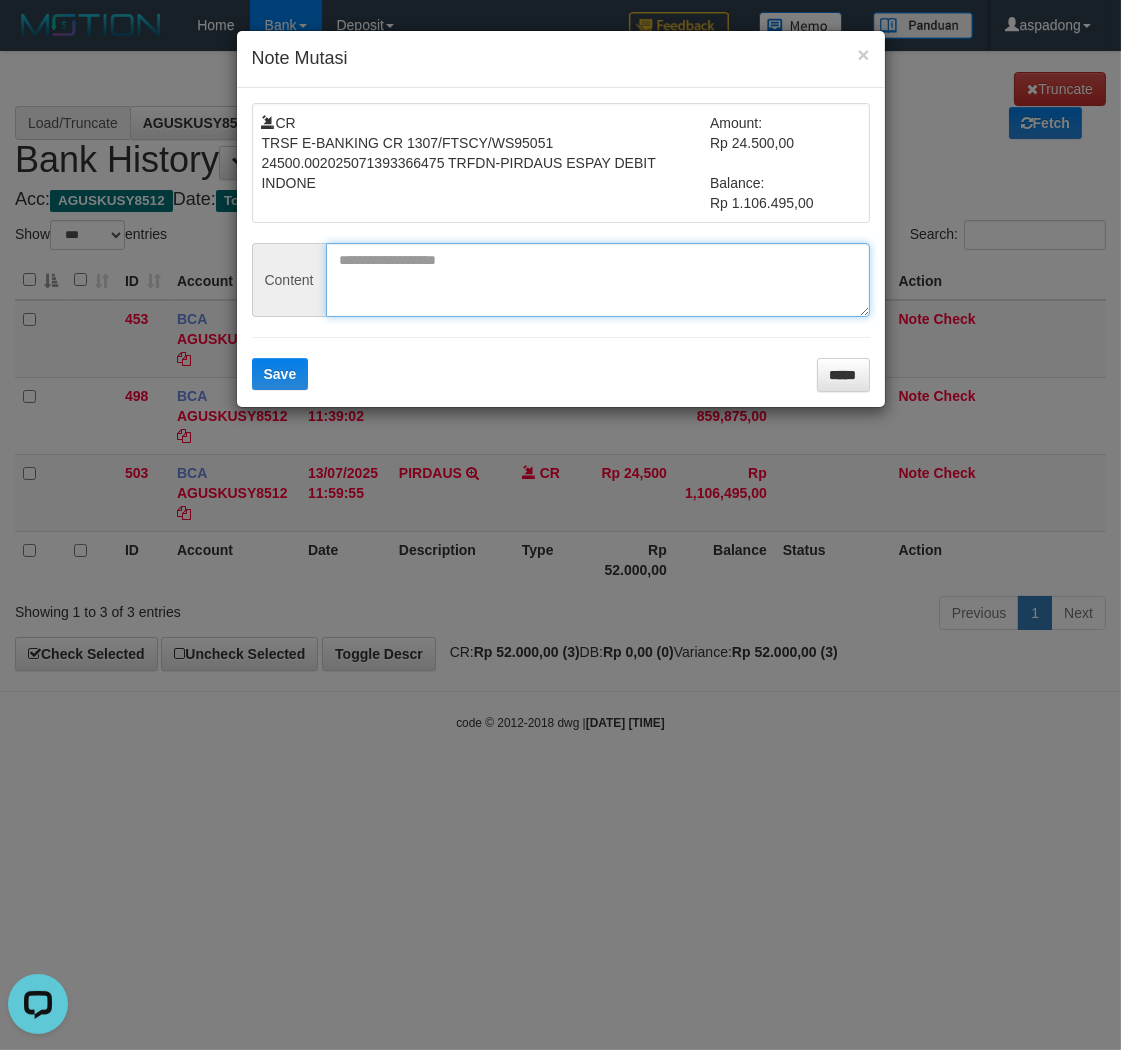 paste on "*****" 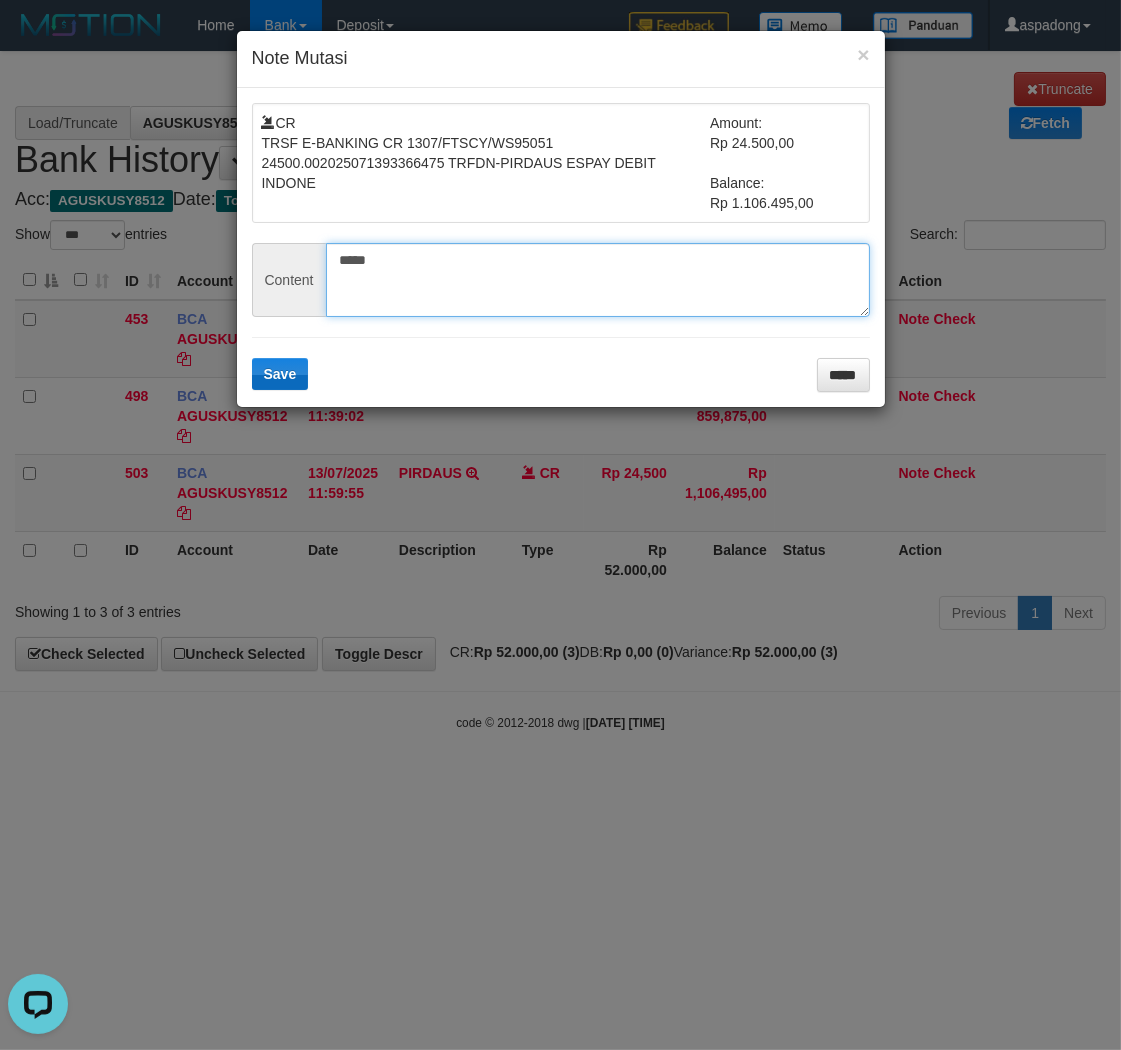 type on "*****" 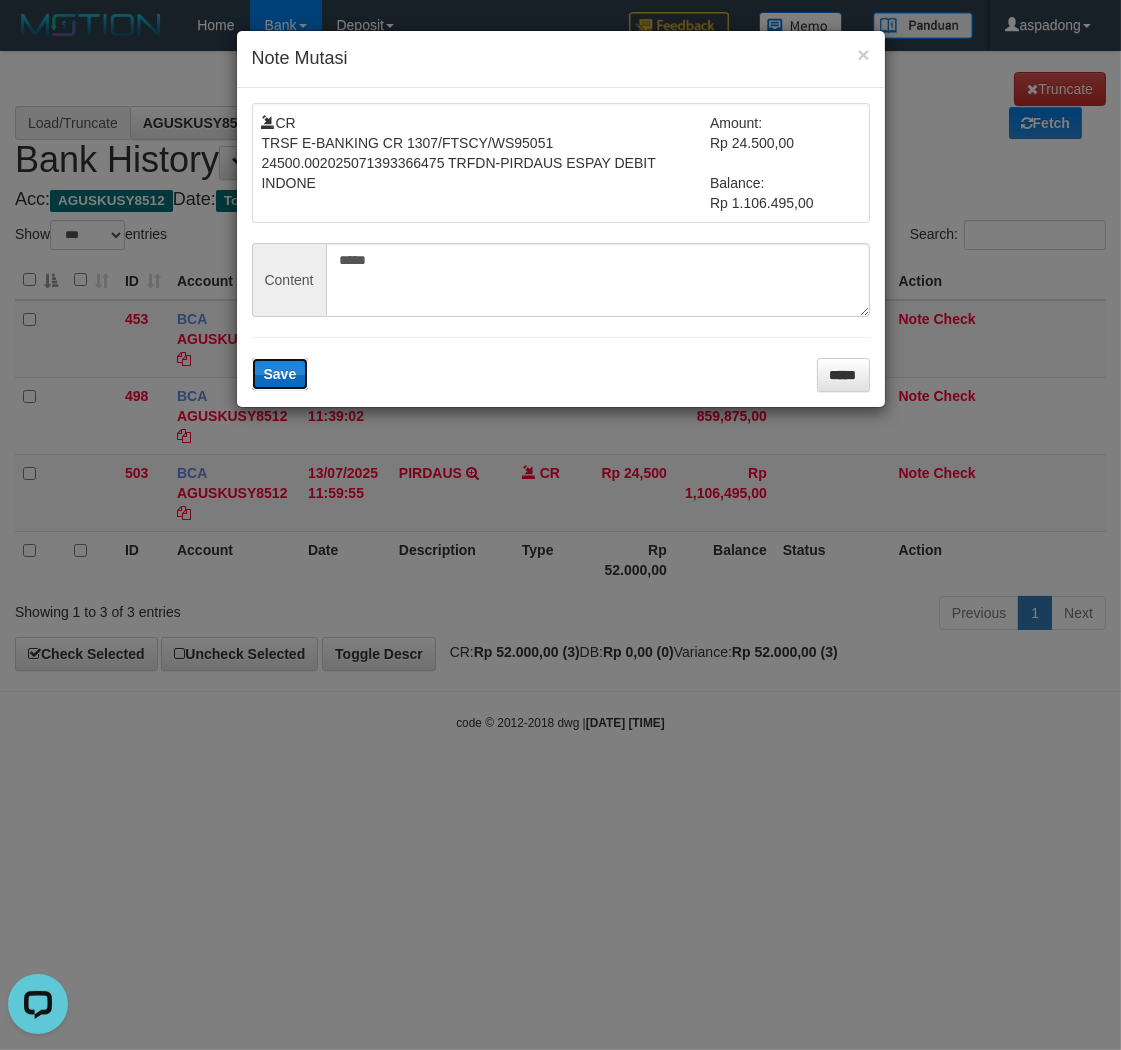 click on "Save" at bounding box center [280, 374] 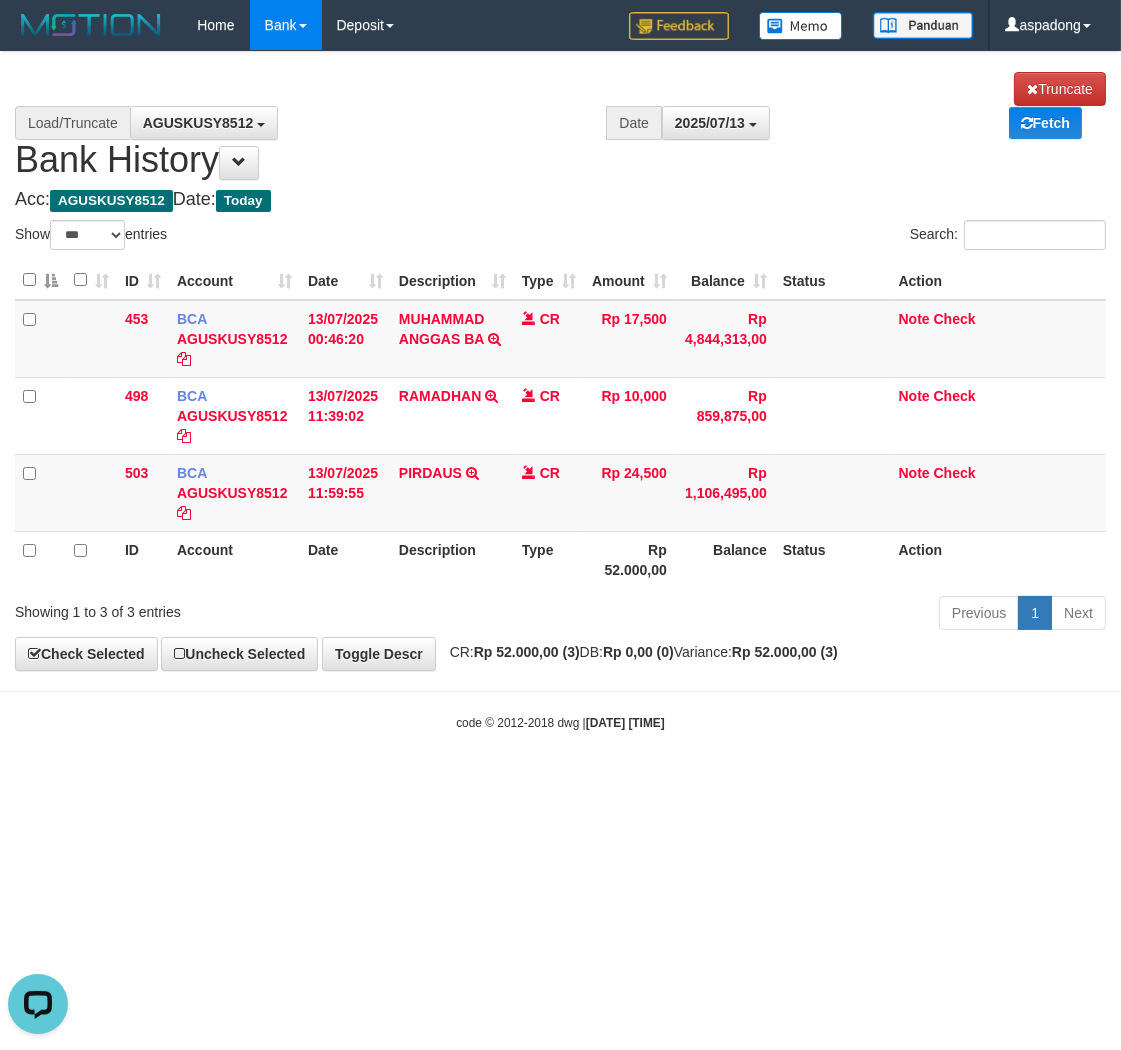 click on "Toggle navigation
Home
Bank
Account List
Load
By Website
Group
[ITOTO]													PRABUJITU
By Load Group (DPS)
Group asp-1
Mutasi Bank
Search
Sync
Note Mutasi
Deposit
DPS List" at bounding box center (560, 391) 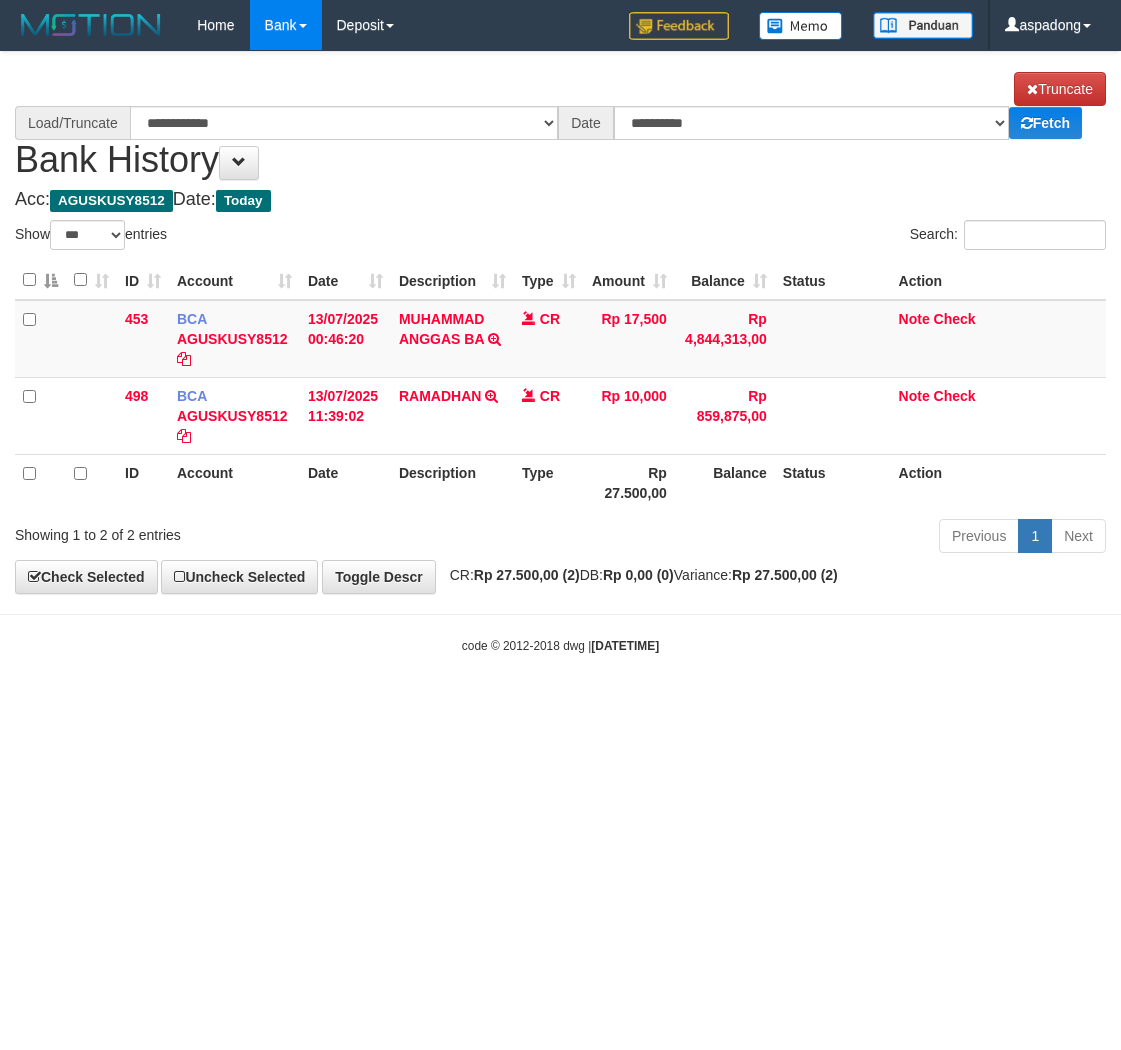 select on "***" 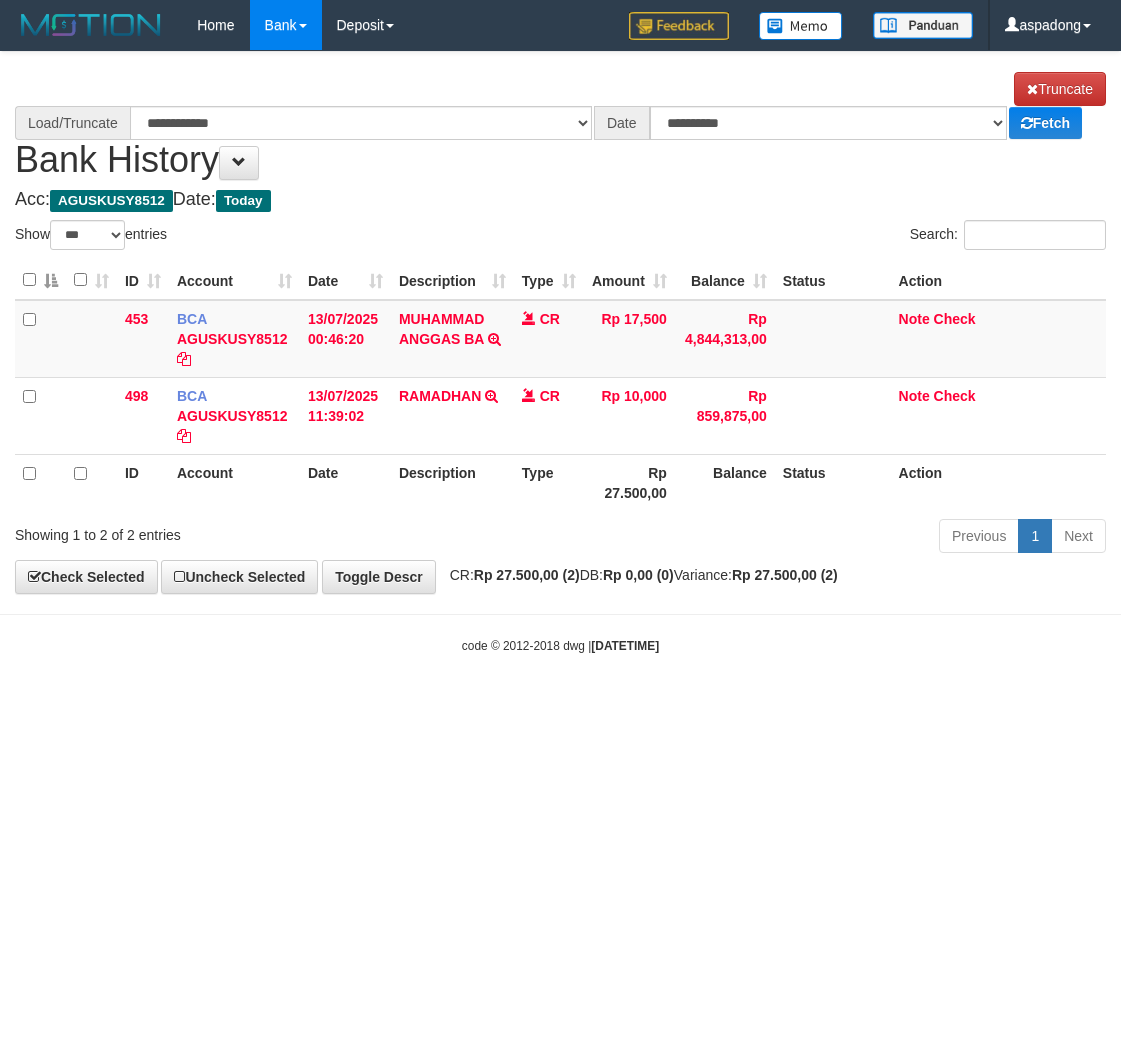 scroll, scrollTop: 0, scrollLeft: 0, axis: both 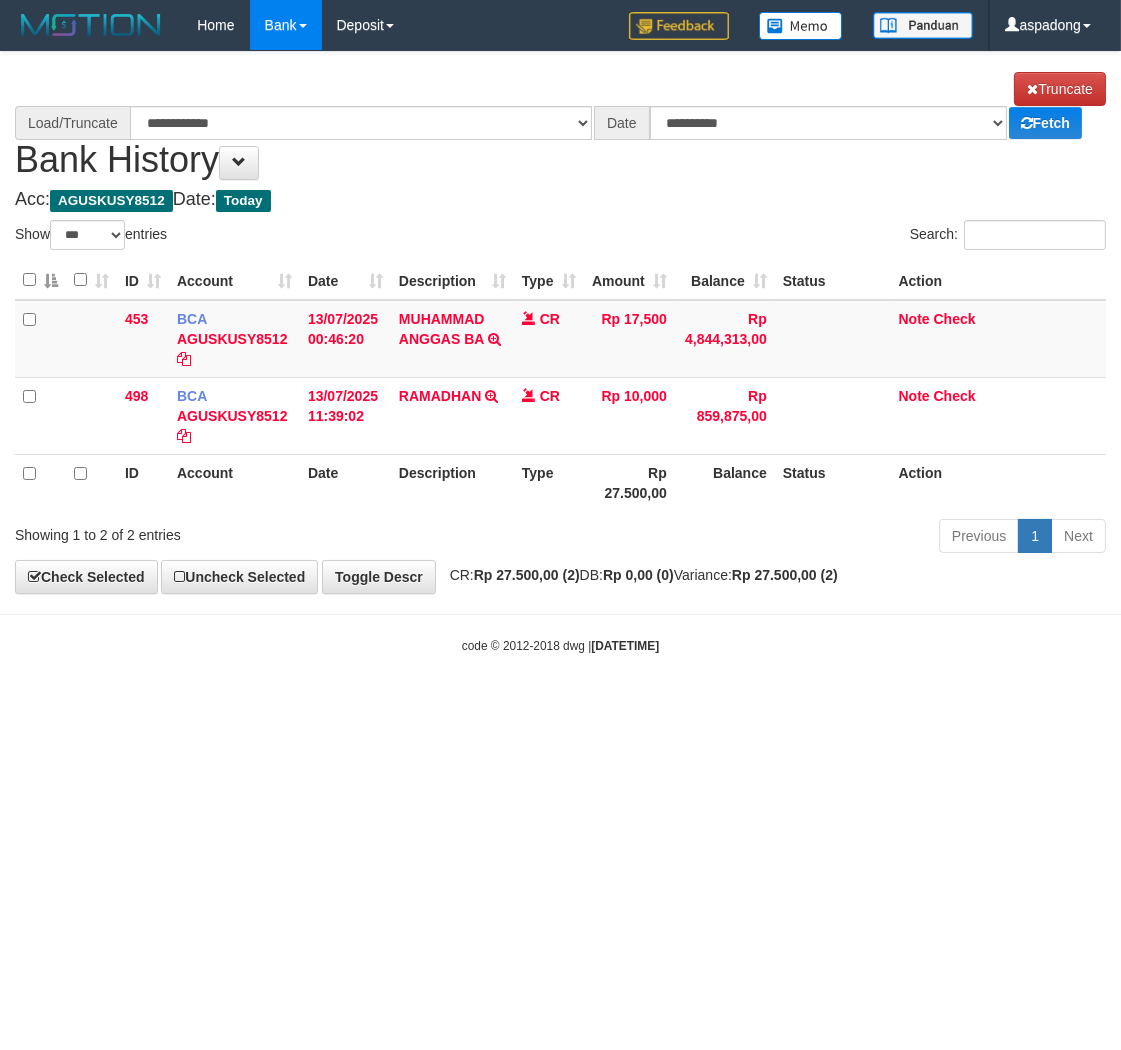 select on "****" 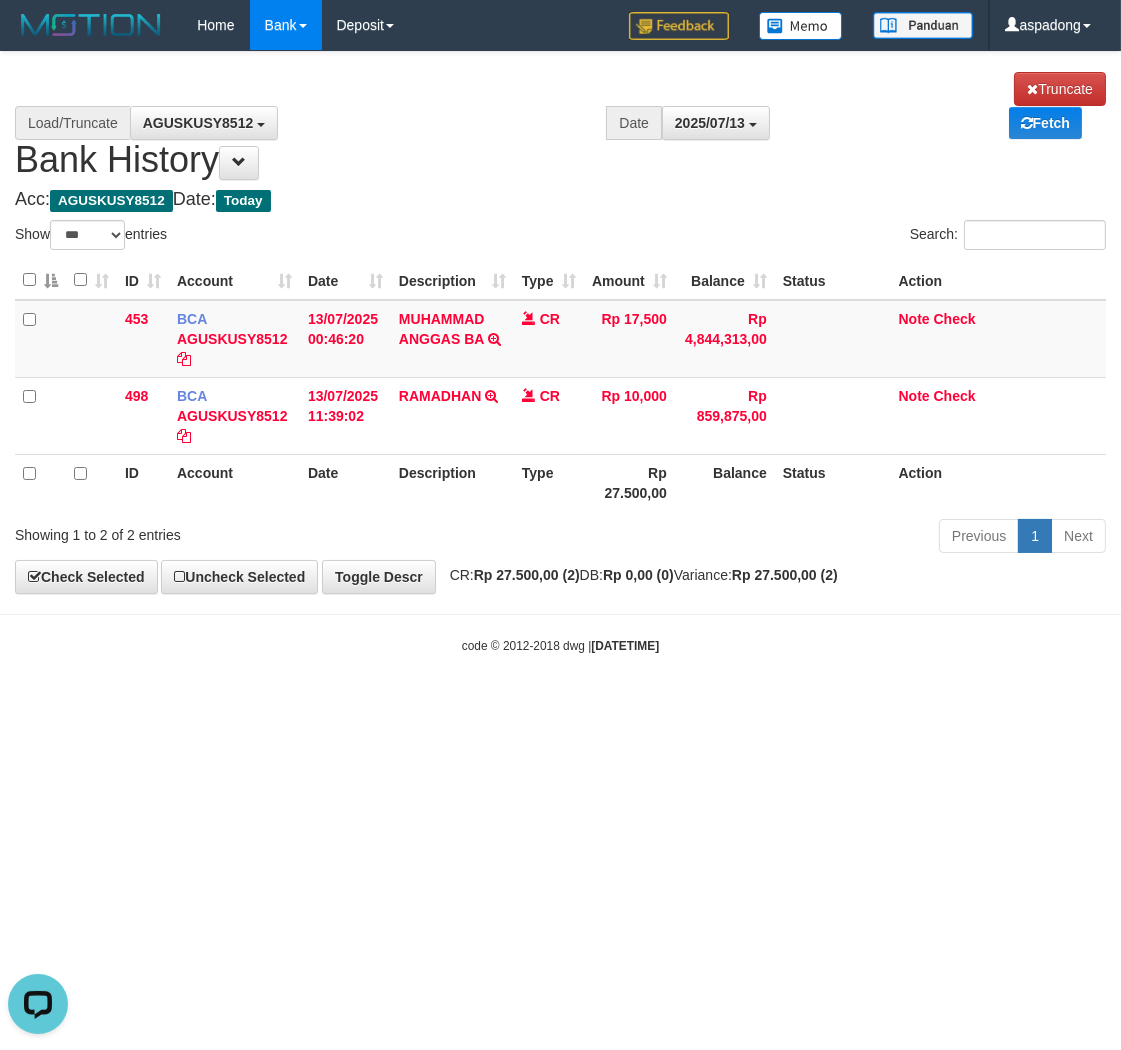 scroll, scrollTop: 0, scrollLeft: 0, axis: both 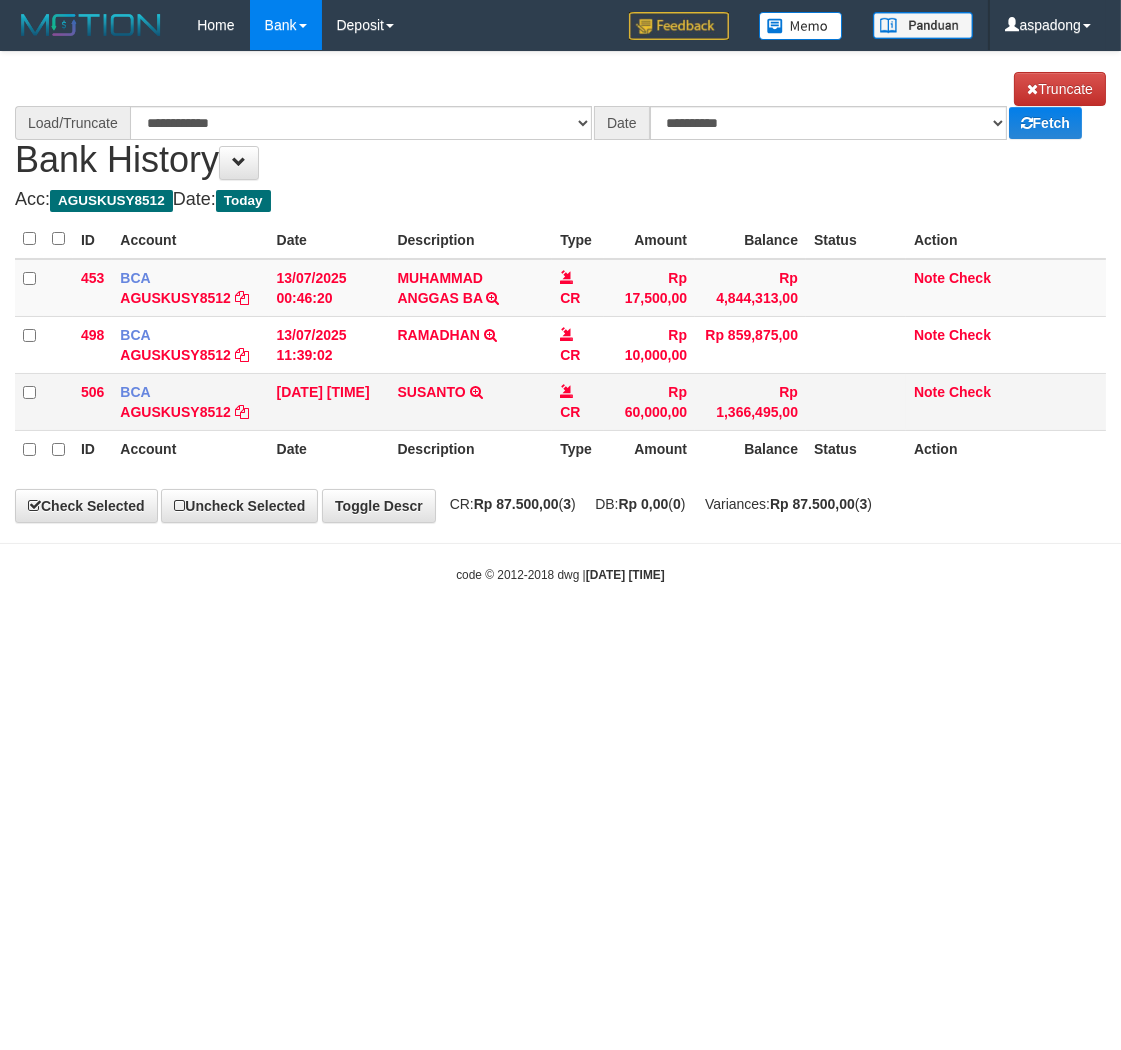 select on "***" 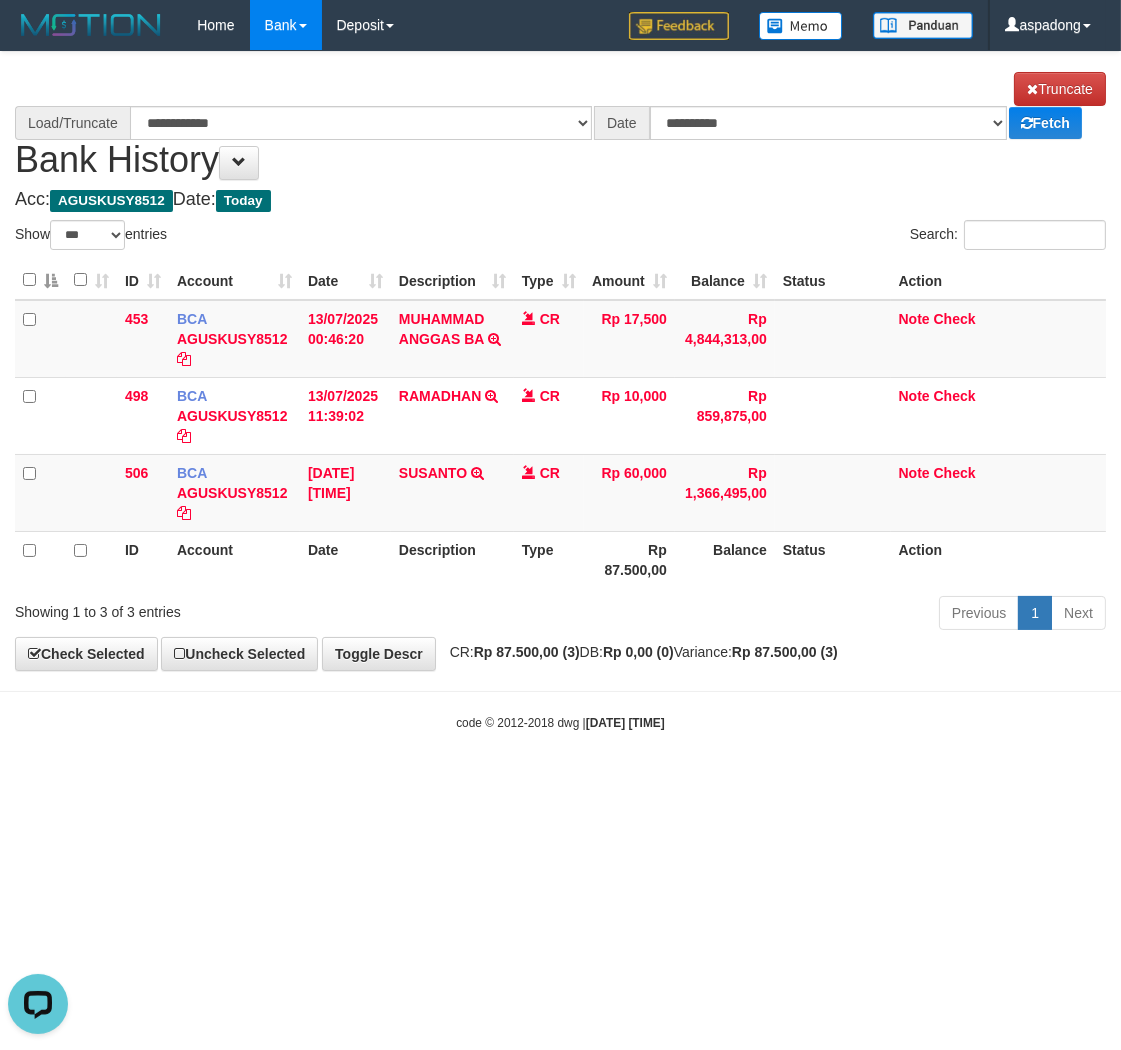 scroll, scrollTop: 0, scrollLeft: 0, axis: both 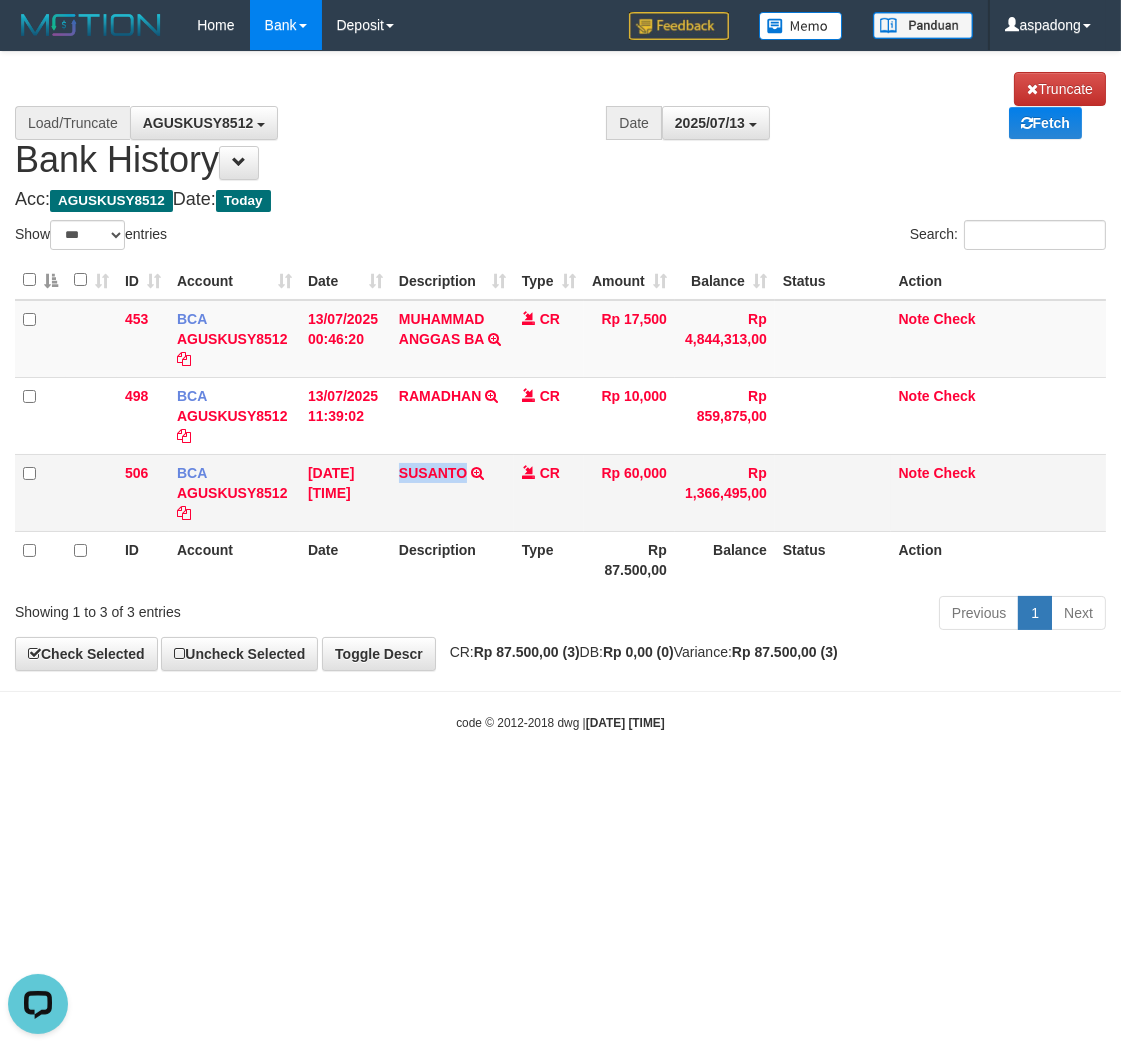 drag, startPoint x: 393, startPoint y: 473, endPoint x: 463, endPoint y: 487, distance: 71.38628 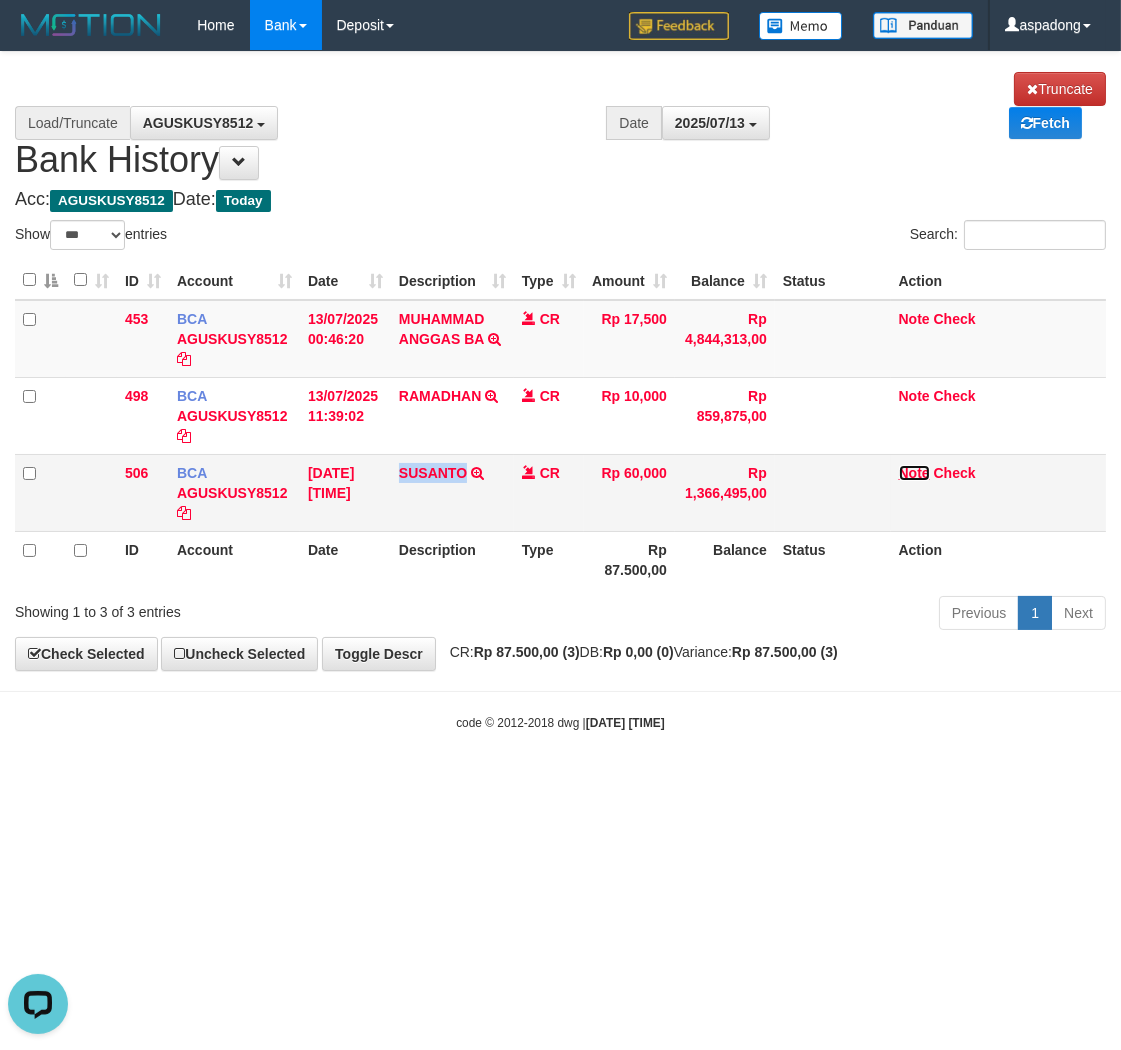 click on "Note" at bounding box center (914, 473) 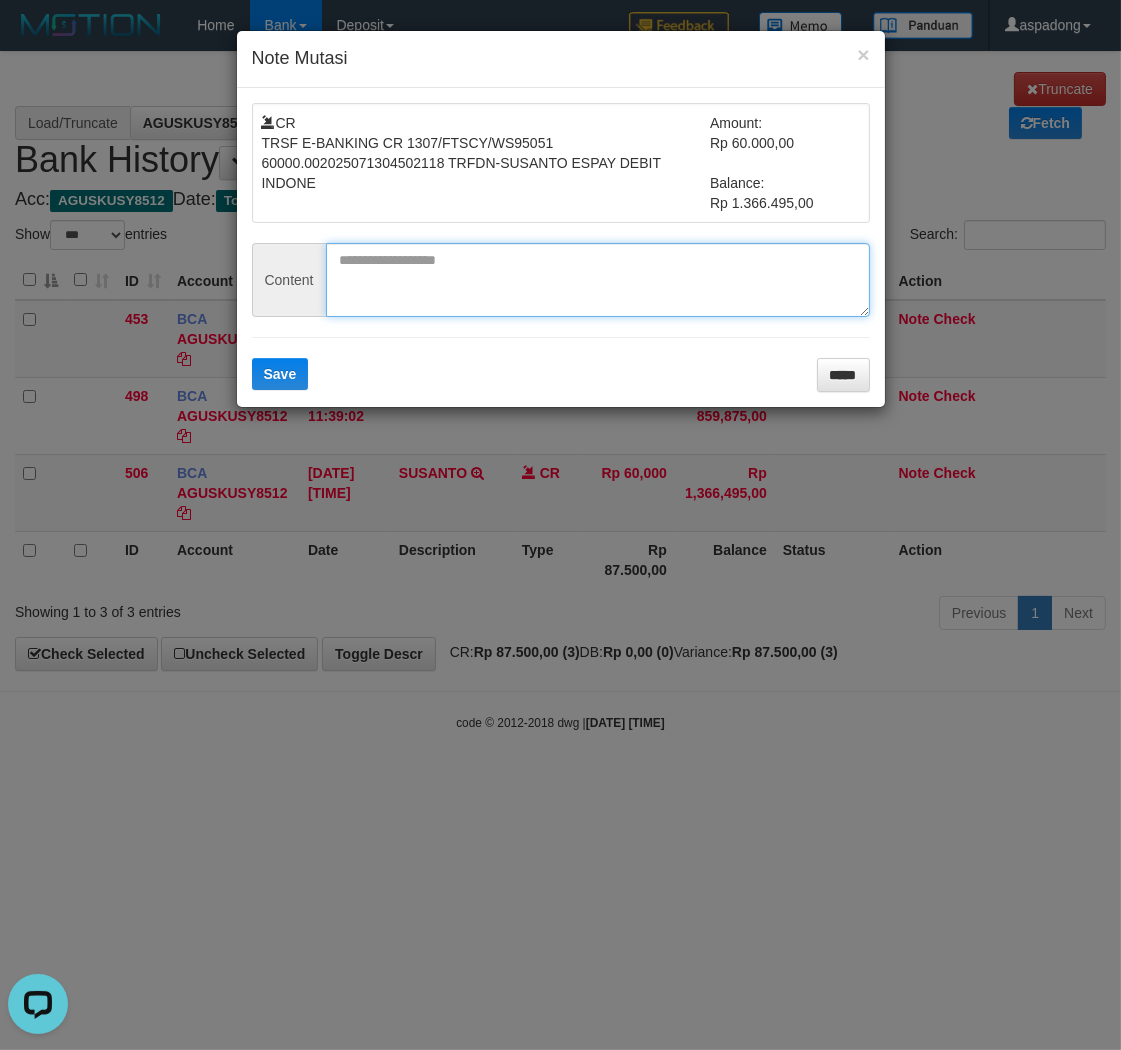 click at bounding box center [598, 280] 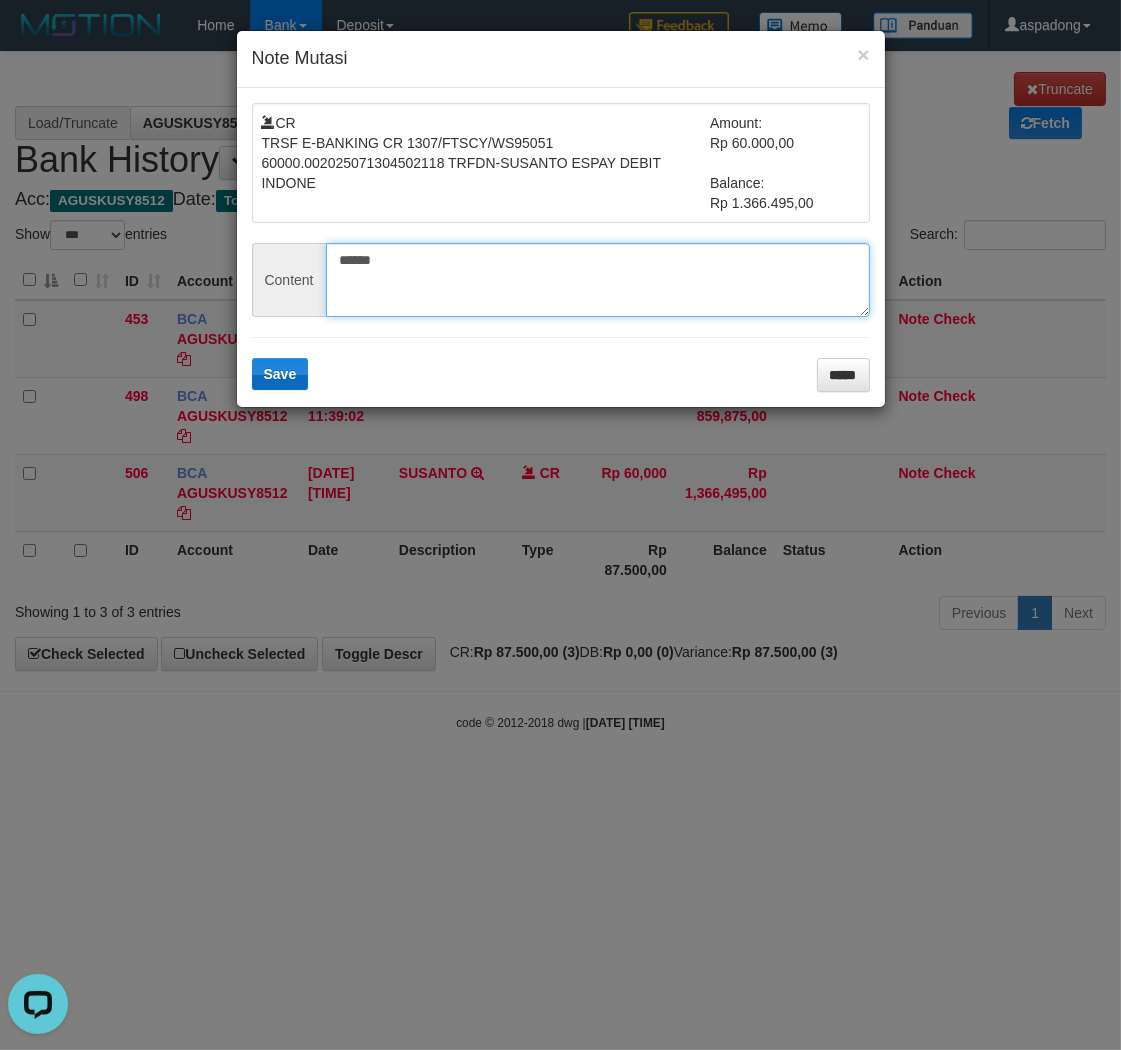 type on "******" 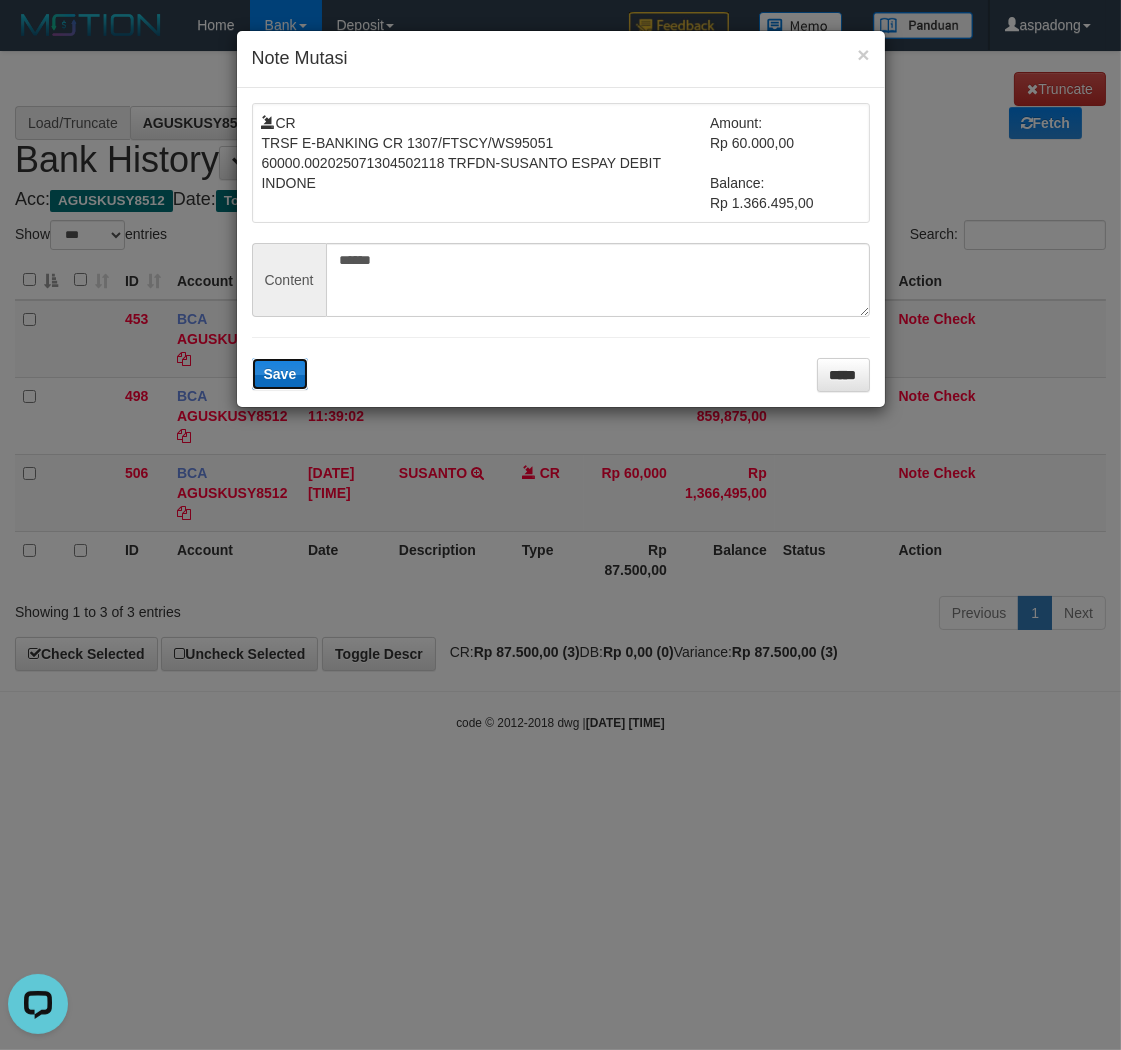 click on "Save" at bounding box center (280, 374) 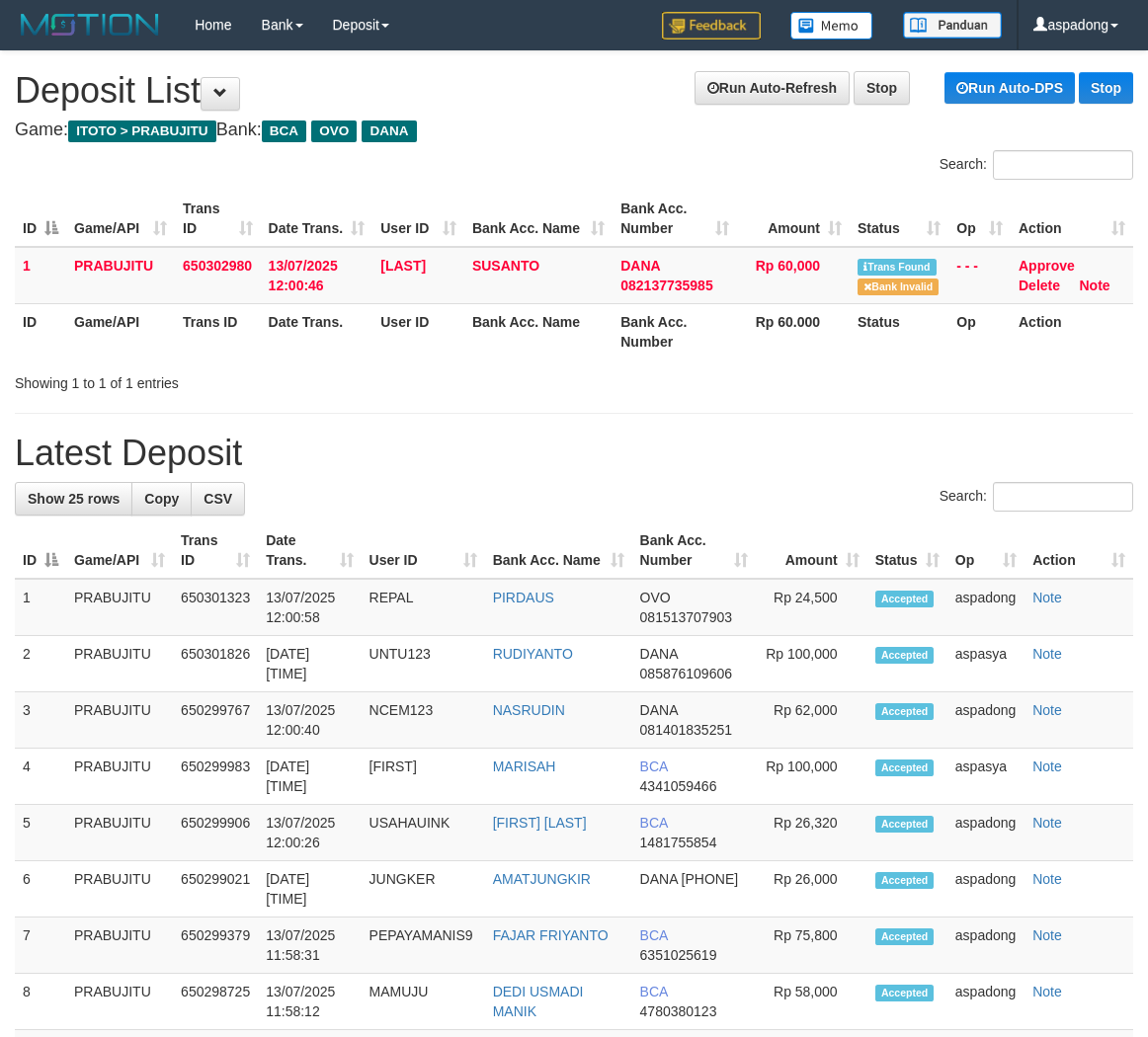 scroll, scrollTop: 0, scrollLeft: 0, axis: both 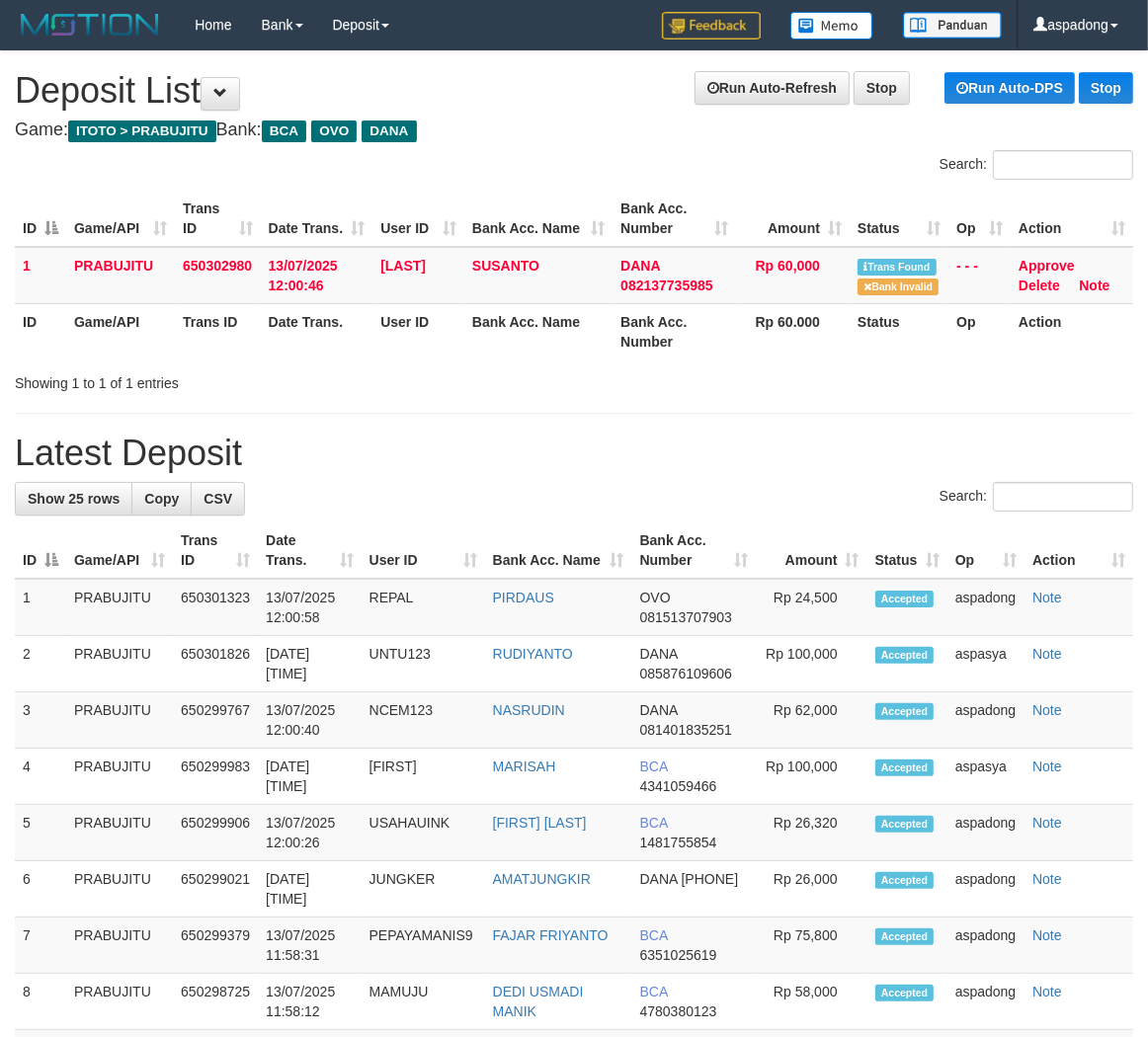 click on "**********" at bounding box center [574, 1084] 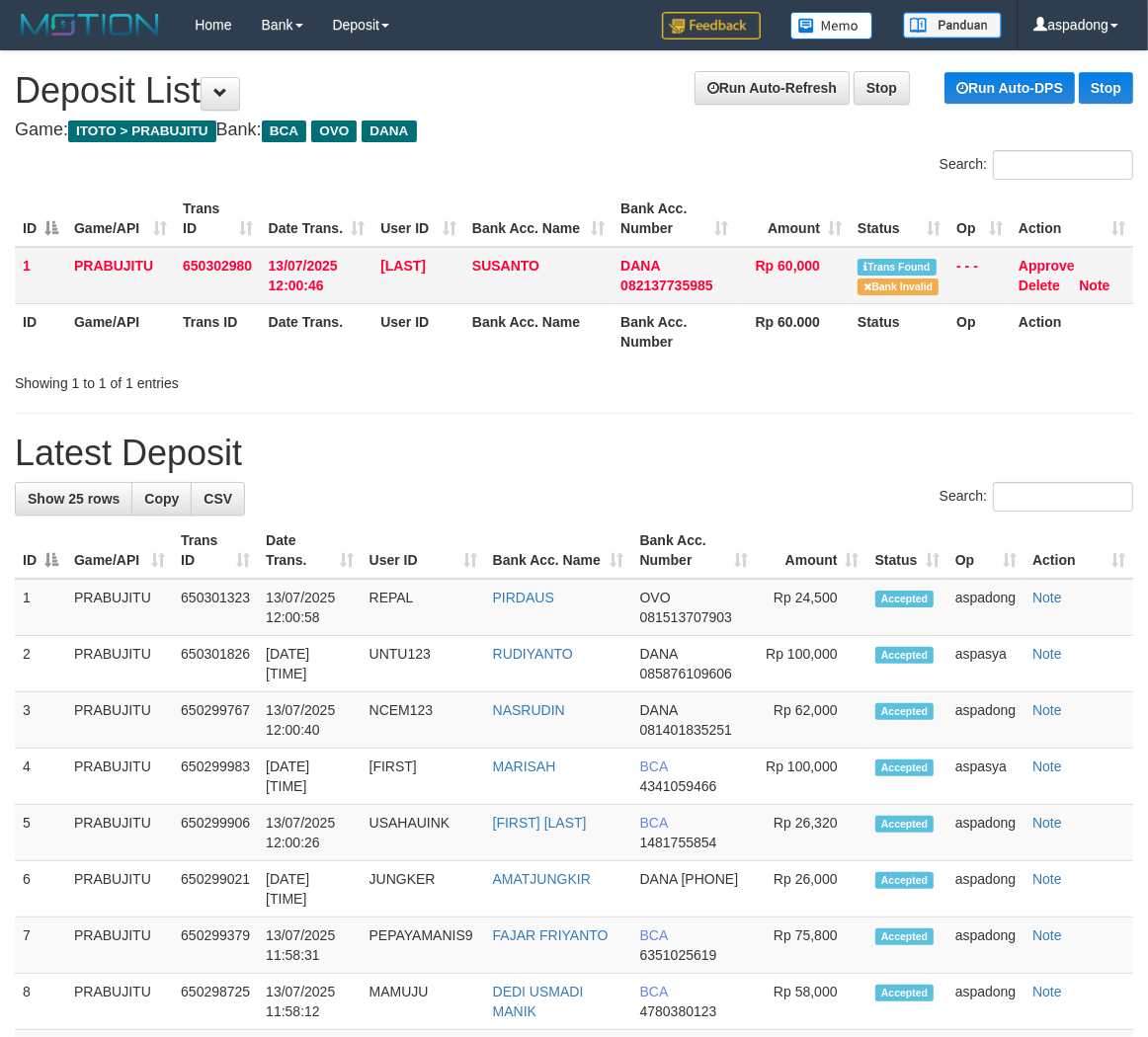 click on "[LAST]" at bounding box center (403, 266) 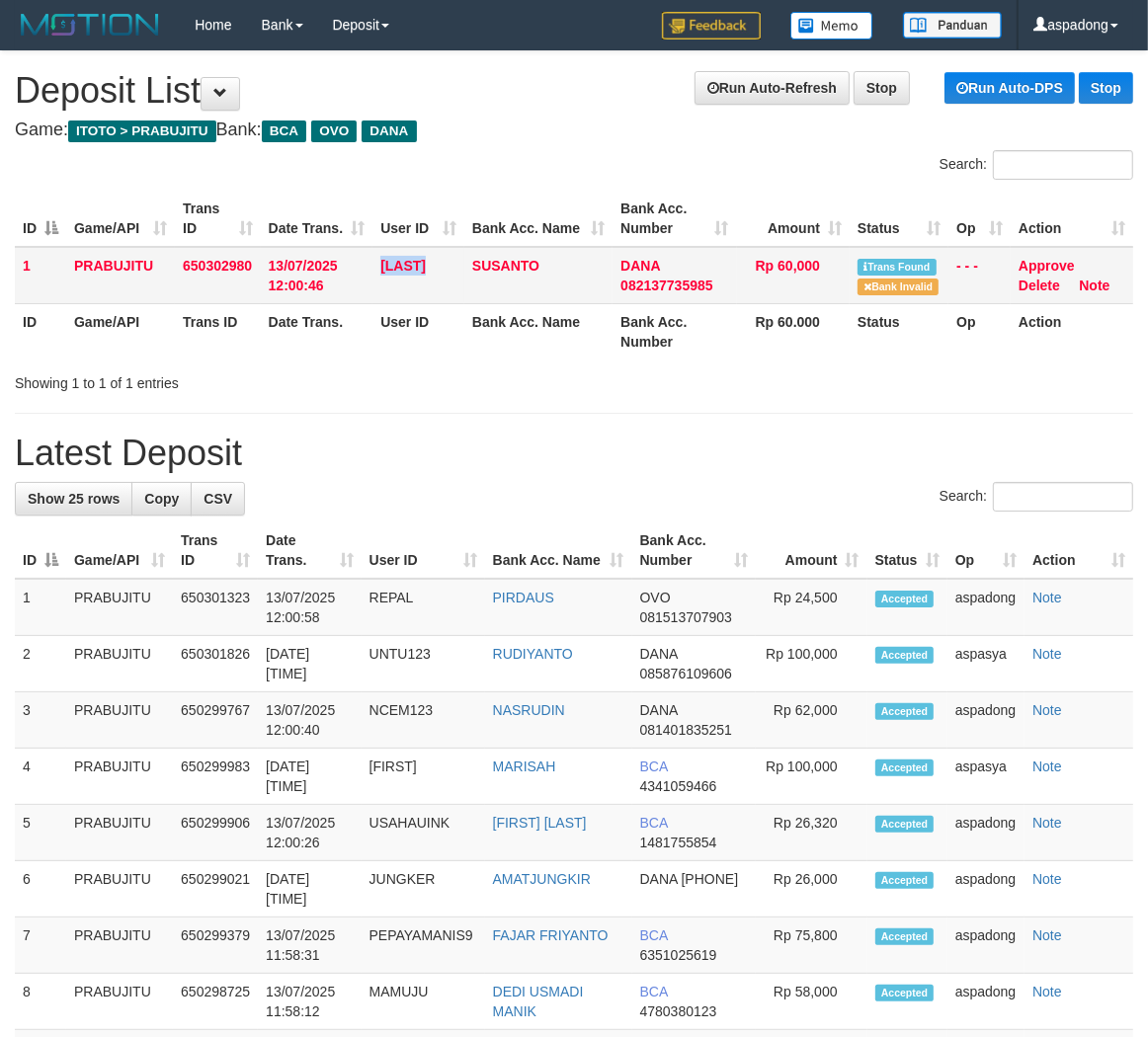 click on "[LAST]" at bounding box center (403, 266) 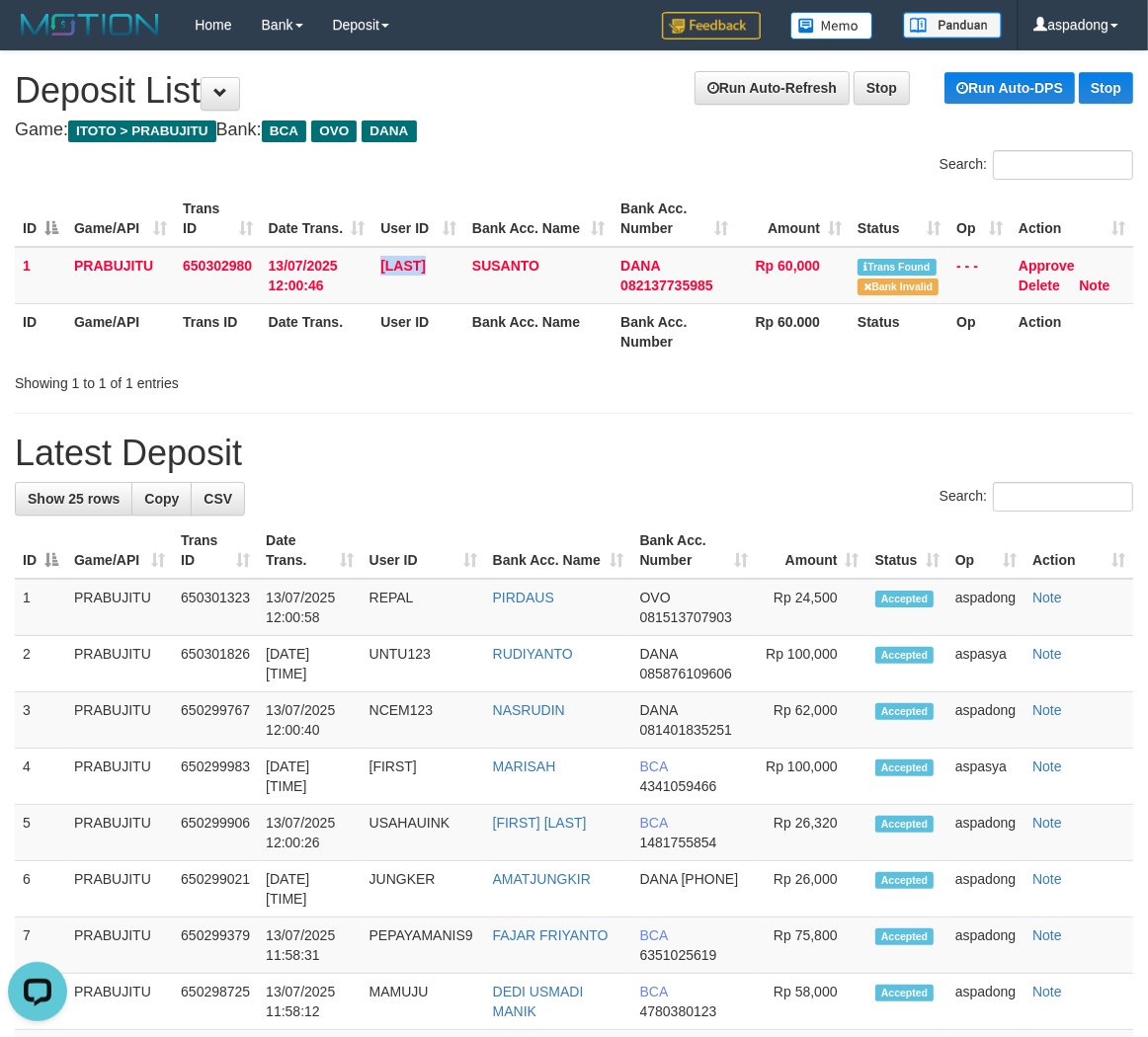scroll, scrollTop: 0, scrollLeft: 0, axis: both 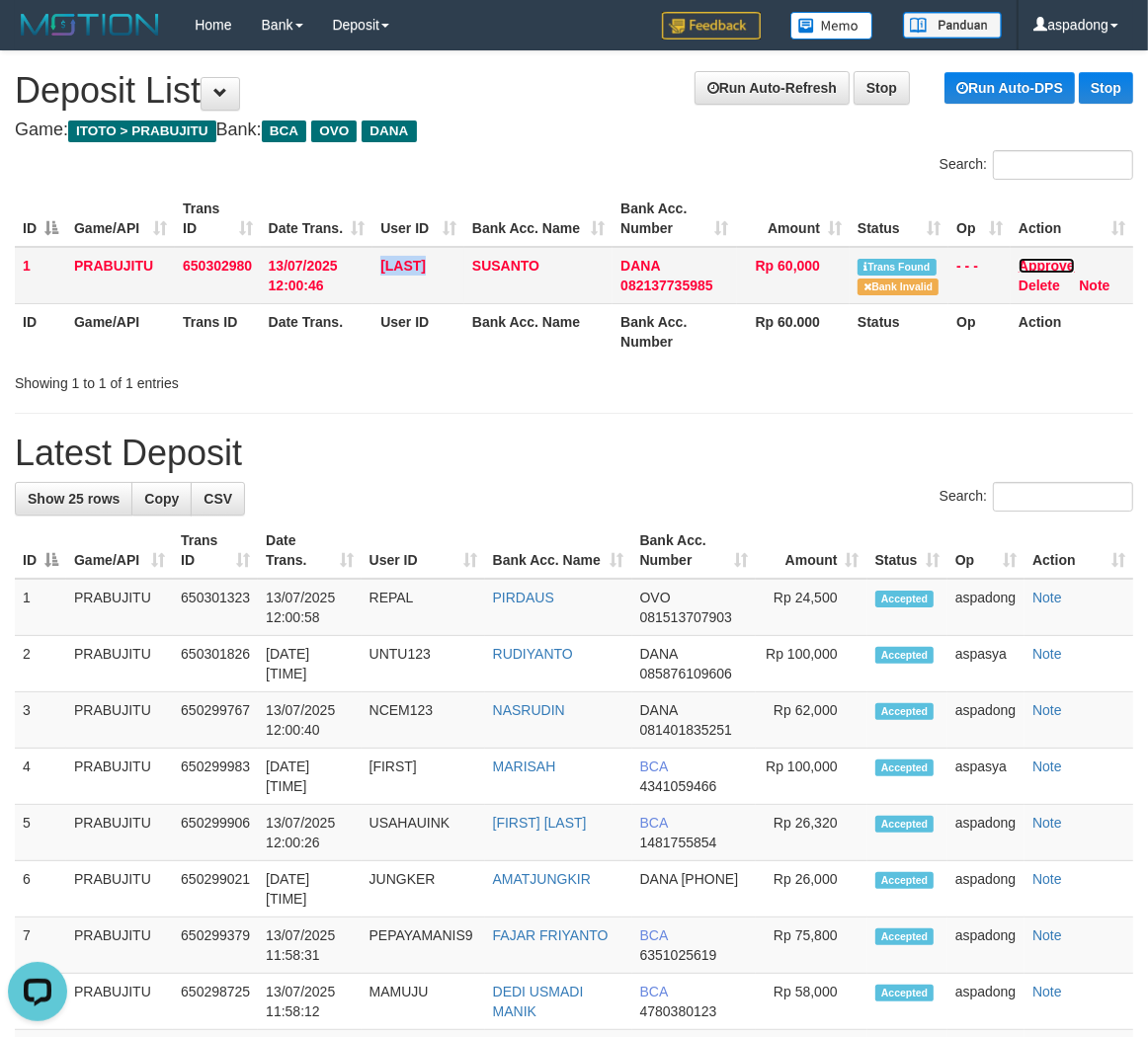 click on "Approve" at bounding box center (1046, 266) 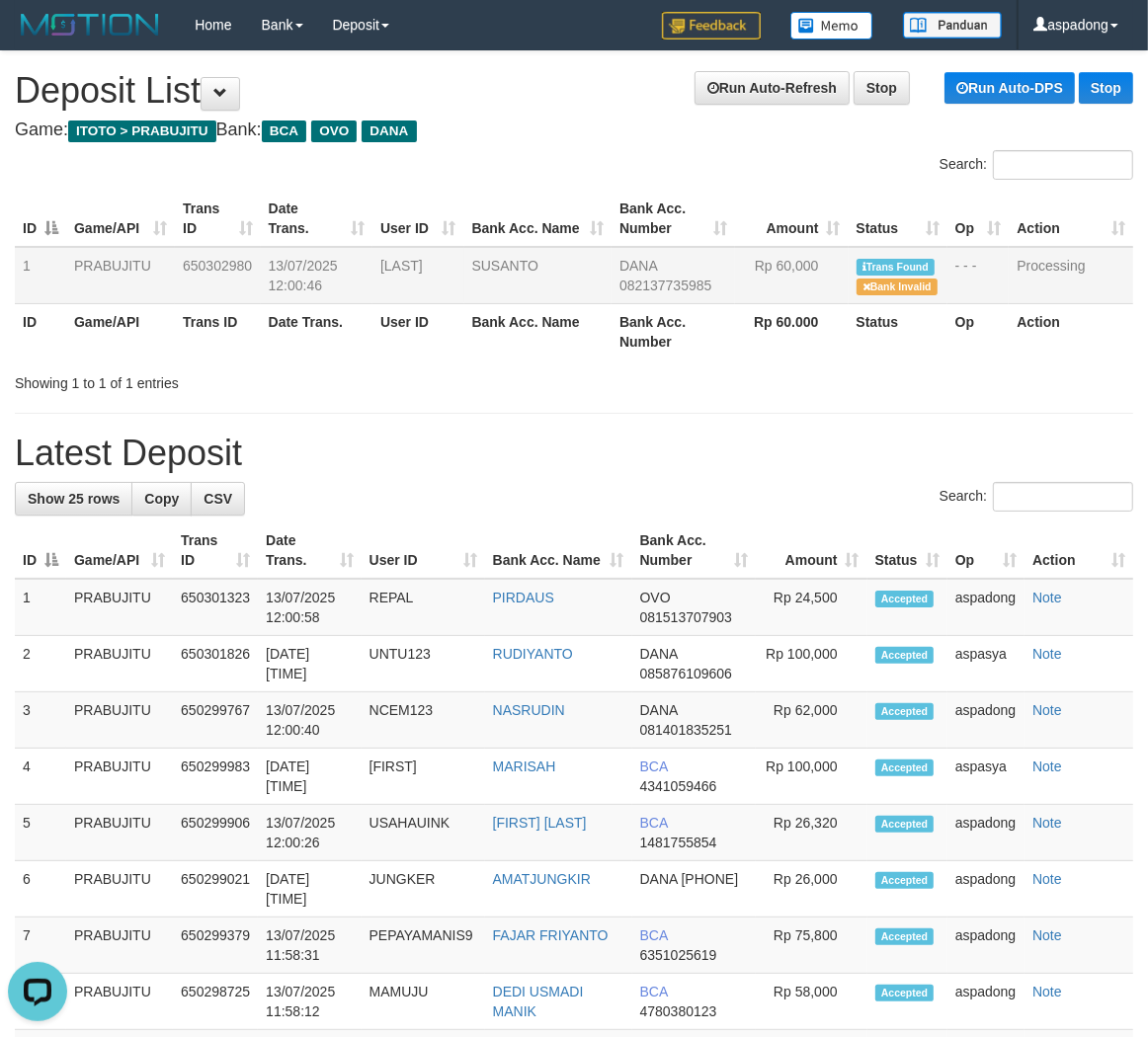 click at bounding box center (574, 413) 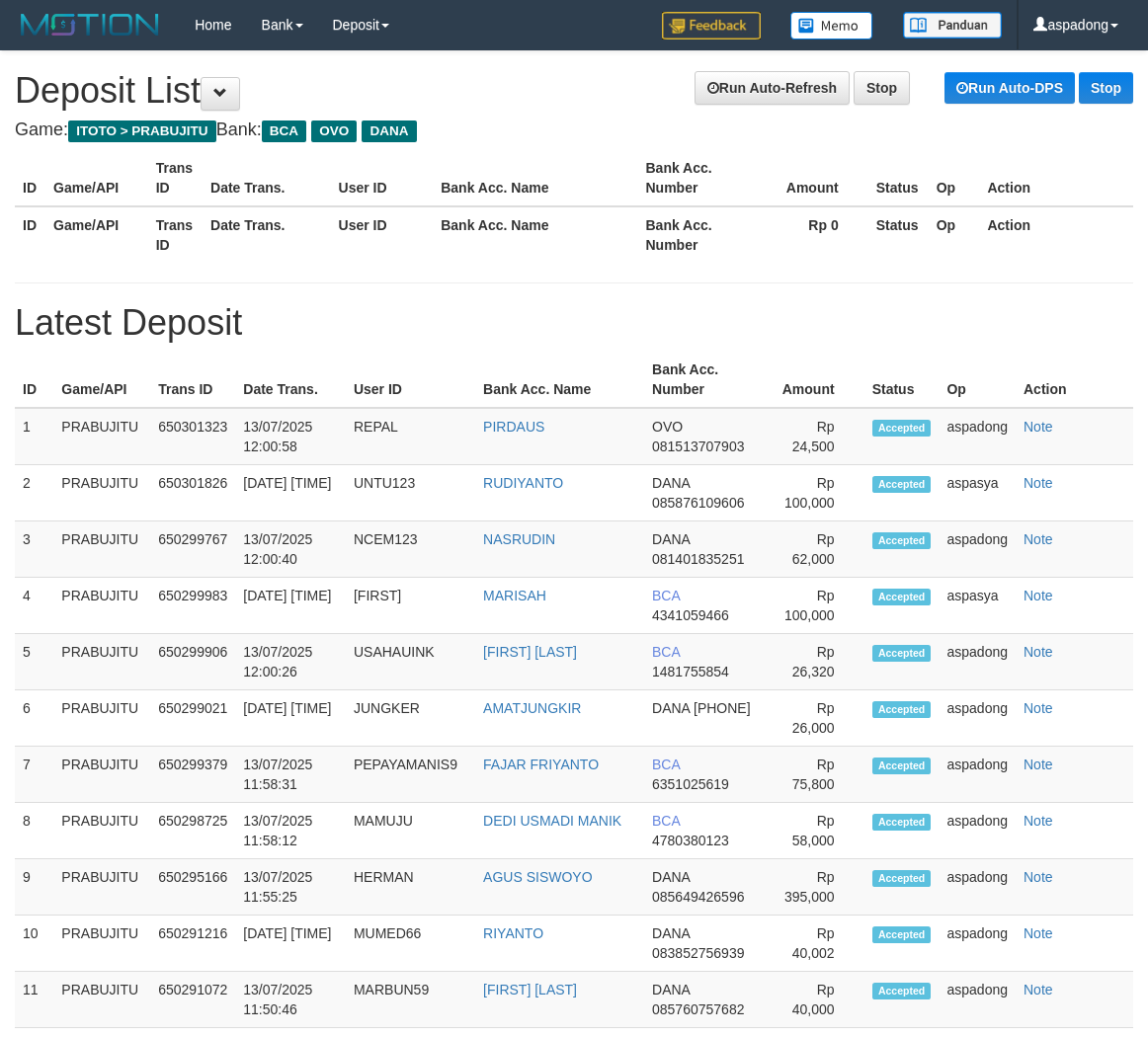 scroll, scrollTop: 0, scrollLeft: 0, axis: both 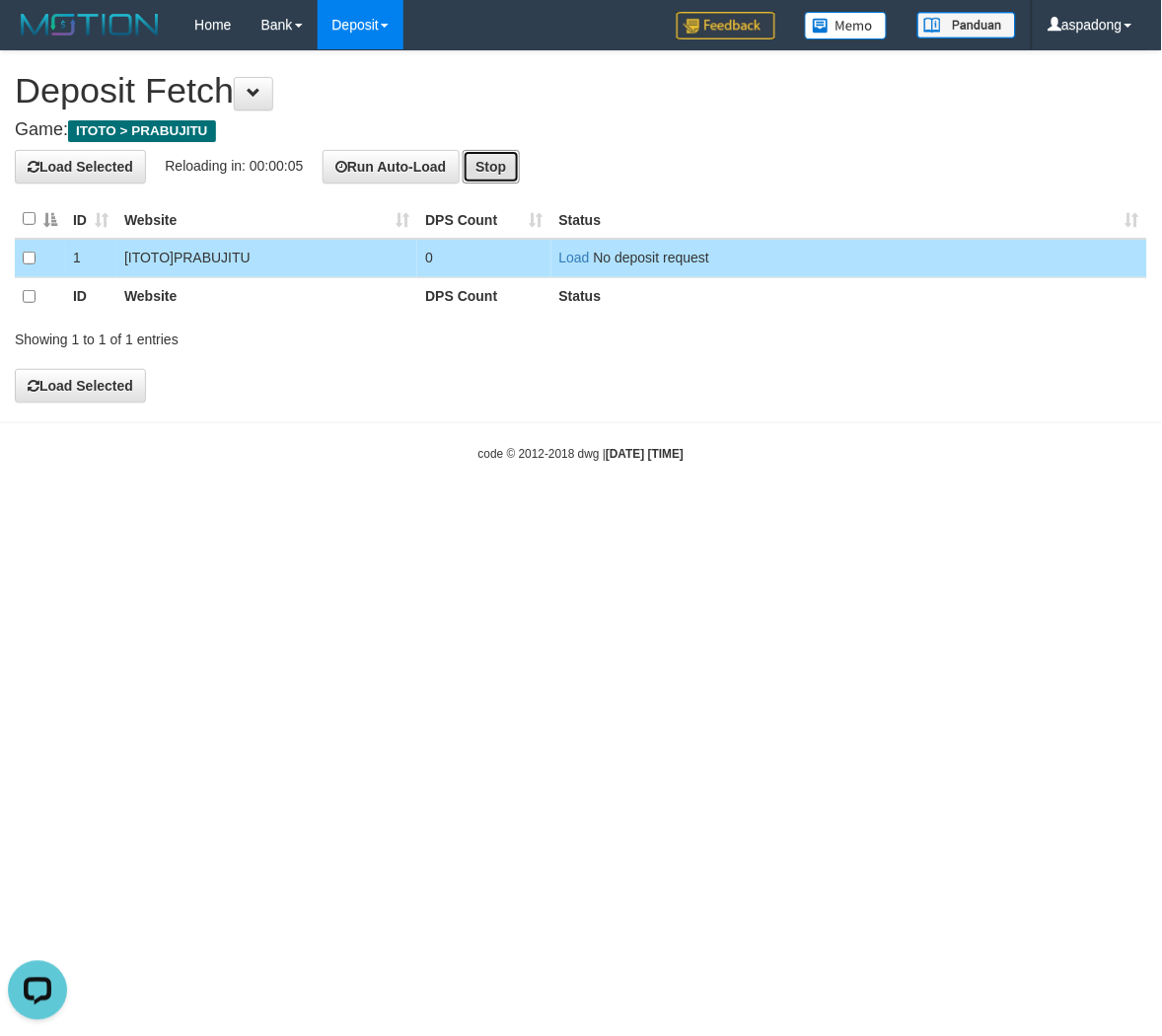 click on "Stop" at bounding box center (490, 167) 